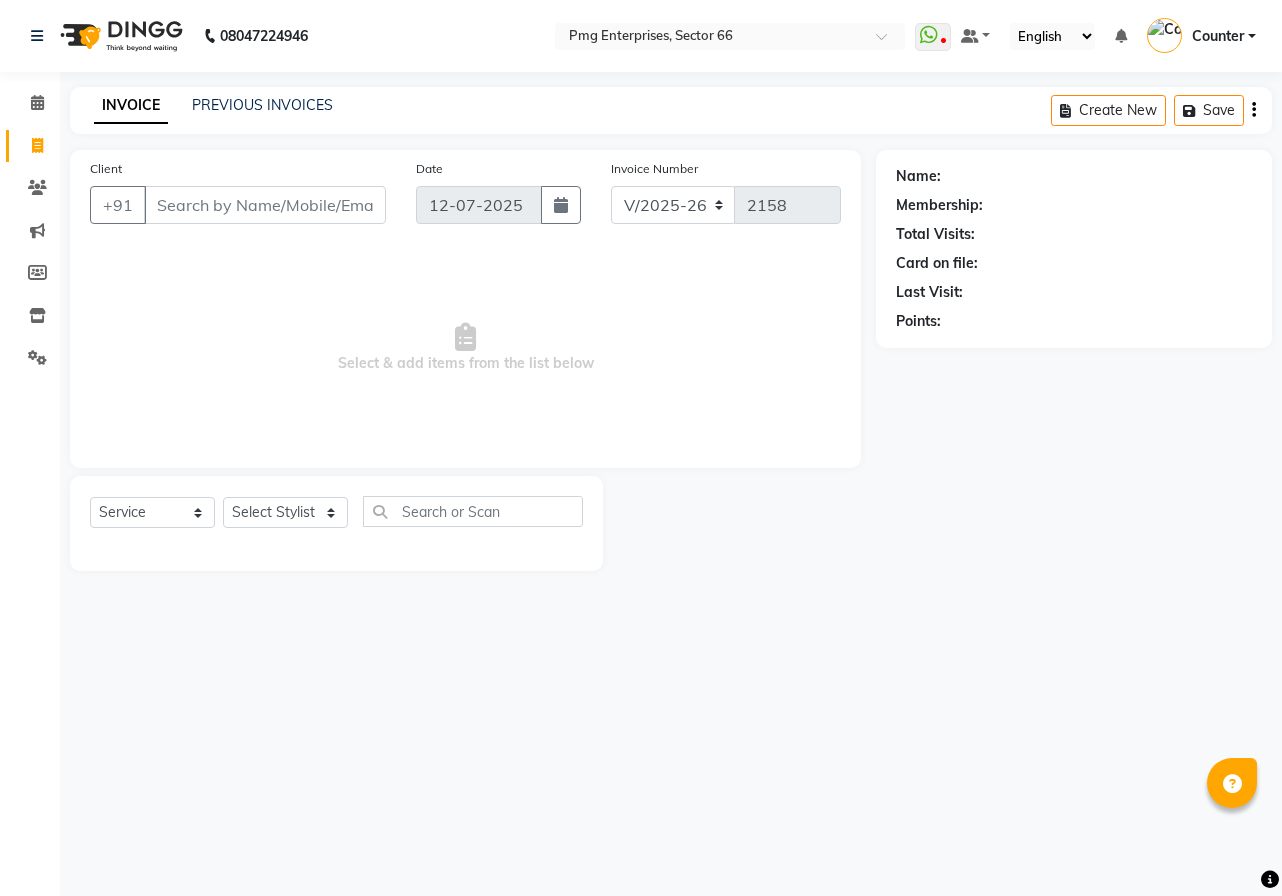 select on "889" 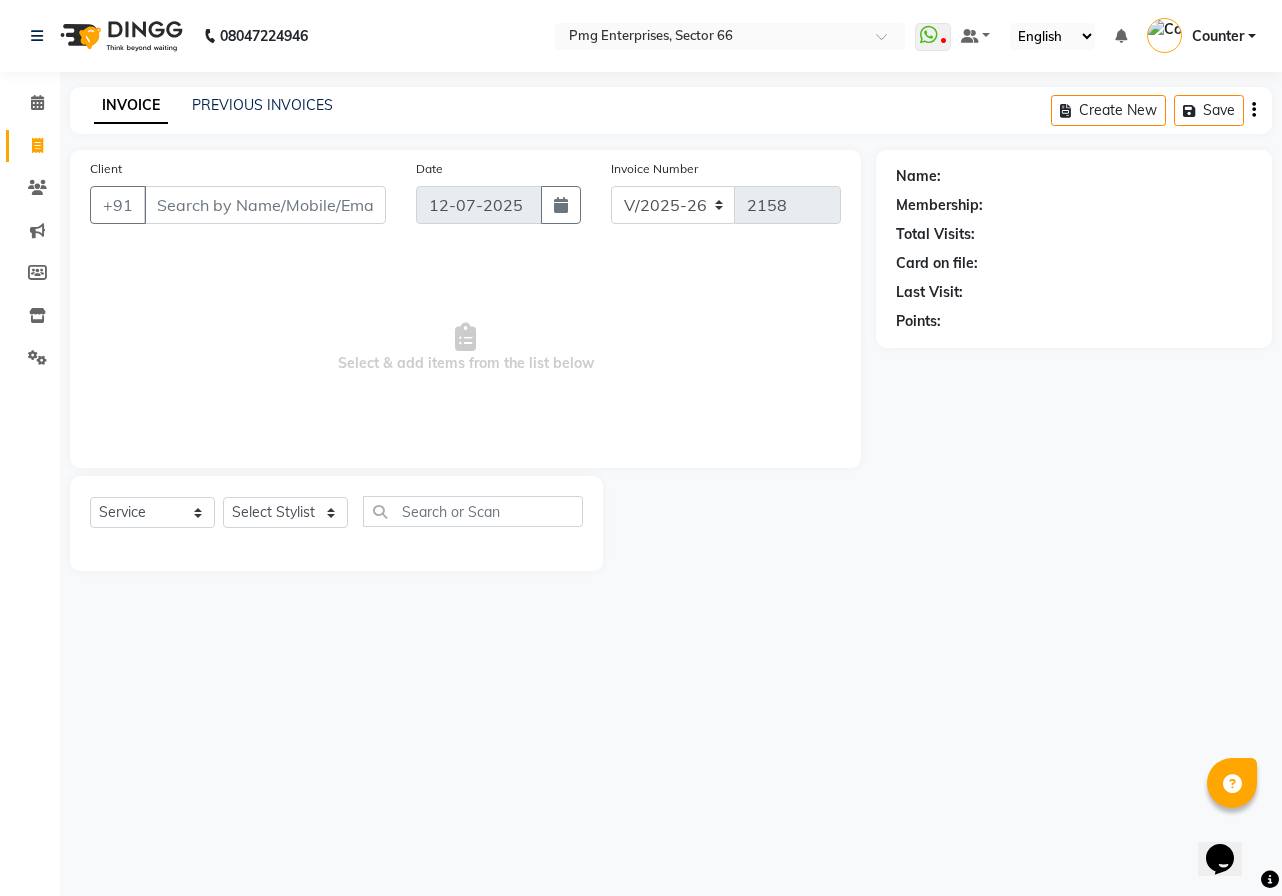 scroll, scrollTop: 0, scrollLeft: 0, axis: both 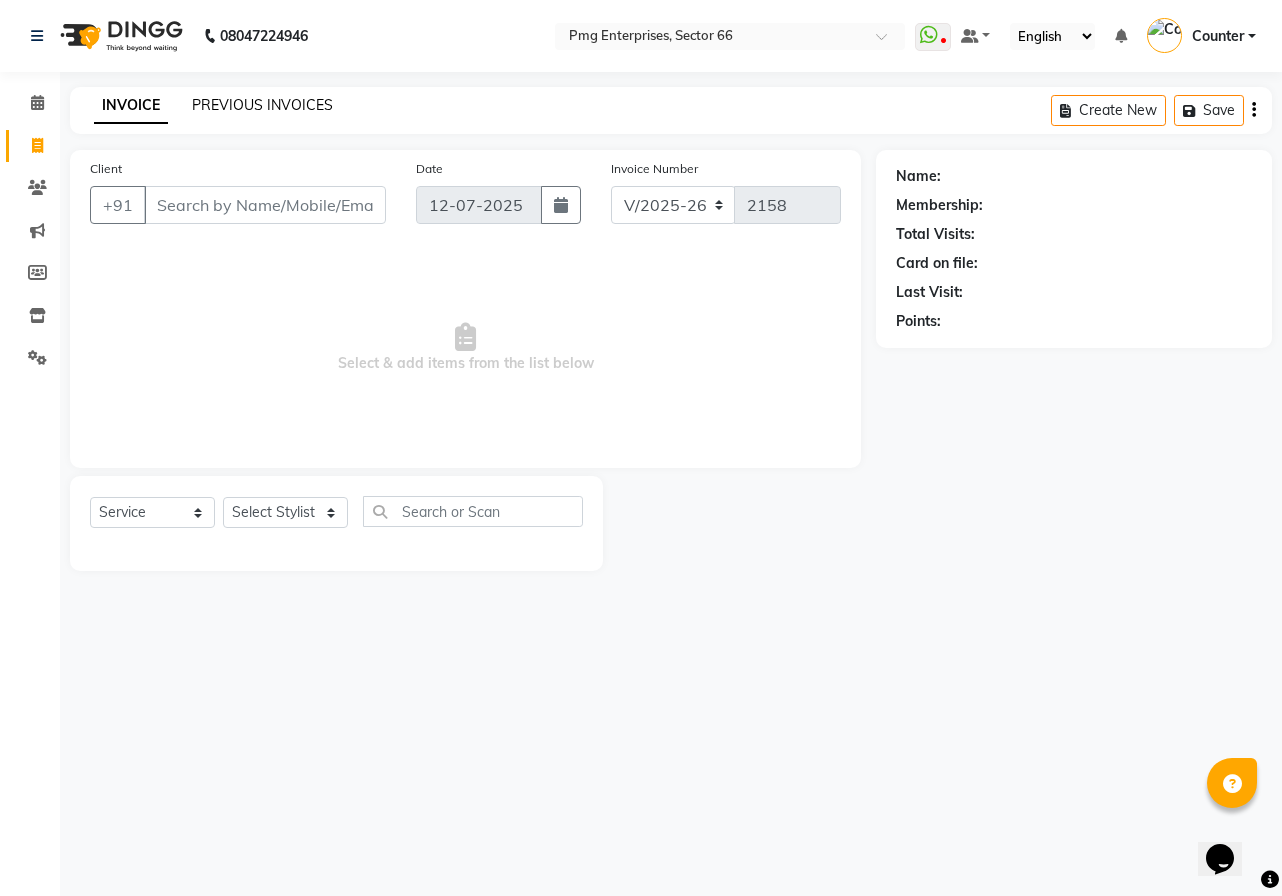click on "PREVIOUS INVOICES" 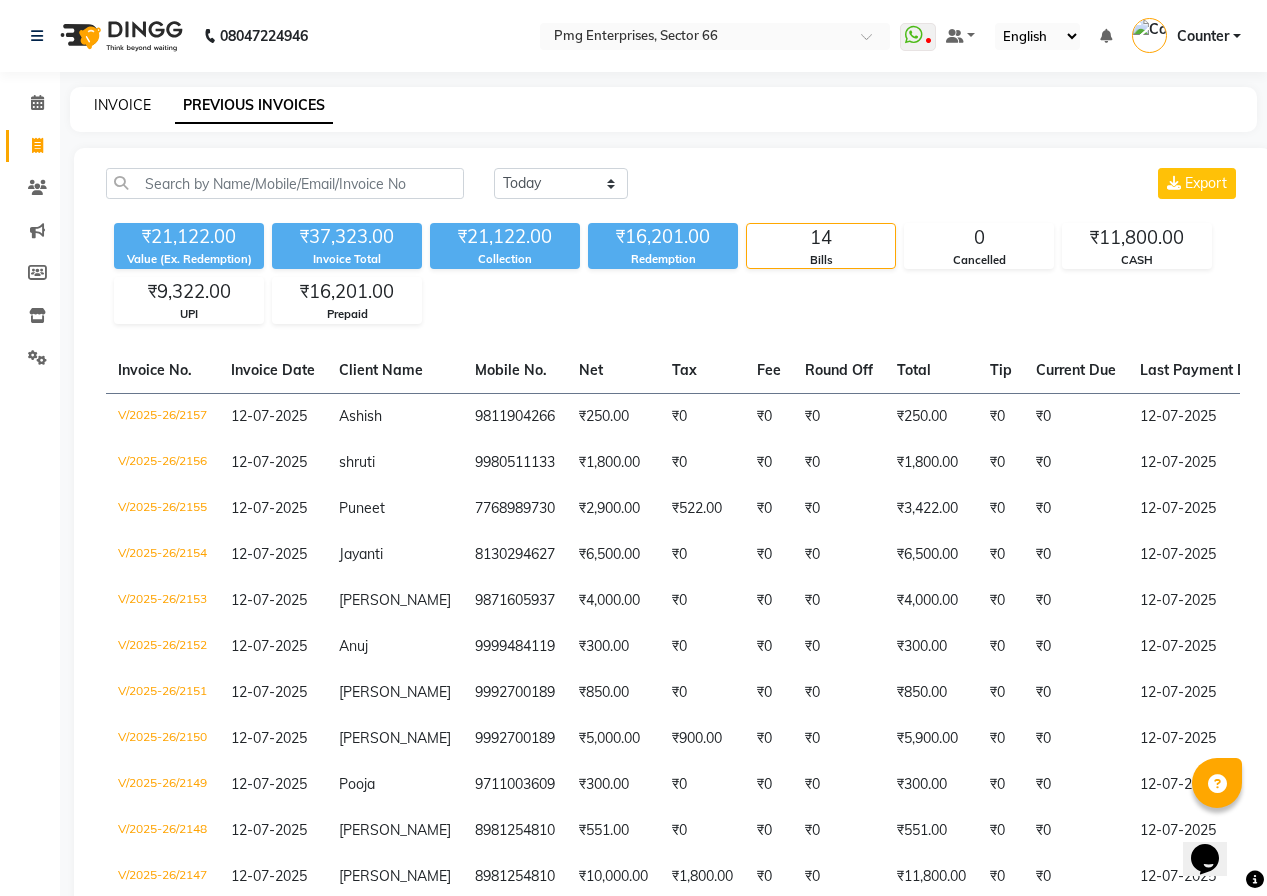 click on "INVOICE" 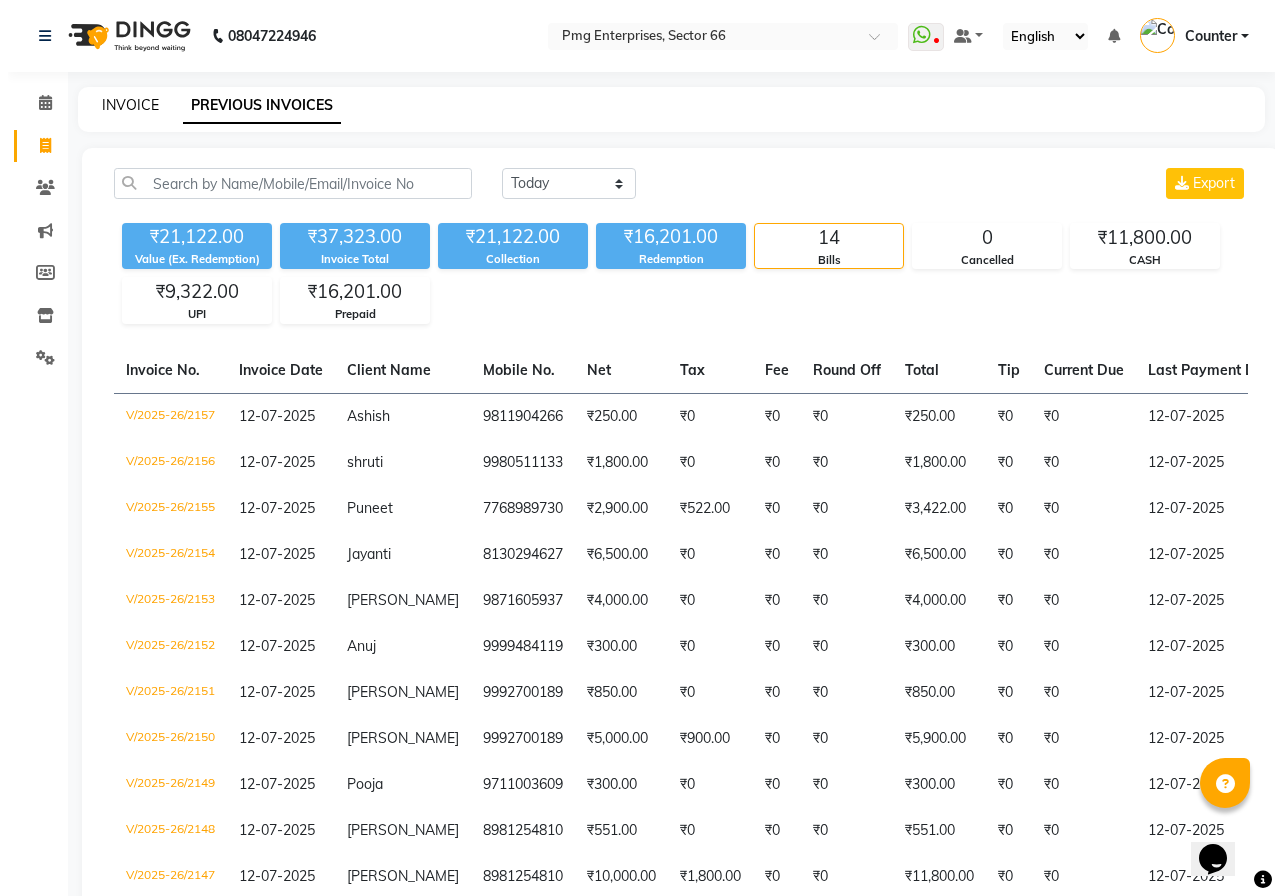 select on "service" 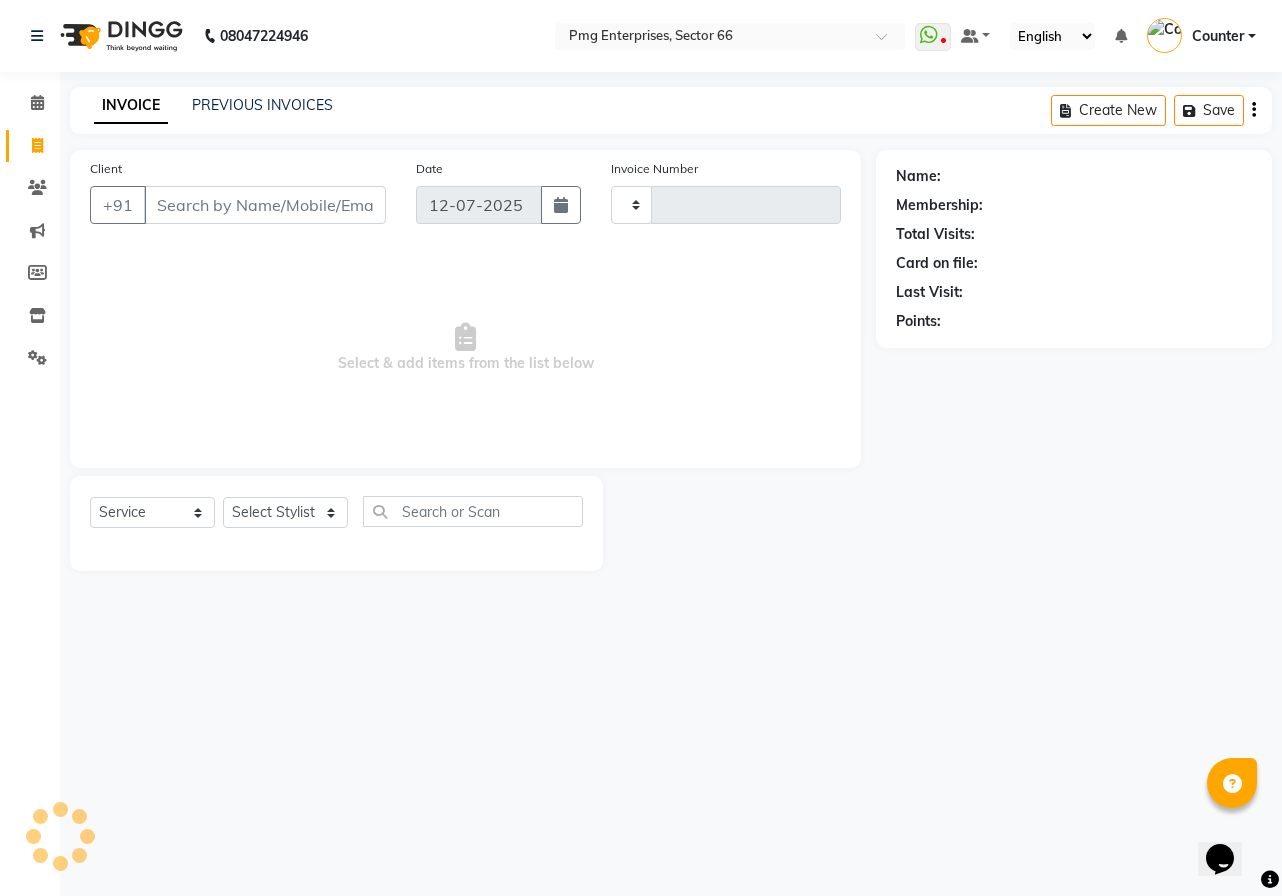 type on "2158" 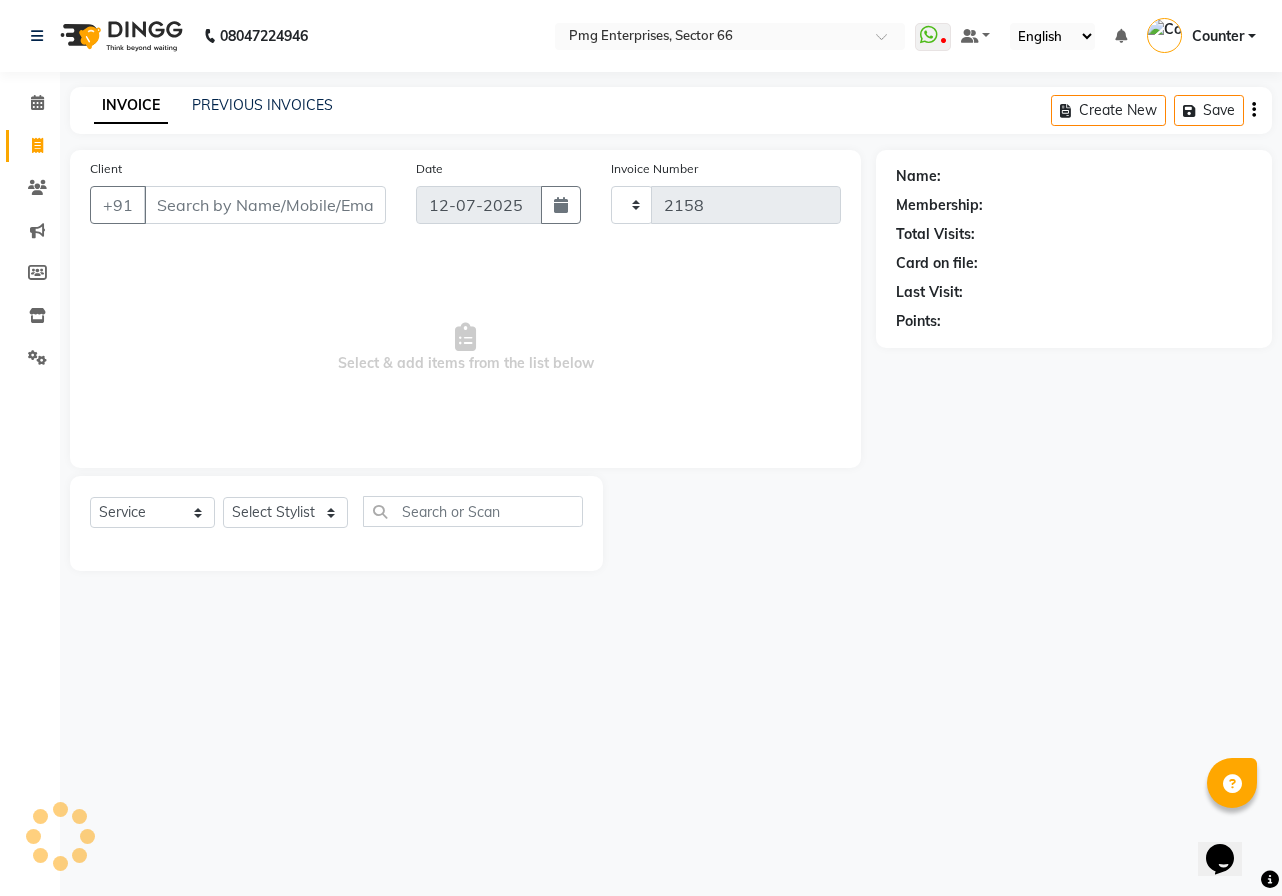 select on "889" 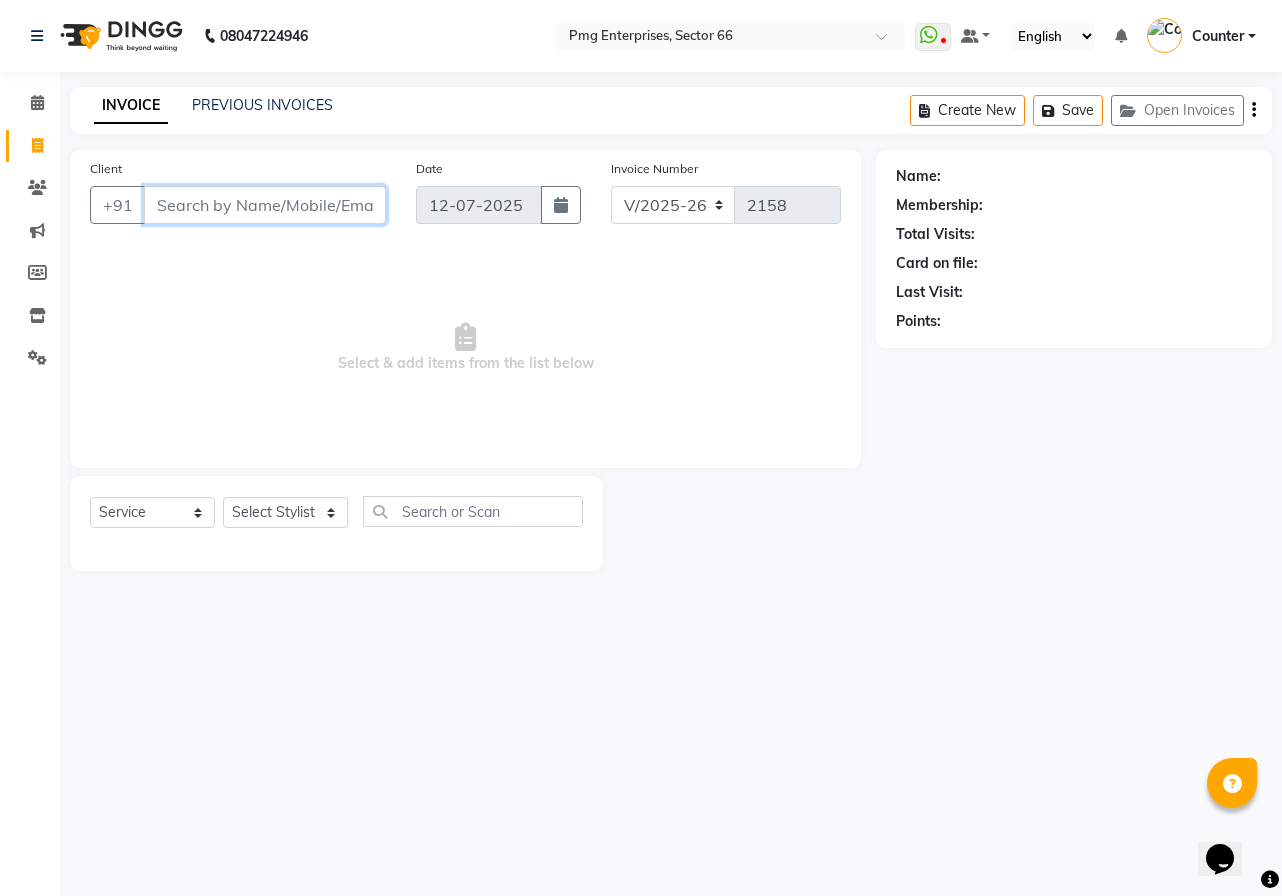 click on "Client" at bounding box center (265, 205) 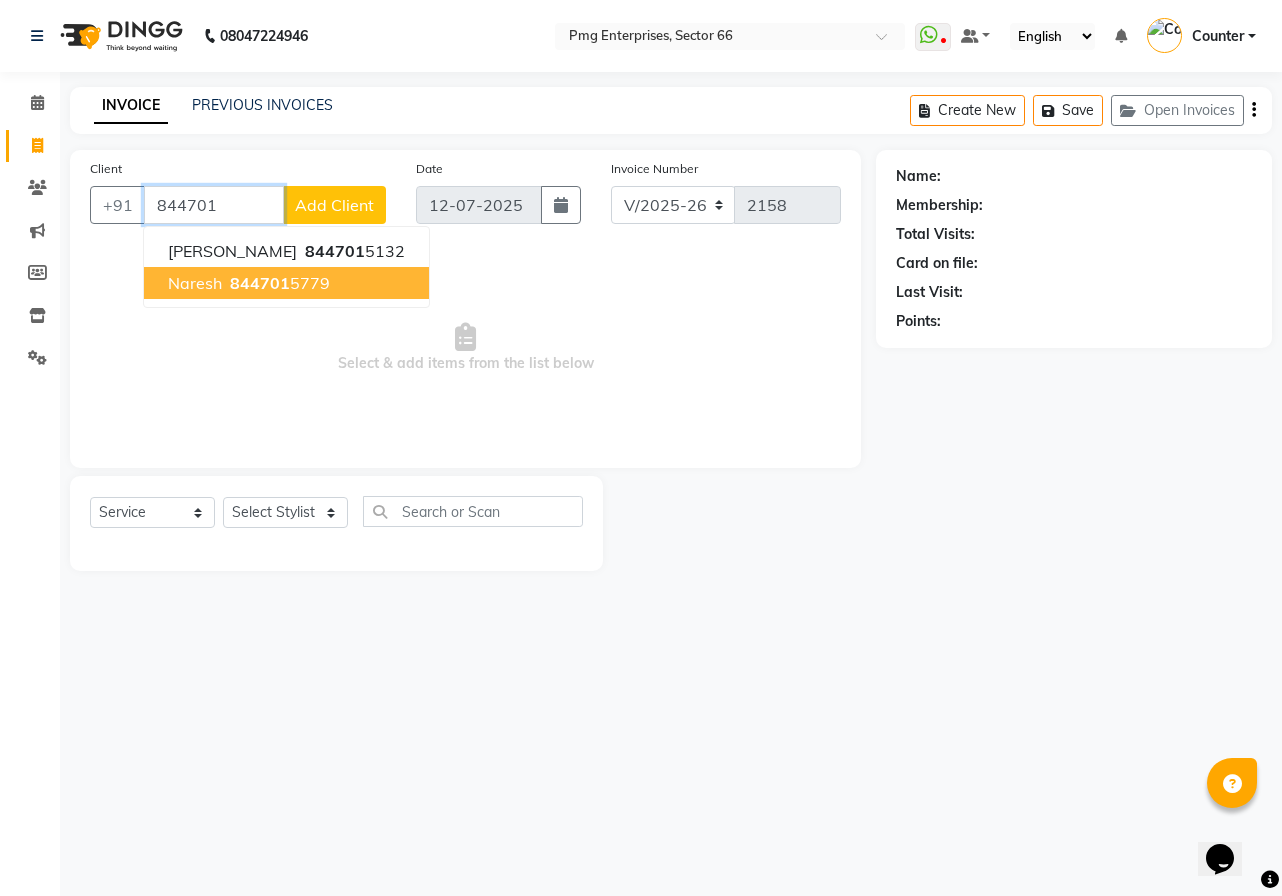 click on "Naresh   844701 5779" at bounding box center [286, 283] 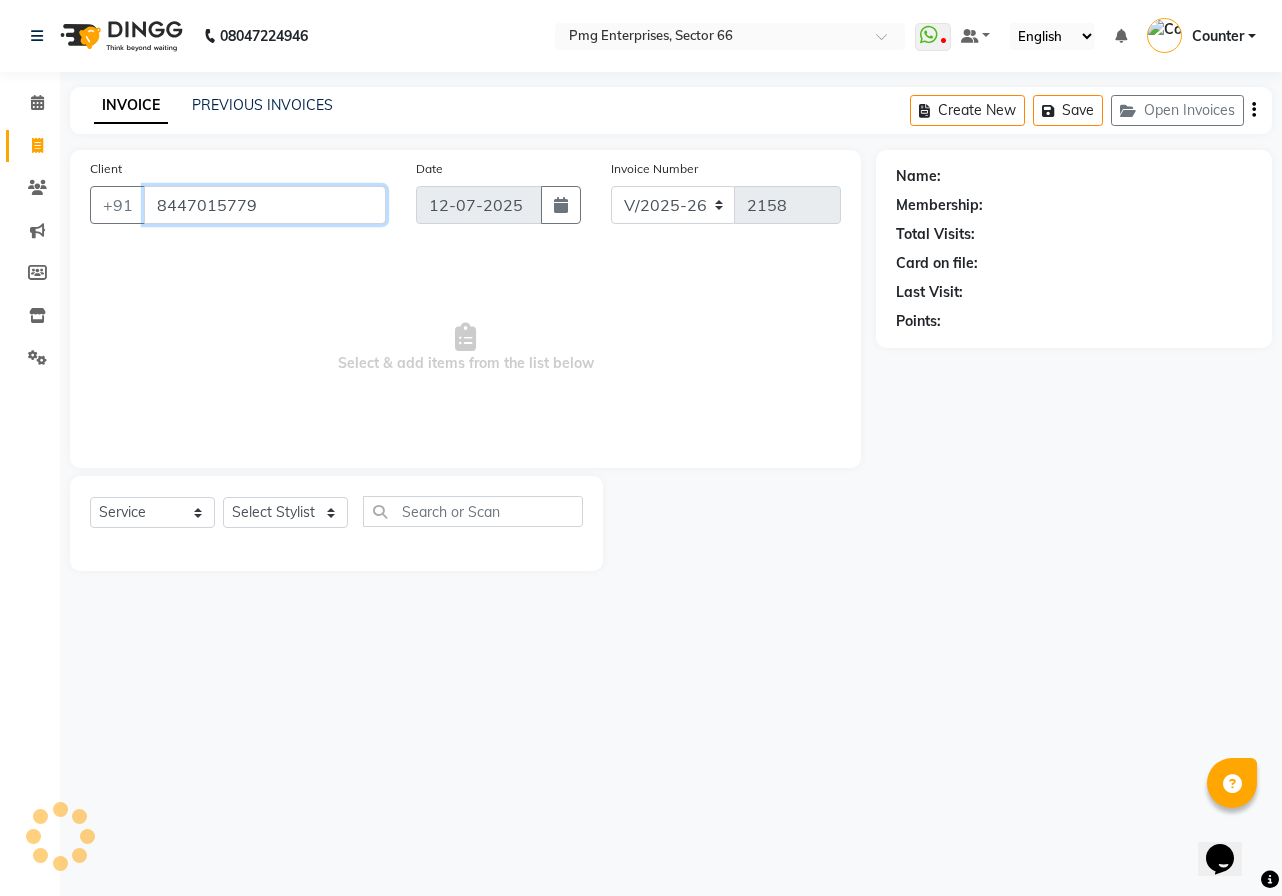 type on "8447015779" 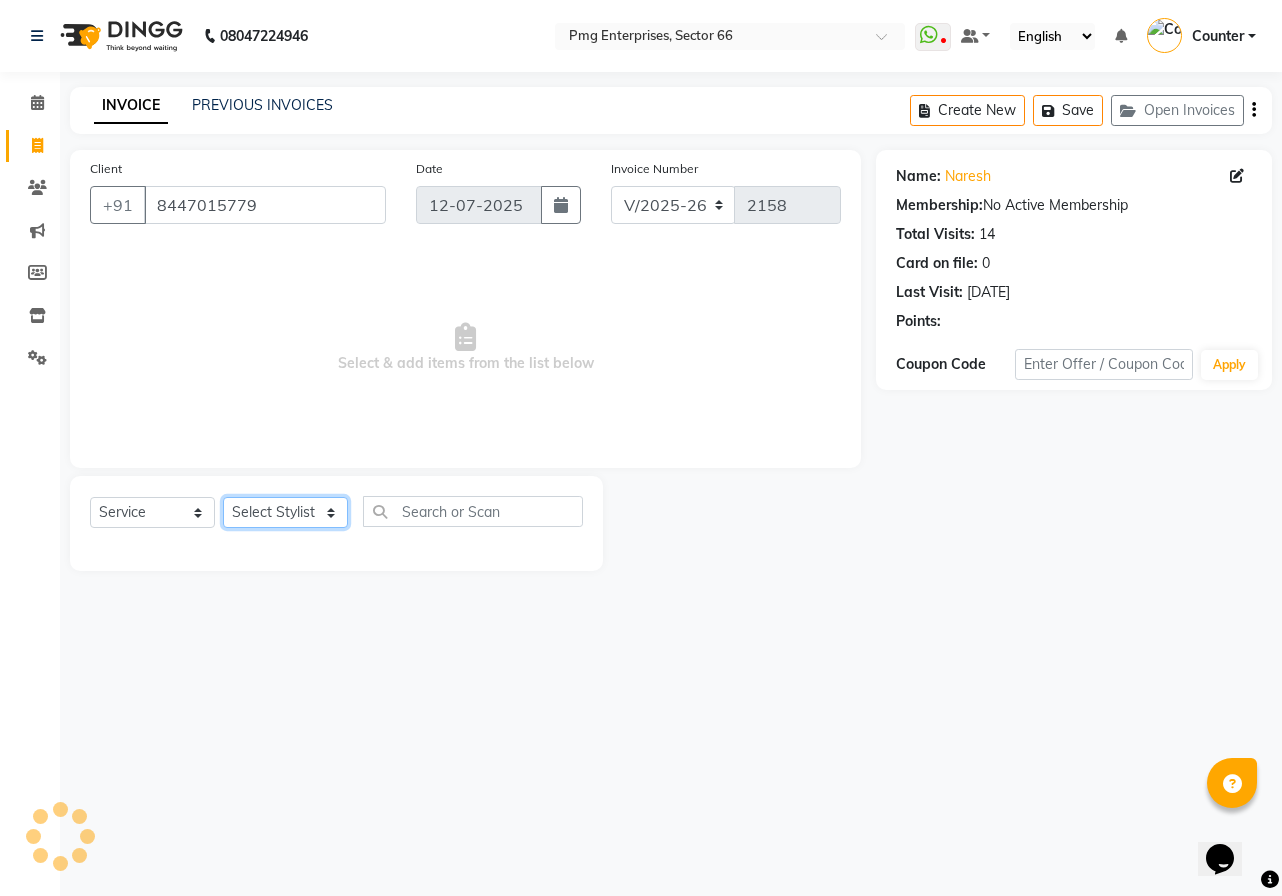 click on "Select Stylist [PERSON_NAME] Counter [PERSON_NAME] [PERSON_NAME] [PERSON_NAME] [PERSON_NAME]" 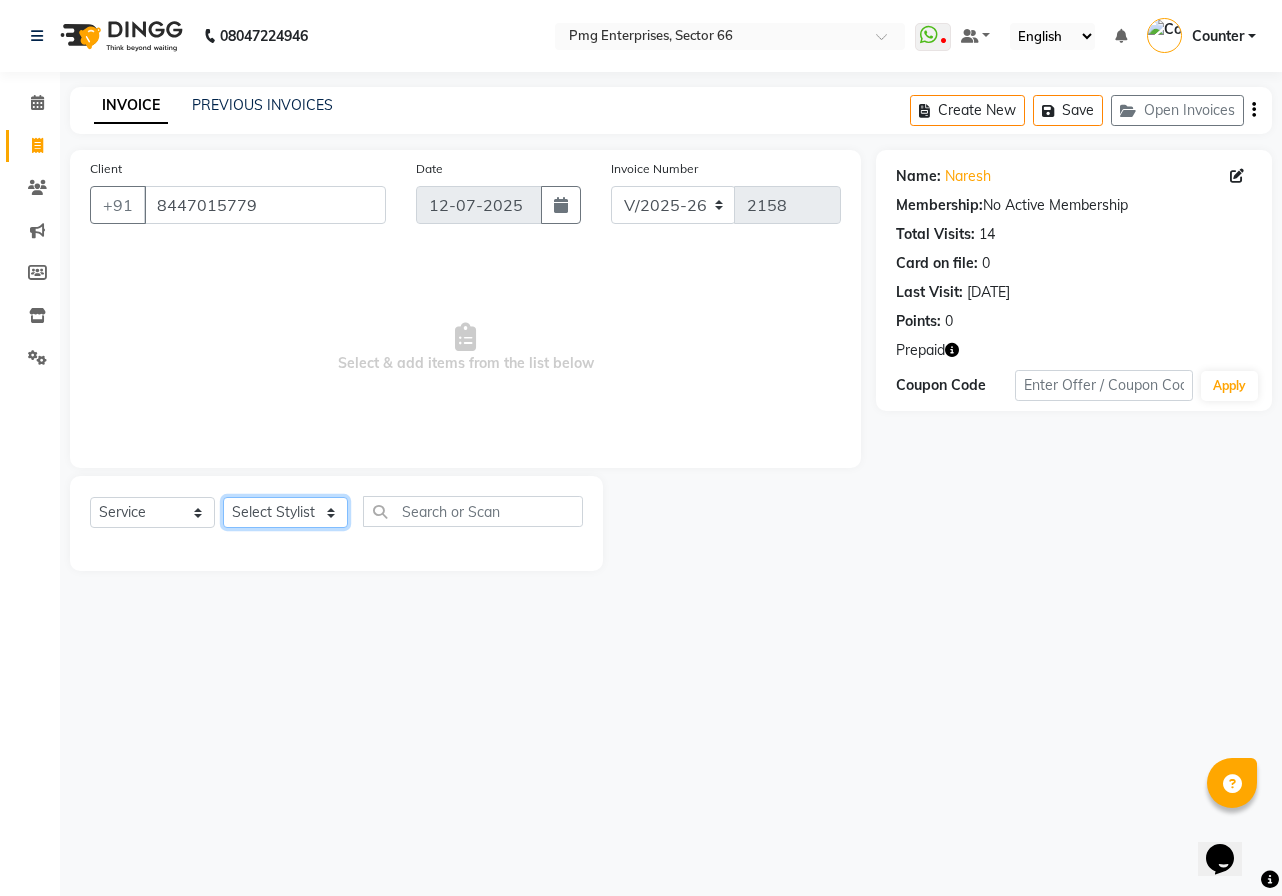 select on "78814" 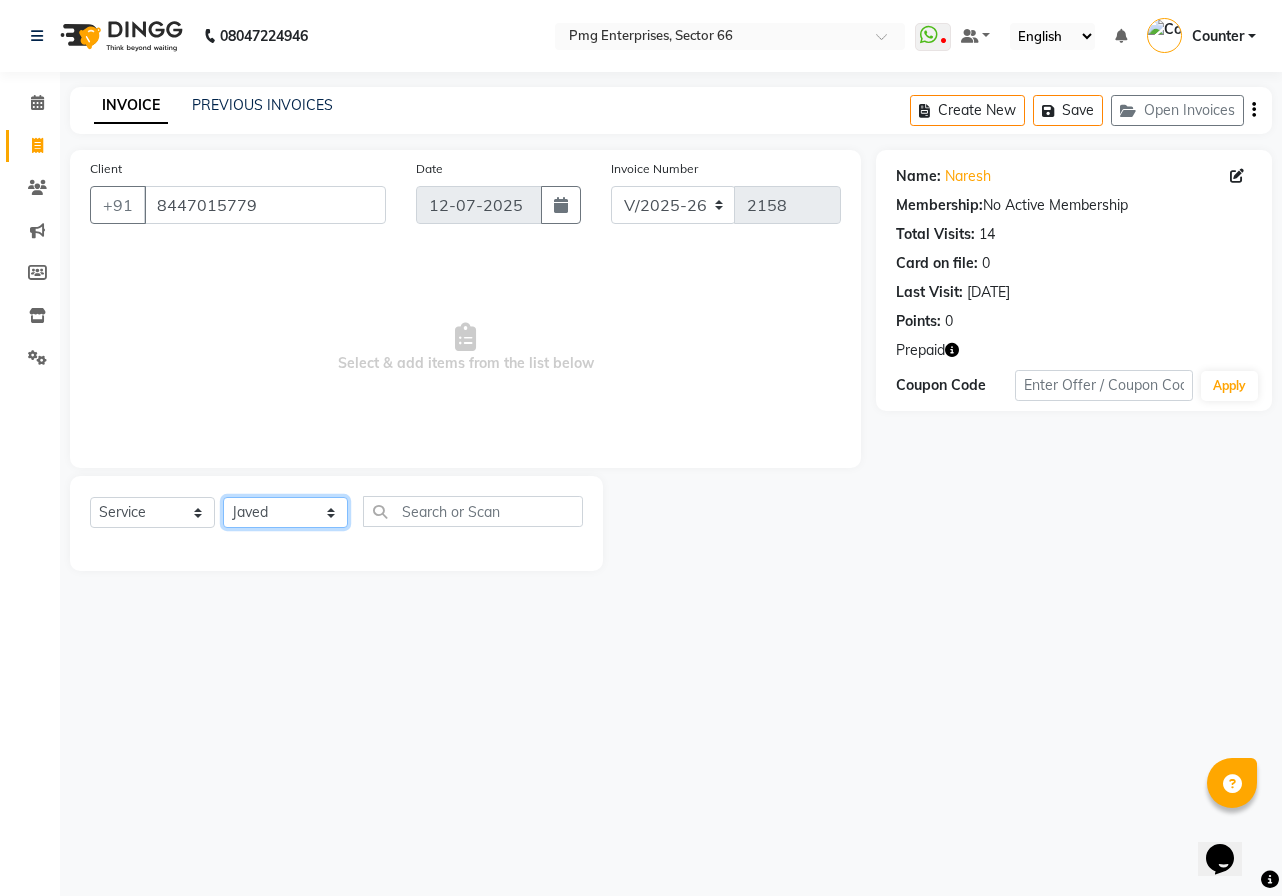 click on "Select Stylist [PERSON_NAME] Counter [PERSON_NAME] [PERSON_NAME] [PERSON_NAME] [PERSON_NAME]" 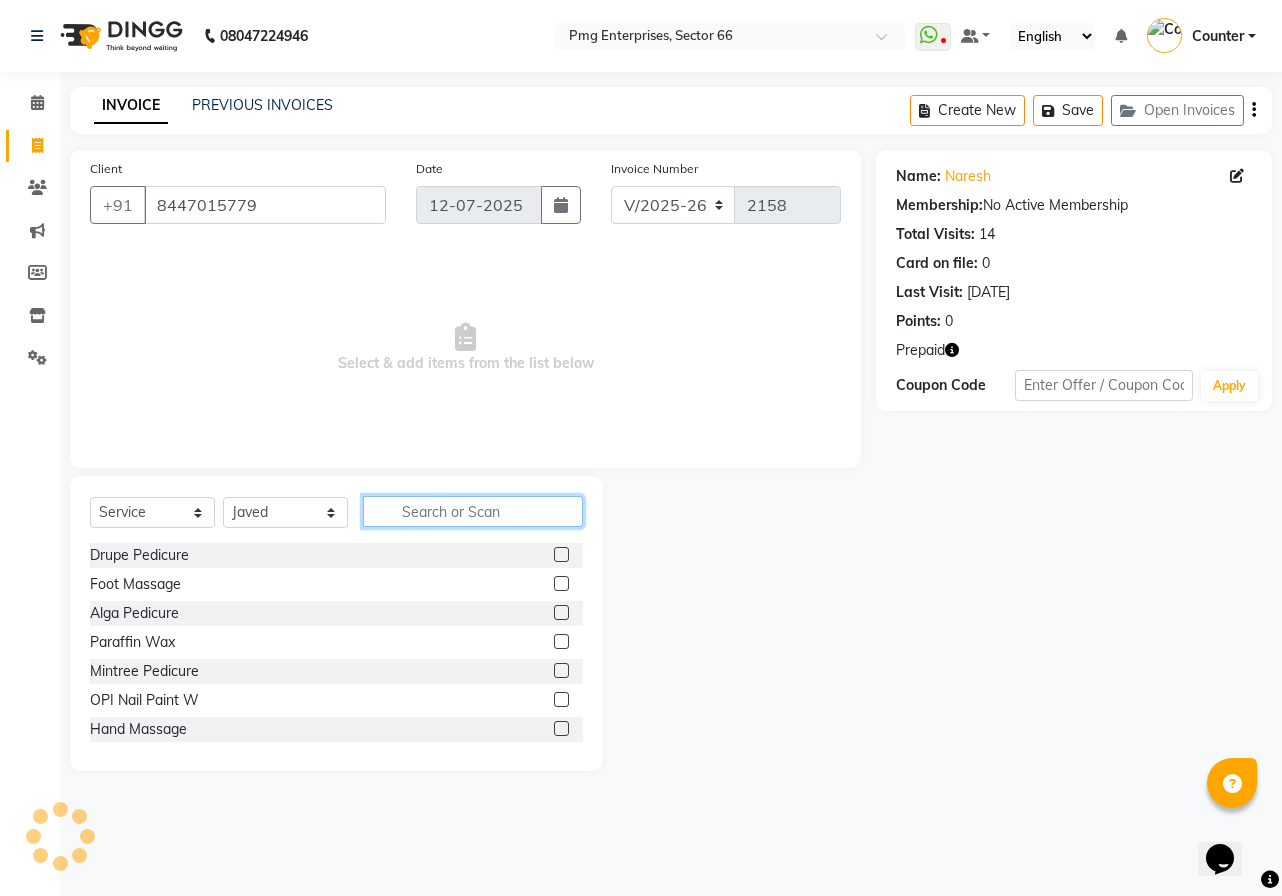 click 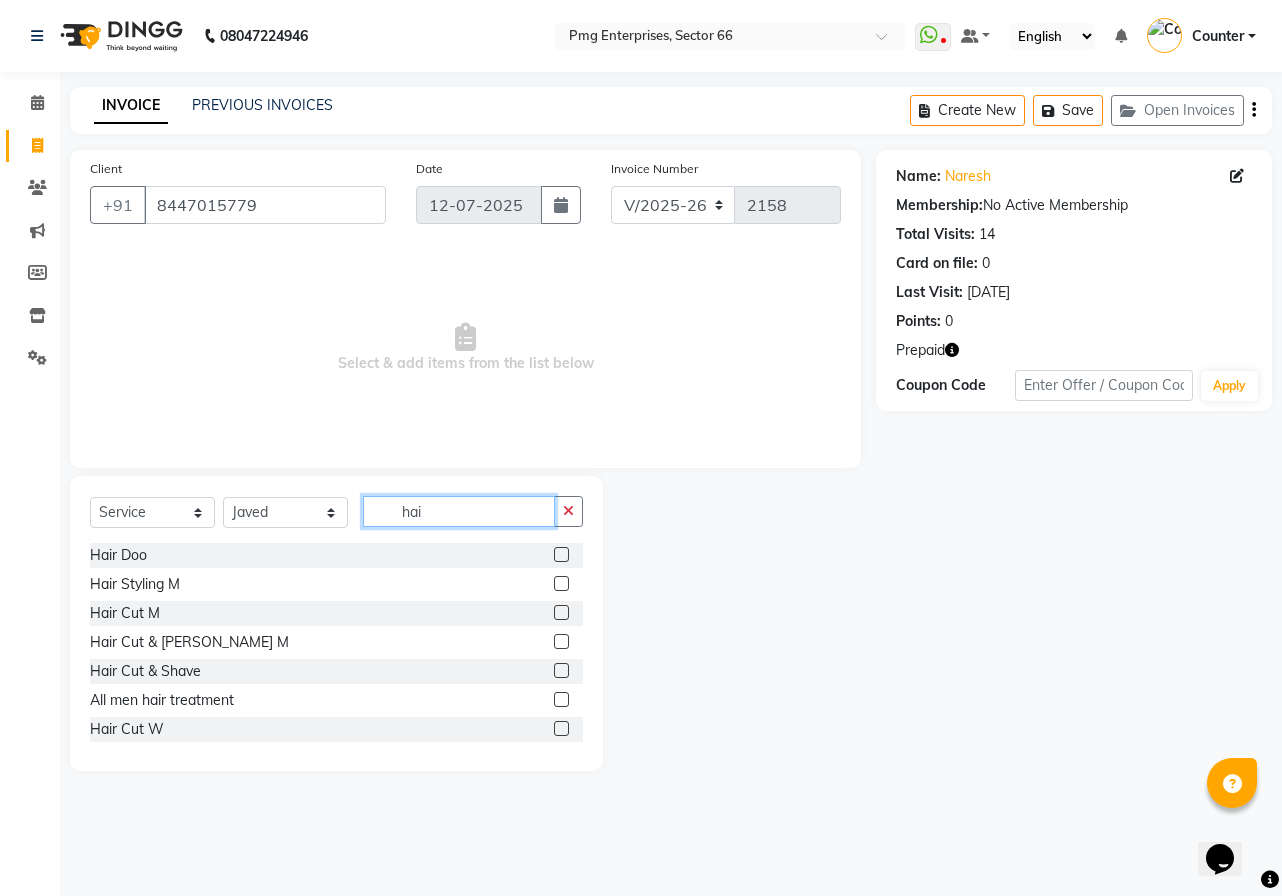 type on "hai" 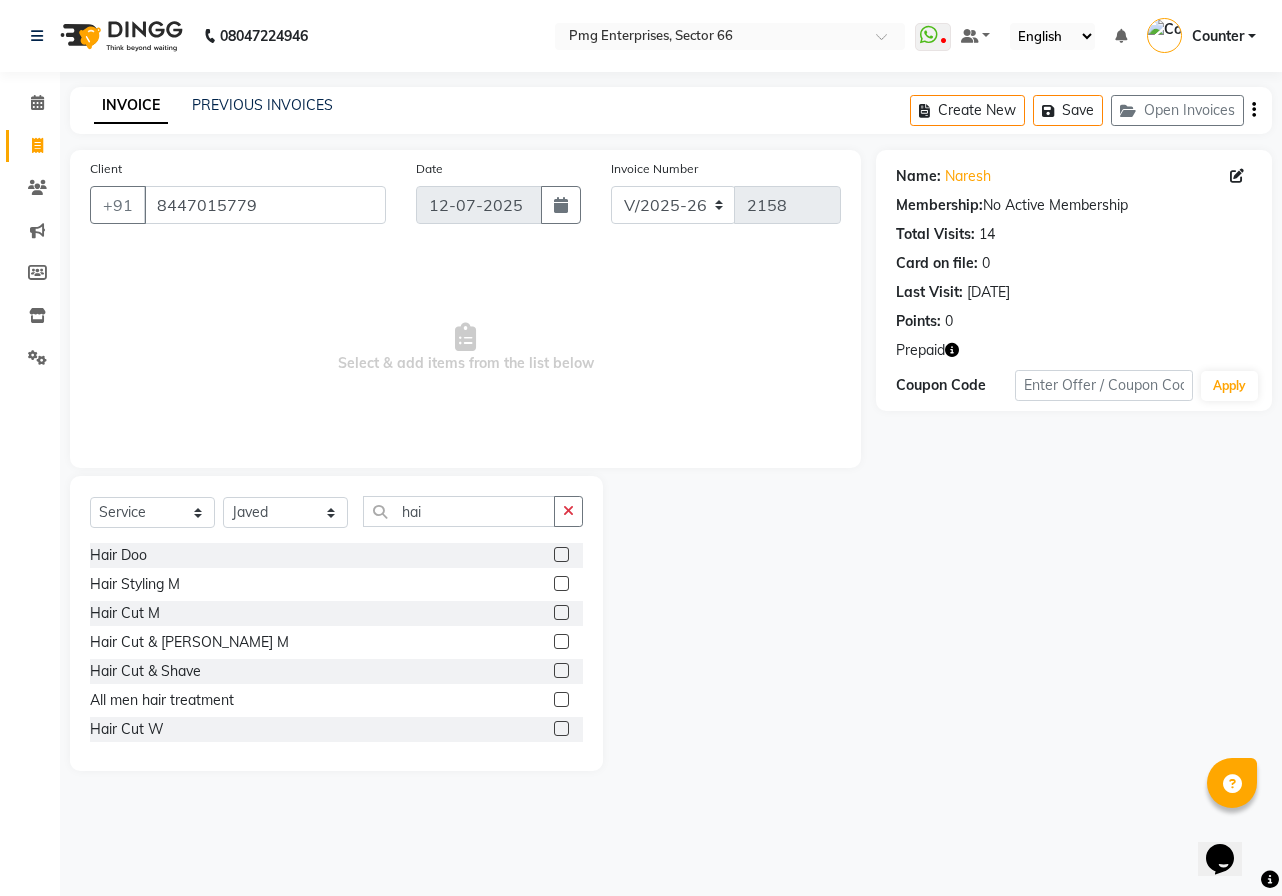 click 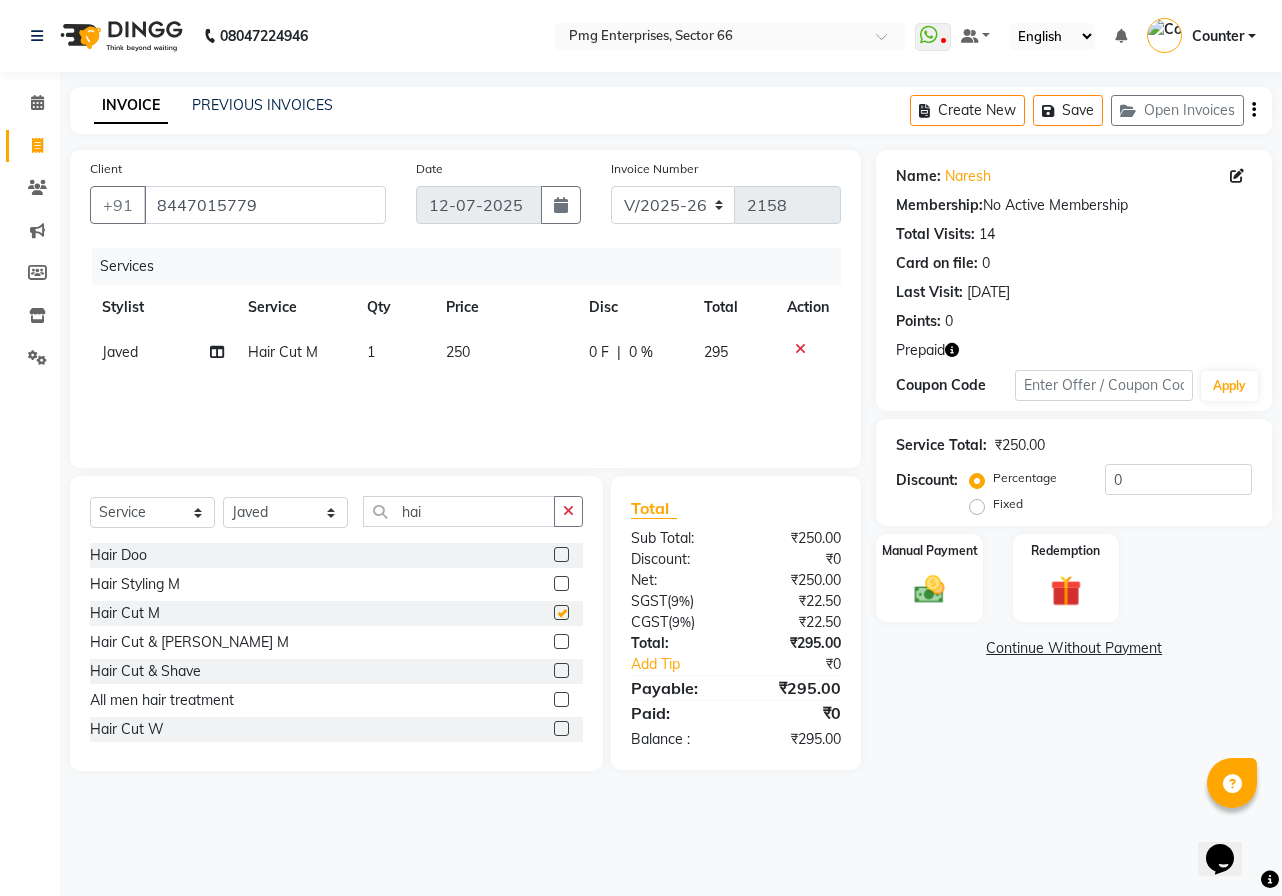 checkbox on "false" 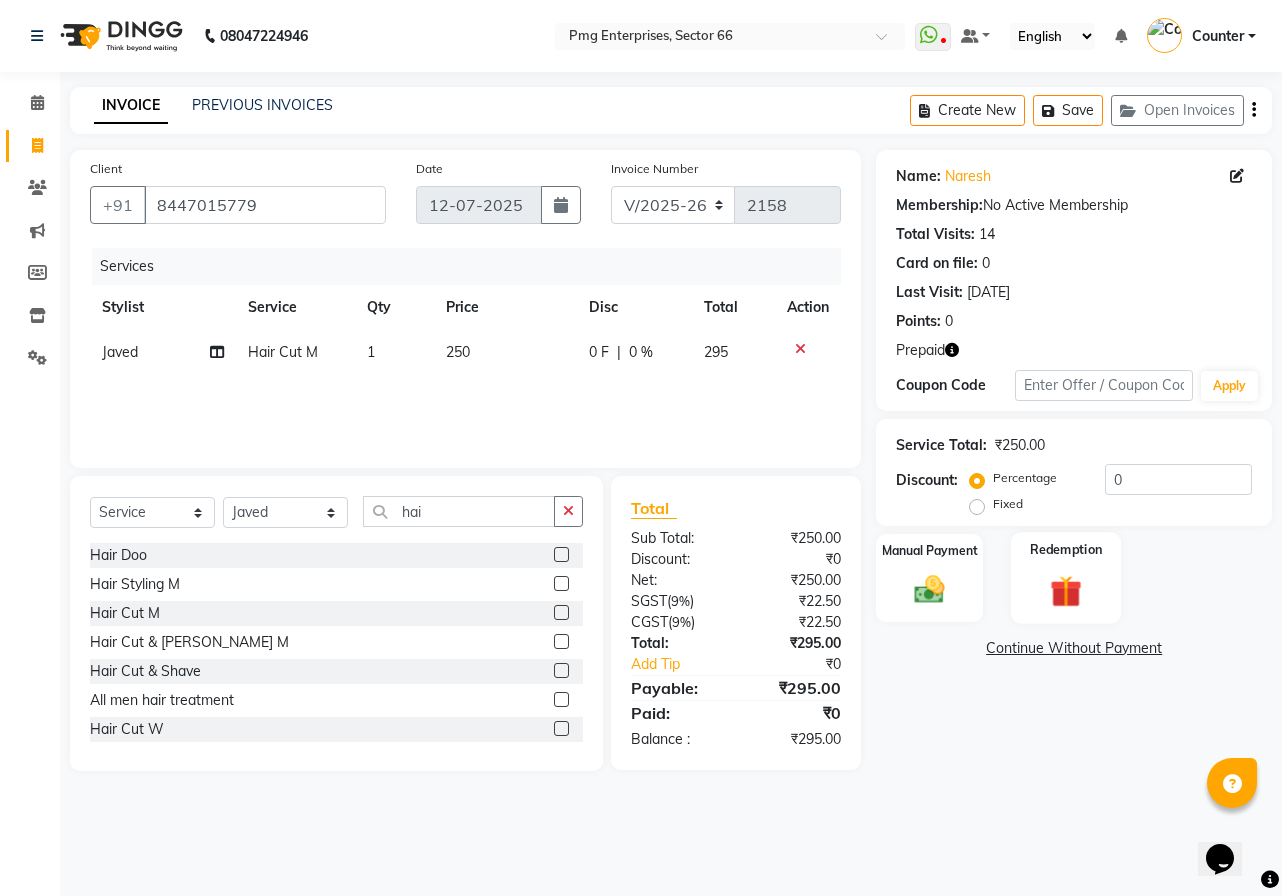 click 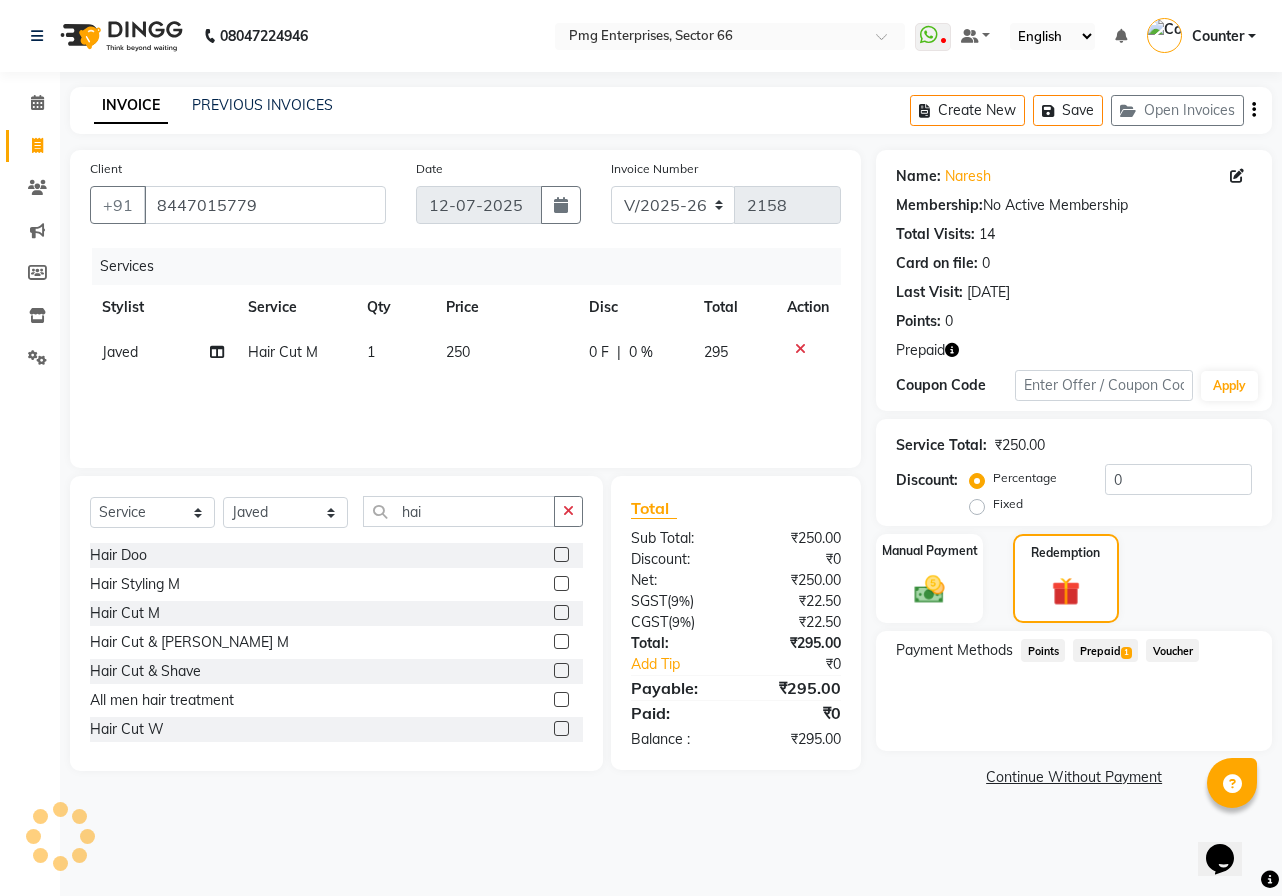 click 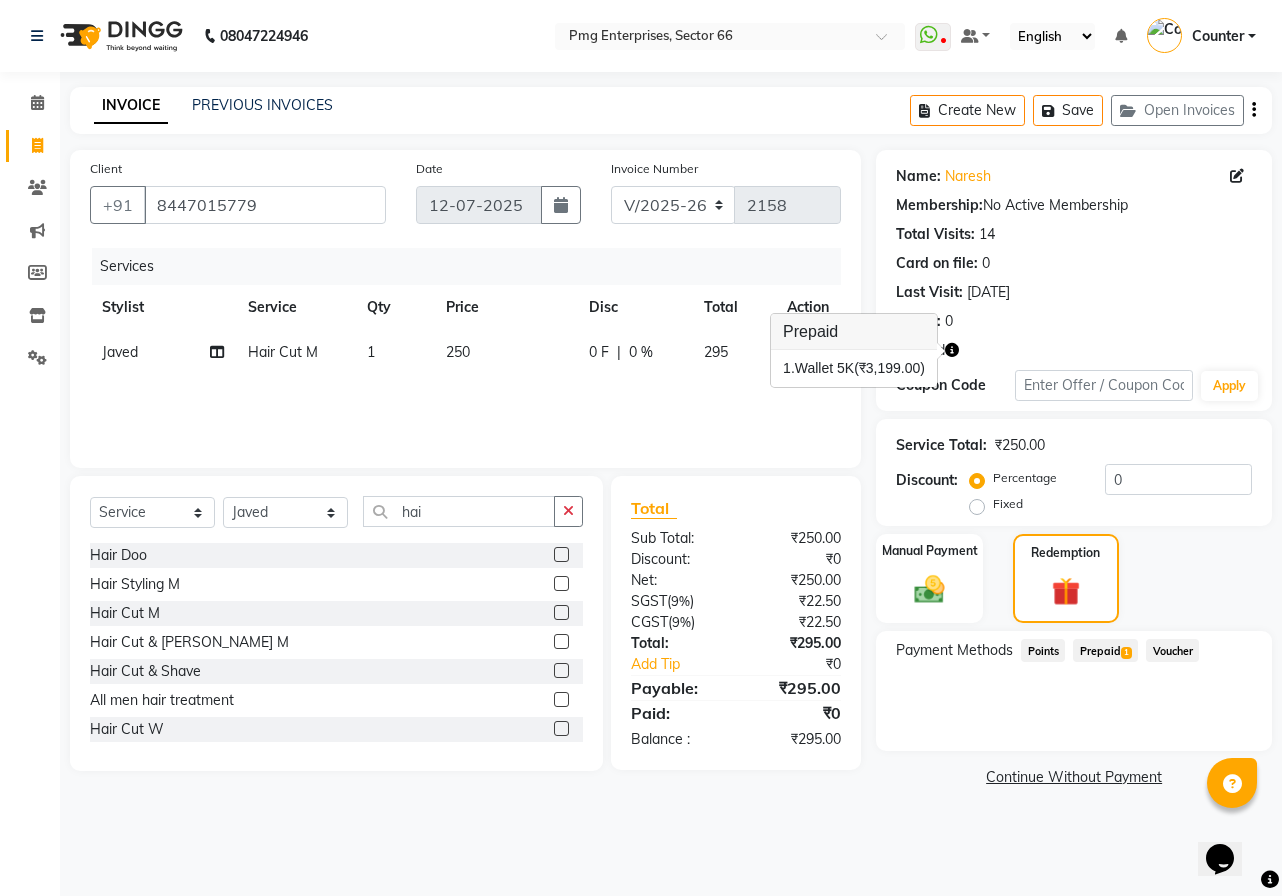 click on "Prepaid  1" 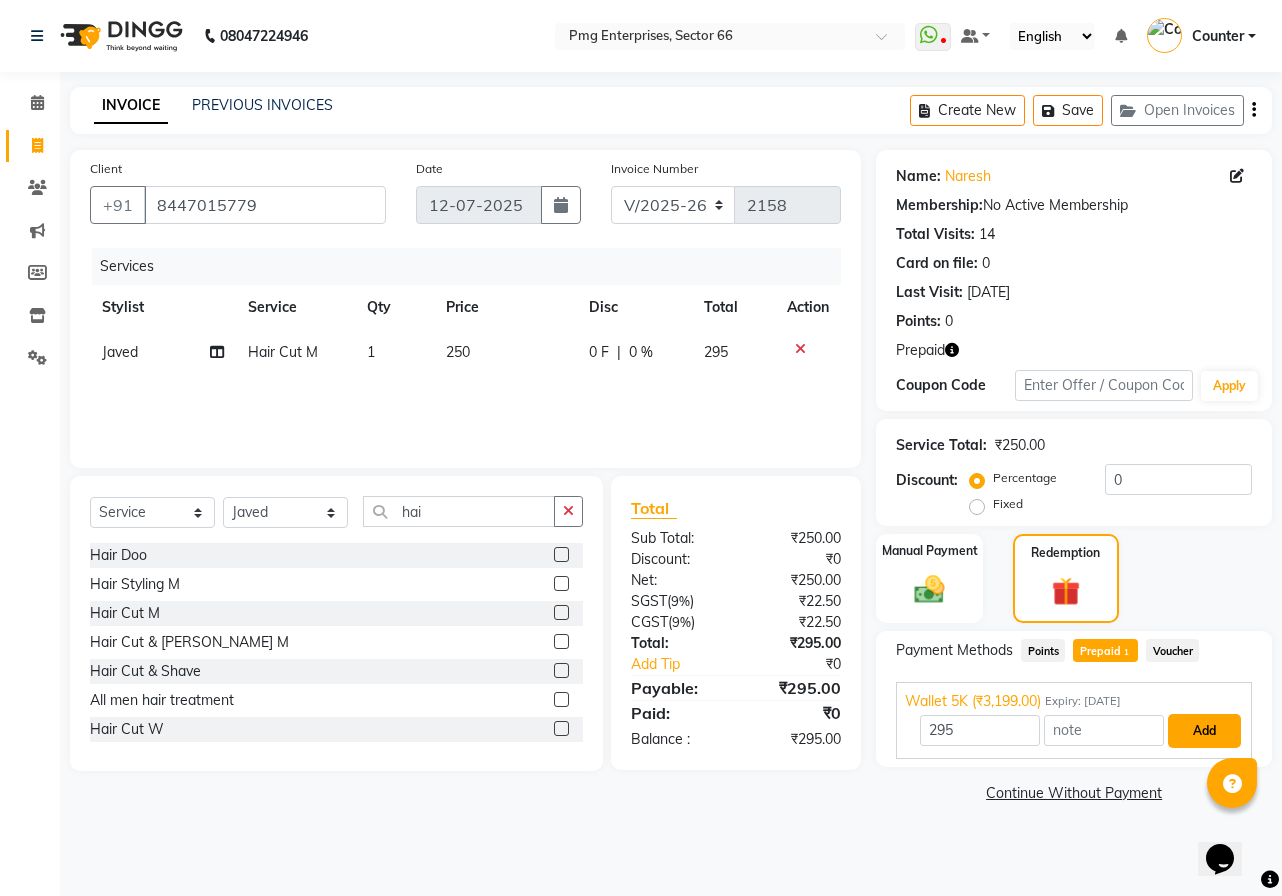 click on "Add" at bounding box center [1204, 731] 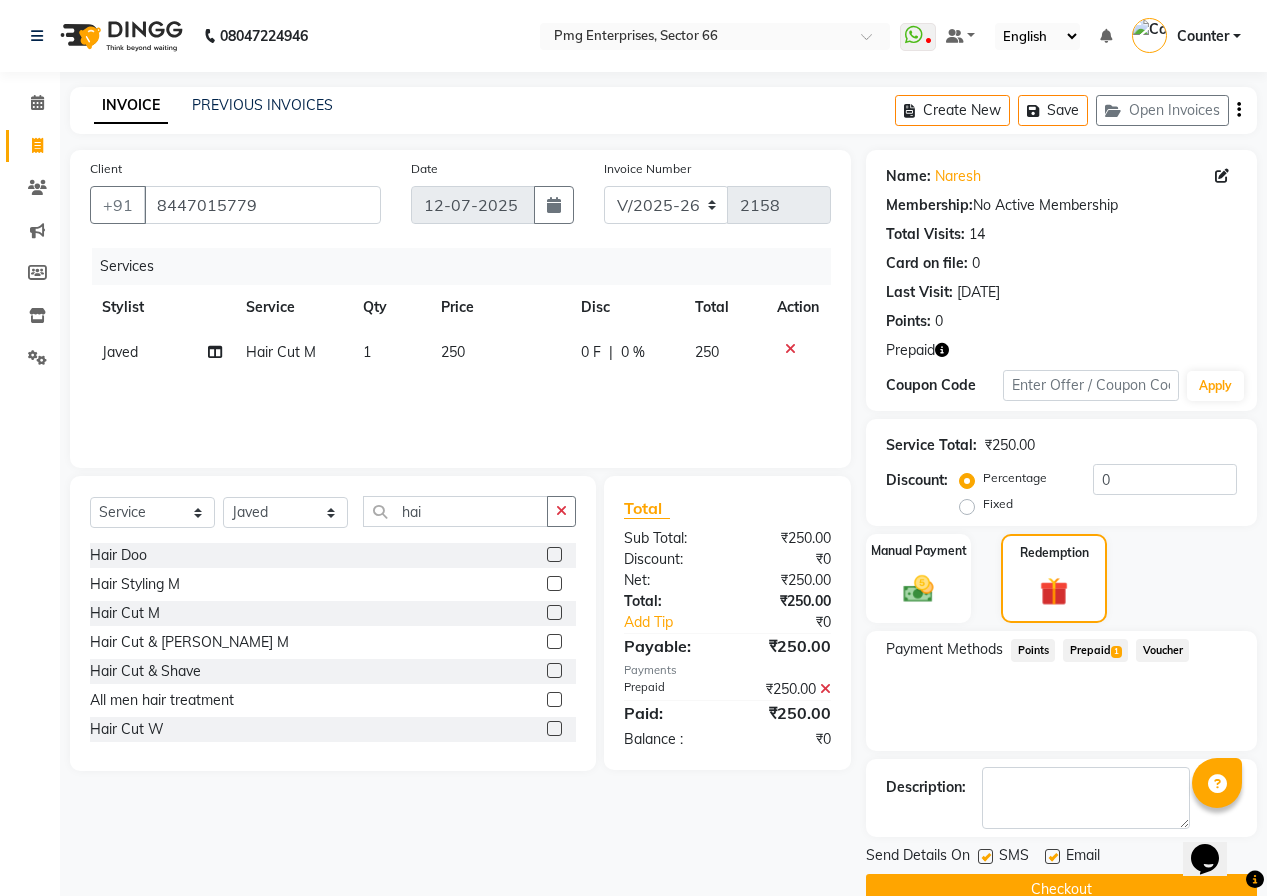 click on "Checkout" 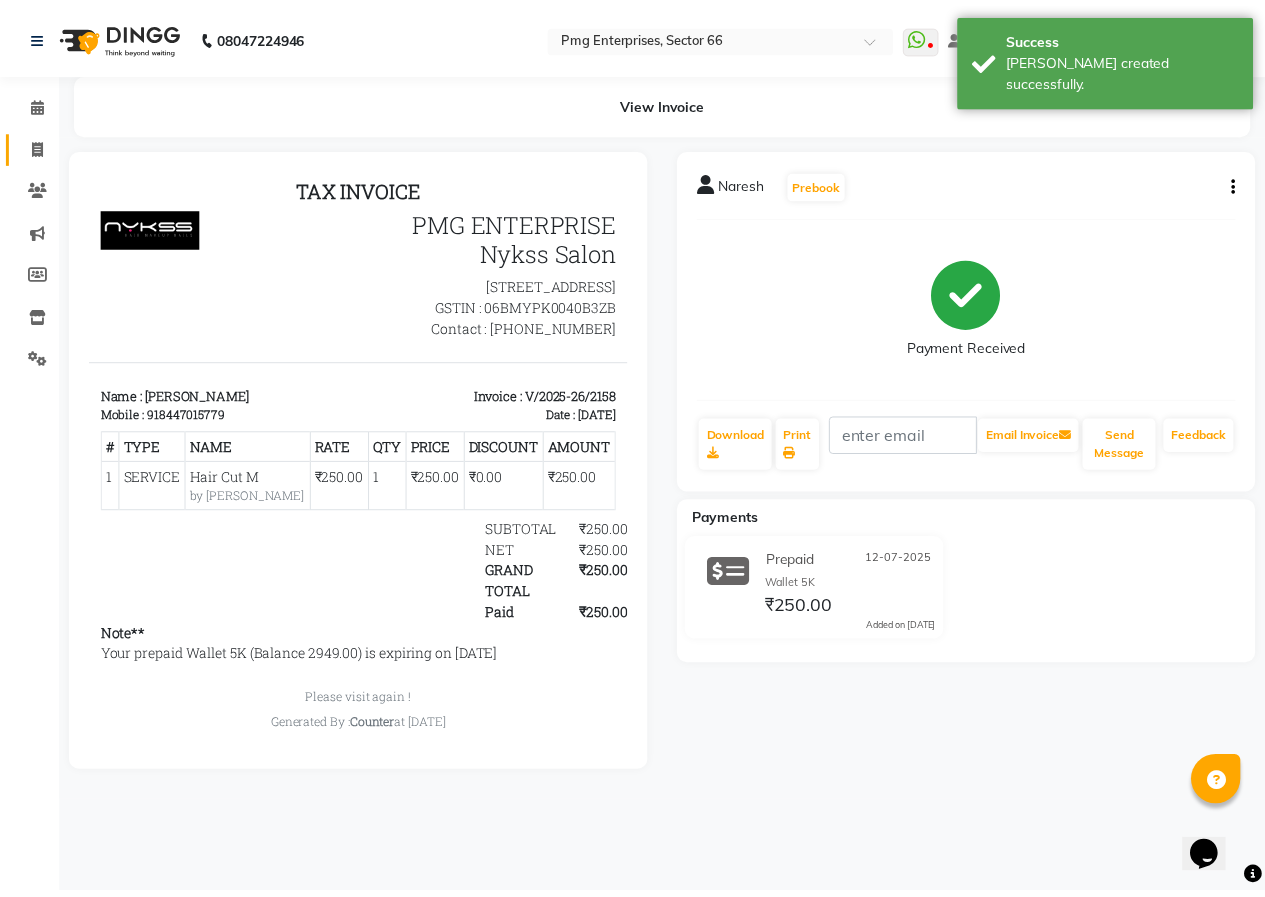 scroll, scrollTop: 0, scrollLeft: 0, axis: both 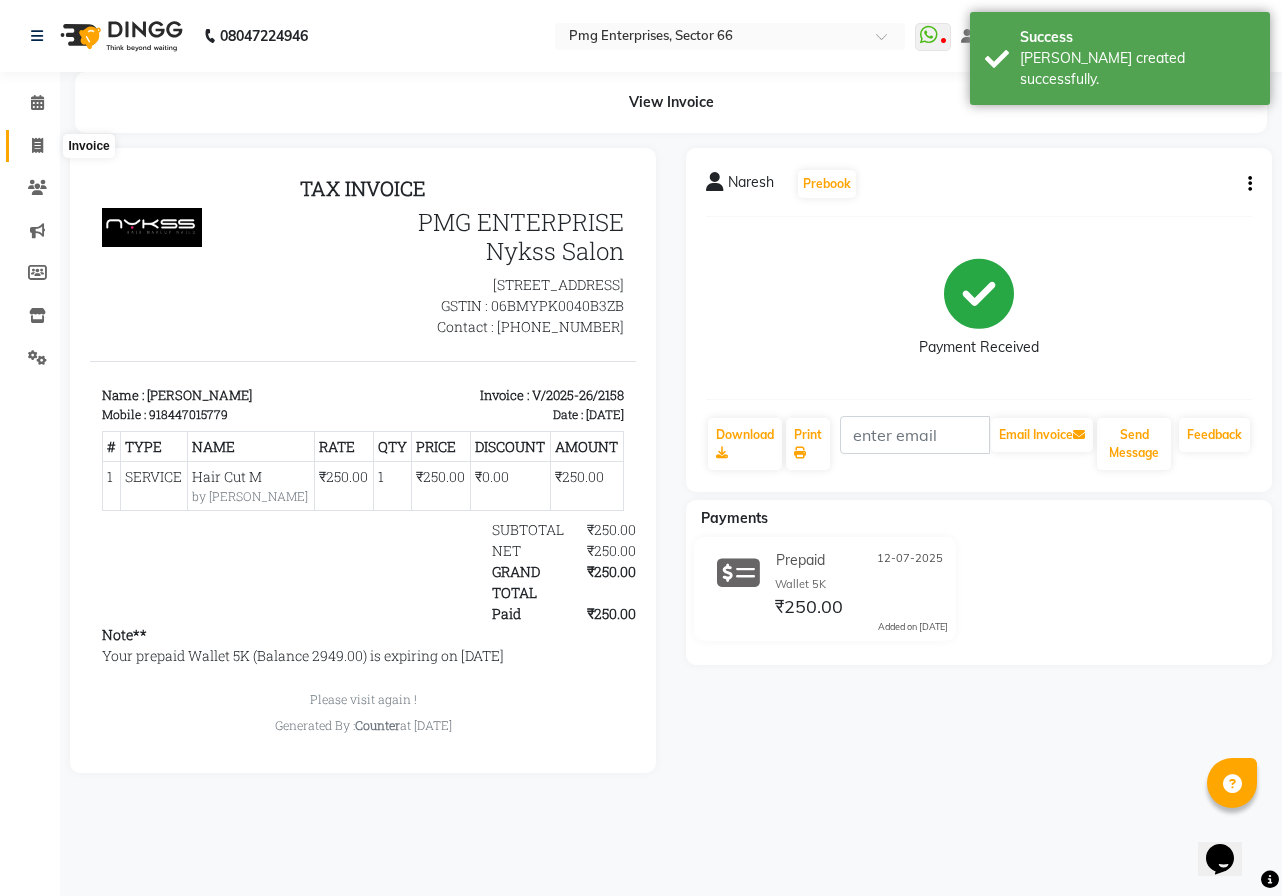 click 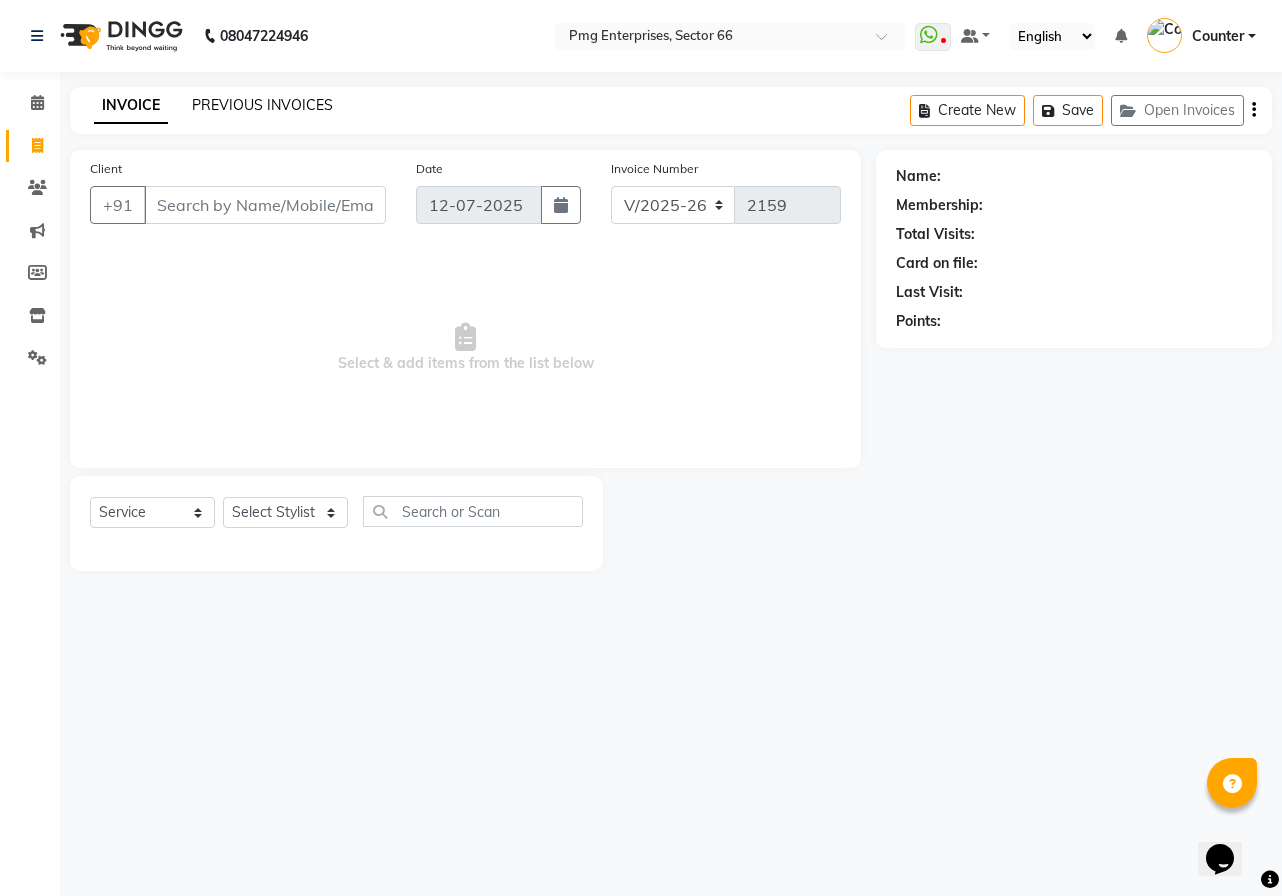 click on "PREVIOUS INVOICES" 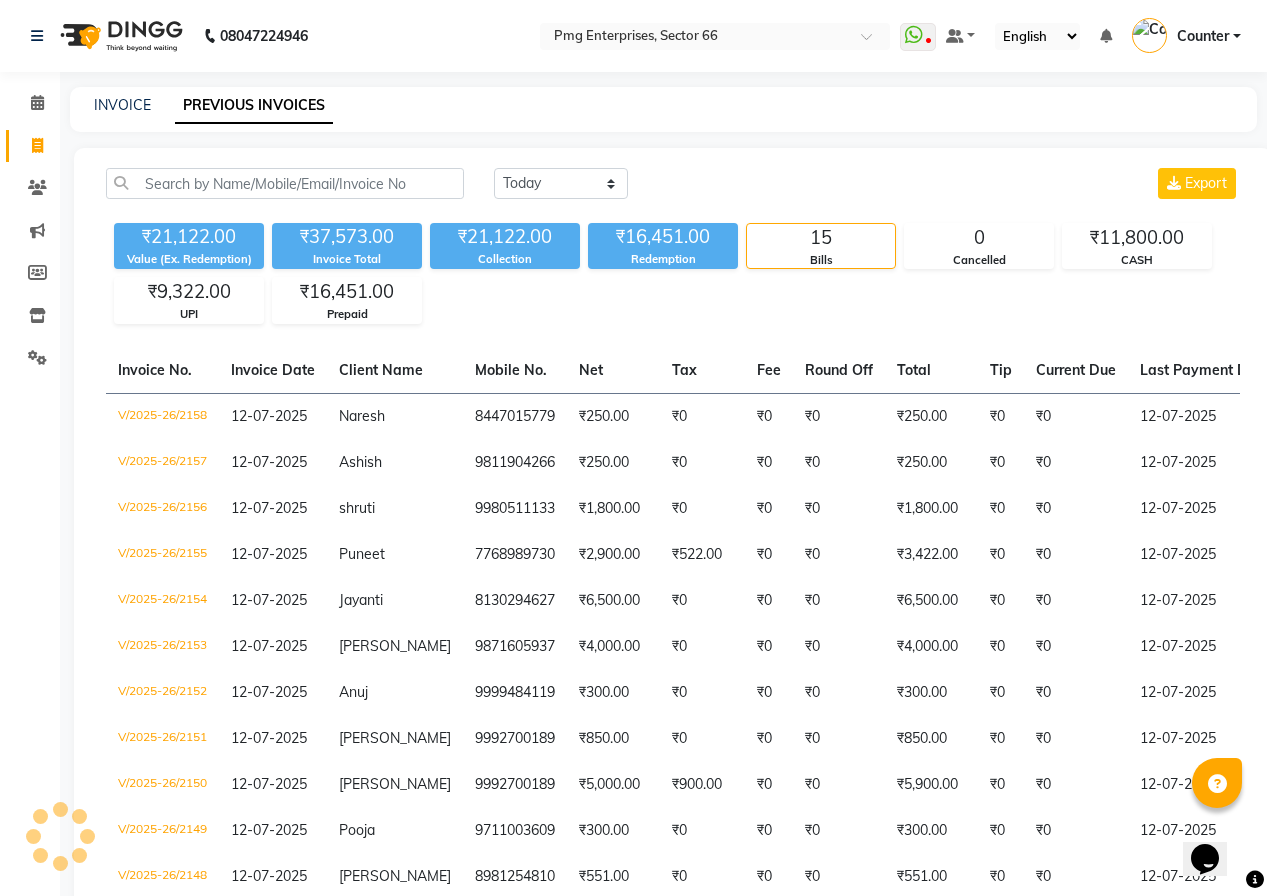 click on "[DATE] [DATE] Custom Range Export ₹21,122.00 Value (Ex. Redemption) ₹37,573.00 Invoice Total  ₹21,122.00 Collection ₹16,451.00 Redemption 15 Bills 0 Cancelled ₹11,800.00 CASH ₹9,322.00 UPI ₹16,451.00 Prepaid  Invoice No.   Invoice Date   Client Name   Mobile No.   Net   Tax   Fee   Round Off   Total   Tip   Current Due   Last Payment Date   Payment Amount   Payment Methods   Cancel Reason   Status   V/2025-26/2158  [DATE] Naresh   8447015779 ₹250.00 ₹0  ₹0  ₹0 ₹250.00 ₹0 ₹0 [DATE] ₹250.00  Prepaid - PAID  V/2025-26/2157  [DATE] Ashish   9811904266 ₹250.00 ₹0  ₹0  ₹0 ₹250.00 ₹0 ₹0 [DATE] ₹250.00  Prepaid - PAID  V/2025-26/2156  [DATE] shruti   9980511133 ₹1,800.00 ₹0  ₹0  ₹0 ₹1,800.00 ₹0 ₹0 [DATE] ₹1,800.00  Prepaid - PAID  V/2025-26/2155  [DATE] [PERSON_NAME]   7768989730 ₹2,900.00 ₹522.00  ₹0  ₹0 ₹3,422.00 ₹0 ₹0 [DATE] ₹3,422.00  UPI - PAID  V/2025-26/2154  [DATE] Jayanti   8130294627 ₹6,500.00 ₹0" 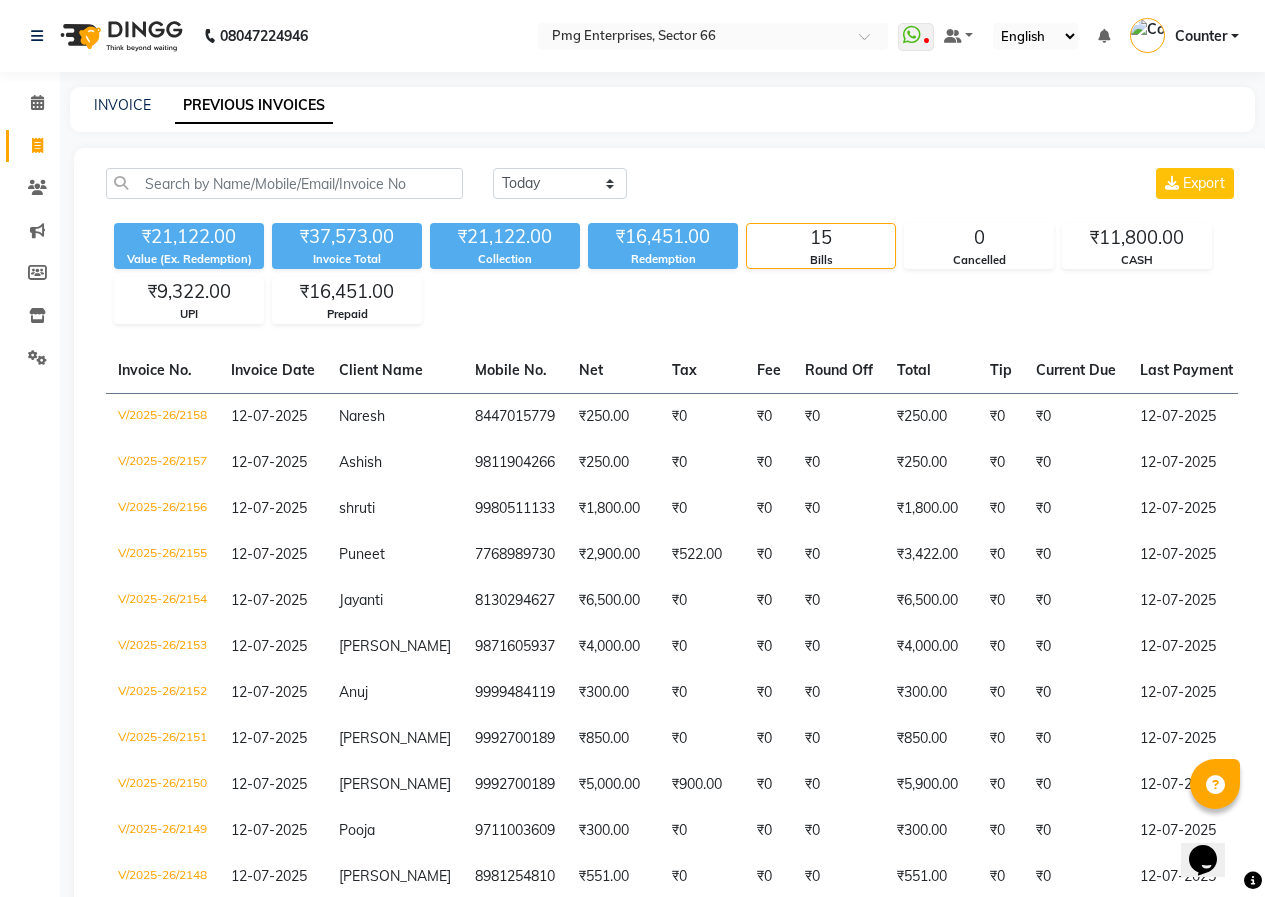 scroll, scrollTop: 331, scrollLeft: 0, axis: vertical 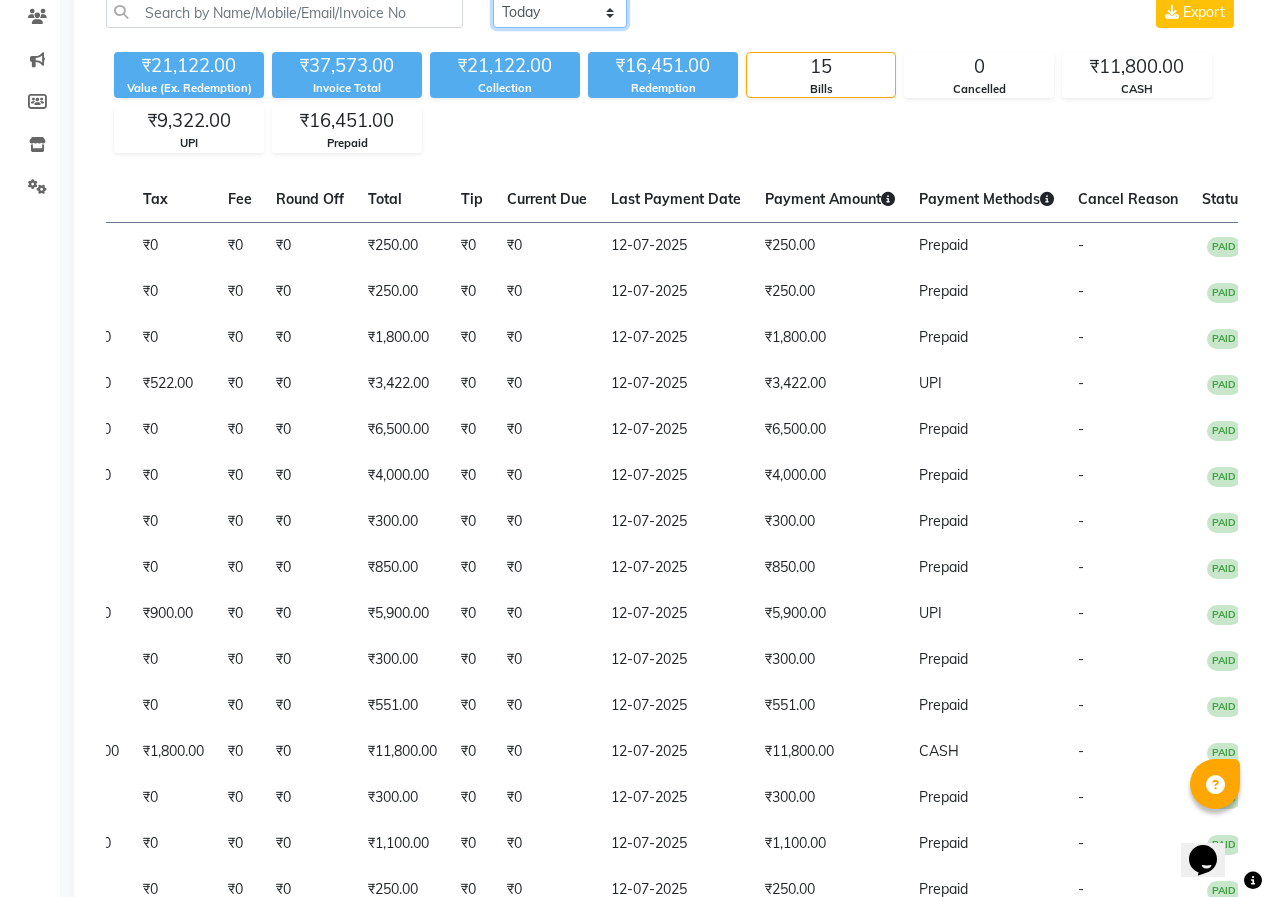 click on "[DATE] [DATE] Custom Range" 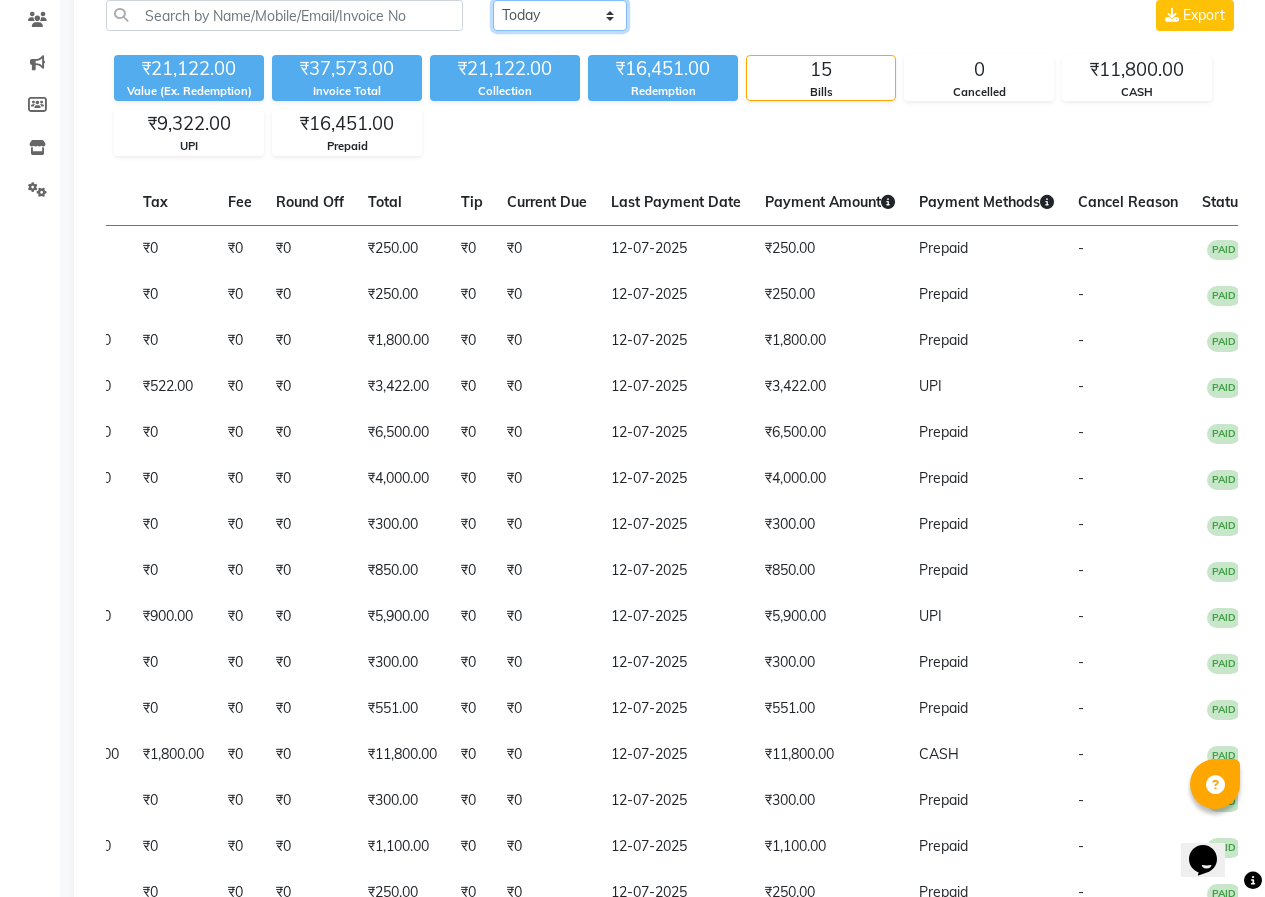 select on "[DATE]" 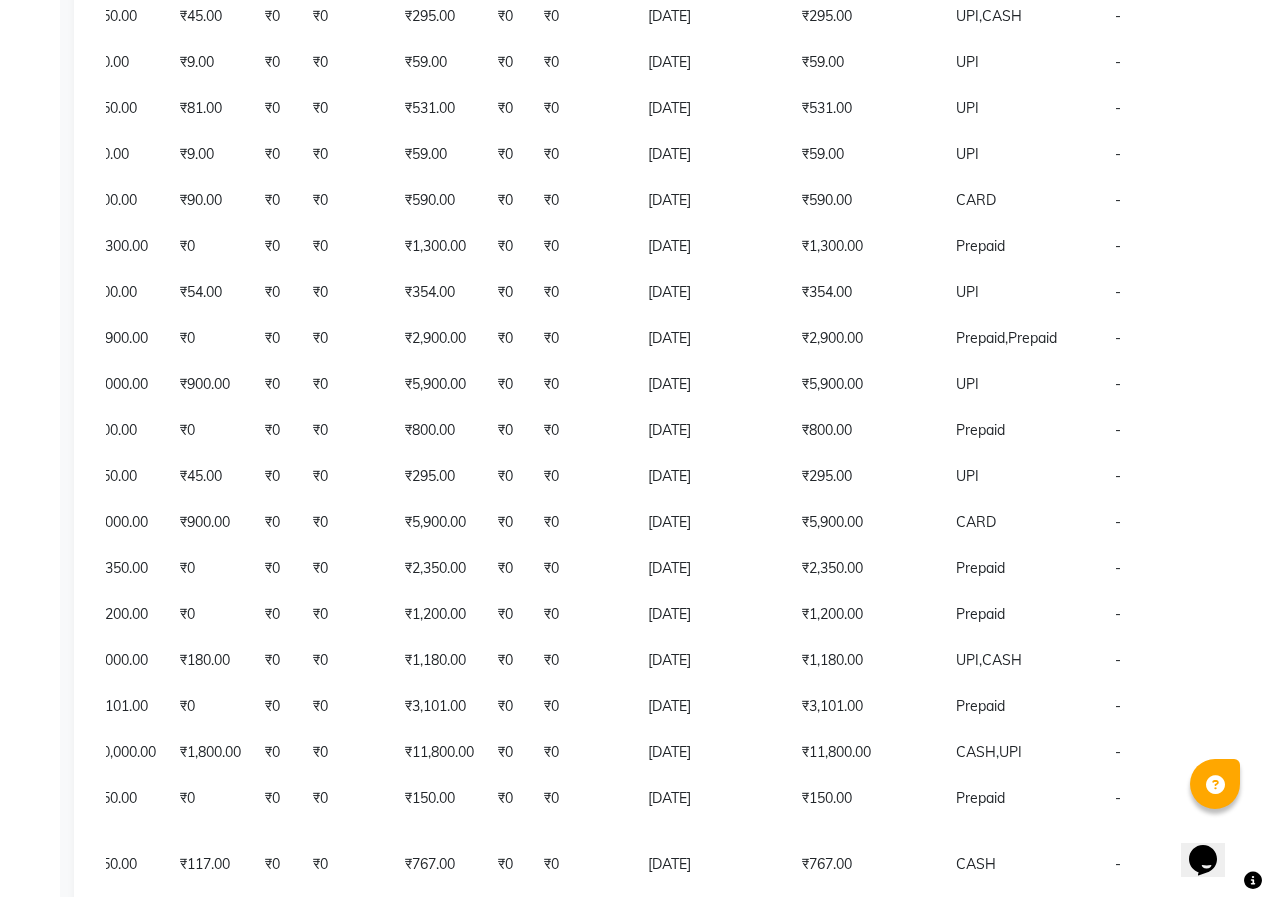 scroll, scrollTop: 1205, scrollLeft: 0, axis: vertical 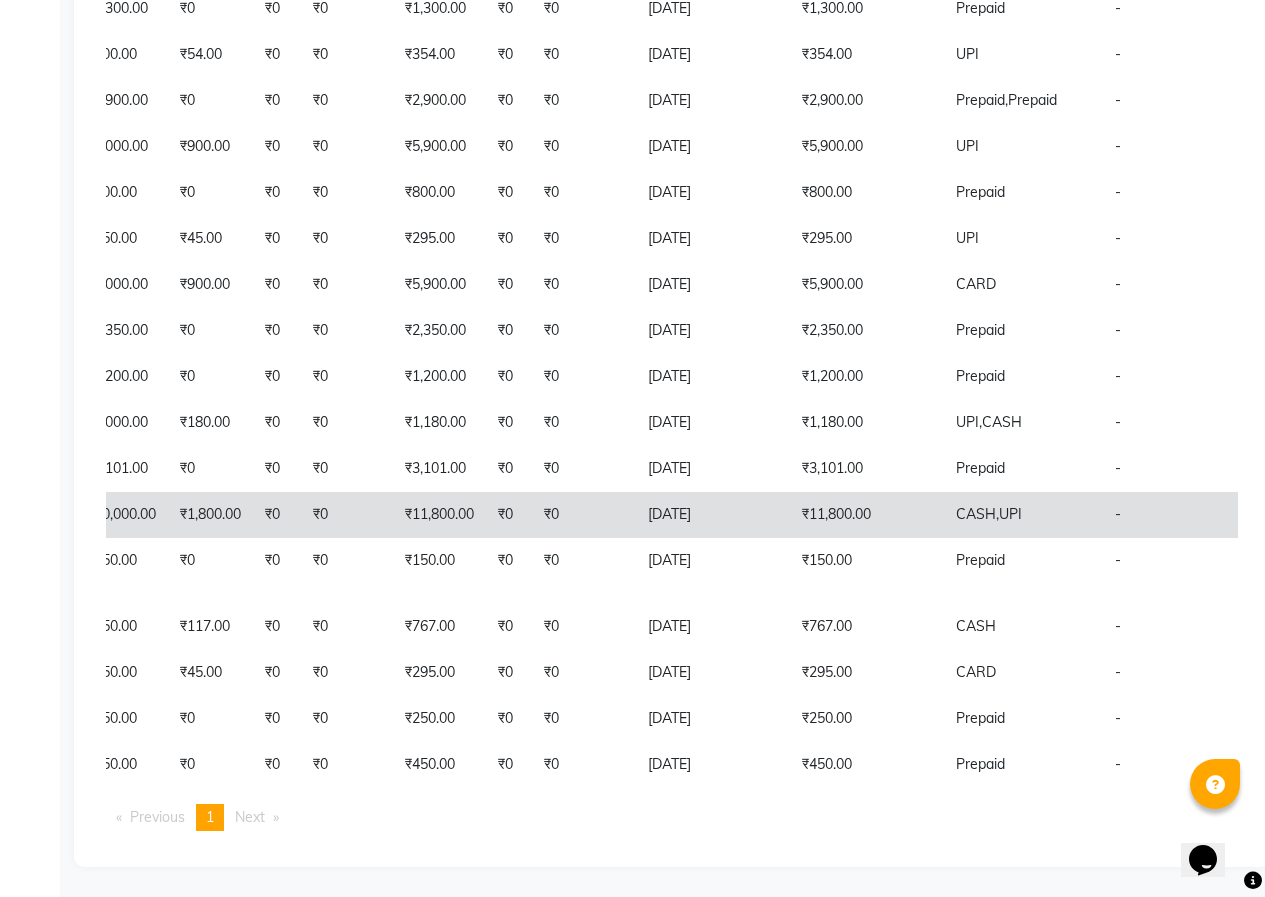 click on "₹11,800.00" 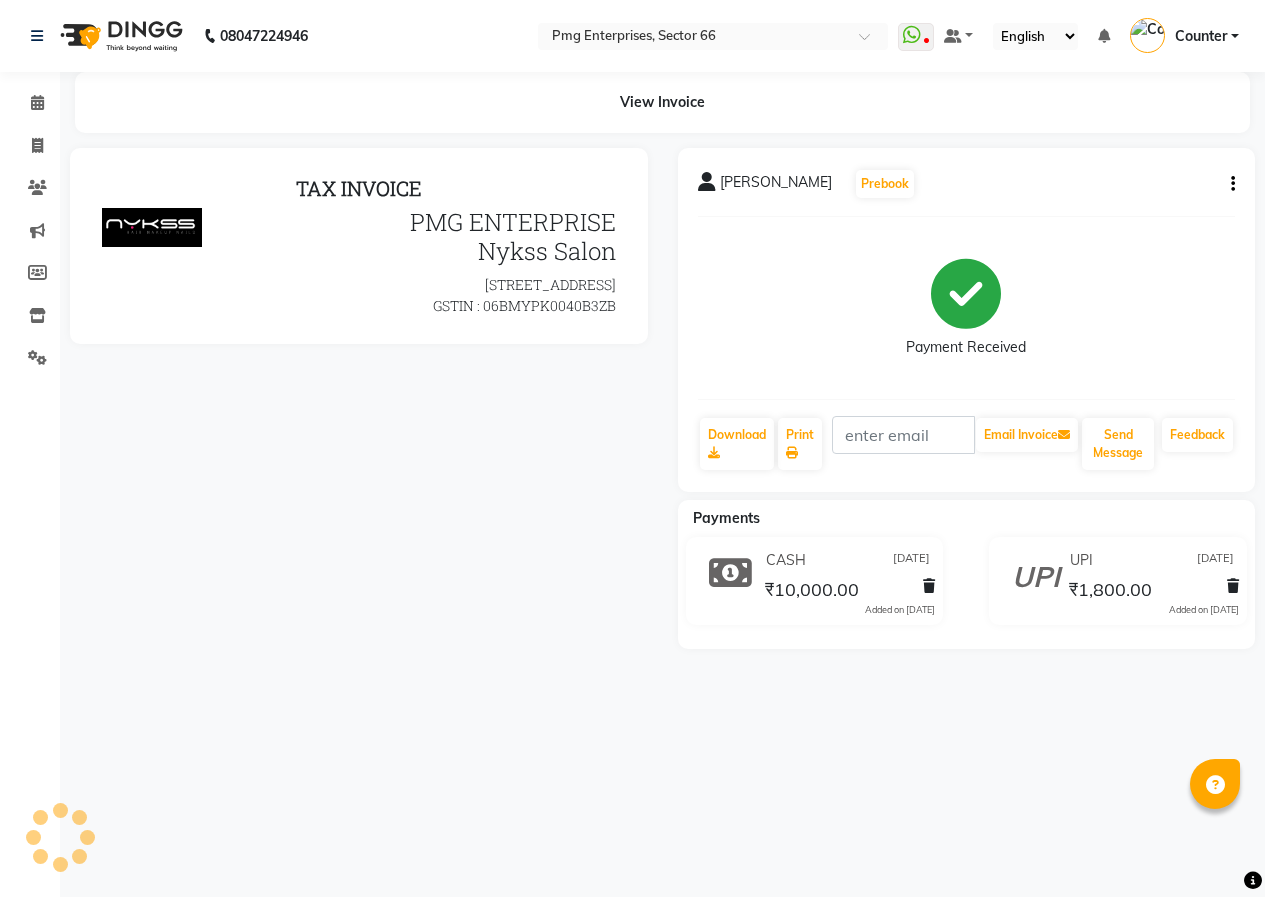 scroll, scrollTop: 0, scrollLeft: 0, axis: both 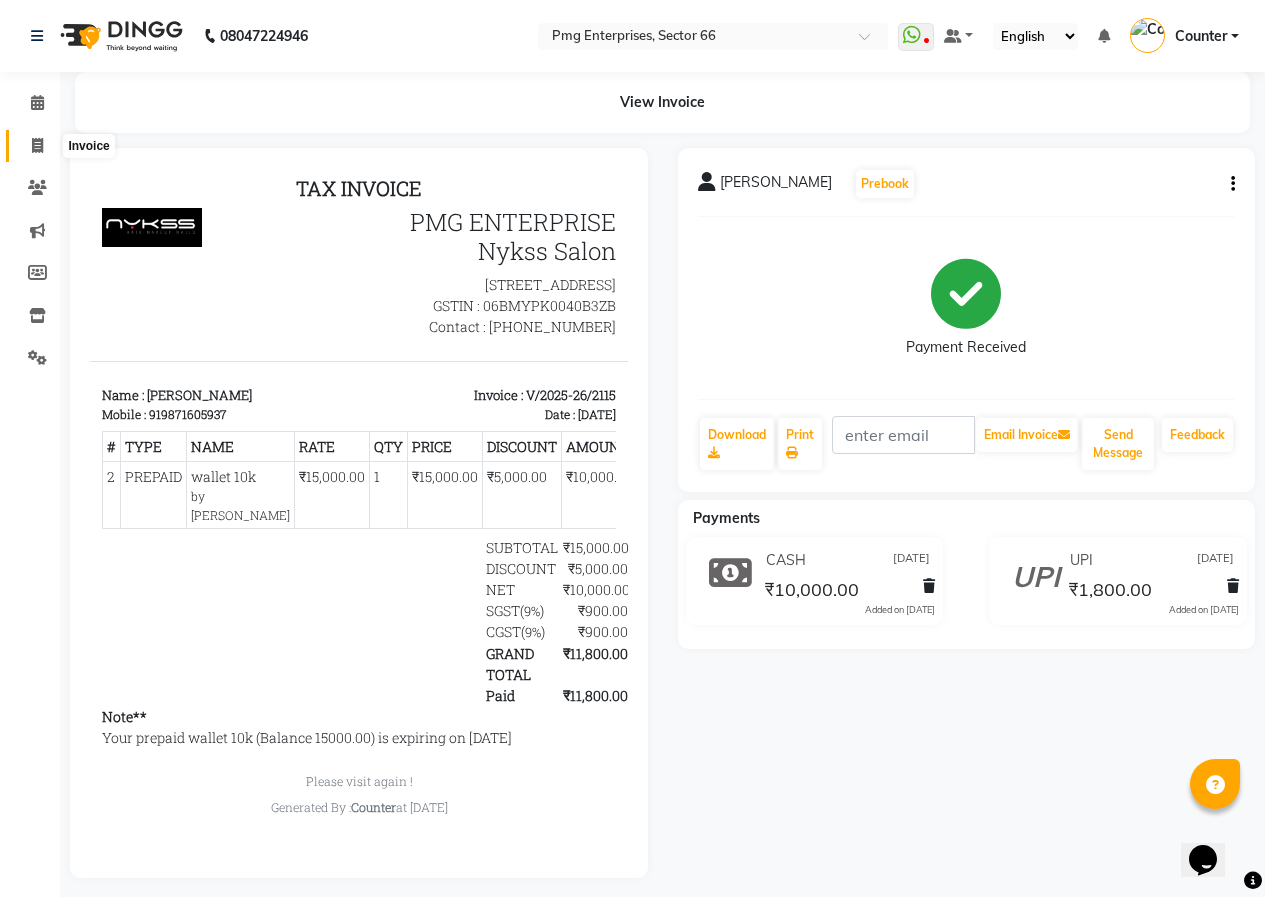 click 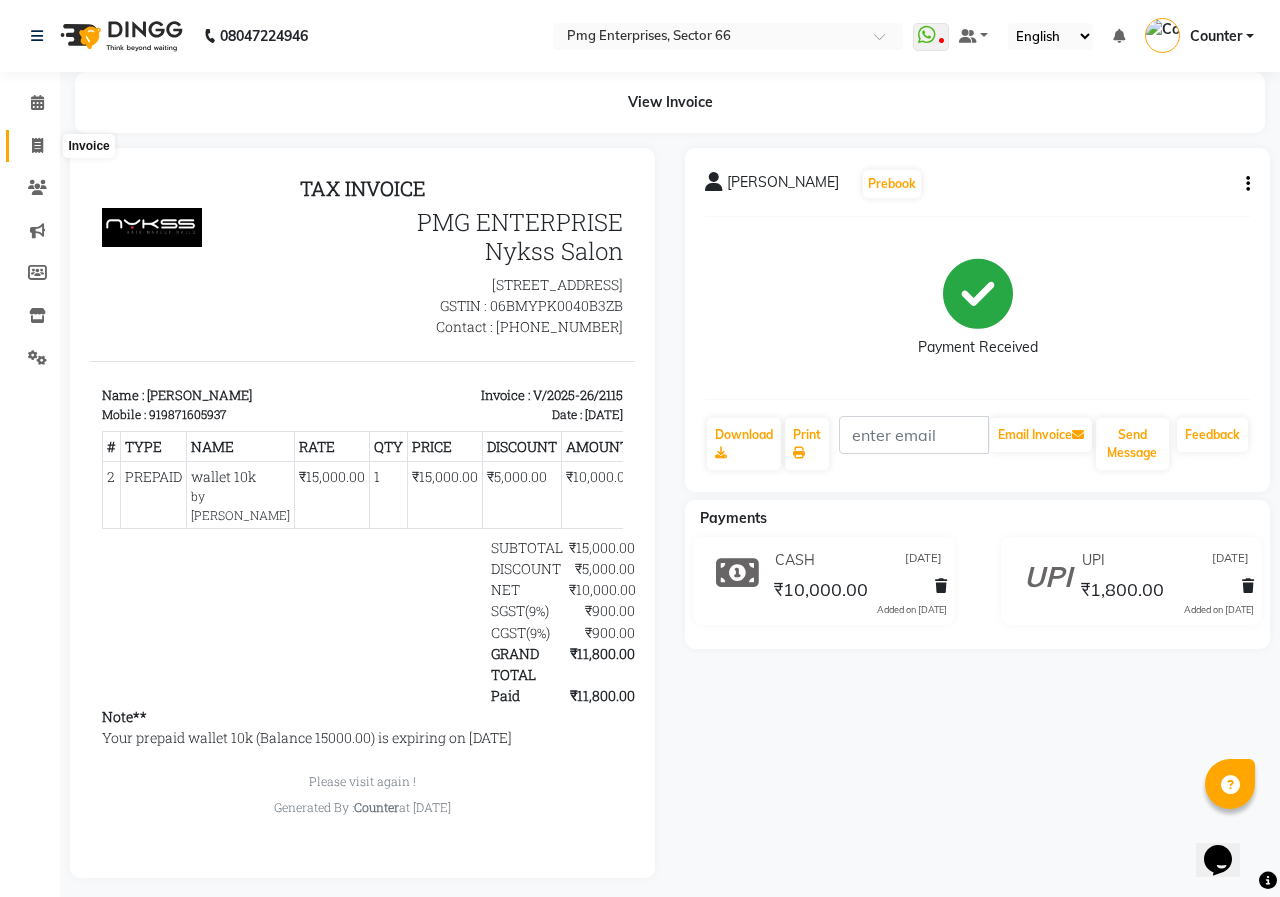 select on "889" 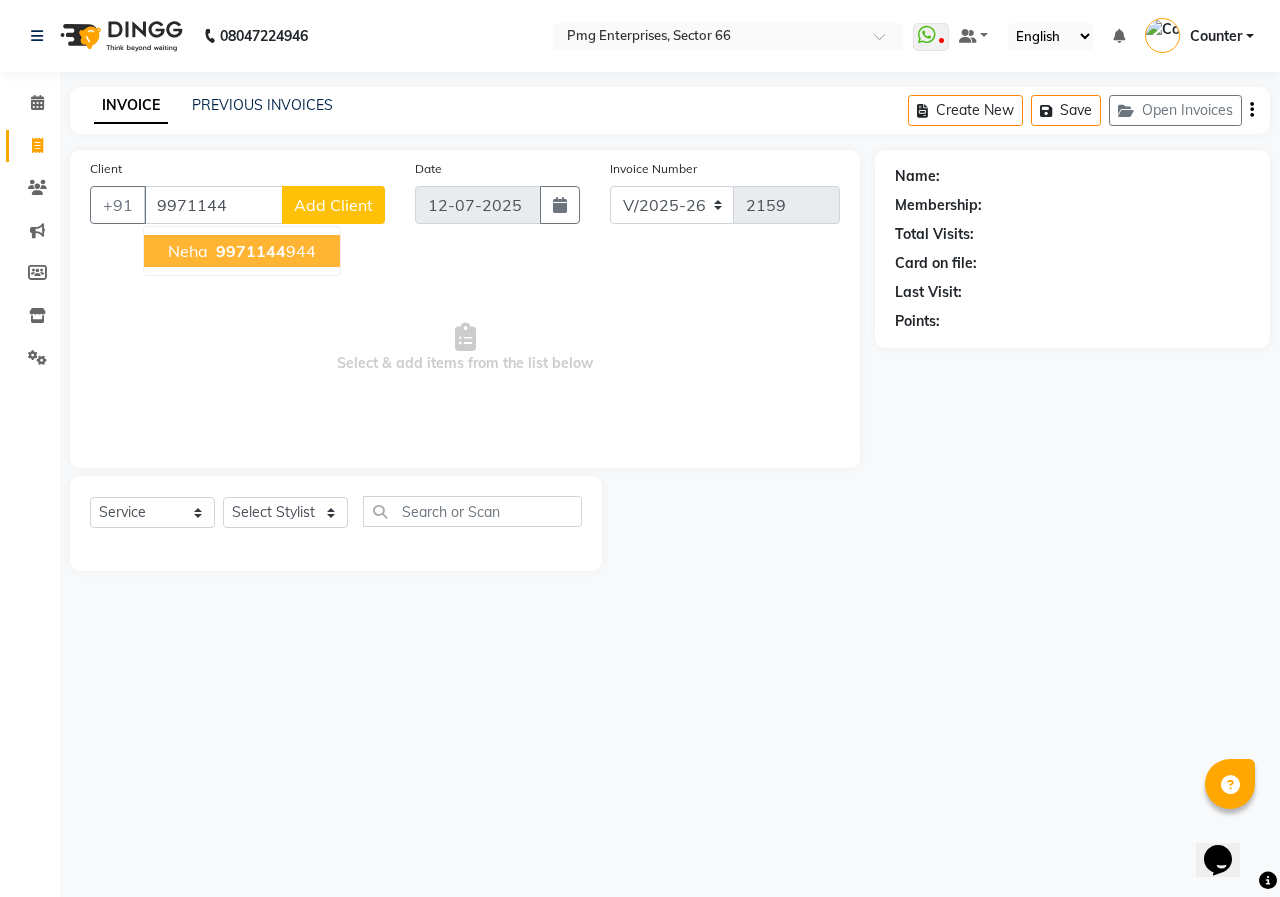 click on "9971144" at bounding box center (251, 251) 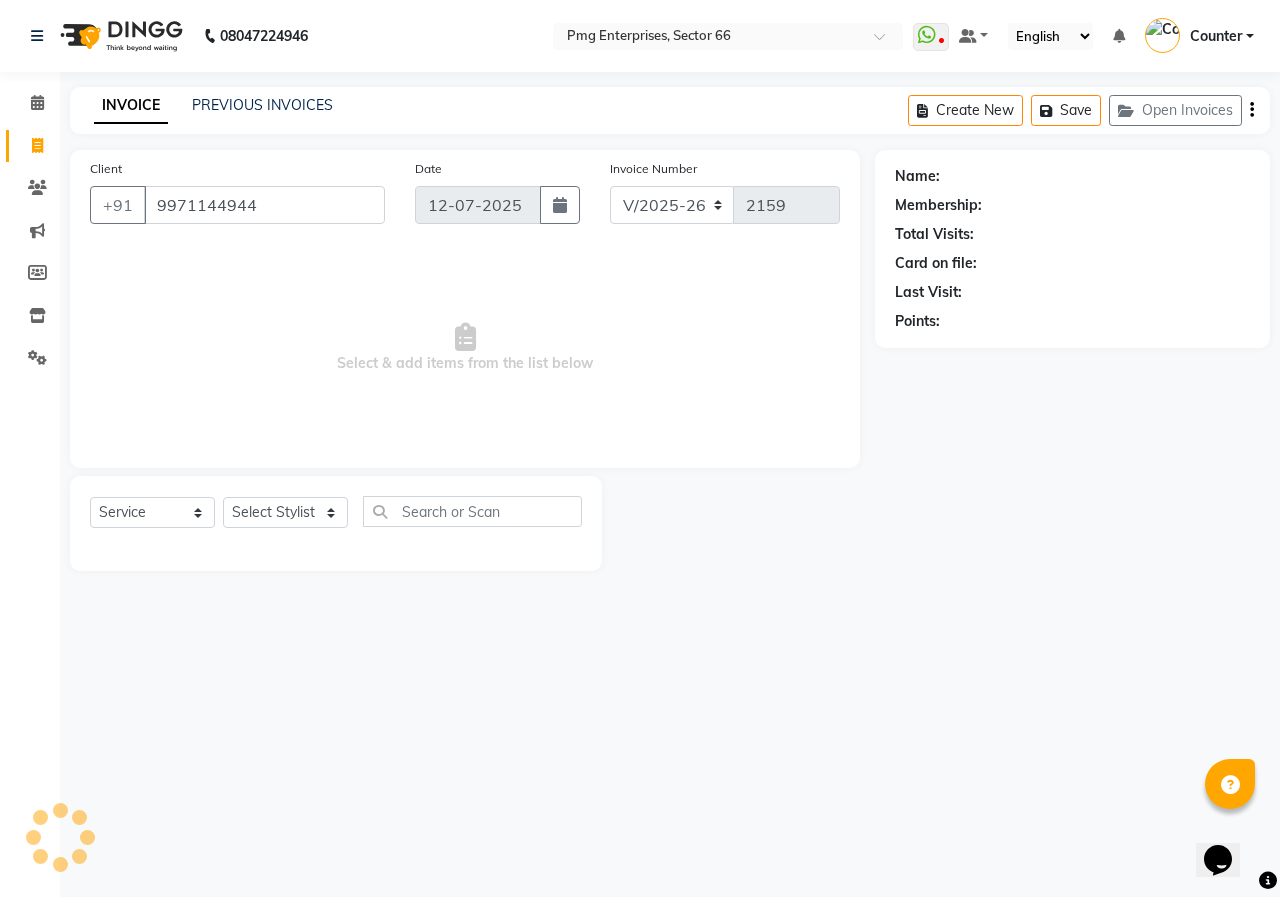 type on "9971144944" 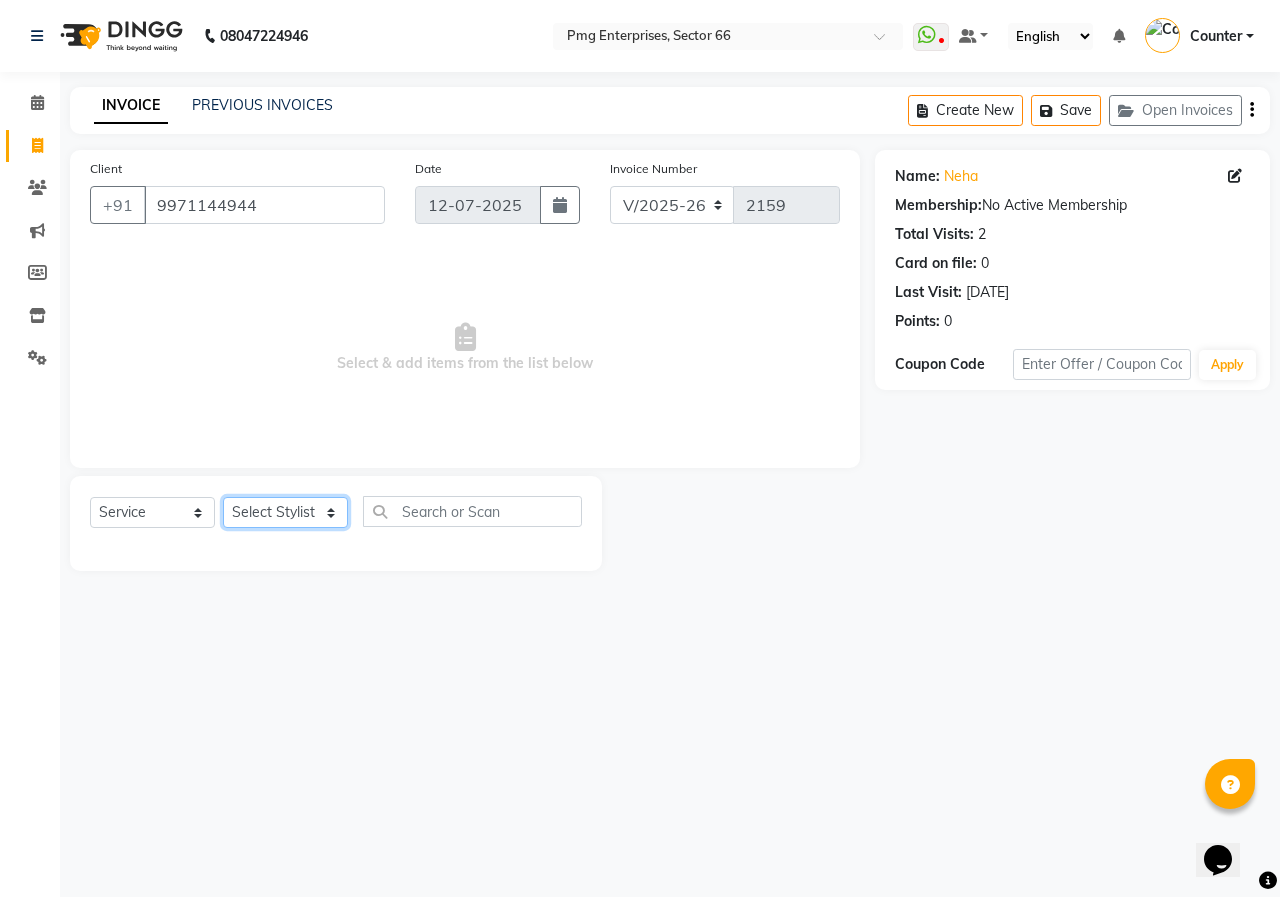 click on "Select Stylist [PERSON_NAME] Counter [PERSON_NAME] [PERSON_NAME] [PERSON_NAME] [PERSON_NAME]" 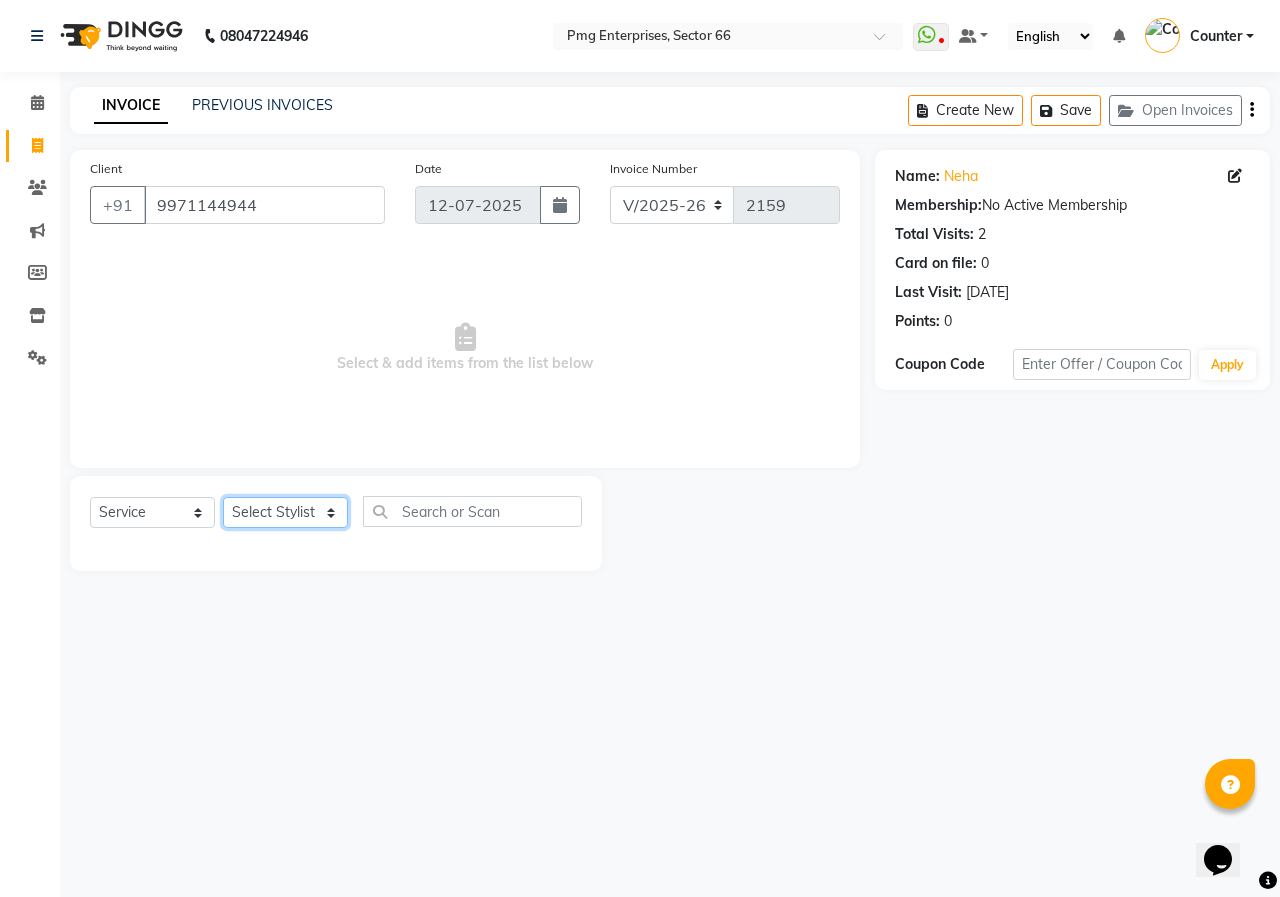 select on "49466" 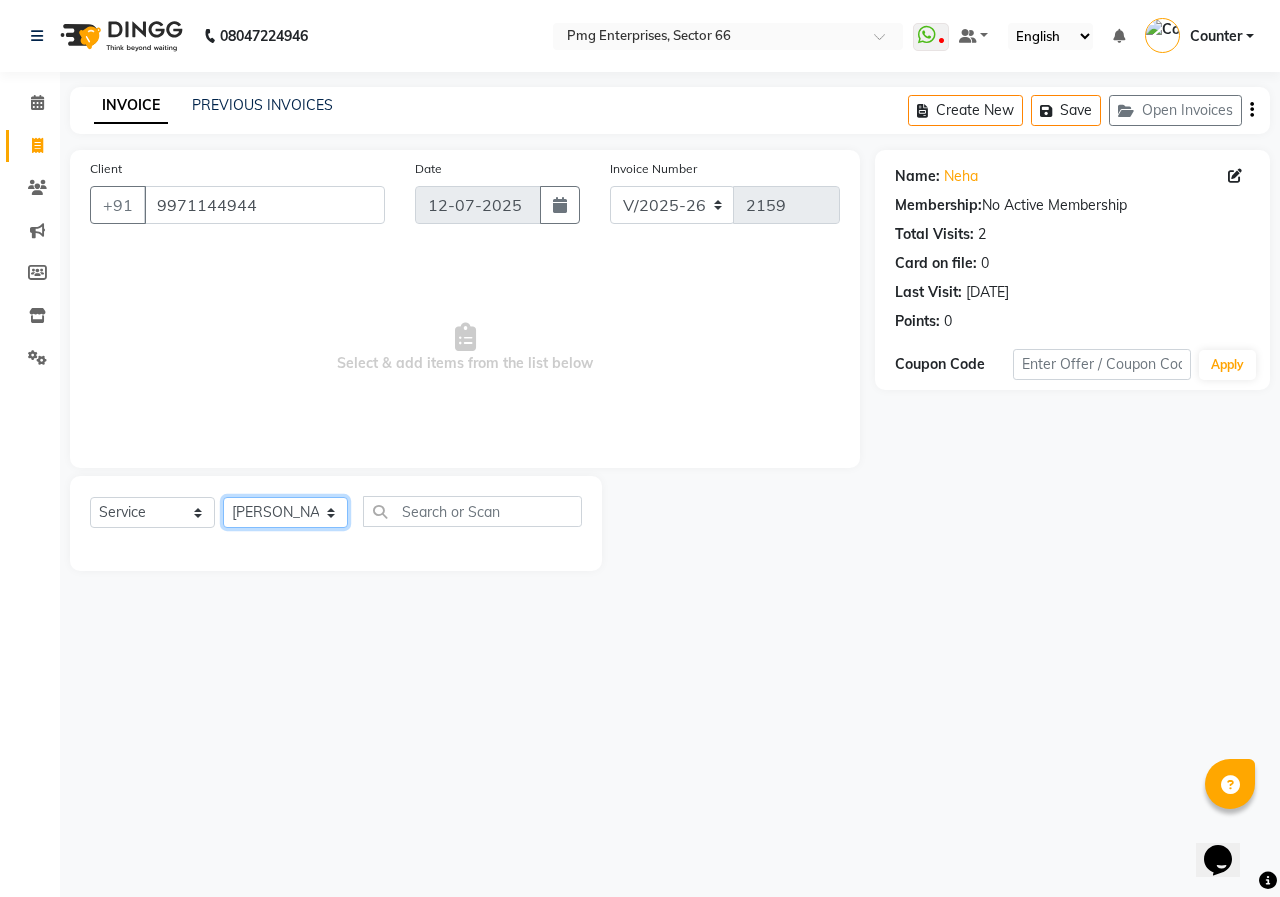 click on "Select Stylist [PERSON_NAME] Counter [PERSON_NAME] [PERSON_NAME] [PERSON_NAME] [PERSON_NAME]" 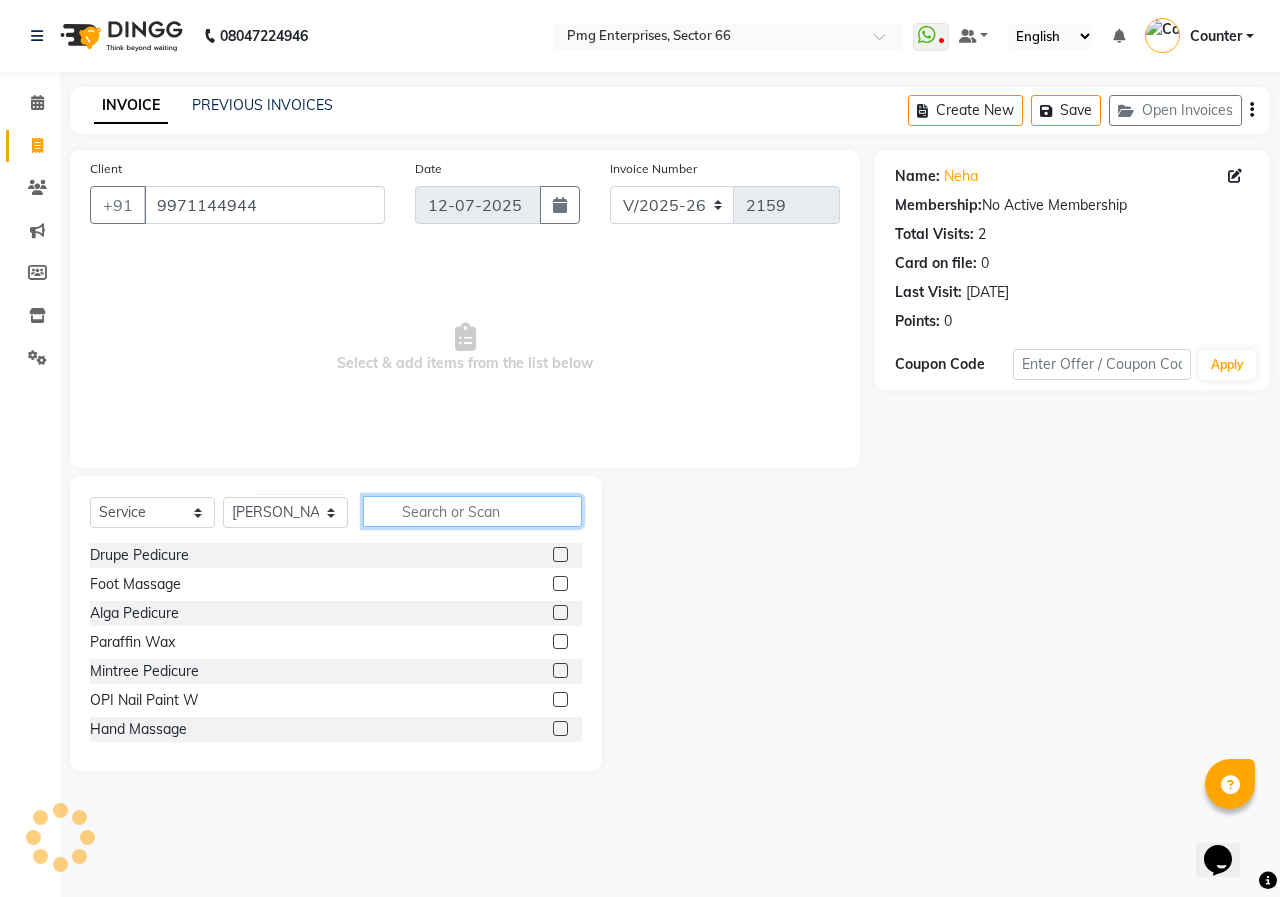 drag, startPoint x: 441, startPoint y: 503, endPoint x: 442, endPoint y: 515, distance: 12.0415945 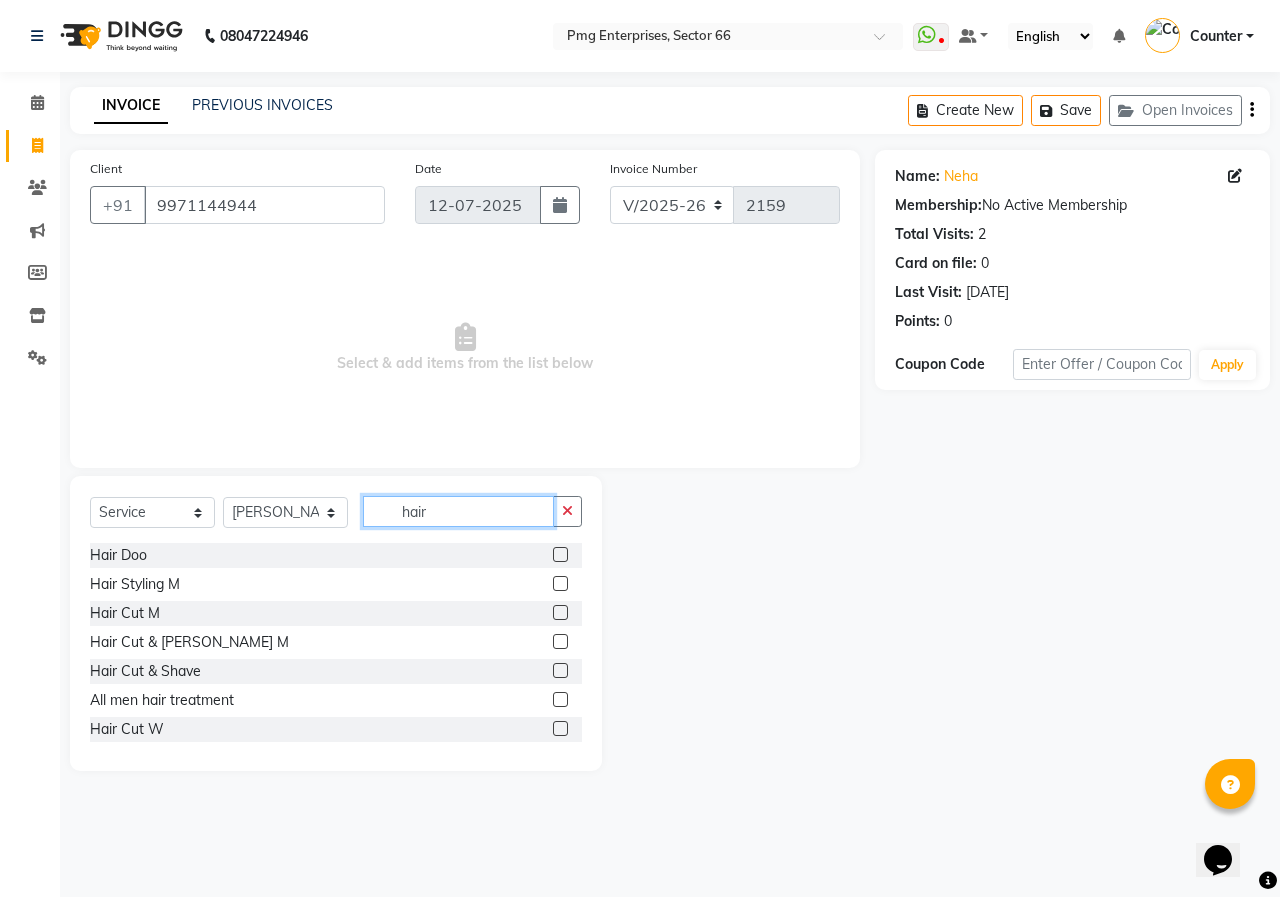 type on "hair" 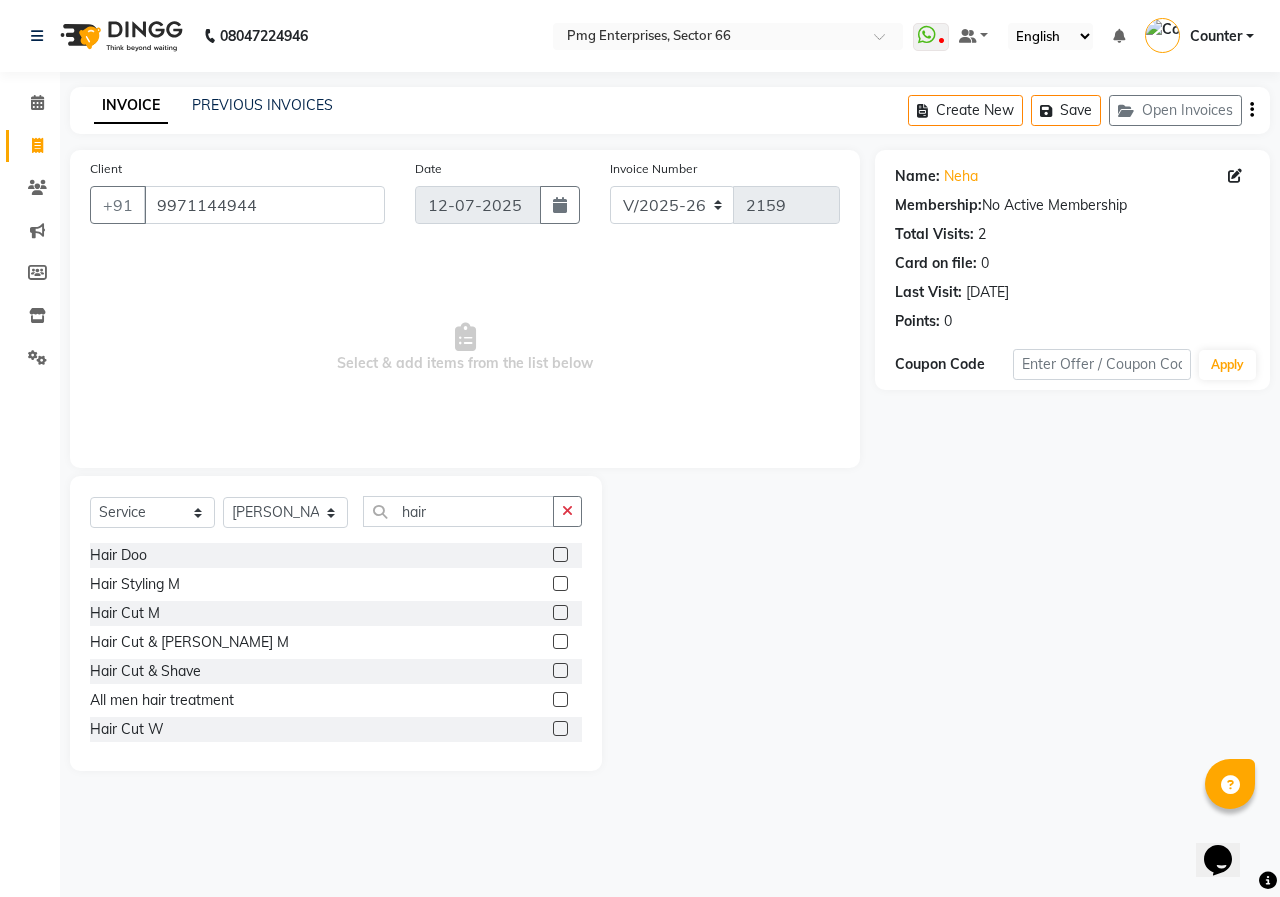 click 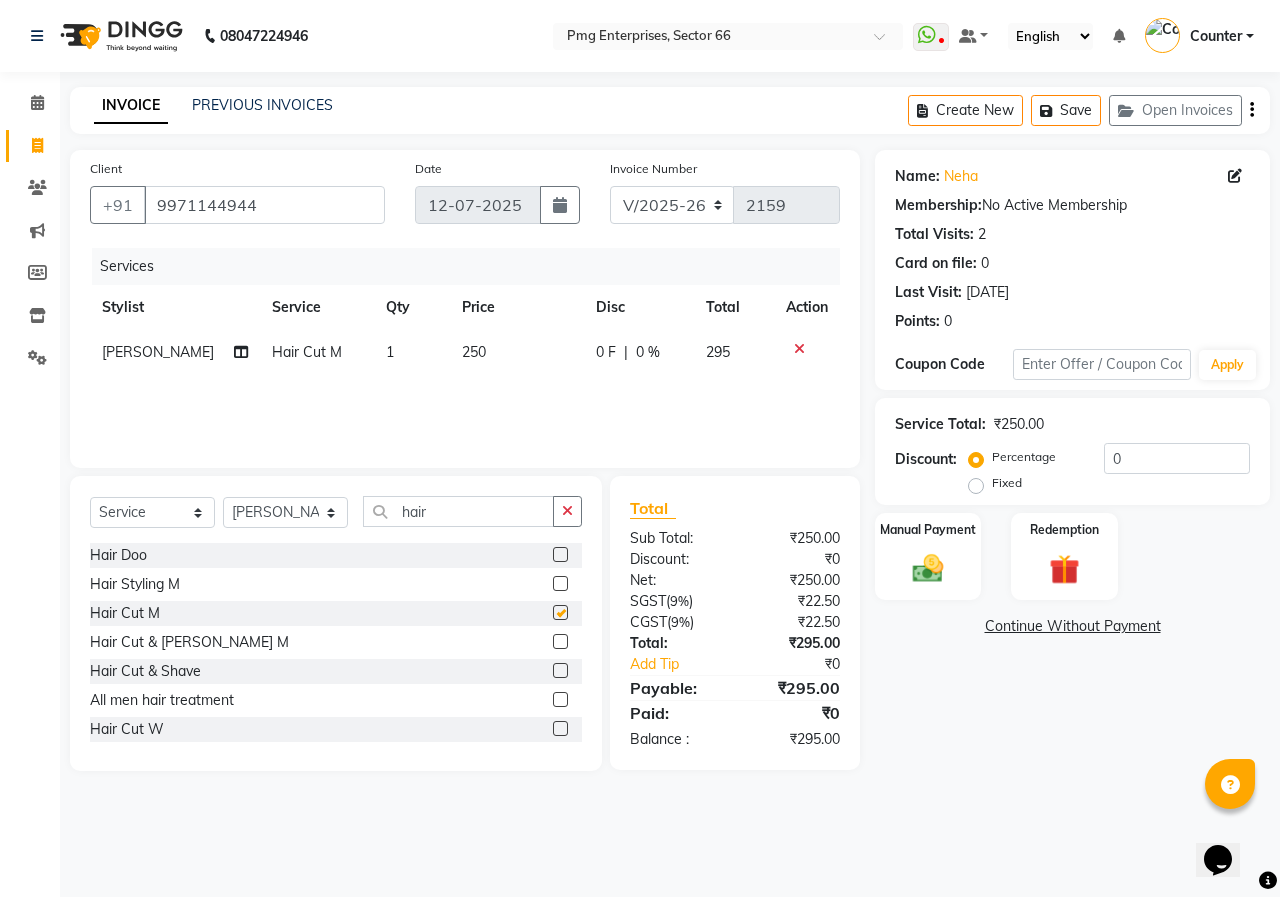 checkbox on "false" 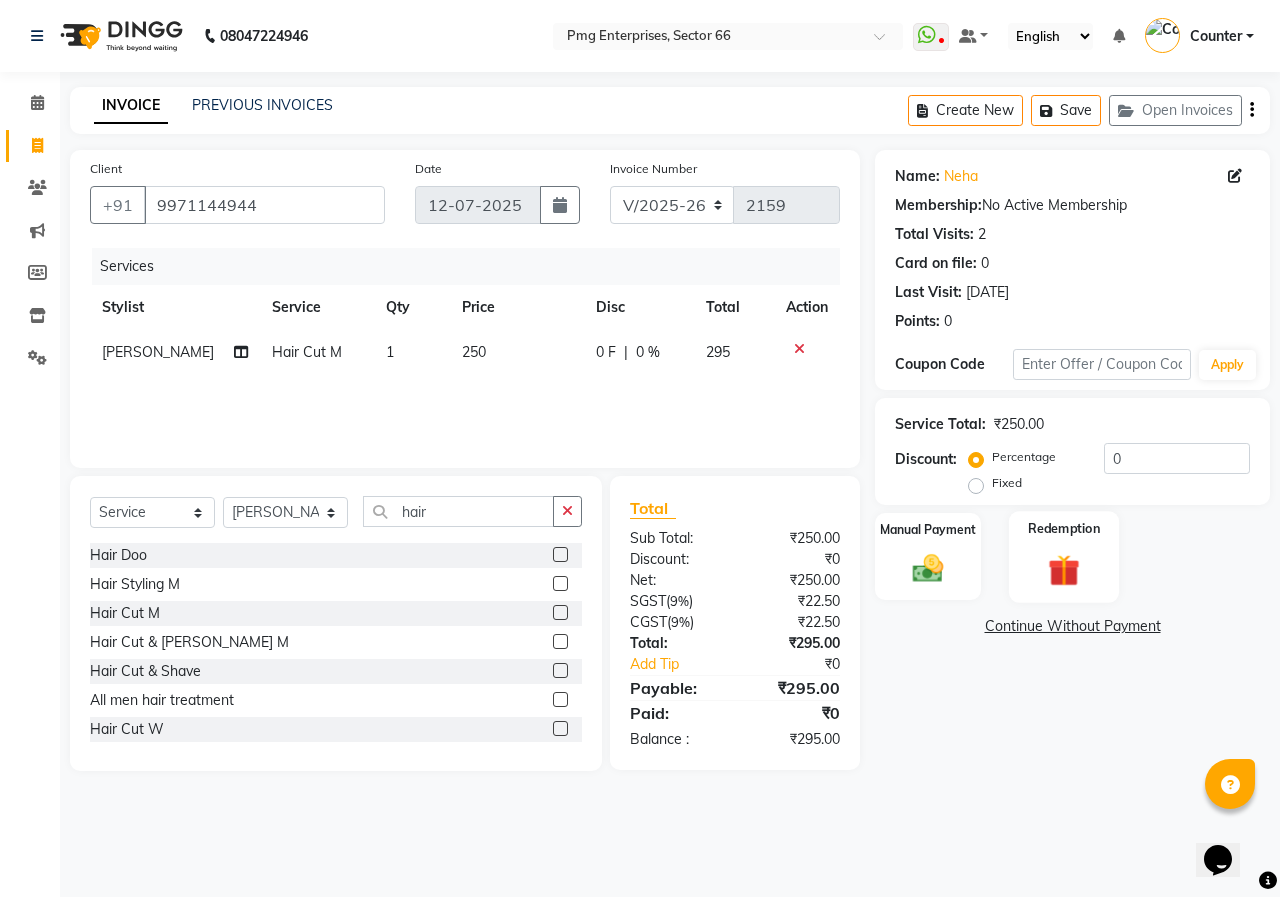click on "Redemption" 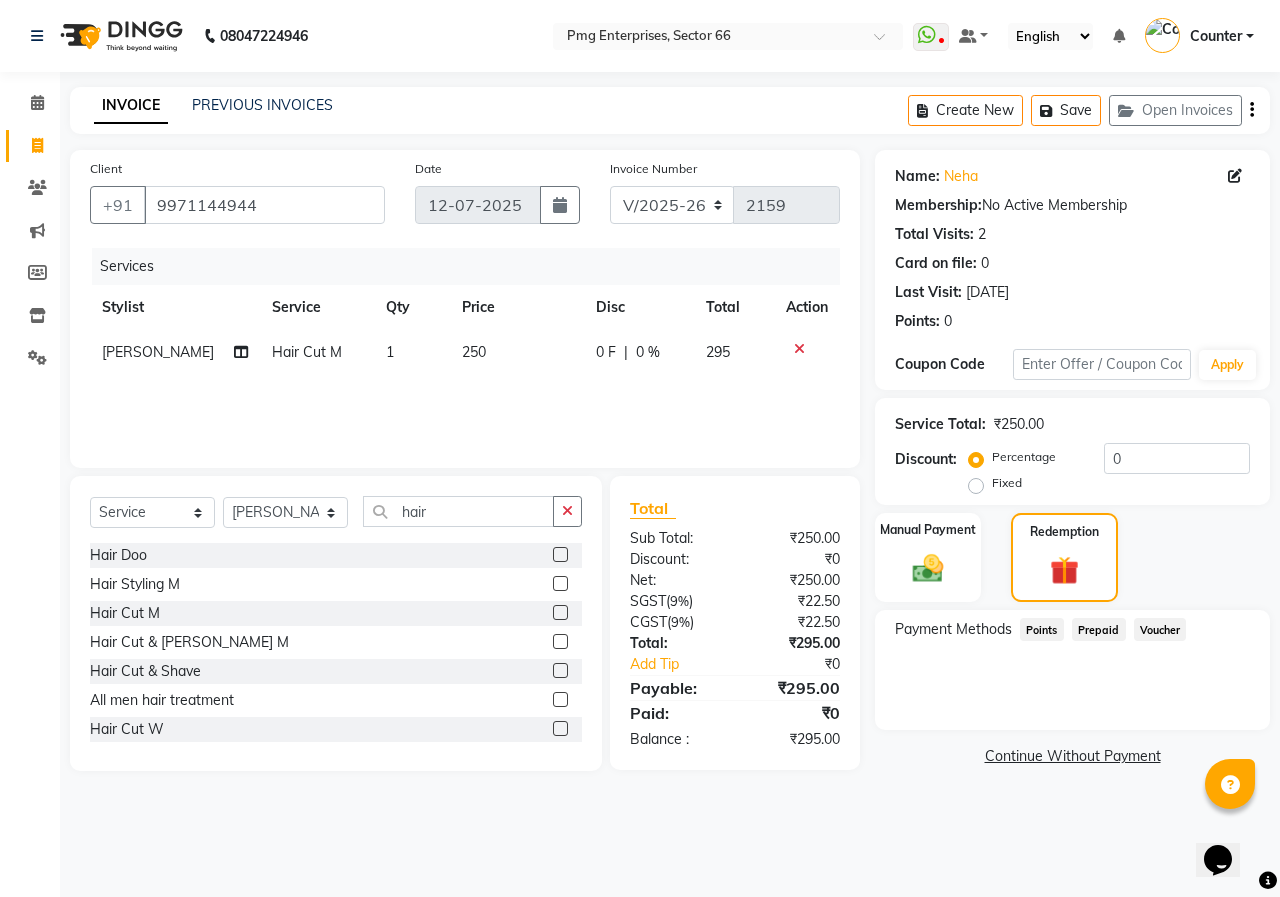 click on "Prepaid" 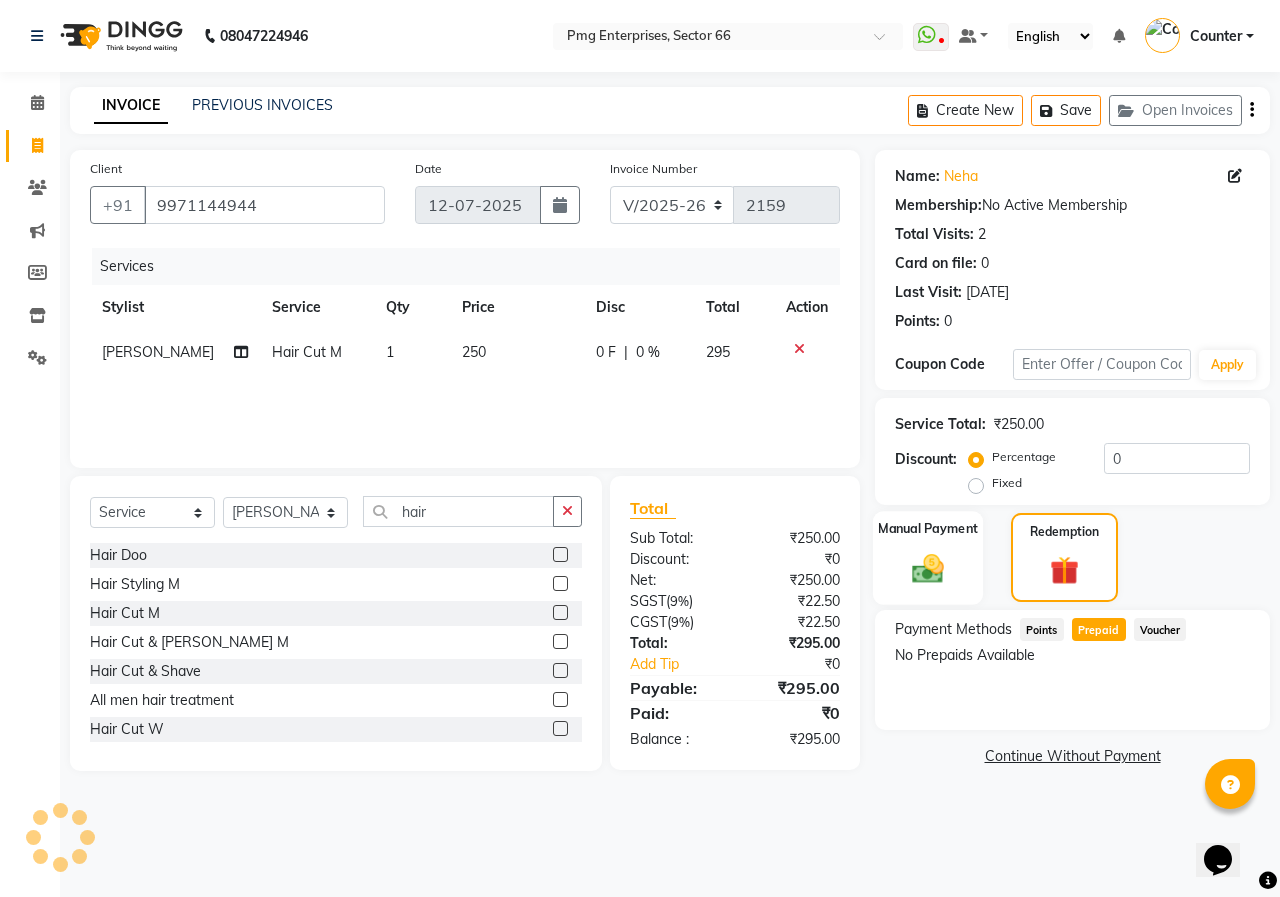 click 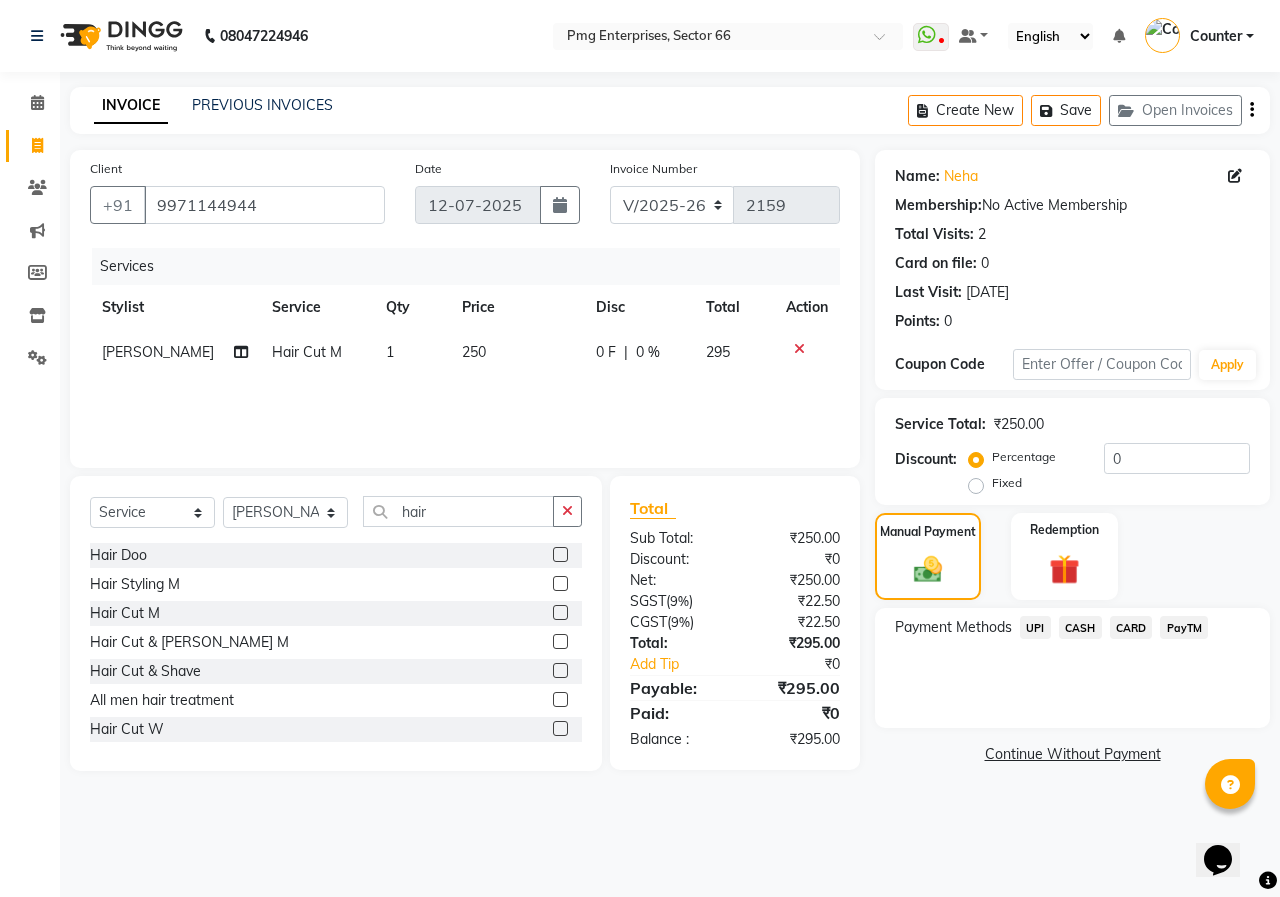 click on "UPI" 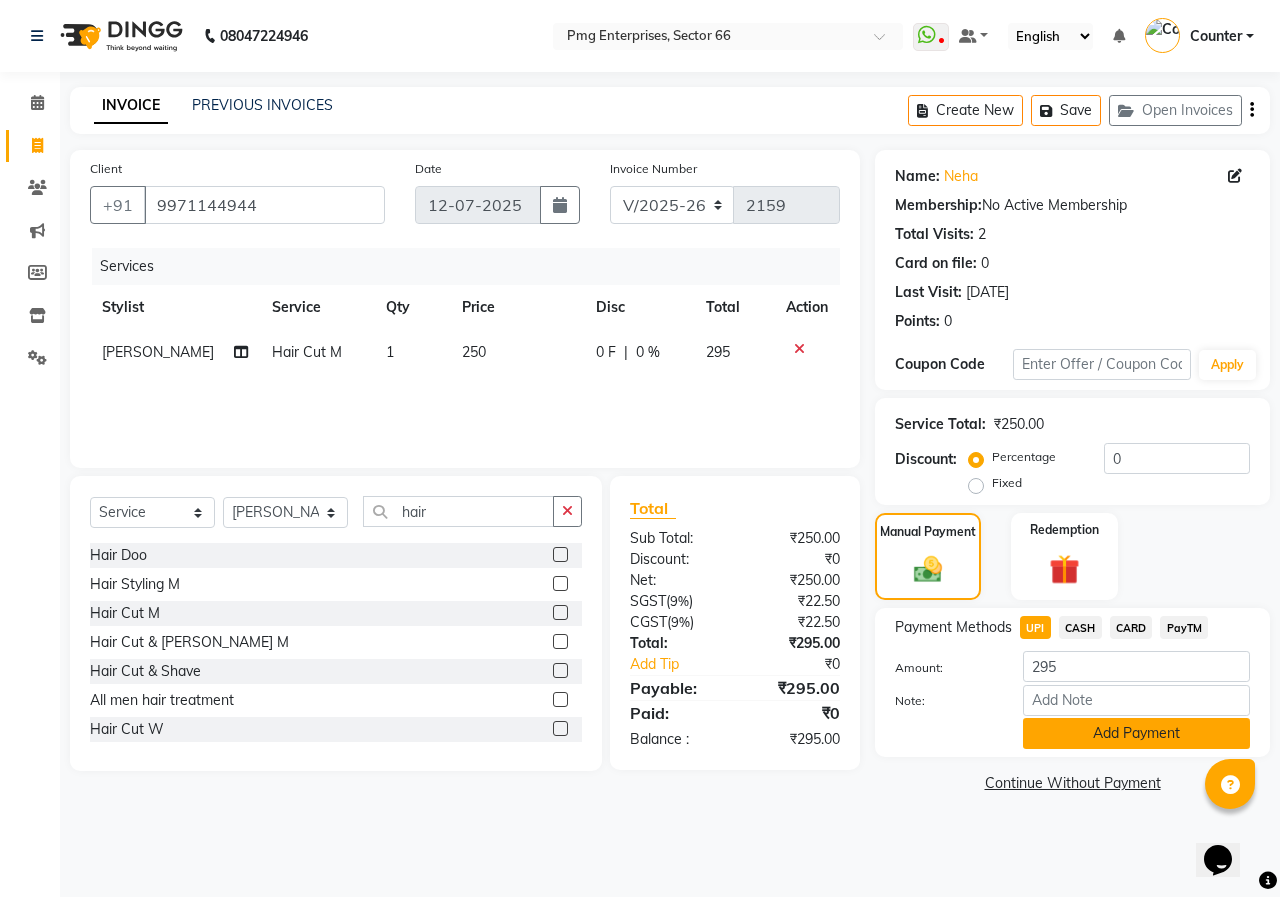 click on "Add Payment" 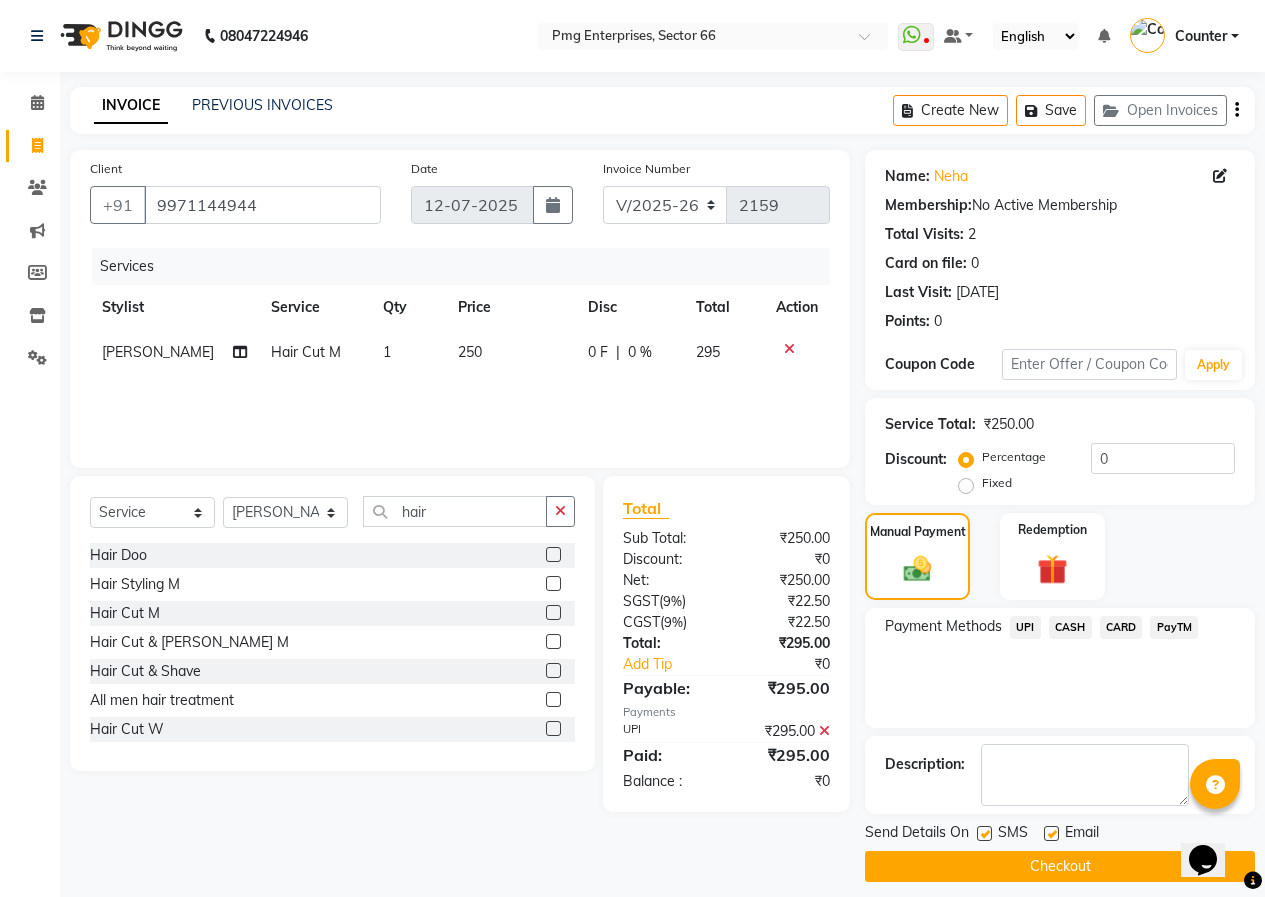 click on "Checkout" 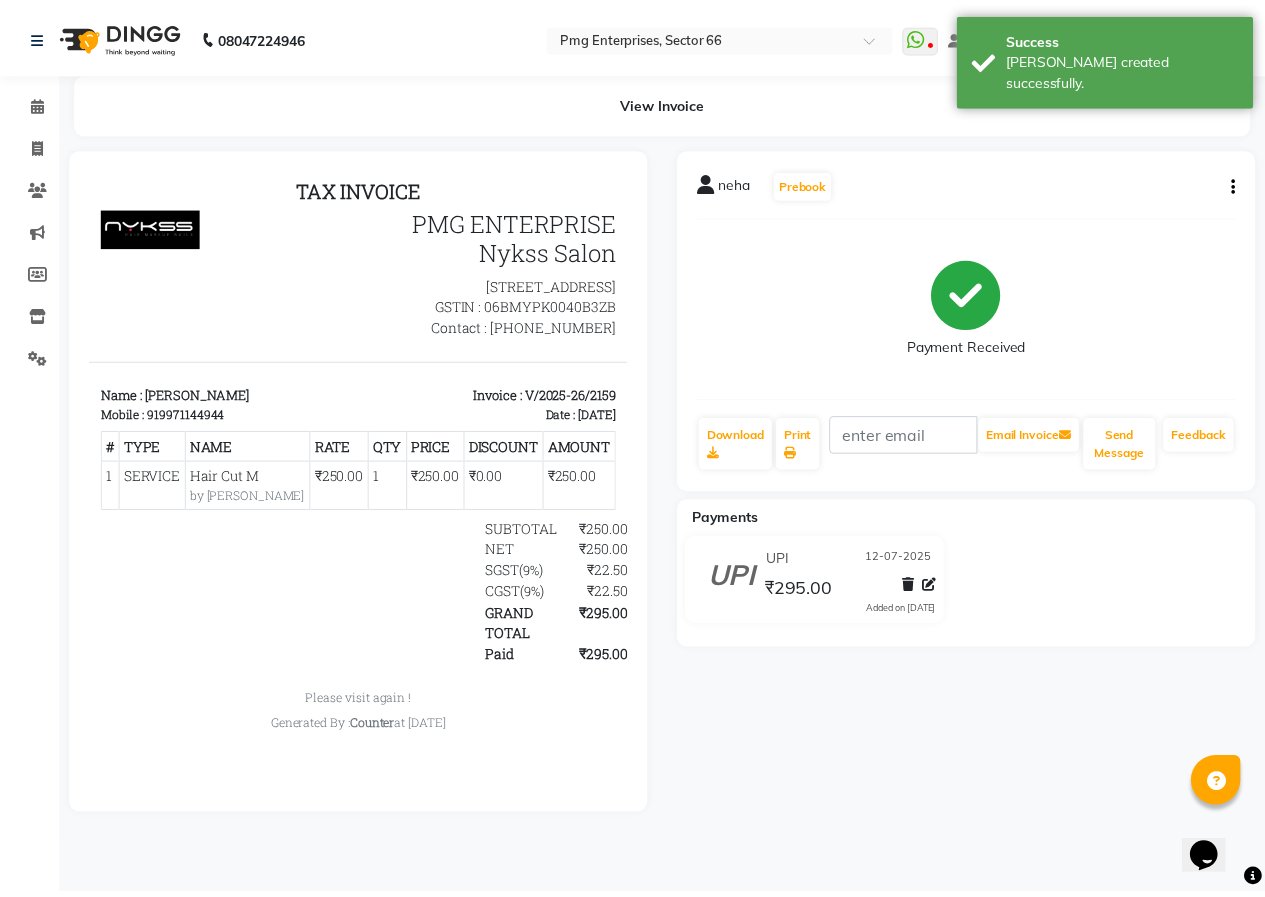 scroll, scrollTop: 0, scrollLeft: 0, axis: both 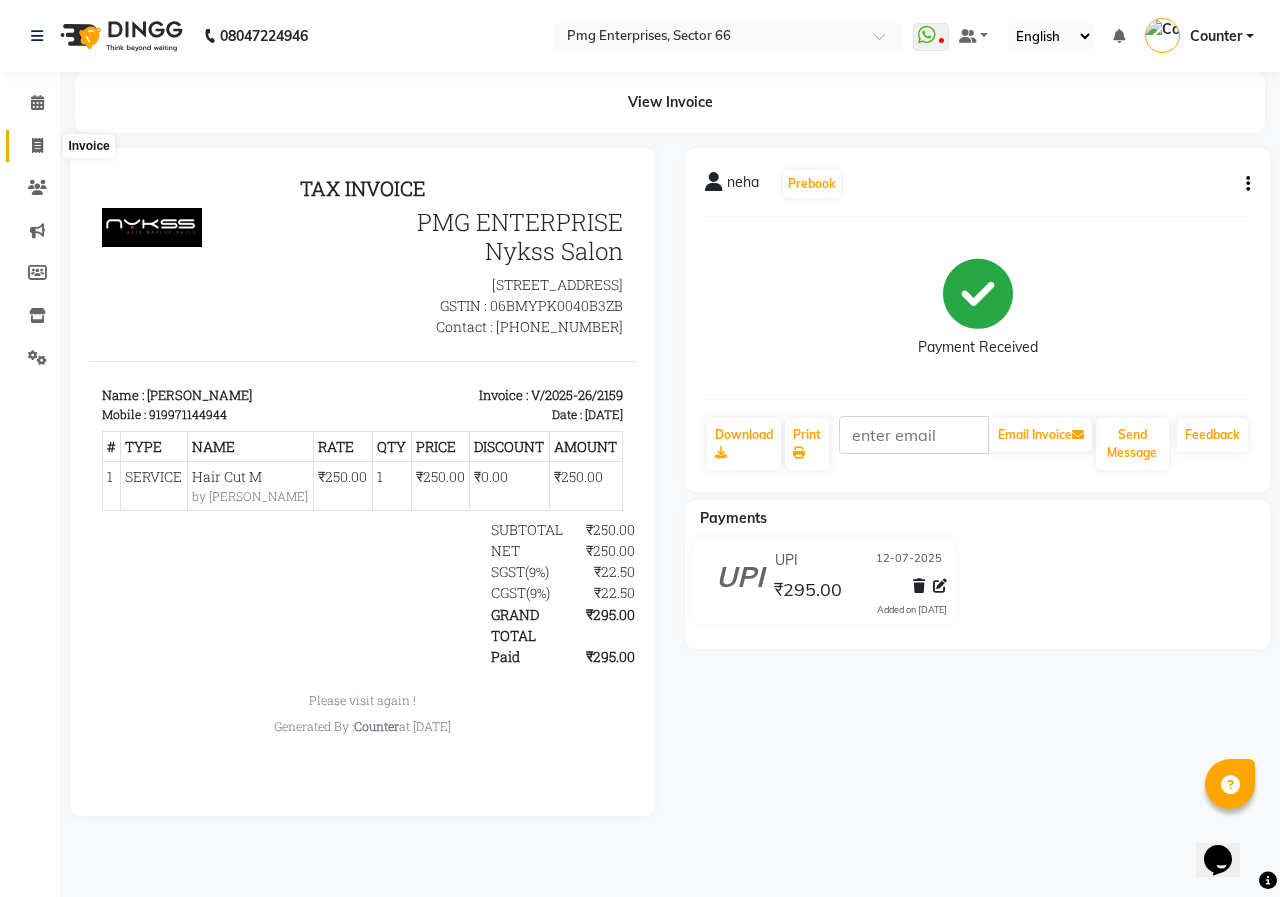 click 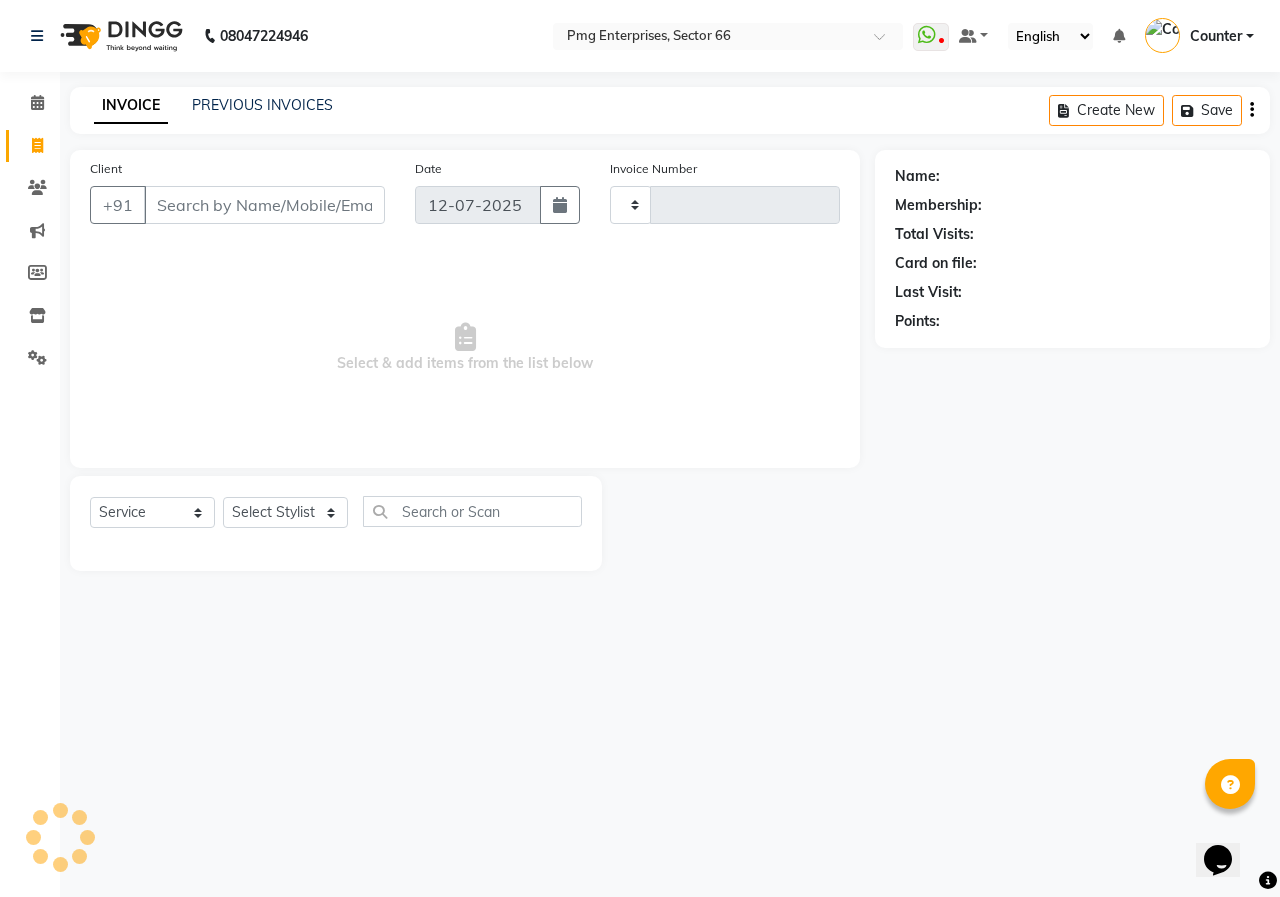 type on "2160" 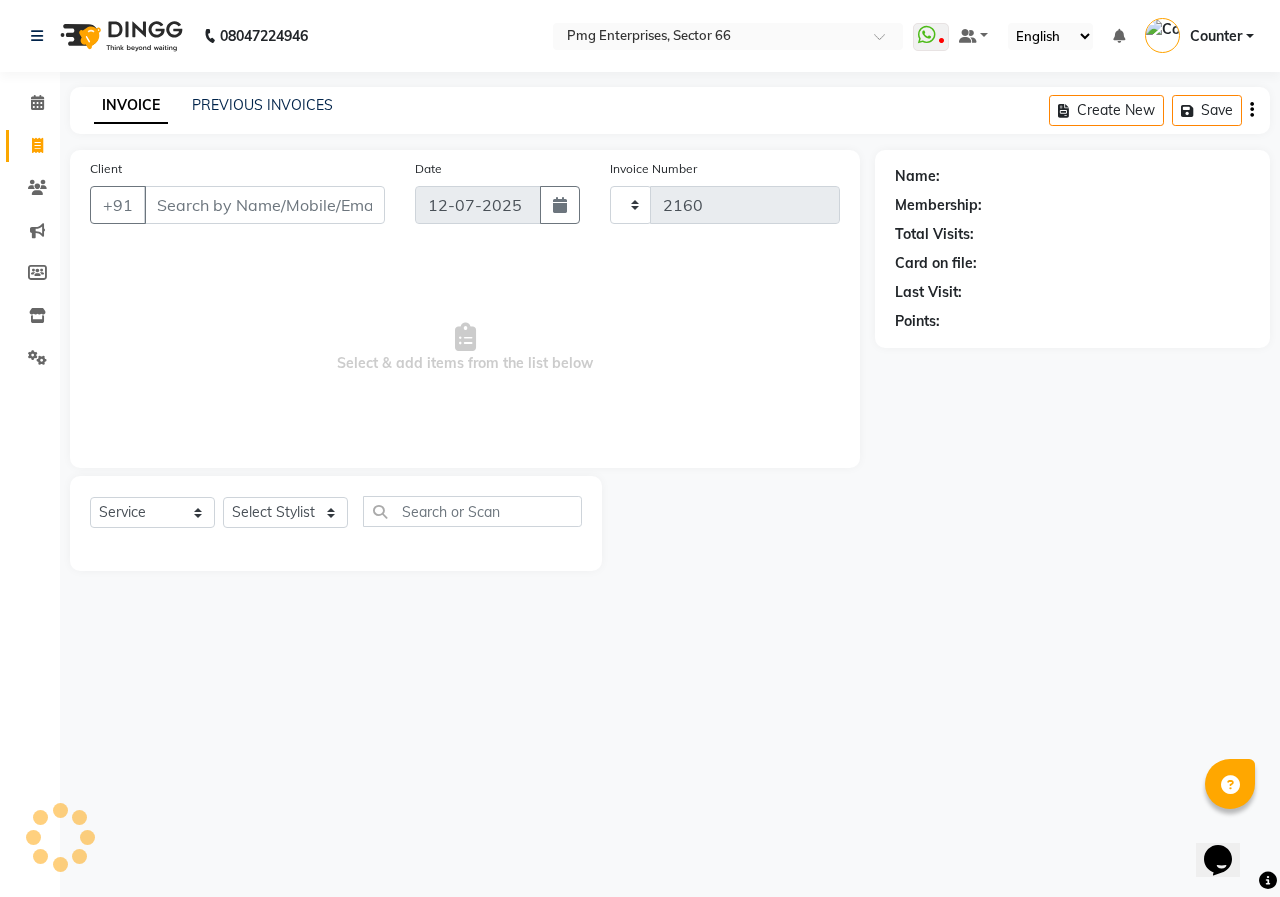 select on "889" 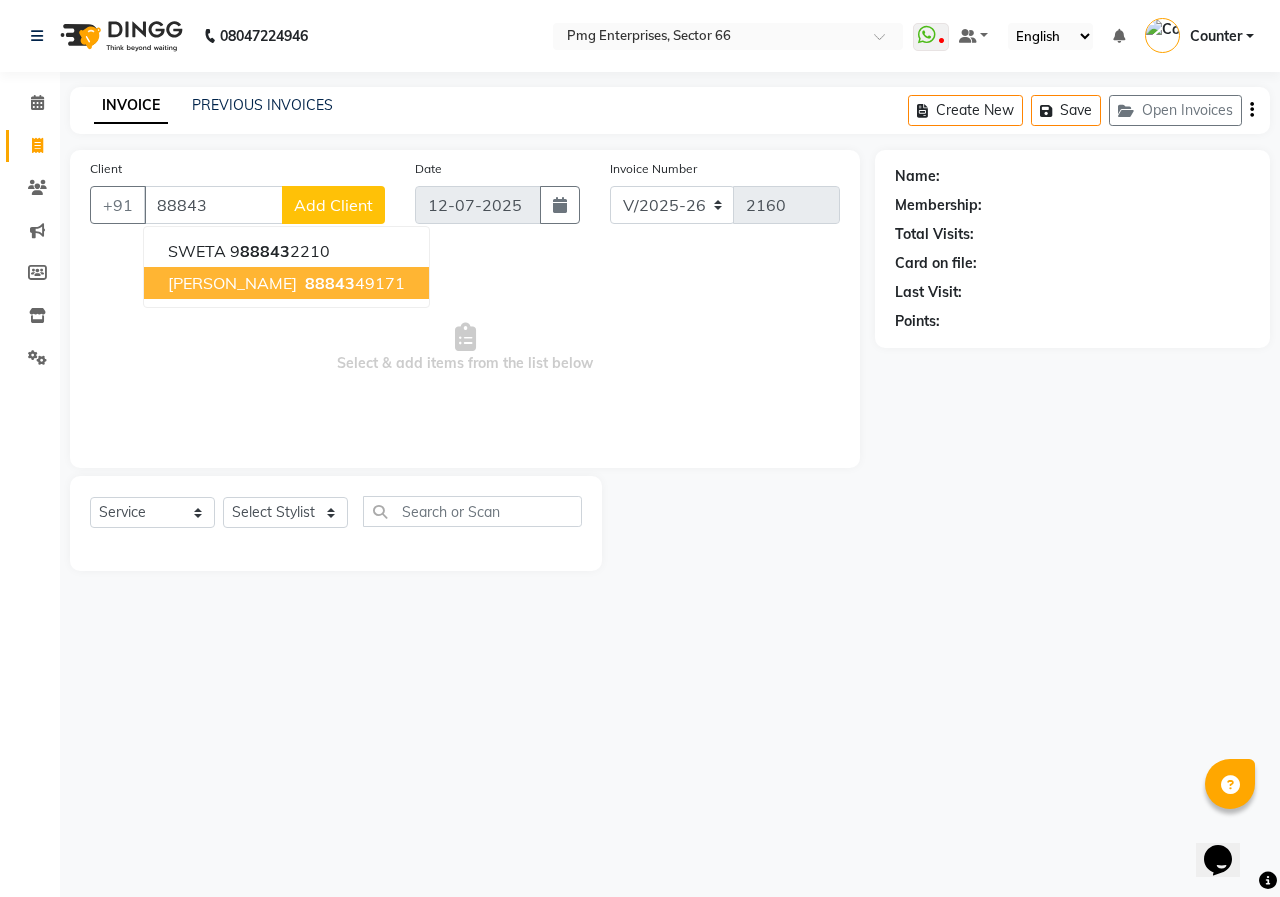 click on "88843 49171" at bounding box center (353, 283) 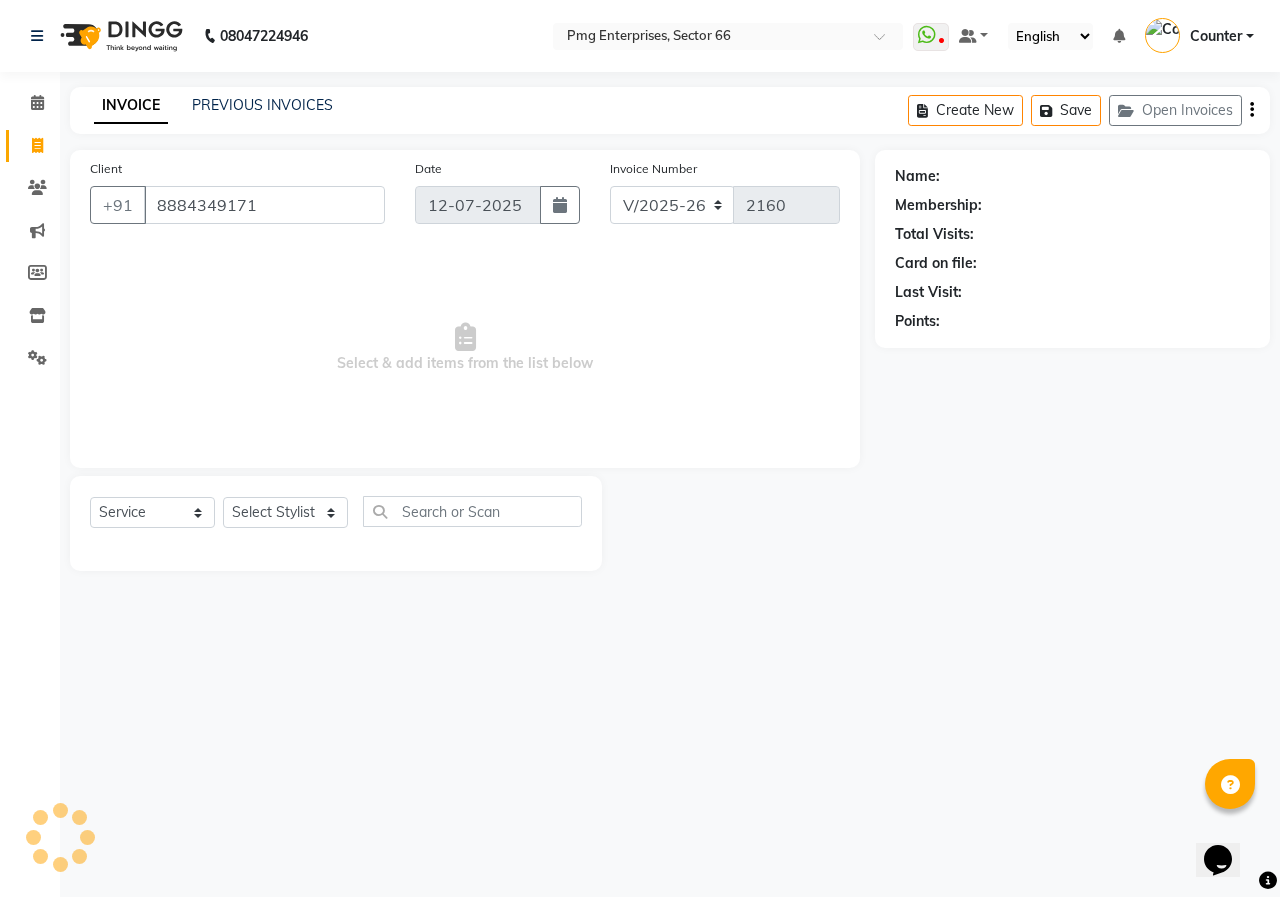 type on "8884349171" 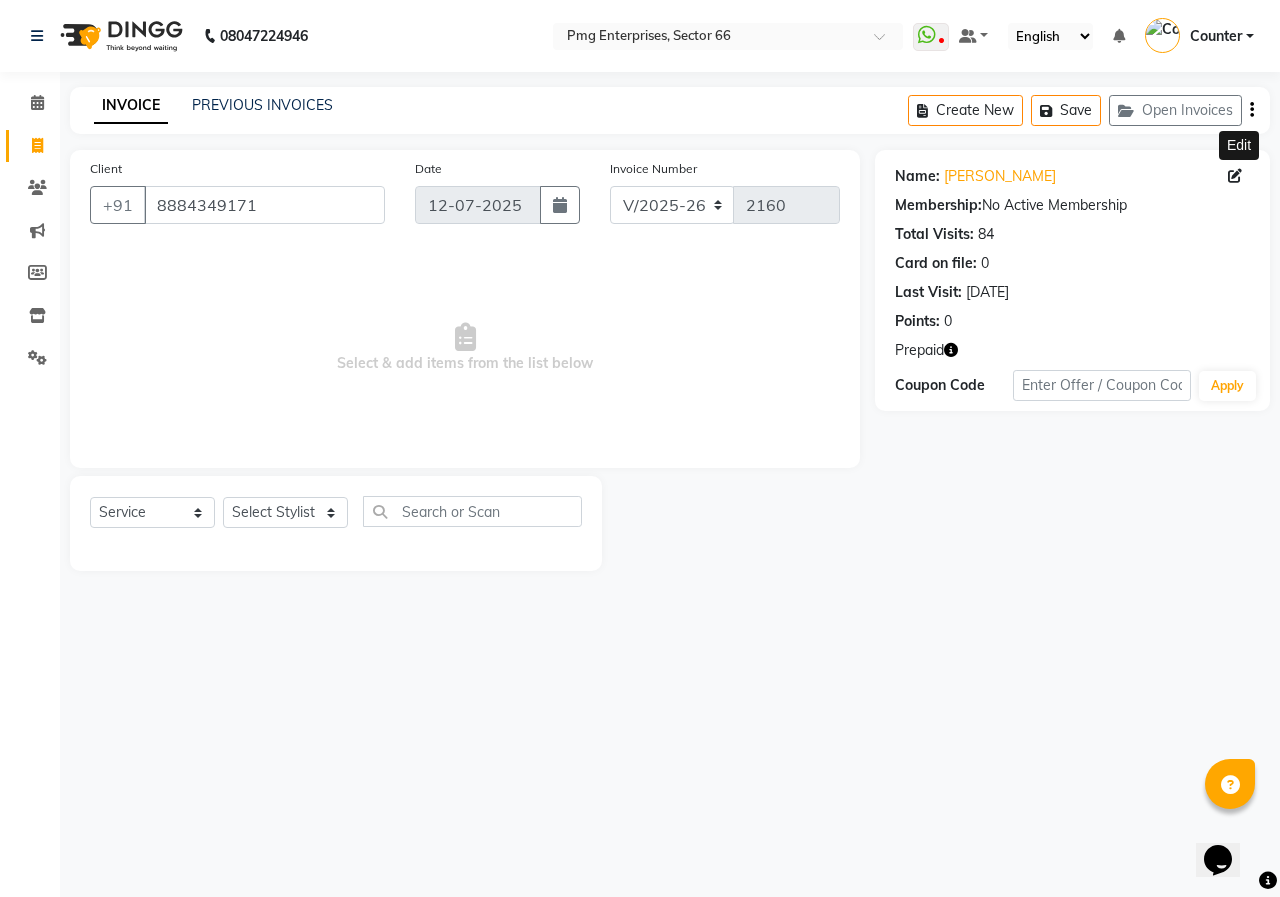 click 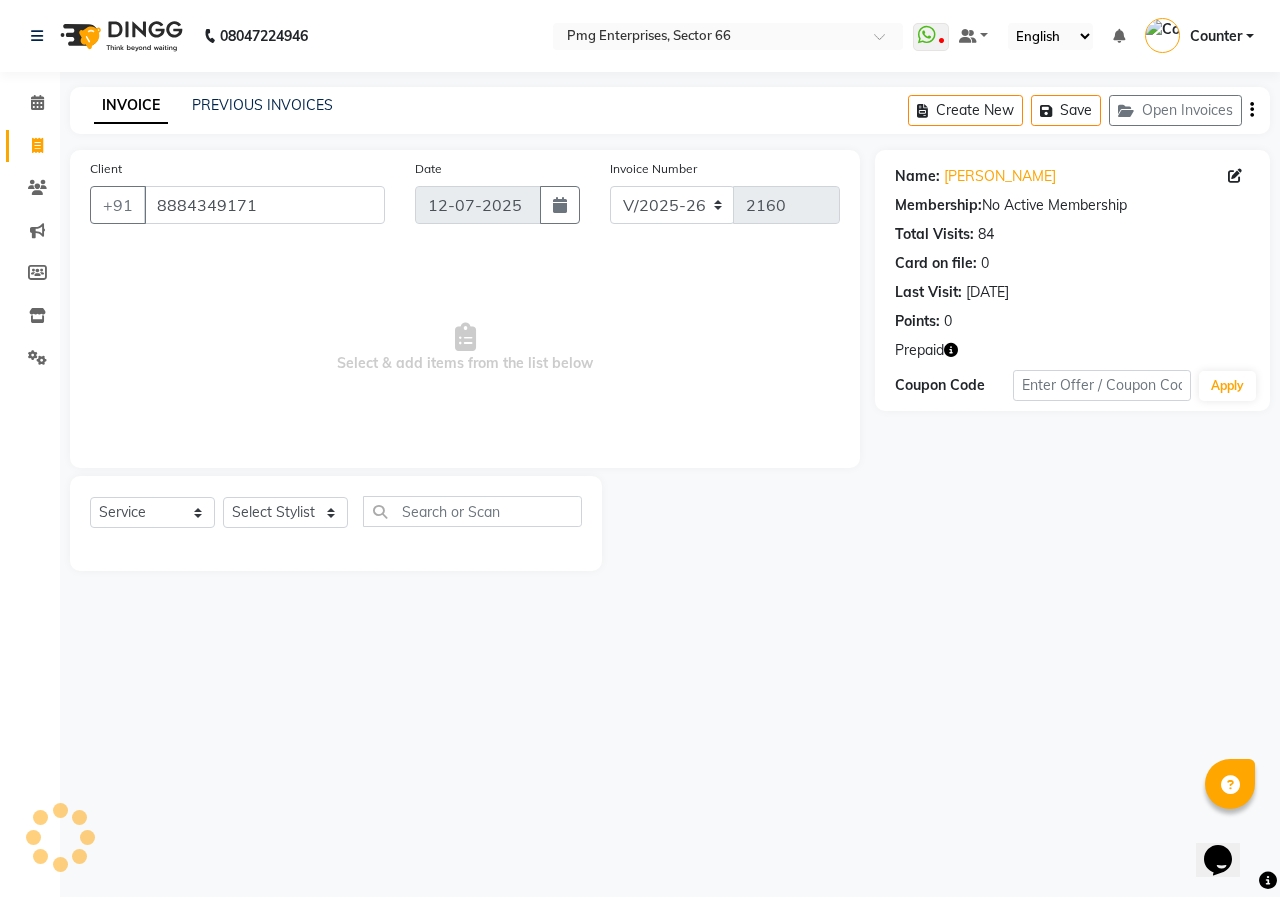 select on "male" 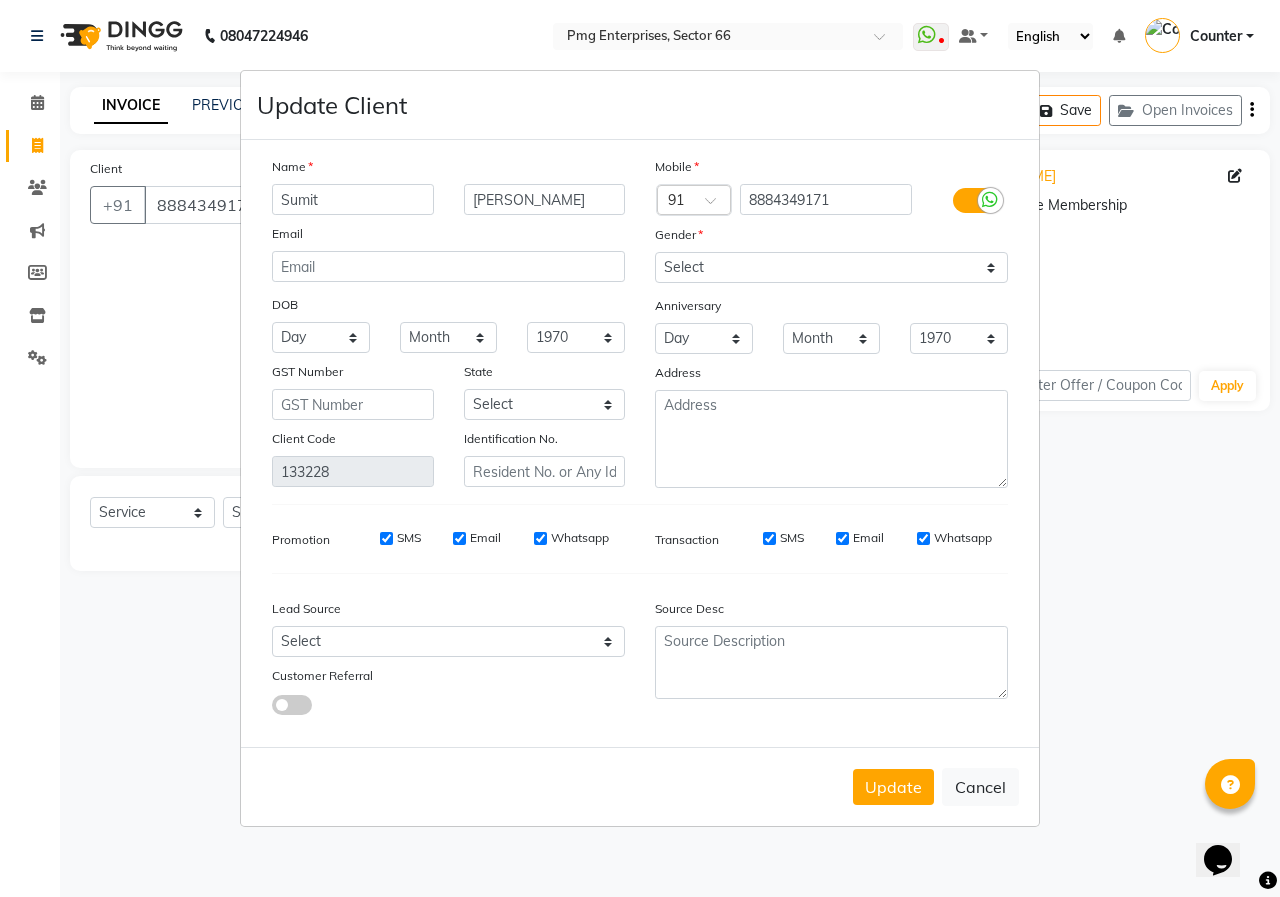 click on "Update Client Name Sumit Singh Email DOB Day 01 02 03 04 05 06 07 08 09 10 11 12 13 14 15 16 17 18 19 20 21 22 23 24 25 26 27 28 29 30 31 Month January February March April May June July August September October November December 1940 1941 1942 1943 1944 1945 1946 1947 1948 1949 1950 1951 1952 1953 1954 1955 1956 1957 1958 1959 1960 1961 1962 1963 1964 1965 1966 1967 1968 1969 1970 1971 1972 1973 1974 1975 1976 1977 1978 1979 1980 1981 1982 1983 1984 1985 1986 1987 1988 1989 1990 1991 1992 1993 1994 1995 1996 1997 1998 1999 2000 2001 2002 2003 2004 2005 2006 2007 2008 2009 2010 2011 2012 2013 2014 2015 2016 2017 2018 2019 2020 2021 2022 2023 2024 GST Number State Select Andaman and Nicobar Islands Andhra Pradesh Arunachal Pradesh Assam Bihar Chandigarh Chhattisgarh Dadra and Nagar Haveli Daman and Diu Delhi Goa Gujarat Haryana Himachal Pradesh Jammu and Kashmir Jharkhand Karnataka Kerala Lakshadweep Madhya Pradesh Maharashtra Manipur Meghalaya Mizoram Nagaland Odisha Pondicherry Punjab Rajasthan Sikkim Ladakh" at bounding box center (640, 448) 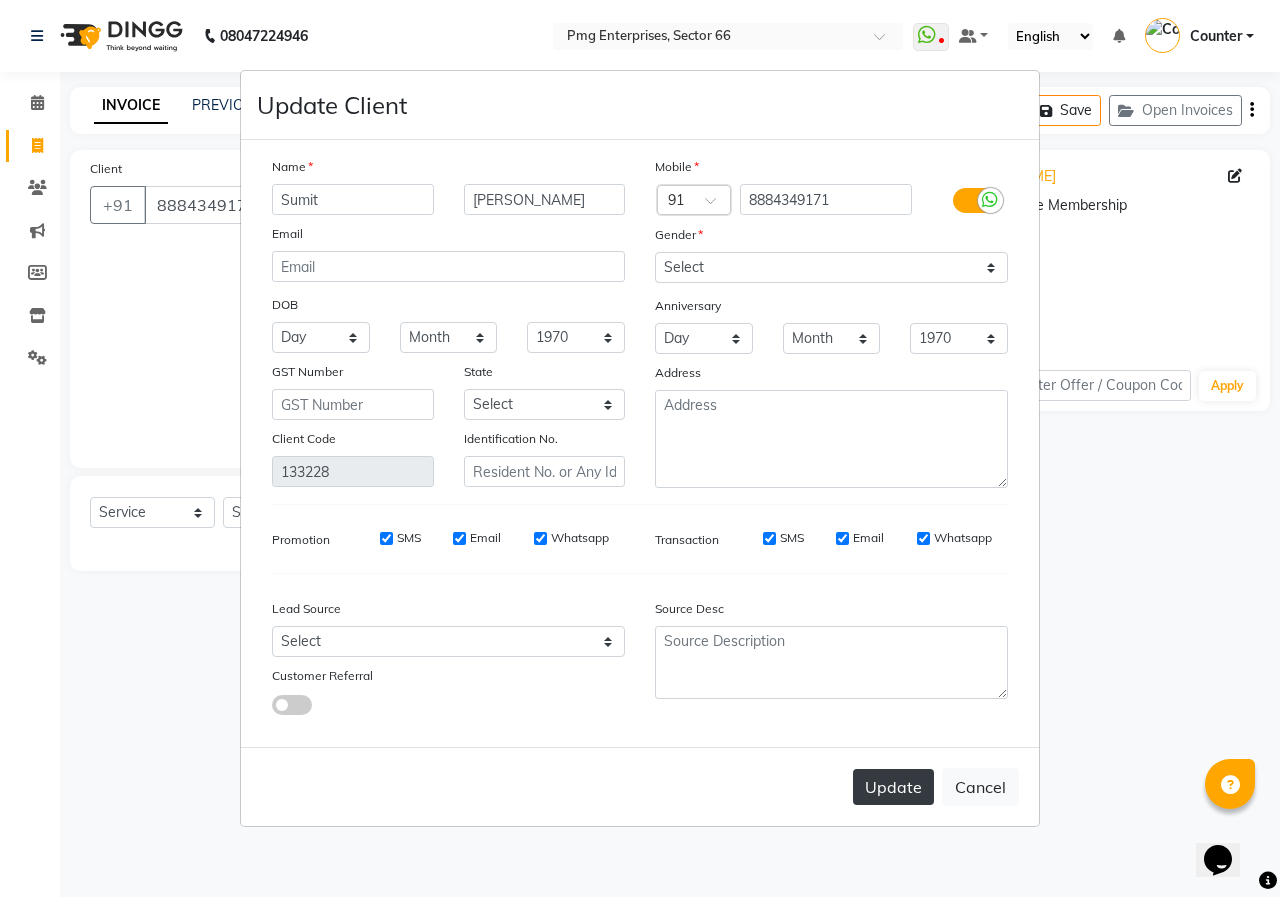 click on "Update" at bounding box center (893, 787) 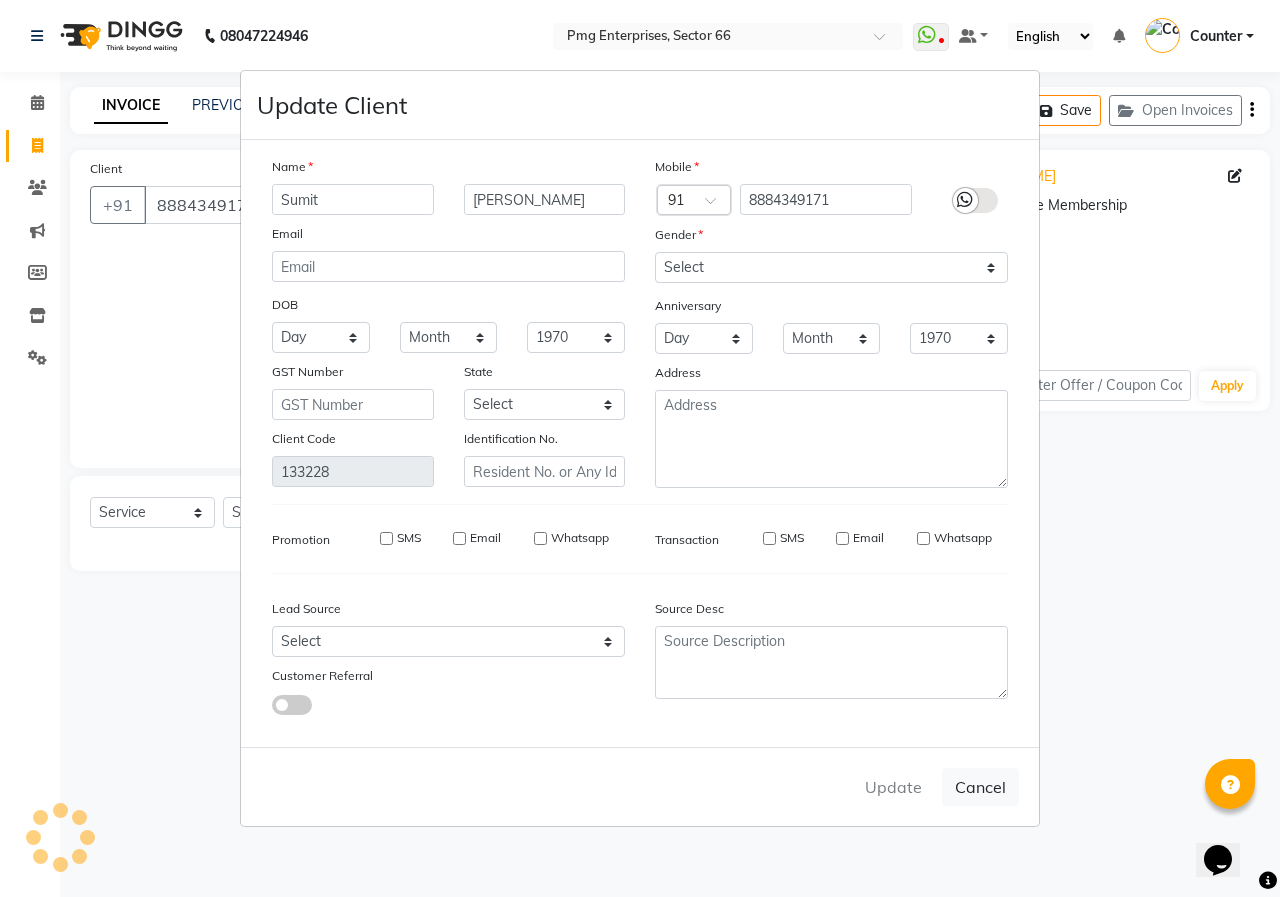 type 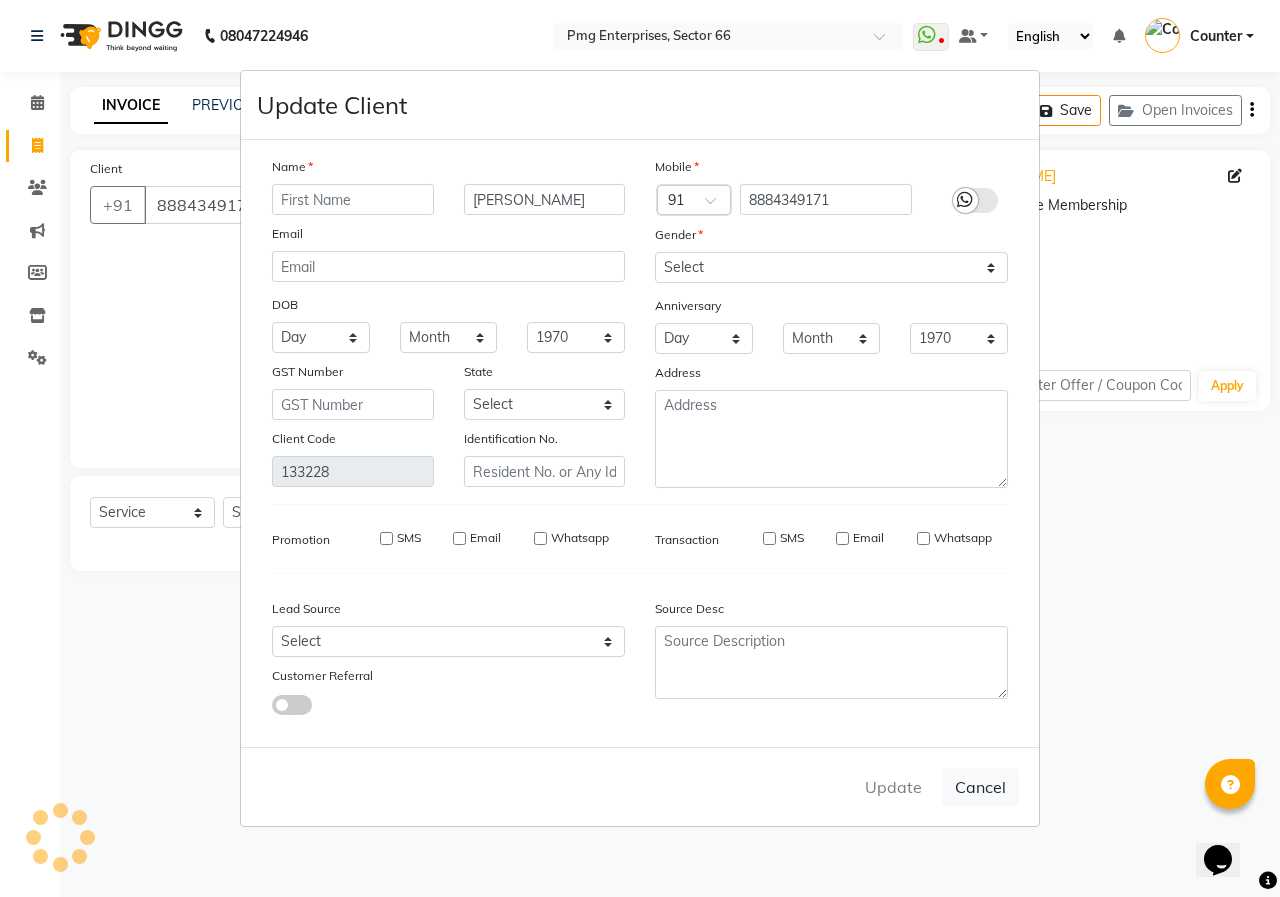 type 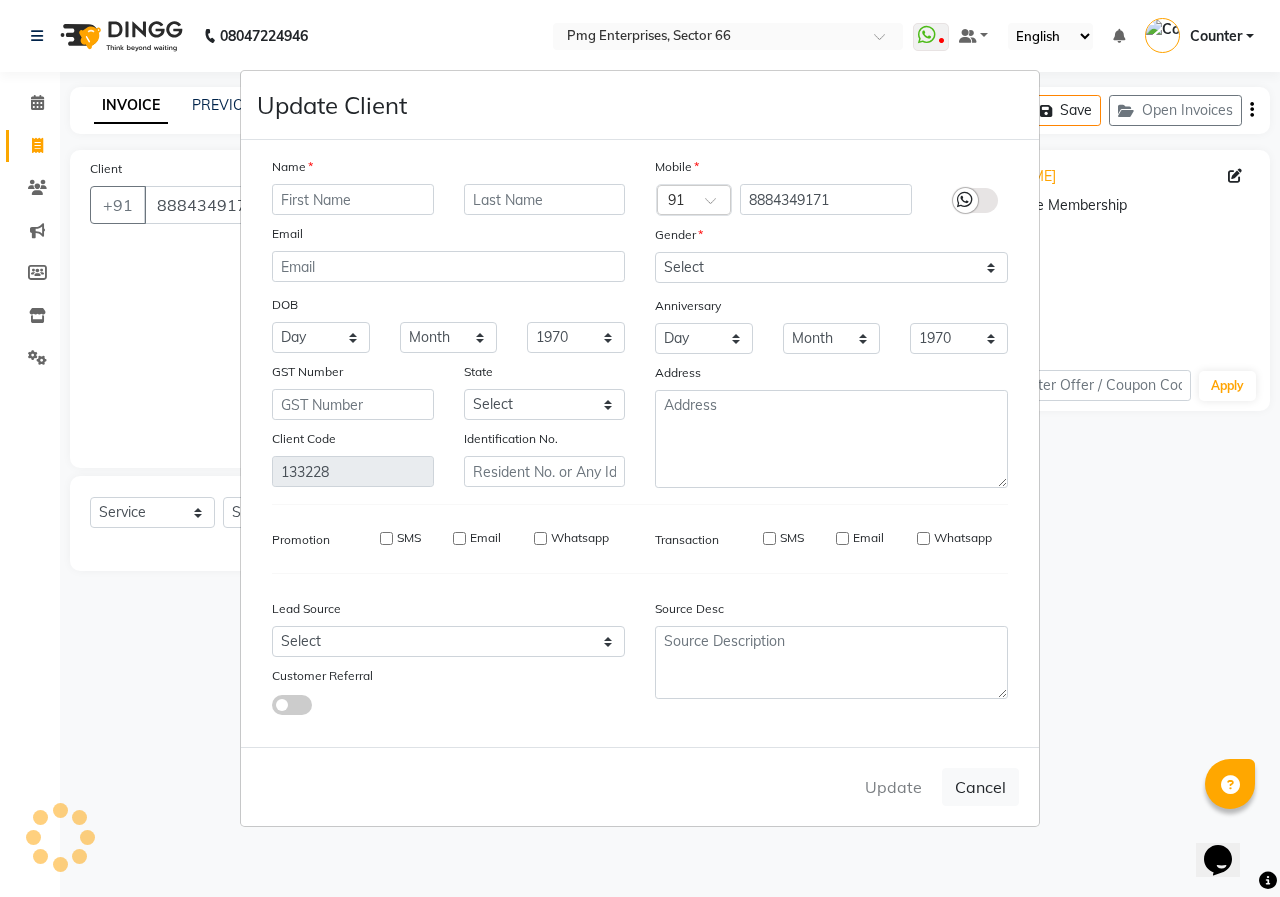 select 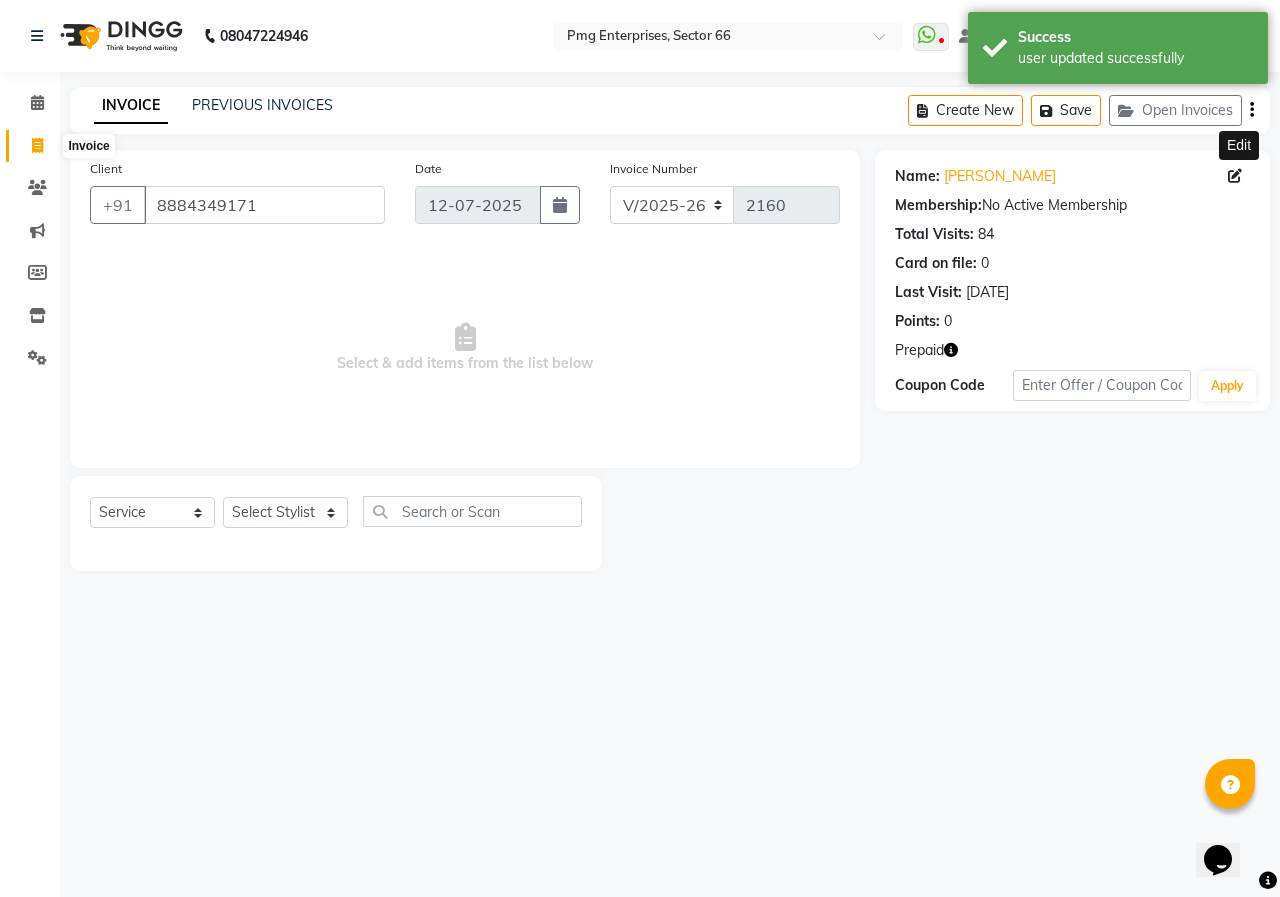 click 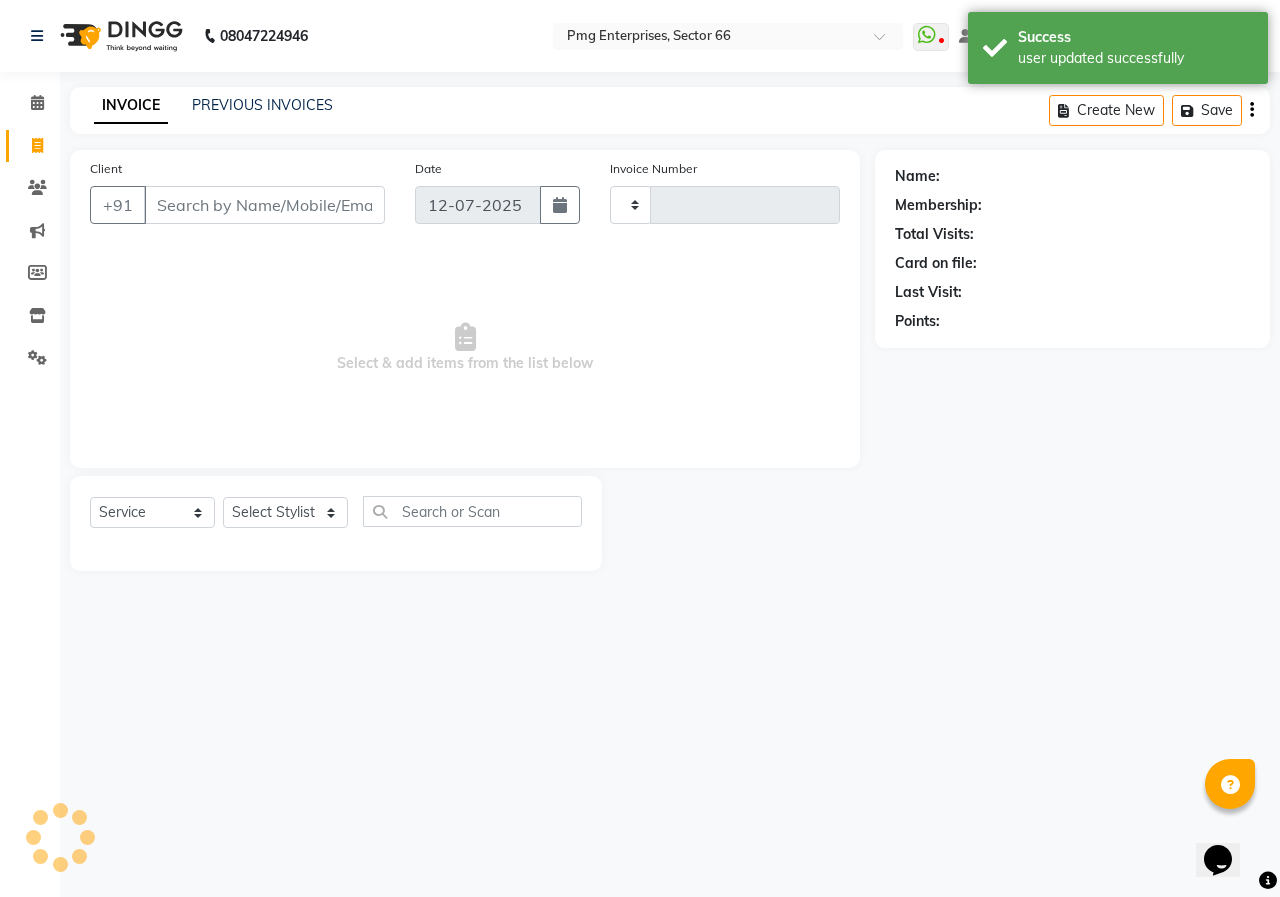 type on "2160" 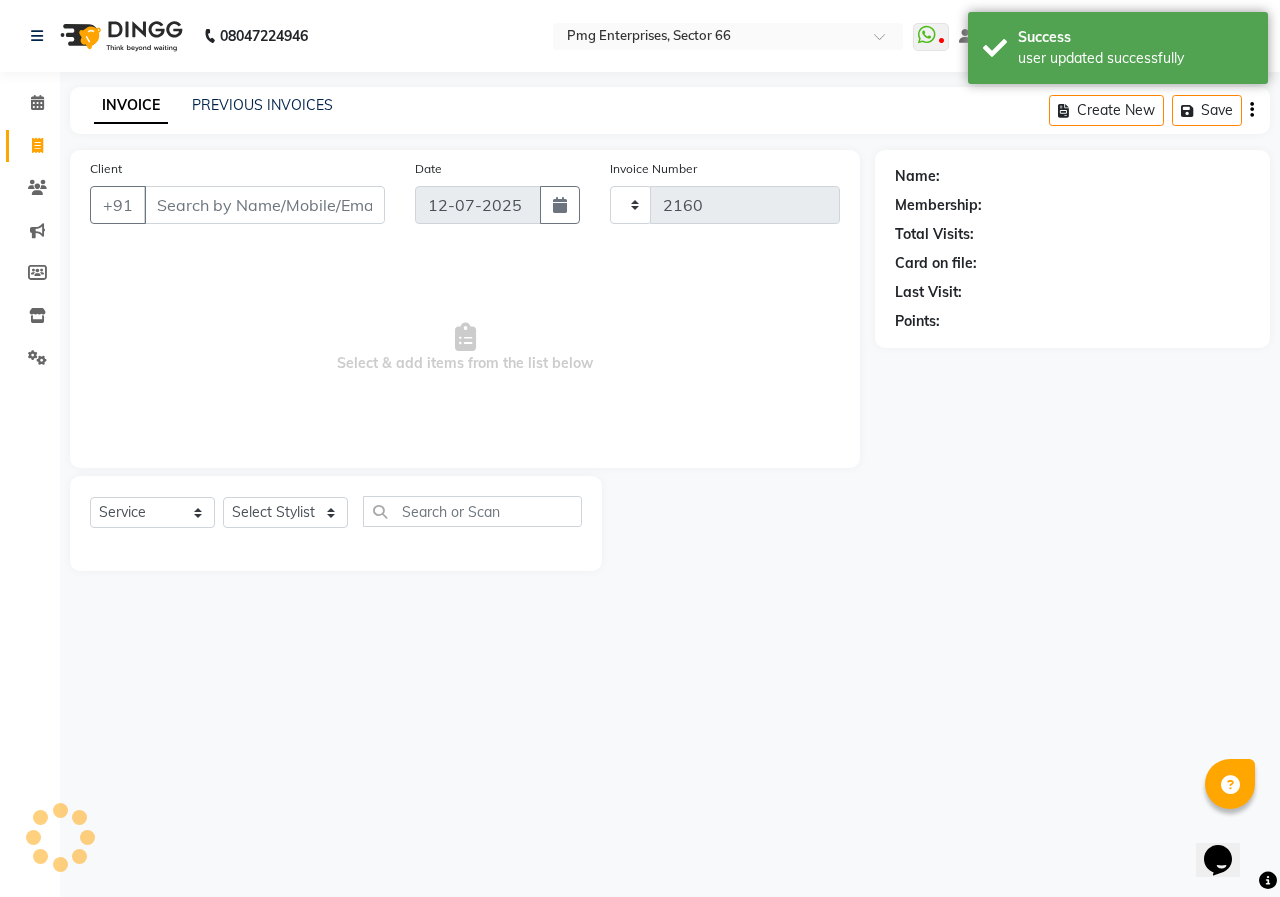 select on "889" 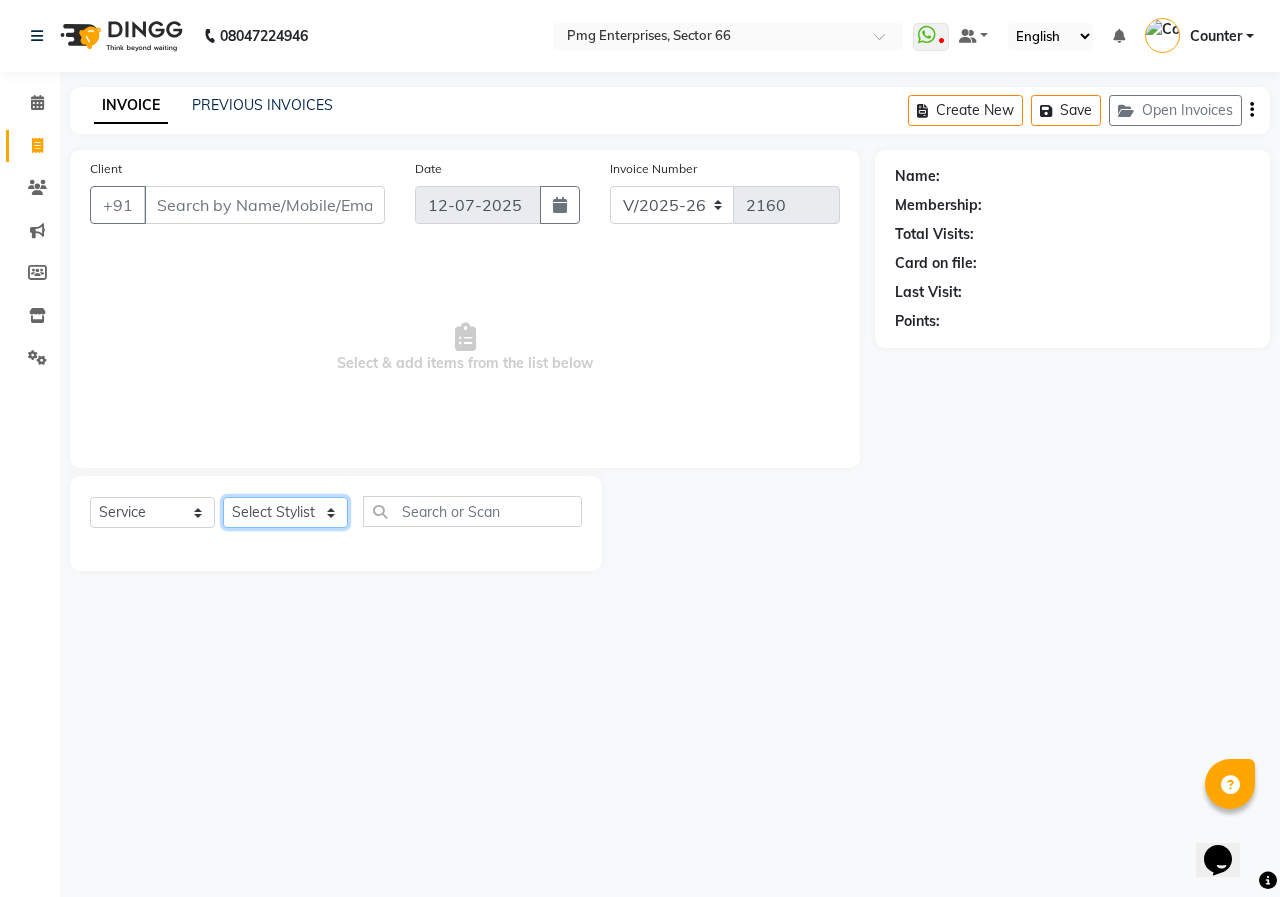 click on "Select Stylist [PERSON_NAME] Counter [PERSON_NAME] [PERSON_NAME] [PERSON_NAME] [PERSON_NAME]" 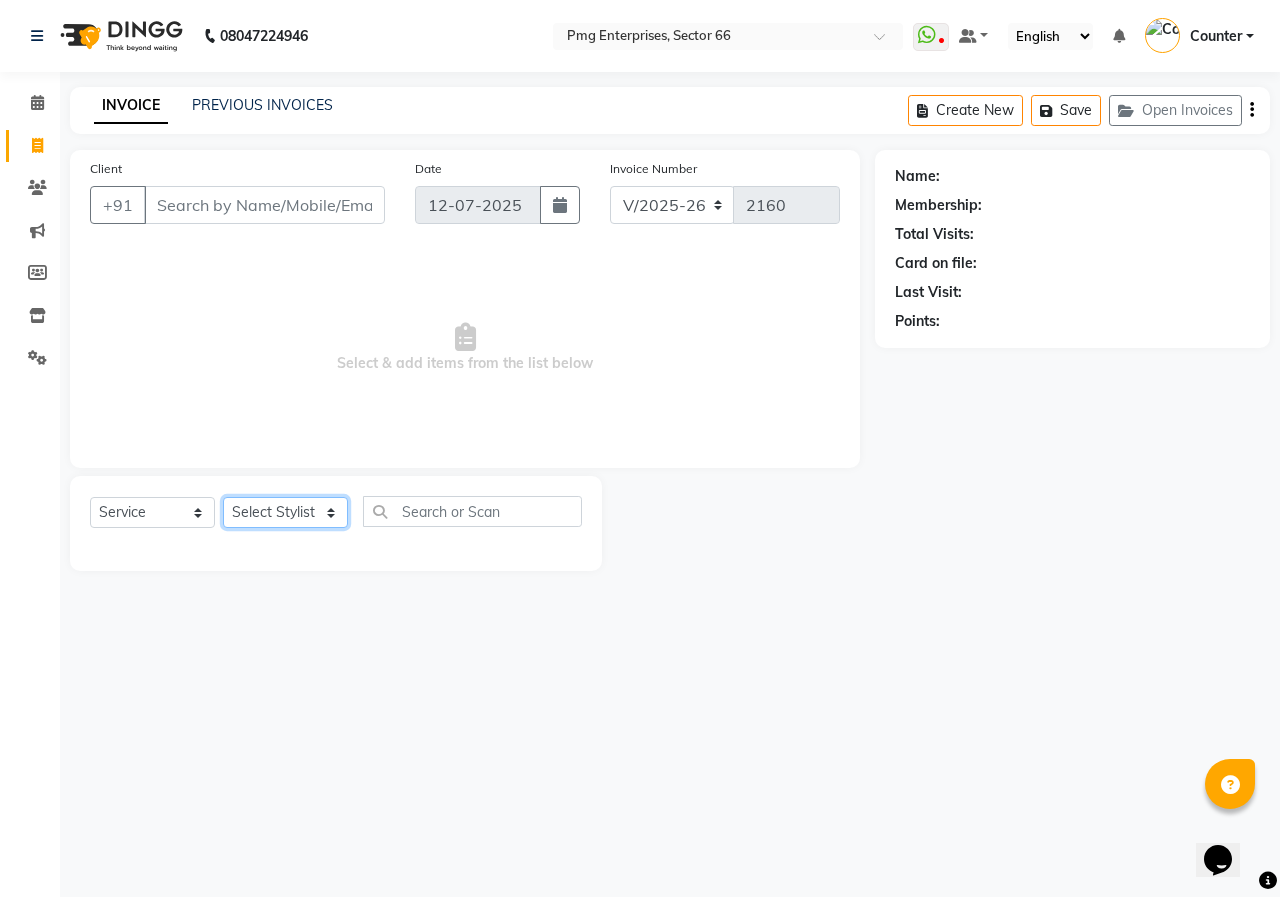 select on "78814" 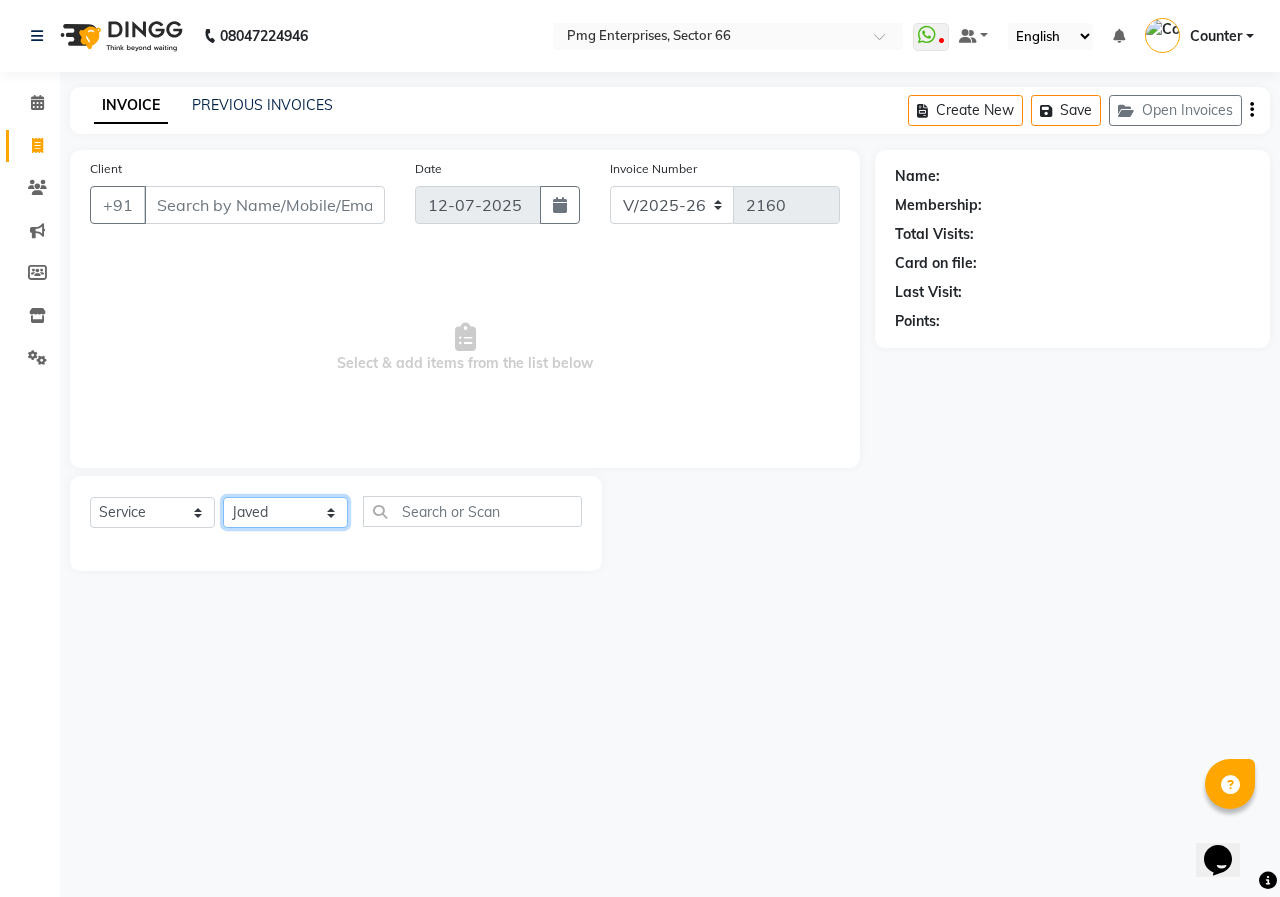 click on "Select Stylist [PERSON_NAME] Counter [PERSON_NAME] [PERSON_NAME] [PERSON_NAME] [PERSON_NAME]" 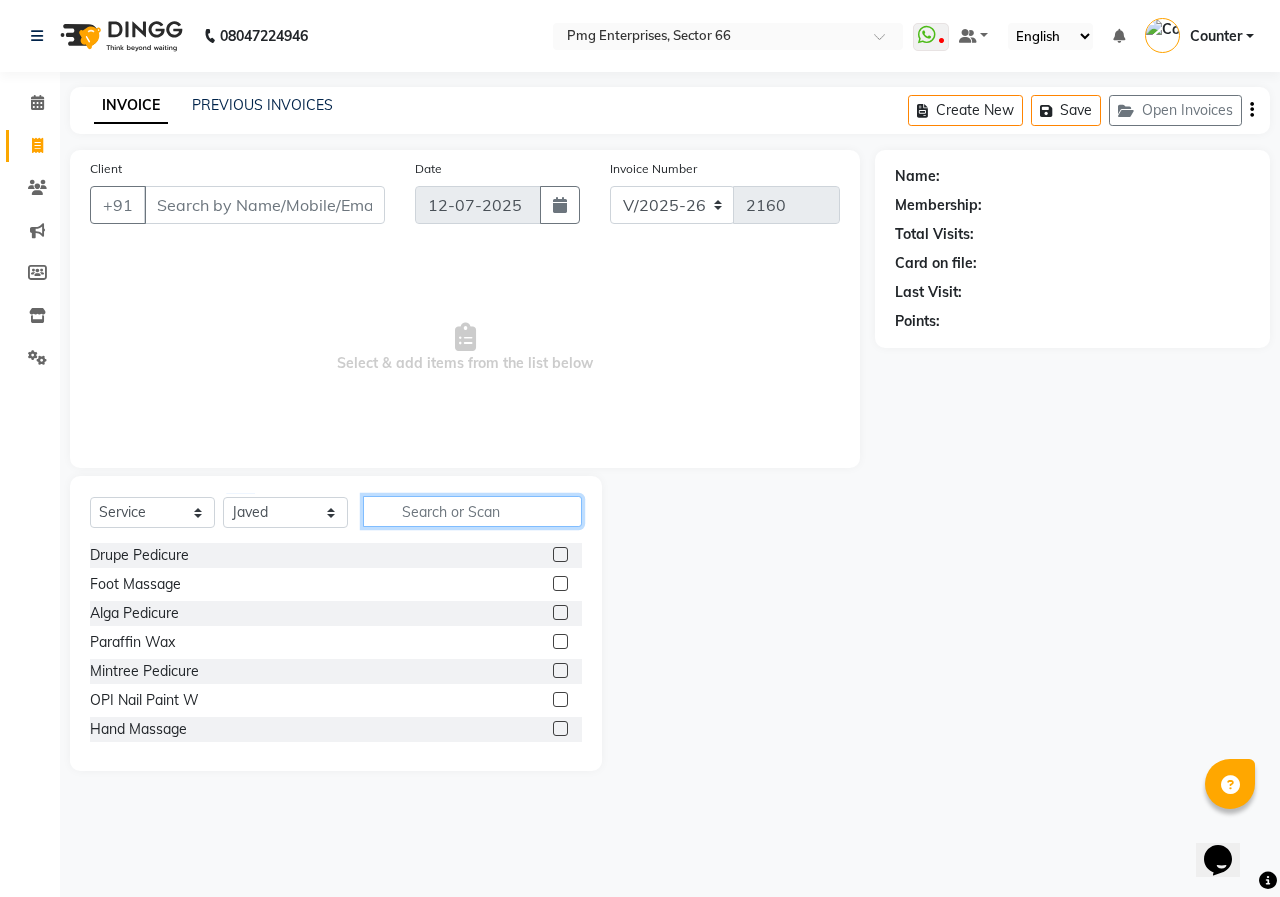 click 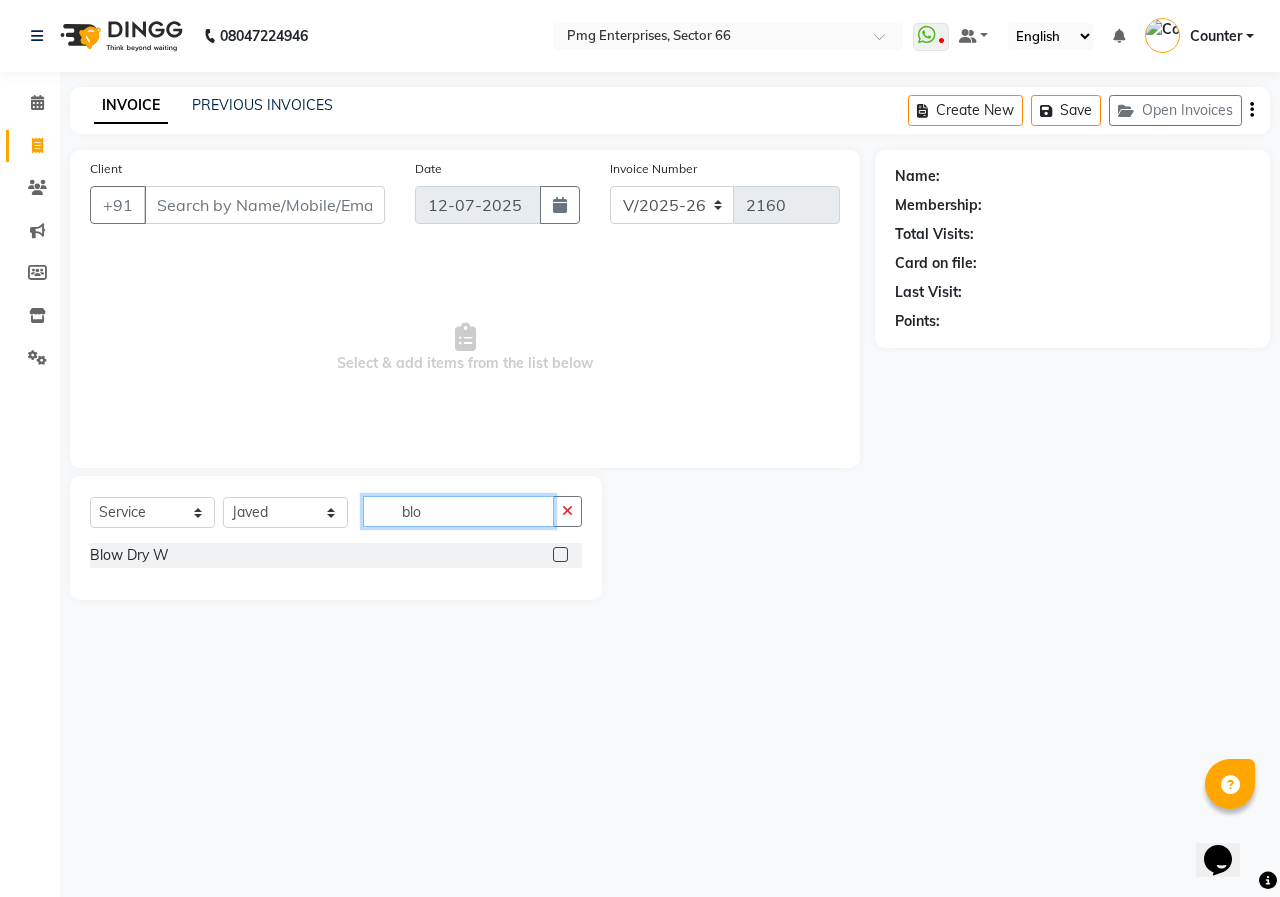 type on "blo" 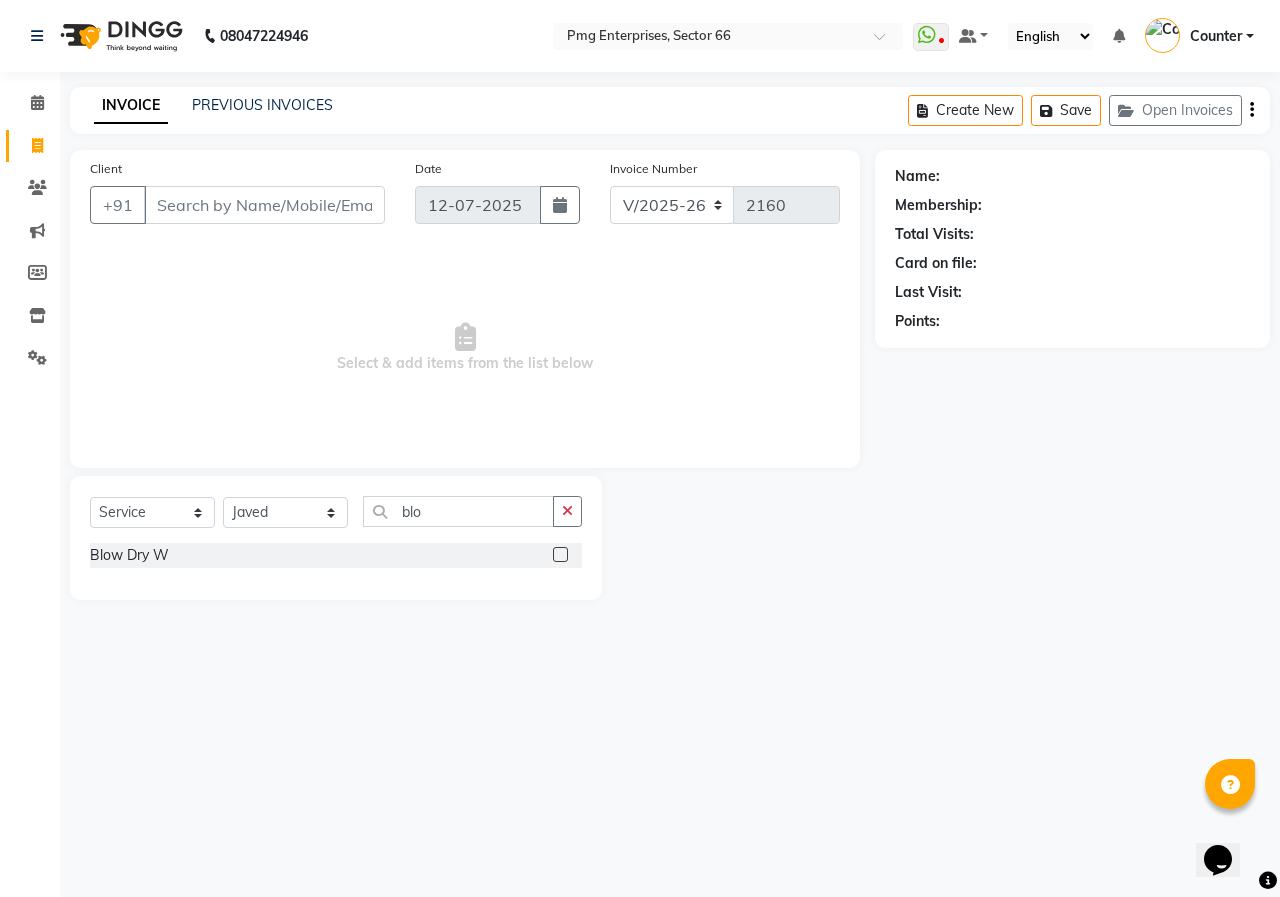 click 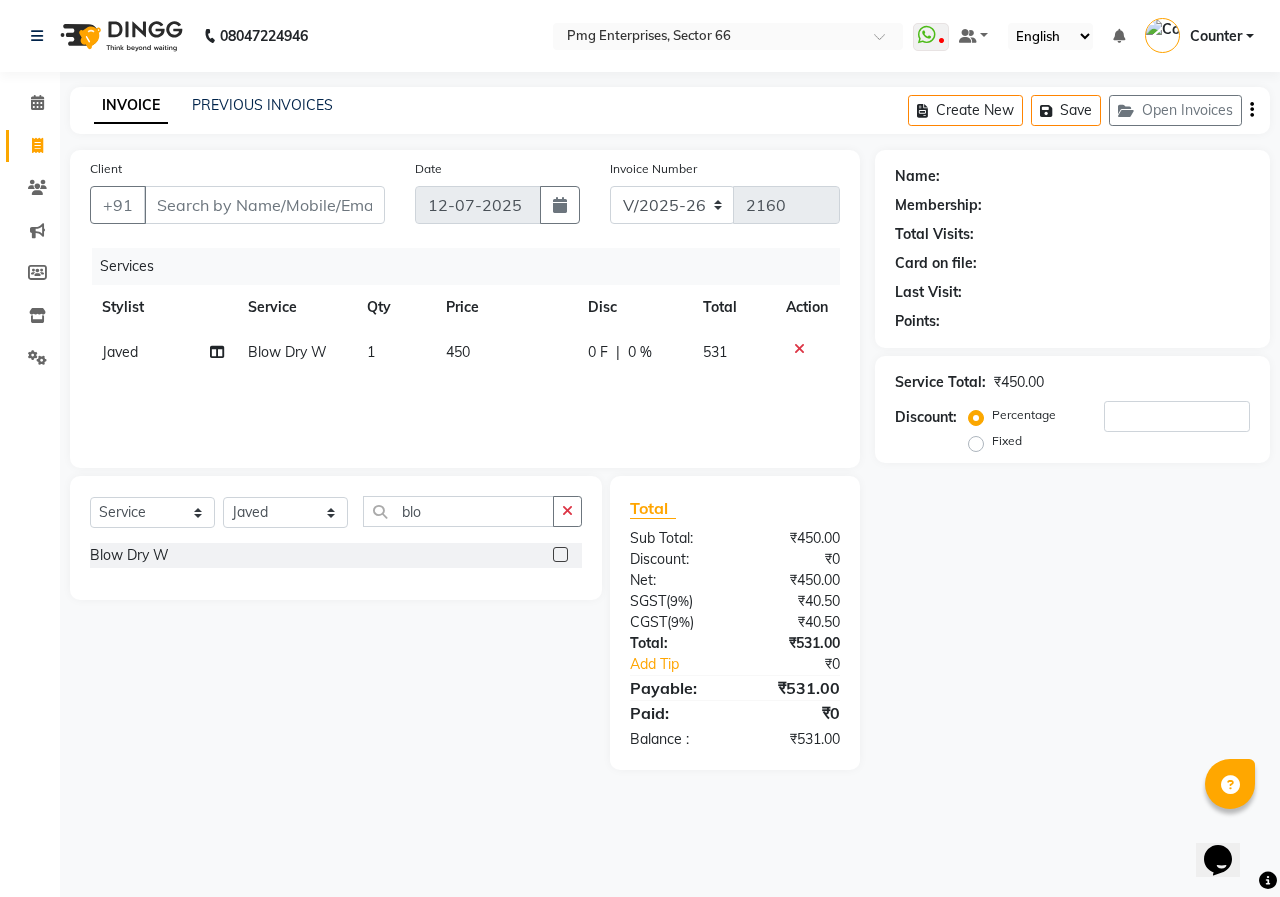 click 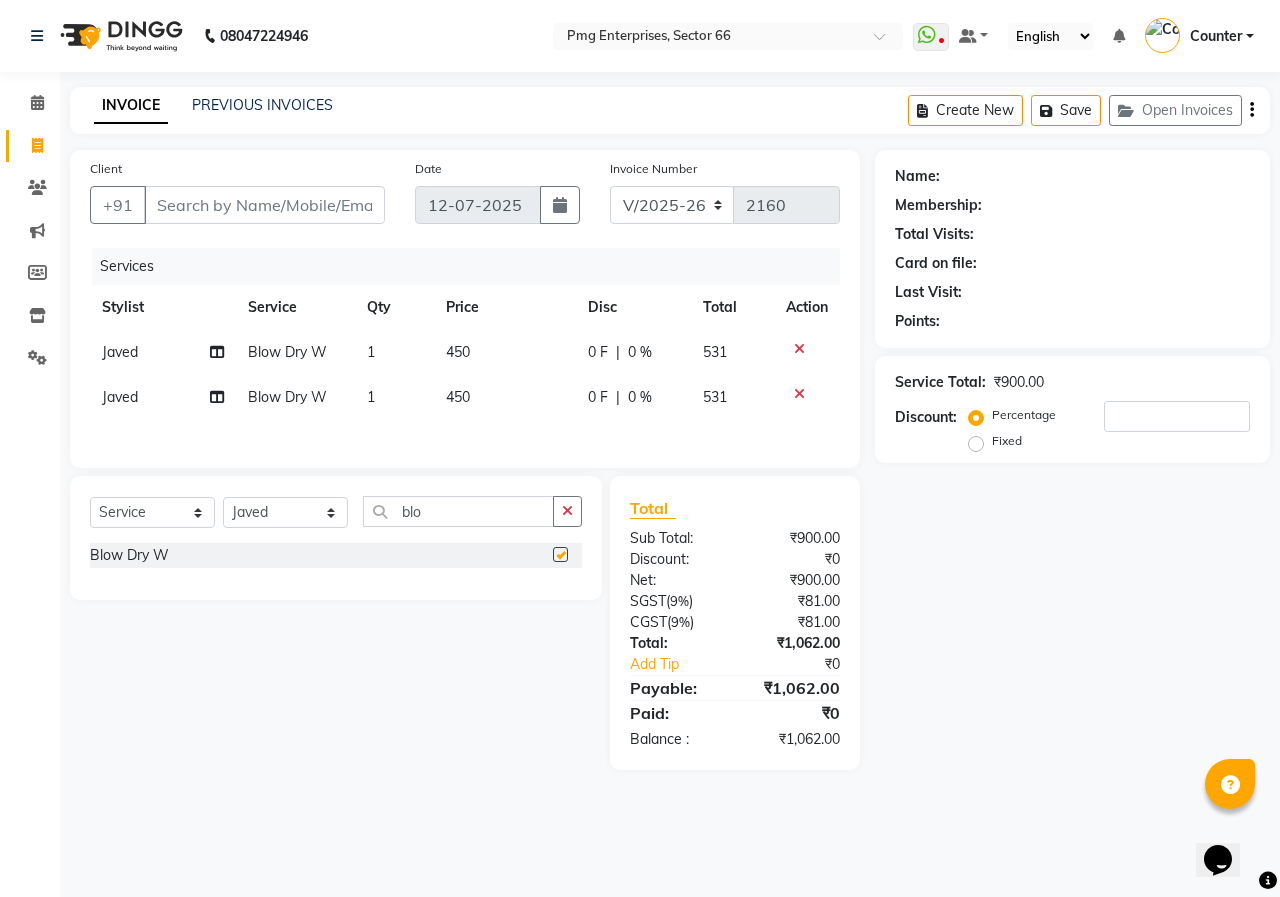 checkbox on "false" 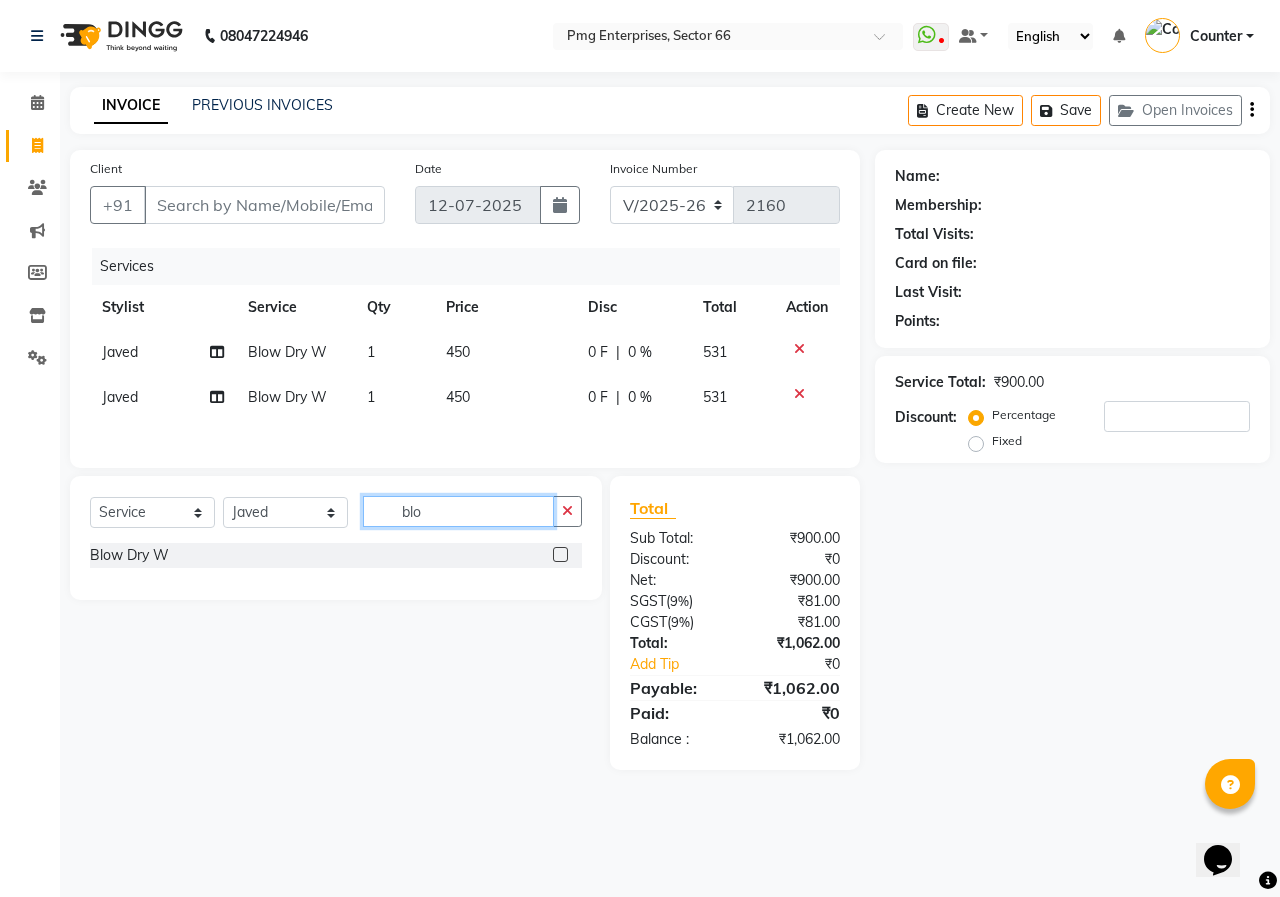 click on "blo" 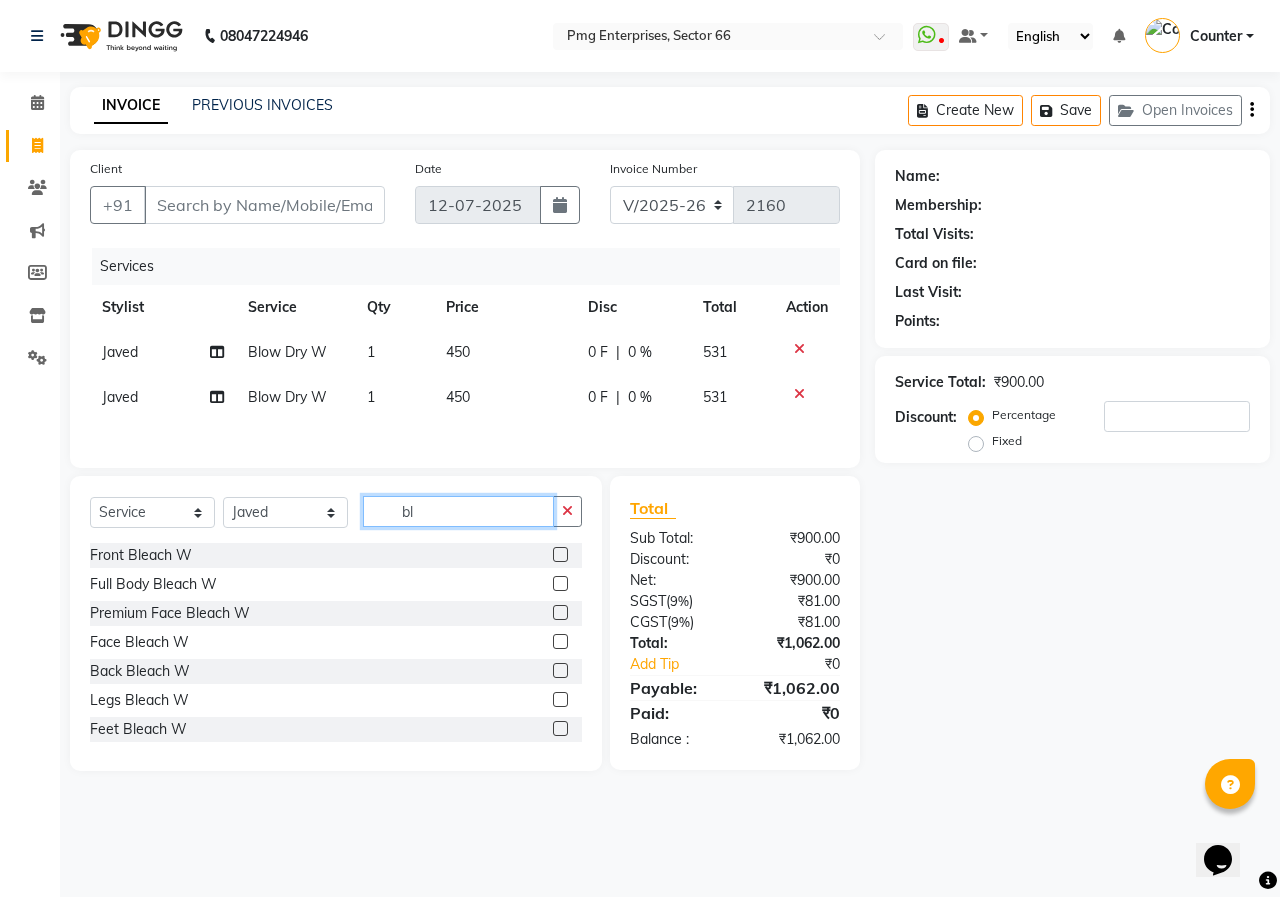type on "b" 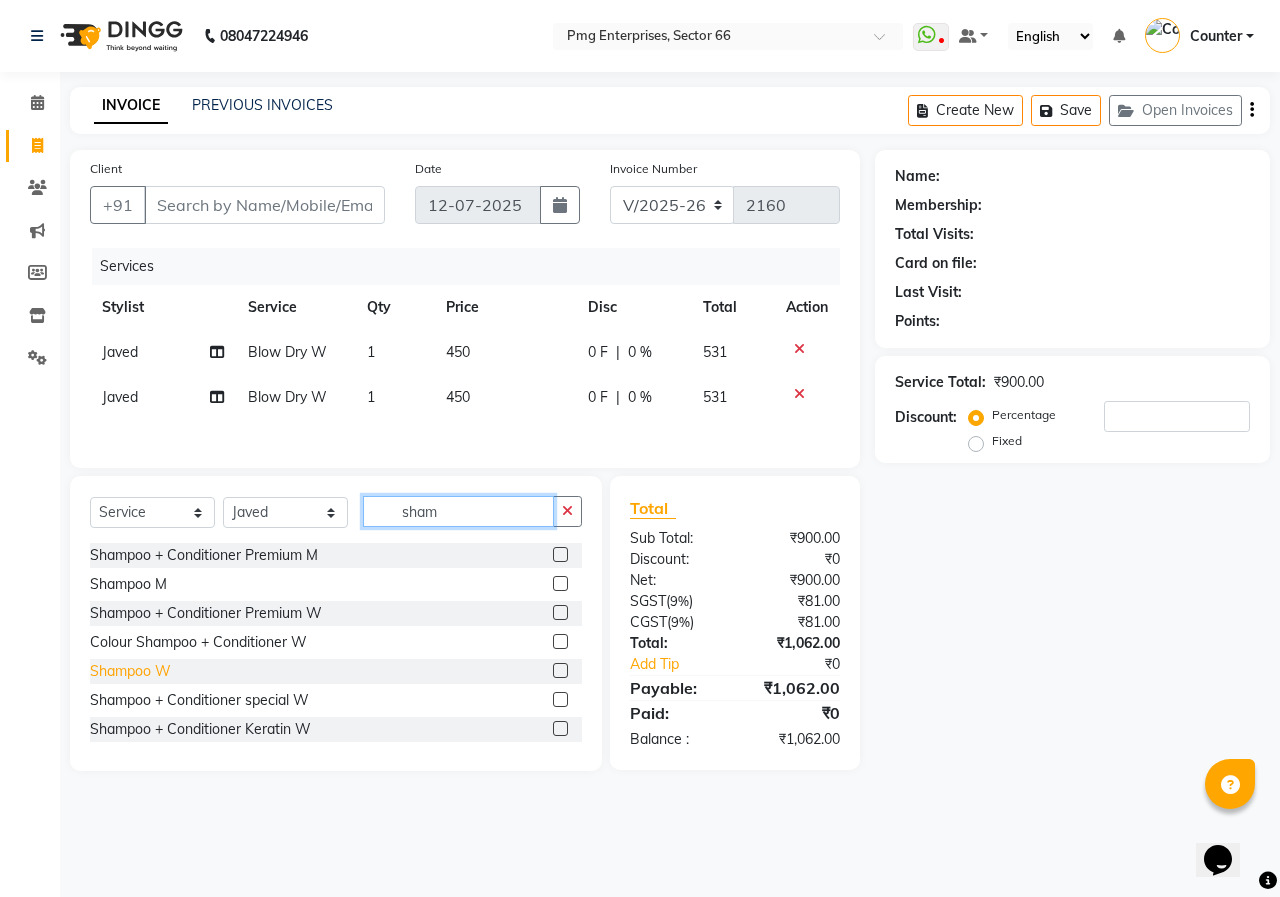 type on "sham" 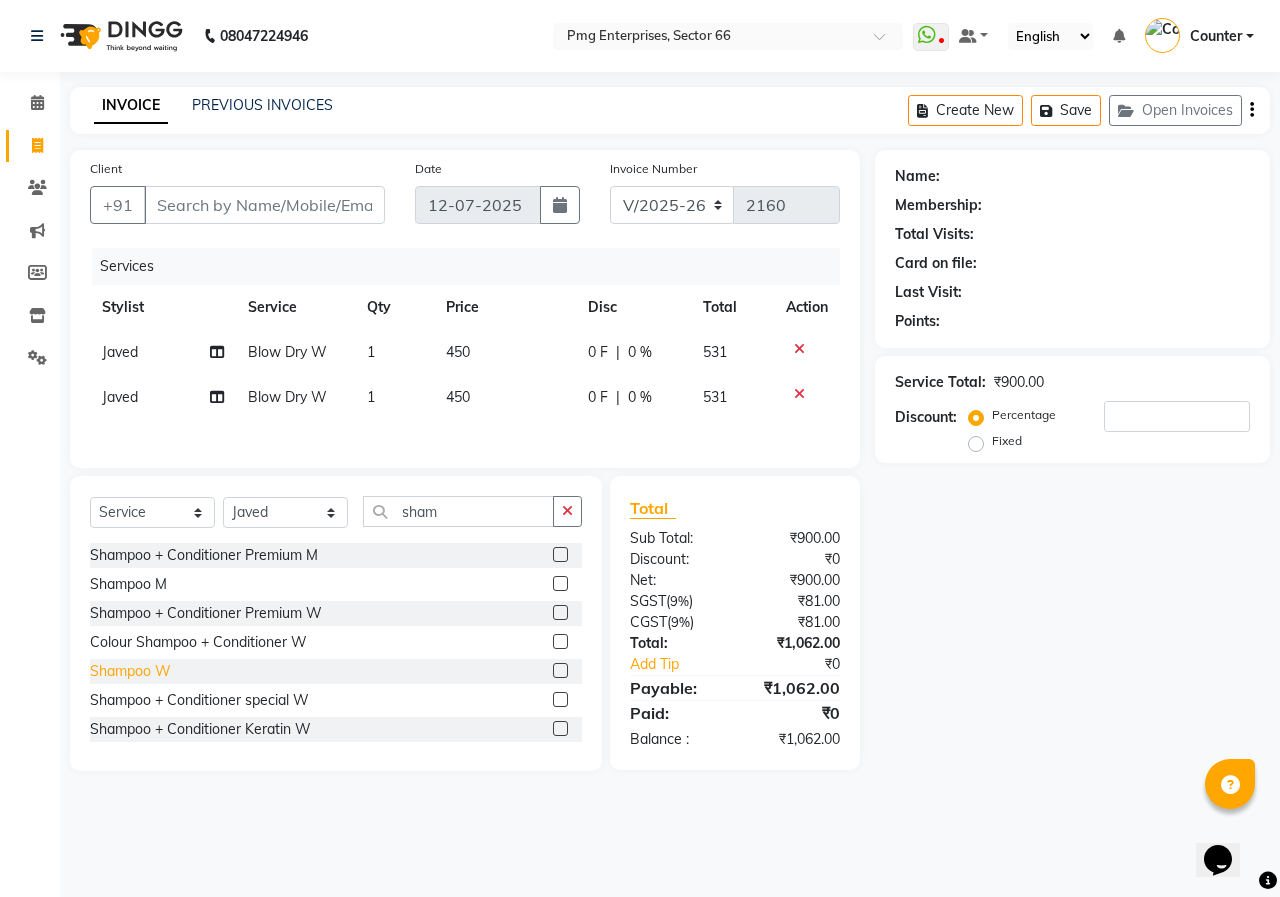 click on "Shampoo W" 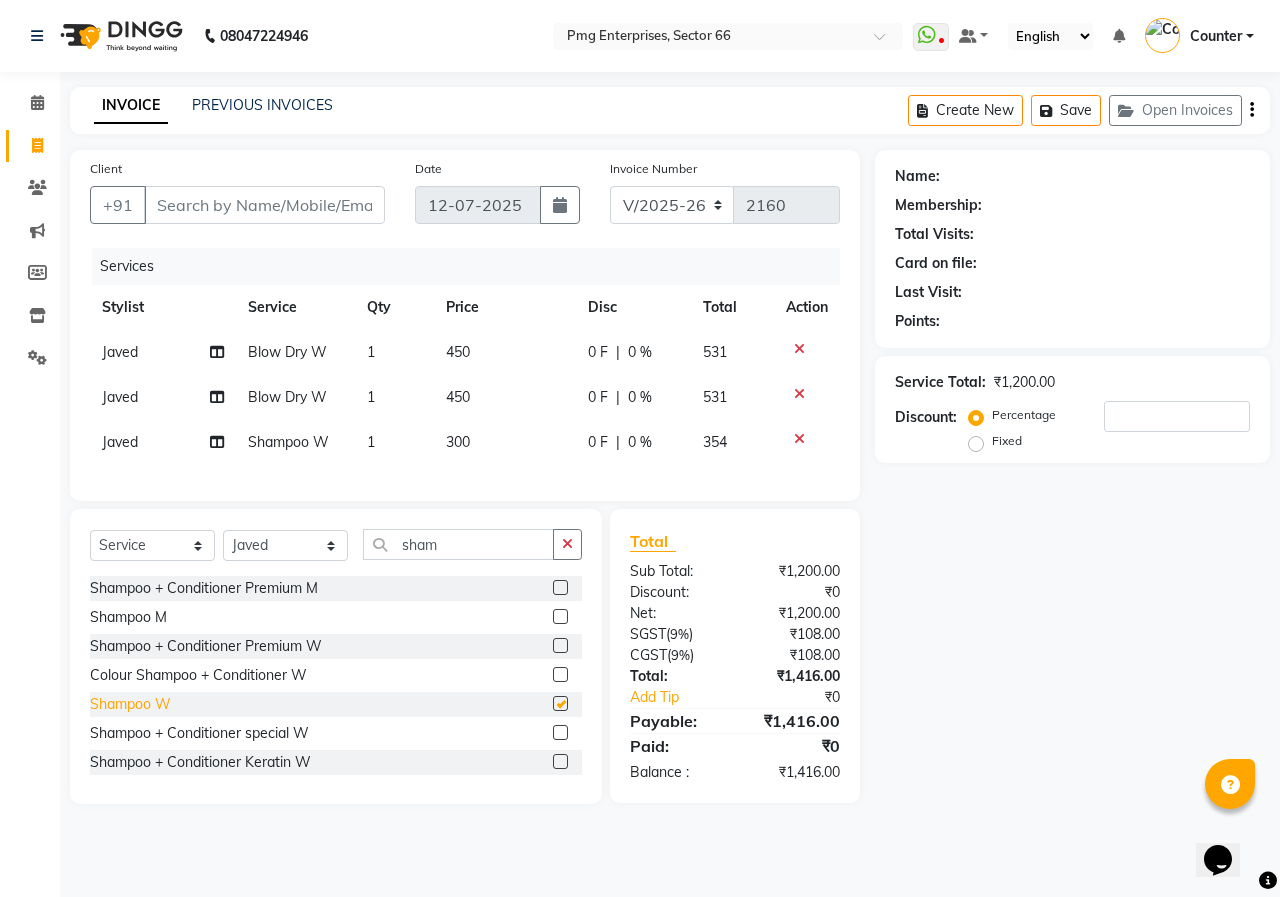 checkbox on "false" 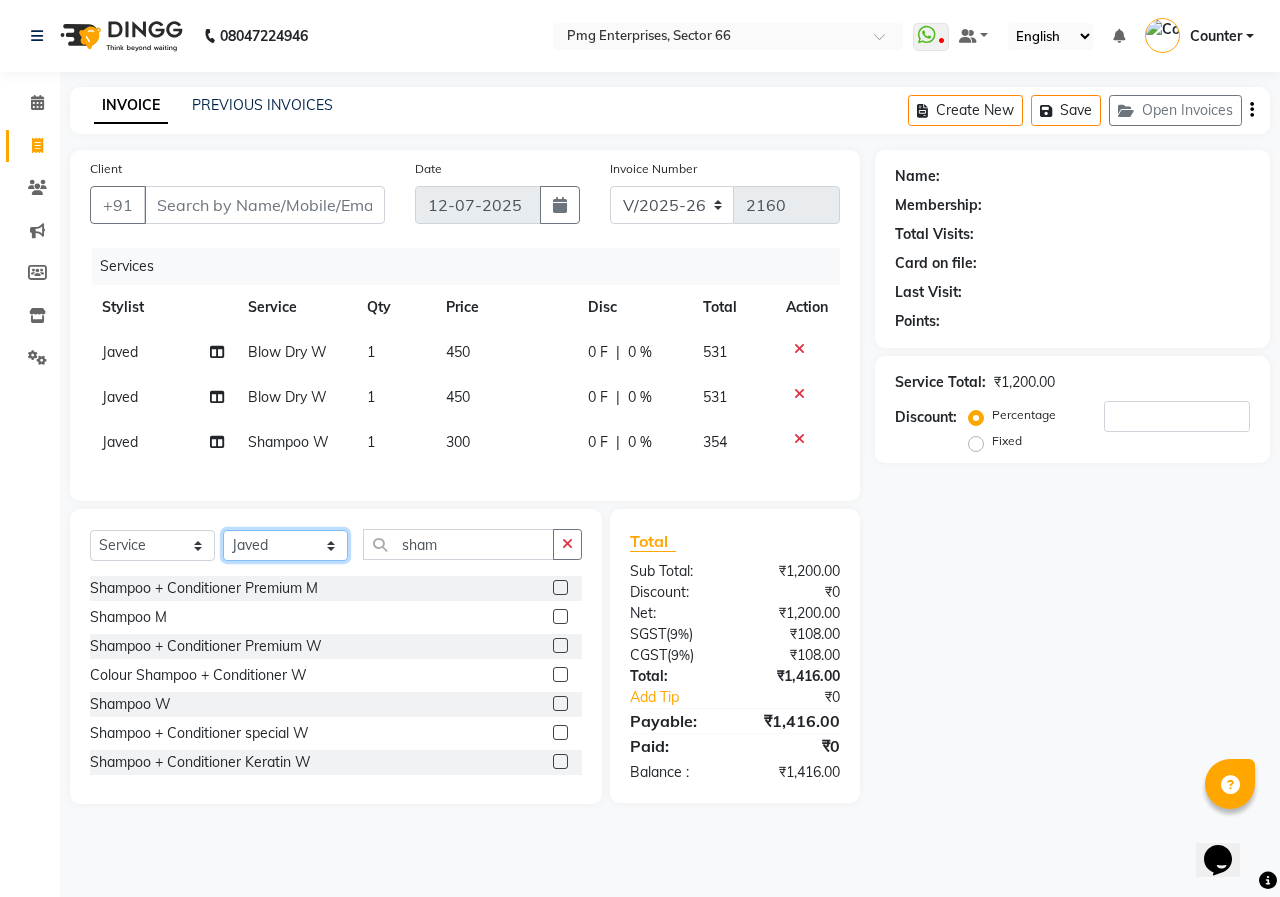click on "Select Stylist [PERSON_NAME] Counter [PERSON_NAME] [PERSON_NAME] [PERSON_NAME] [PERSON_NAME]" 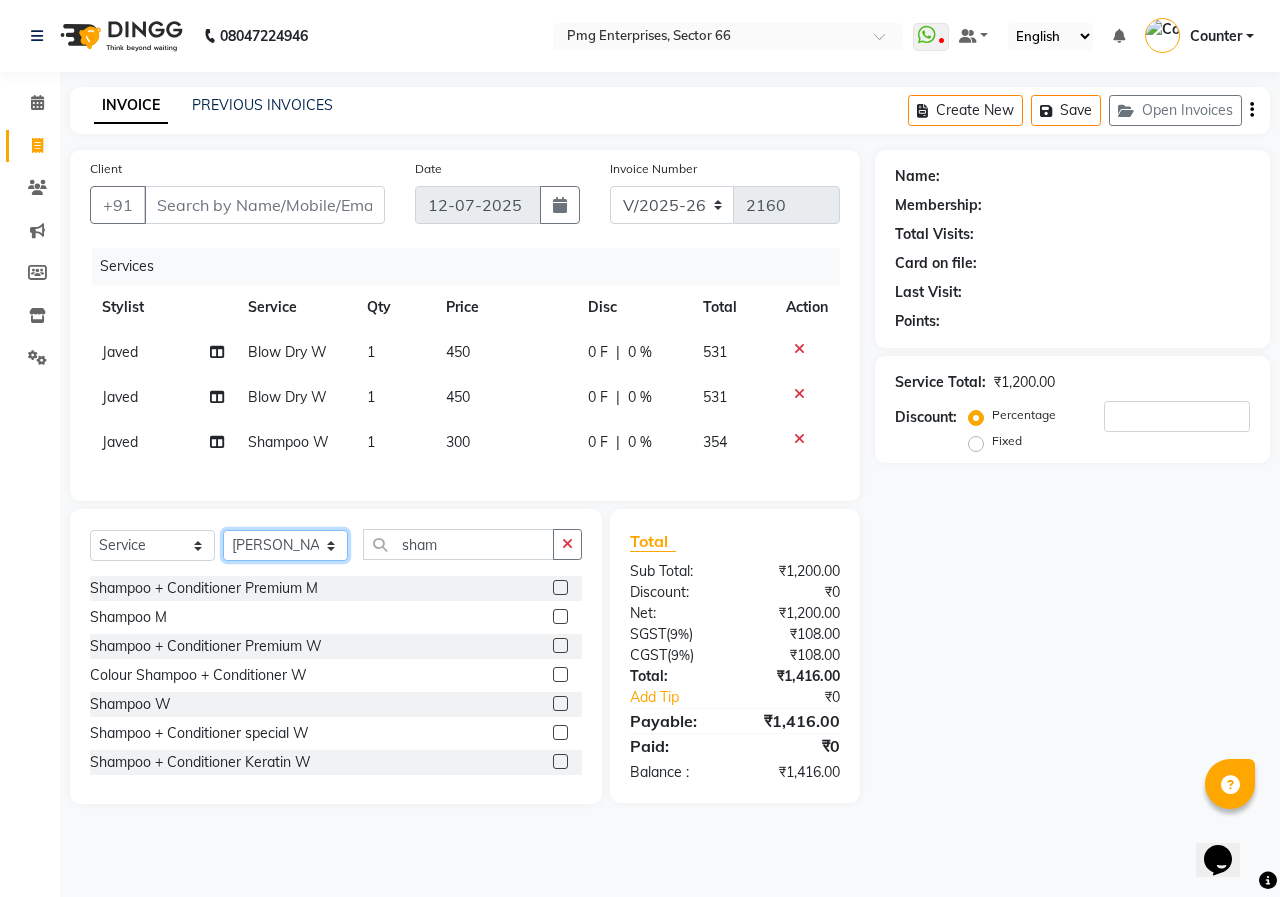 click on "Select Stylist [PERSON_NAME] Counter [PERSON_NAME] [PERSON_NAME] [PERSON_NAME] [PERSON_NAME]" 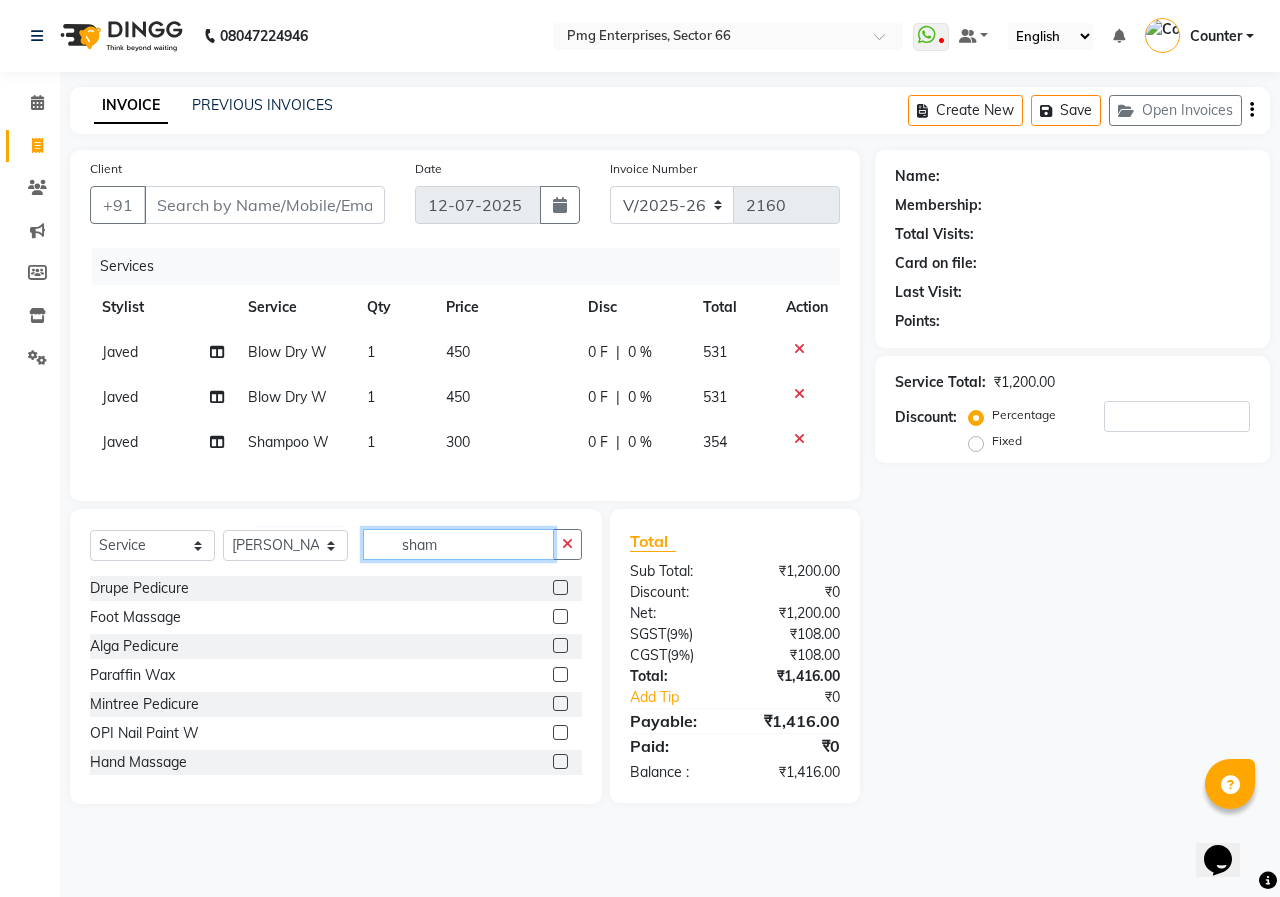 click on "sham" 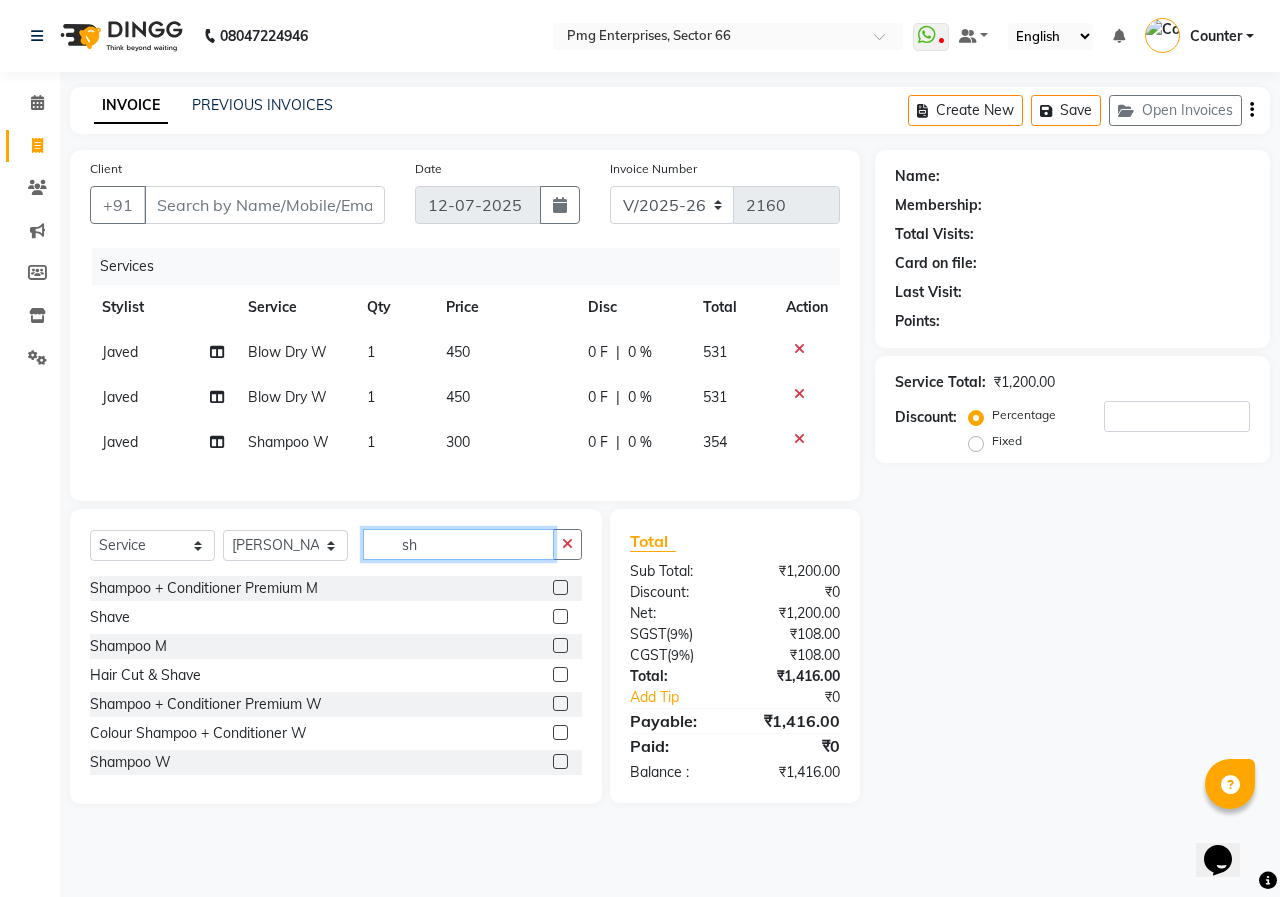 type on "s" 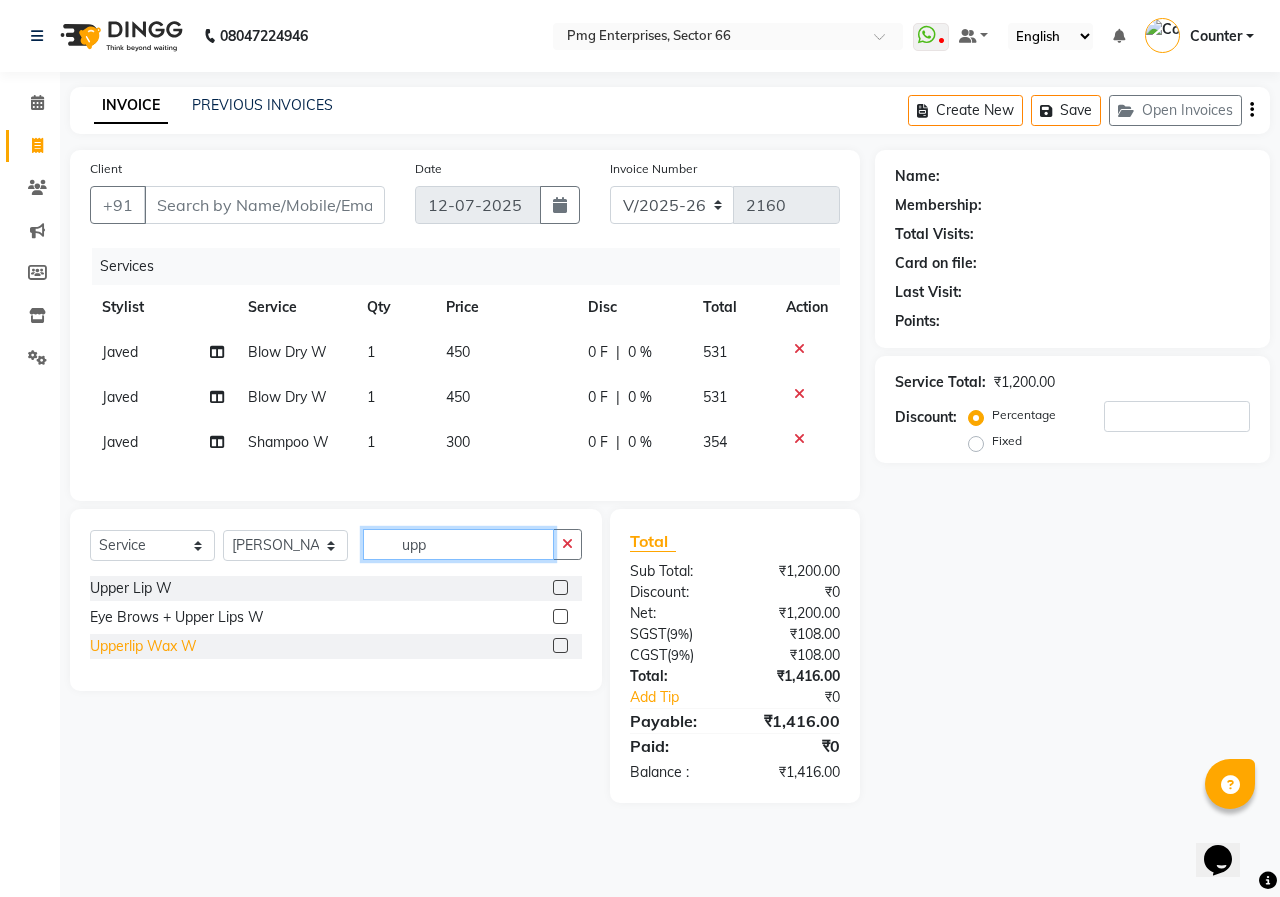 type on "upp" 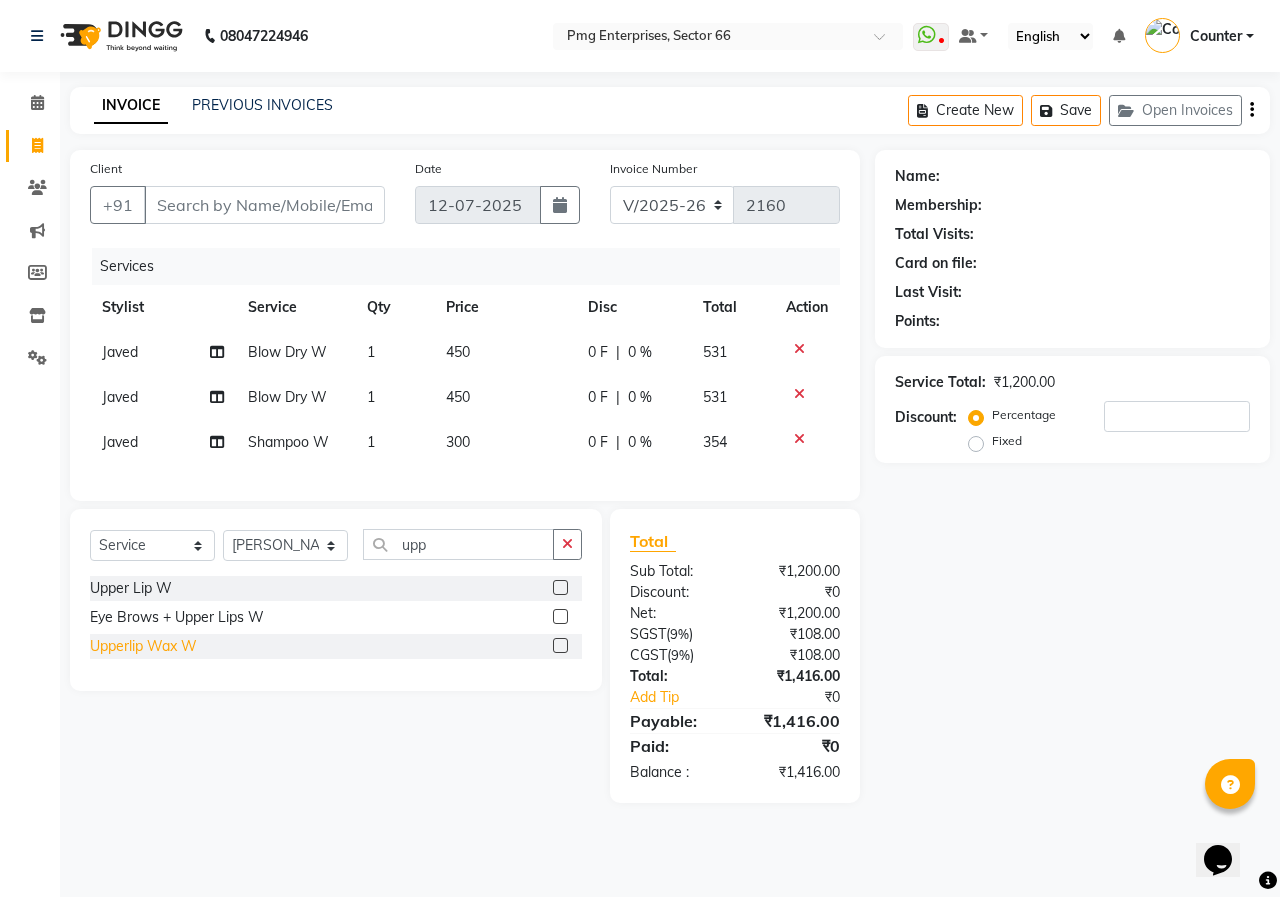 click on "Upperlip Wax W" 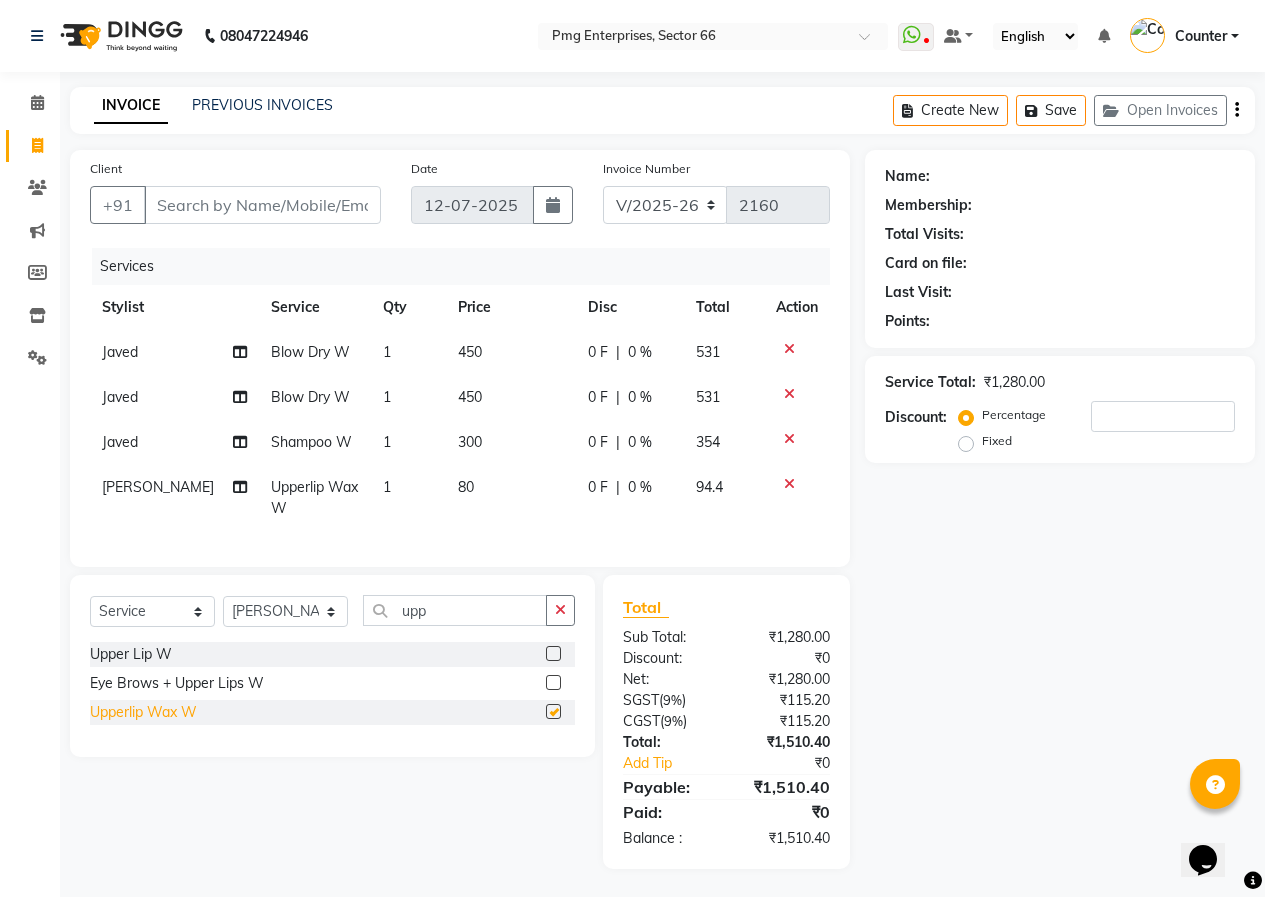 checkbox on "false" 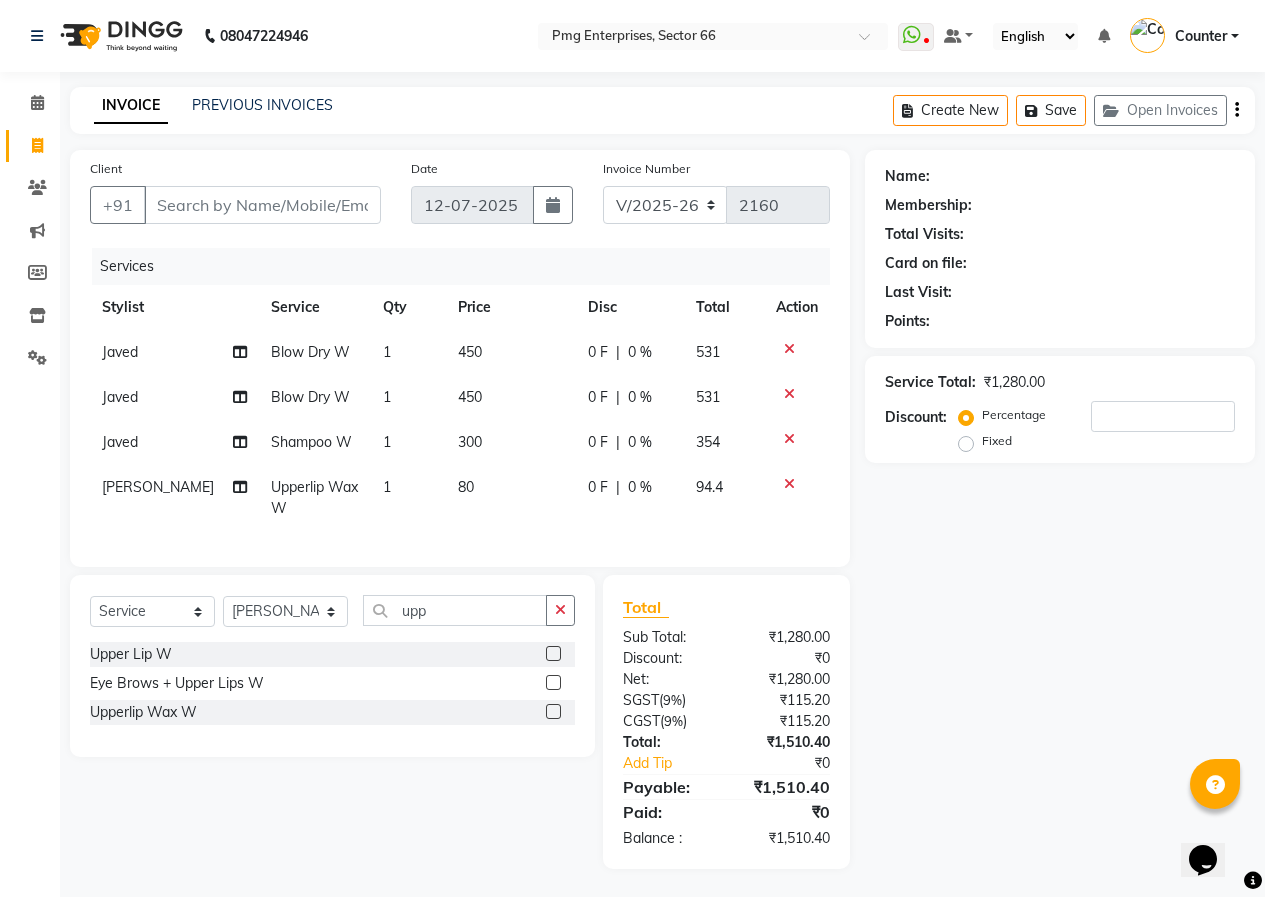 scroll, scrollTop: 17, scrollLeft: 0, axis: vertical 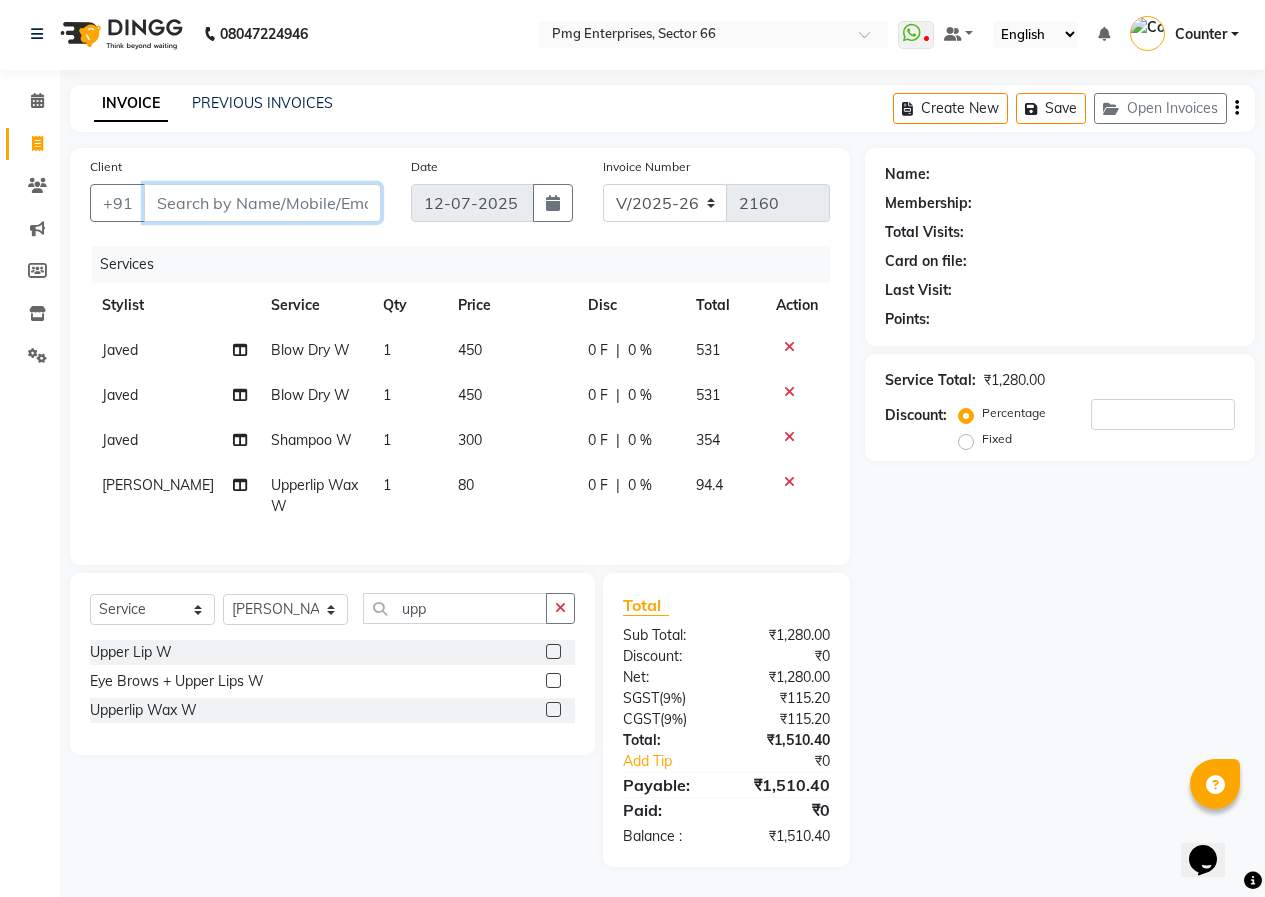 click on "Client" at bounding box center (262, 203) 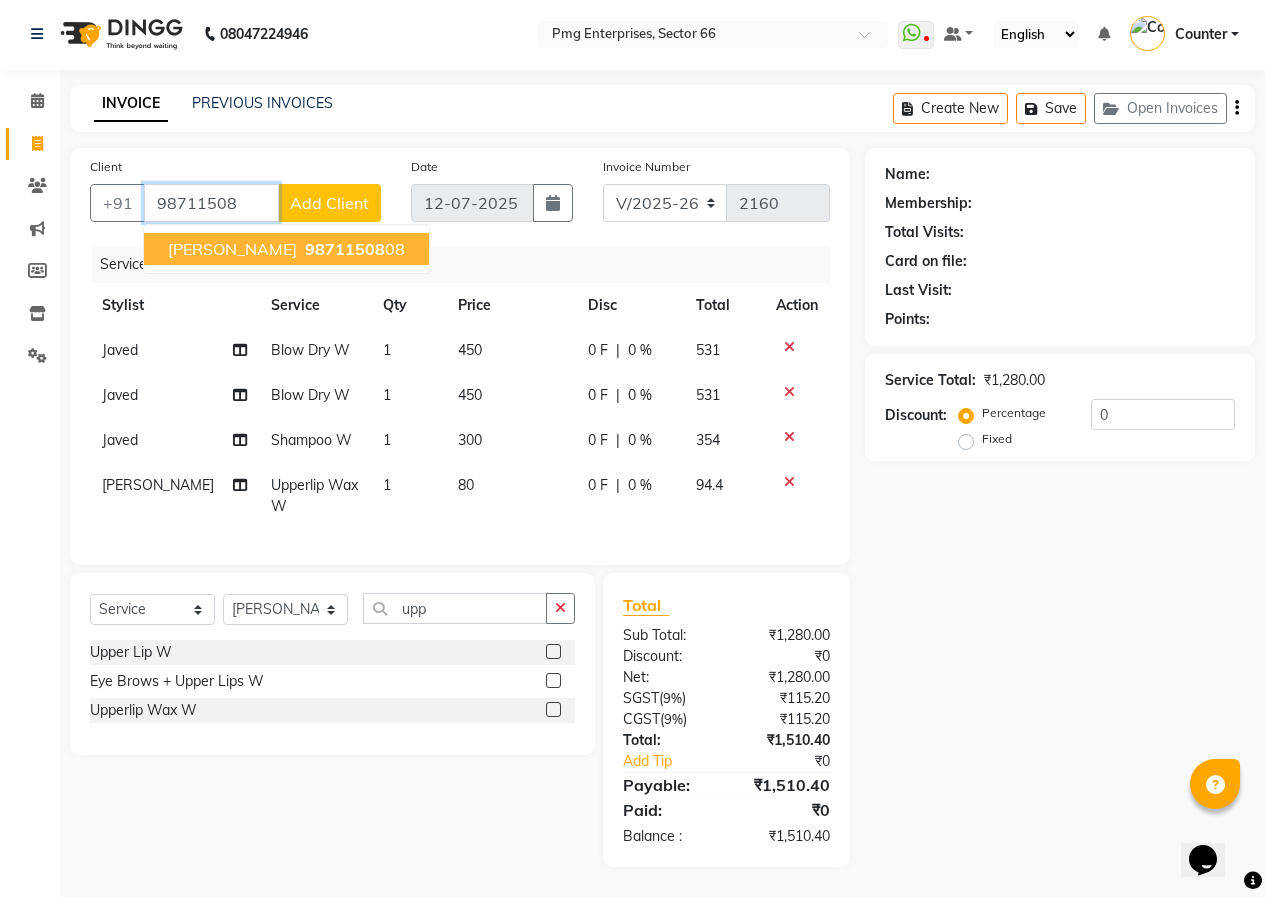 click on "98711508" at bounding box center [345, 249] 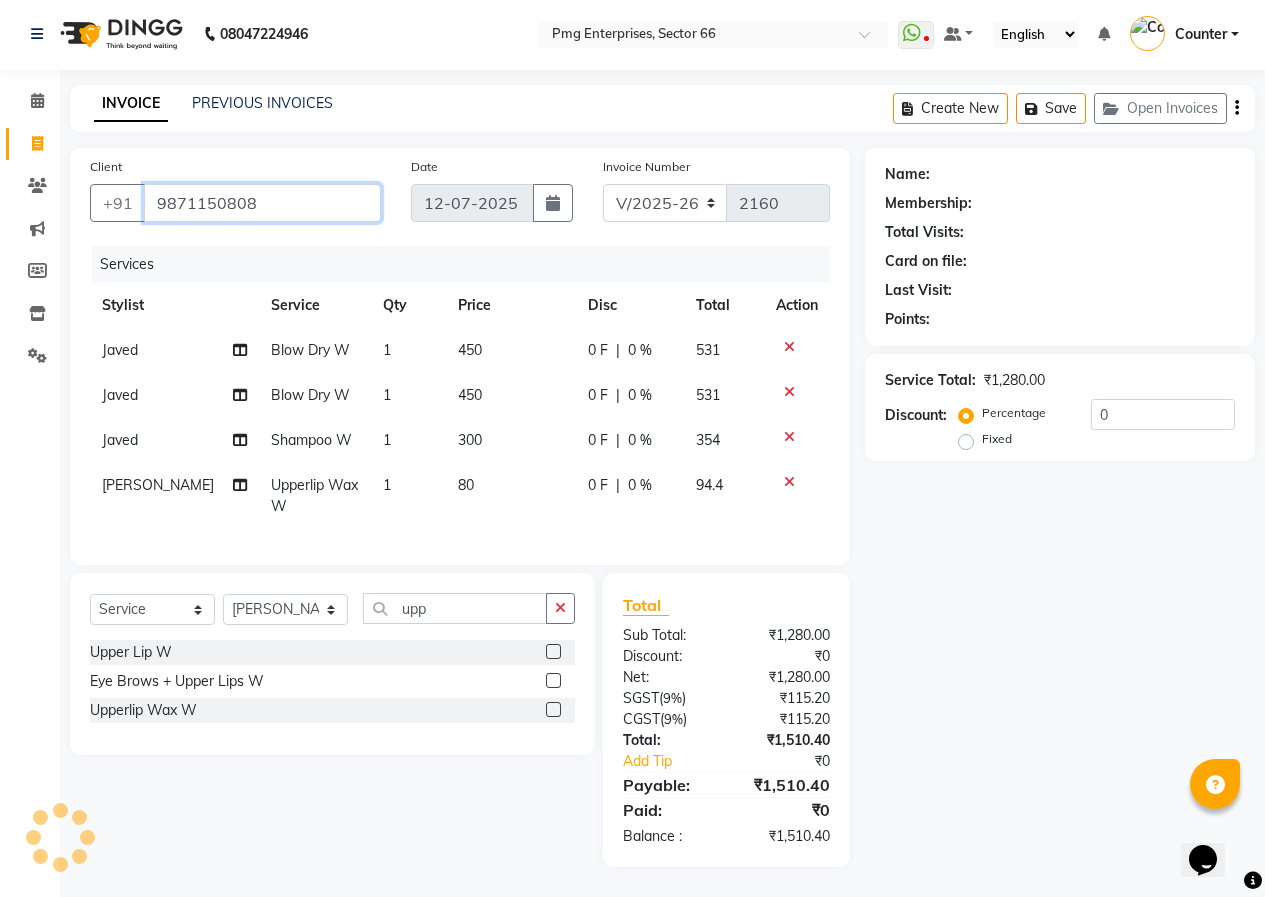 type on "9871150808" 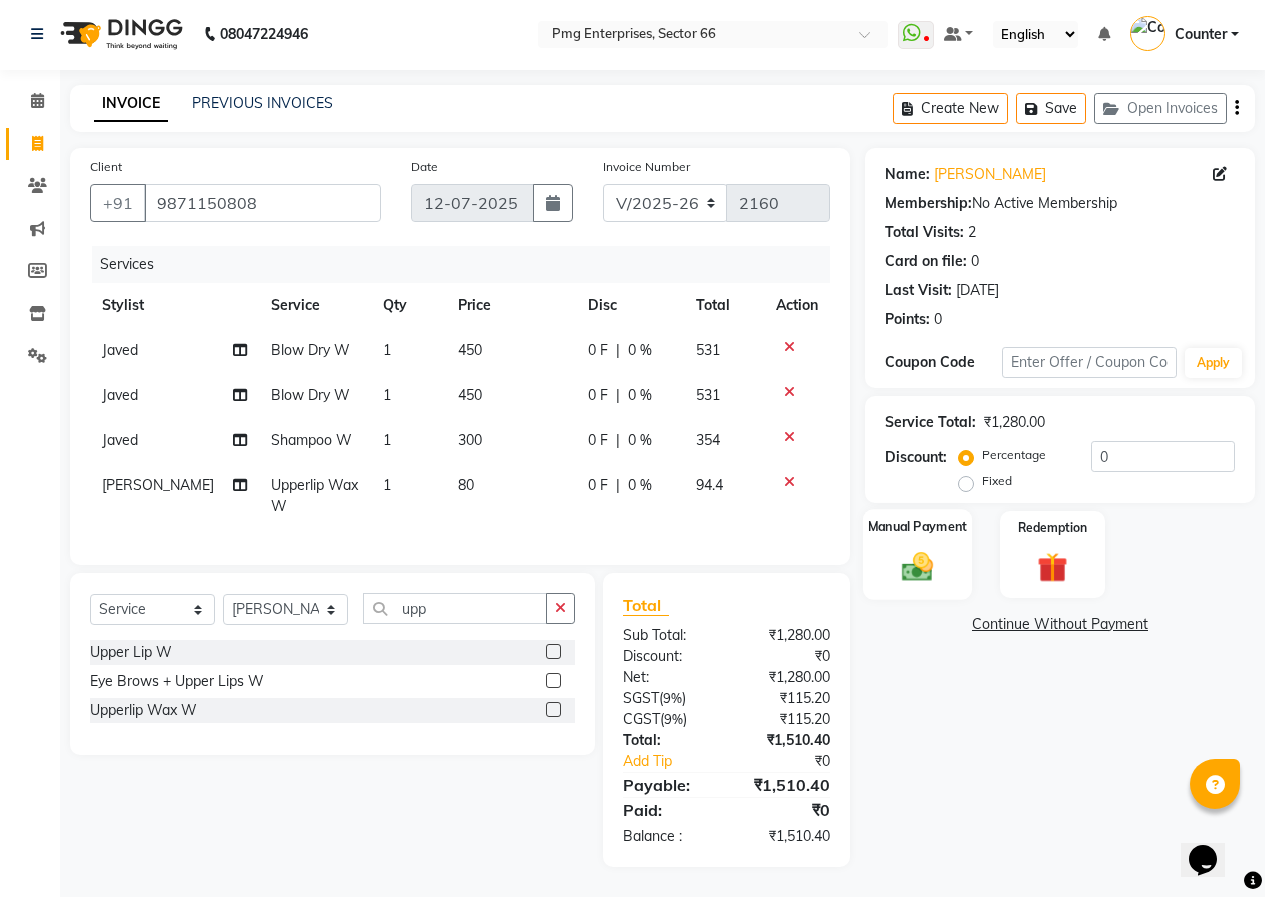 click 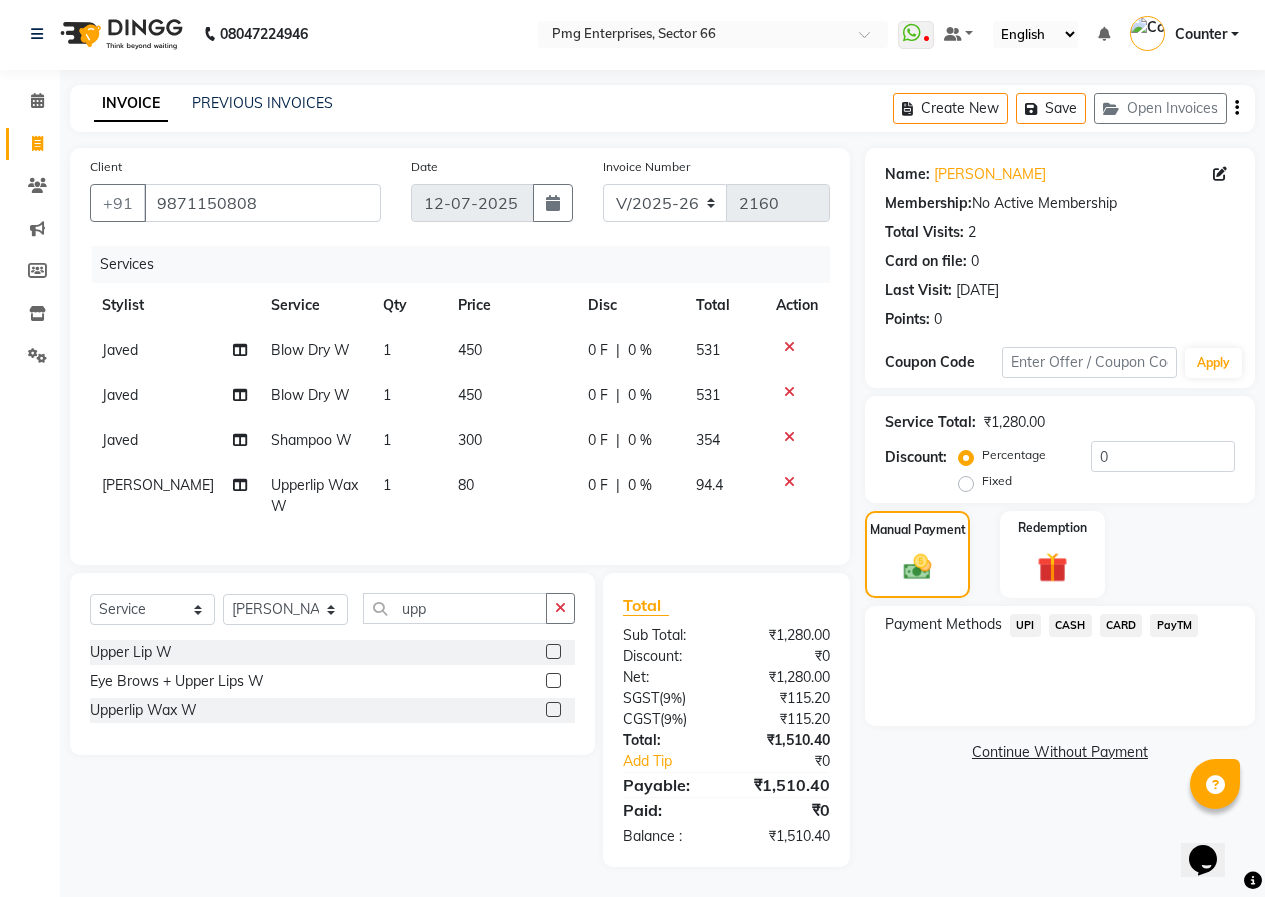 click on "UPI" 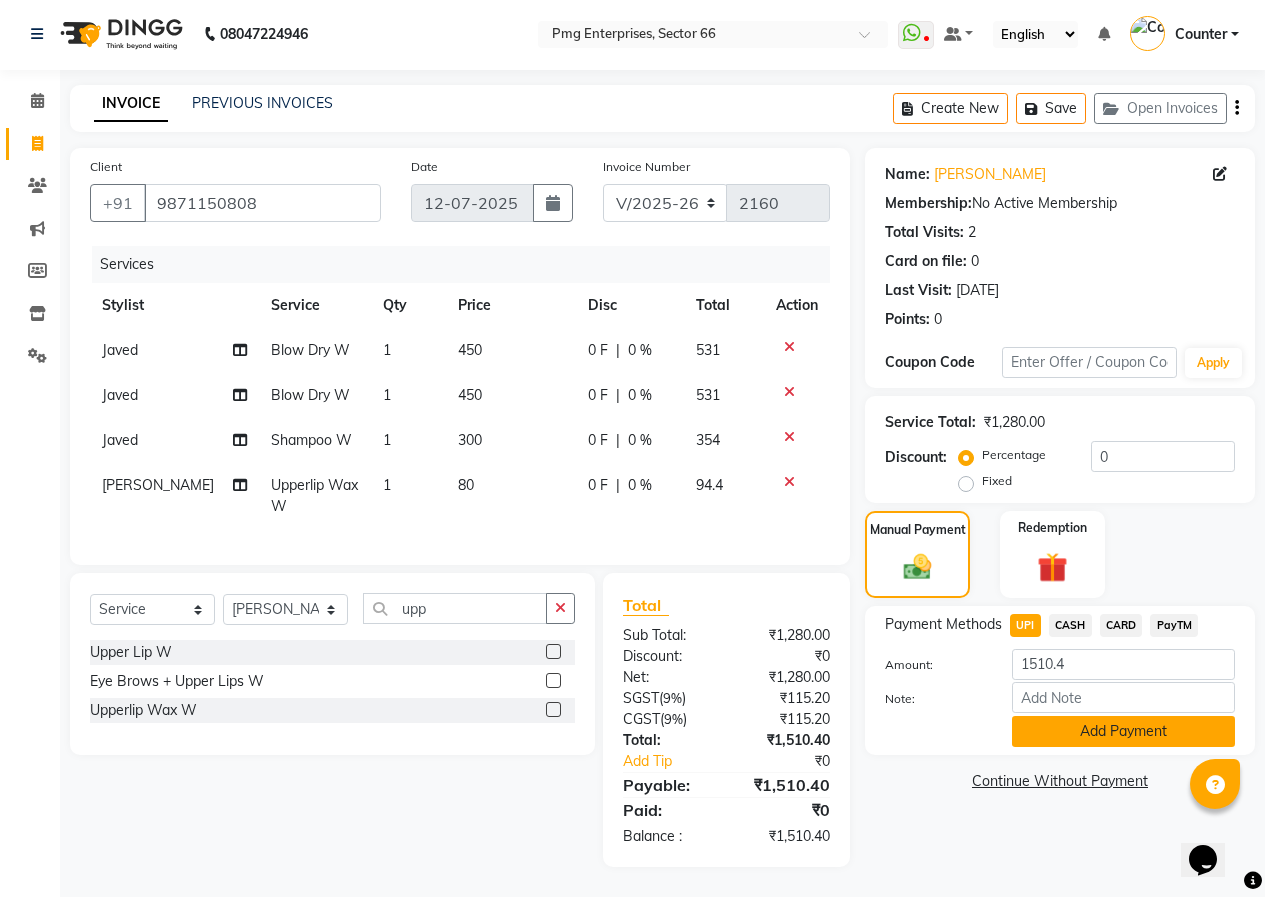 click on "Add Payment" 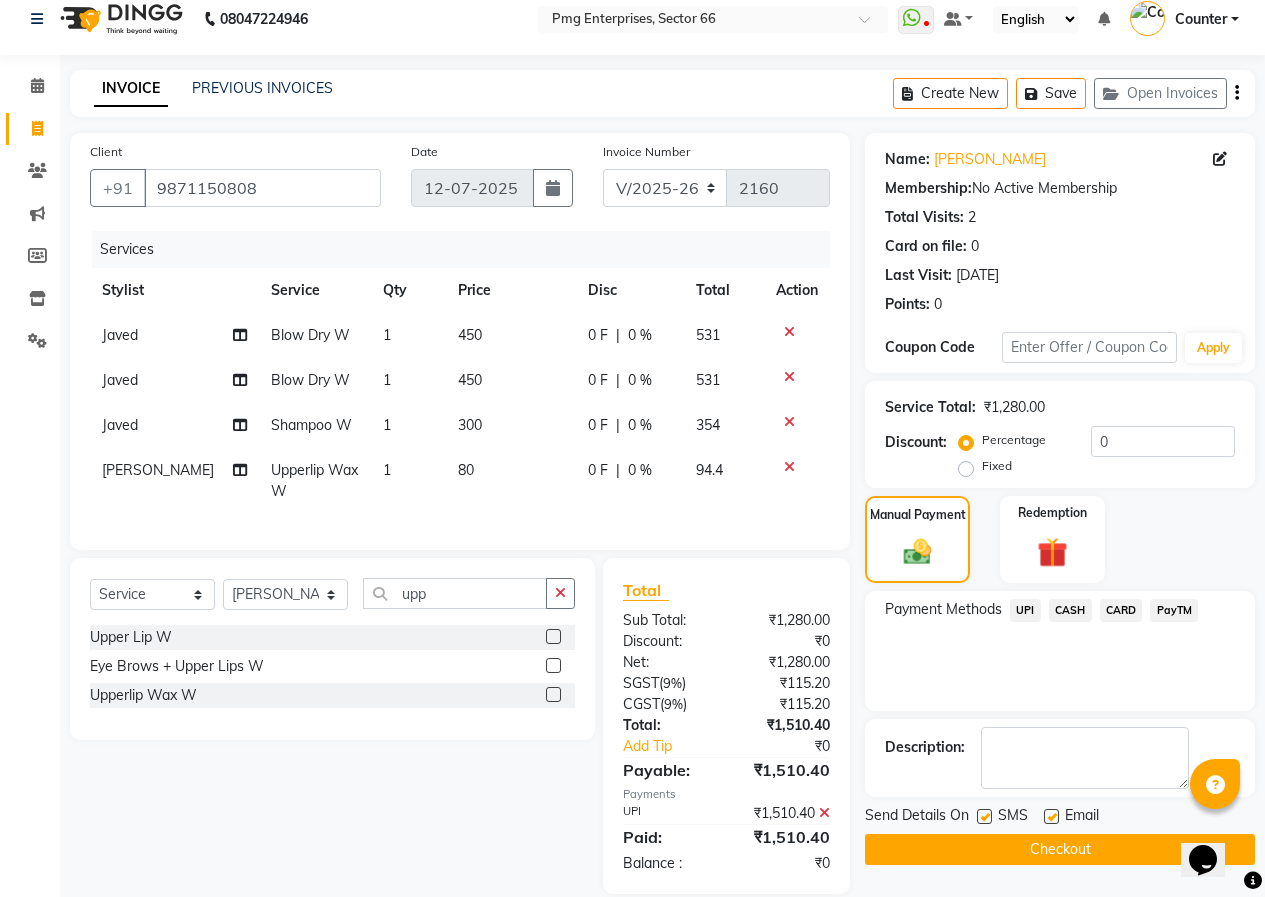 click on "Checkout" 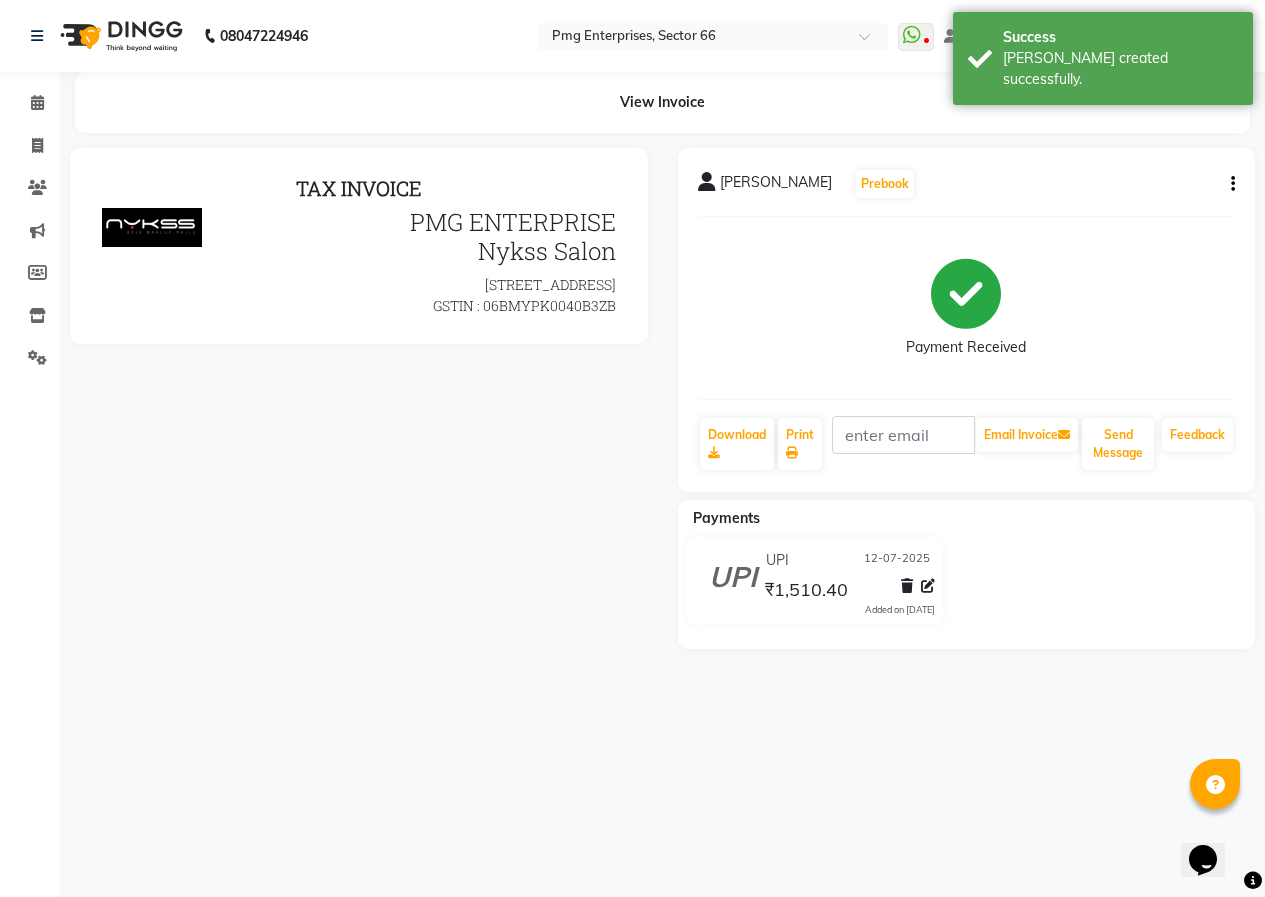 scroll, scrollTop: 0, scrollLeft: 0, axis: both 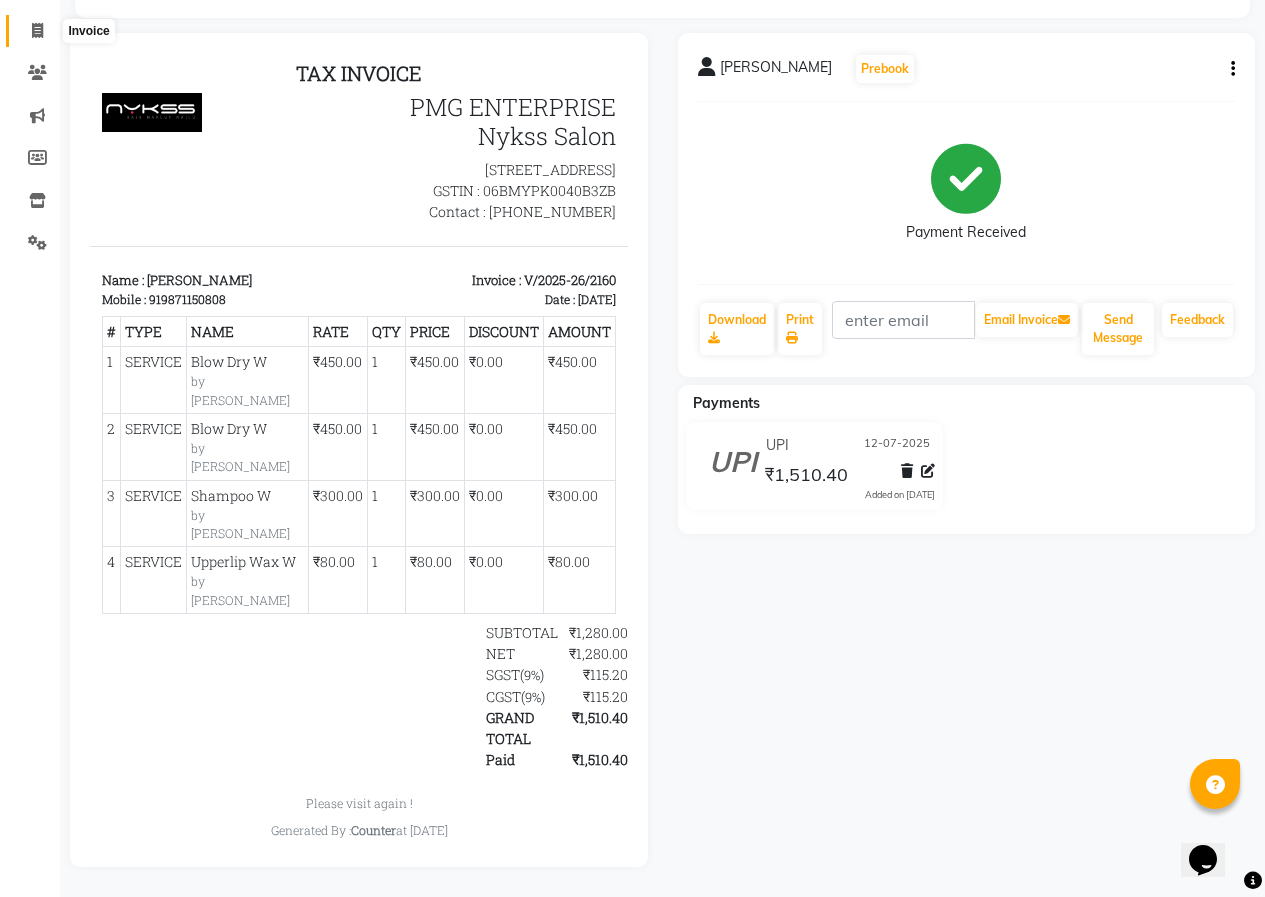 click 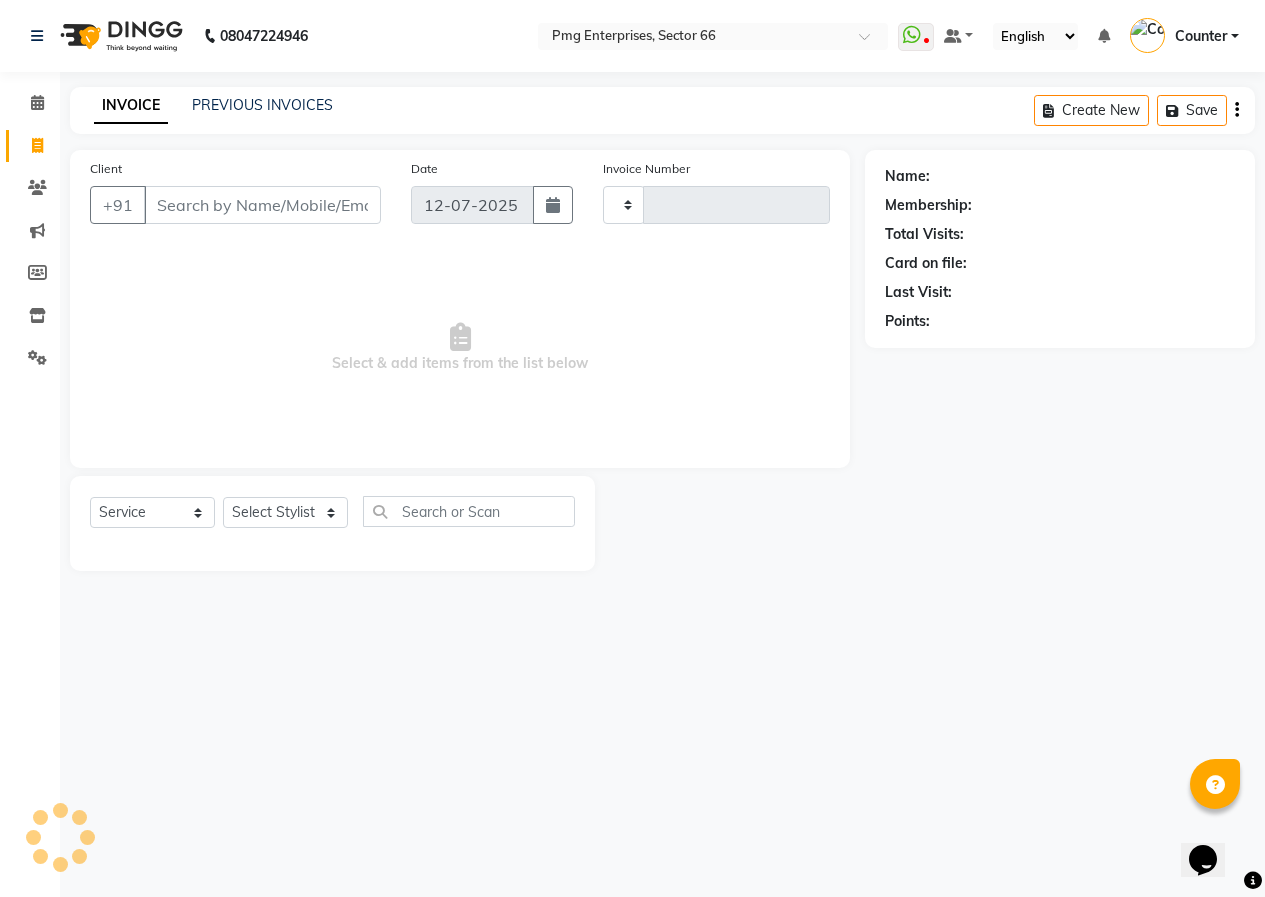 scroll, scrollTop: 0, scrollLeft: 0, axis: both 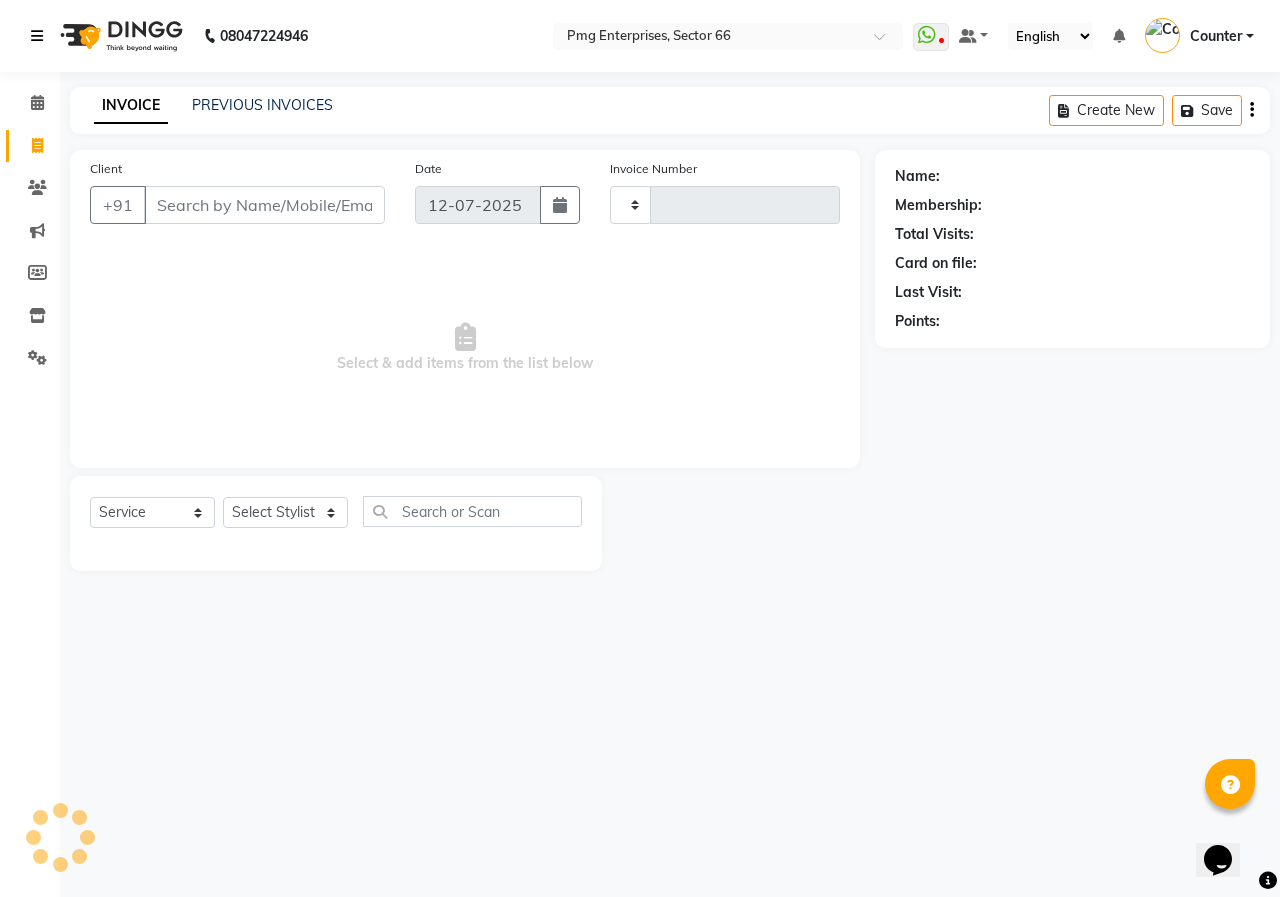 type on "2161" 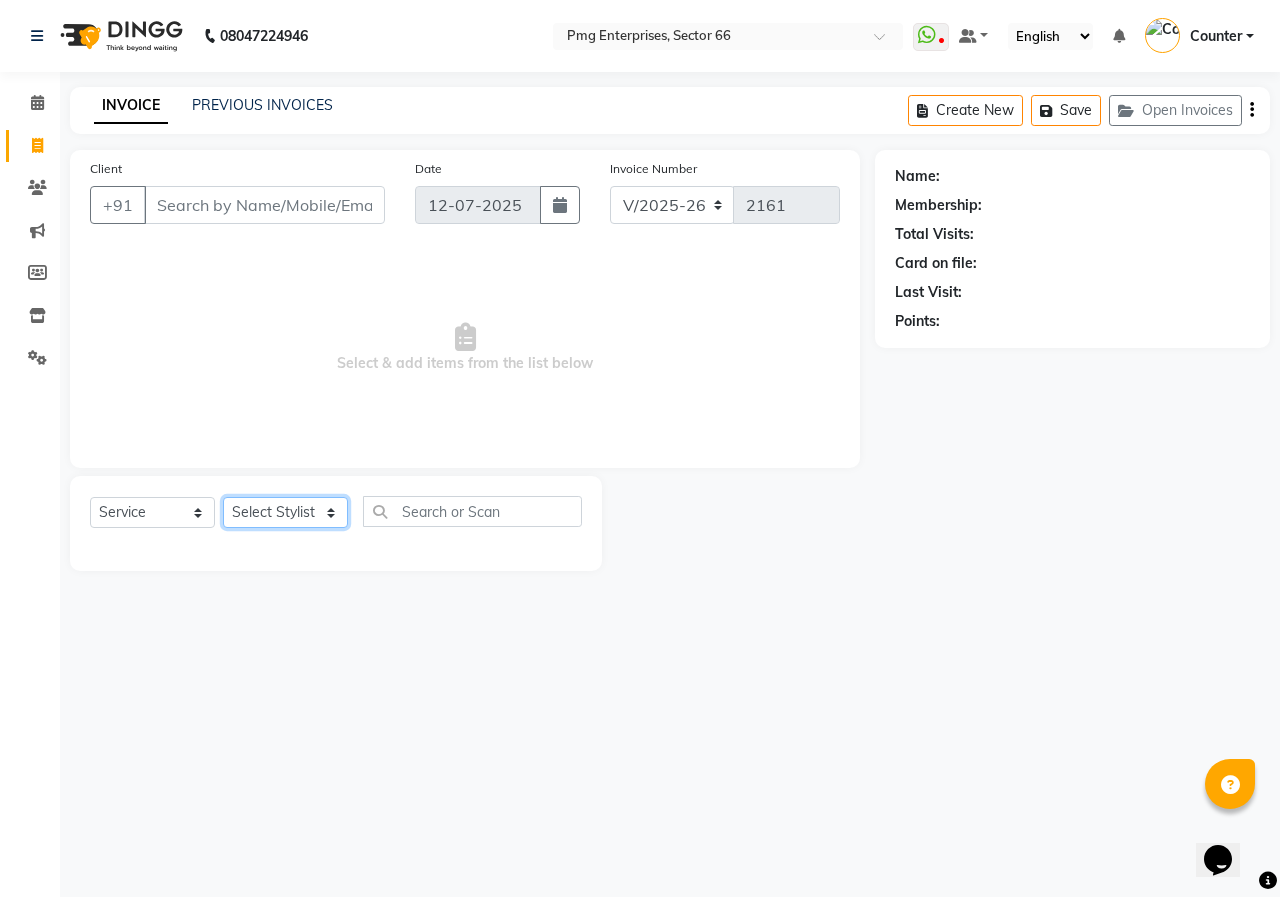 click on "Select Stylist [PERSON_NAME] Counter [PERSON_NAME] [PERSON_NAME] [PERSON_NAME] [PERSON_NAME]" 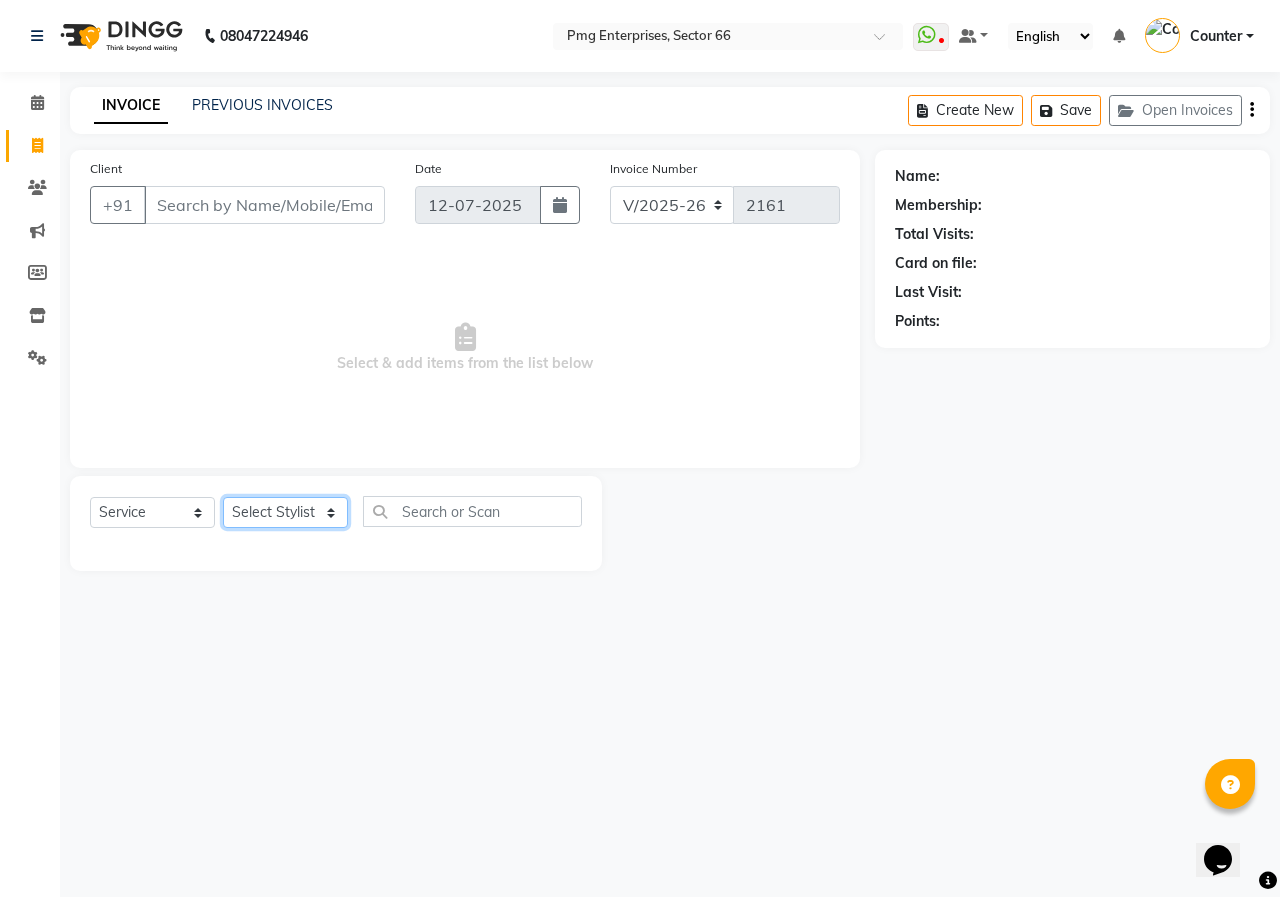 select on "52446" 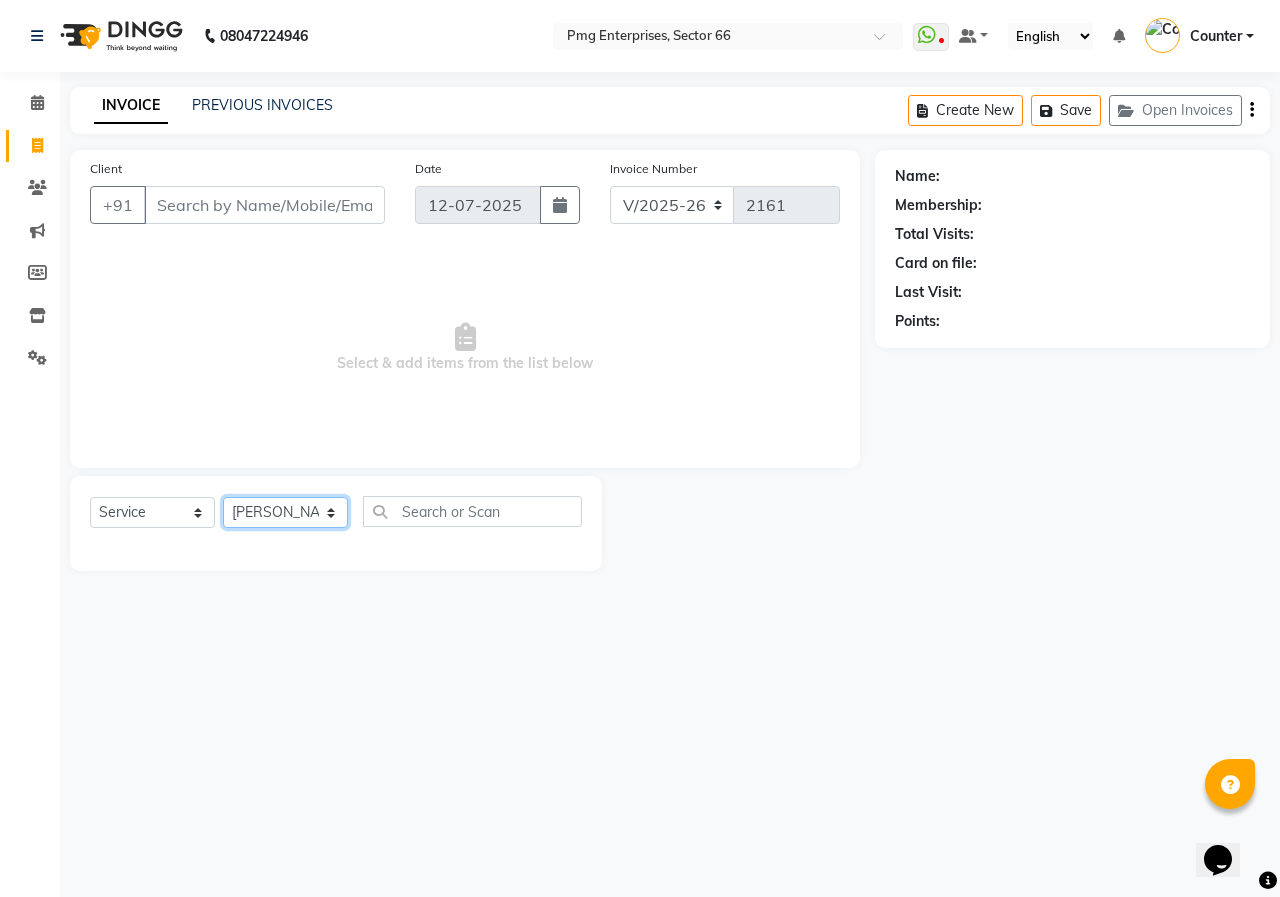 click on "Select Stylist [PERSON_NAME] Counter [PERSON_NAME] [PERSON_NAME] [PERSON_NAME] [PERSON_NAME]" 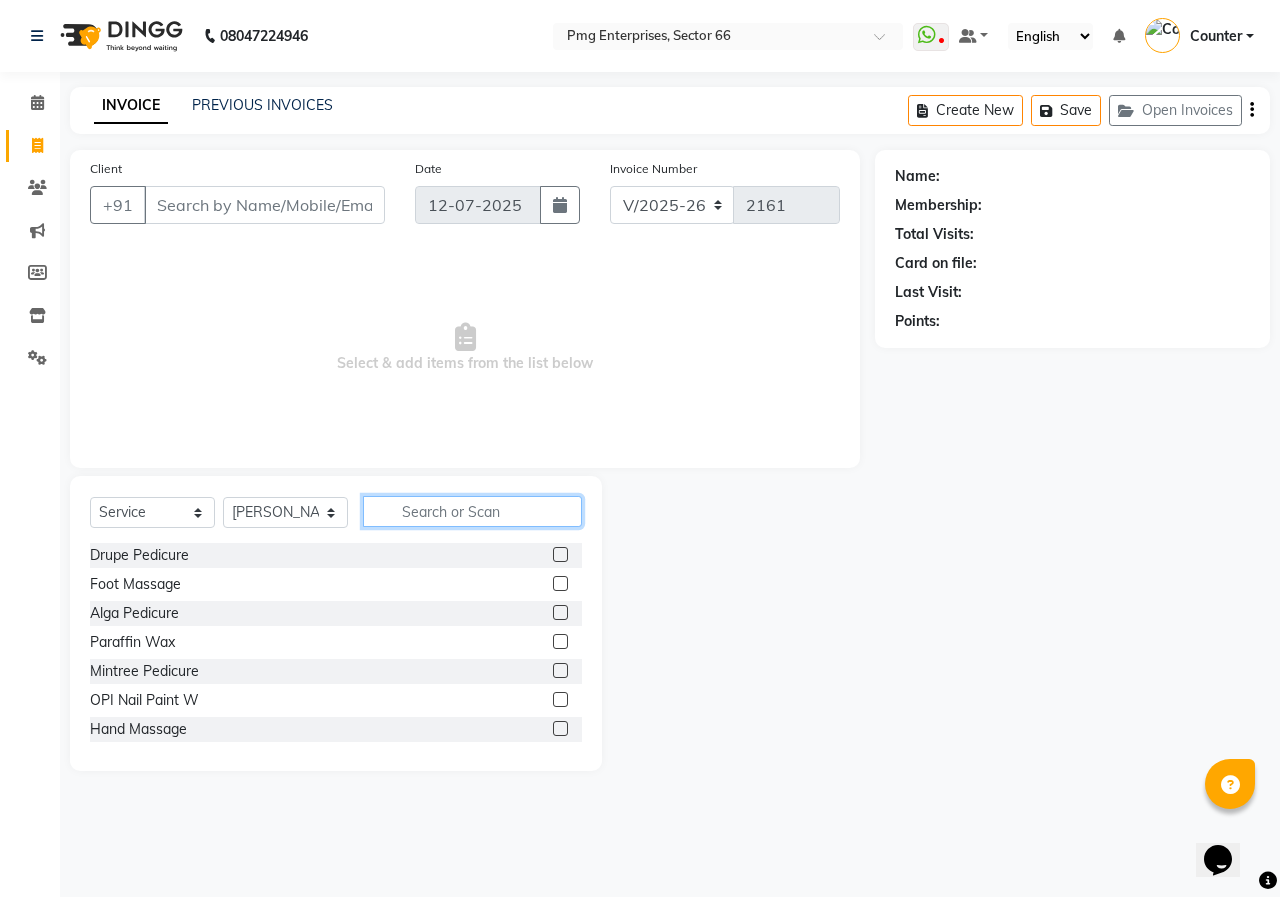 click 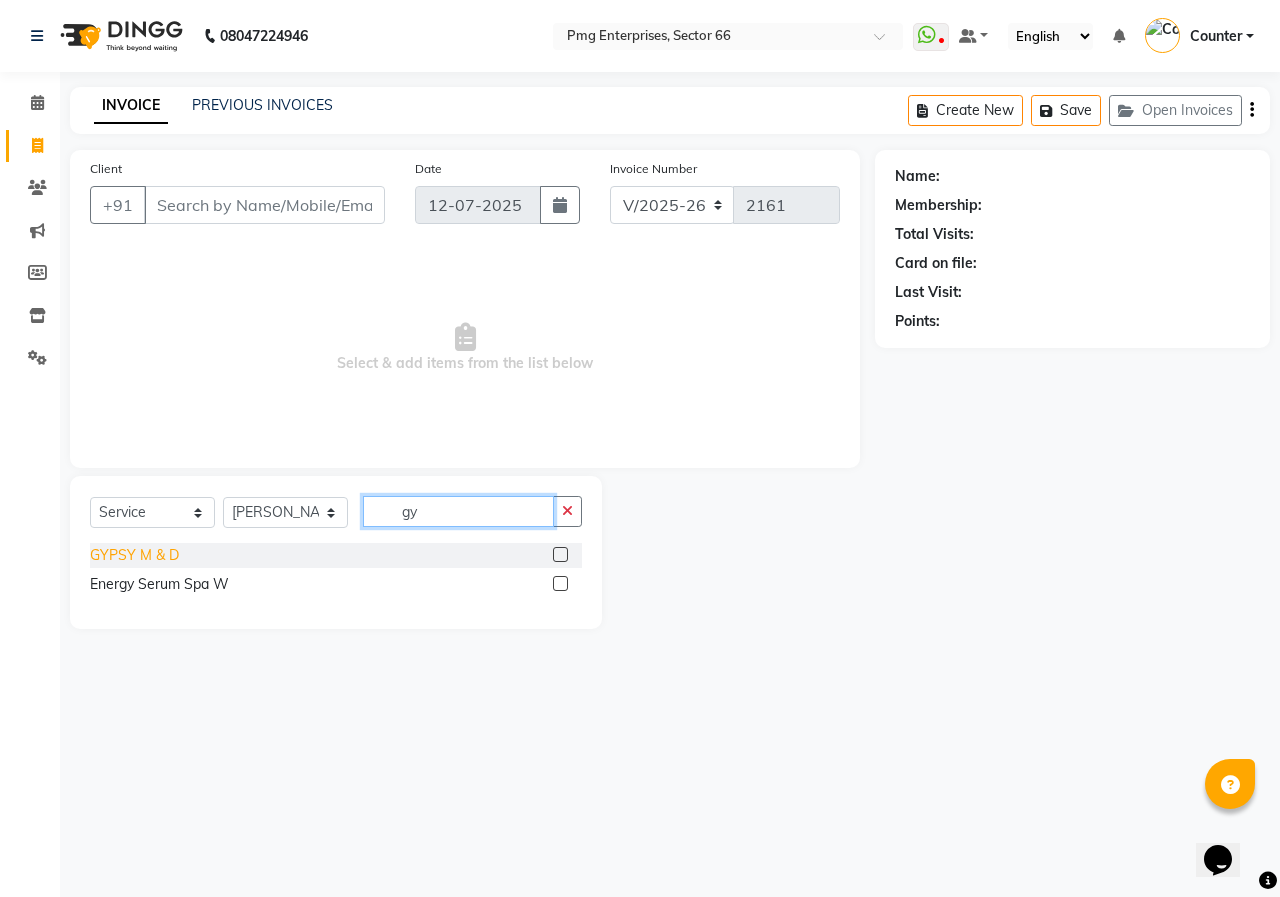 type on "gy" 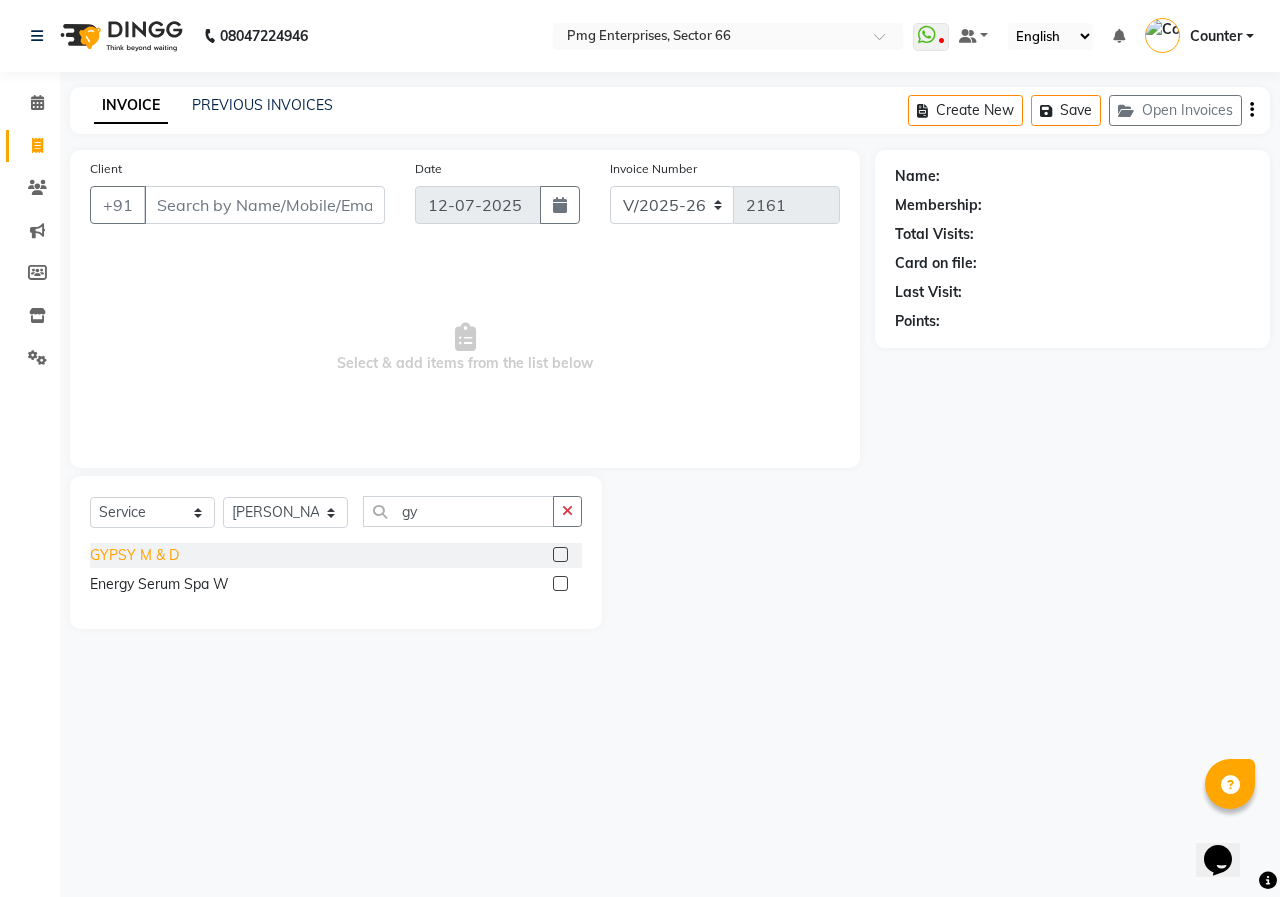 click on "GYPSY M & D" 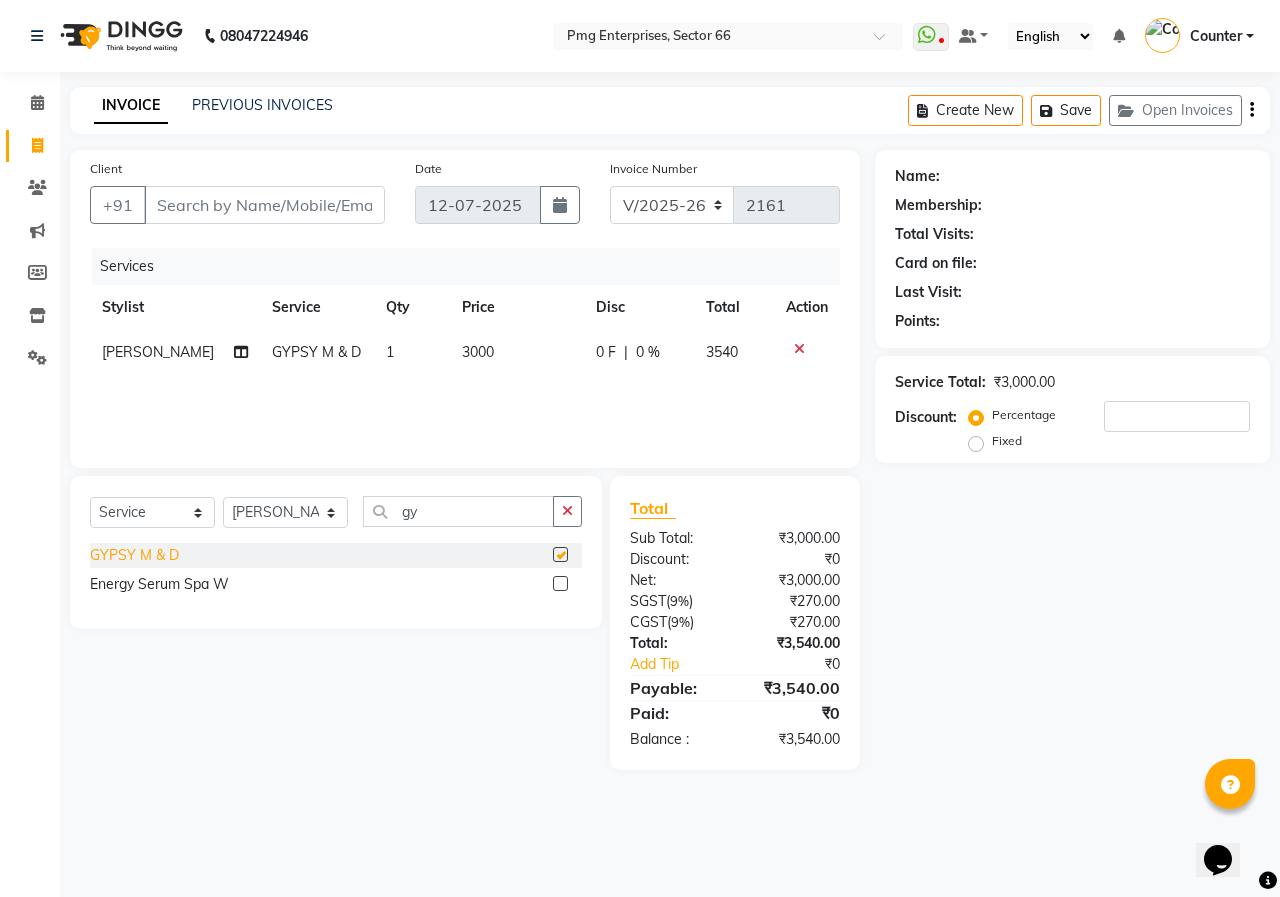 checkbox on "false" 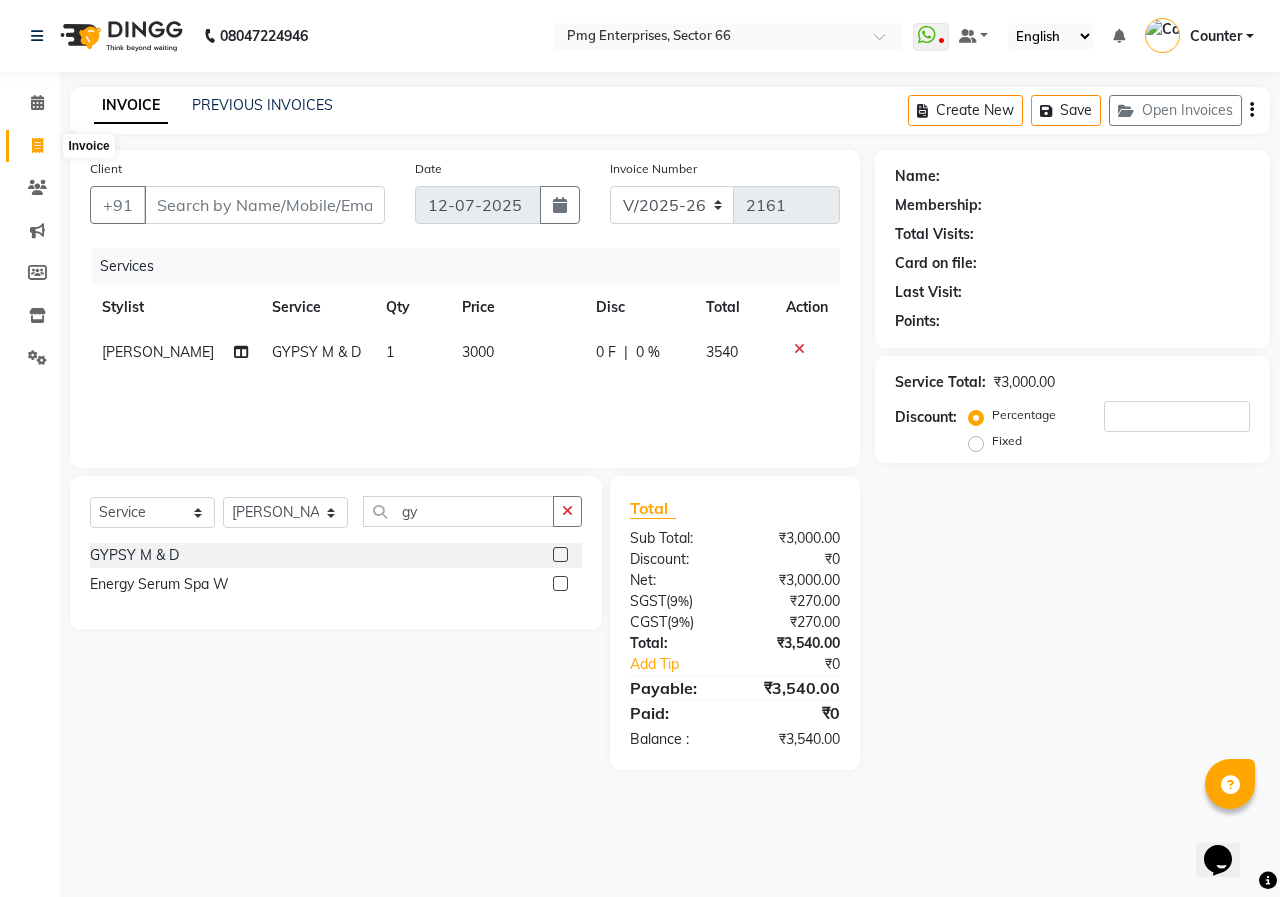 click 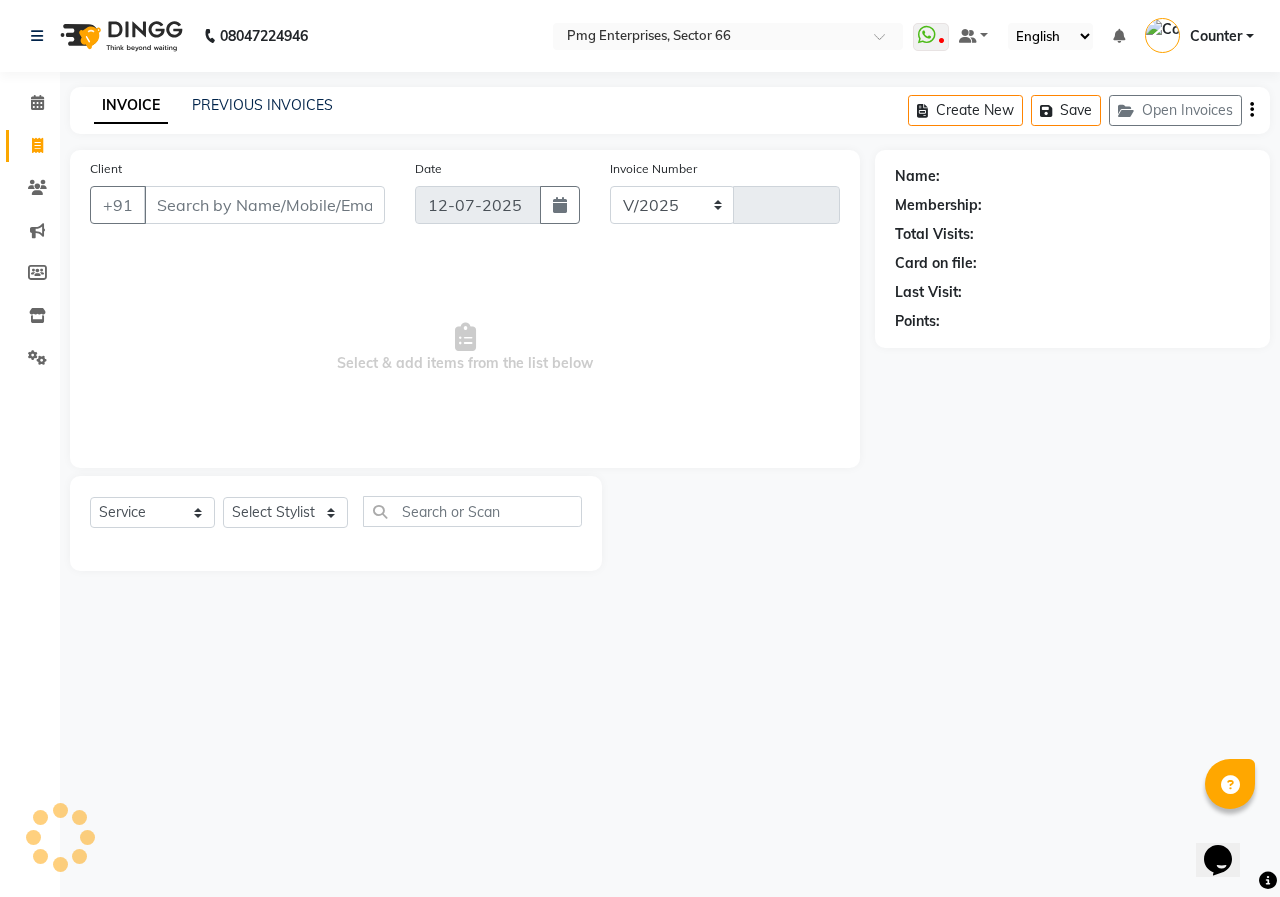select on "889" 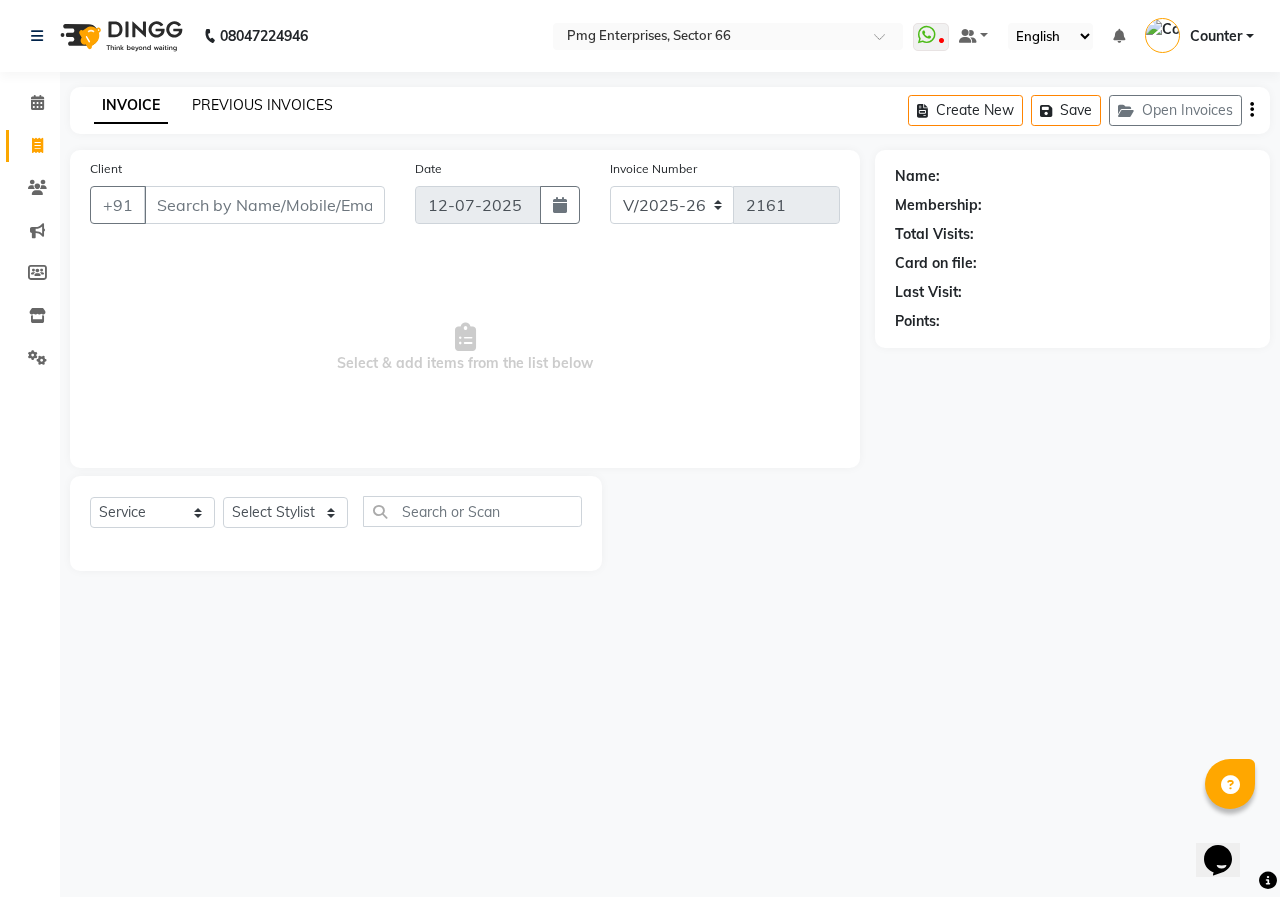 click on "PREVIOUS INVOICES" 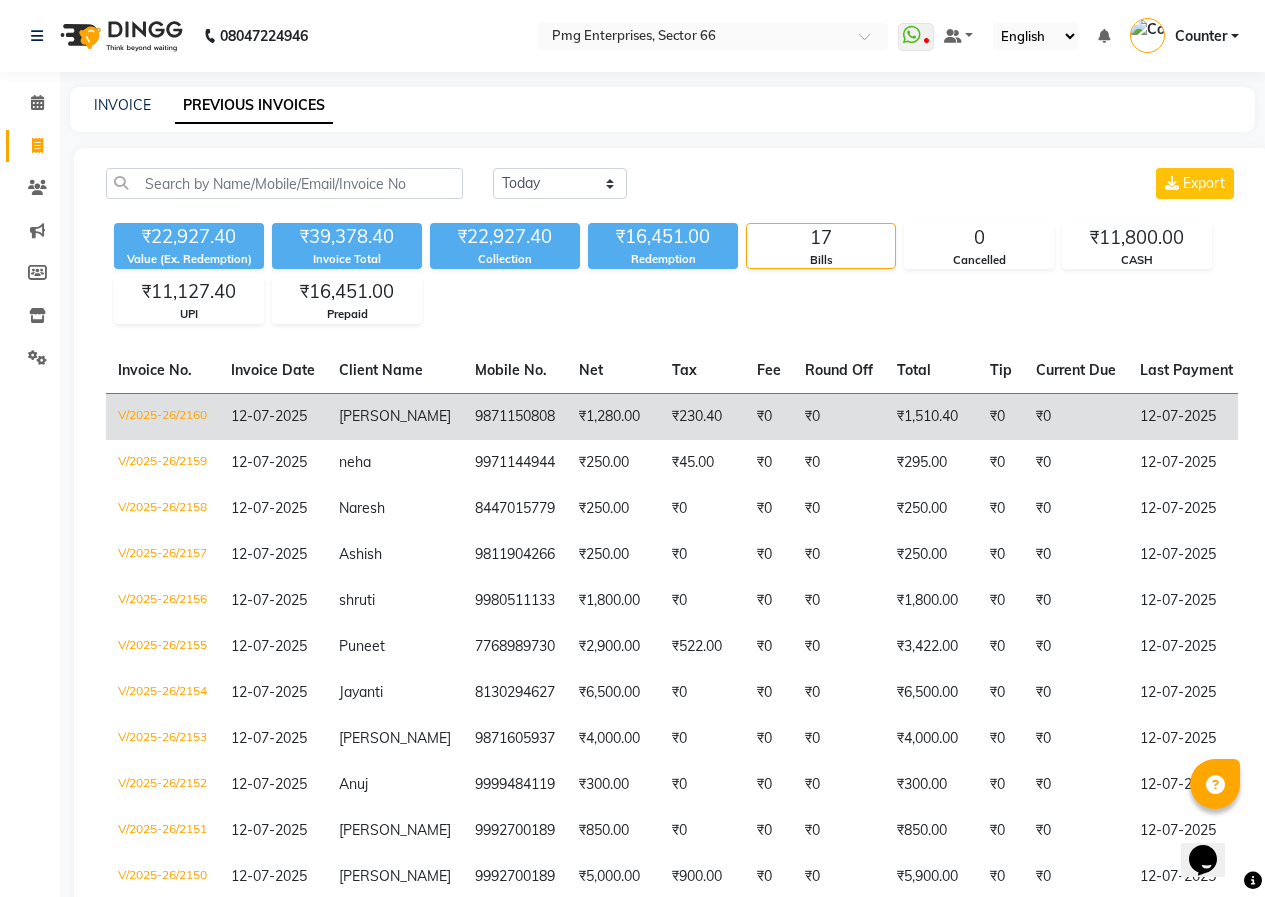 click on "9871150808" 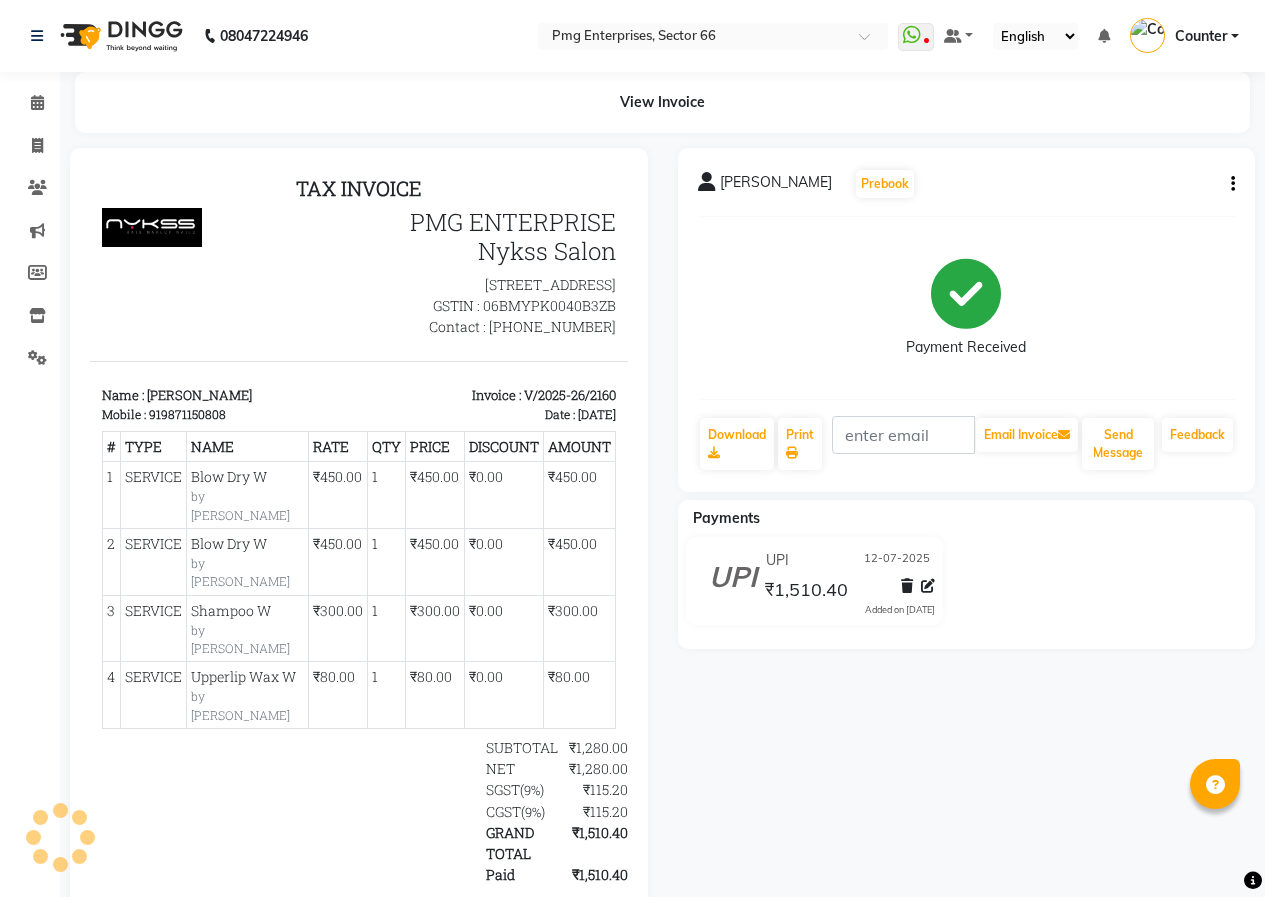 scroll, scrollTop: 0, scrollLeft: 0, axis: both 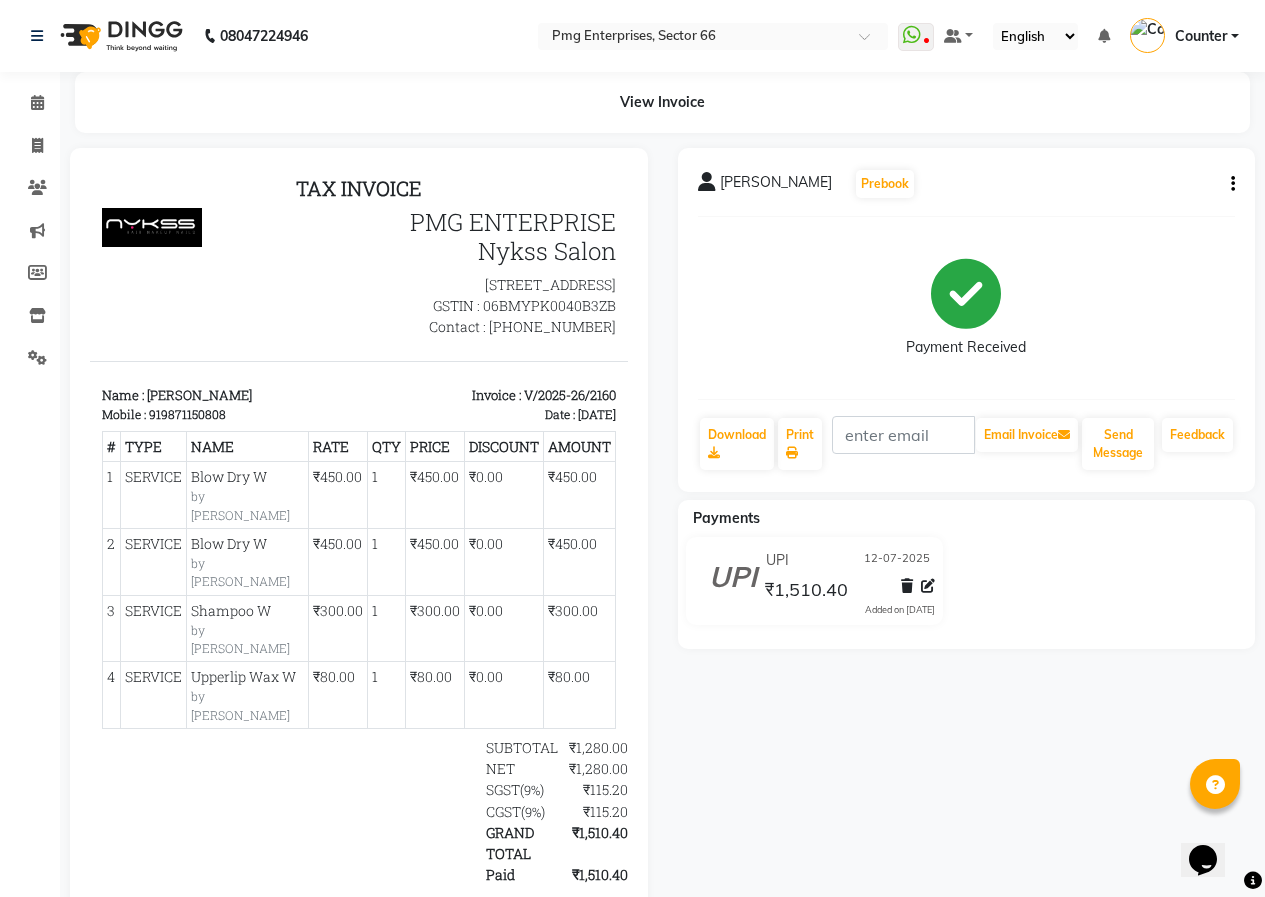 click 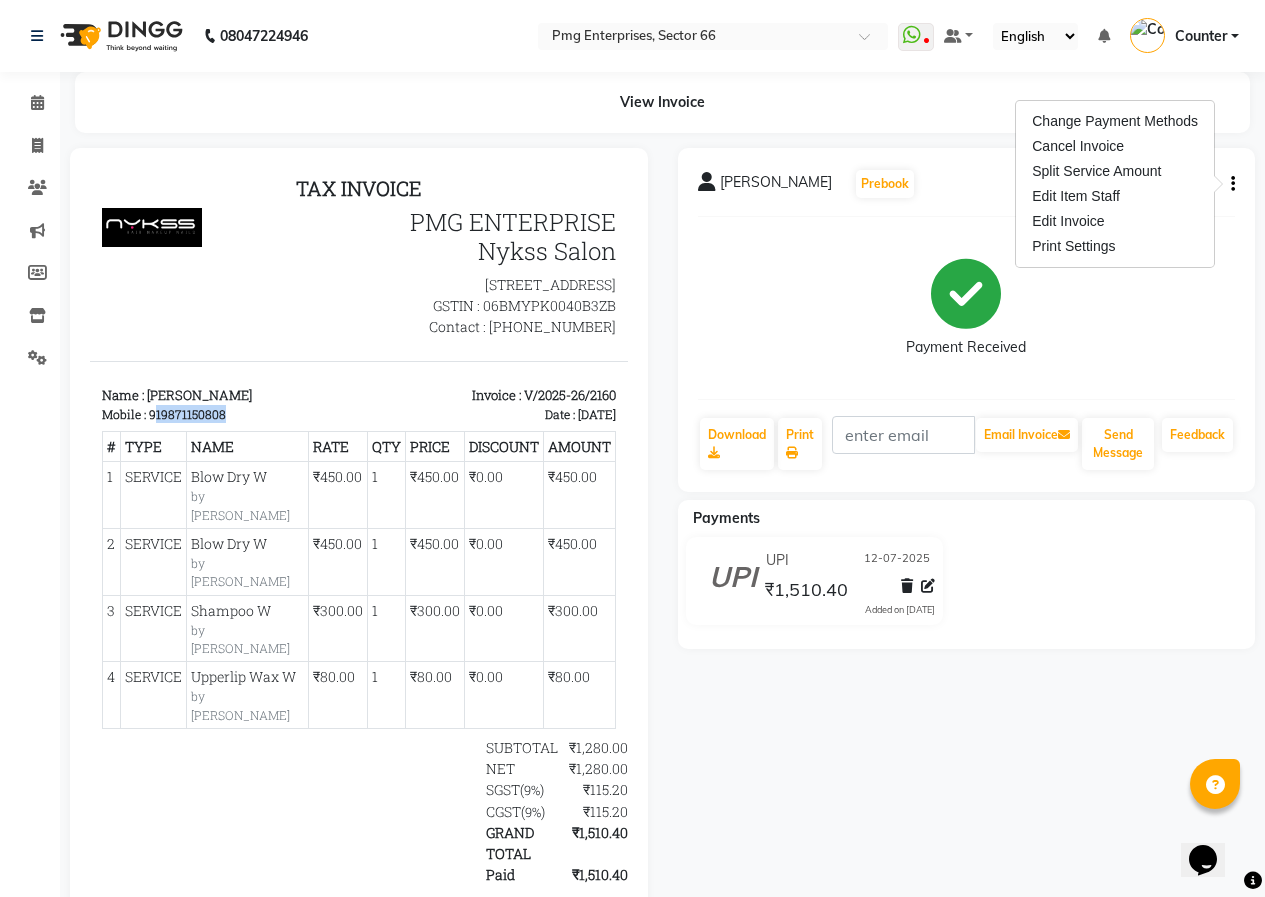 drag, startPoint x: 157, startPoint y: 434, endPoint x: 267, endPoint y: 430, distance: 110.0727 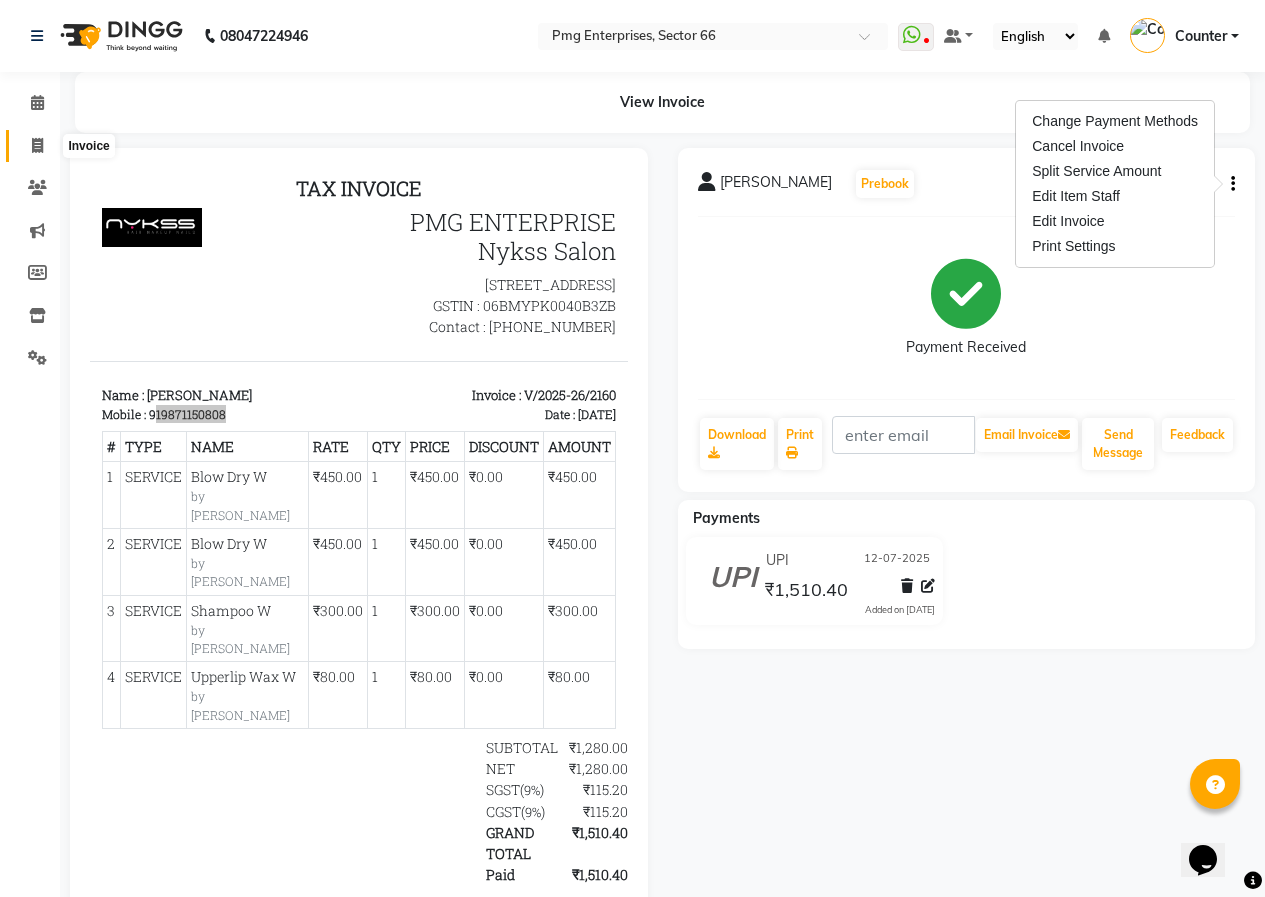 click 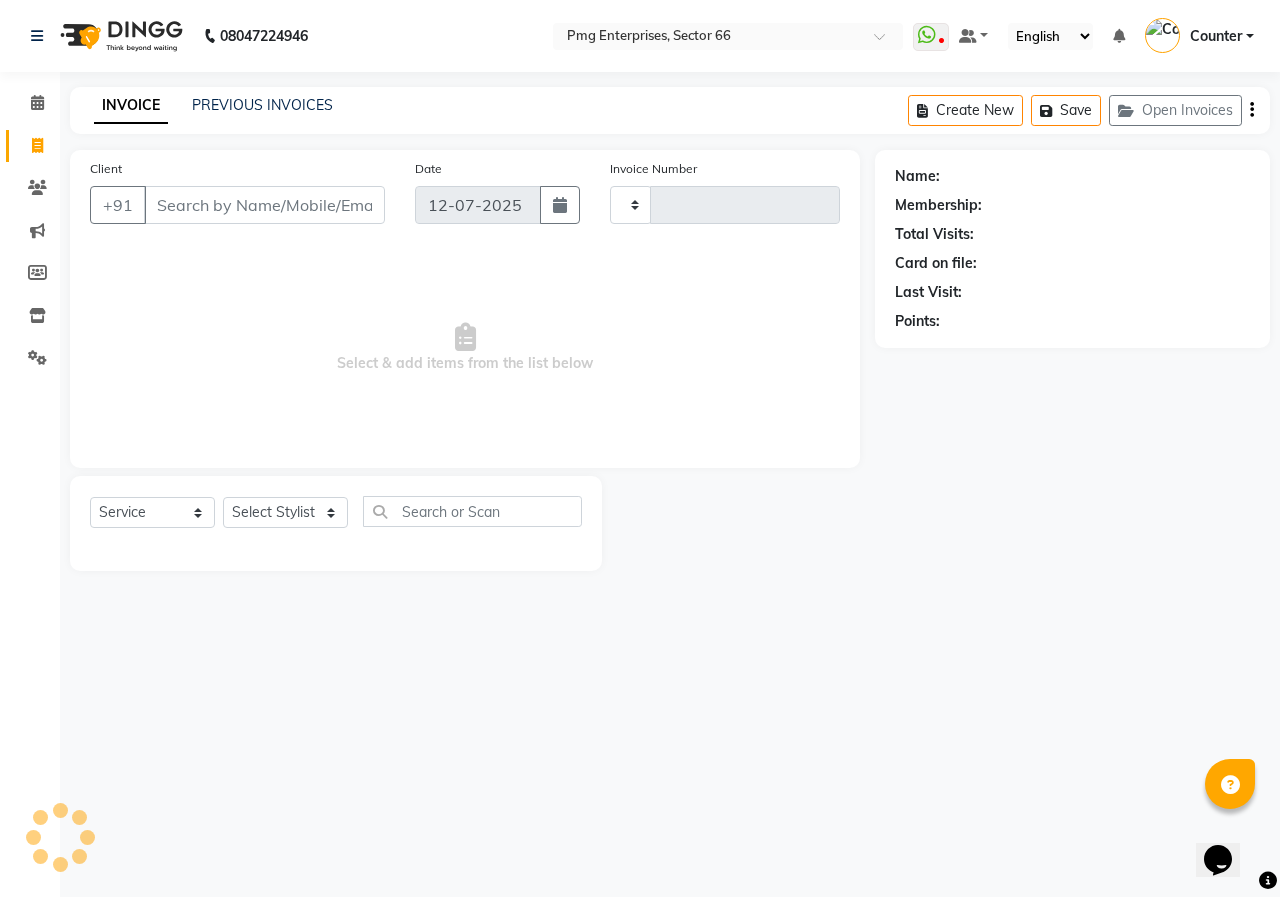 click on "Client" at bounding box center (264, 205) 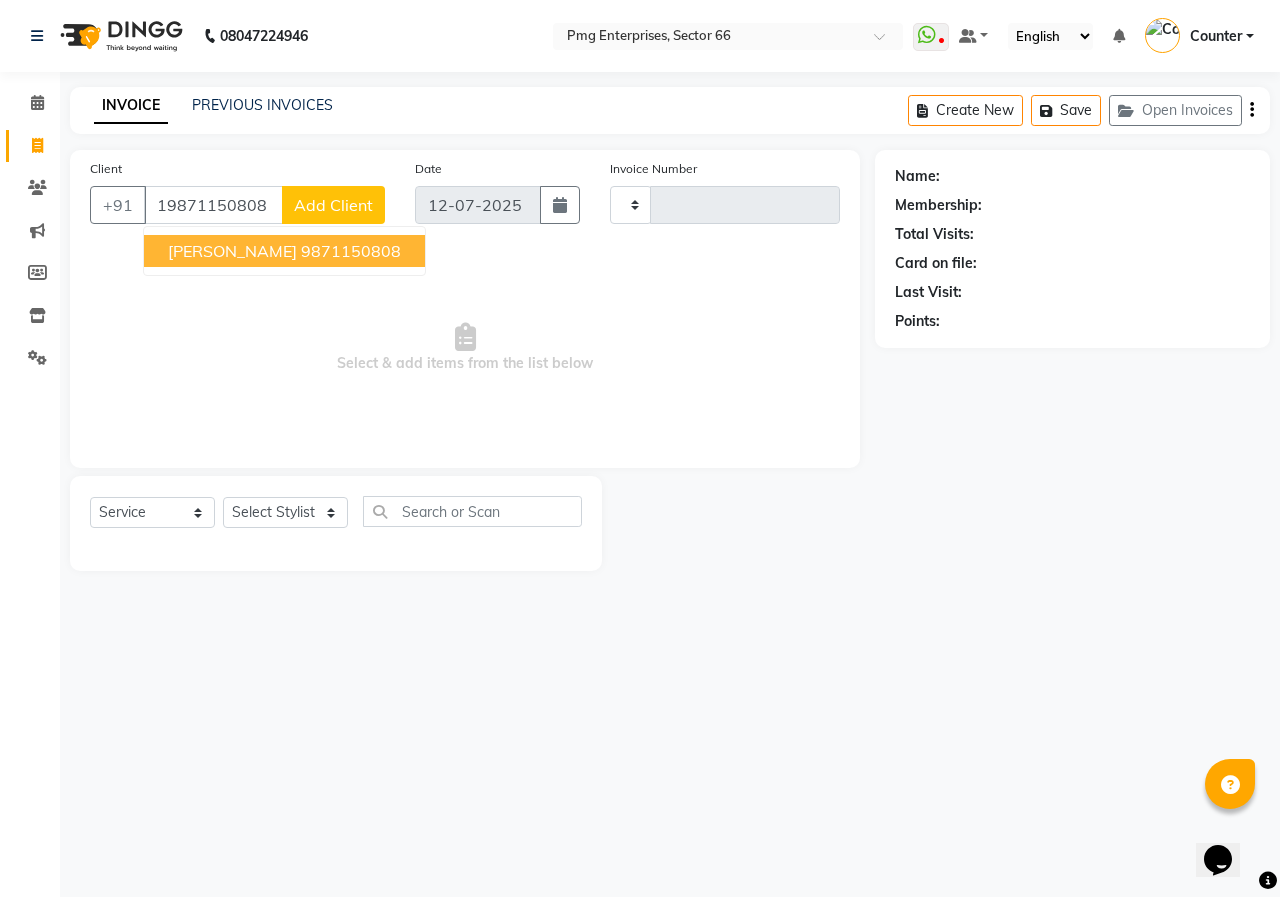 click on "[PERSON_NAME]" at bounding box center (232, 251) 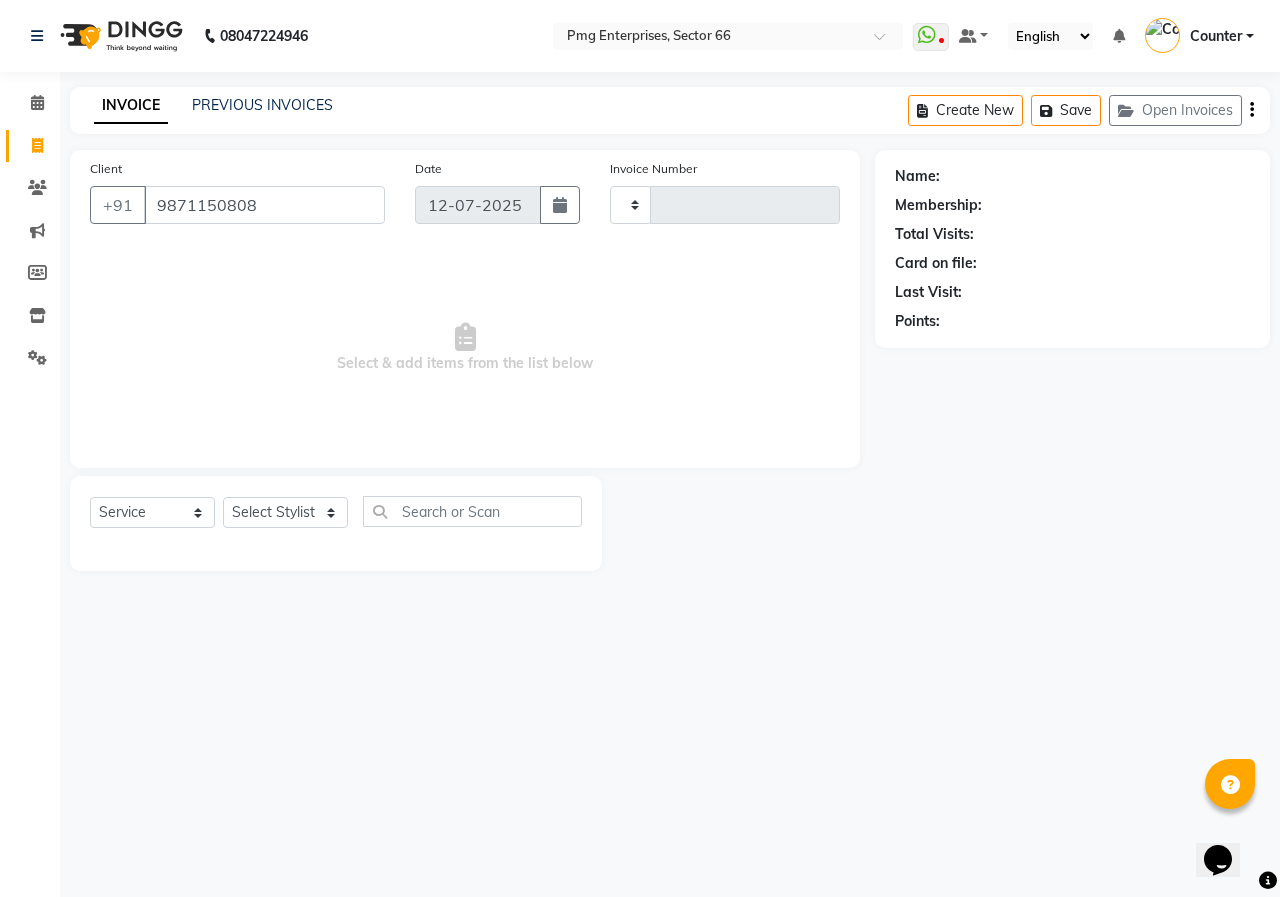 type on "9871150808" 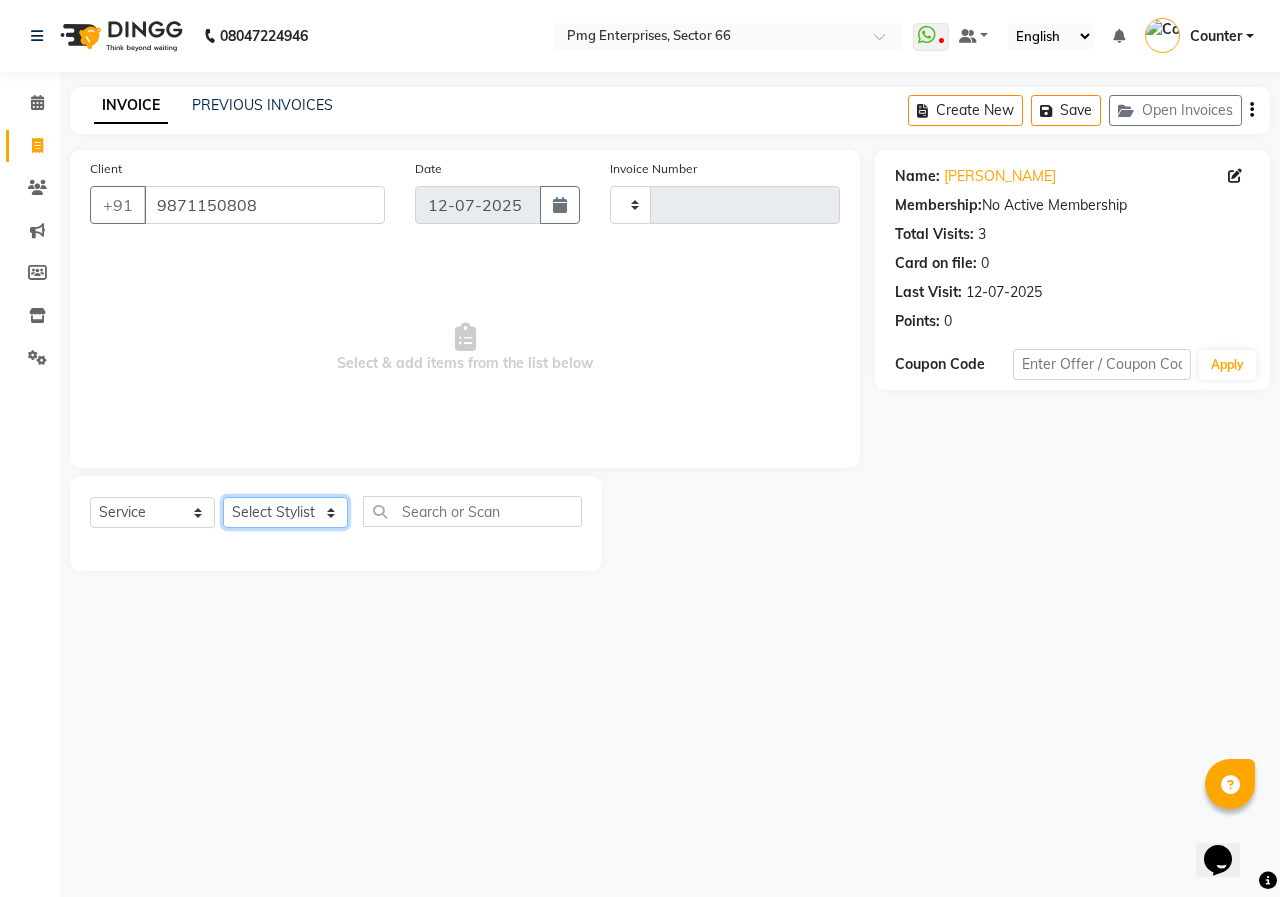 click on "Select Stylist [PERSON_NAME] Counter [PERSON_NAME] [PERSON_NAME] [PERSON_NAME] [PERSON_NAME]" 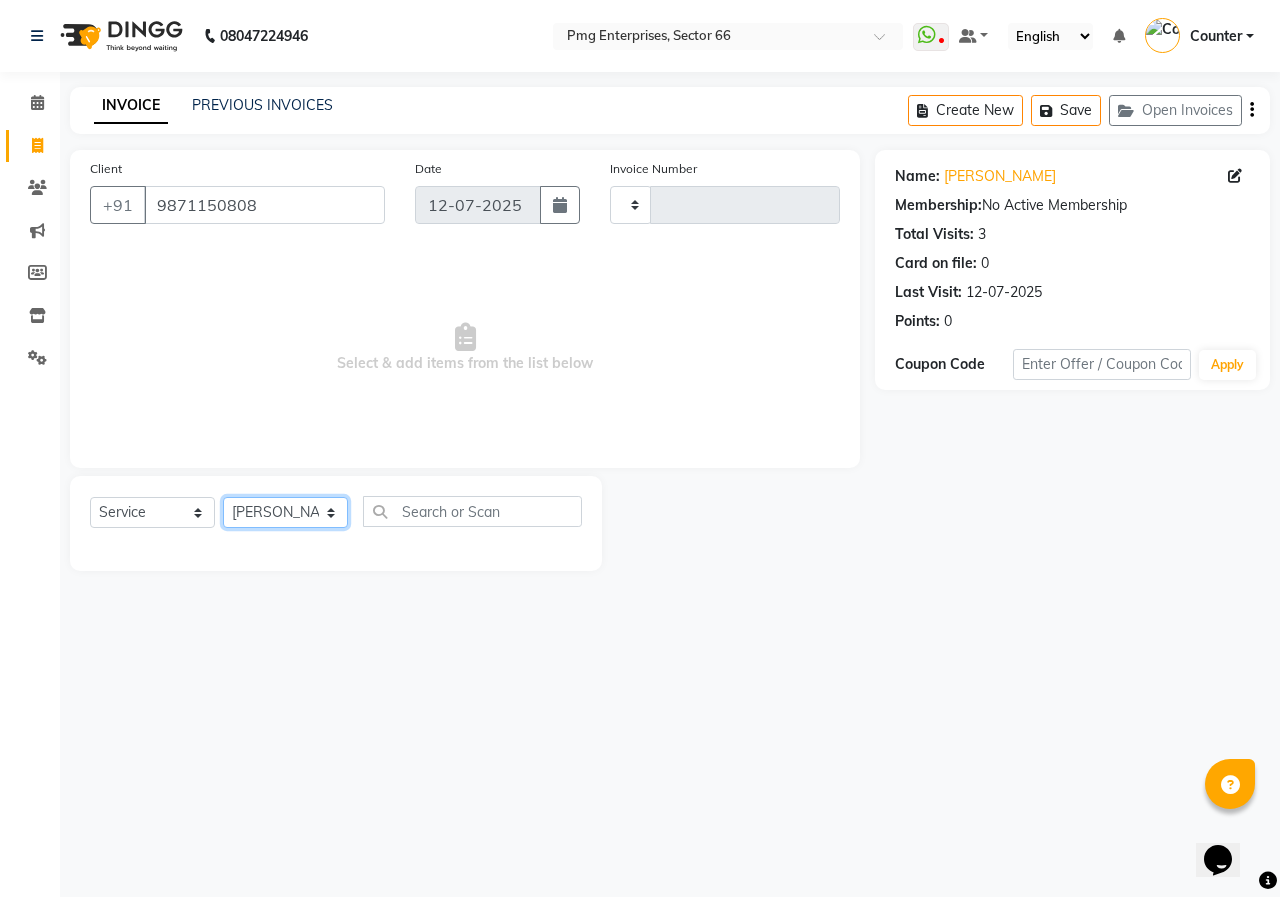 click on "Select Stylist [PERSON_NAME] Counter [PERSON_NAME] [PERSON_NAME] [PERSON_NAME] [PERSON_NAME]" 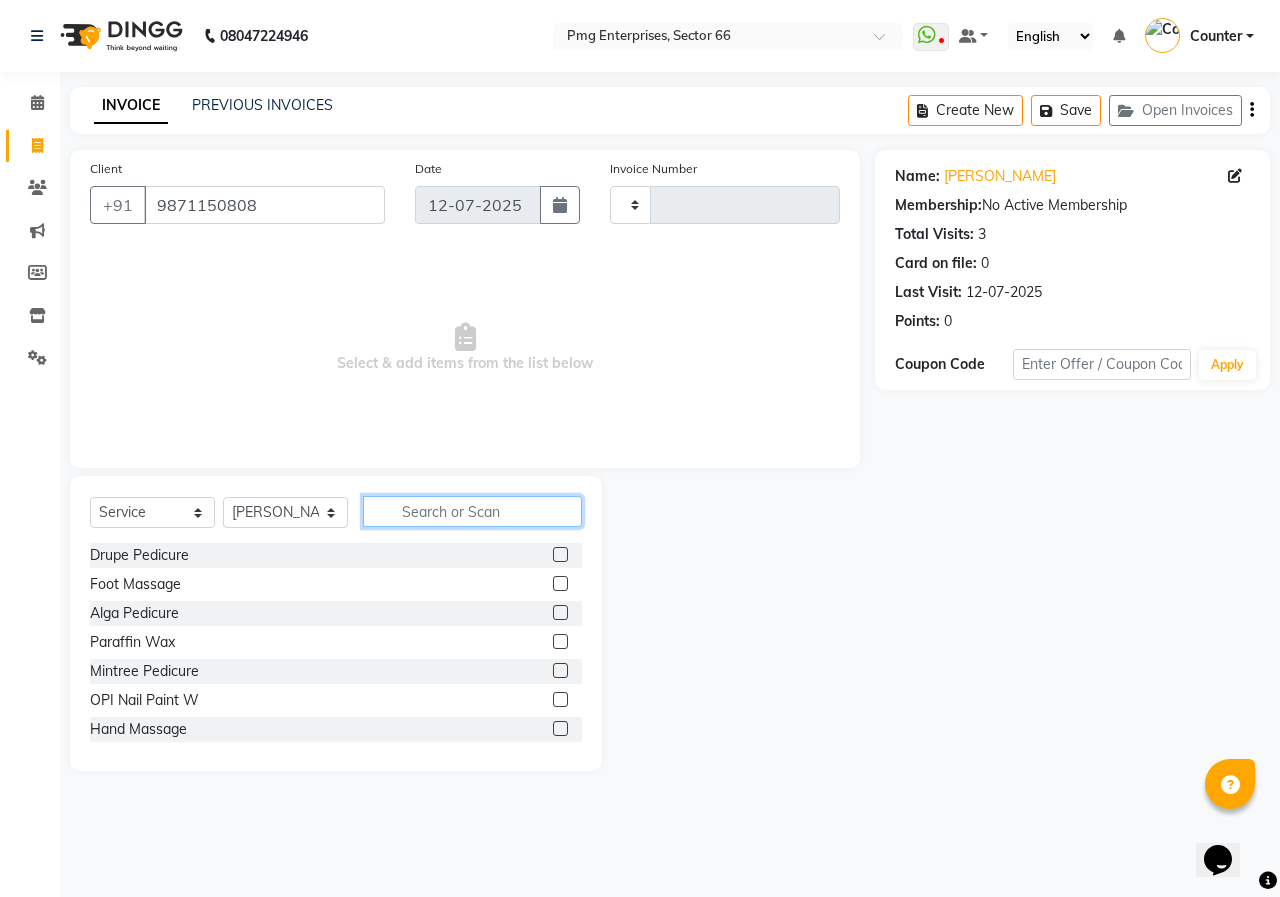 click 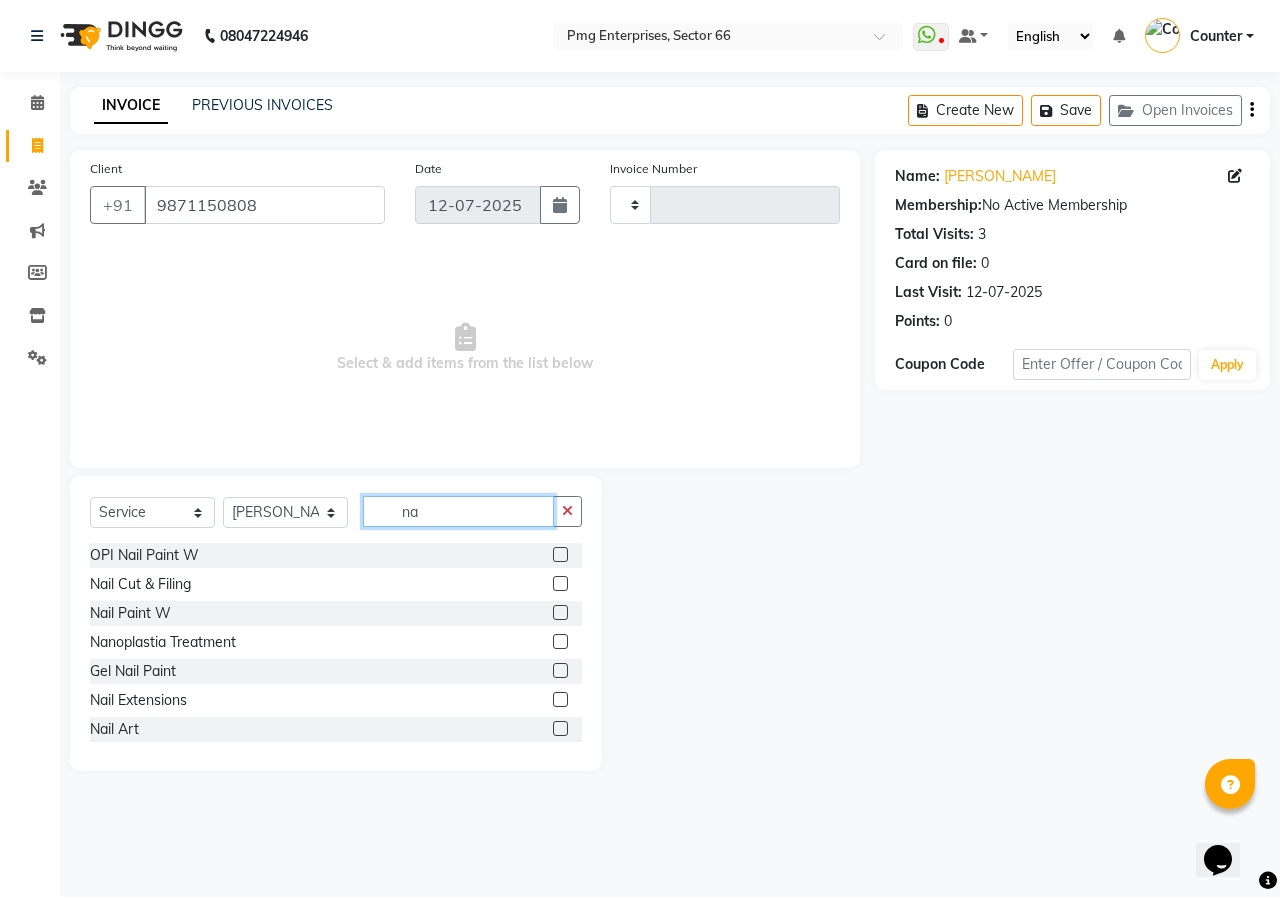 type on "n" 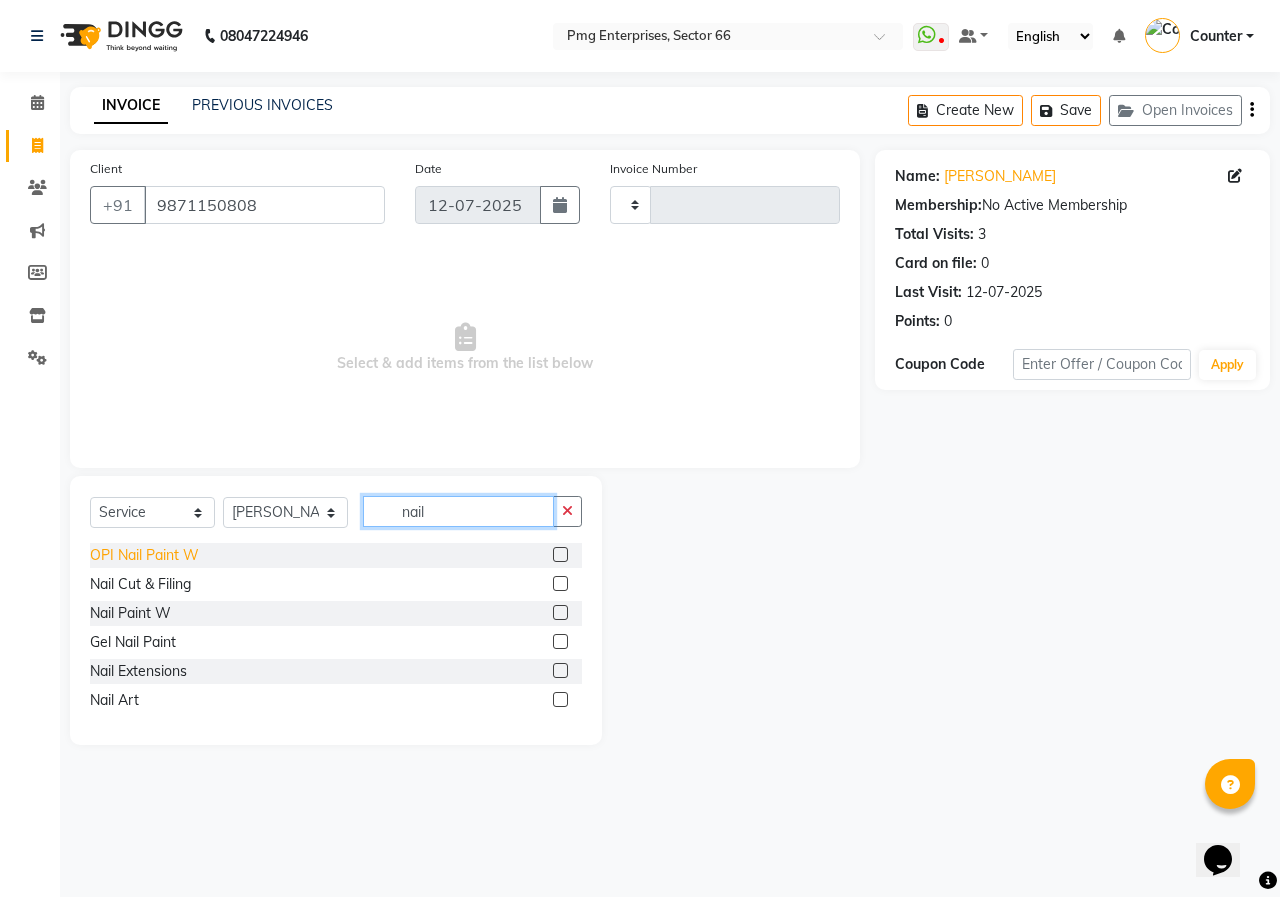 type on "nail" 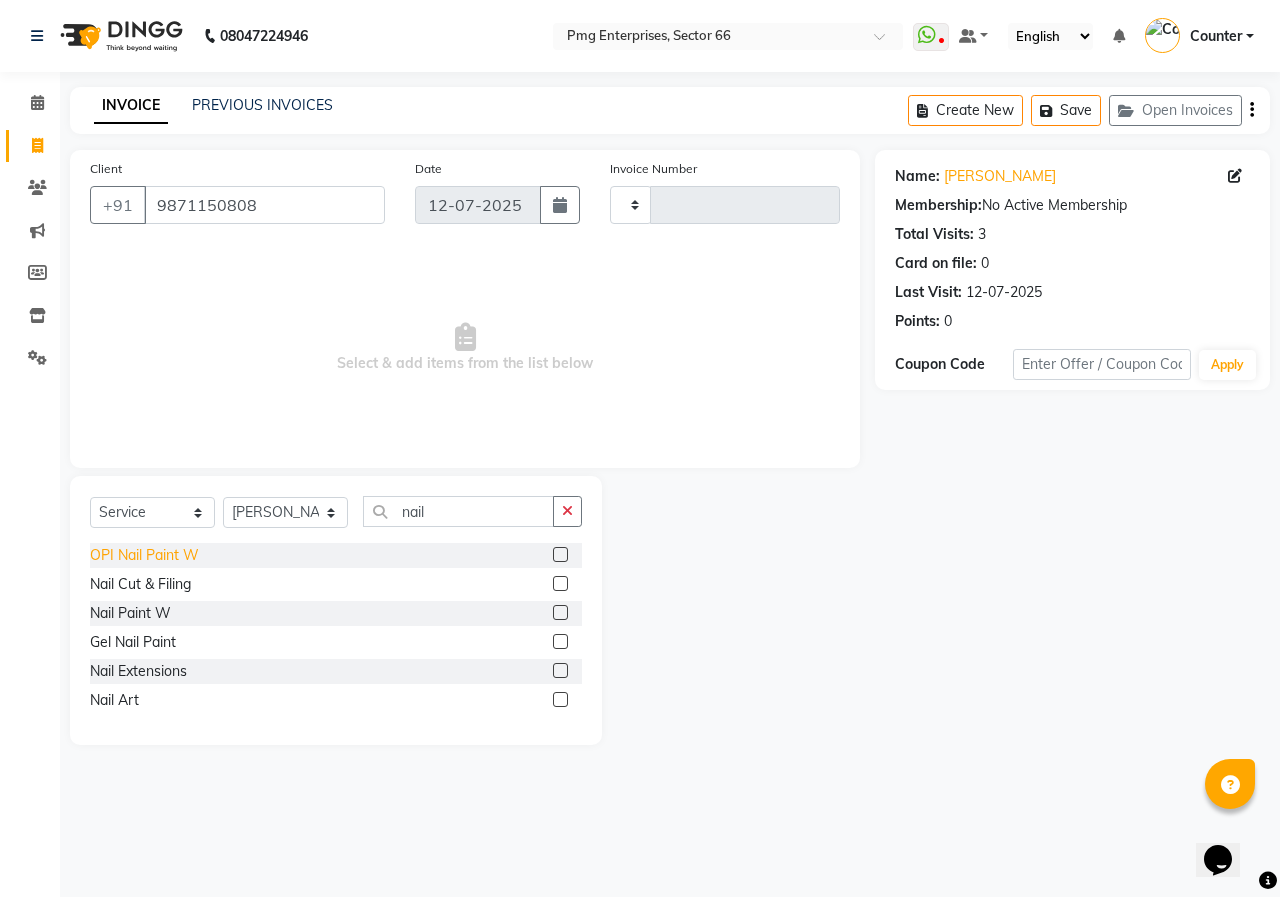 click on "OPI Nail Paint W" 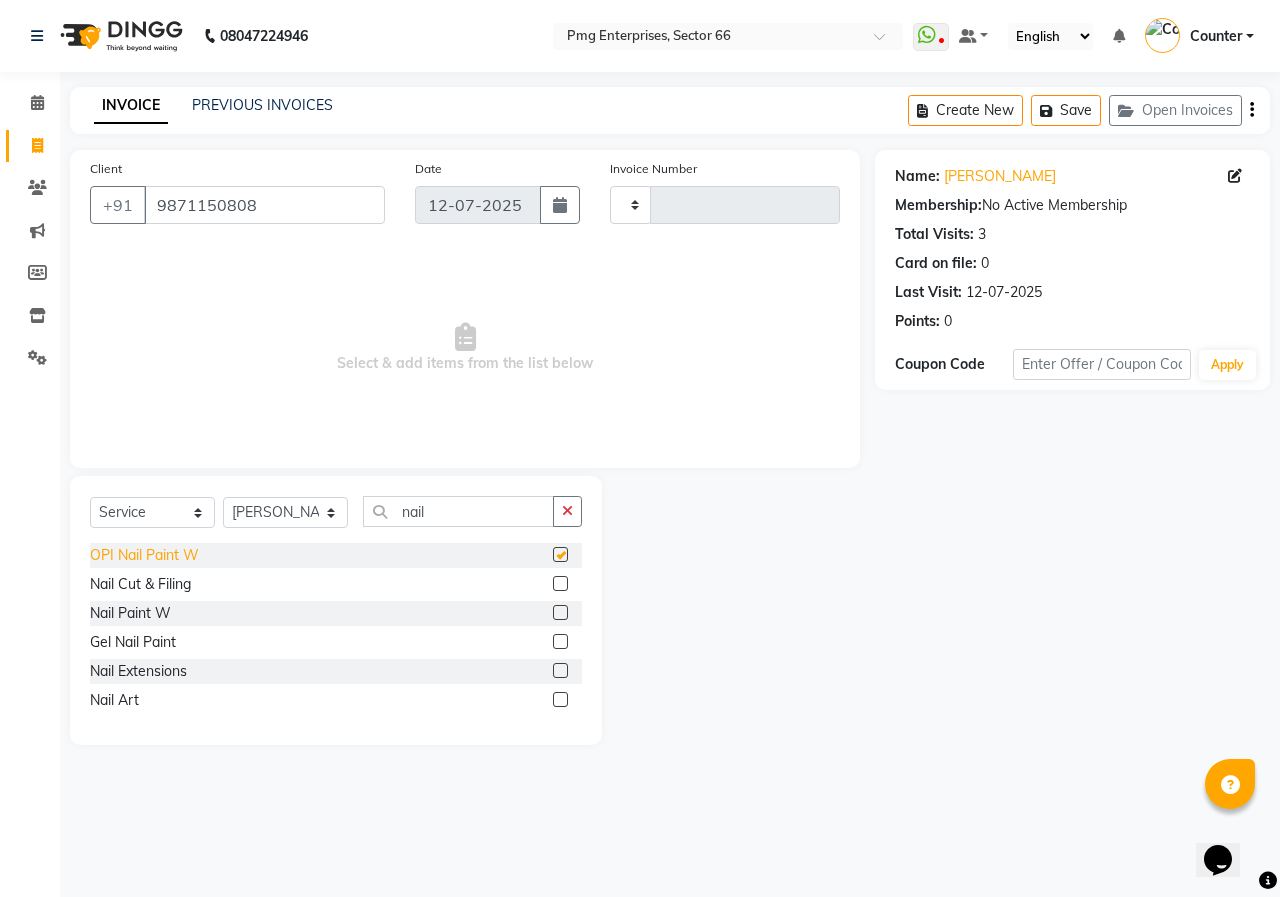 checkbox on "false" 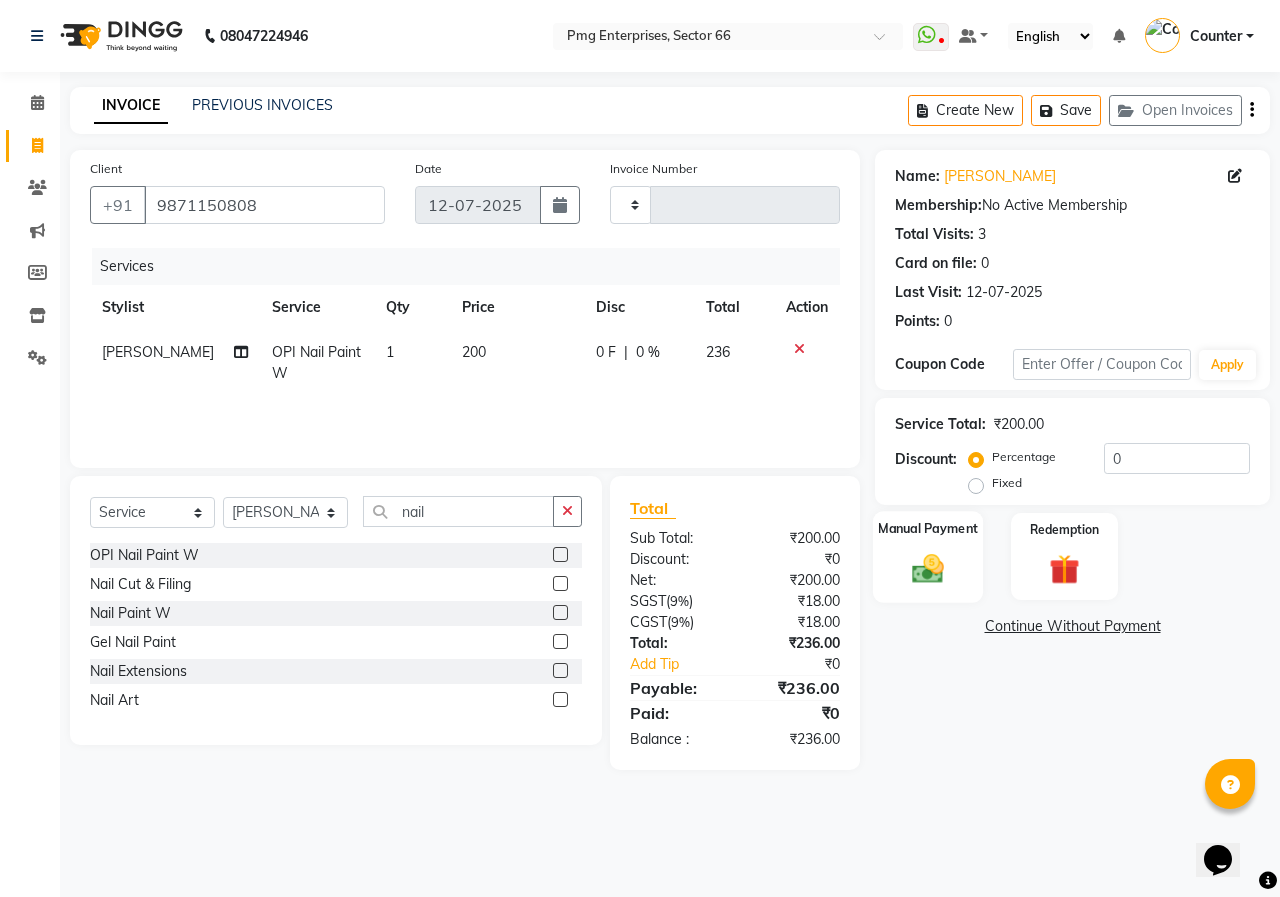 click on "Manual Payment" 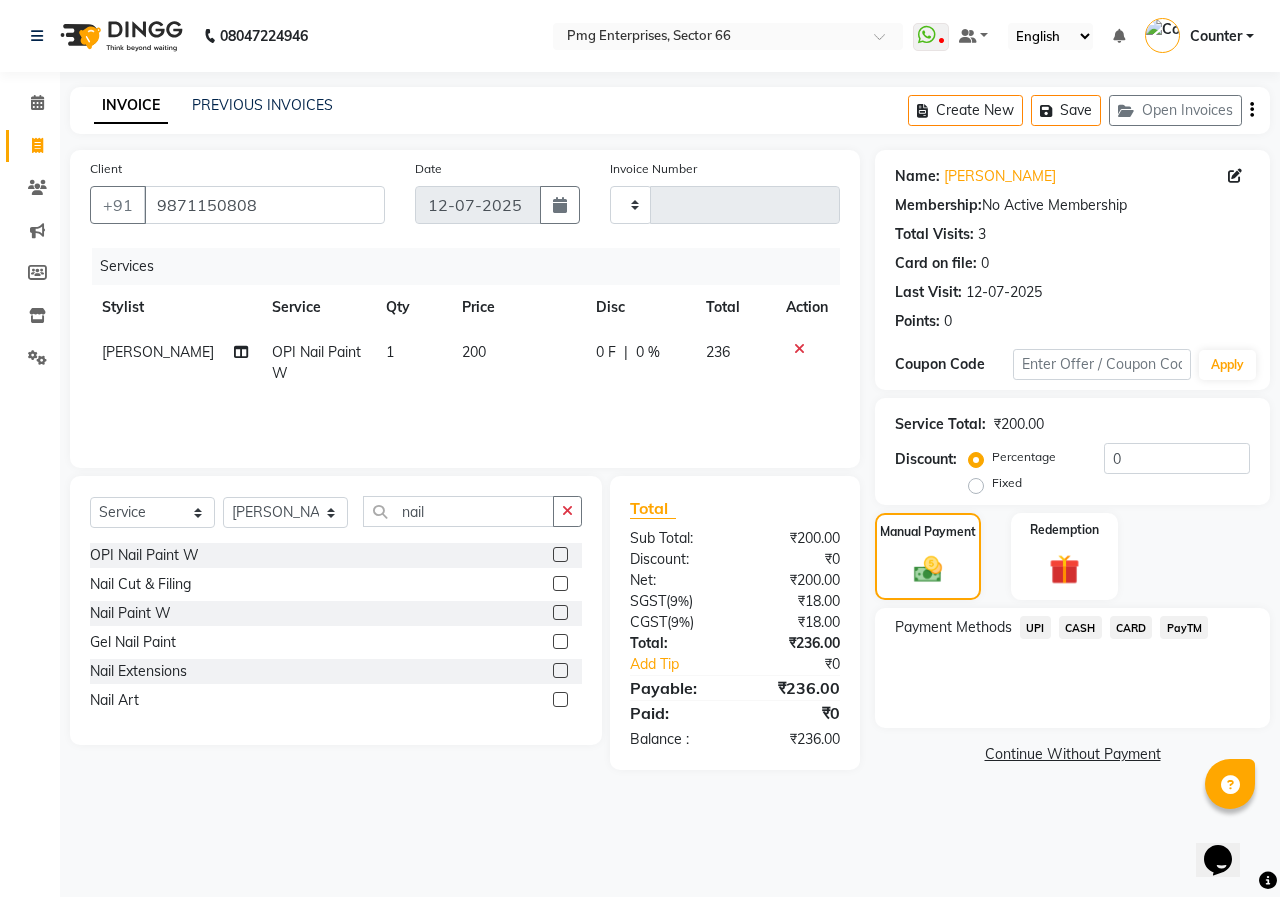 click on "UPI" 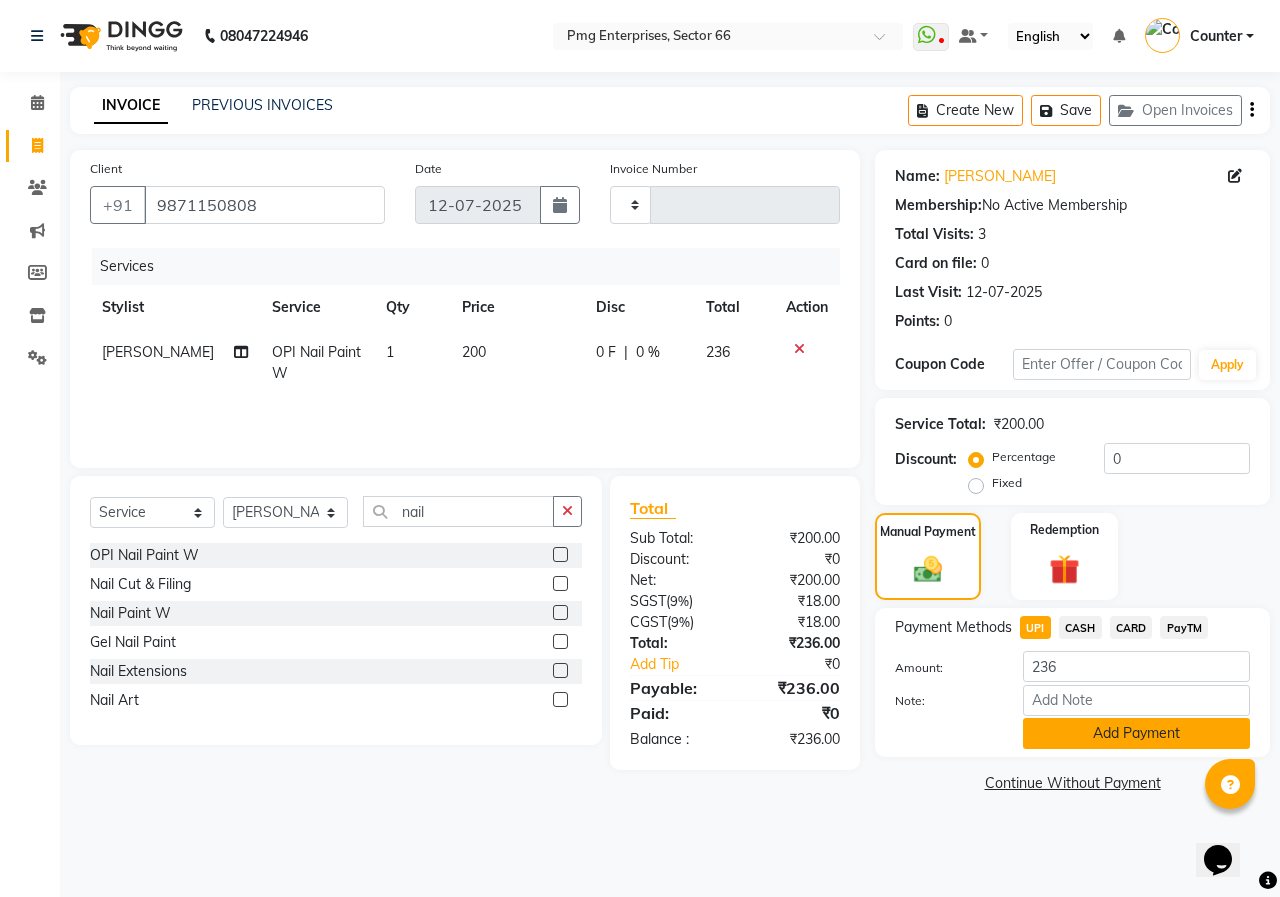 click on "Add Payment" 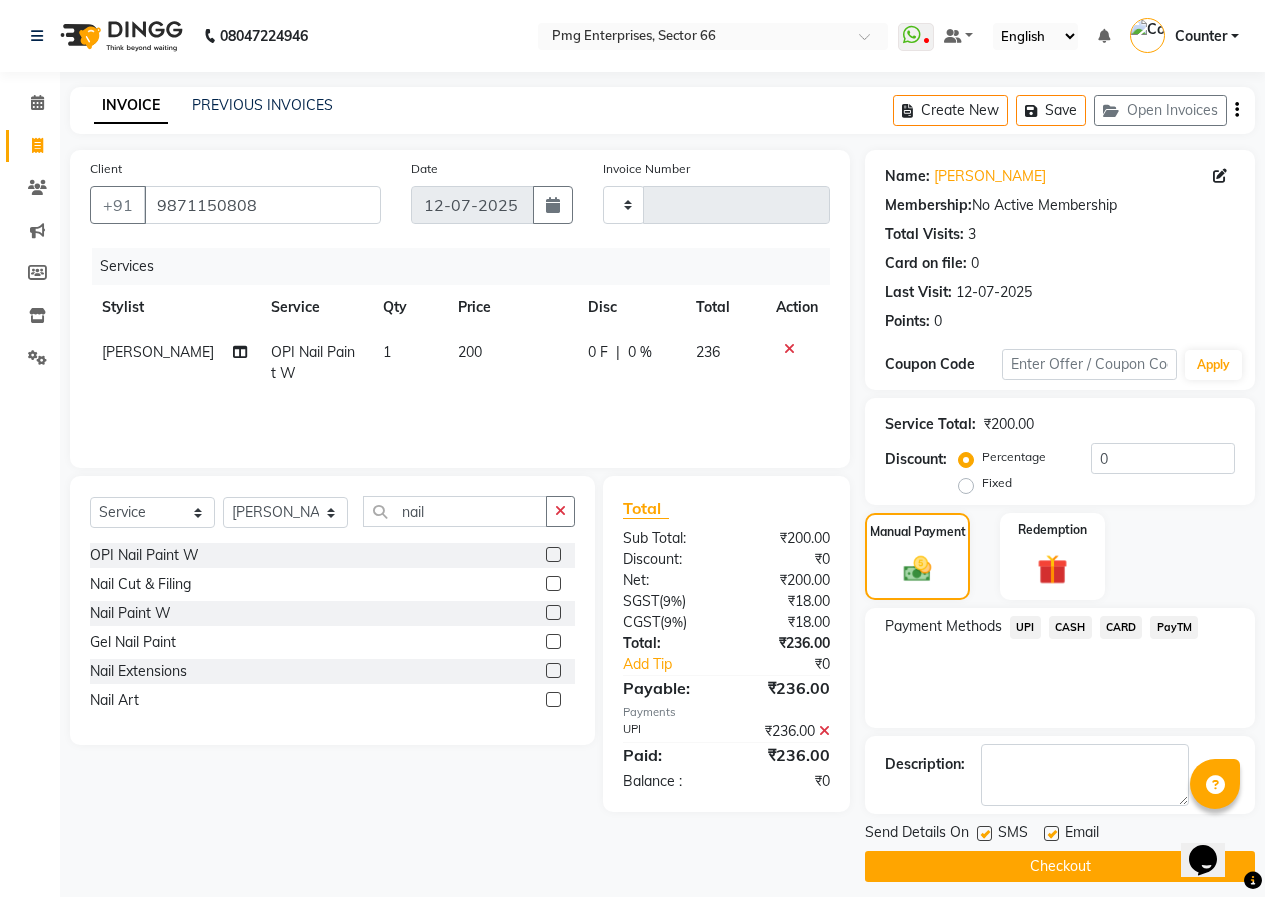 click on "Checkout" 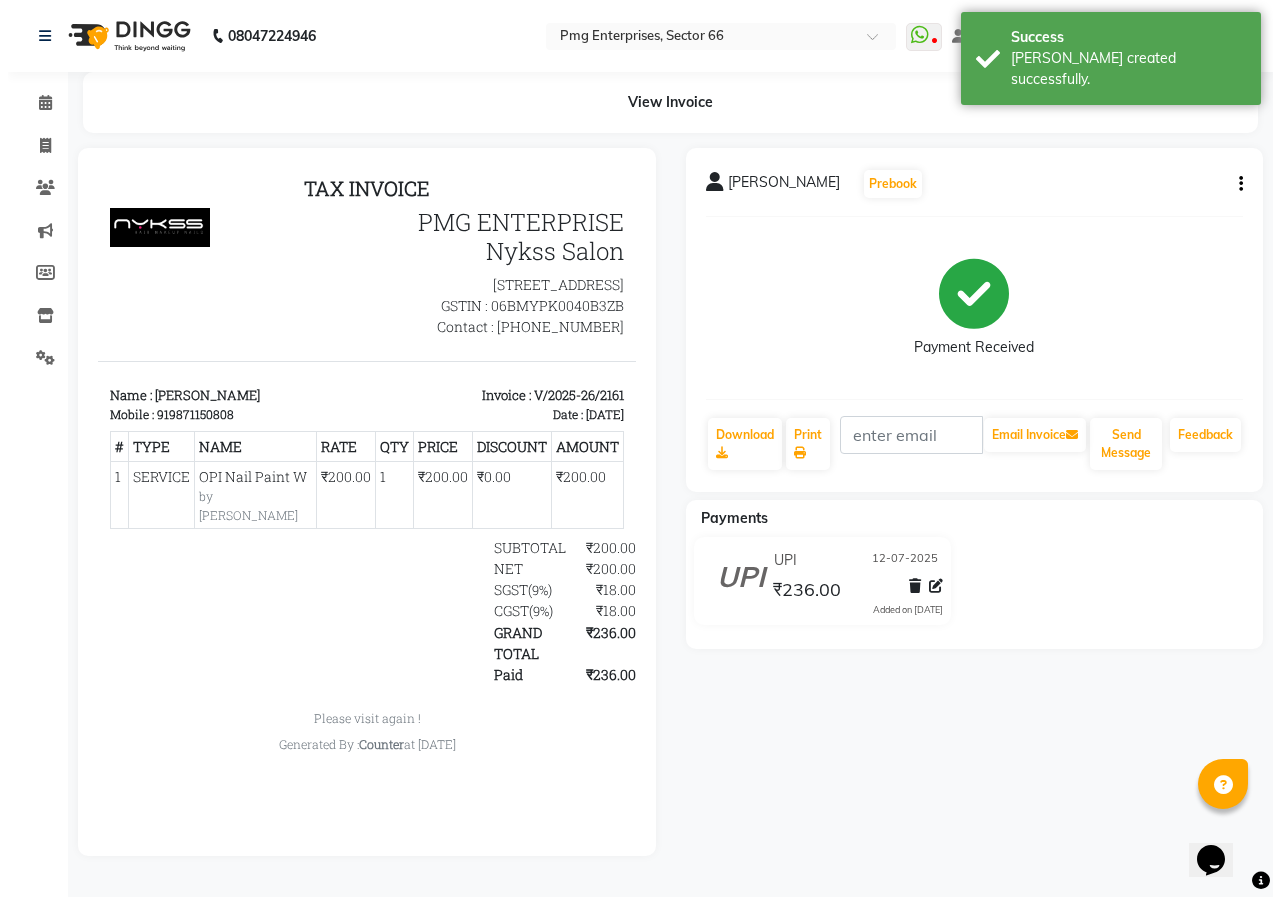 scroll, scrollTop: 0, scrollLeft: 0, axis: both 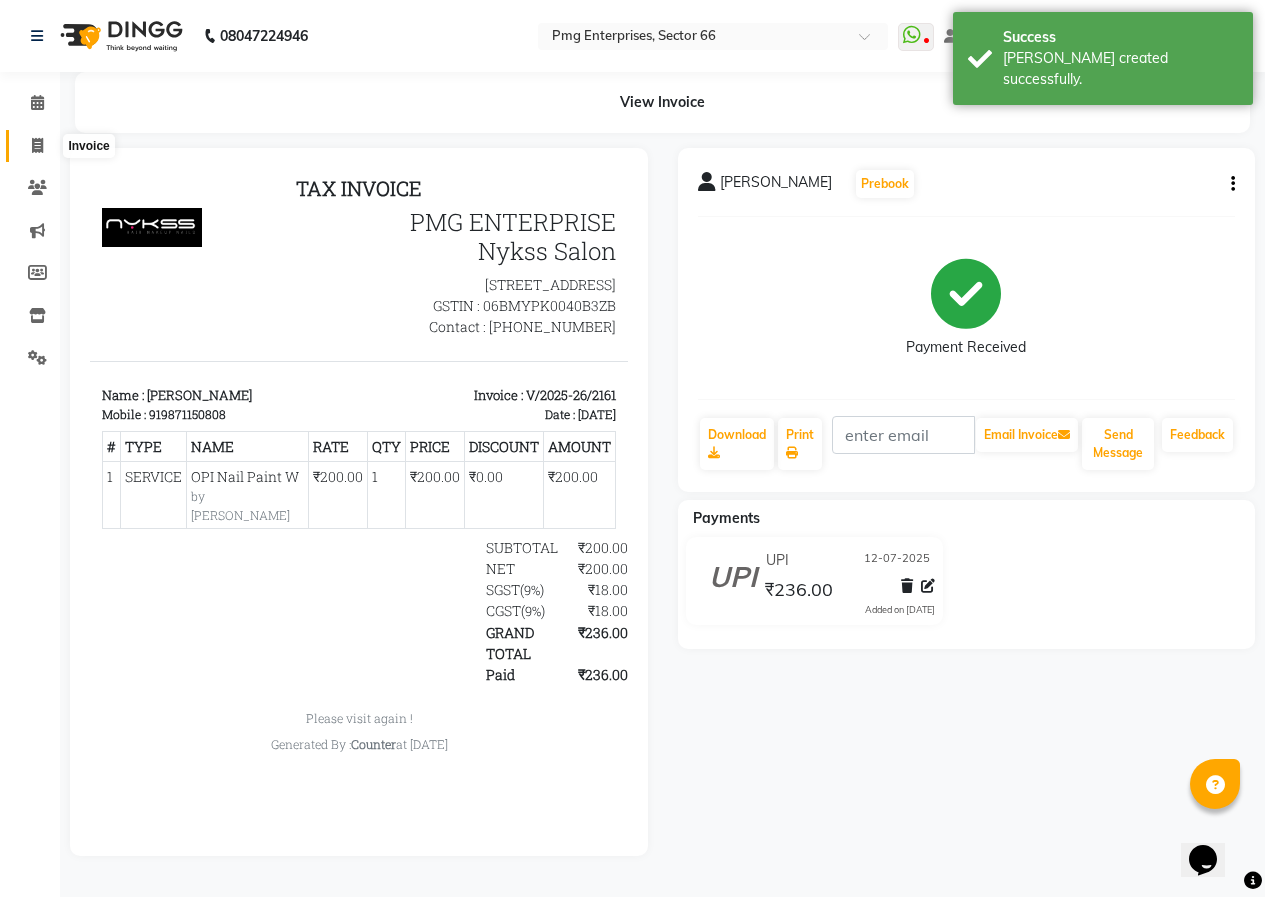 click 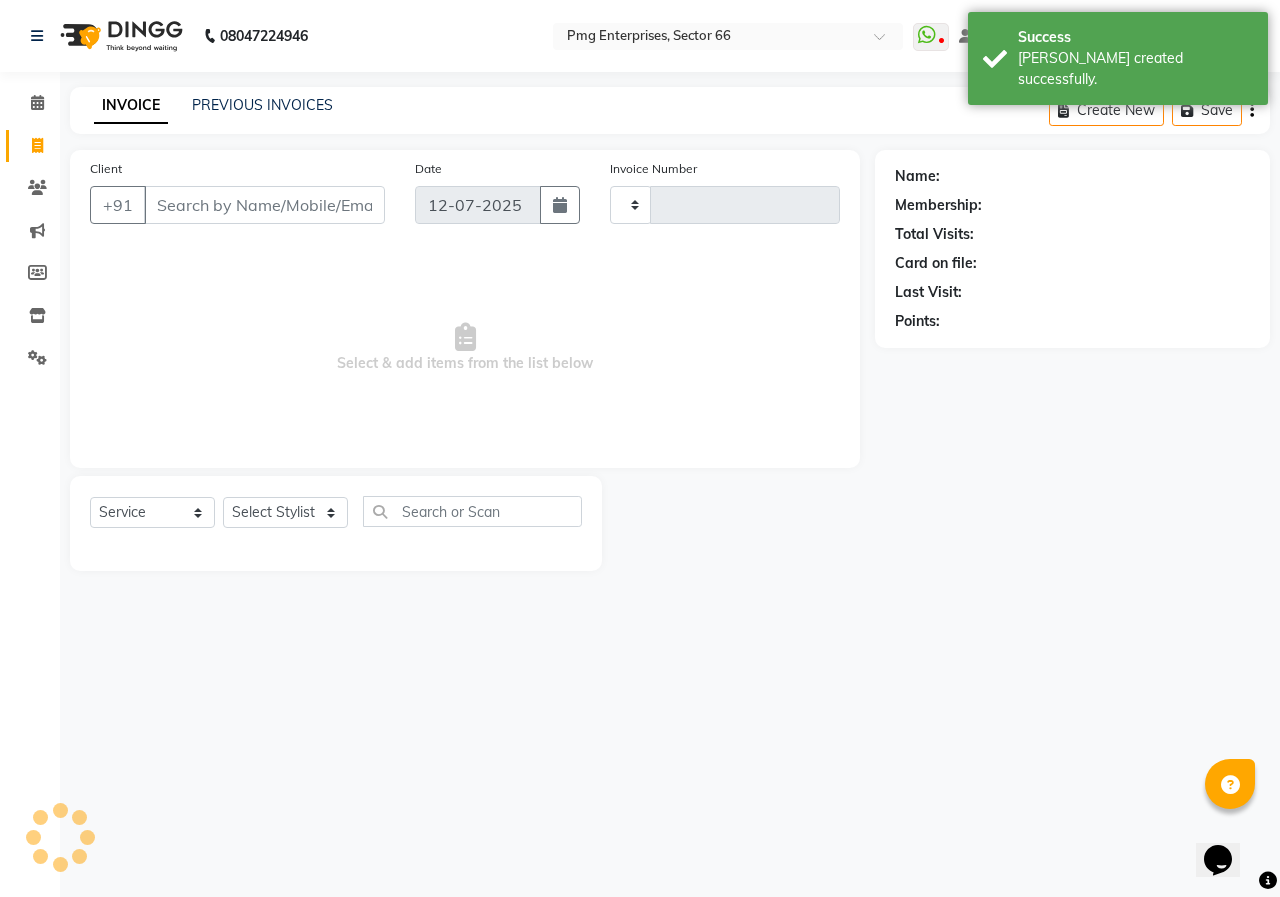 type on "2162" 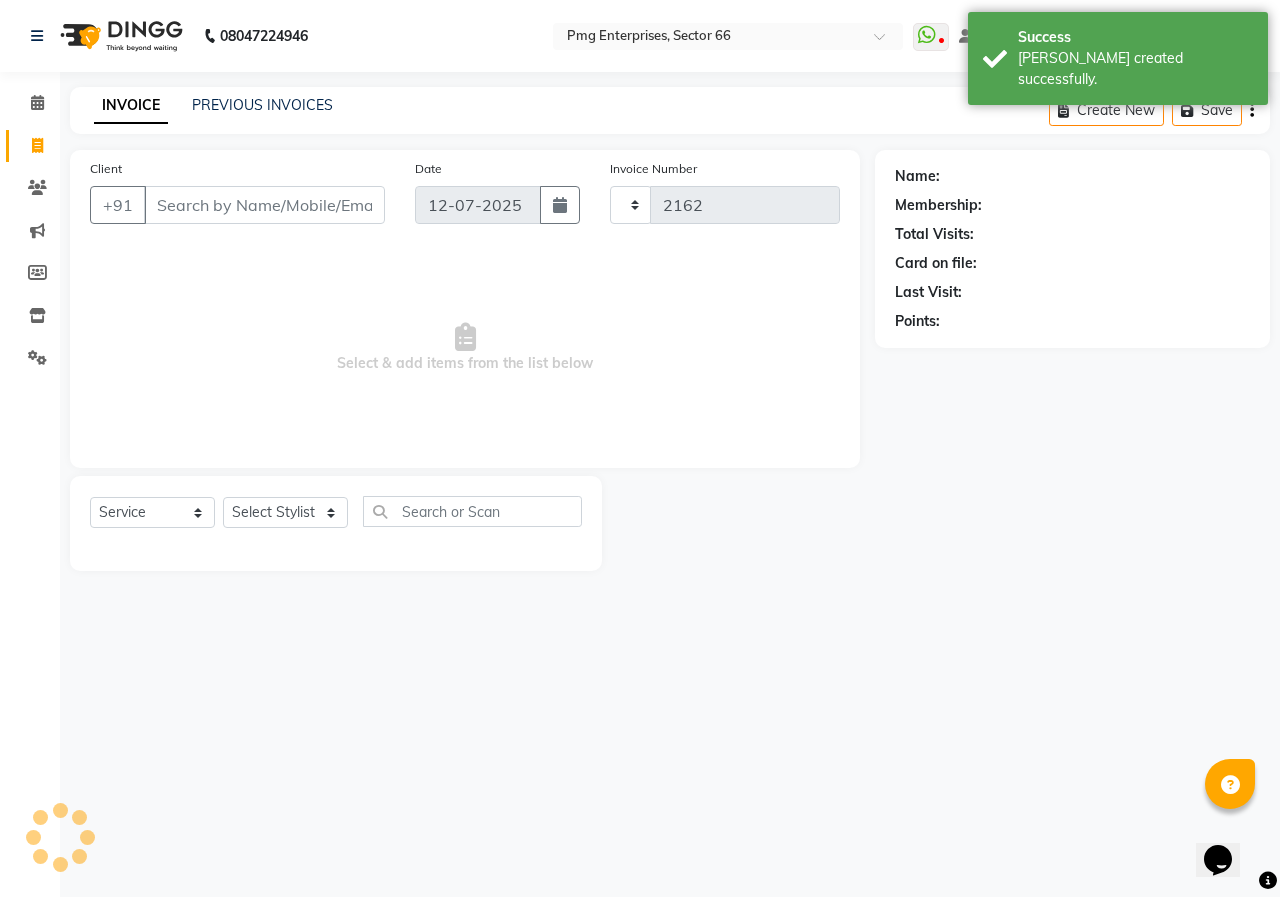 select on "889" 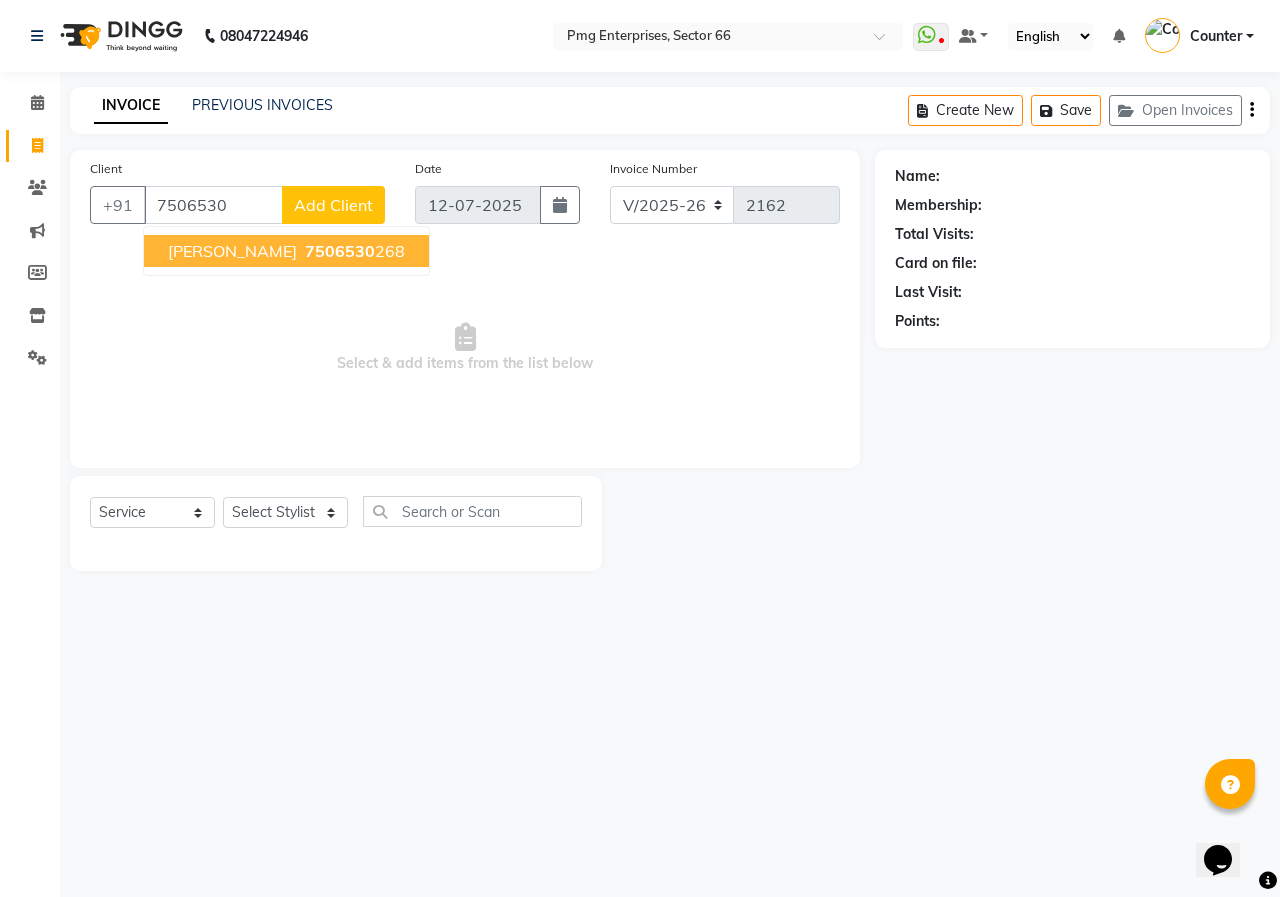click on "7506530" at bounding box center [340, 251] 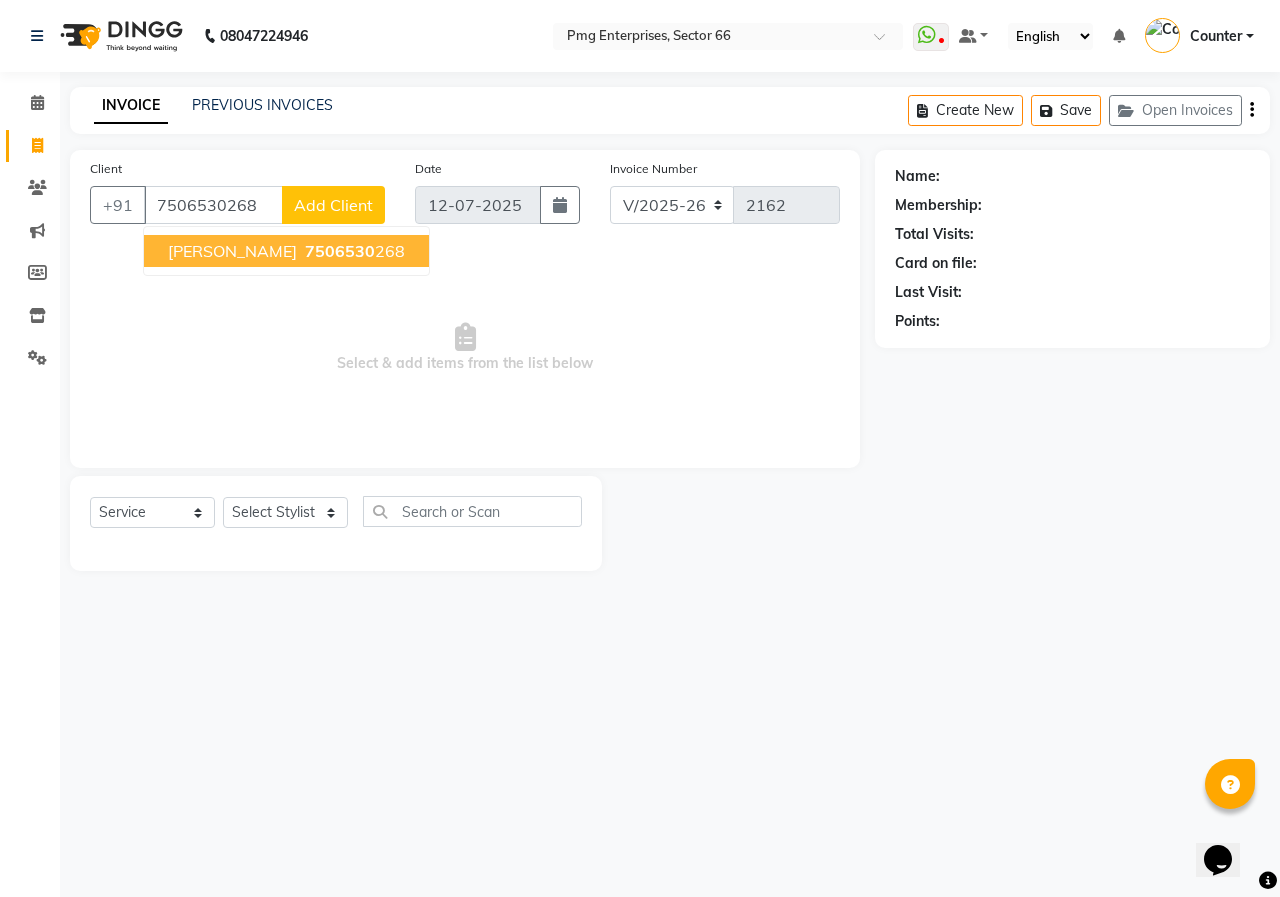 type on "7506530268" 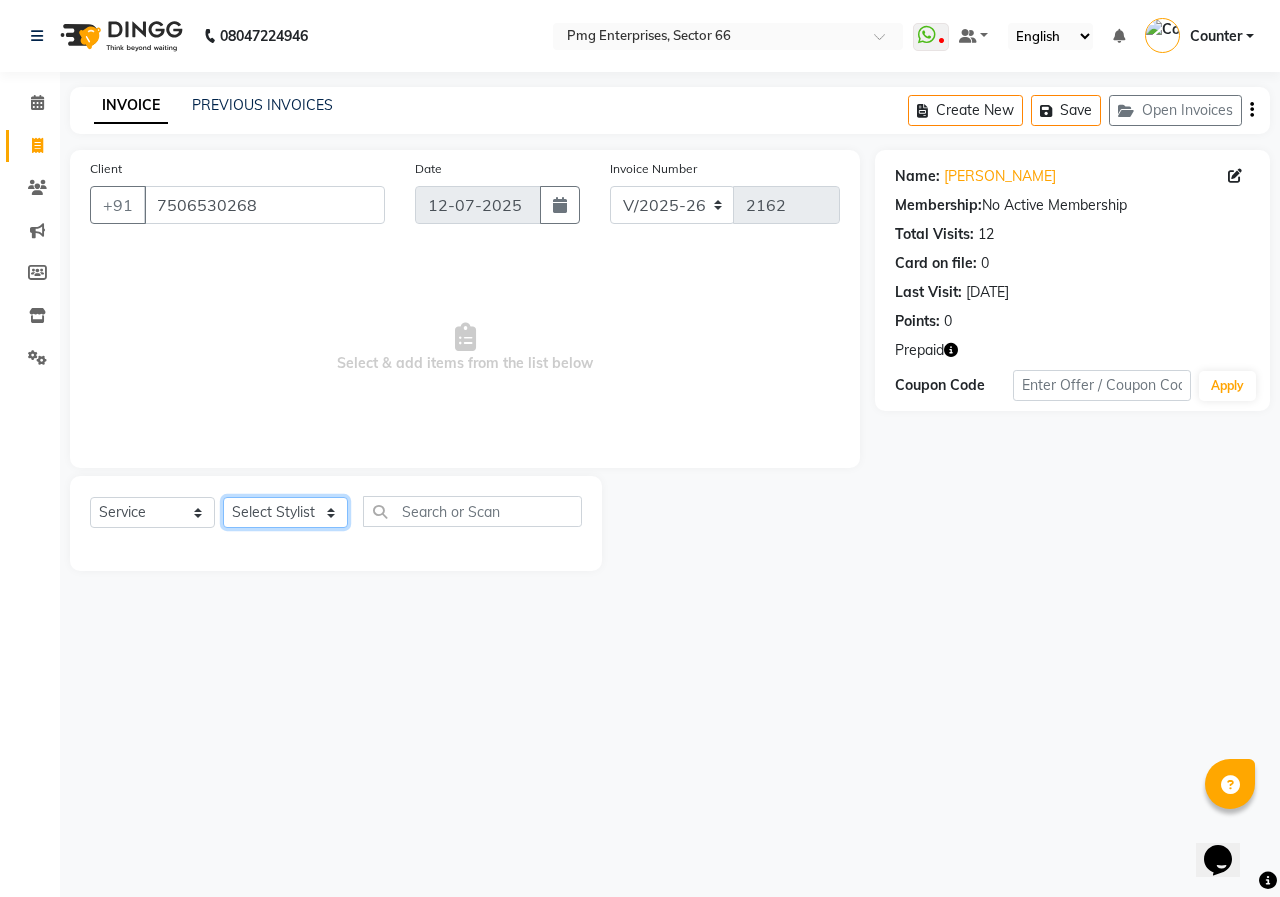 click on "Select Stylist [PERSON_NAME] Counter [PERSON_NAME] [PERSON_NAME] [PERSON_NAME] [PERSON_NAME]" 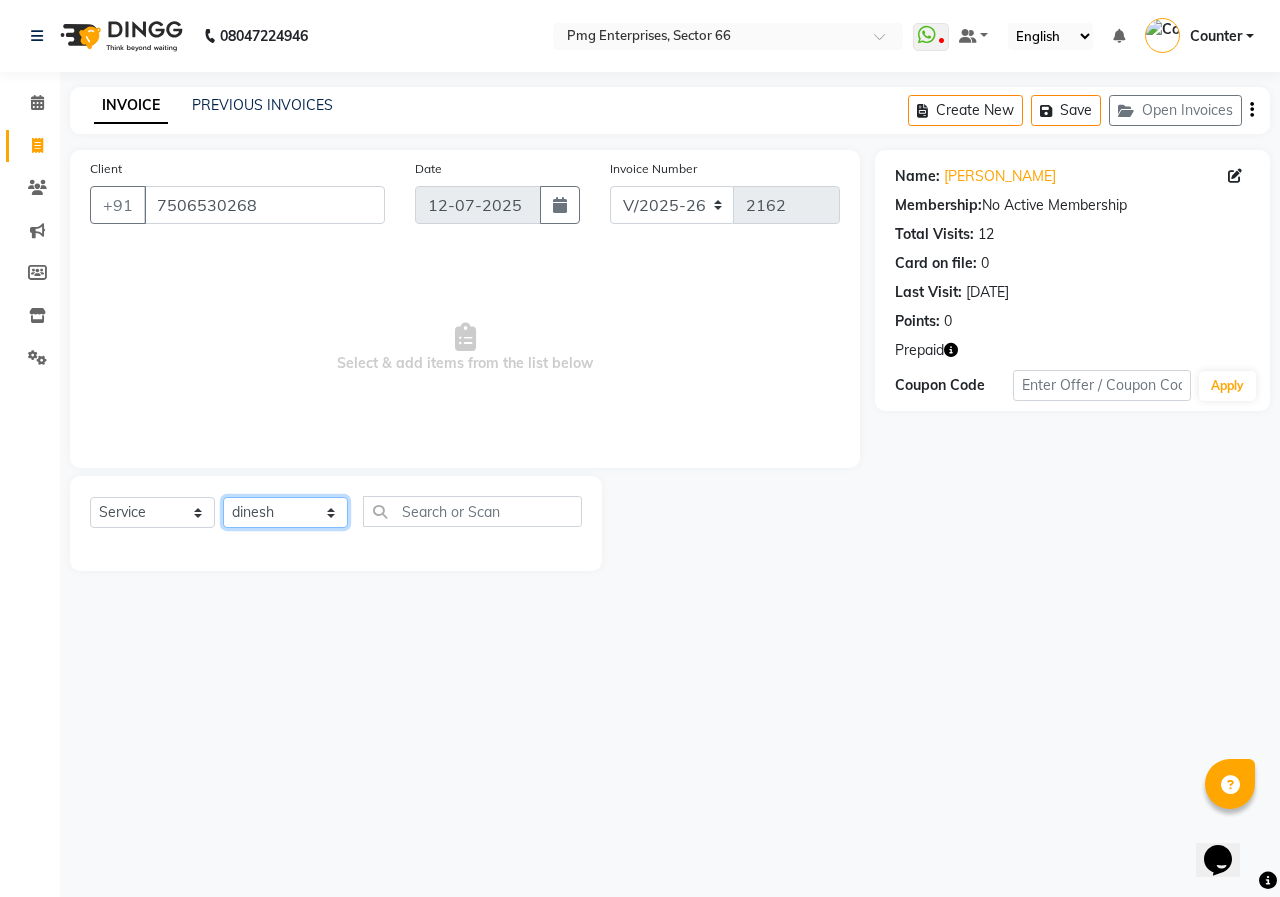 click on "Select Stylist [PERSON_NAME] Counter [PERSON_NAME] [PERSON_NAME] [PERSON_NAME] [PERSON_NAME]" 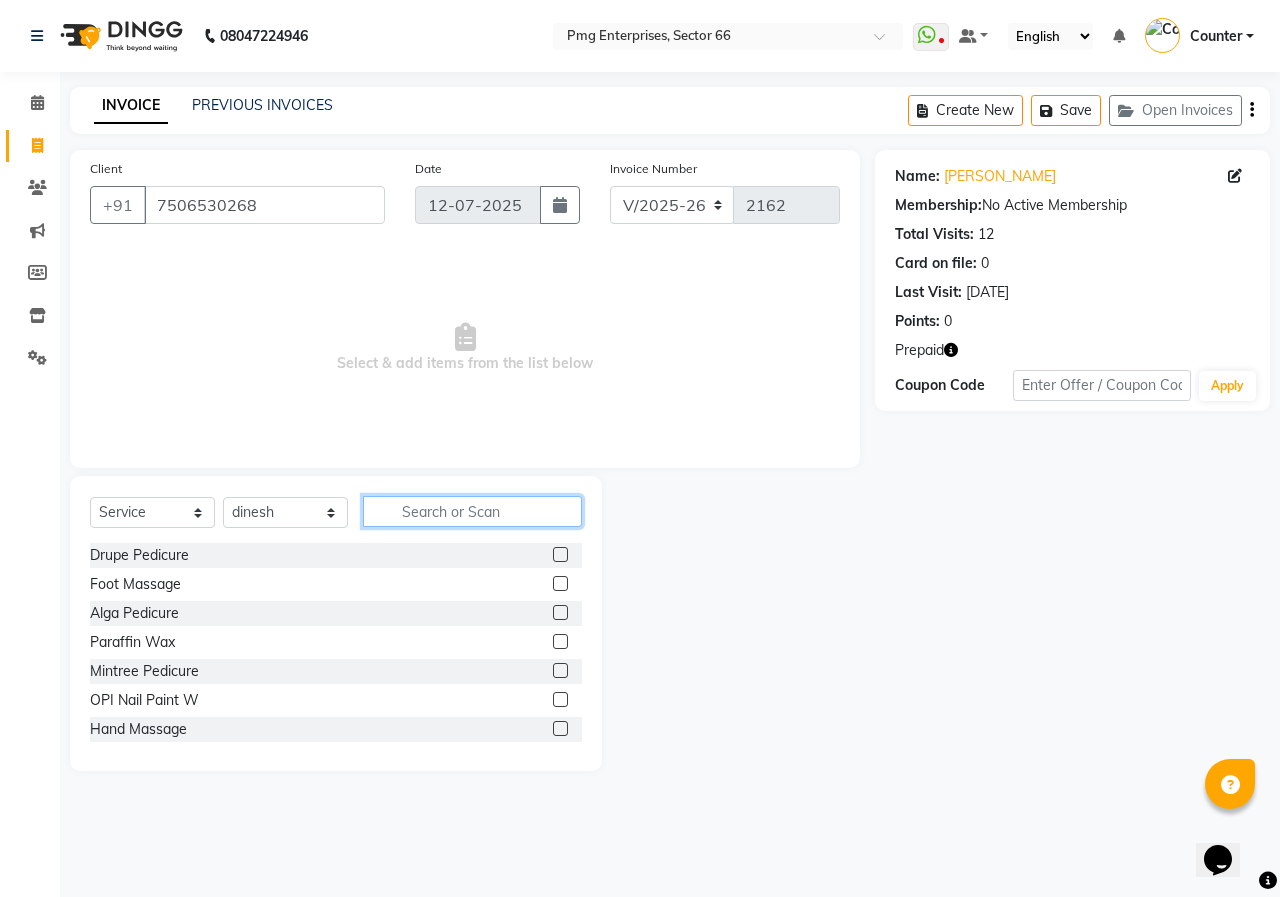 click 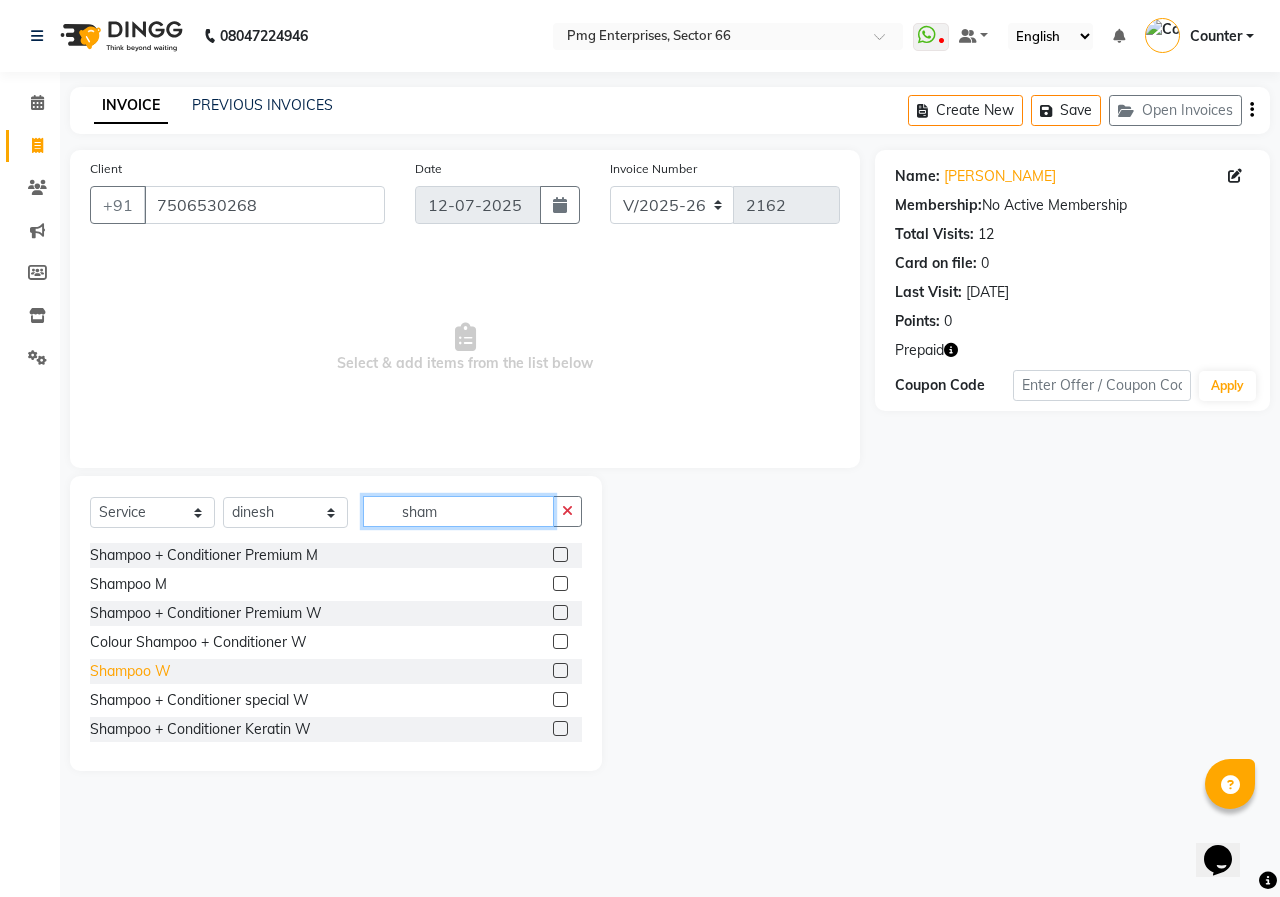 type on "sham" 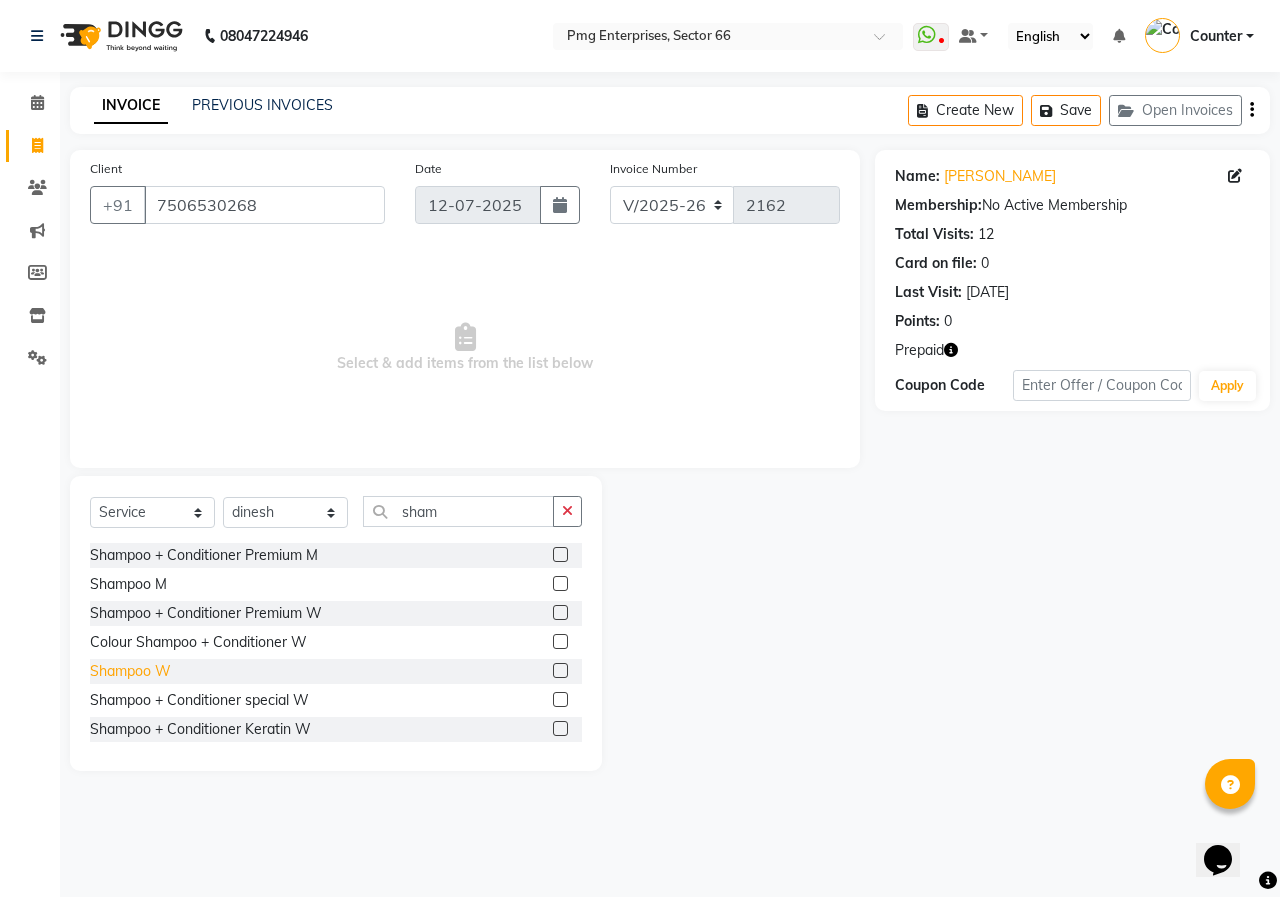 click on "Shampoo W" 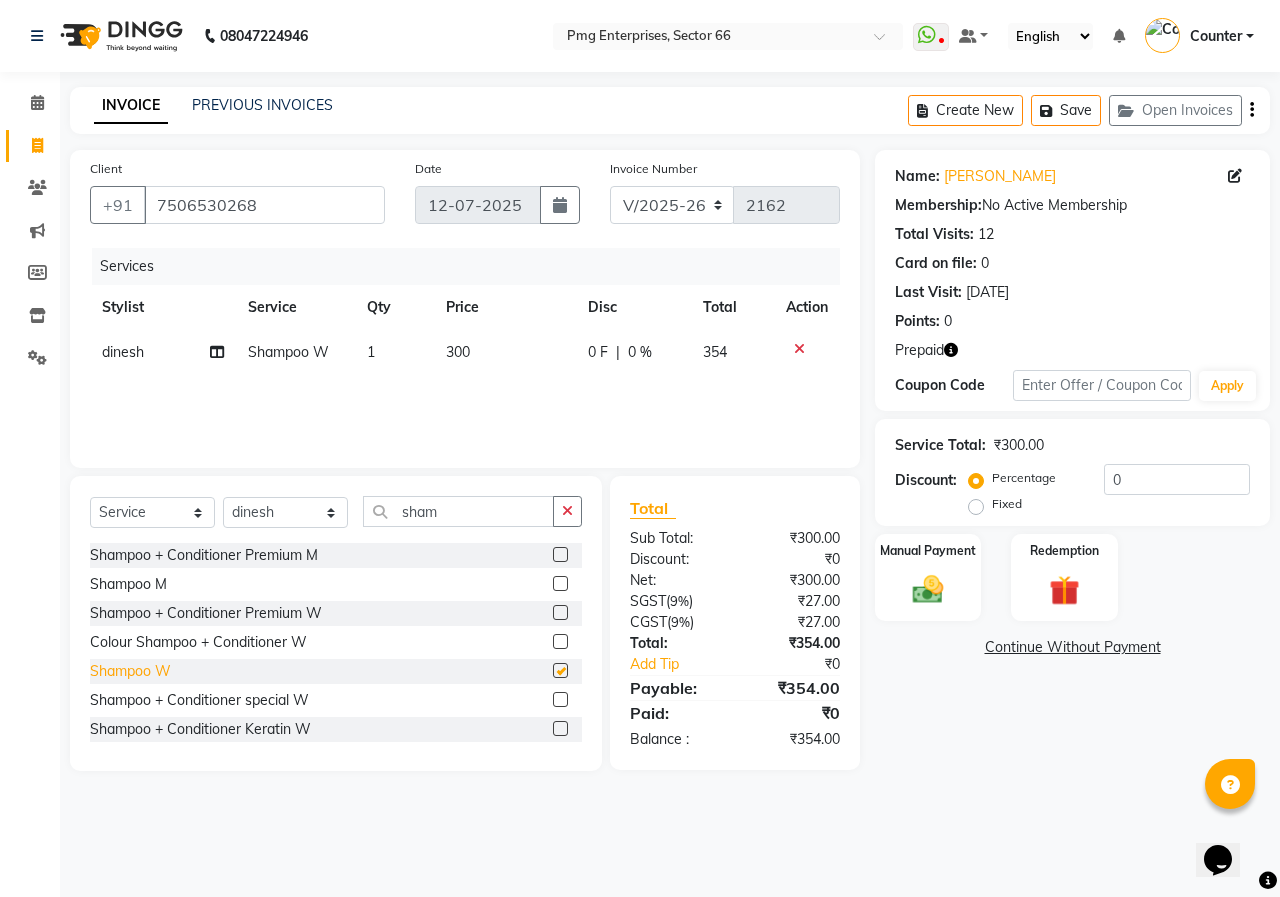 checkbox on "false" 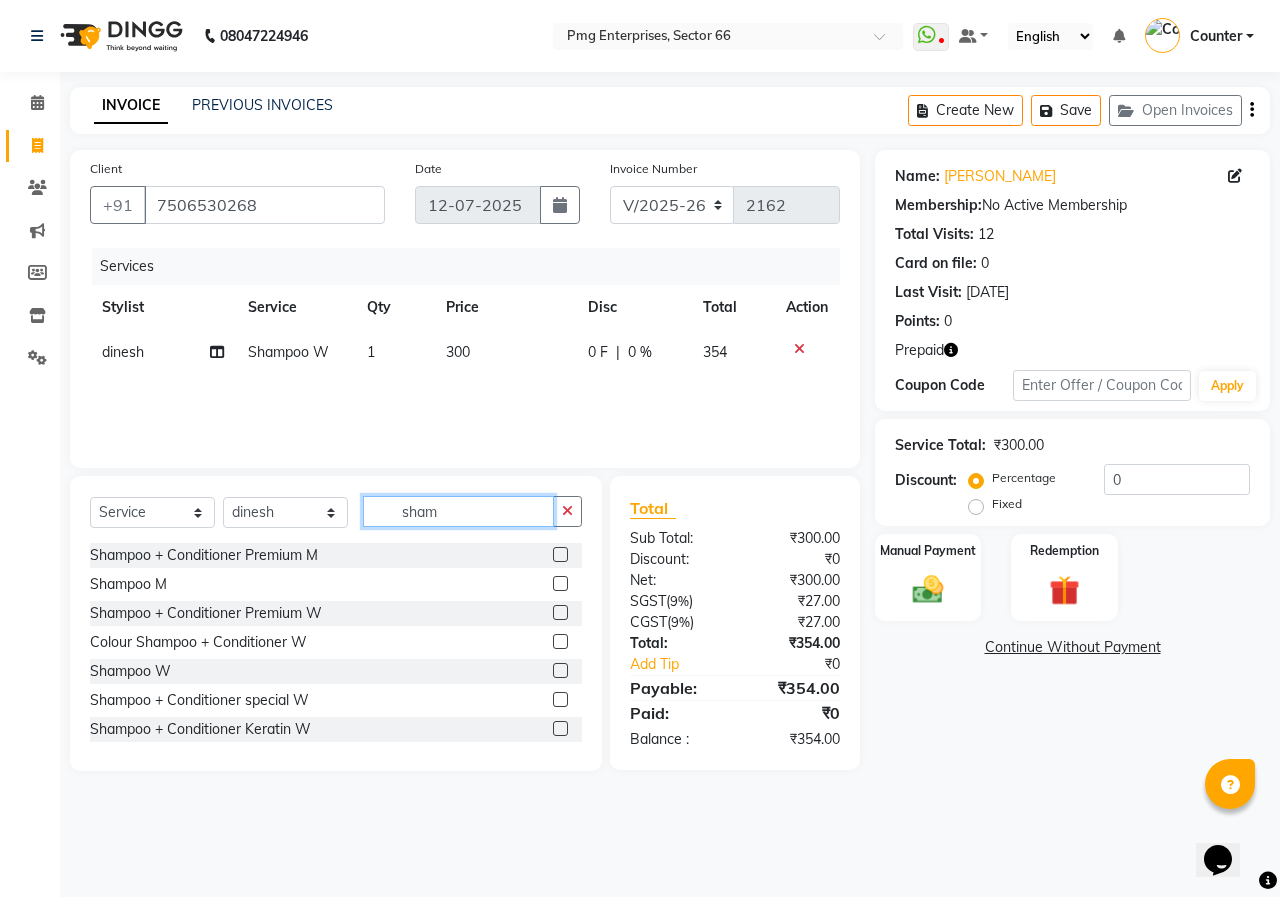 click on "sham" 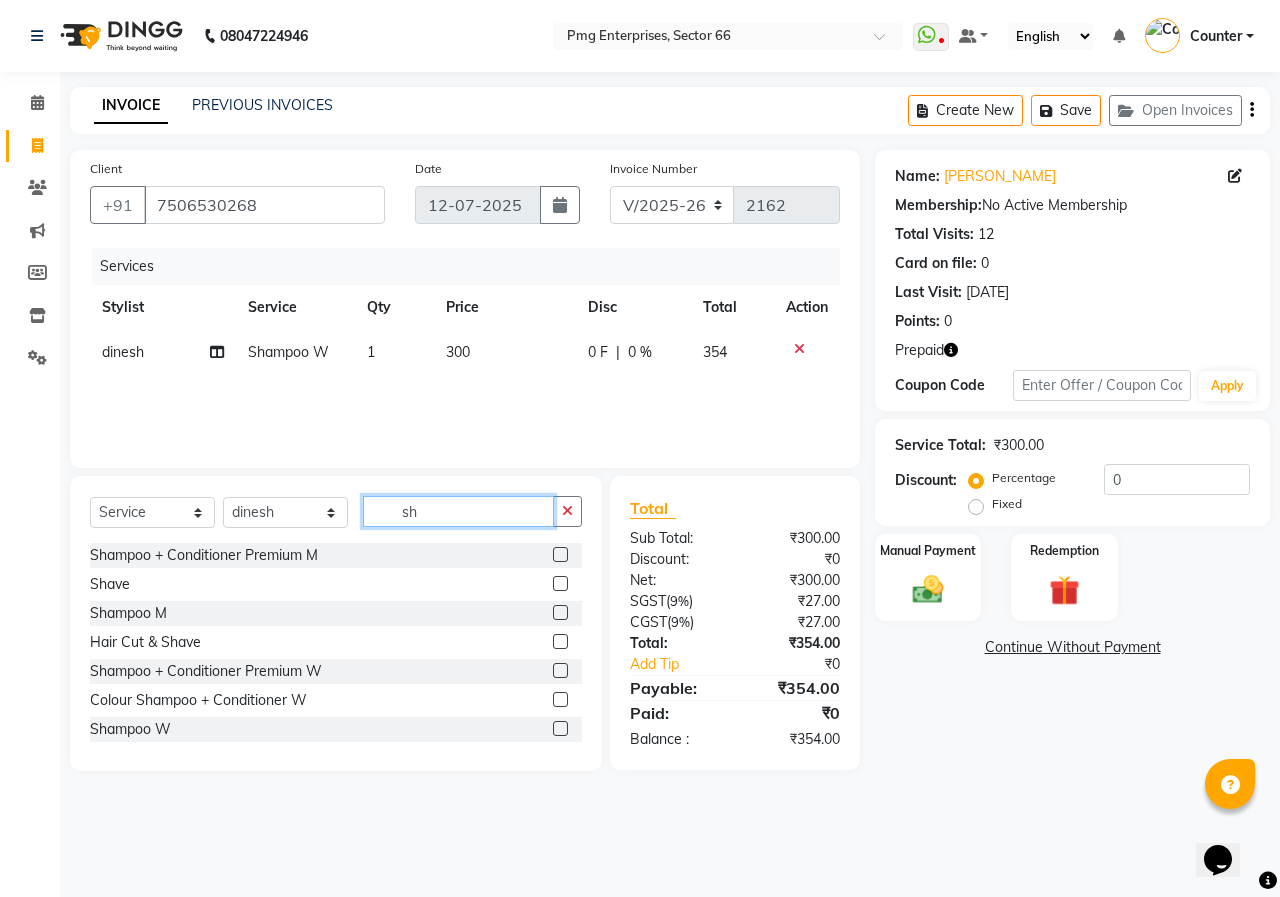 type on "s" 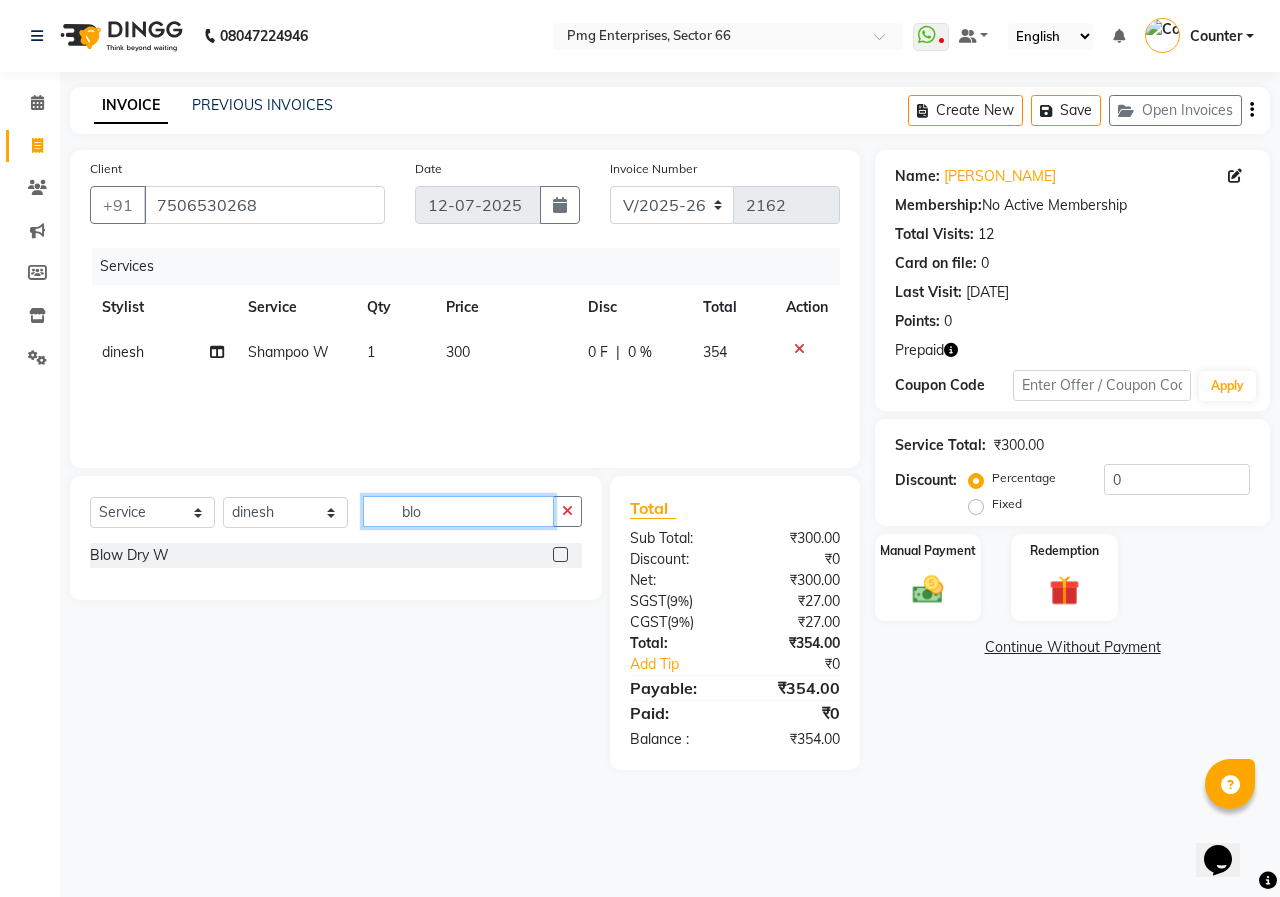 type on "blo" 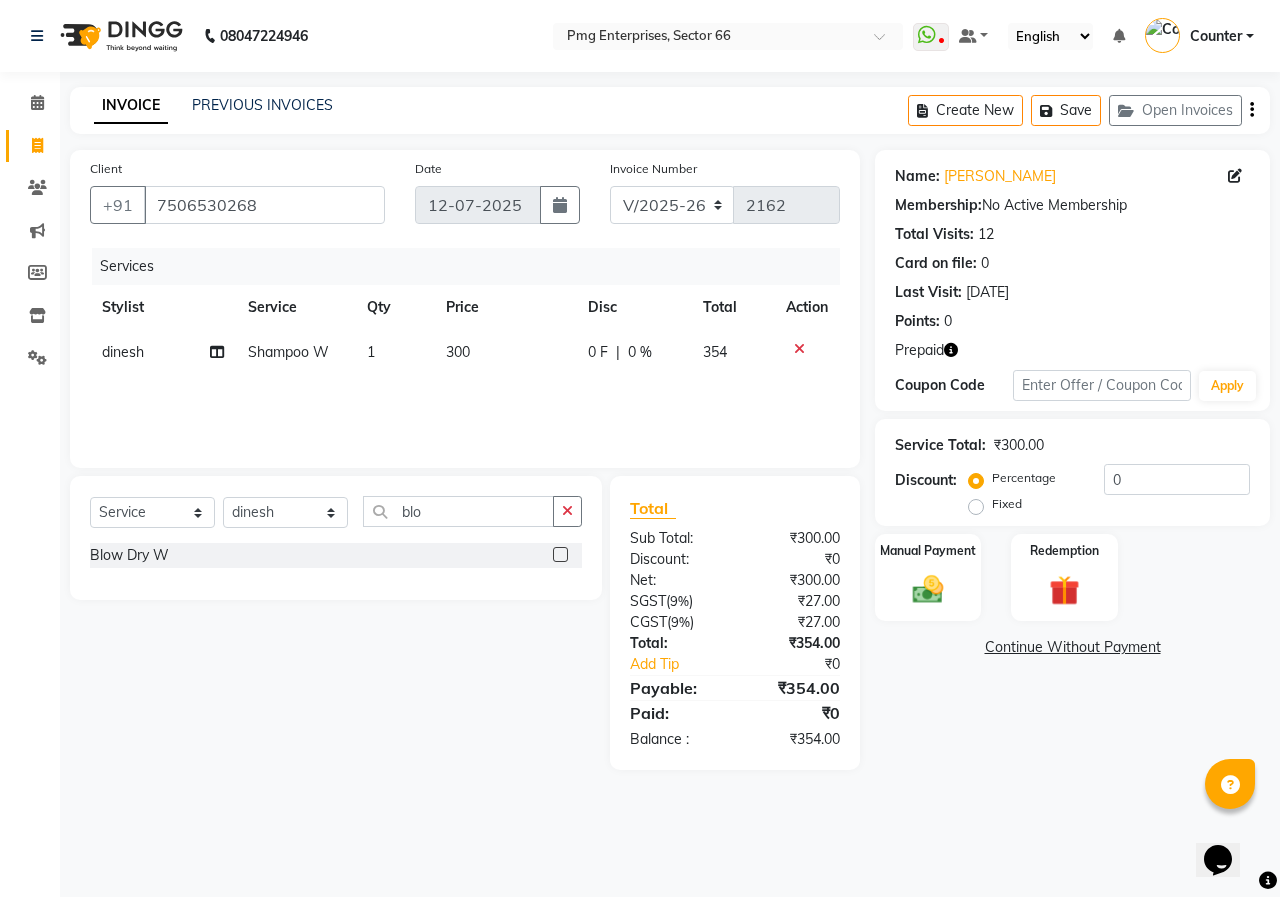 click 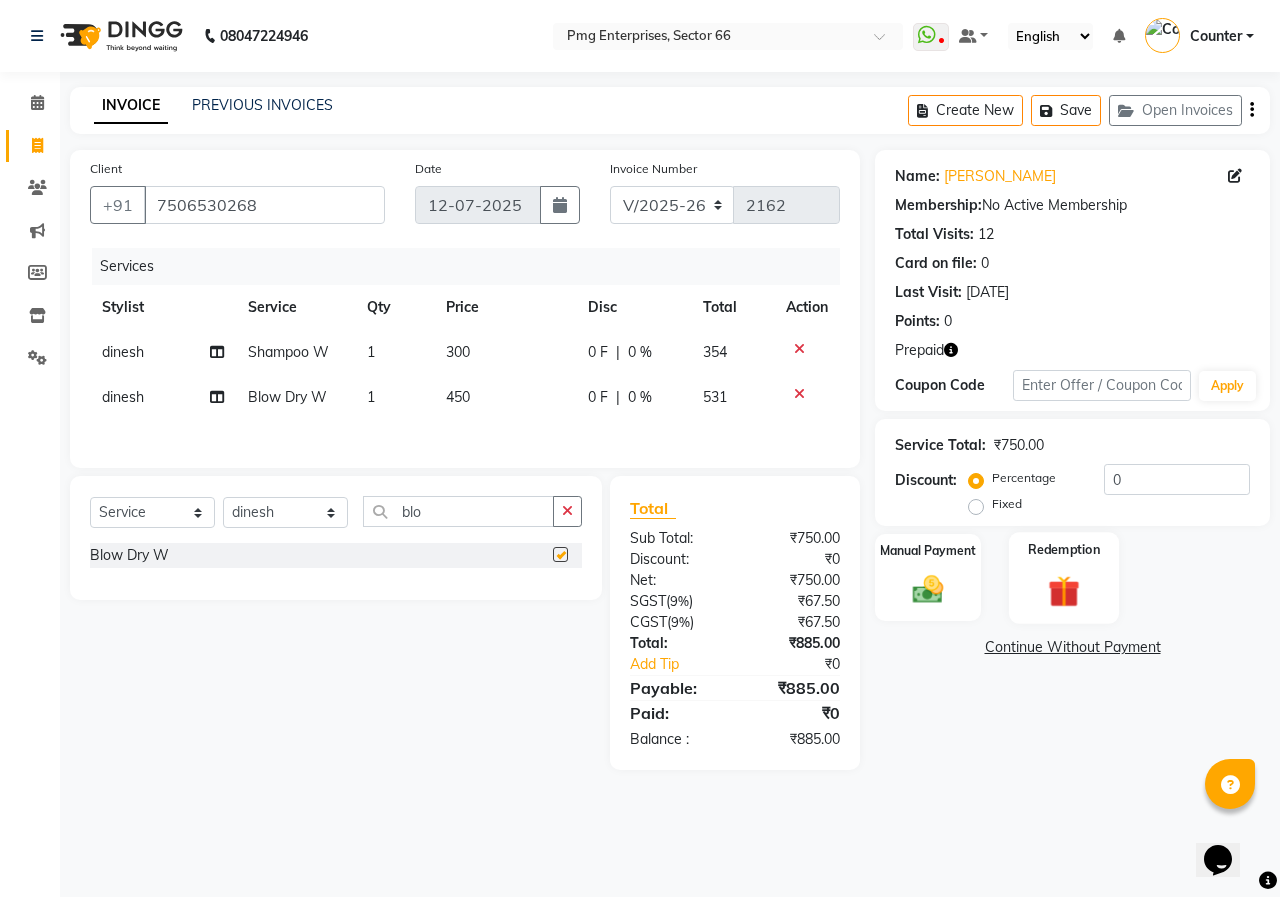 checkbox on "false" 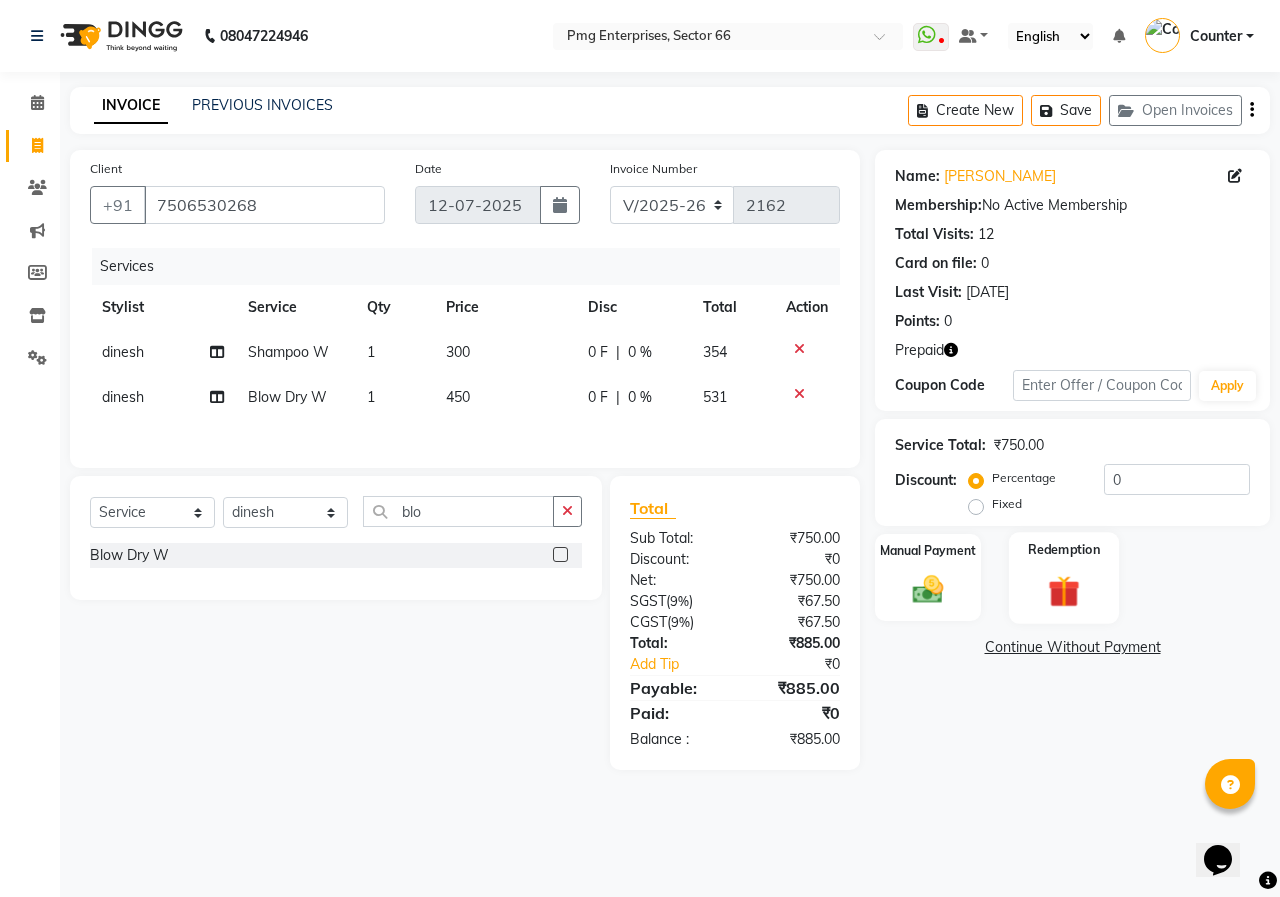 click 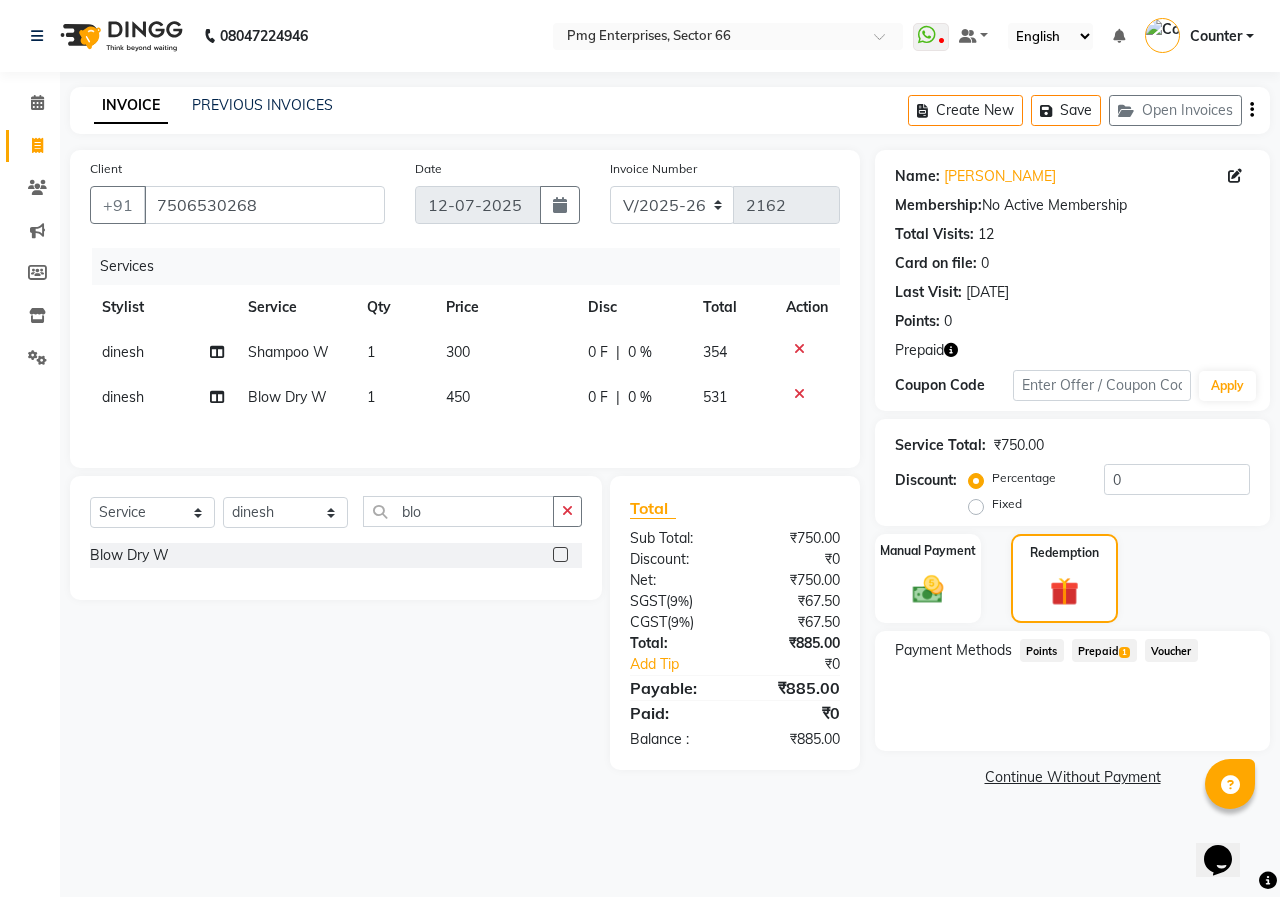 click on "Prepaid  1" 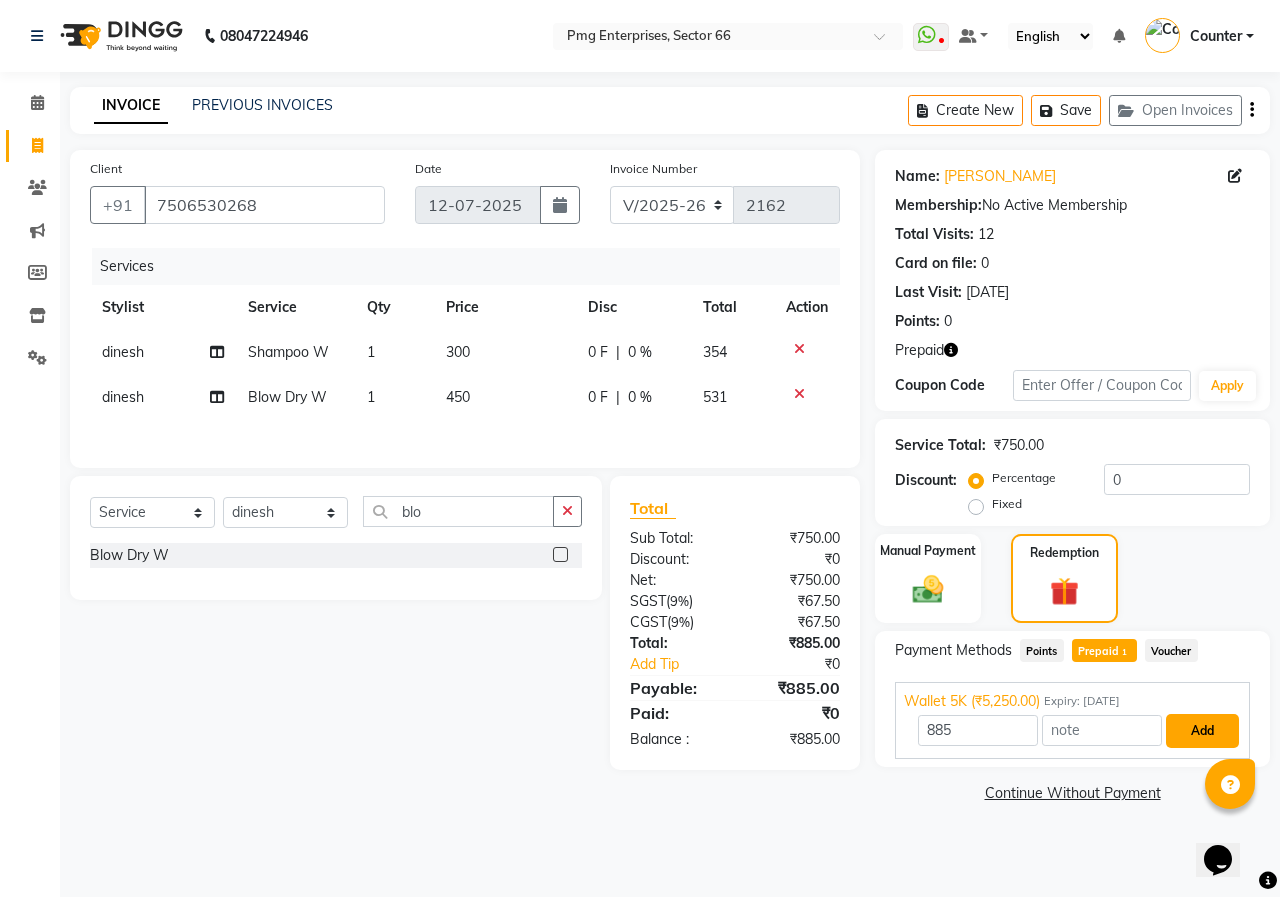 click on "Add" at bounding box center [1202, 731] 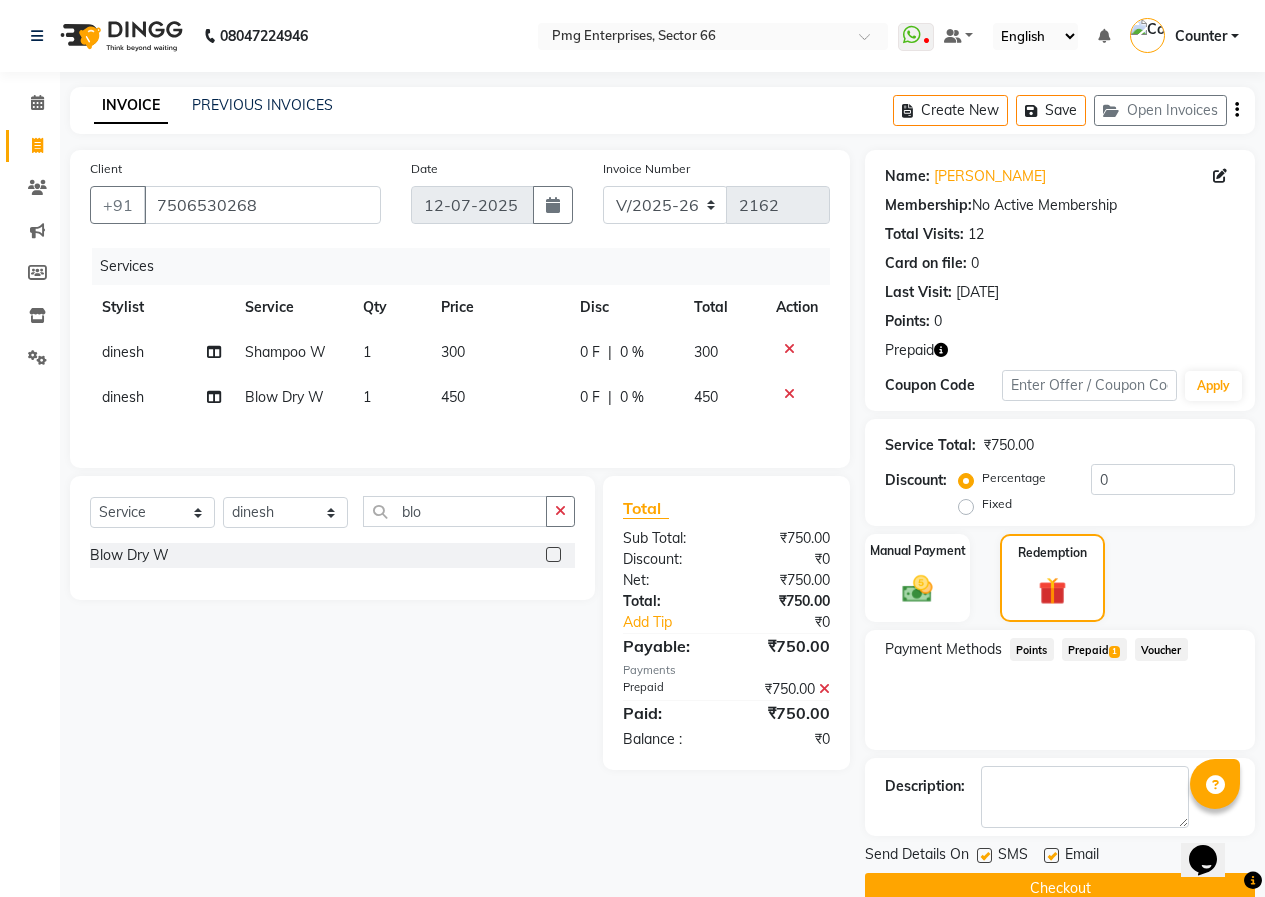 click on "Checkout" 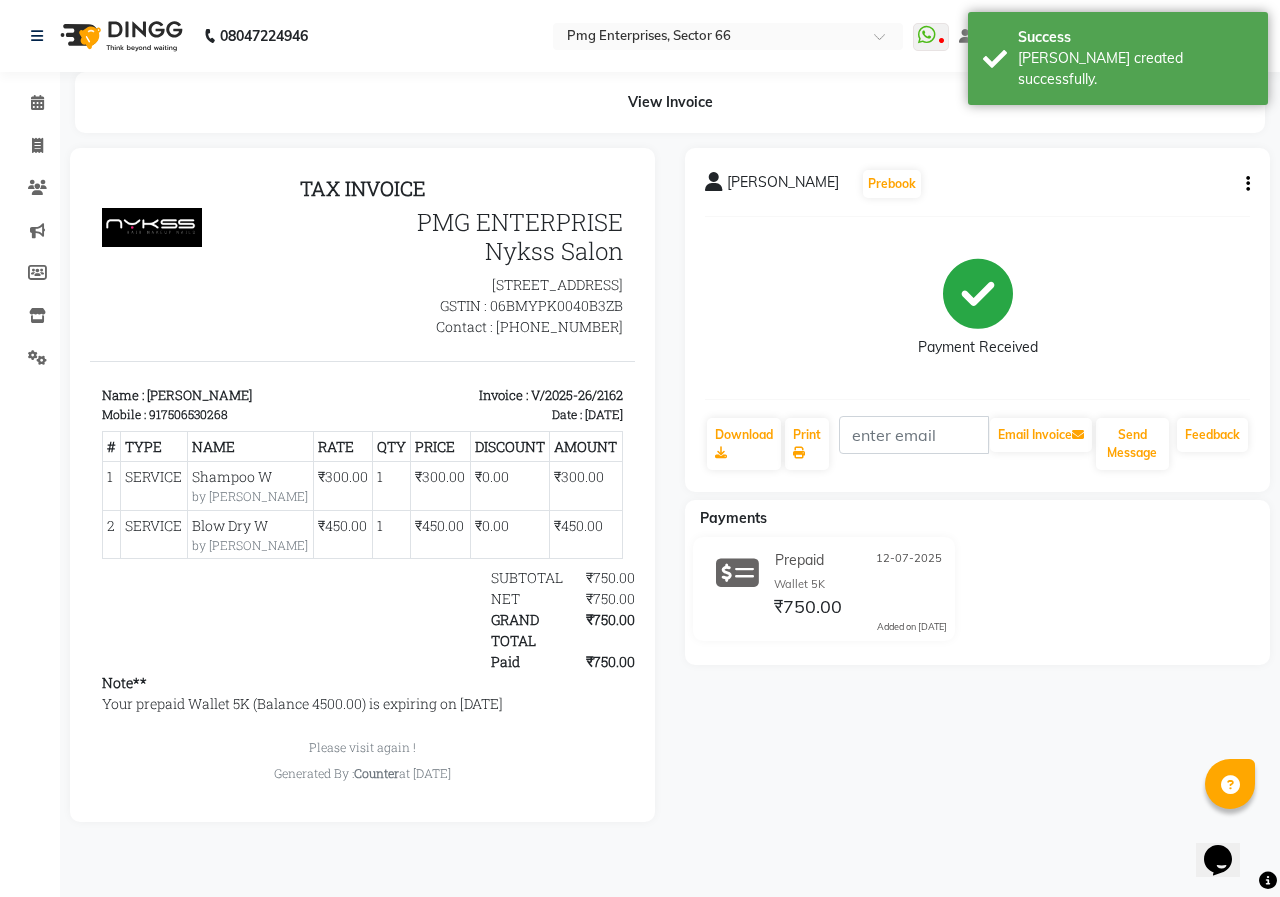 scroll, scrollTop: 0, scrollLeft: 0, axis: both 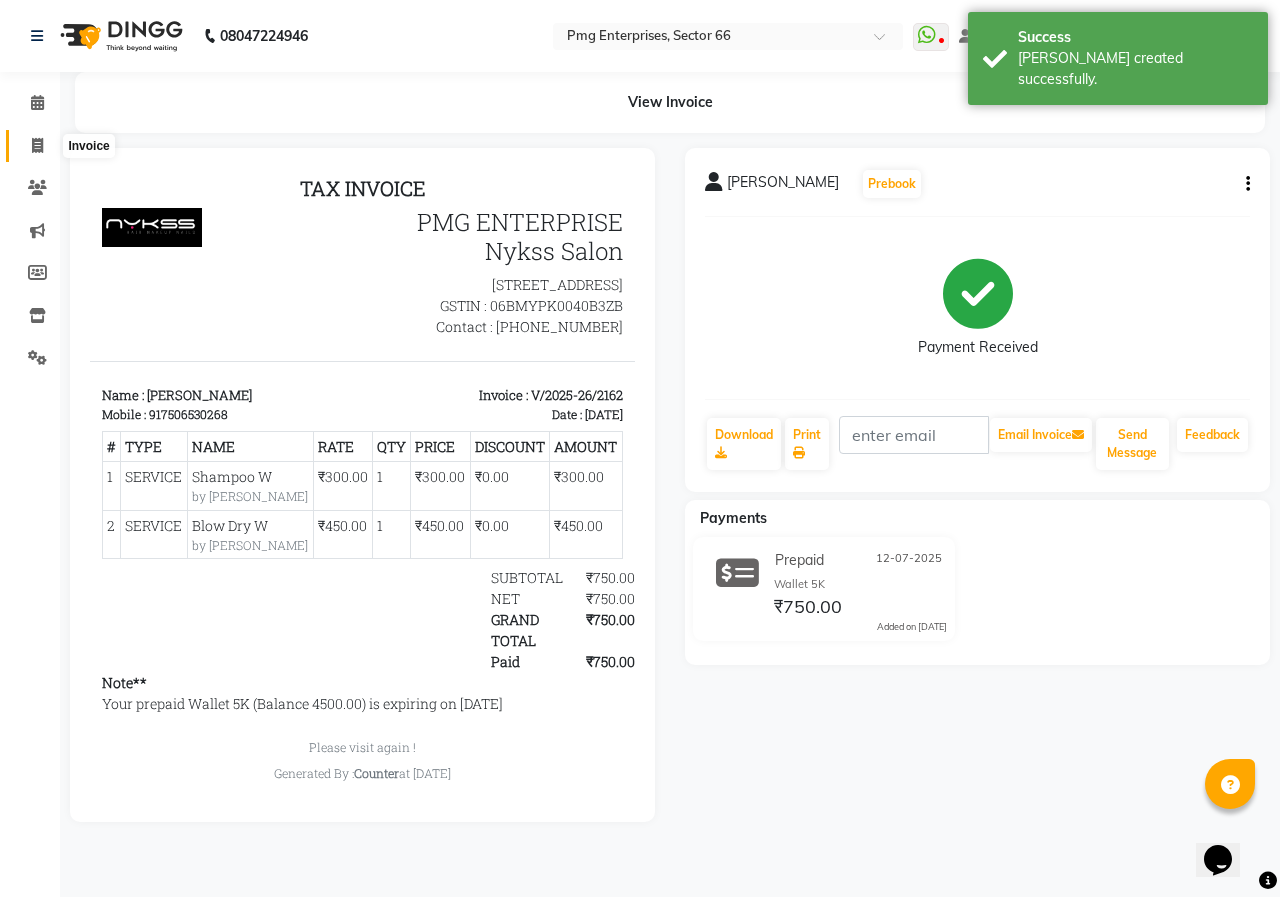 click 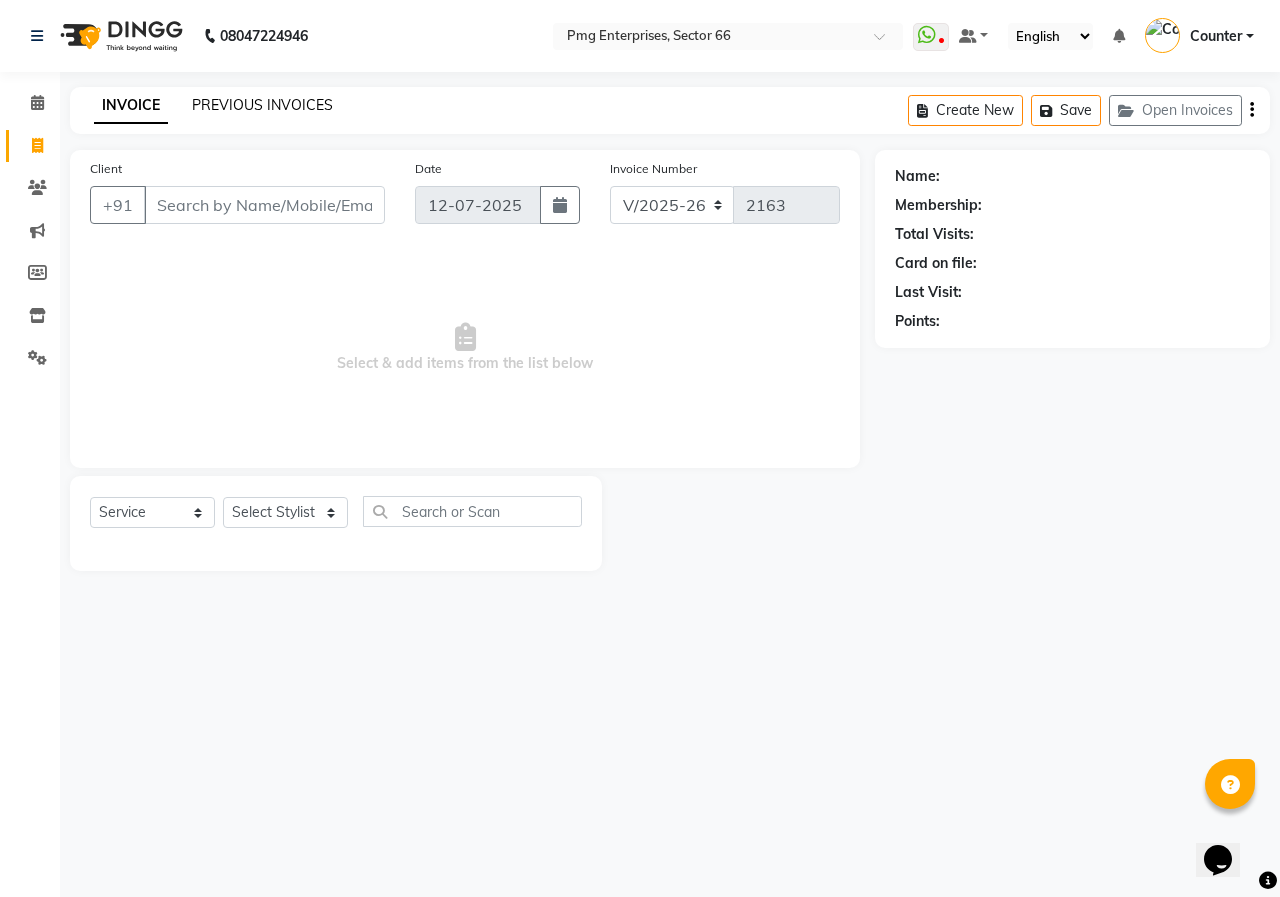 click on "PREVIOUS INVOICES" 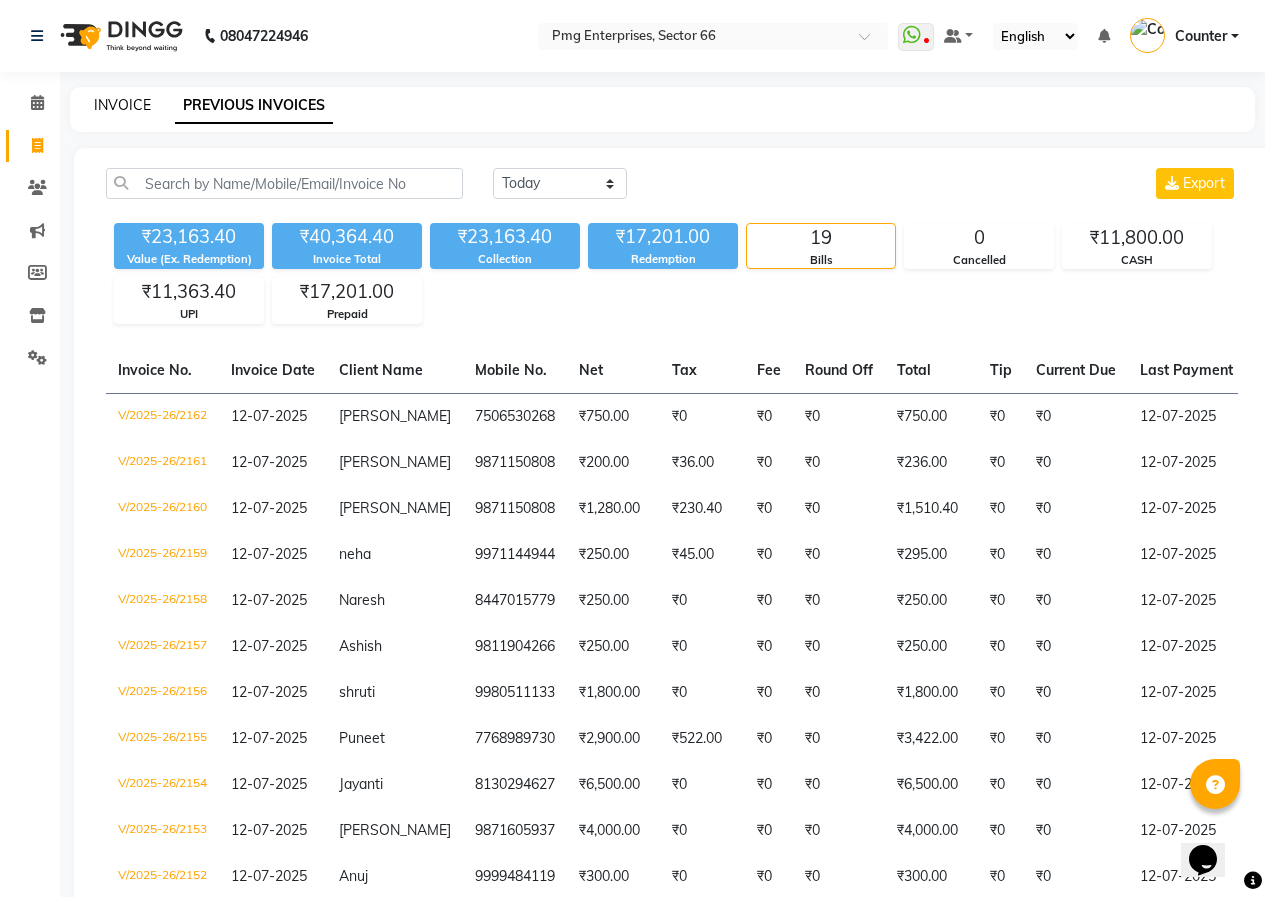 click on "INVOICE" 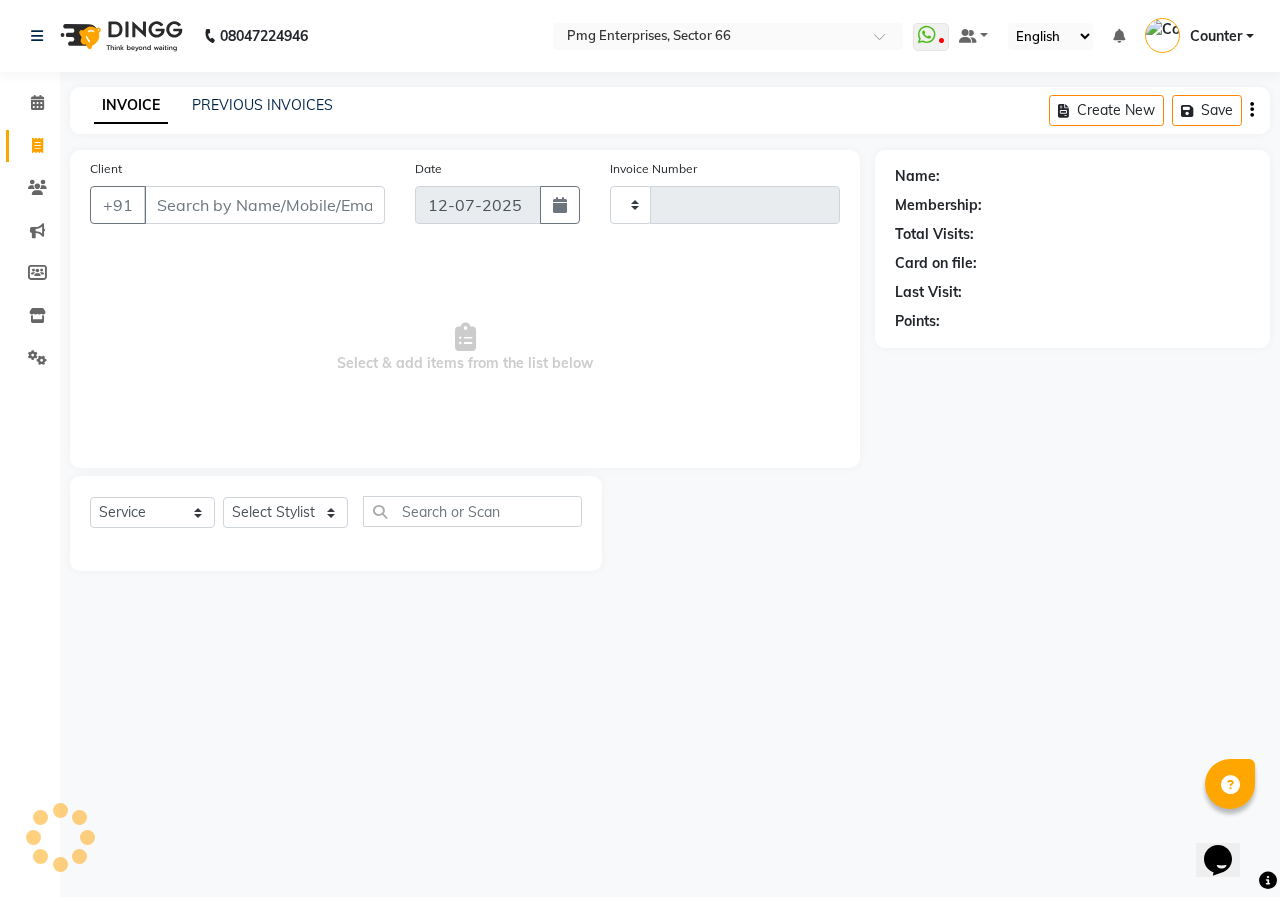 type on "2163" 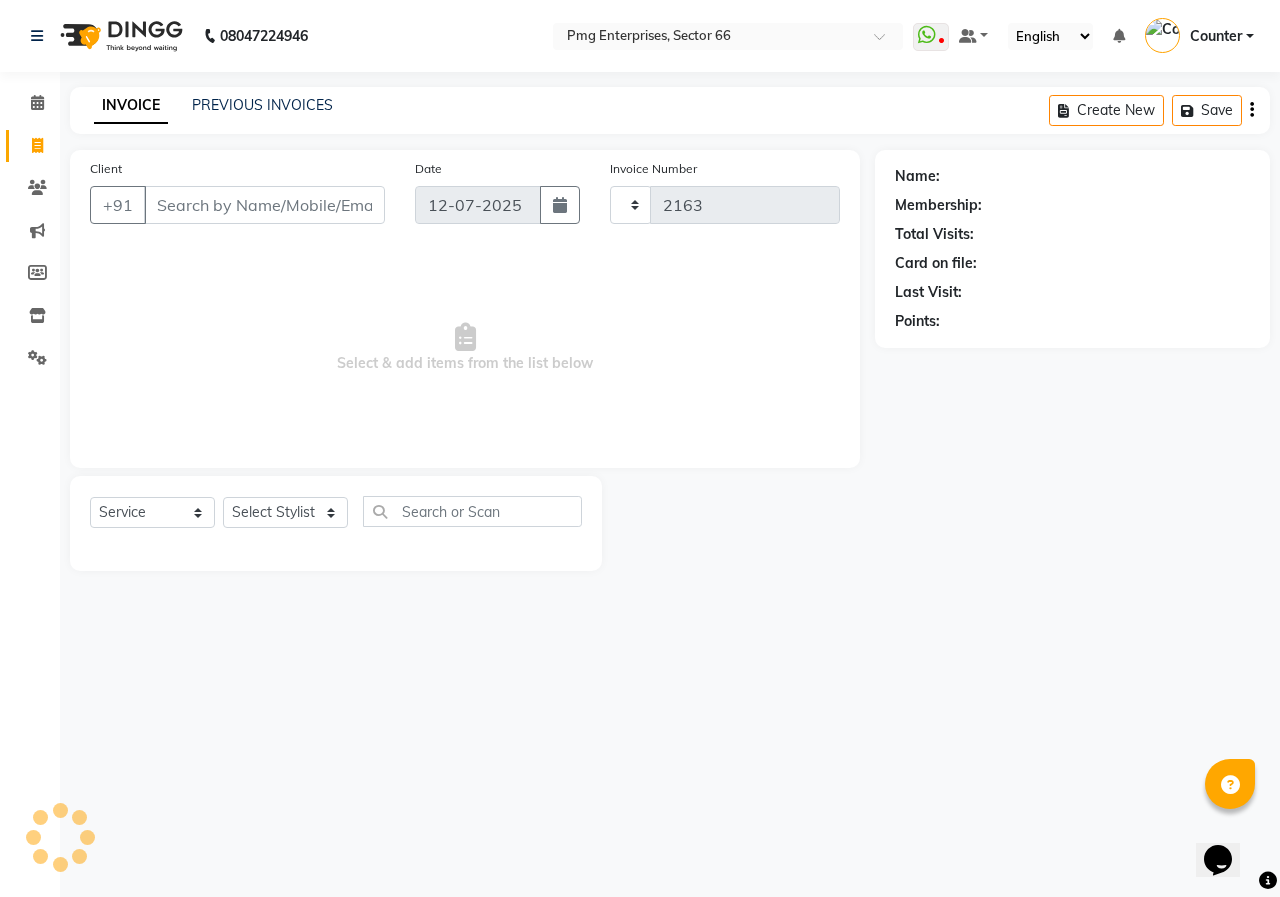 select on "889" 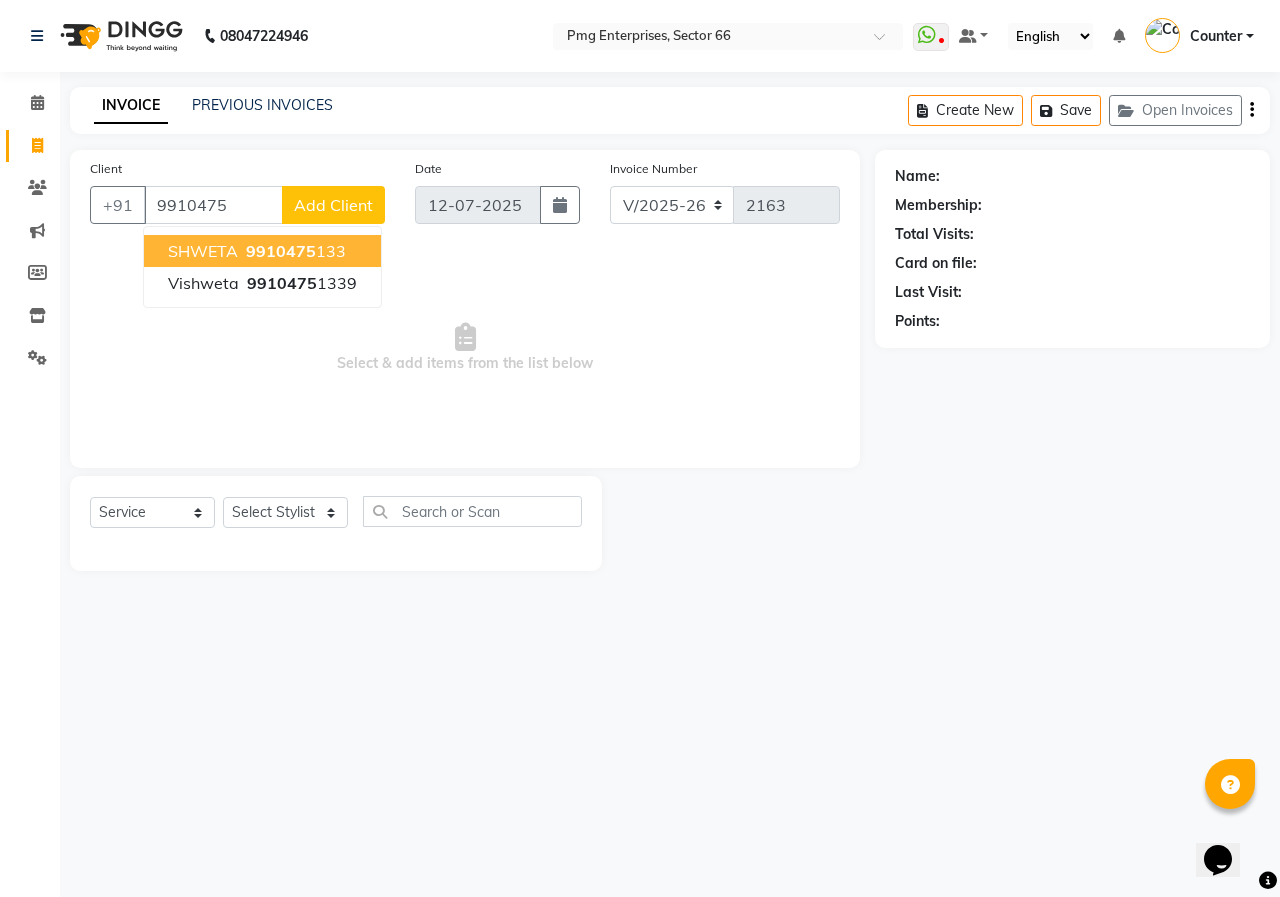 click on "9910475" at bounding box center (281, 251) 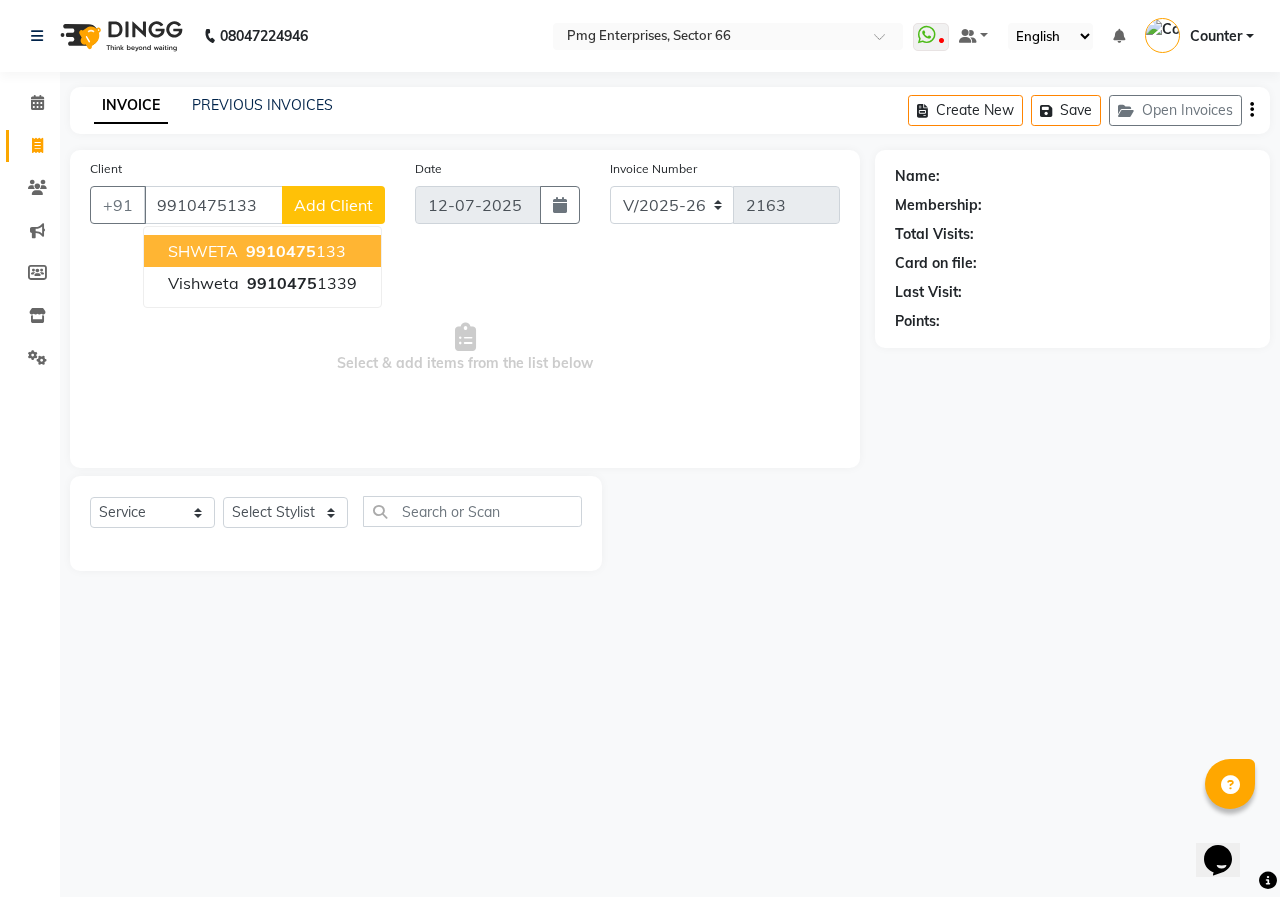 type on "9910475133" 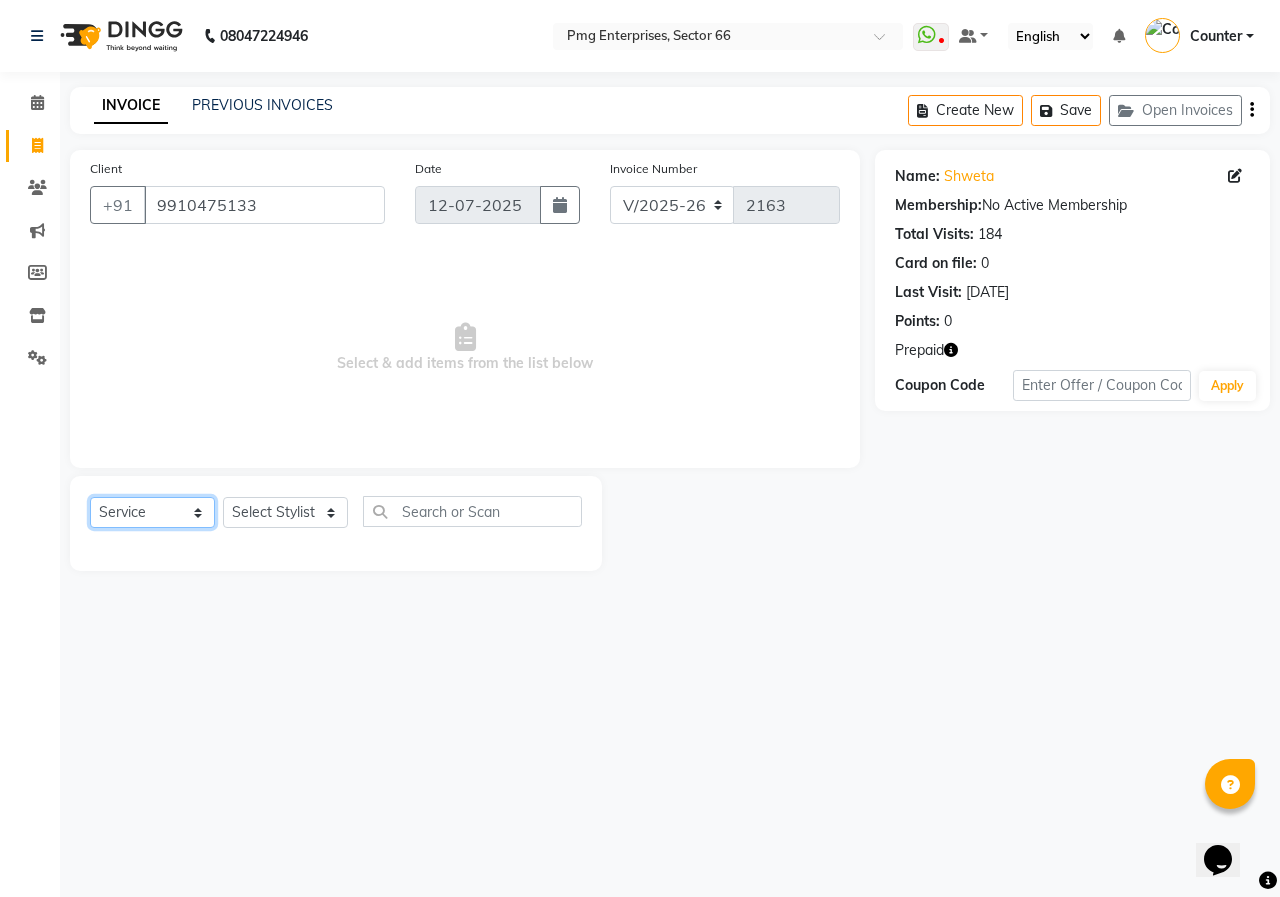click on "Select  Service  Product  Membership  Package Voucher Prepaid Gift Card" 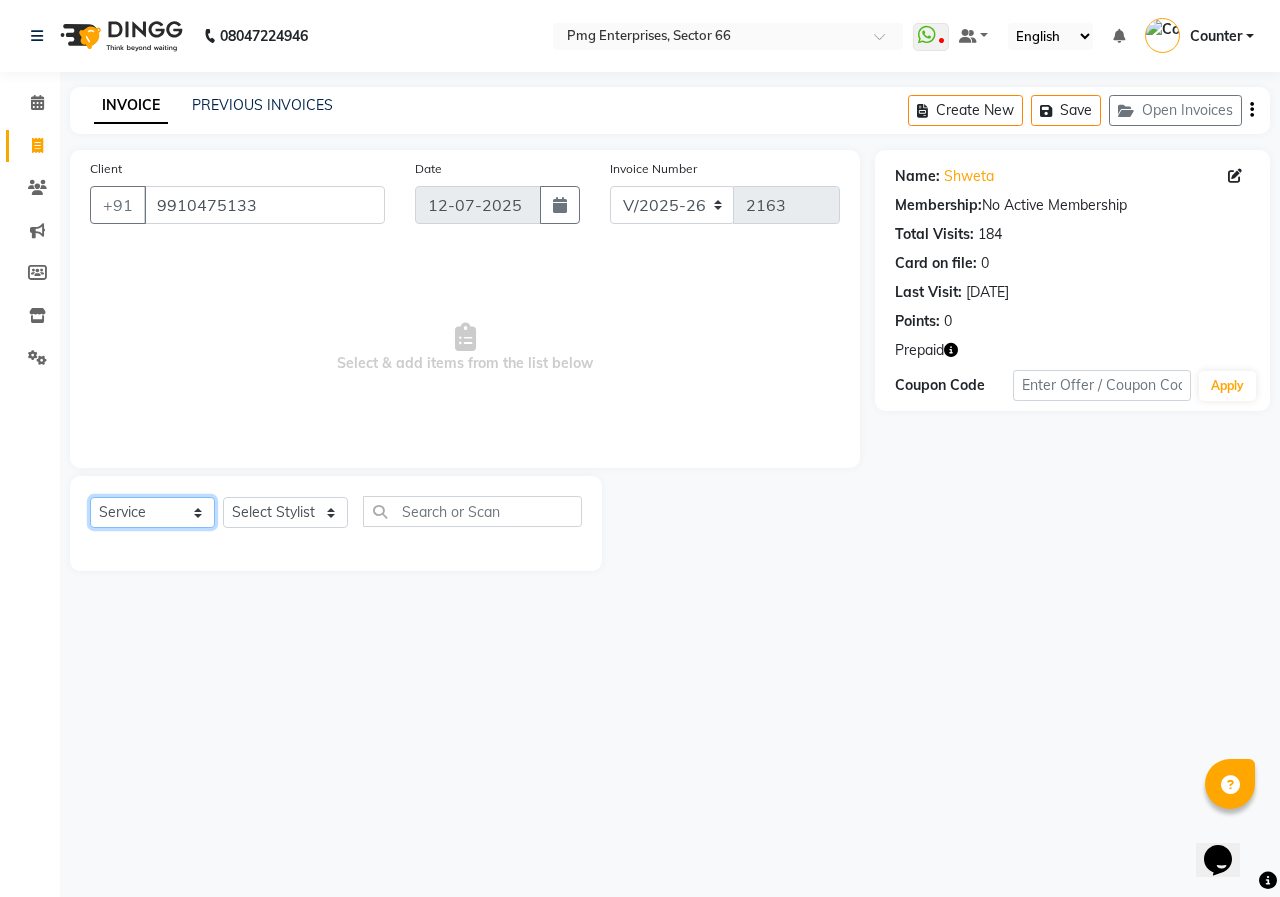 select on "P" 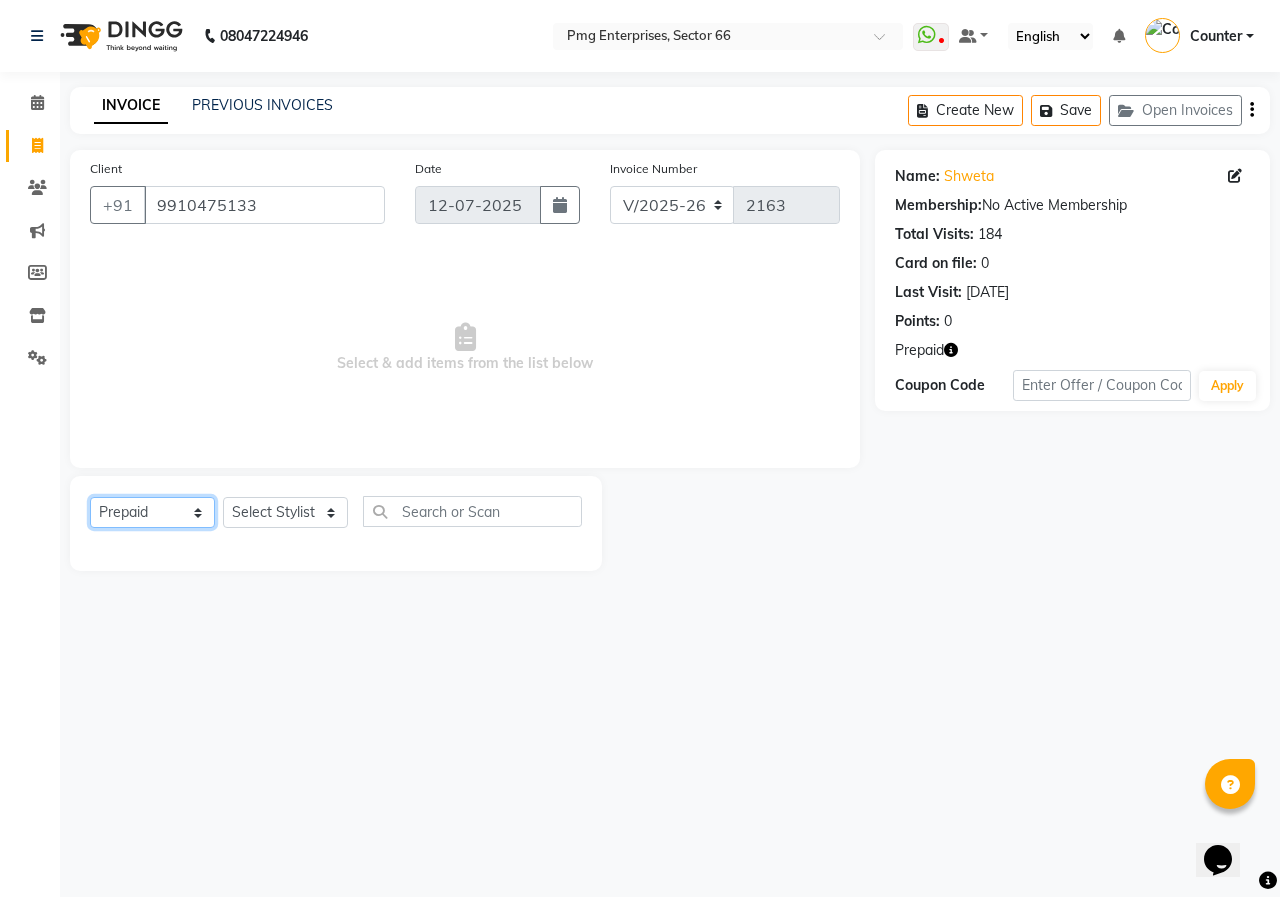 click on "Select  Service  Product  Membership  Package Voucher Prepaid Gift Card" 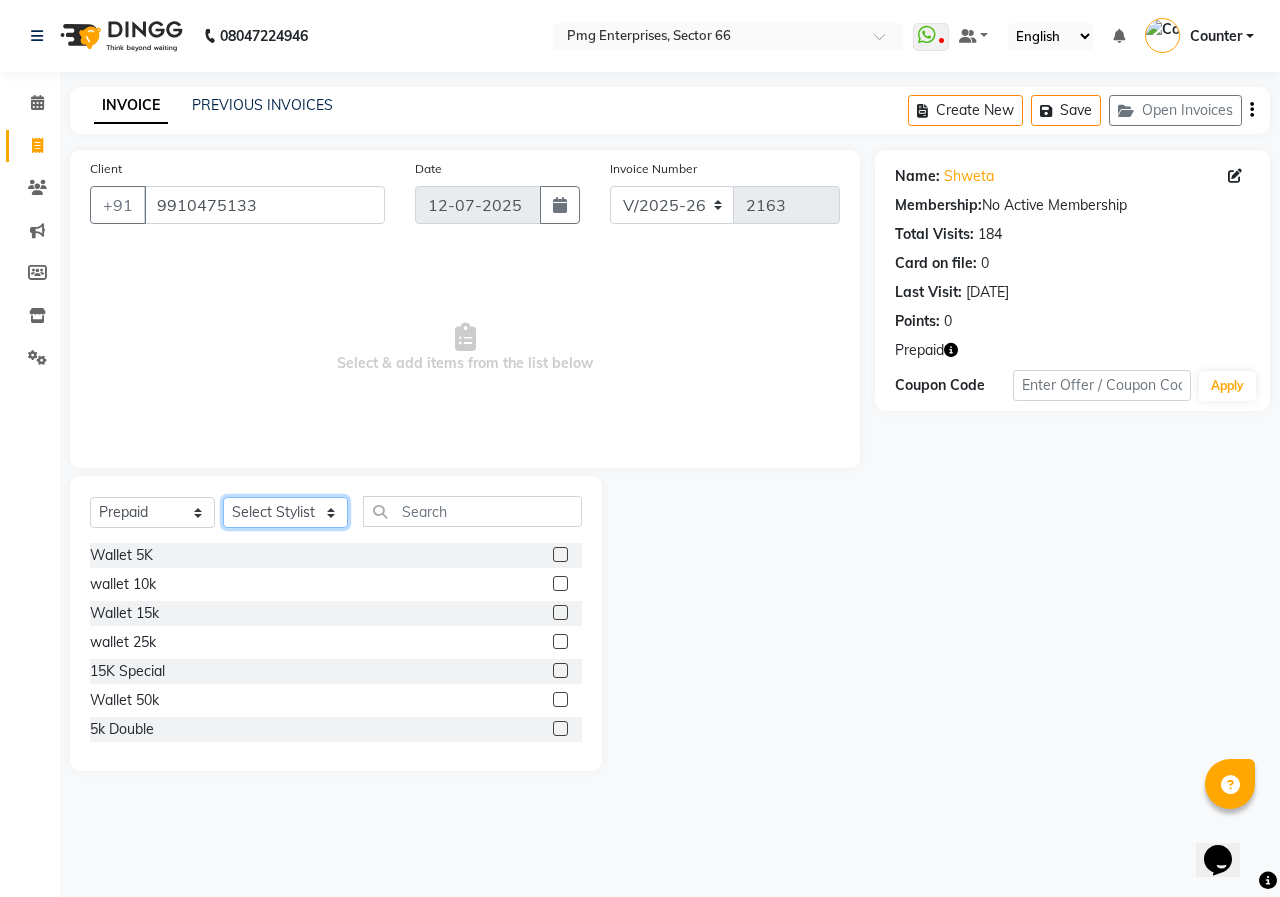 click on "Select Stylist [PERSON_NAME] Counter [PERSON_NAME] [PERSON_NAME] [PERSON_NAME] [PERSON_NAME]" 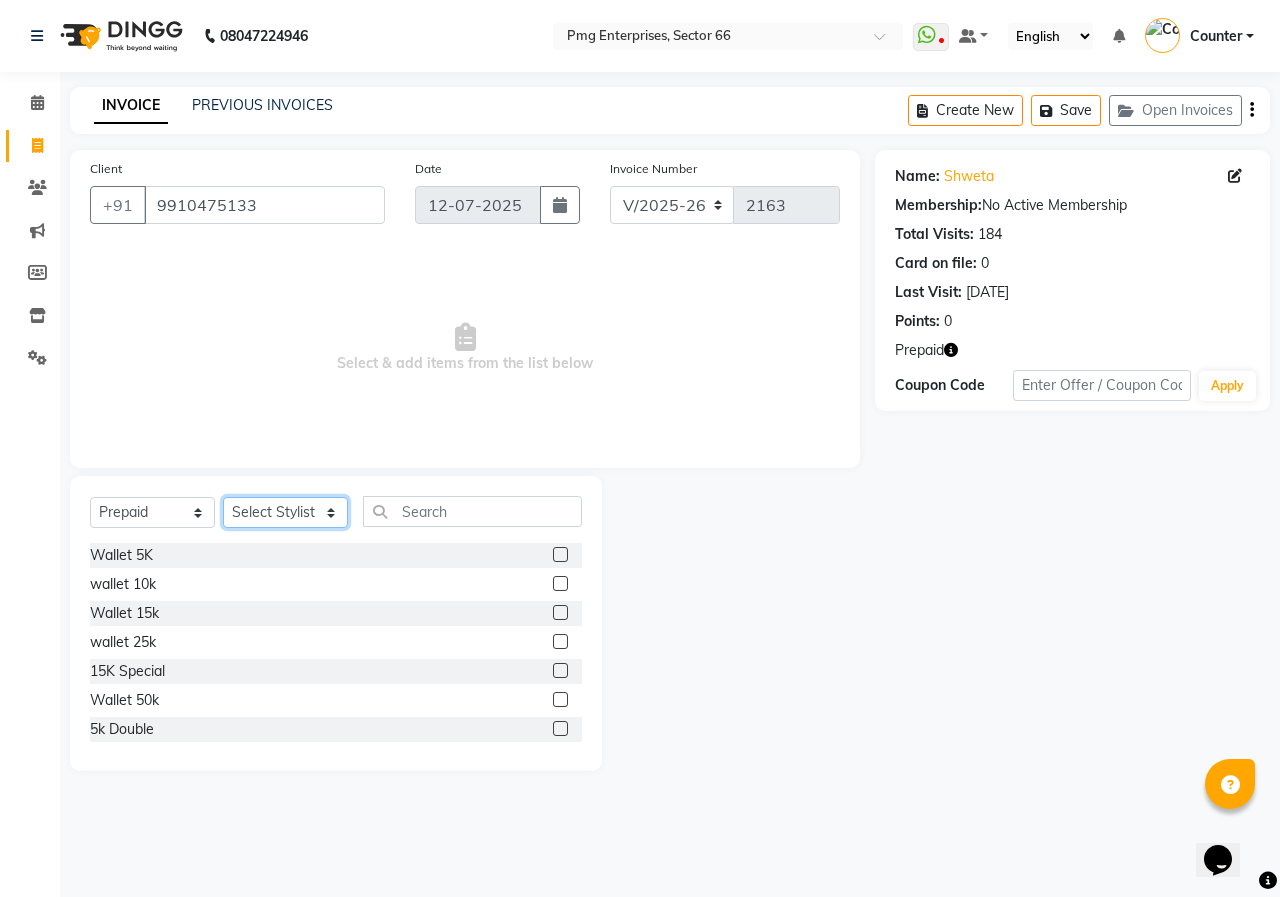select on "14600" 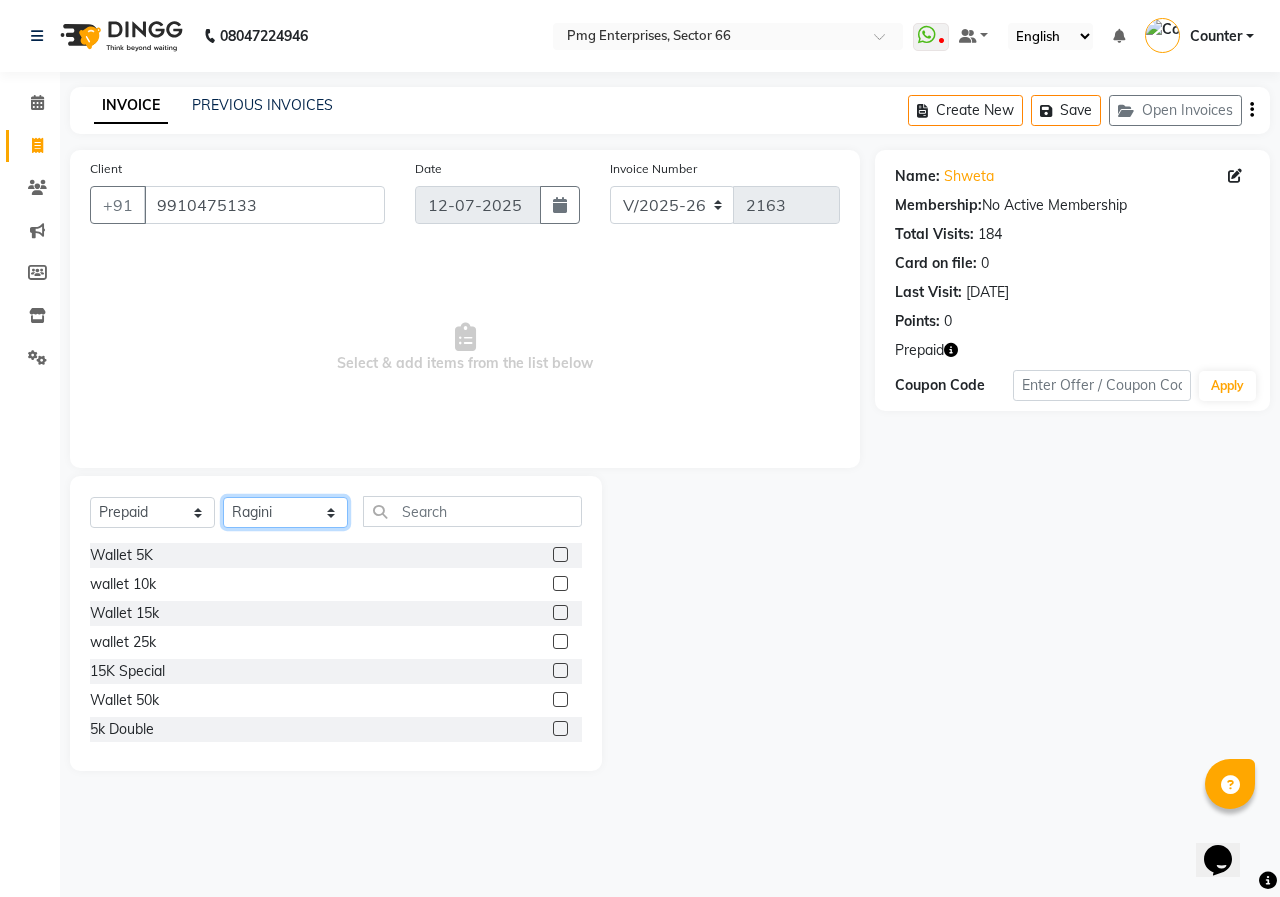 click on "Select Stylist [PERSON_NAME] Counter [PERSON_NAME] [PERSON_NAME] [PERSON_NAME] [PERSON_NAME]" 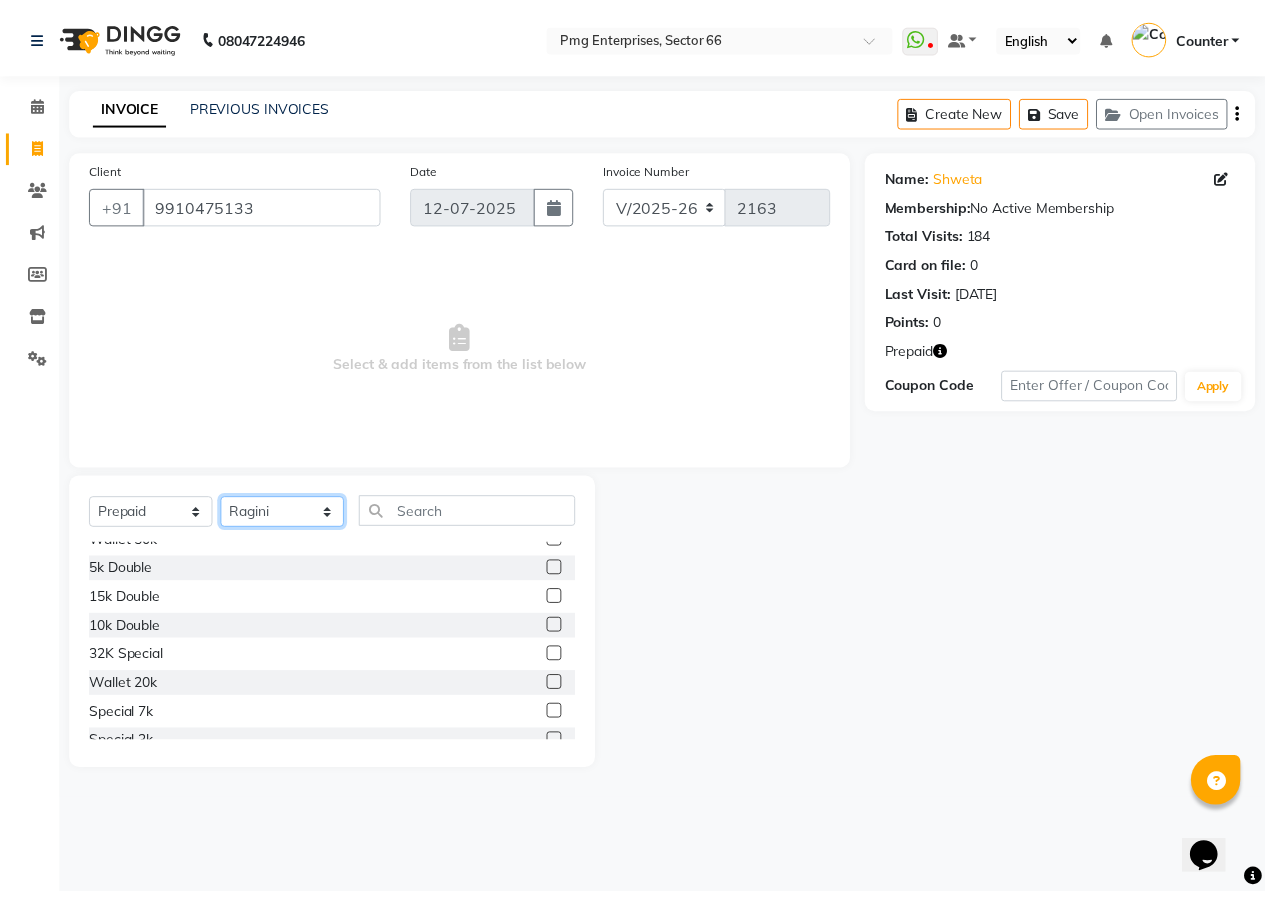 scroll, scrollTop: 177, scrollLeft: 0, axis: vertical 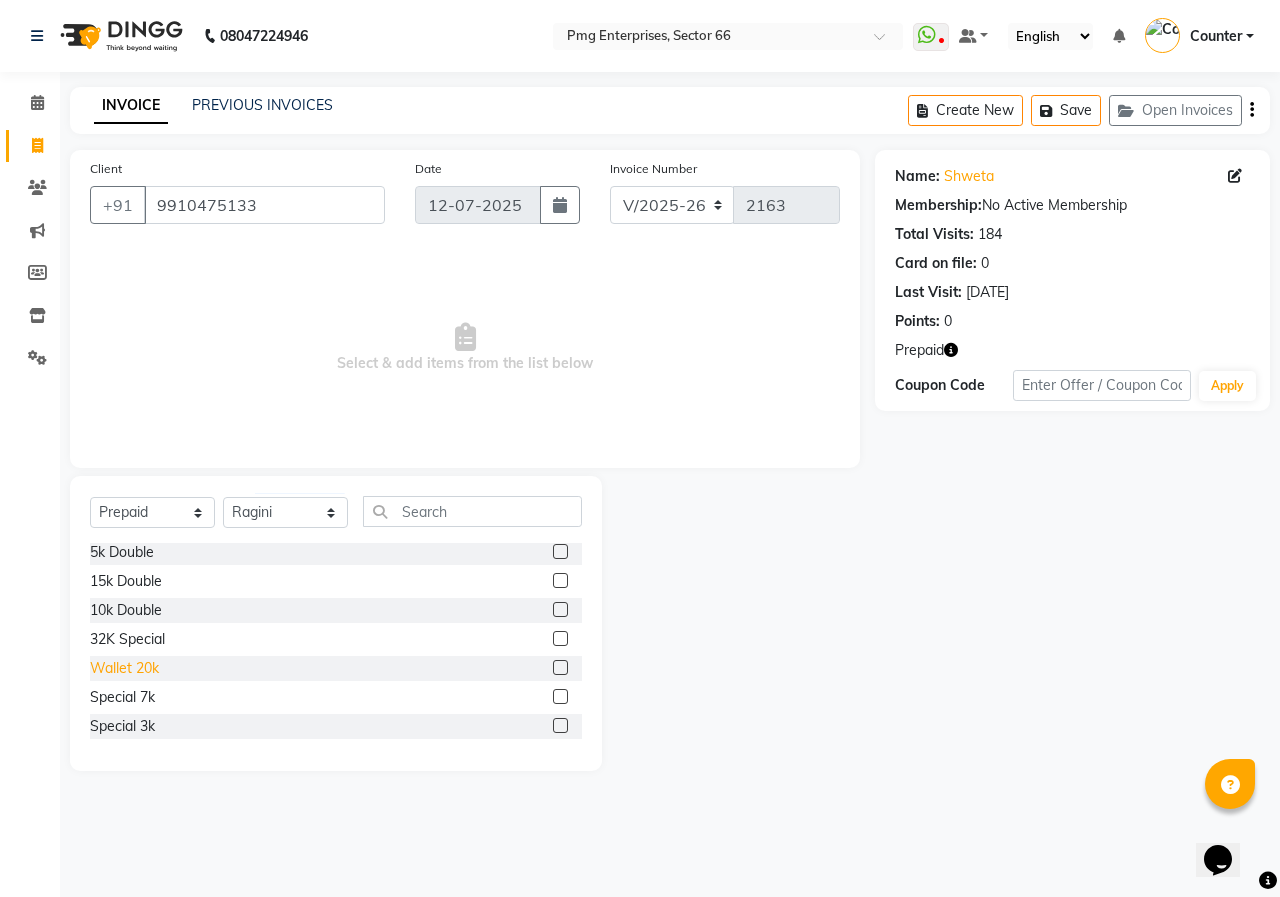 click on "Wallet 20k" 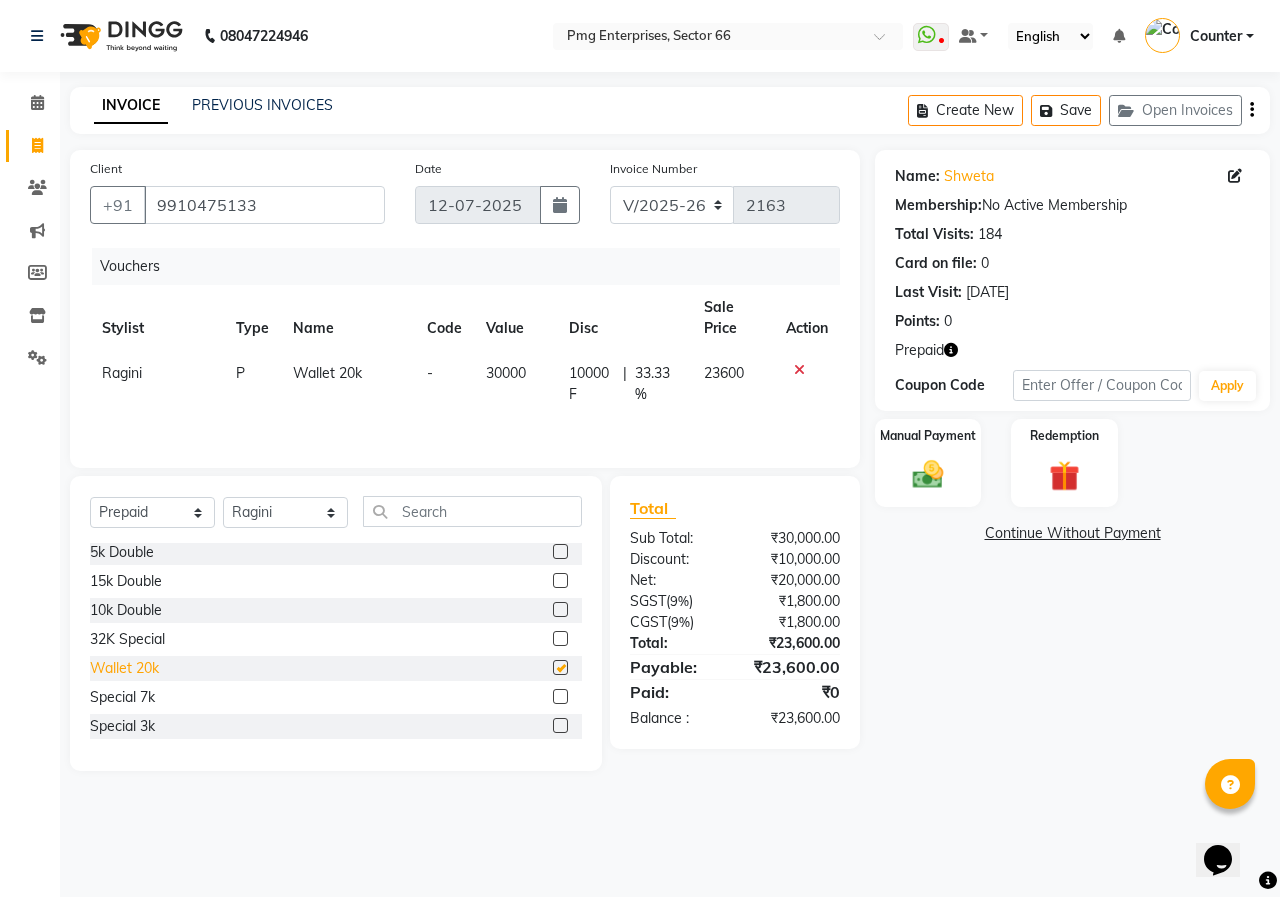 checkbox on "false" 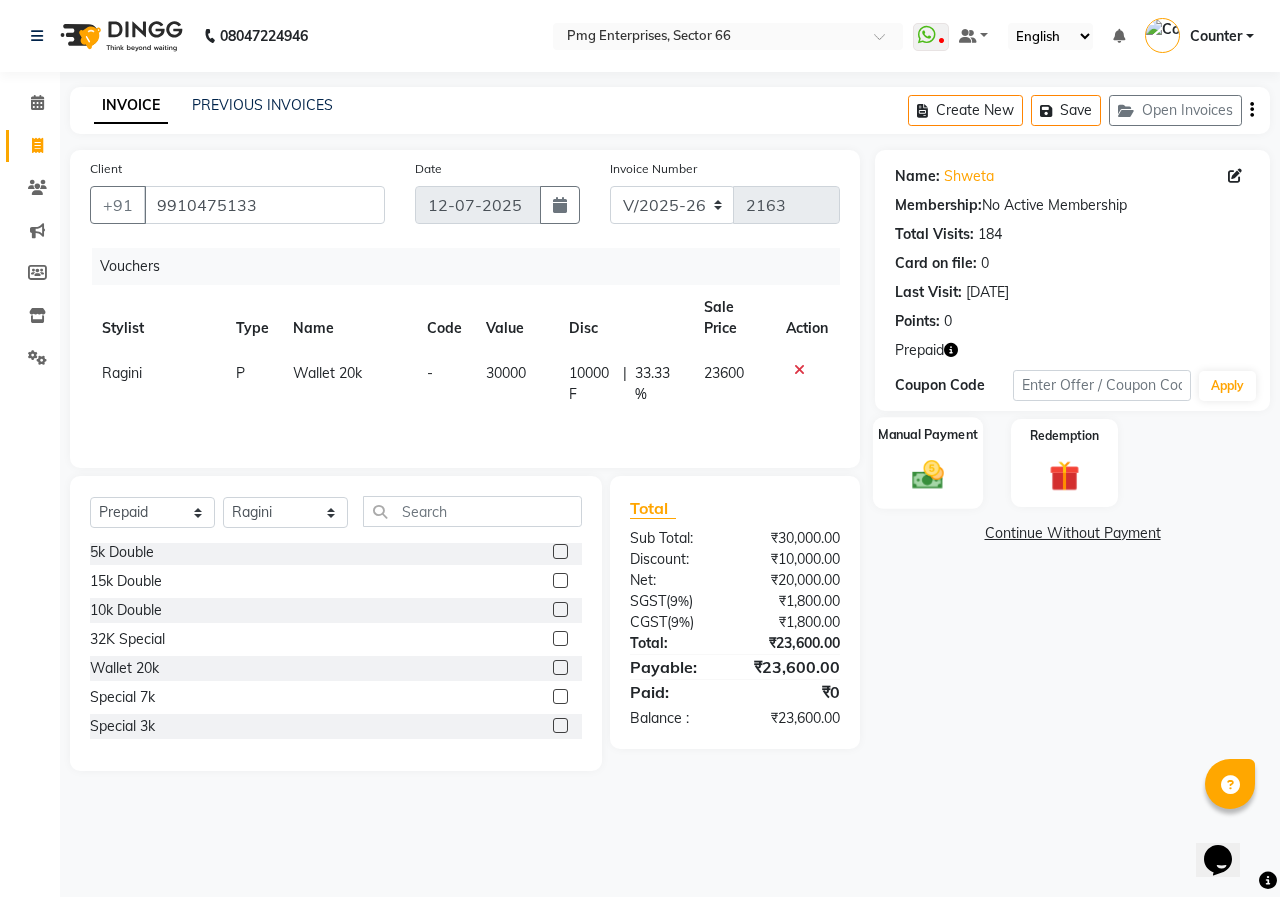 click 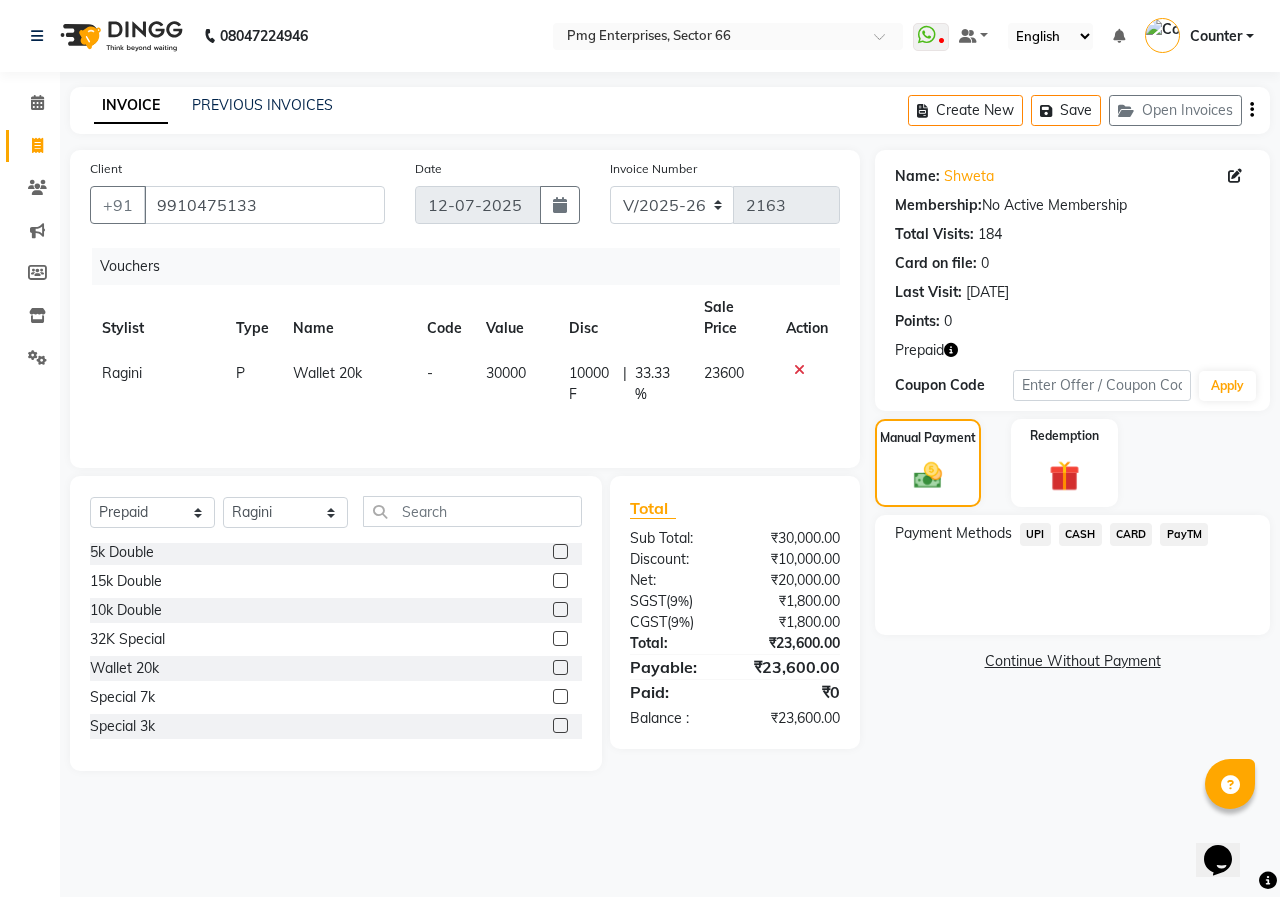 click on "CARD" 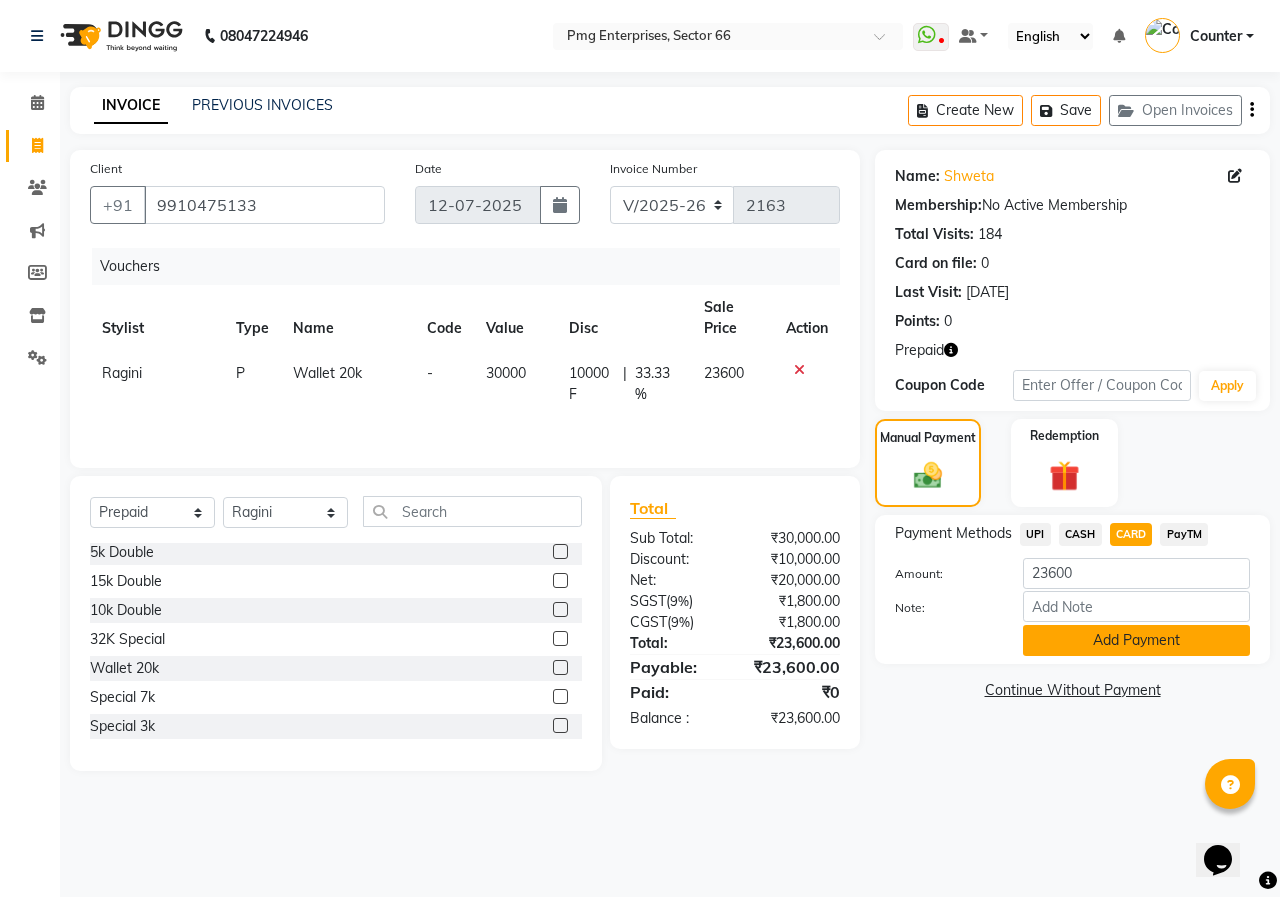 click on "Add Payment" 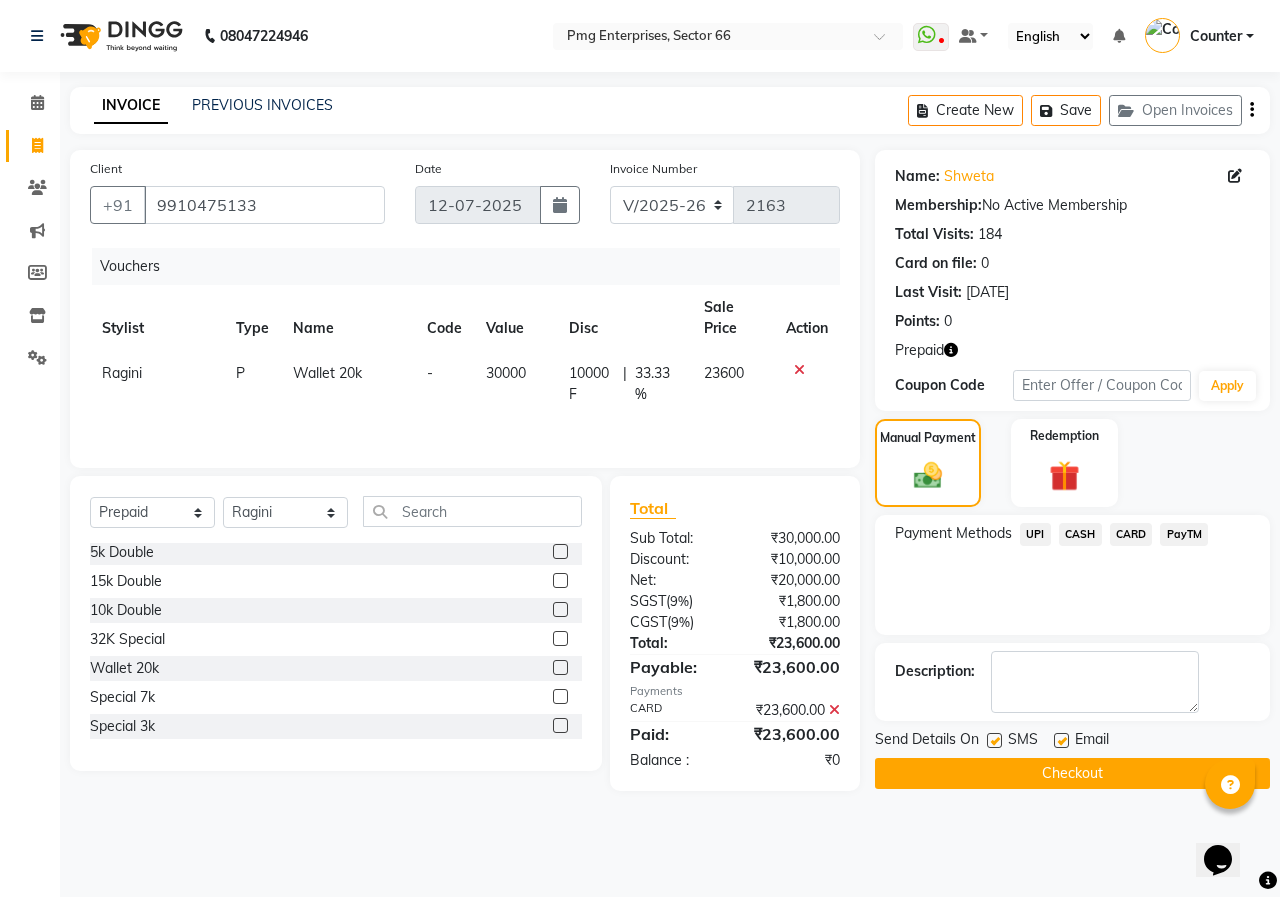 click on "Checkout" 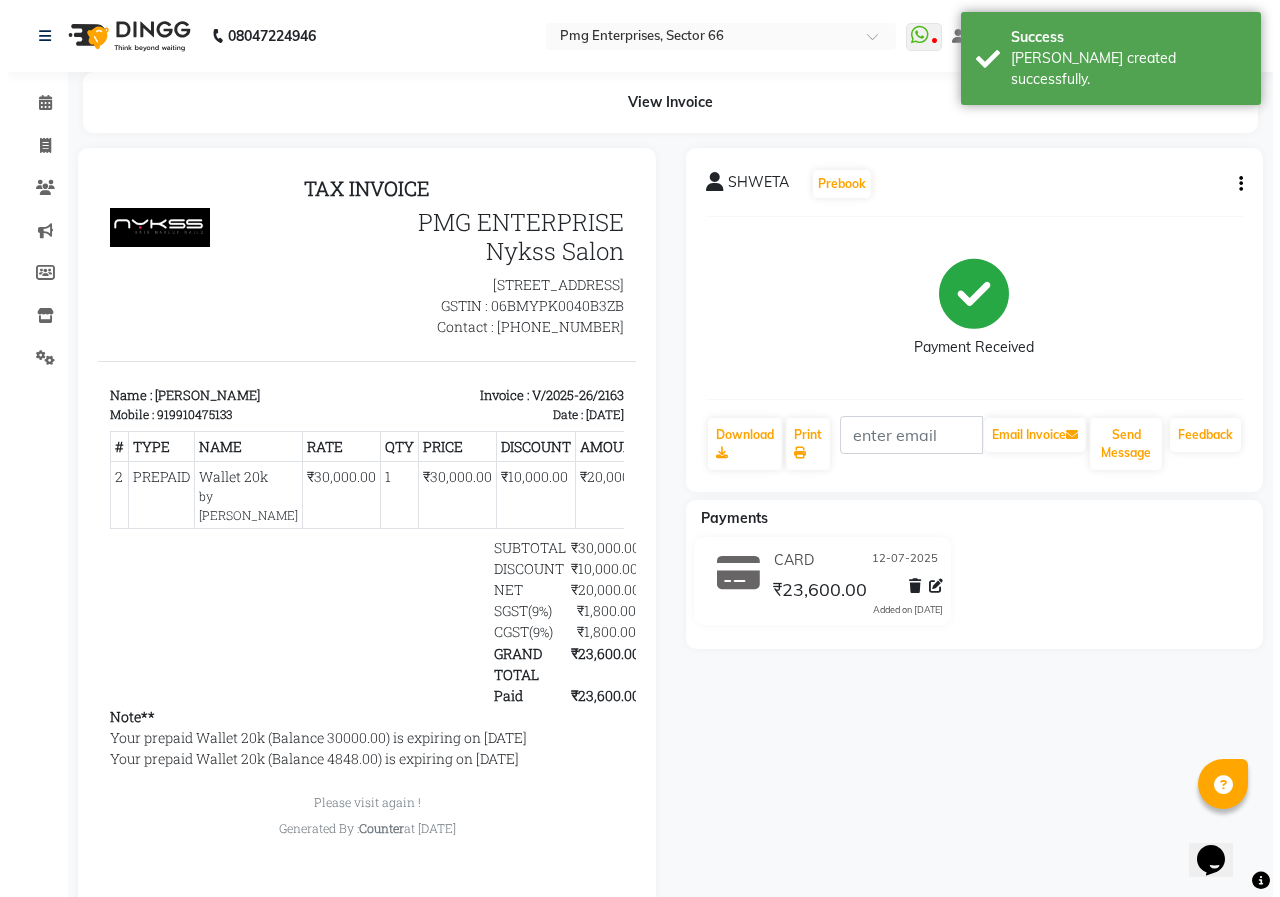 scroll, scrollTop: 0, scrollLeft: 0, axis: both 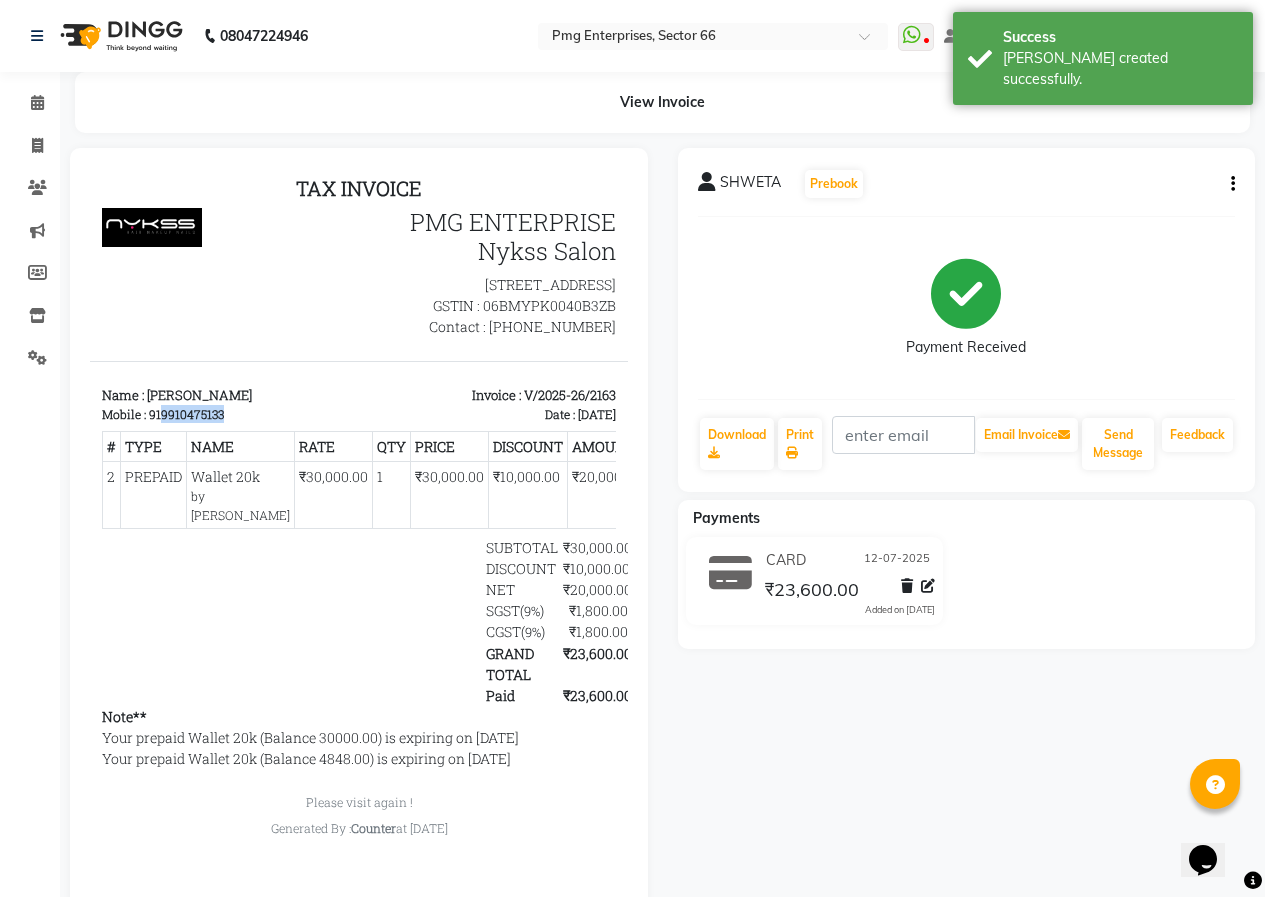 drag, startPoint x: 160, startPoint y: 434, endPoint x: 246, endPoint y: 434, distance: 86 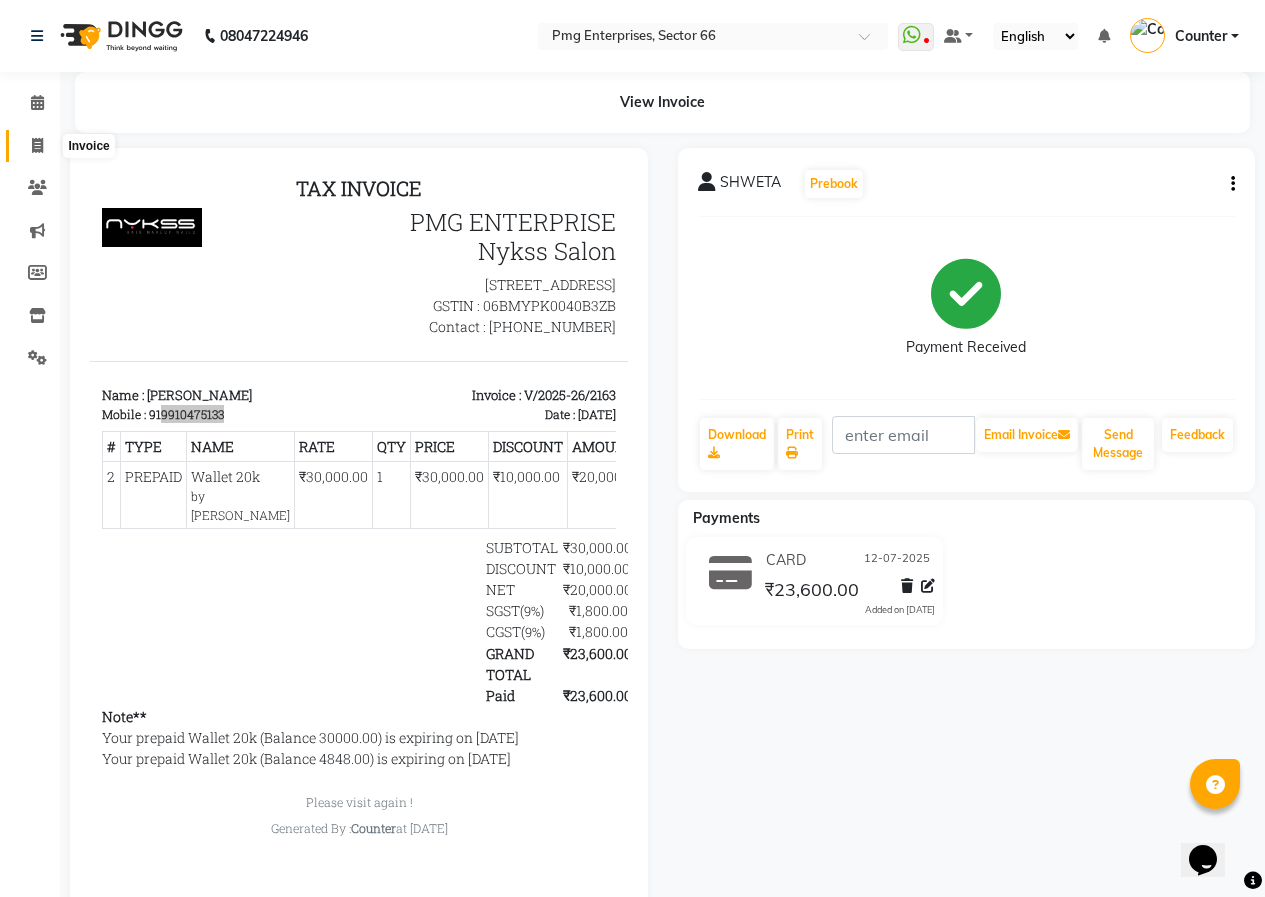 click 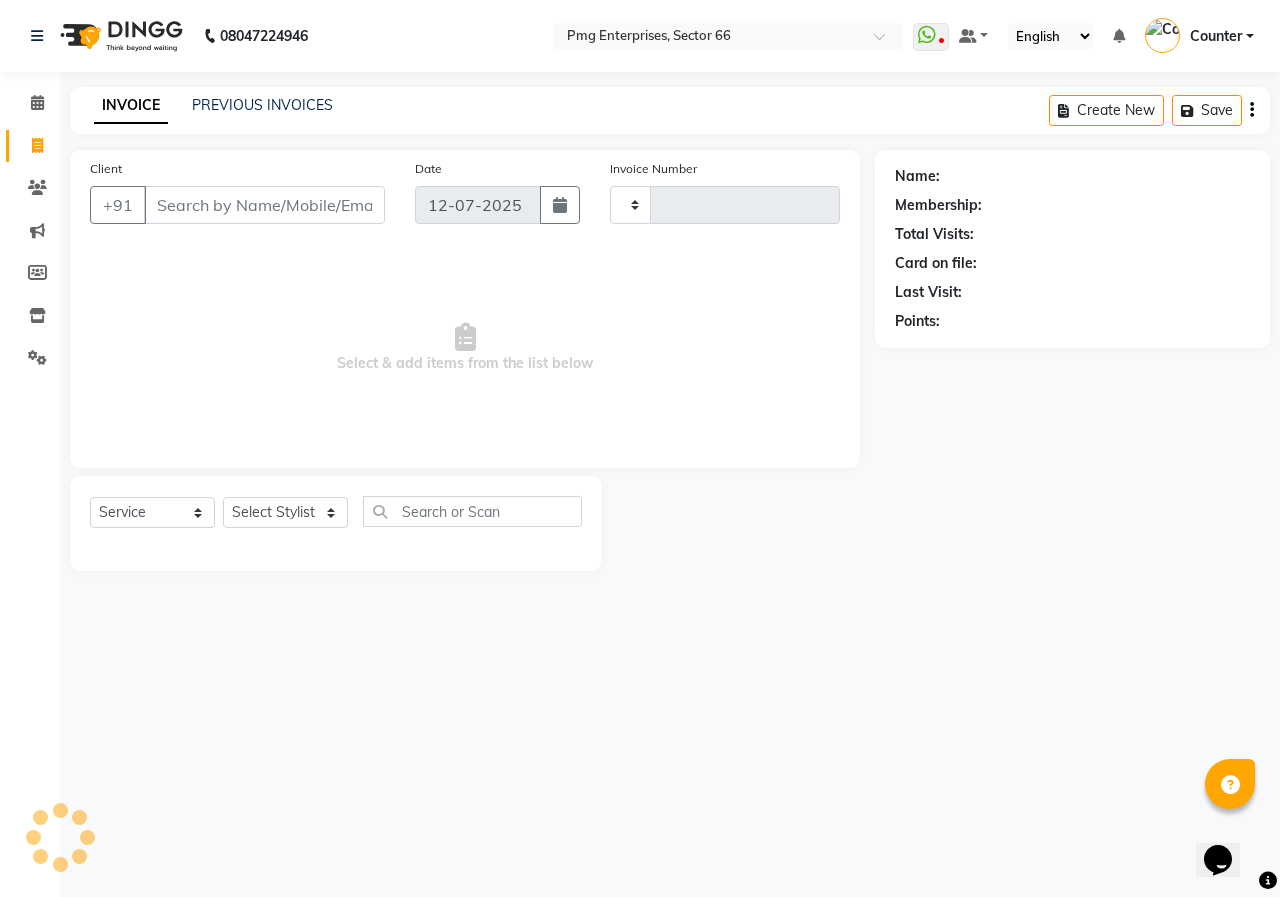 type on "2164" 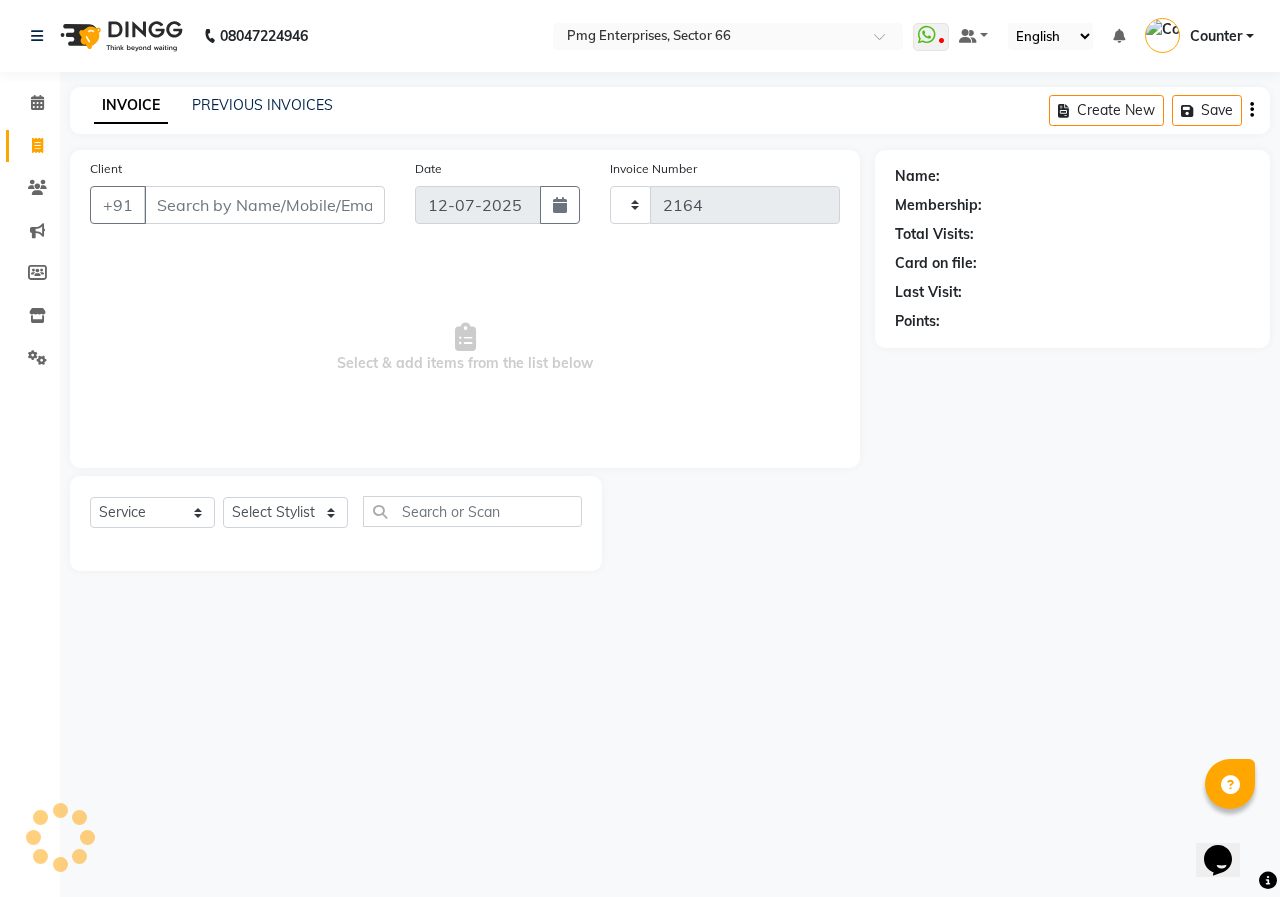 select on "889" 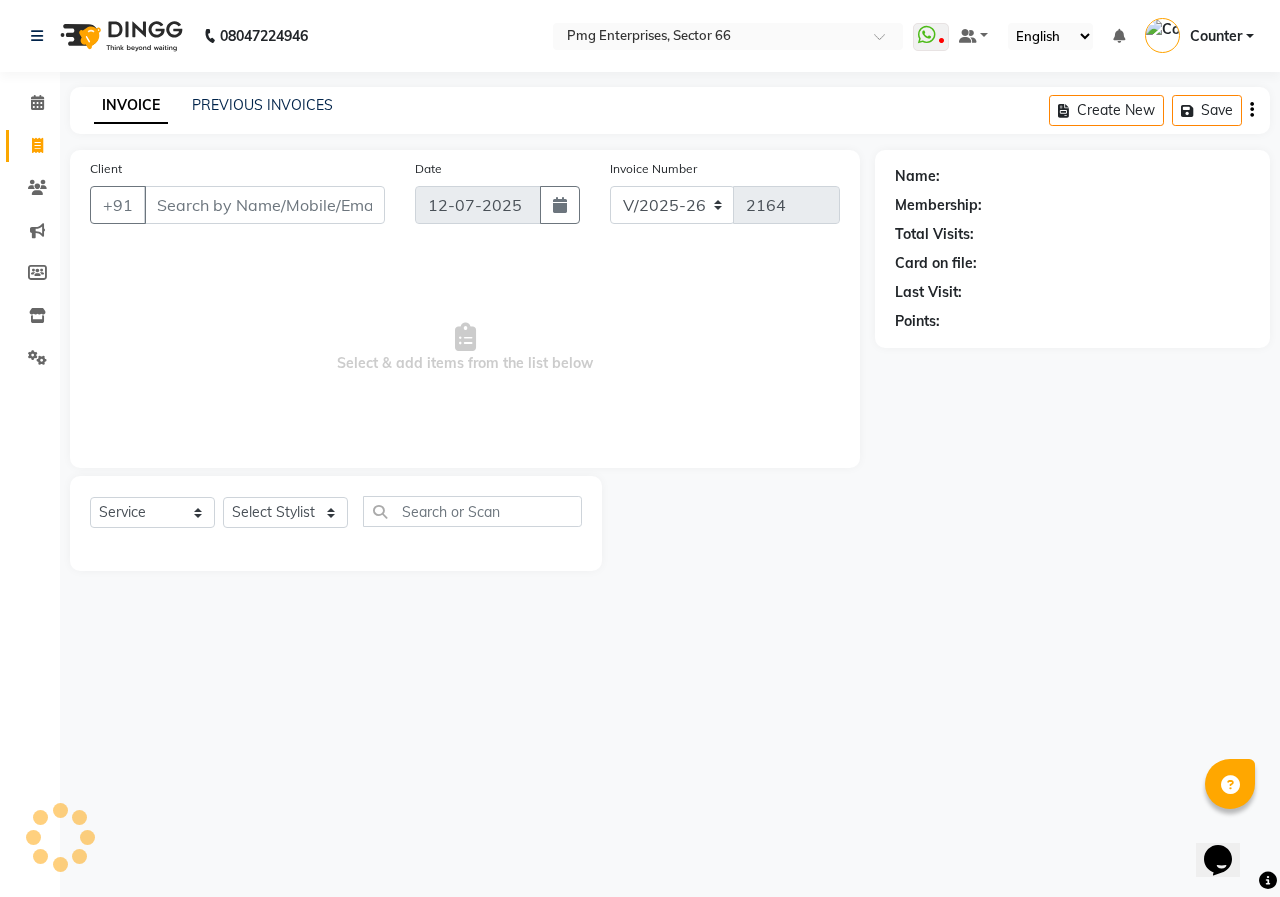 click on "Client" at bounding box center [264, 205] 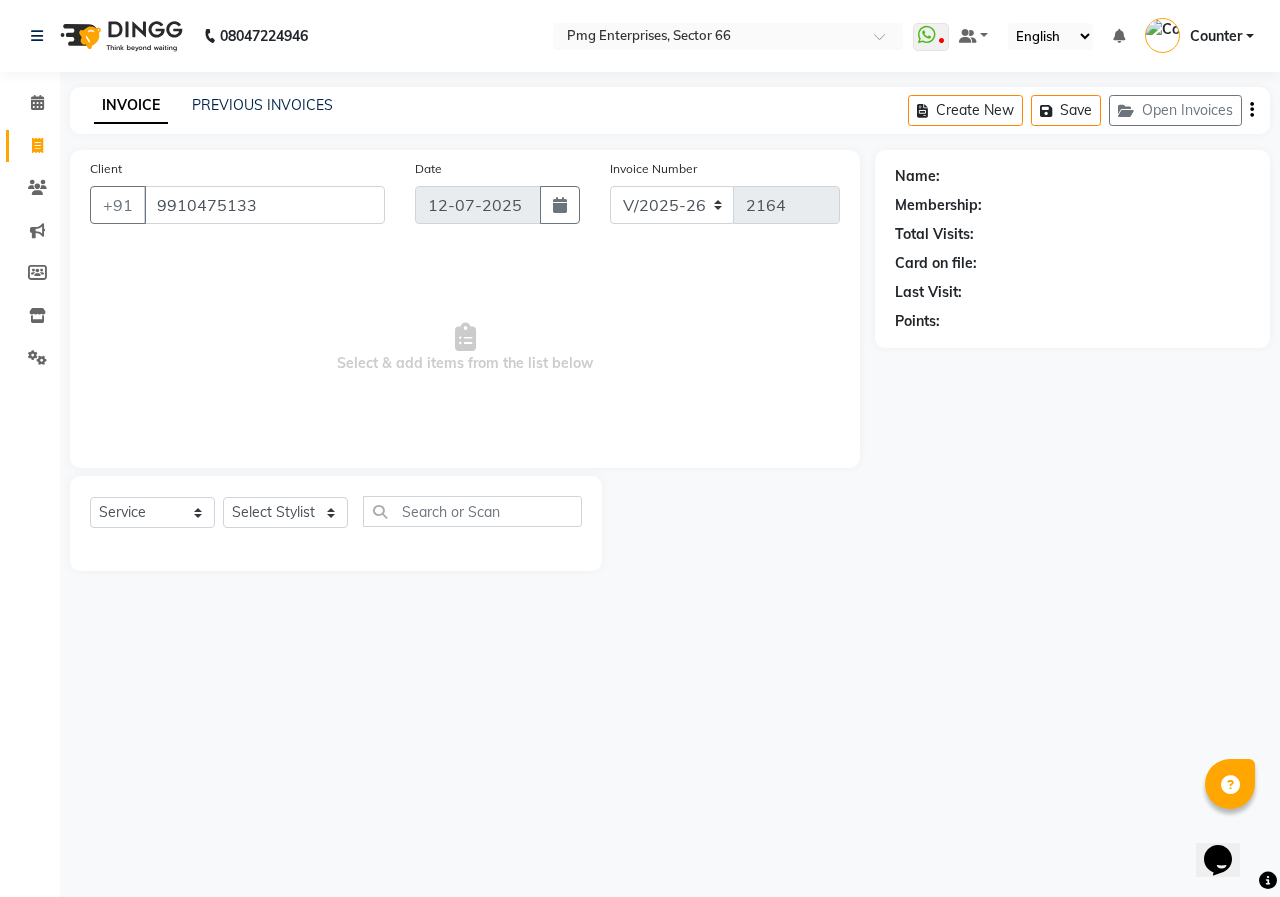 type on "9910475133" 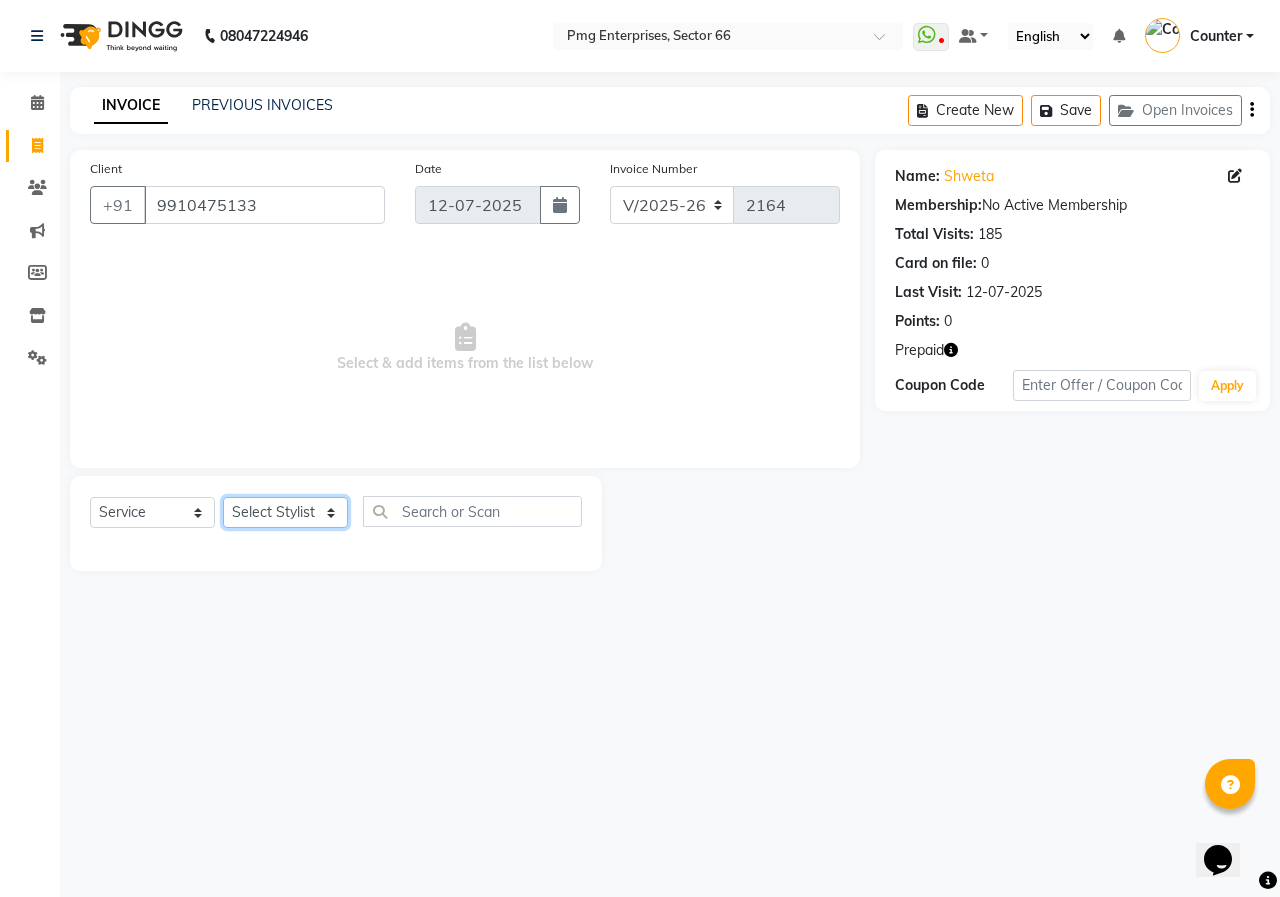 click on "Select Stylist [PERSON_NAME] Counter [PERSON_NAME] [PERSON_NAME] [PERSON_NAME] [PERSON_NAME]" 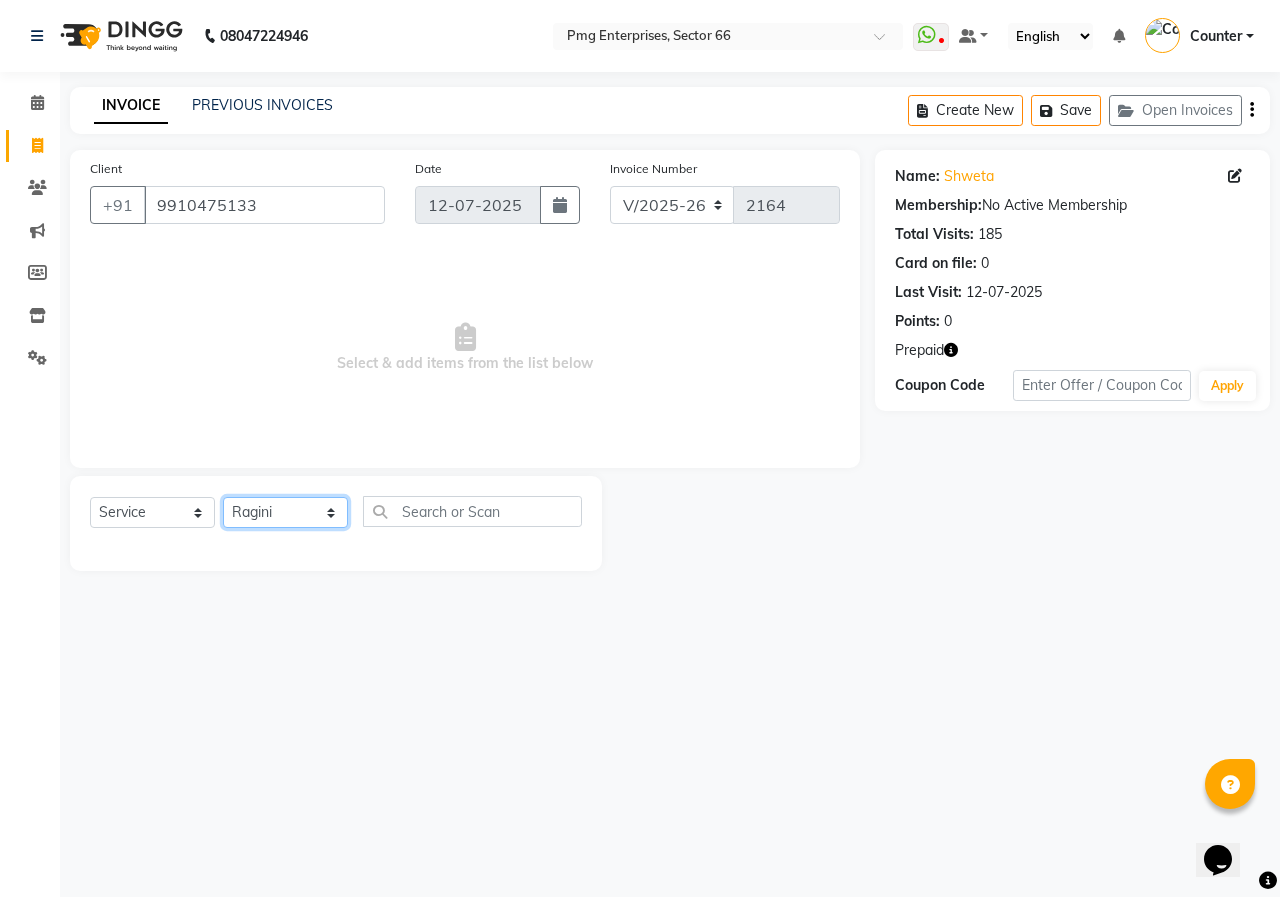 click on "Select Stylist [PERSON_NAME] Counter [PERSON_NAME] [PERSON_NAME] [PERSON_NAME] [PERSON_NAME]" 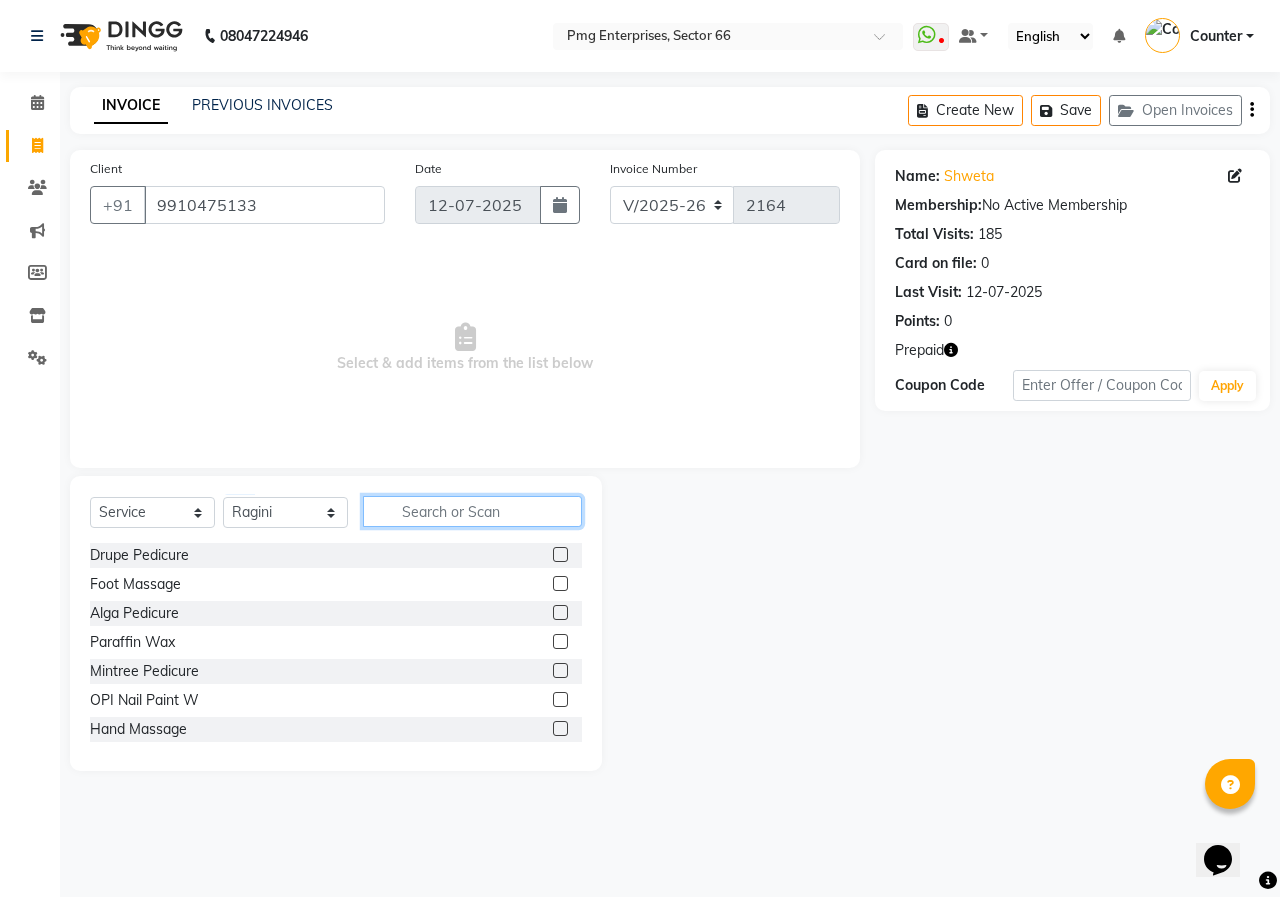 click 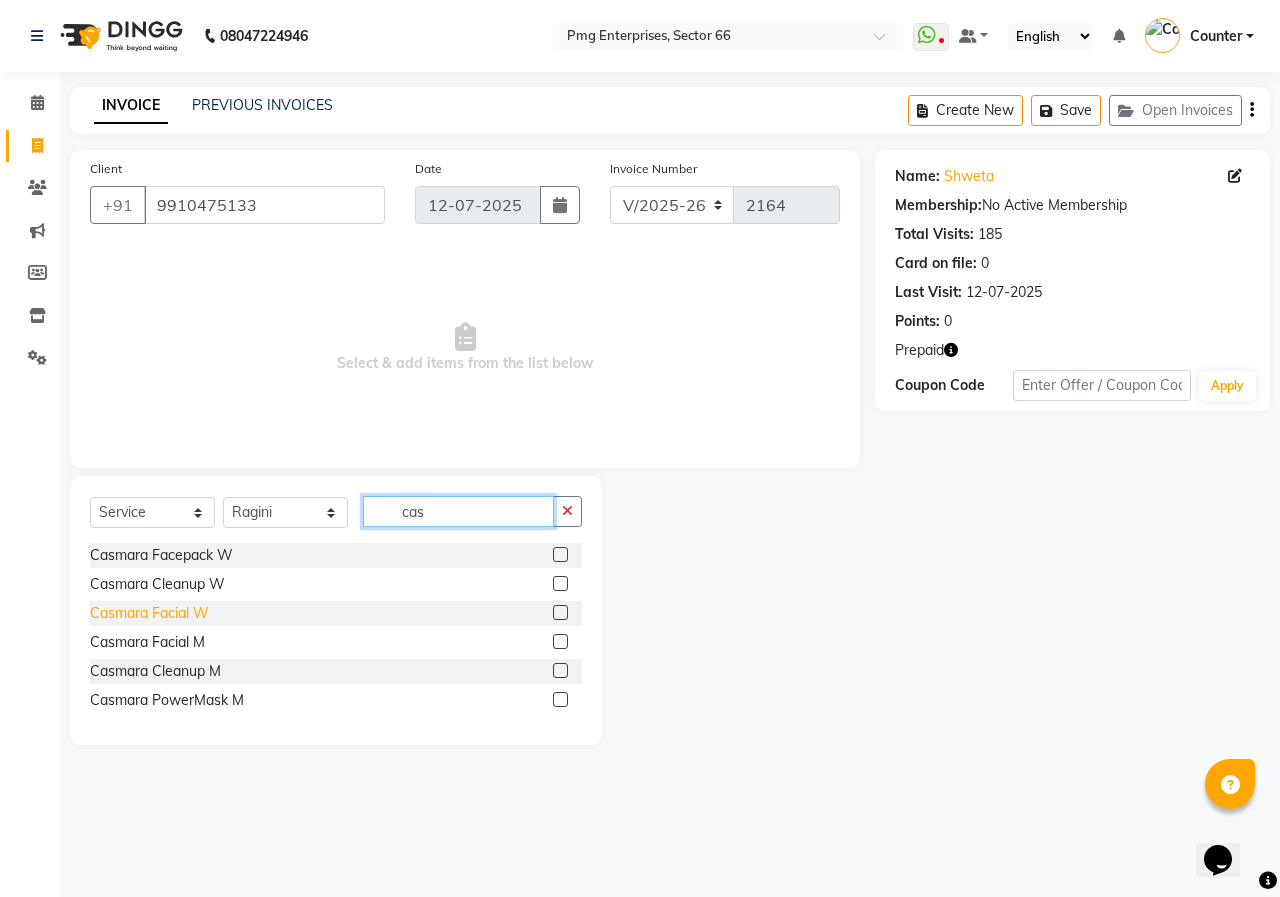 type on "cas" 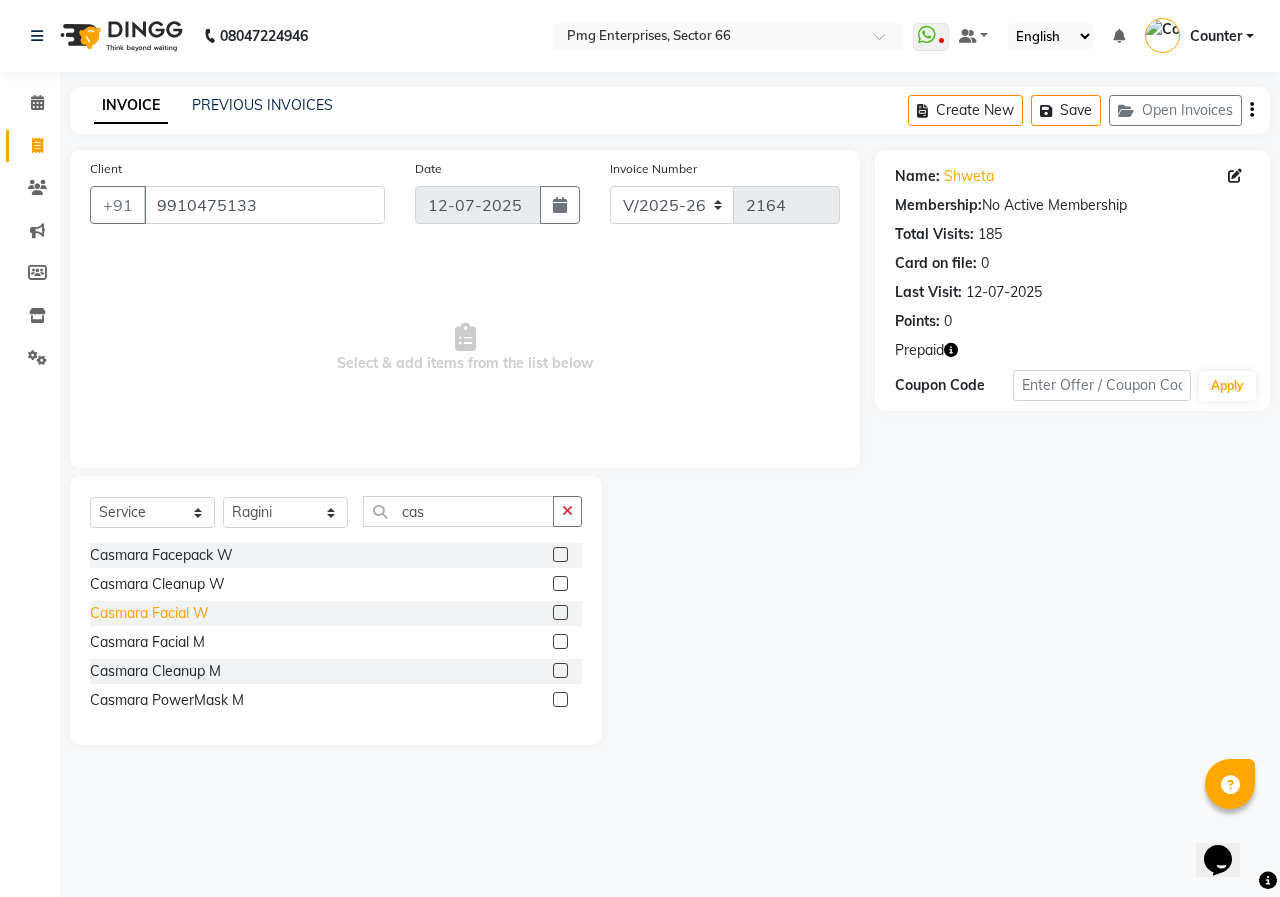 click on "Casmara Facial W" 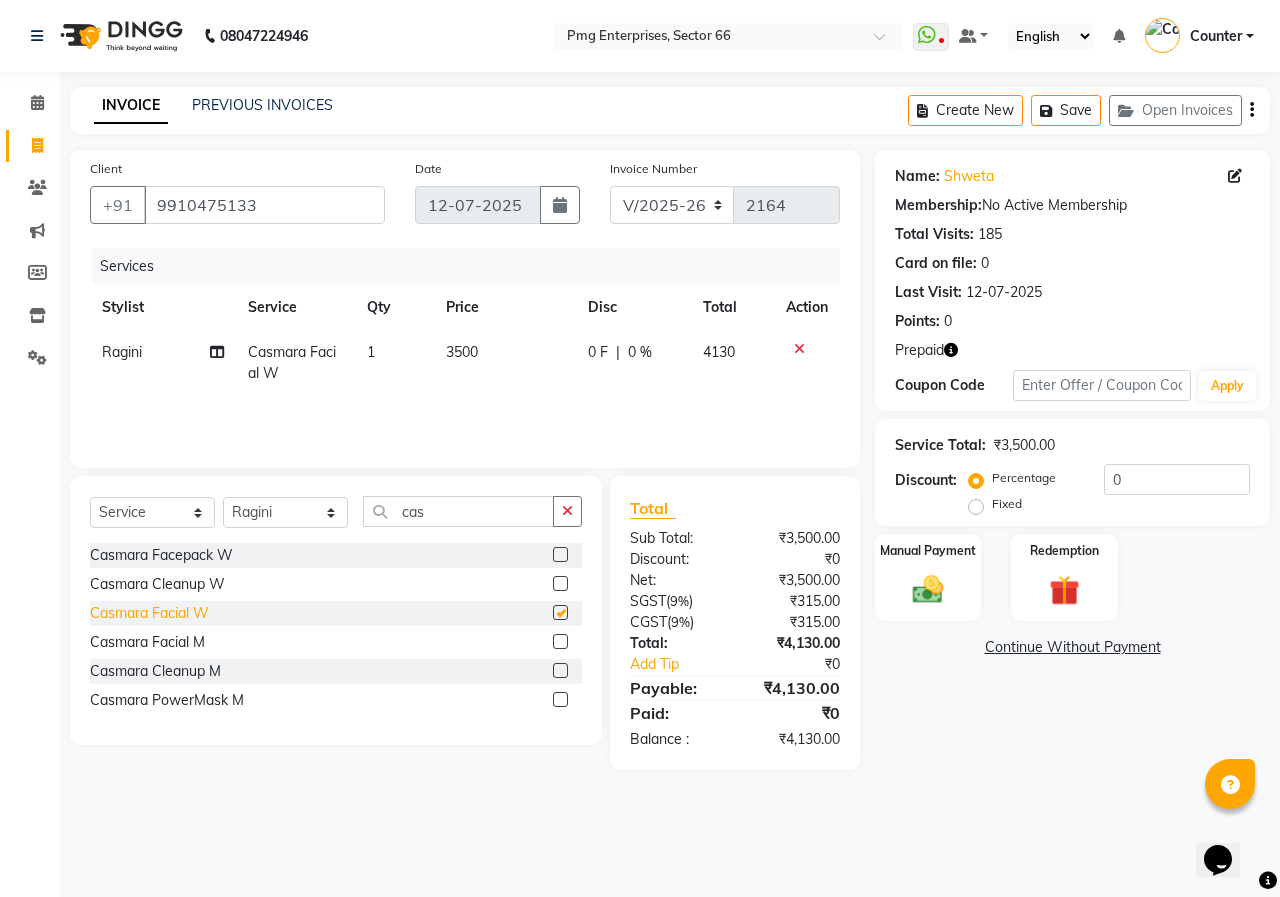 checkbox on "false" 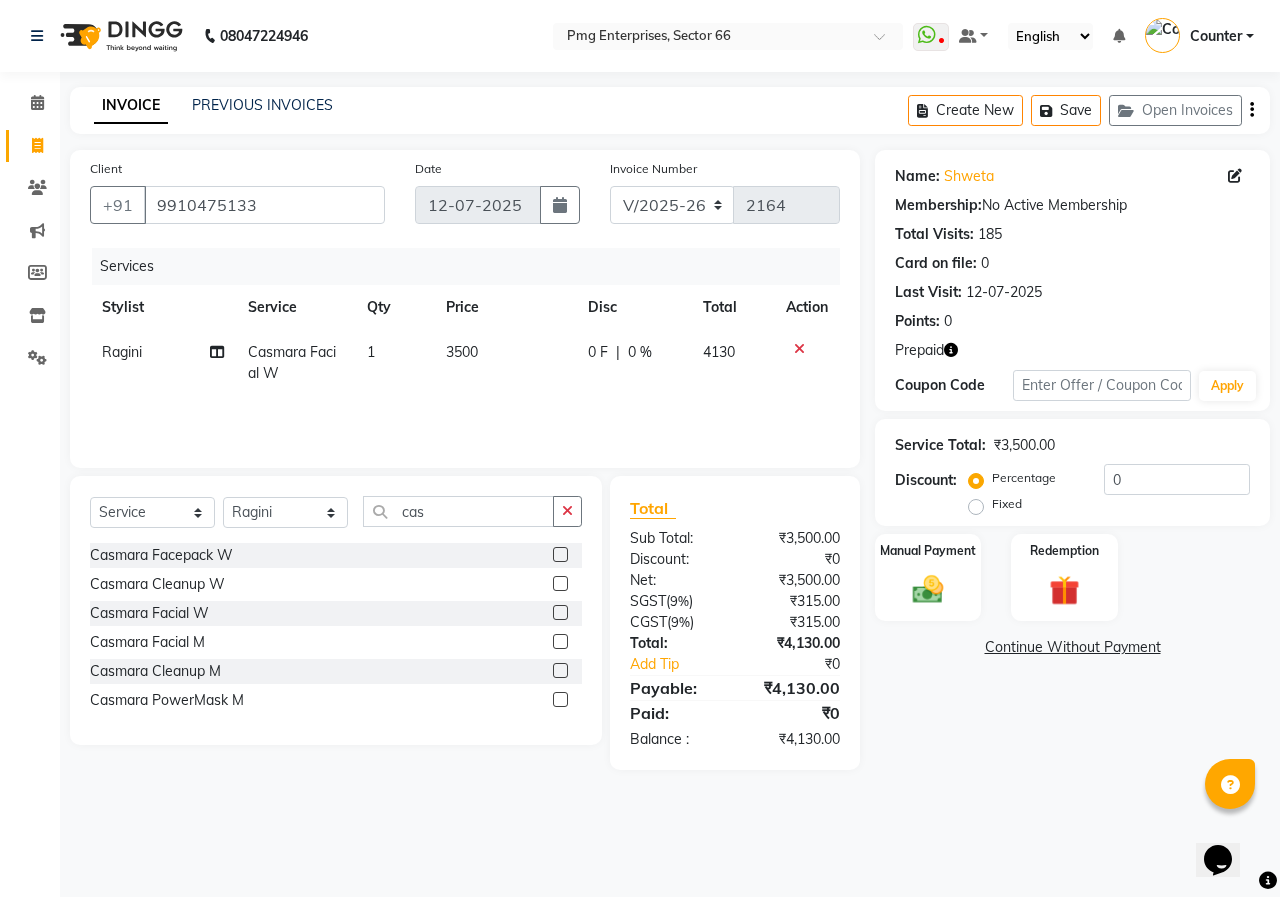 click on "3500" 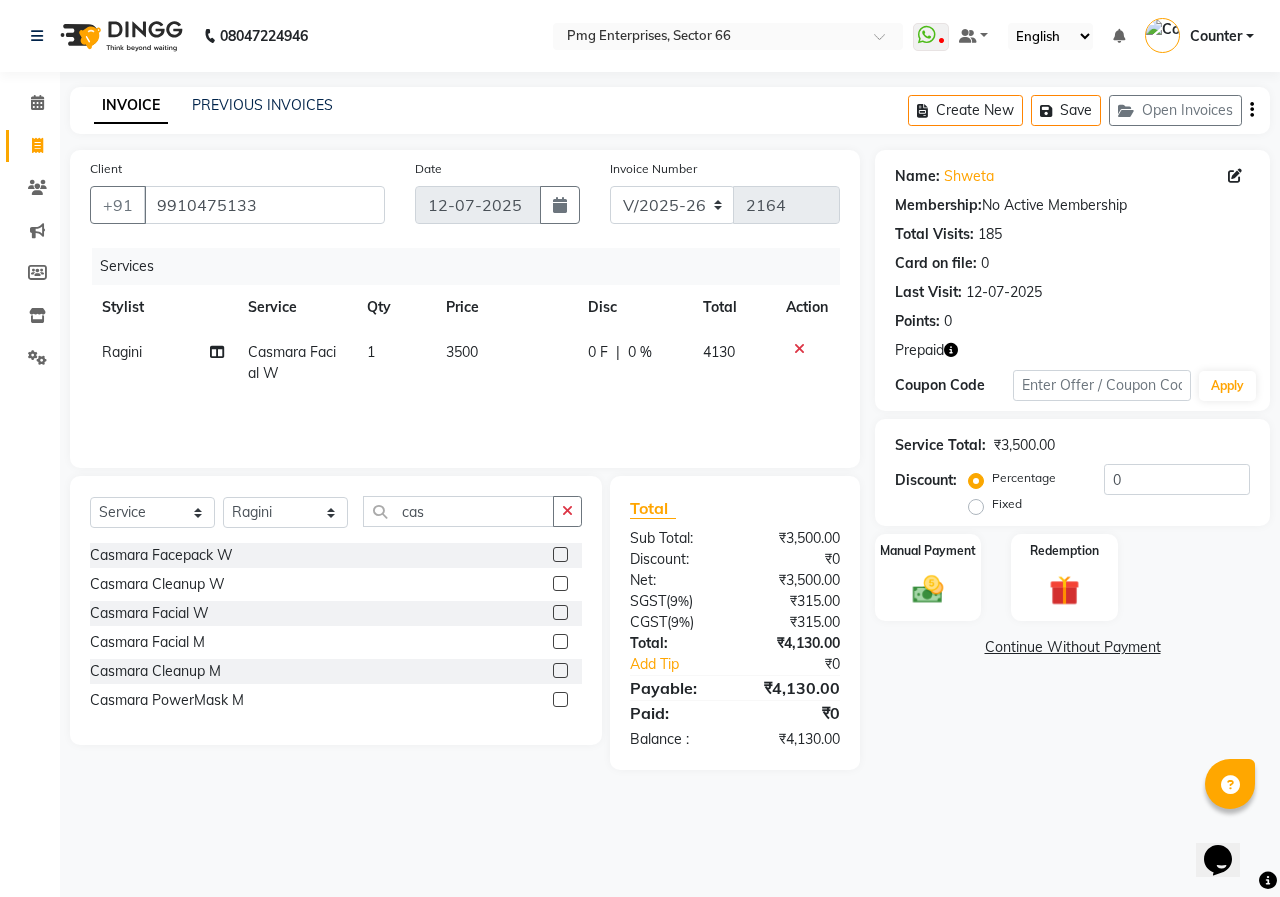 select on "14600" 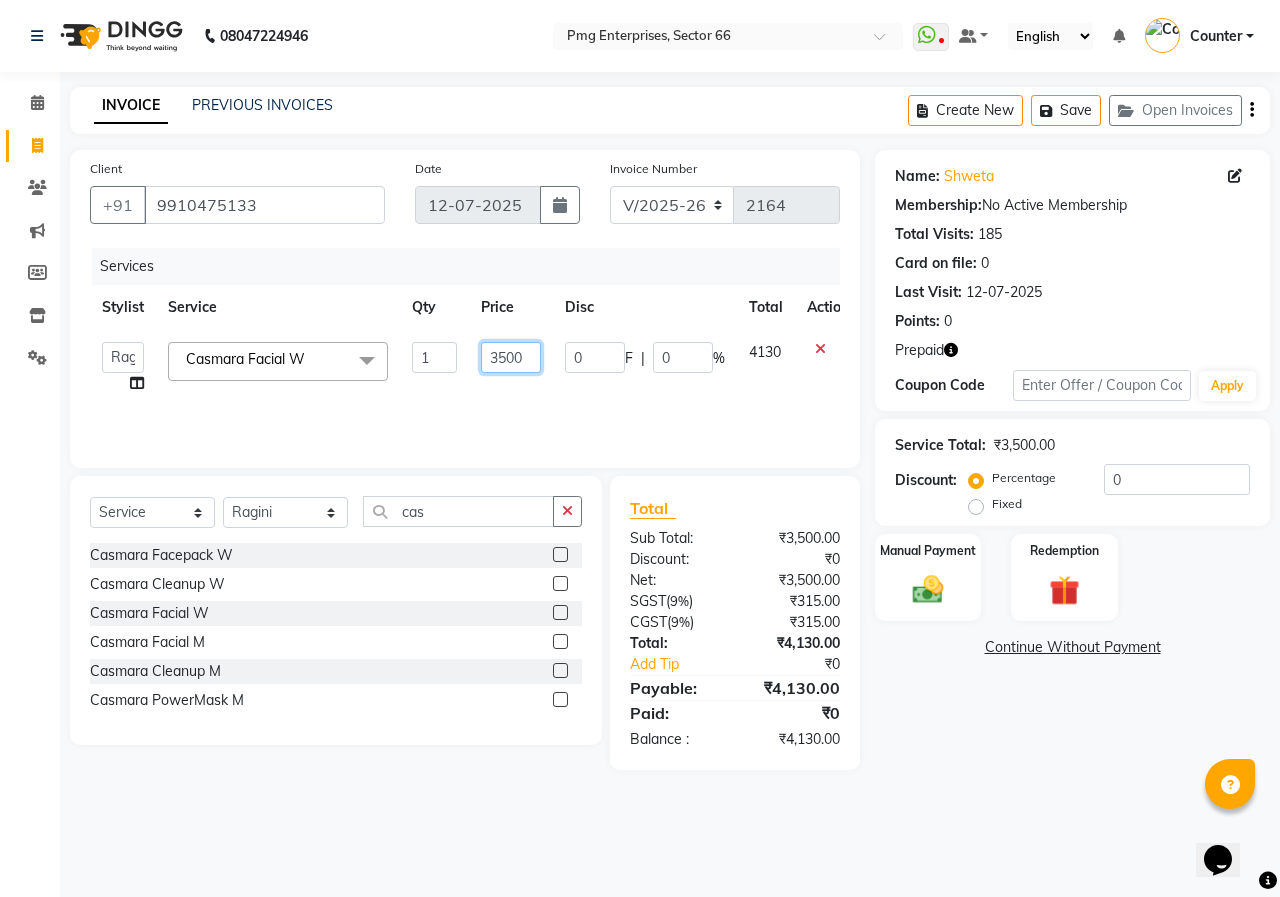click on "3500" 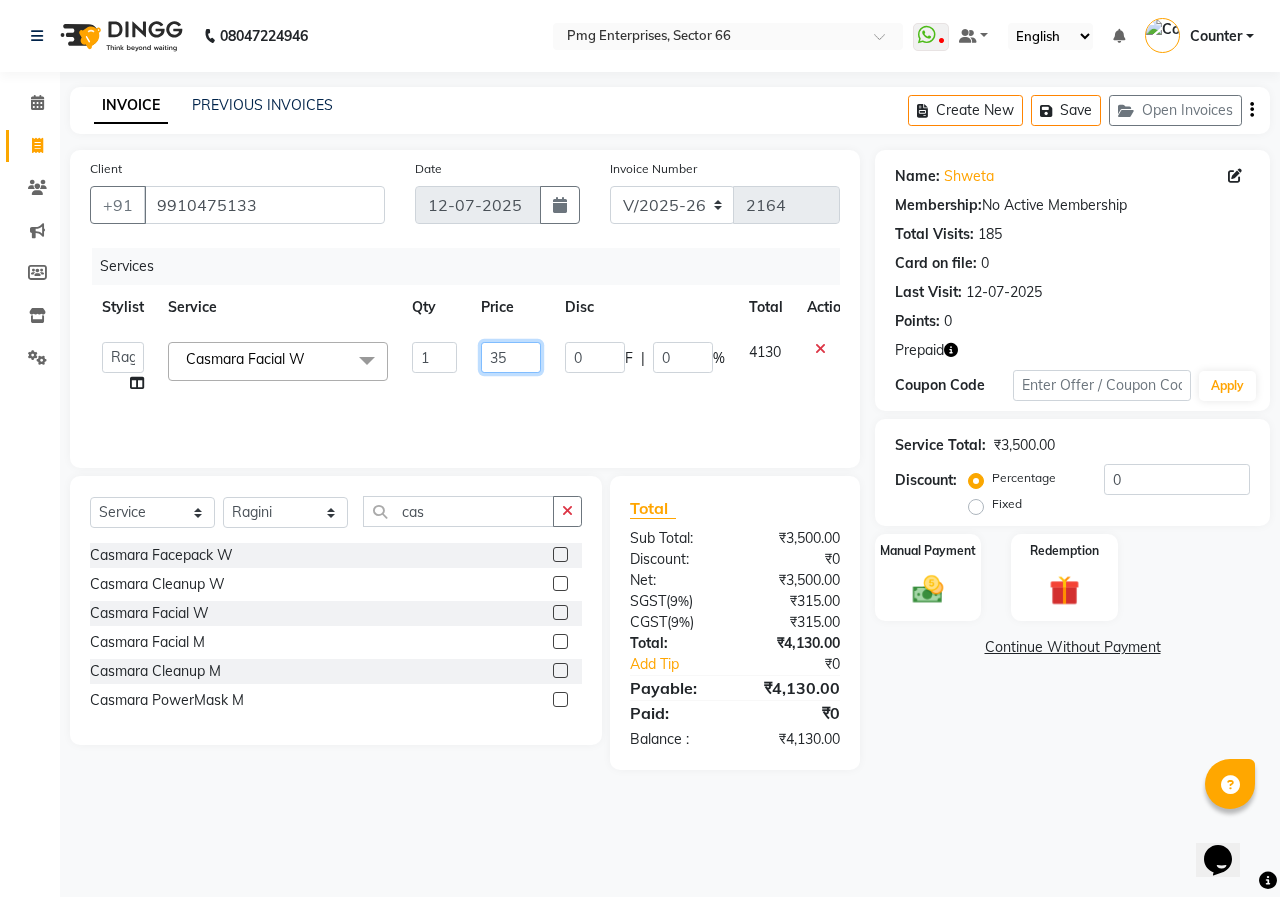 type on "3" 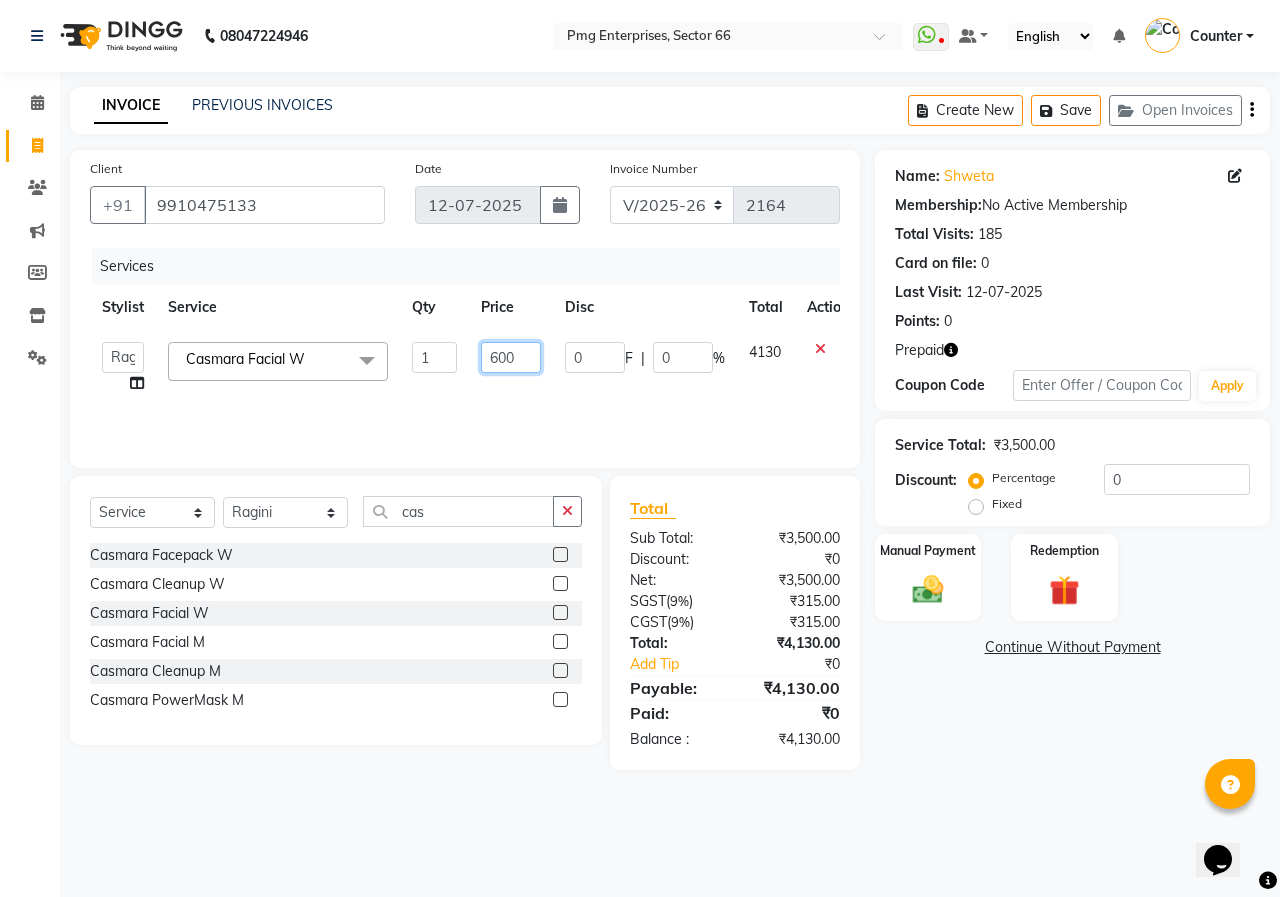type on "6000" 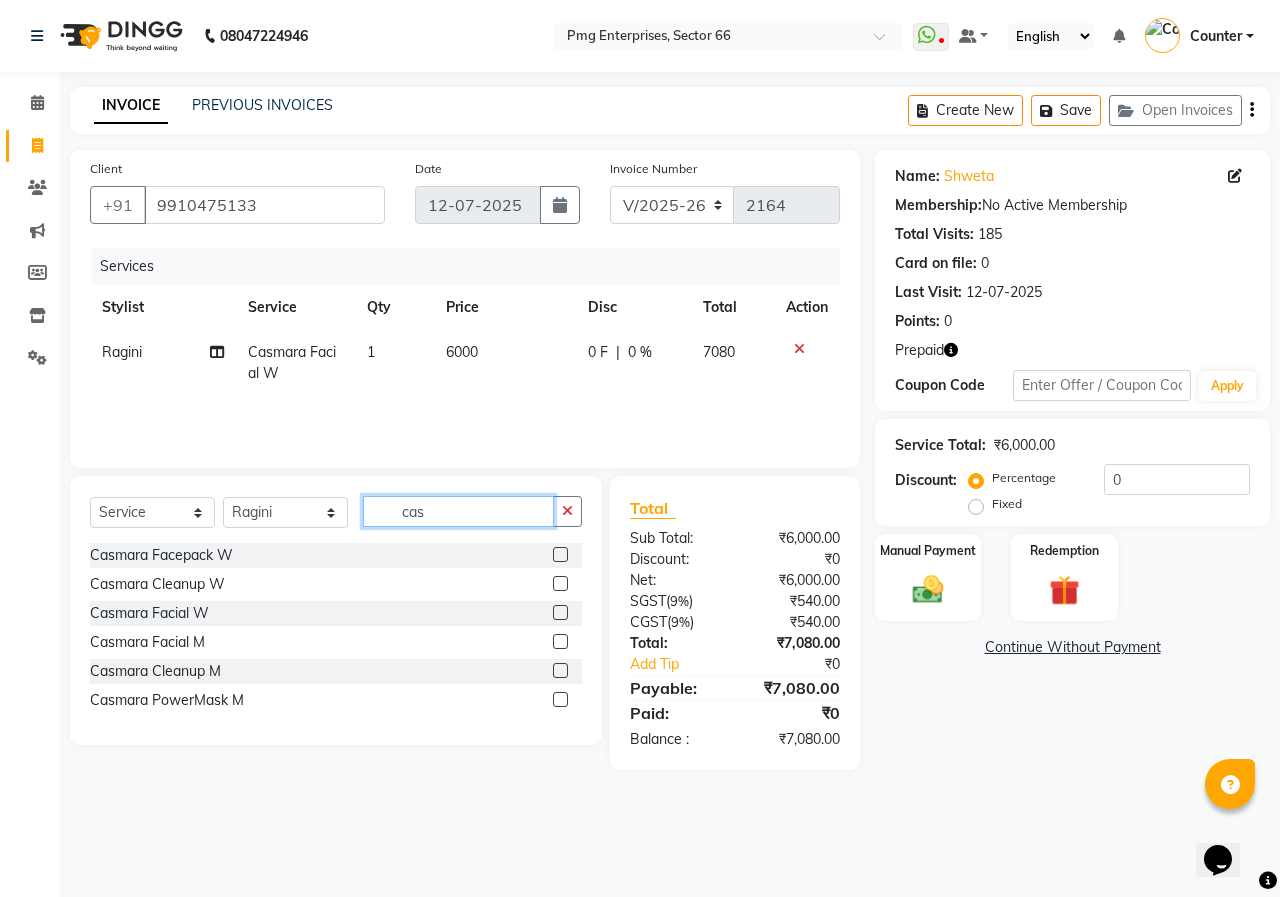 click on "cas" 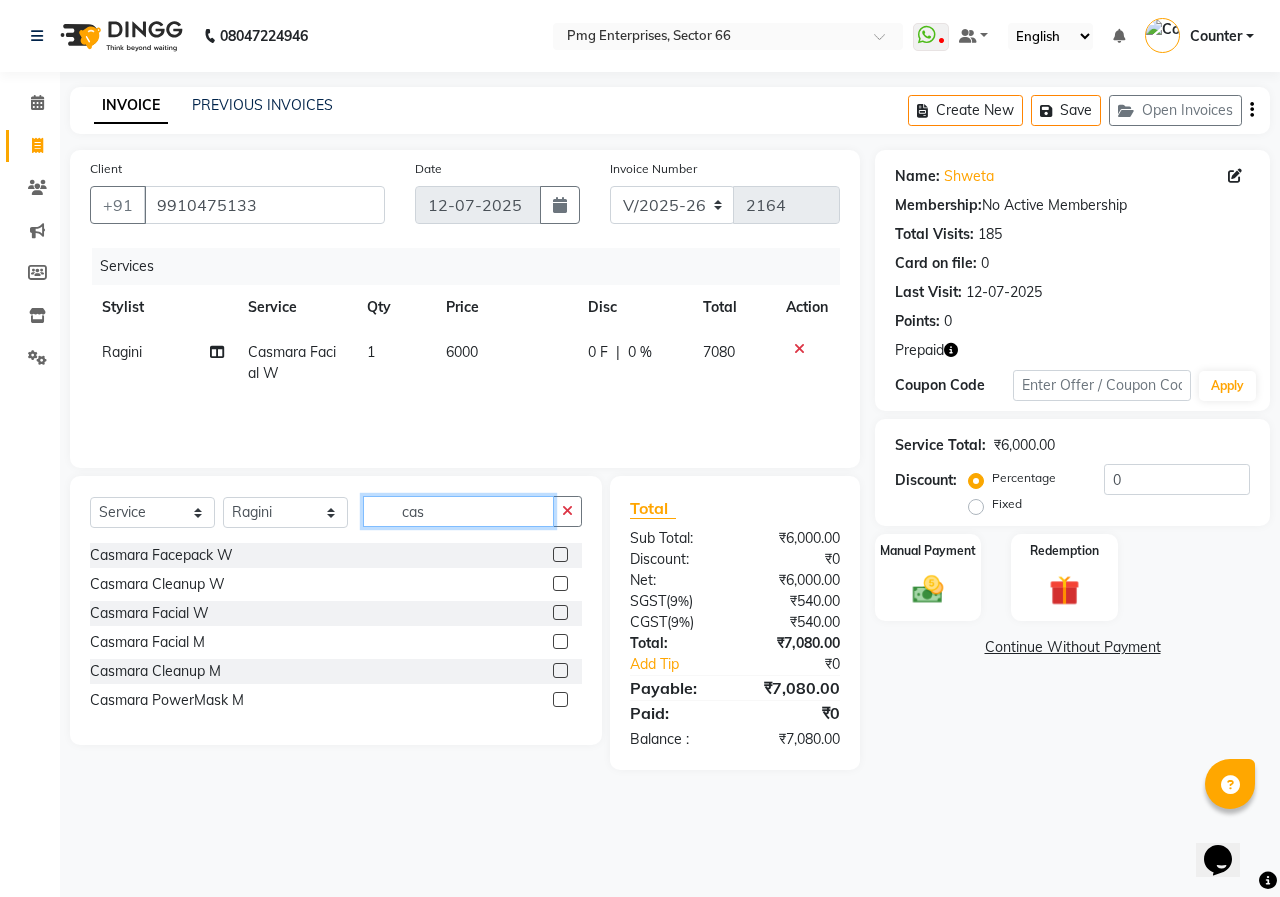 click on "cas" 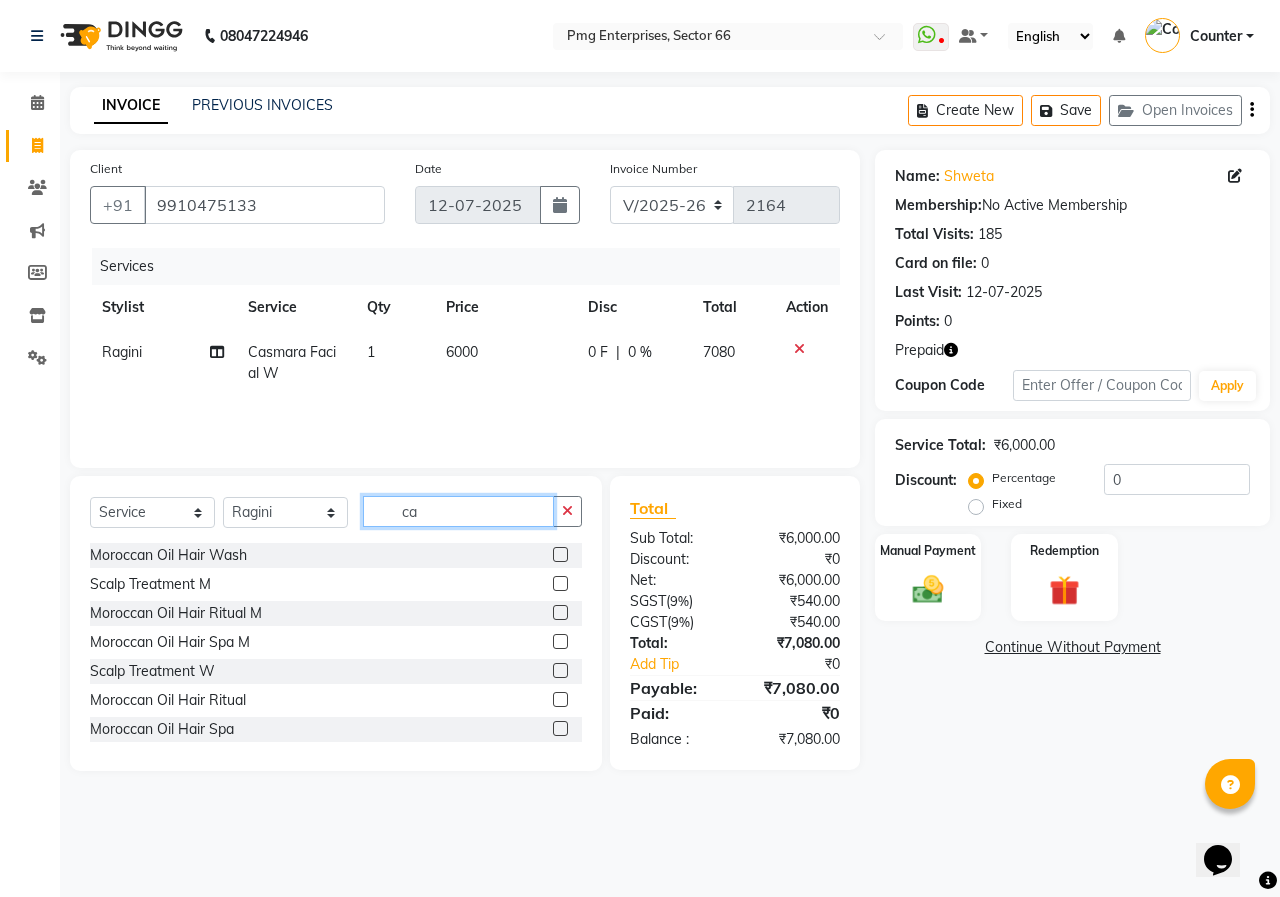 type on "c" 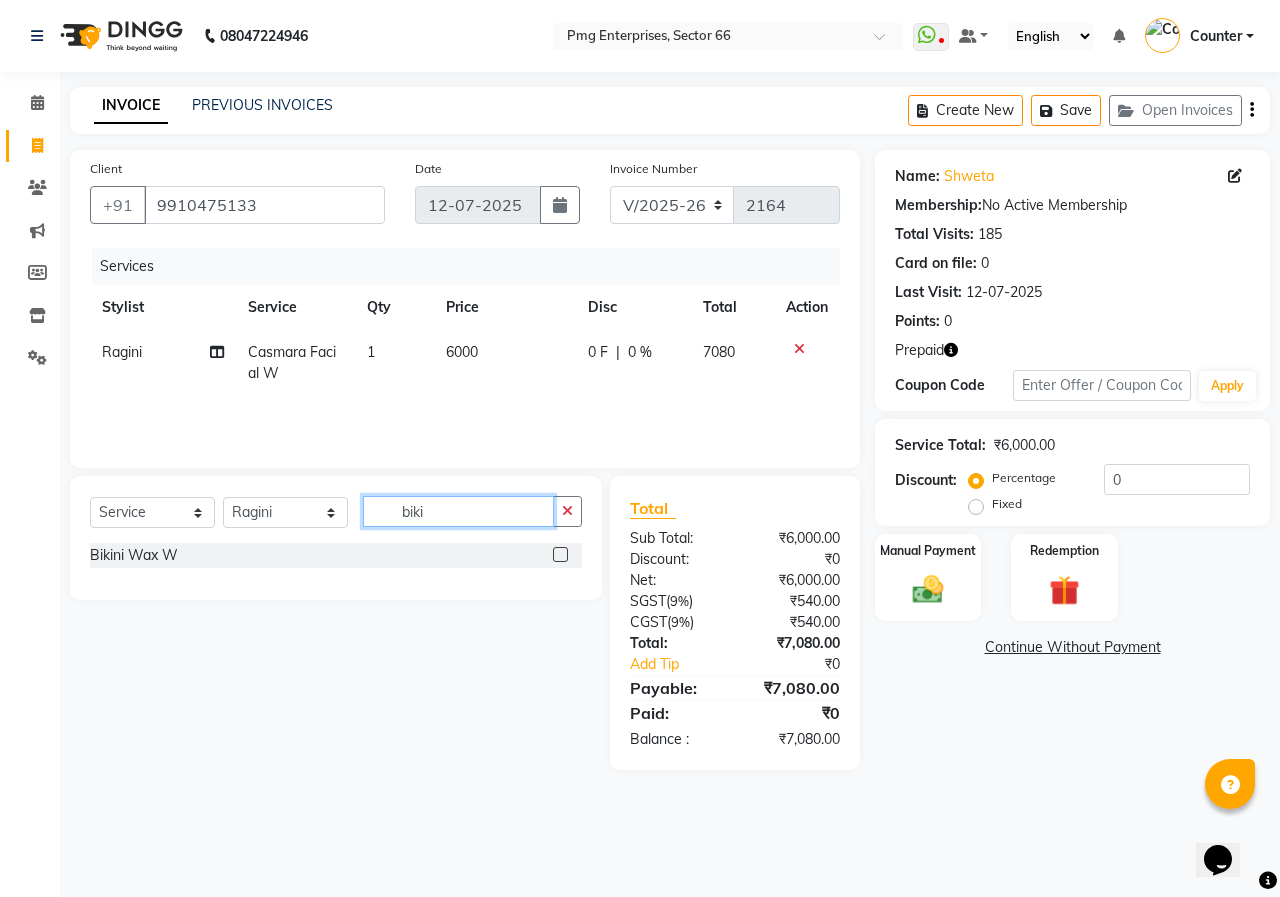 type on "biki" 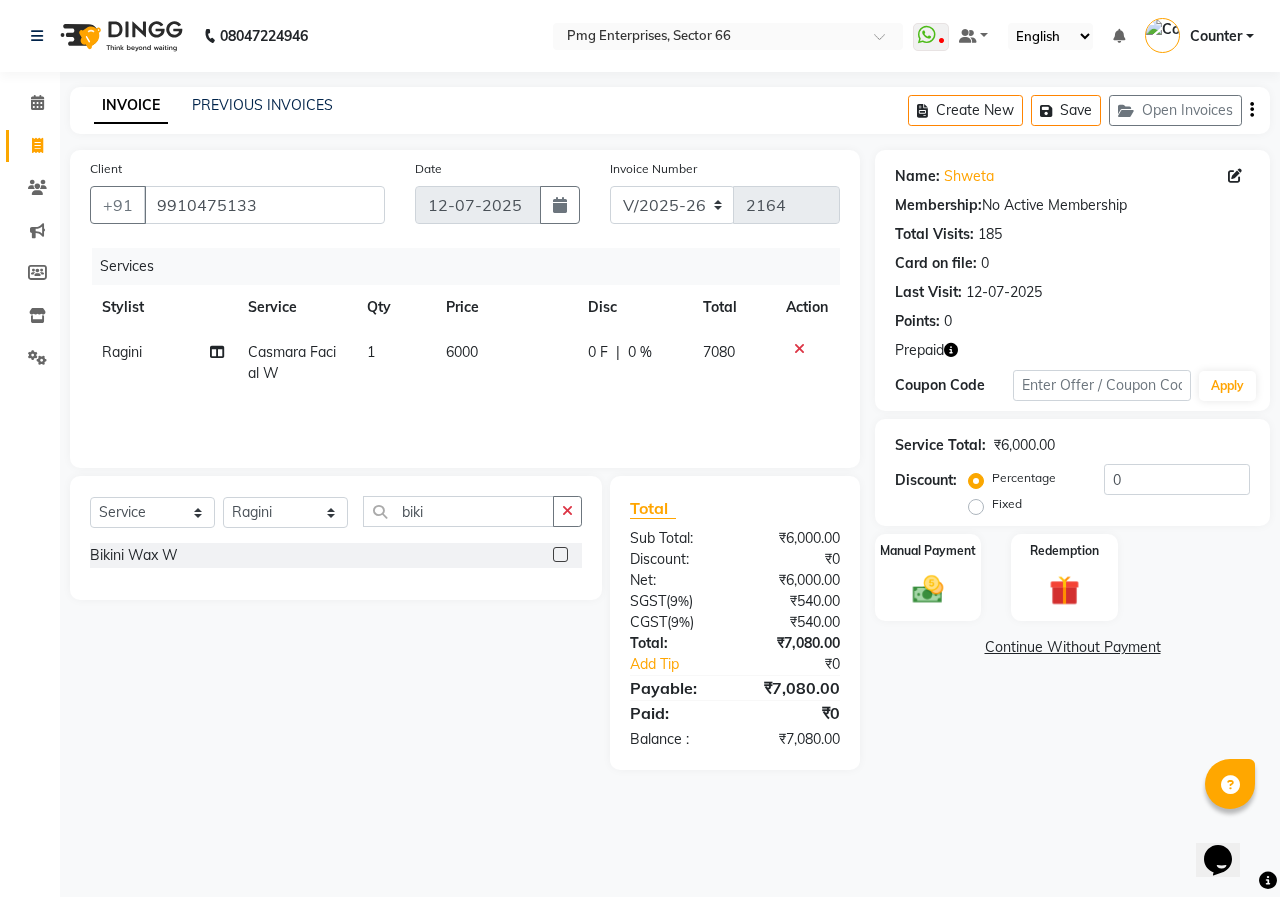 click 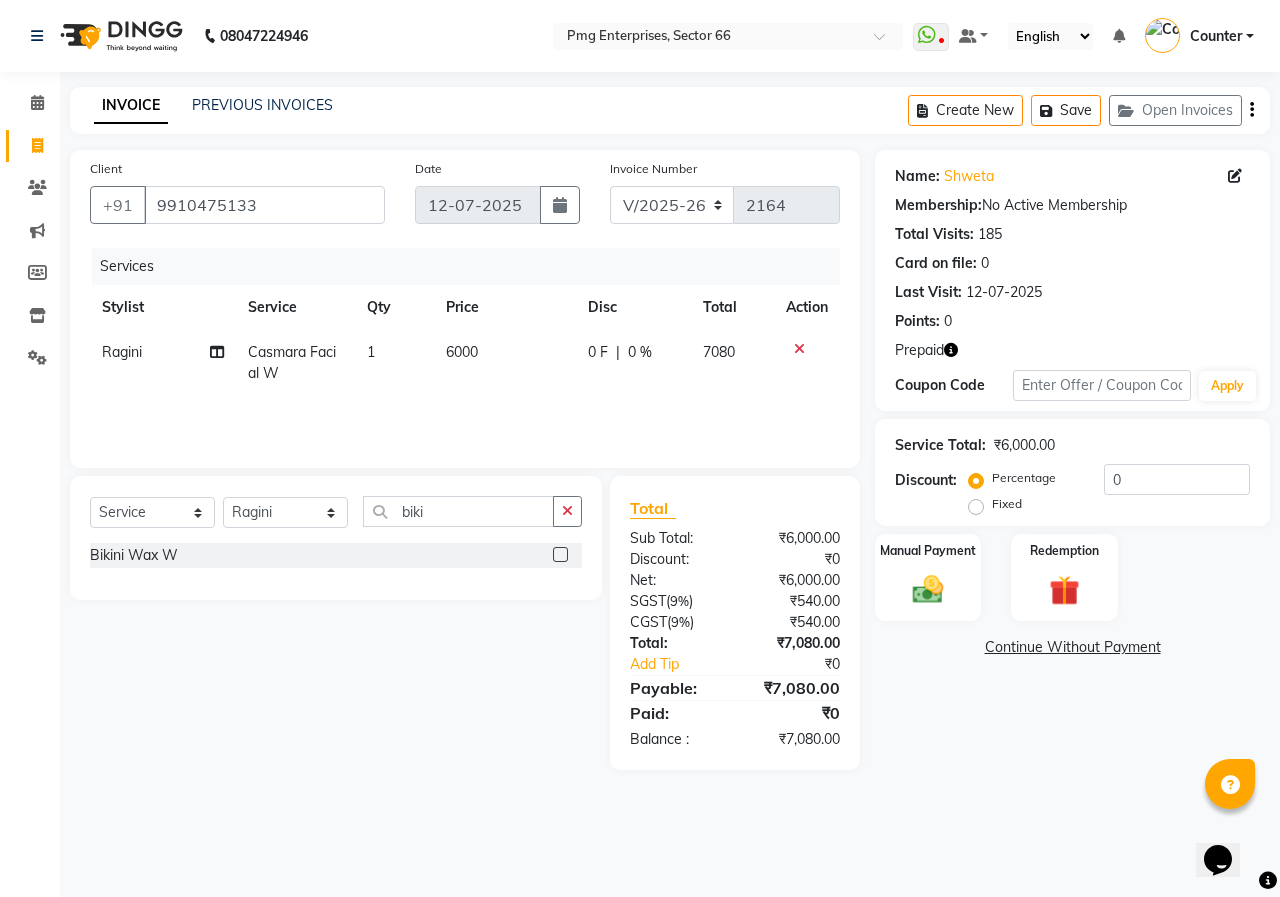 click at bounding box center [559, 555] 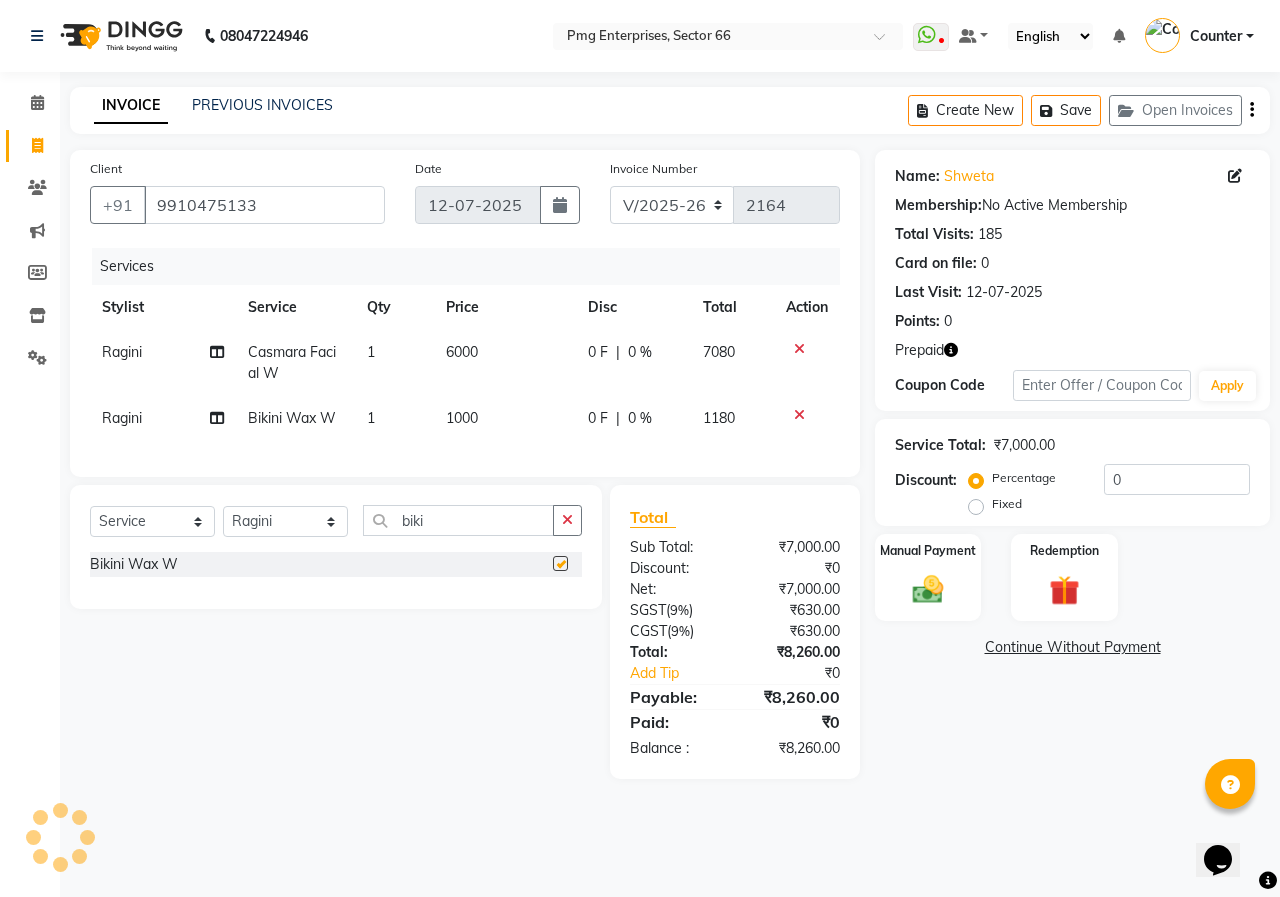 checkbox on "false" 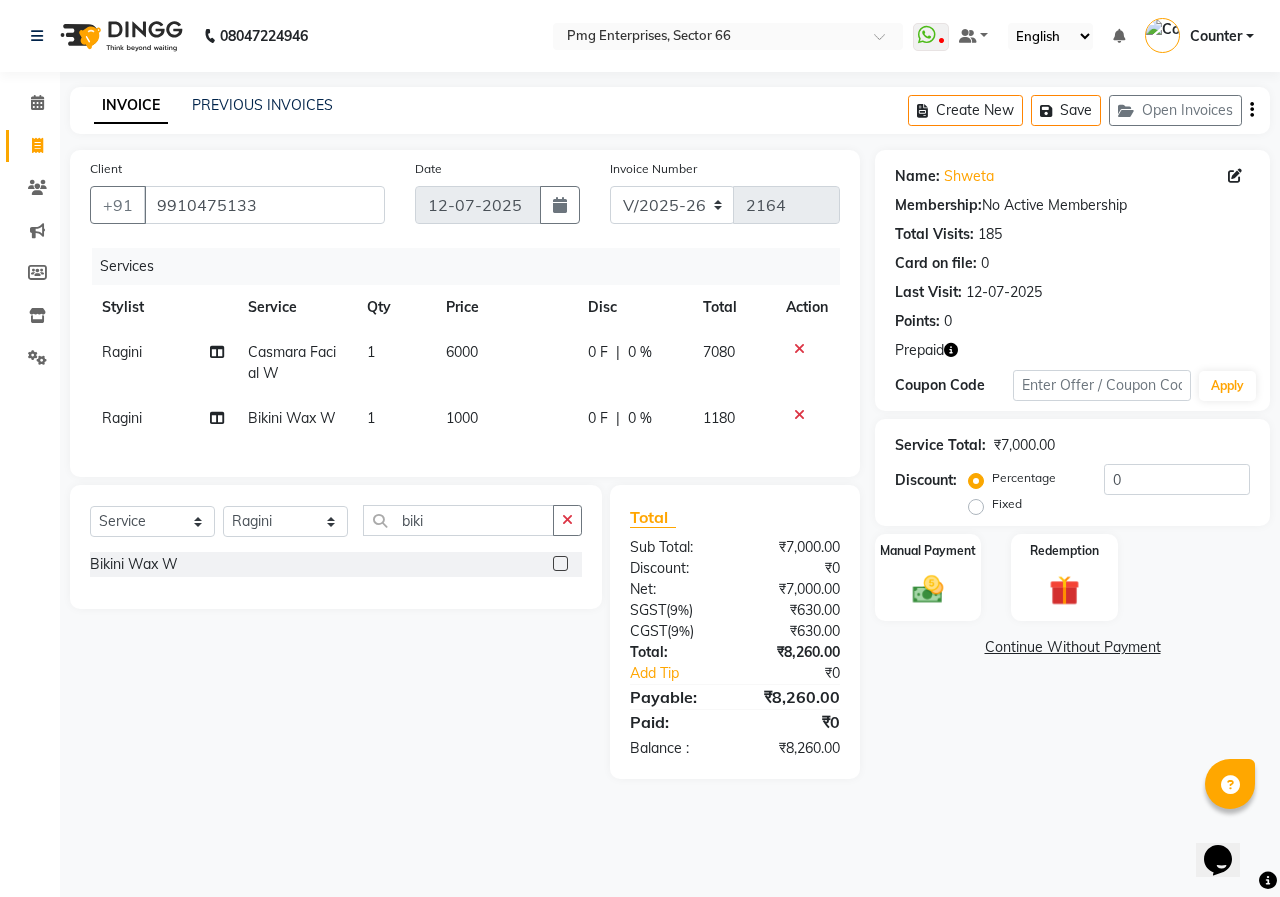 click on "1000" 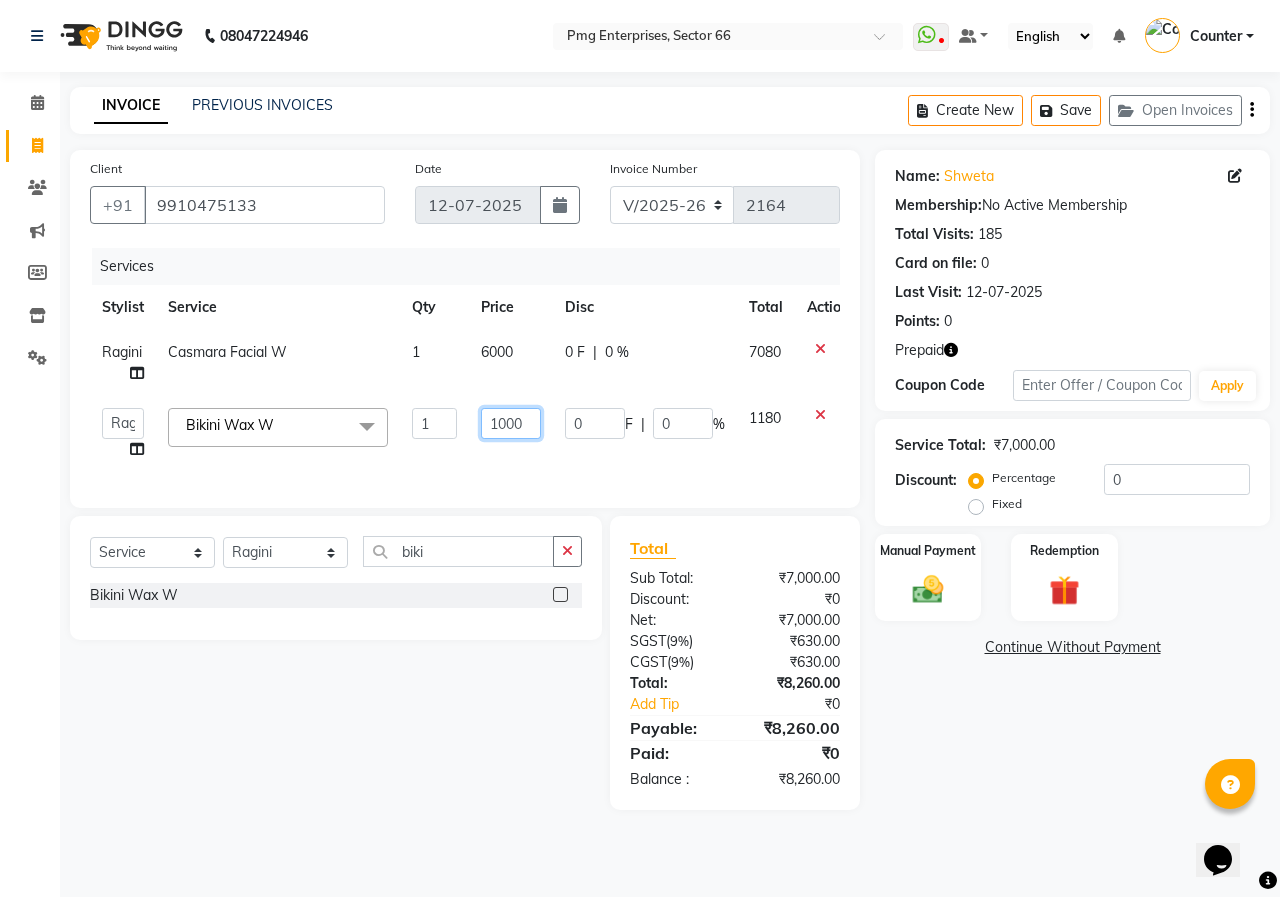 click on "1000" 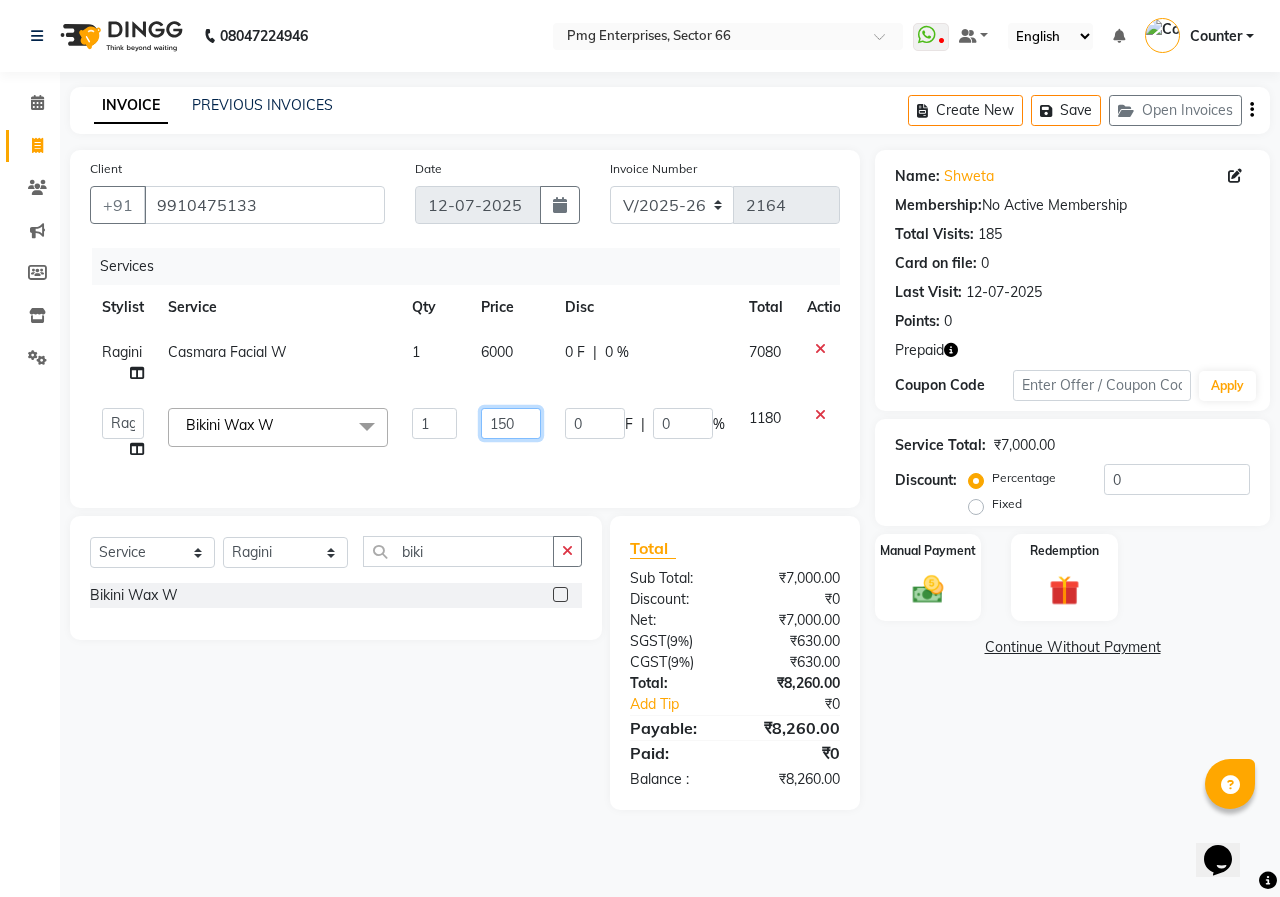 type on "1500" 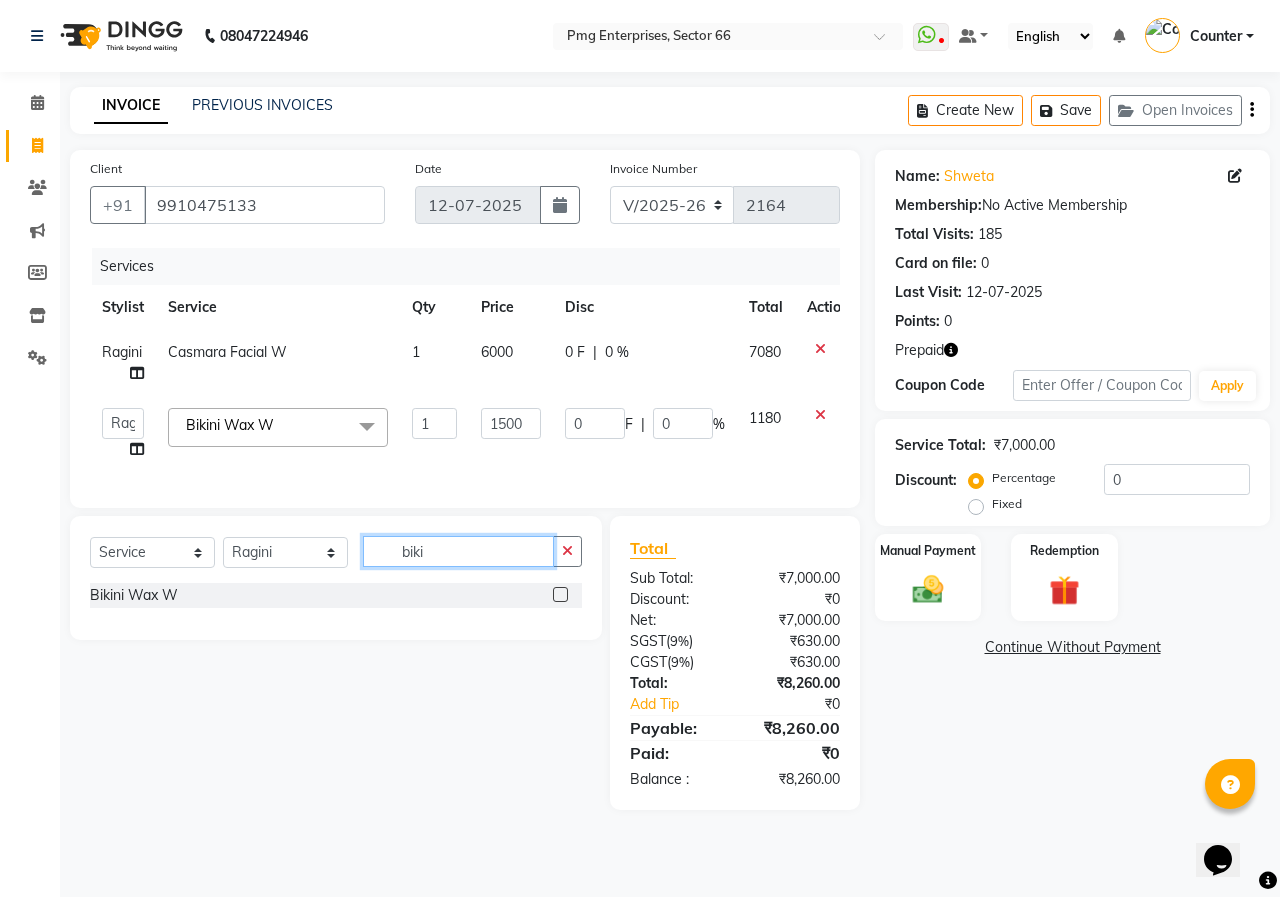 click on "Select  Service  Product  Membership  Package Voucher Prepaid Gift Card  Select Stylist Ashish Kashyap Counter dinesh Jackson Javed Jitender Manisha Ragini biki Bikini Wax W" 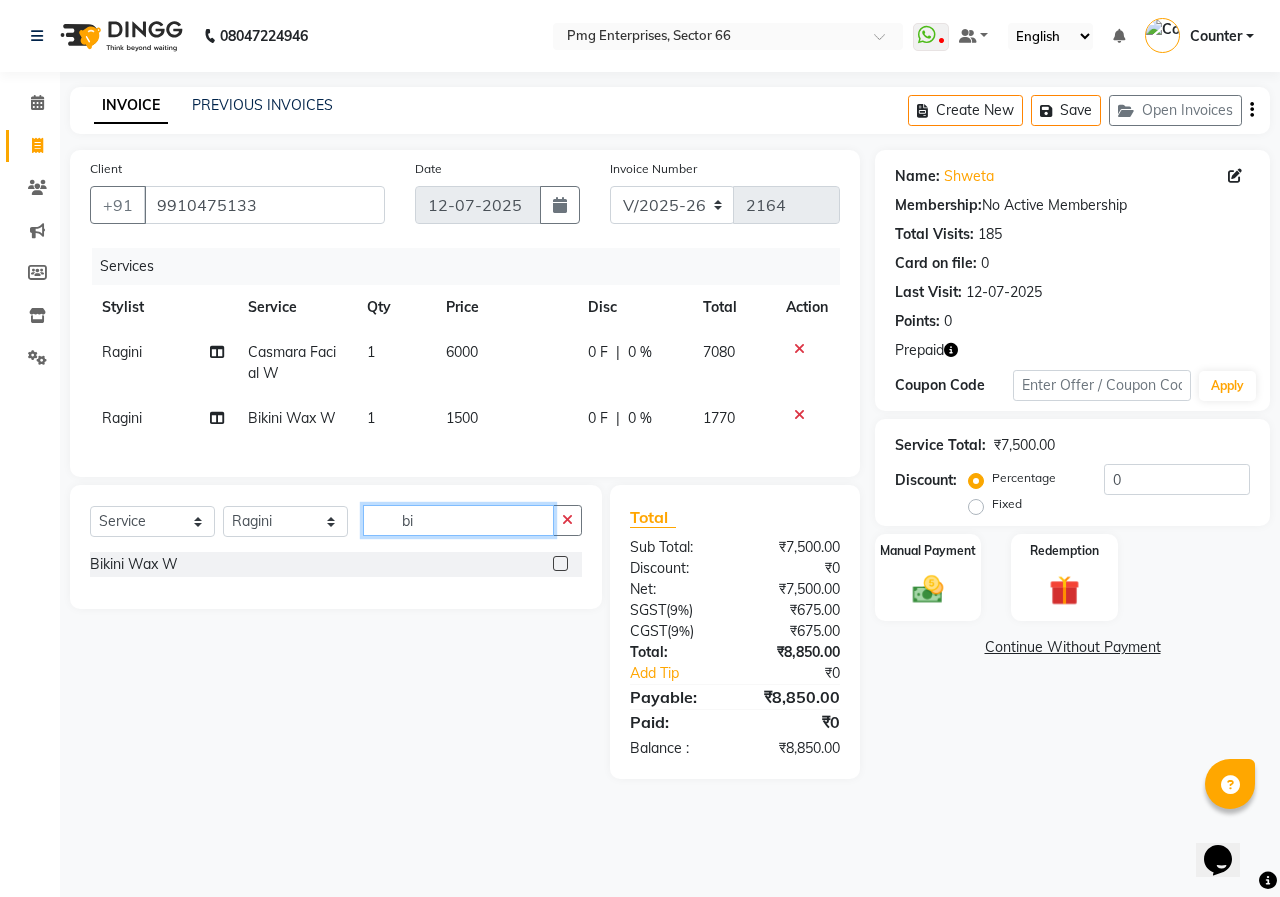 type on "b" 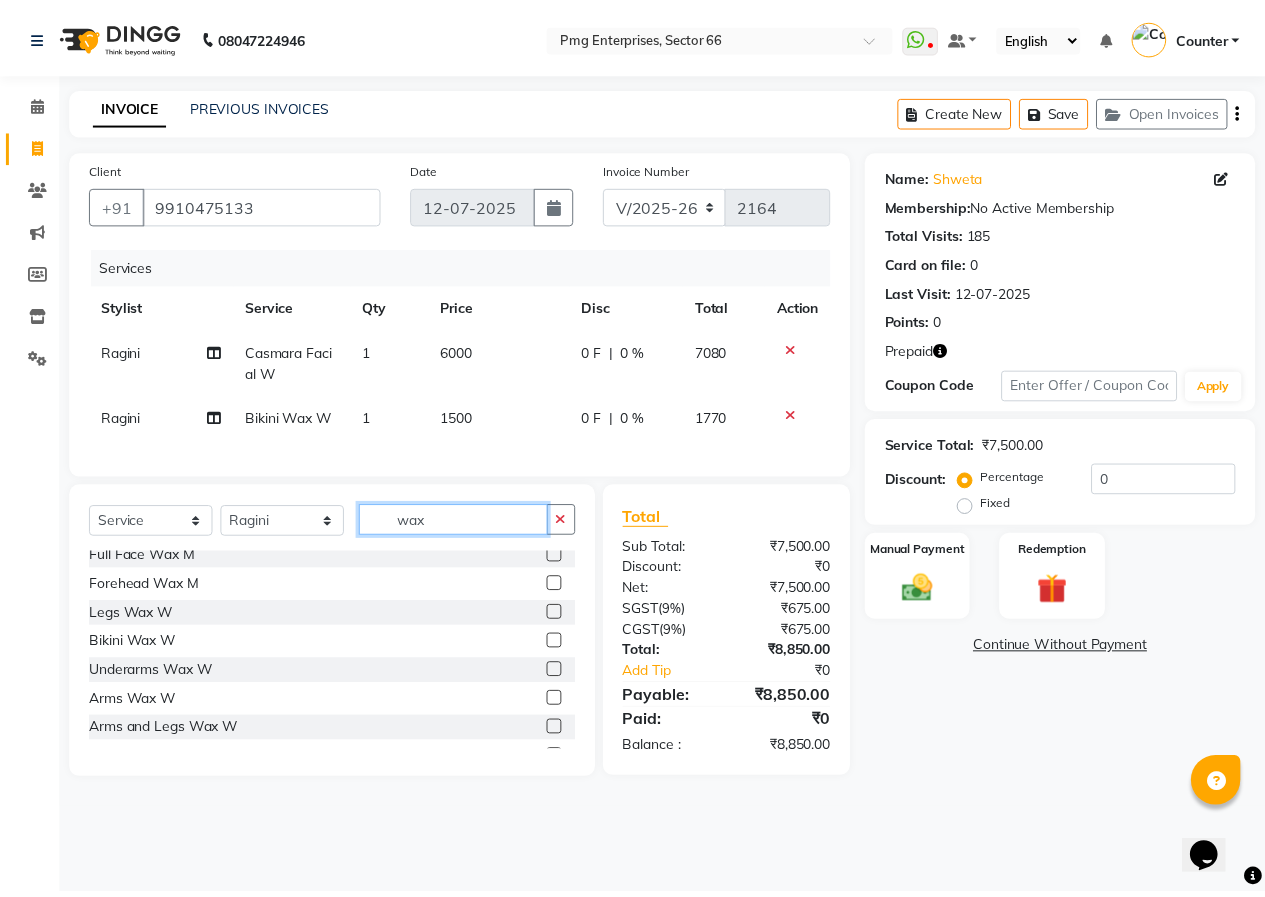 scroll, scrollTop: 280, scrollLeft: 0, axis: vertical 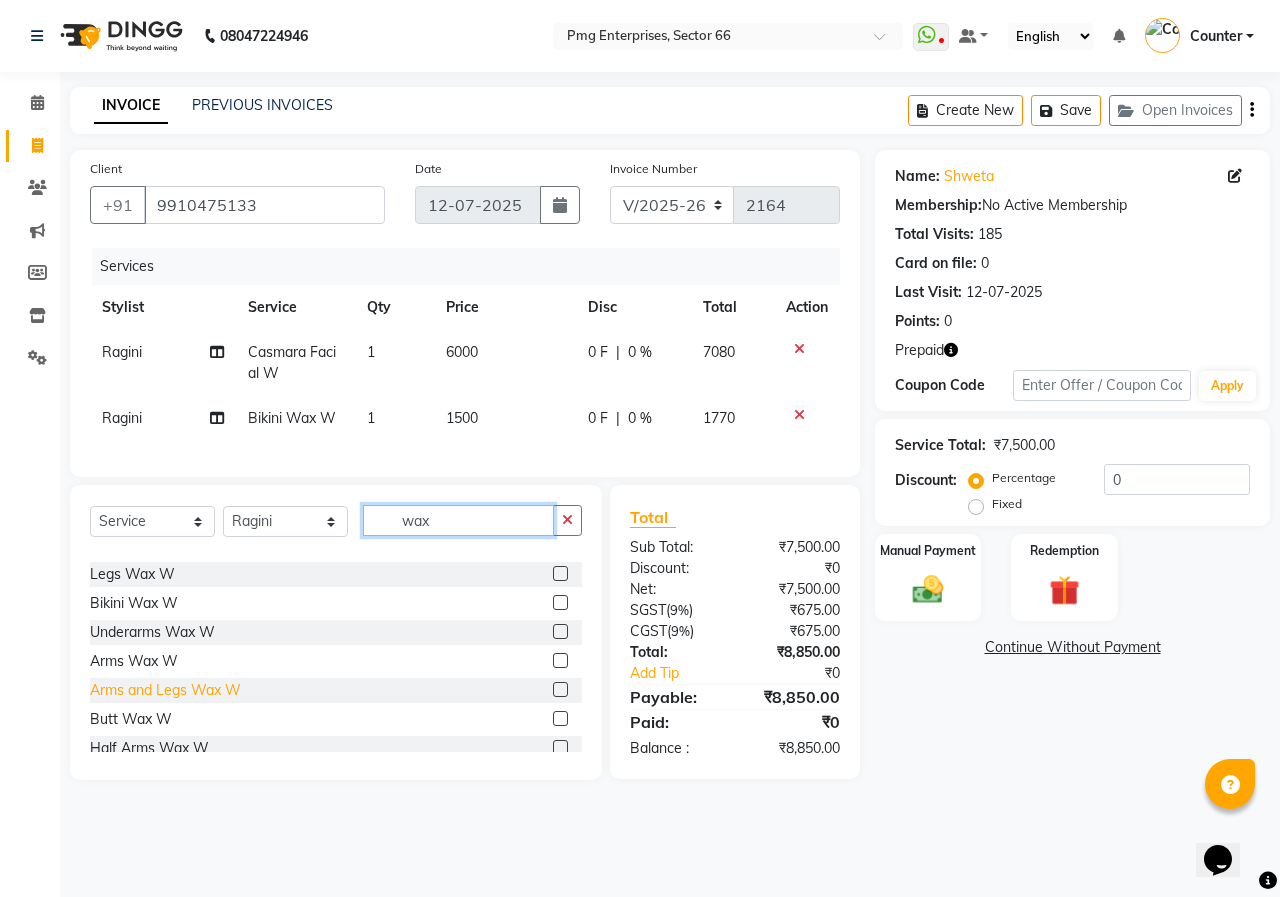 type on "wax" 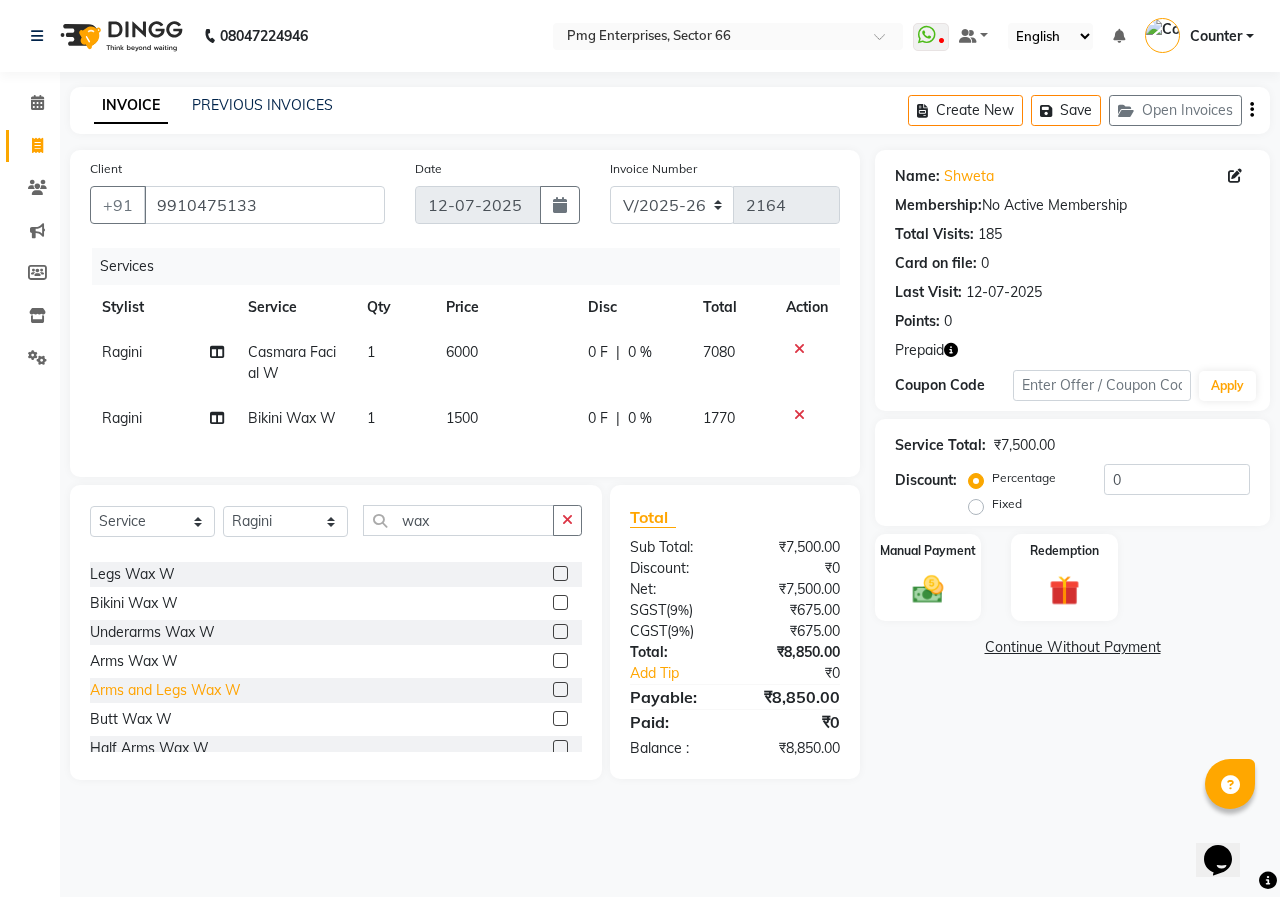 click on "Arms and Legs Wax W" 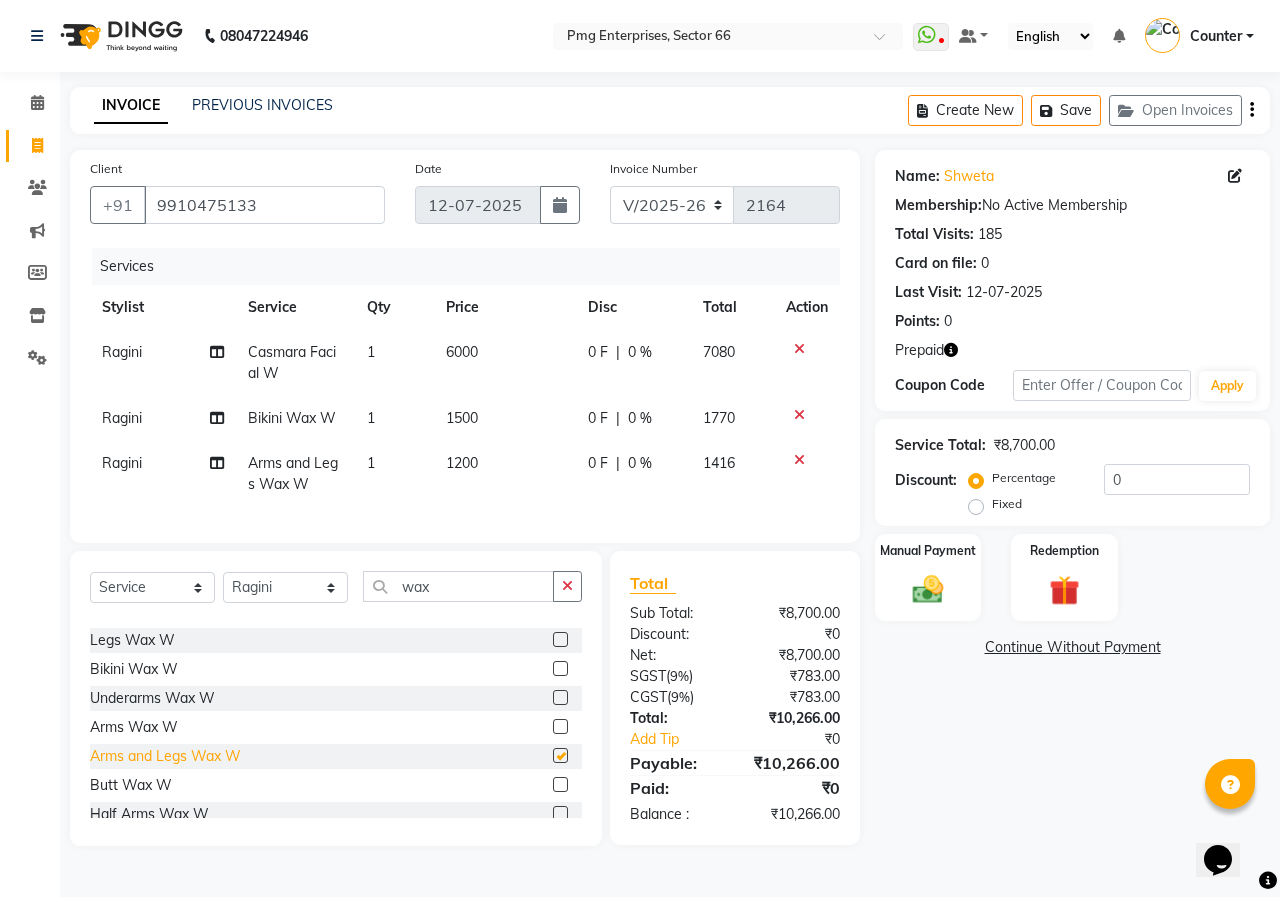 checkbox on "false" 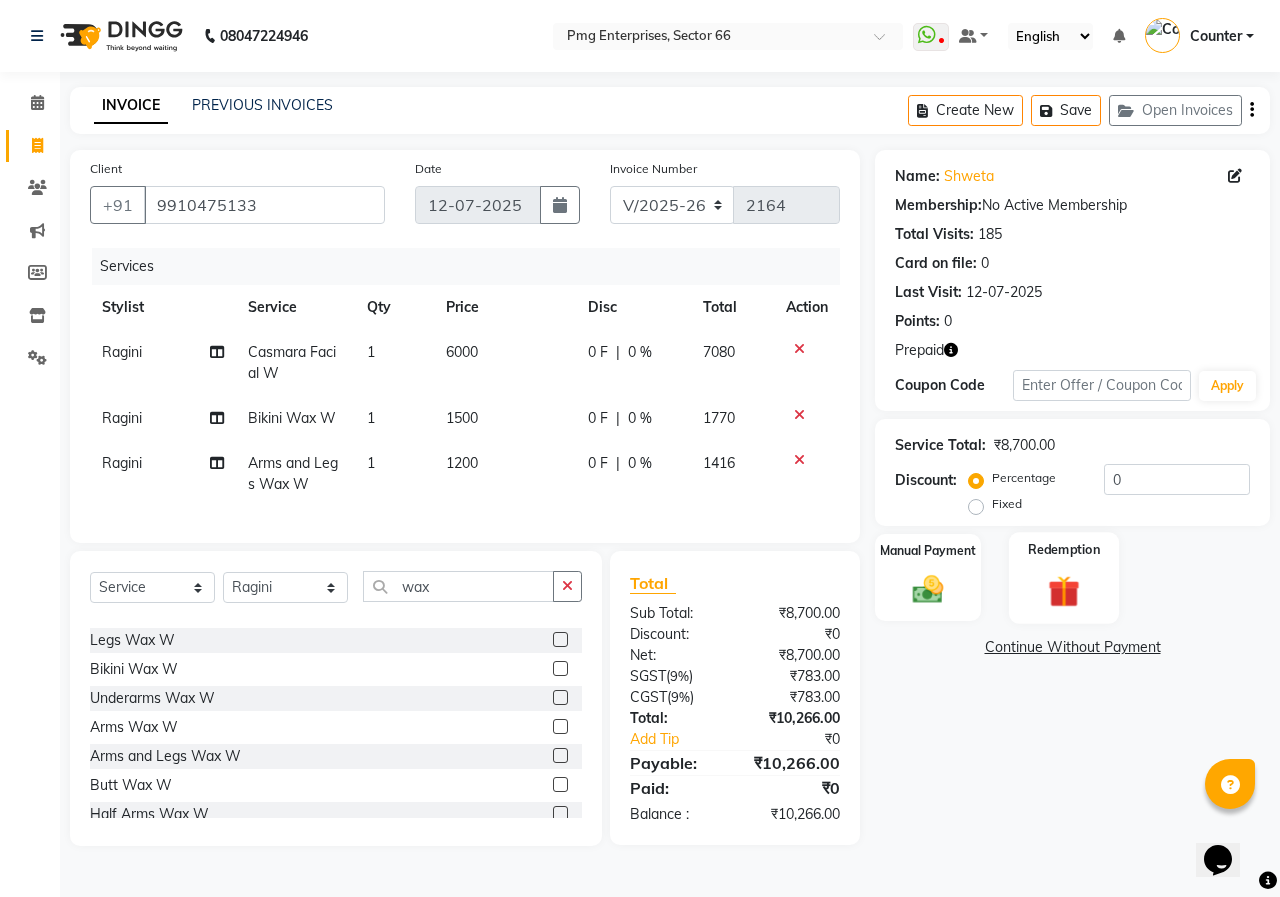 click 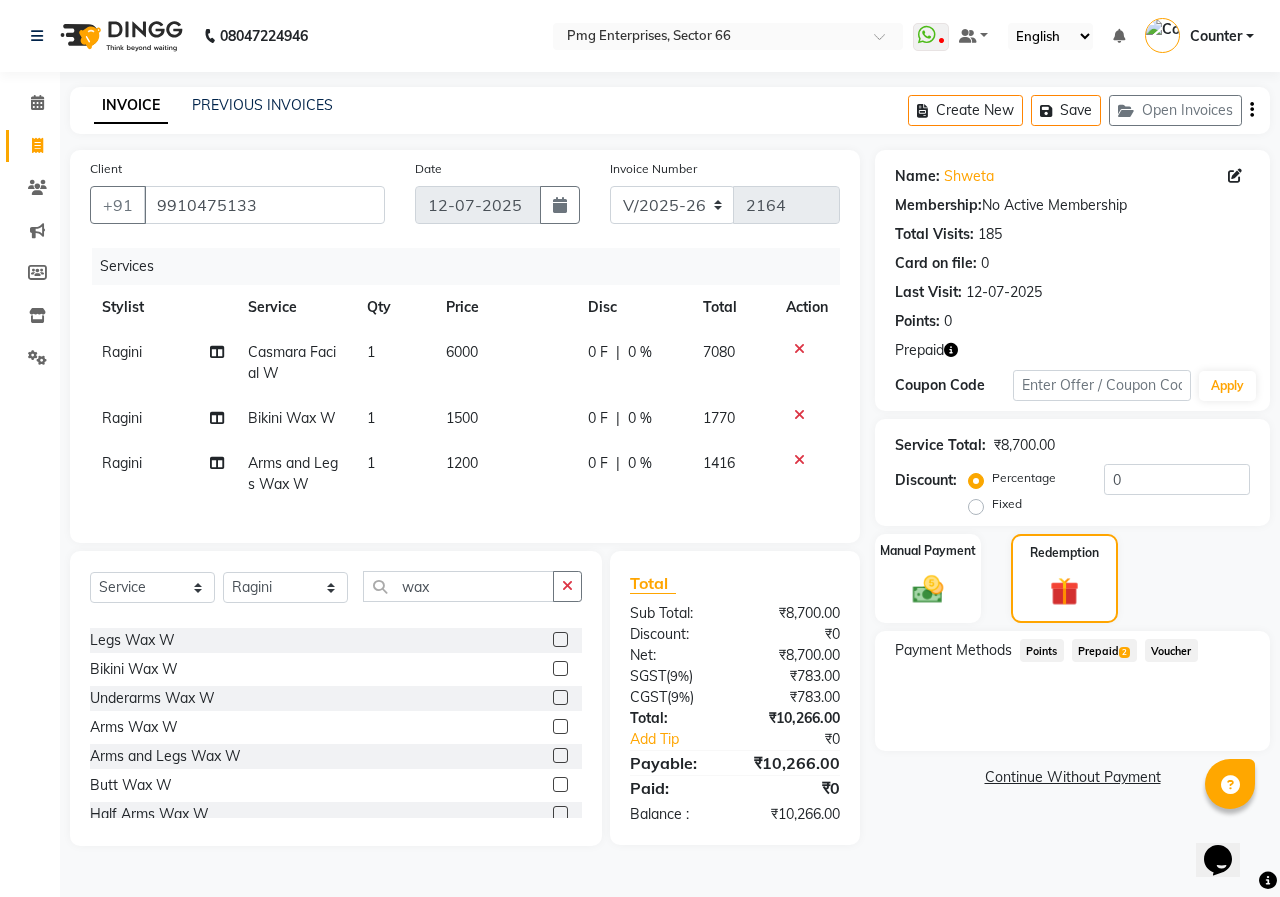 click on "Prepaid  2" 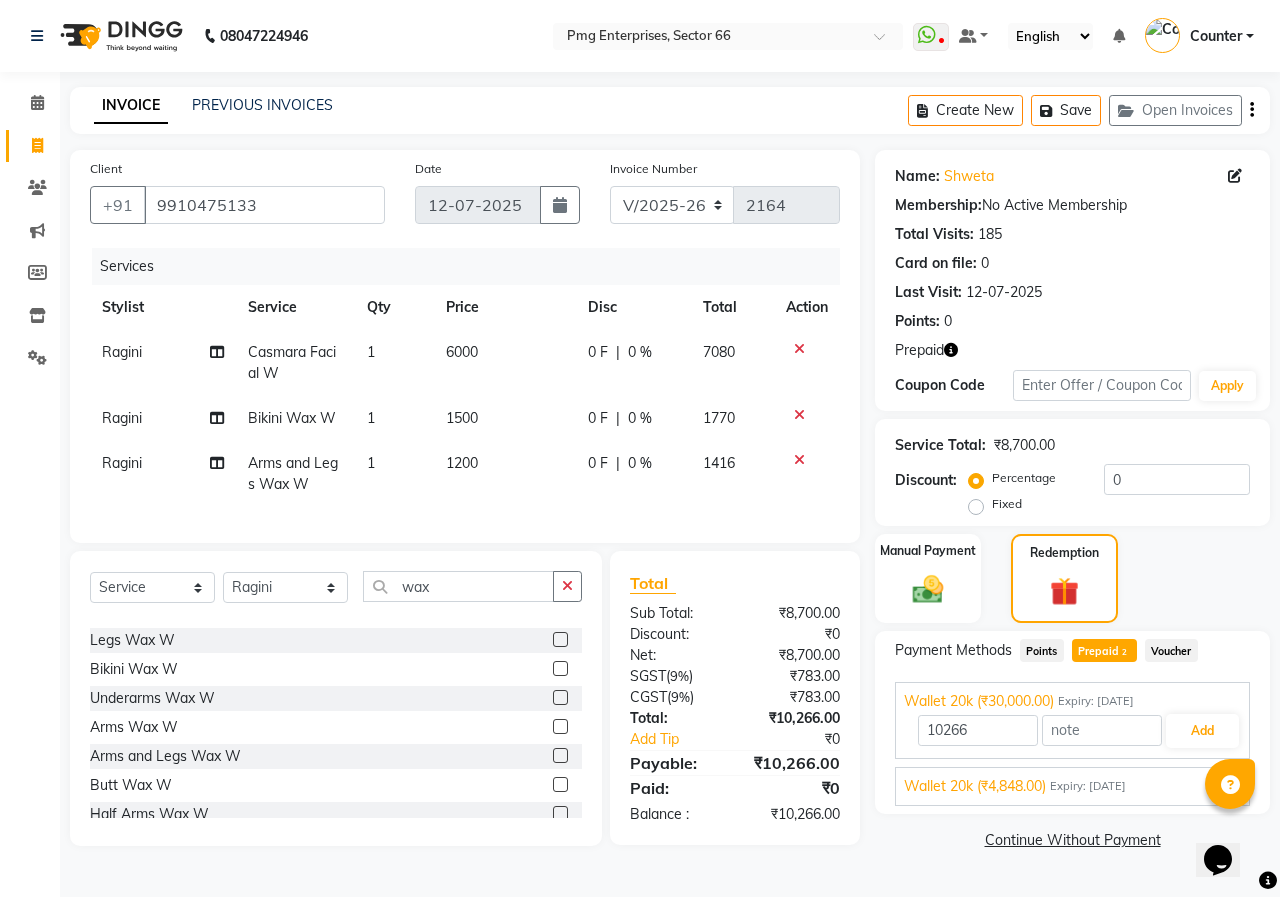 click on "Expiry: 27-02-2035" at bounding box center [1088, 786] 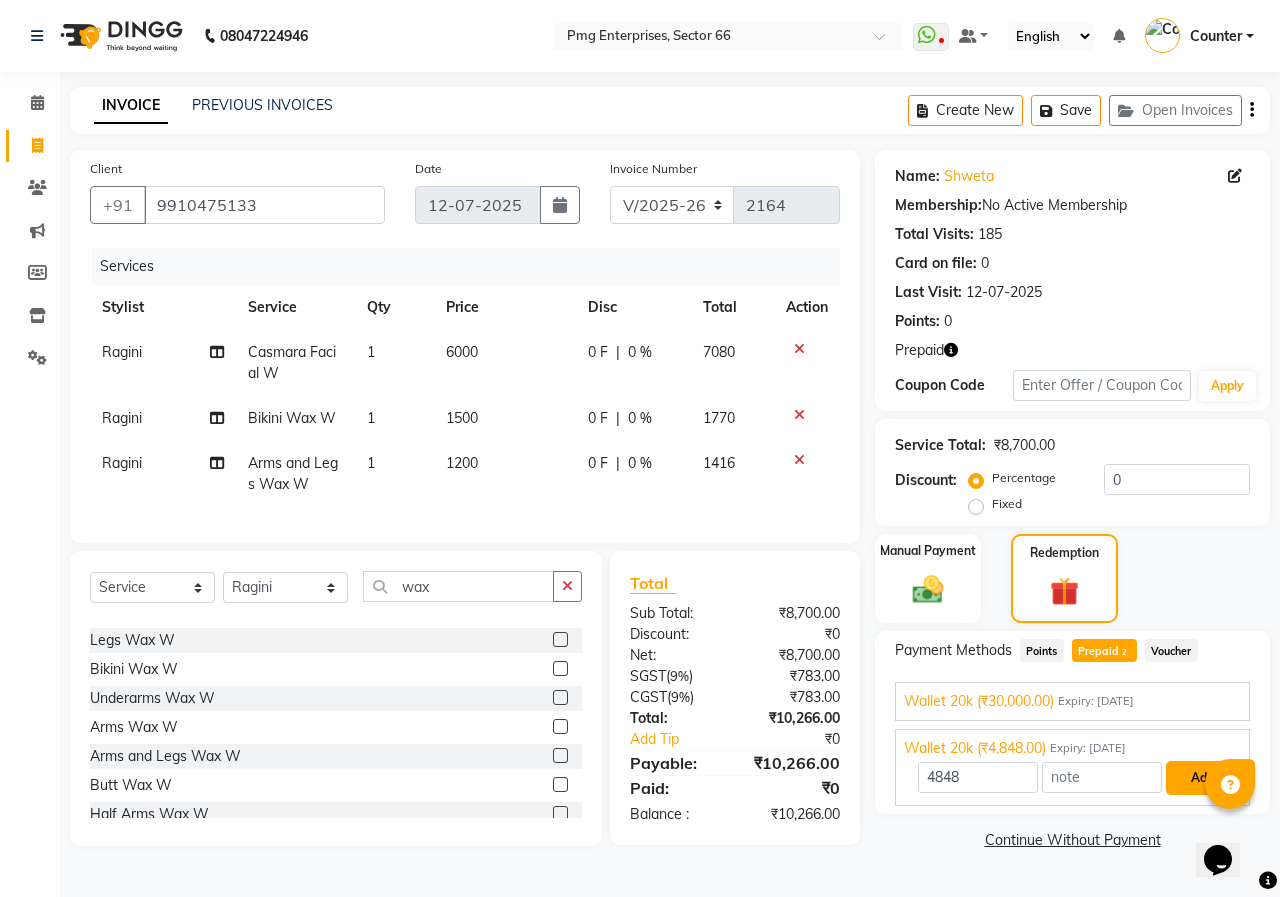 click on "Add" at bounding box center [1202, 778] 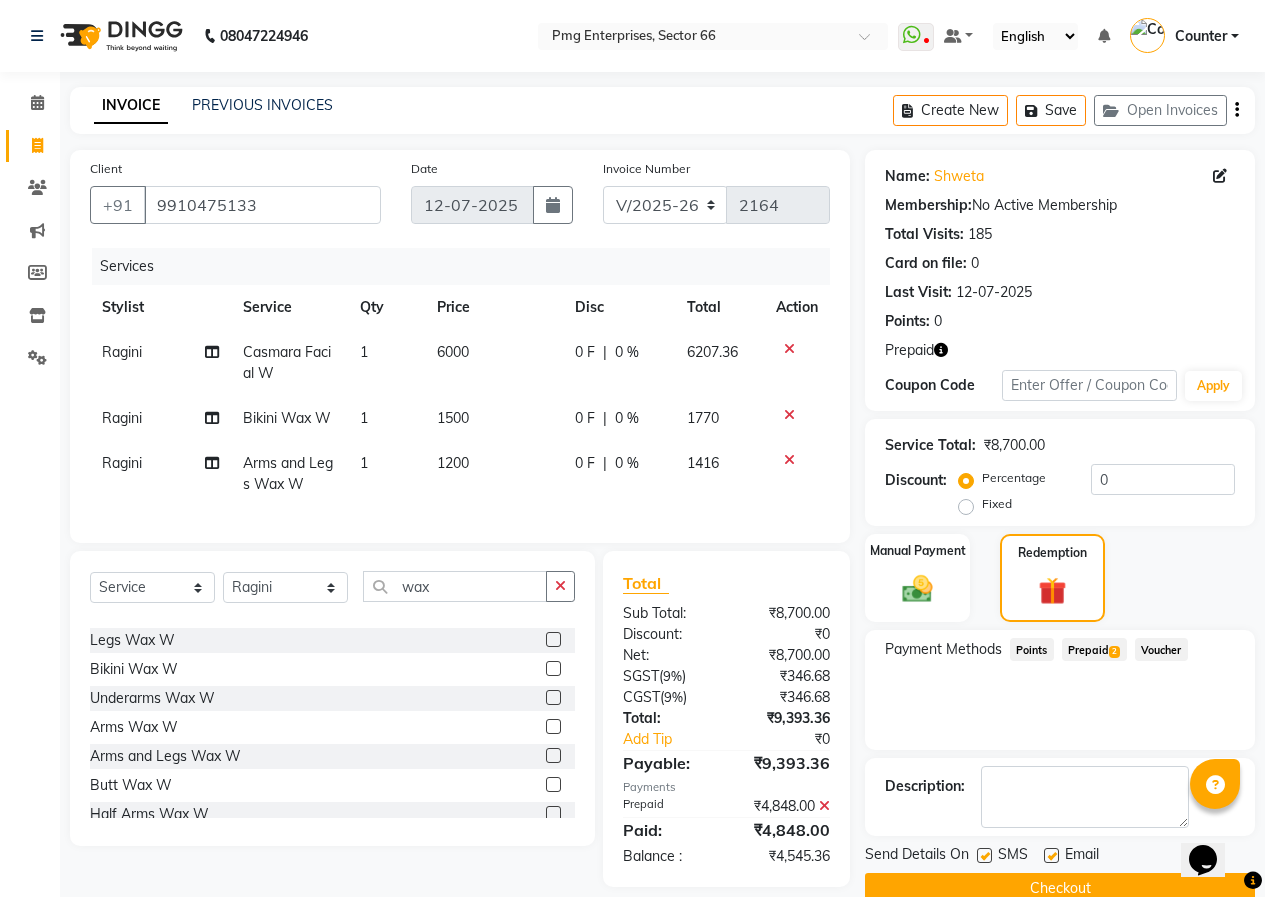 click on "Prepaid  2" 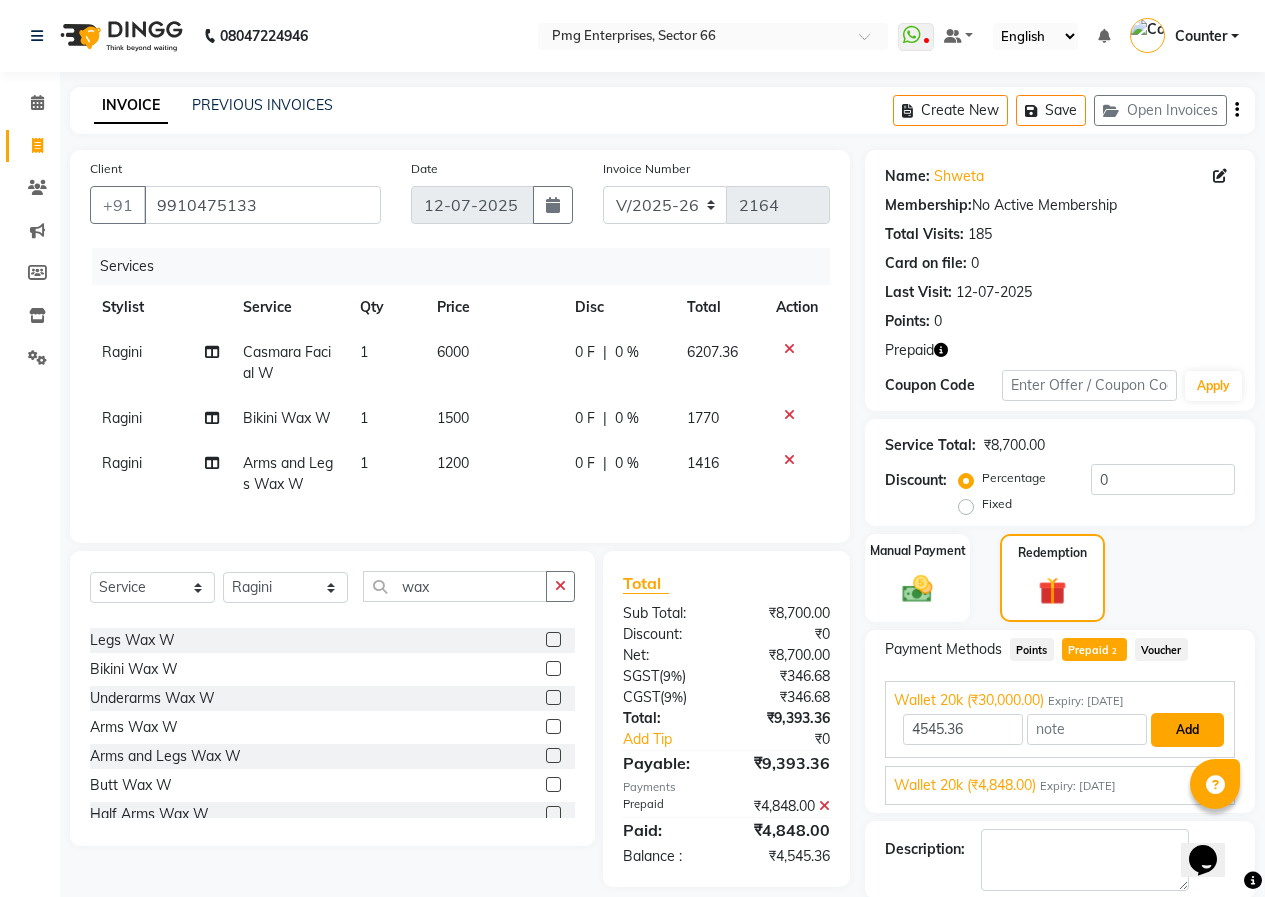 click on "Add" at bounding box center [1187, 730] 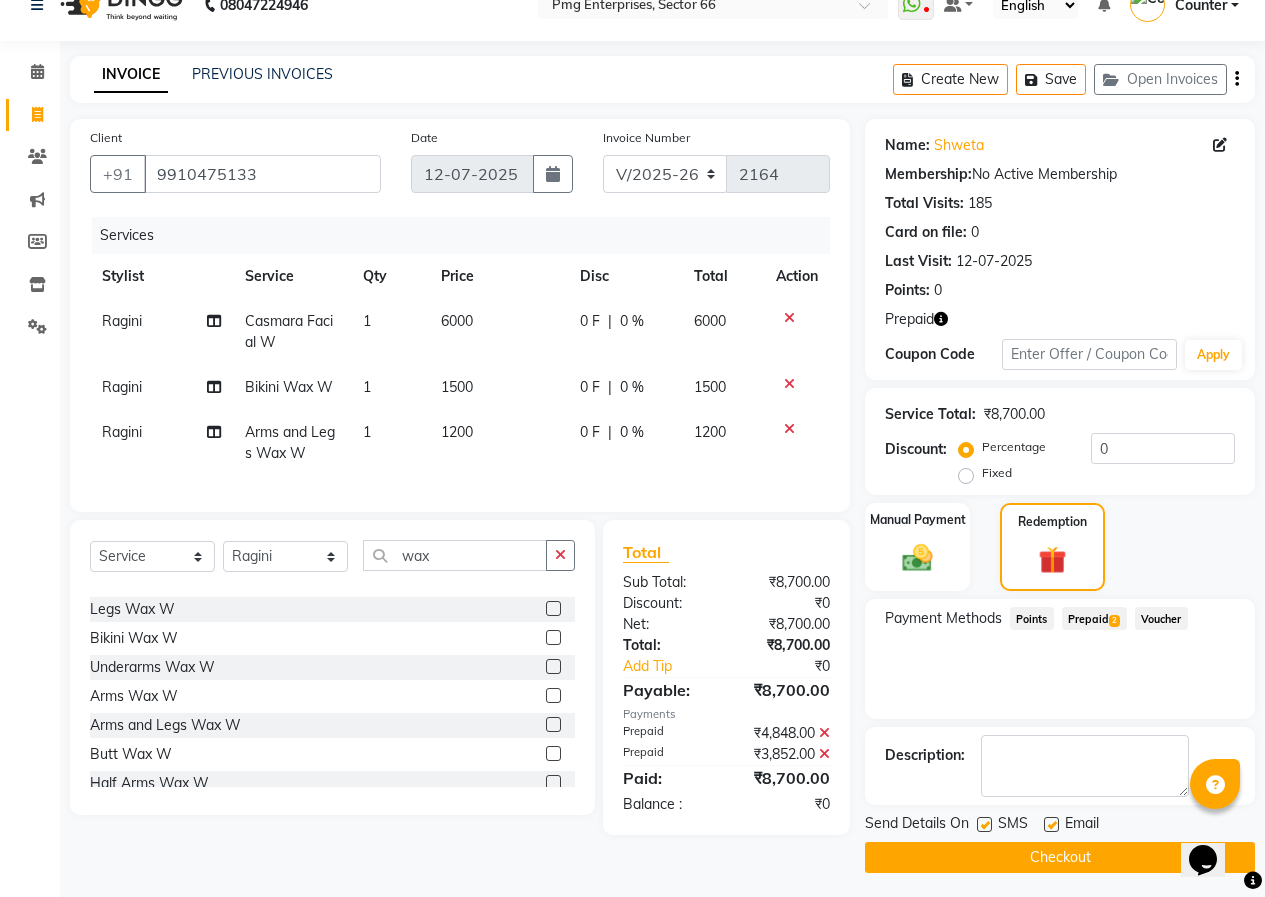 scroll, scrollTop: 37, scrollLeft: 0, axis: vertical 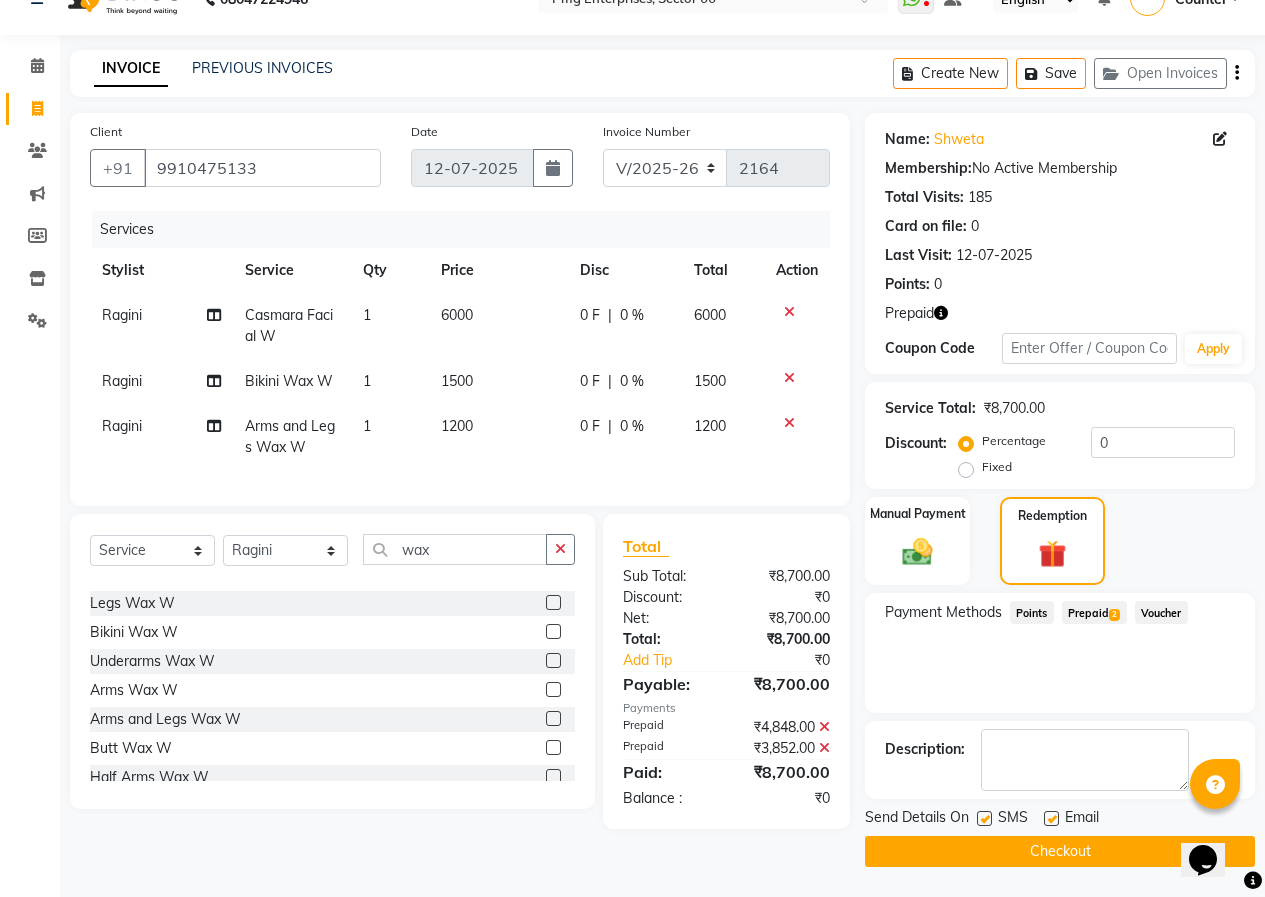 click on "Checkout" 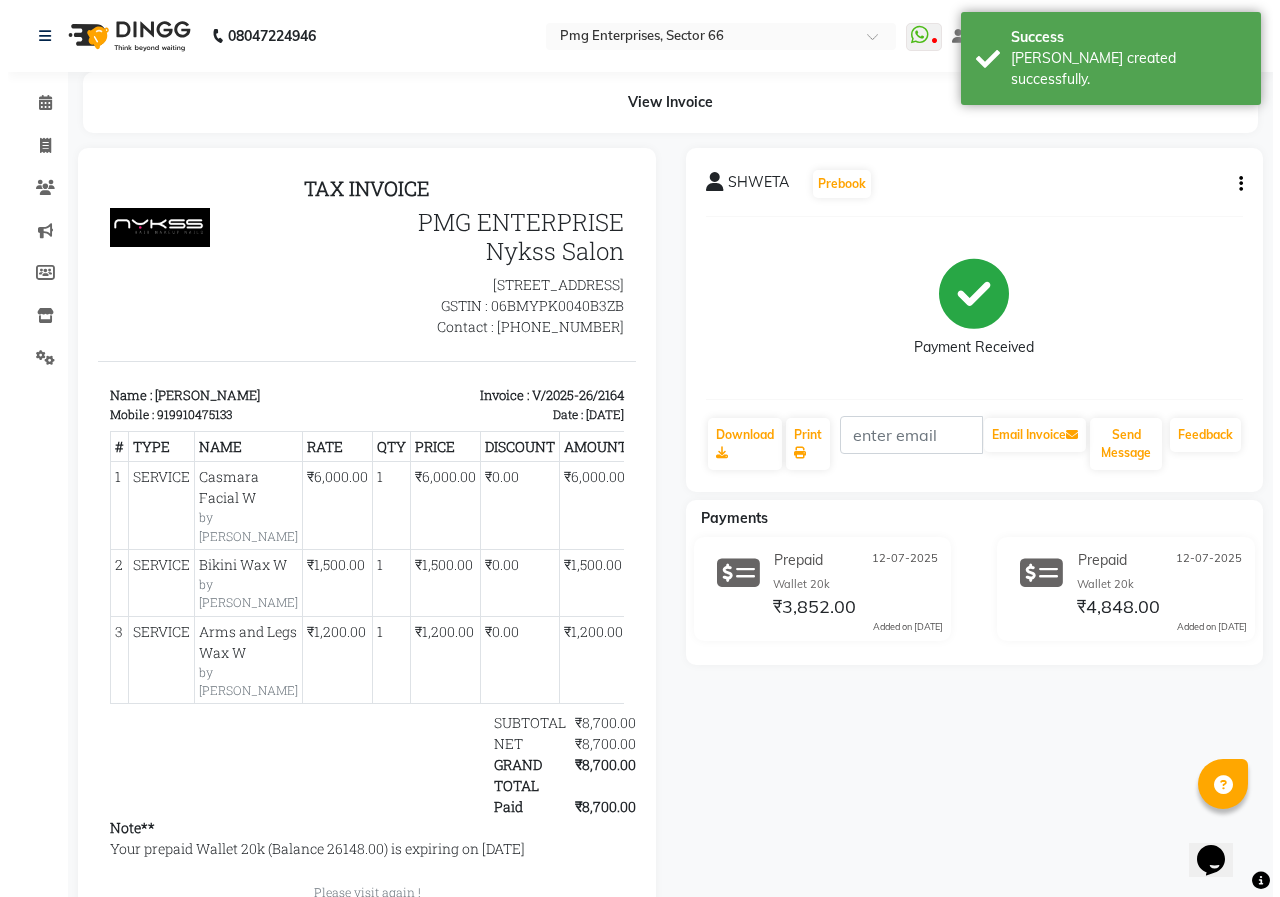 scroll, scrollTop: 0, scrollLeft: 0, axis: both 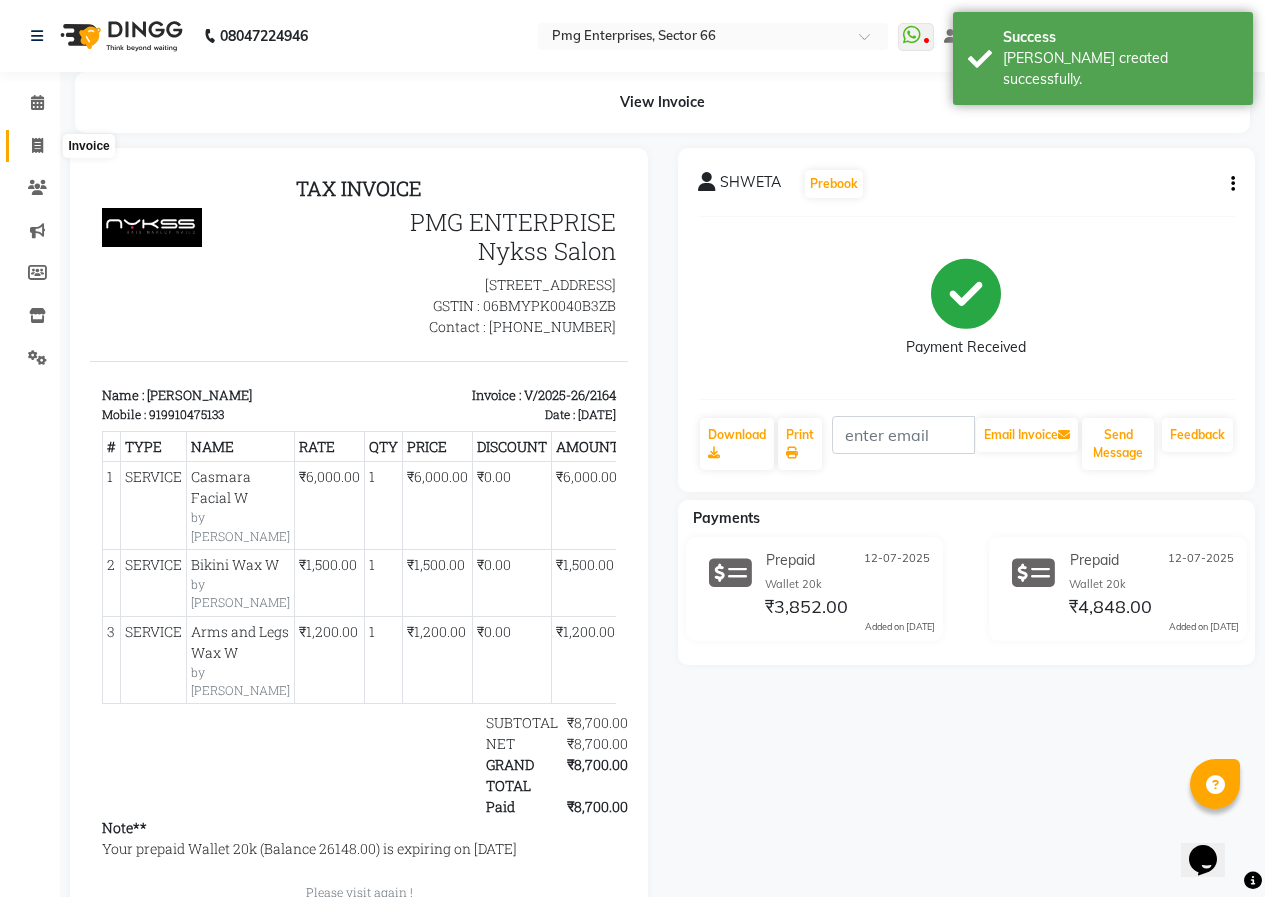 click 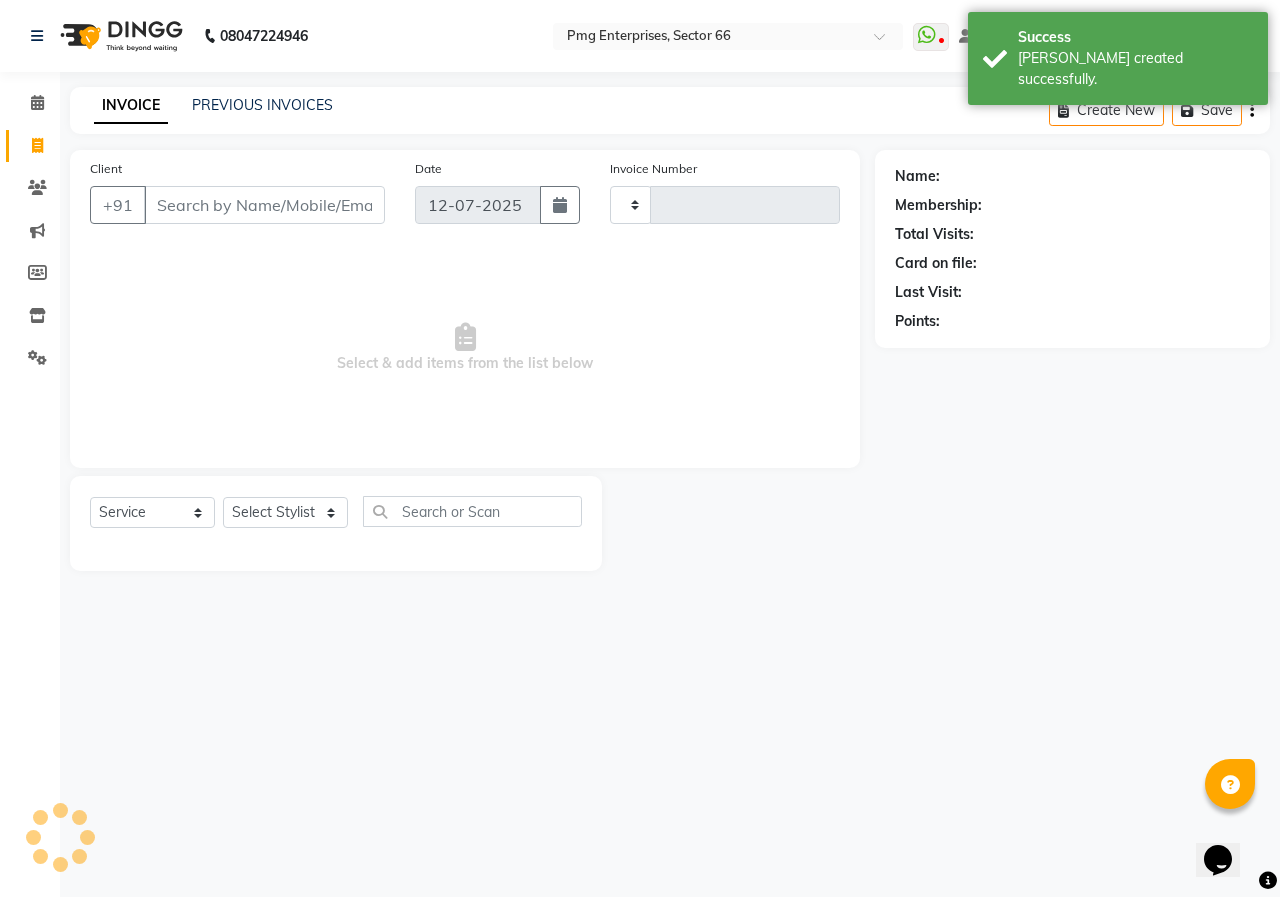 type on "2165" 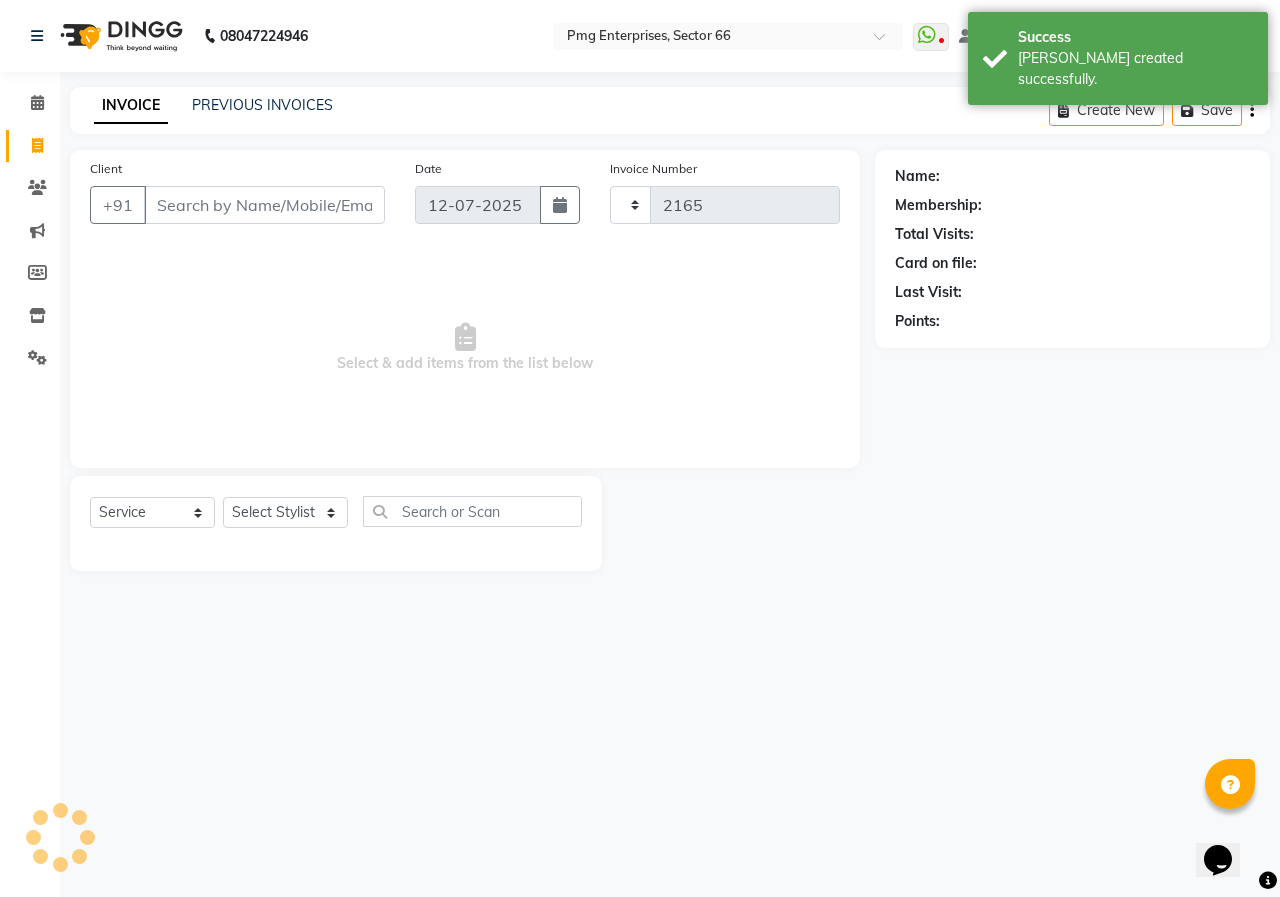select on "889" 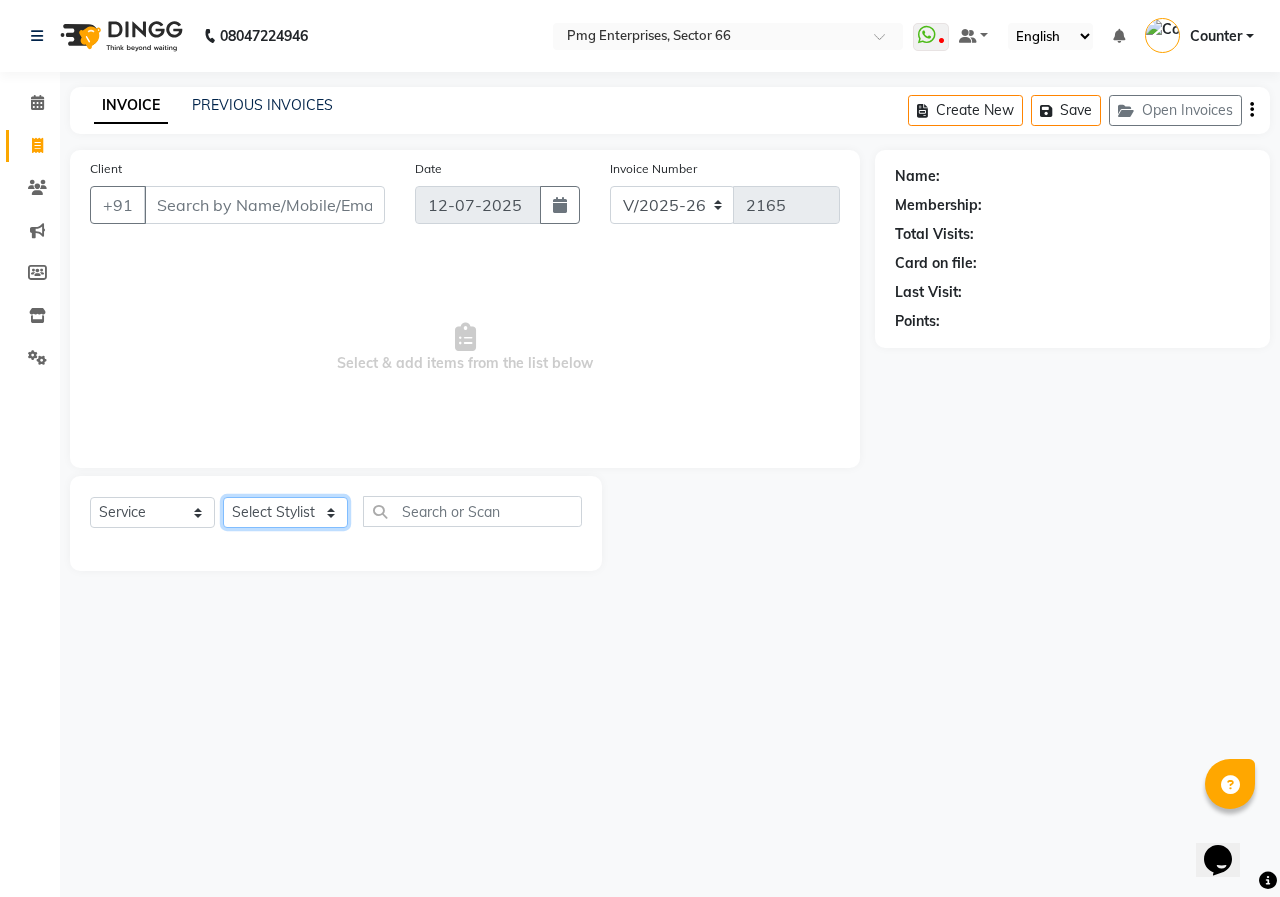 click on "Select Stylist [PERSON_NAME] Counter [PERSON_NAME] [PERSON_NAME] [PERSON_NAME] [PERSON_NAME]" 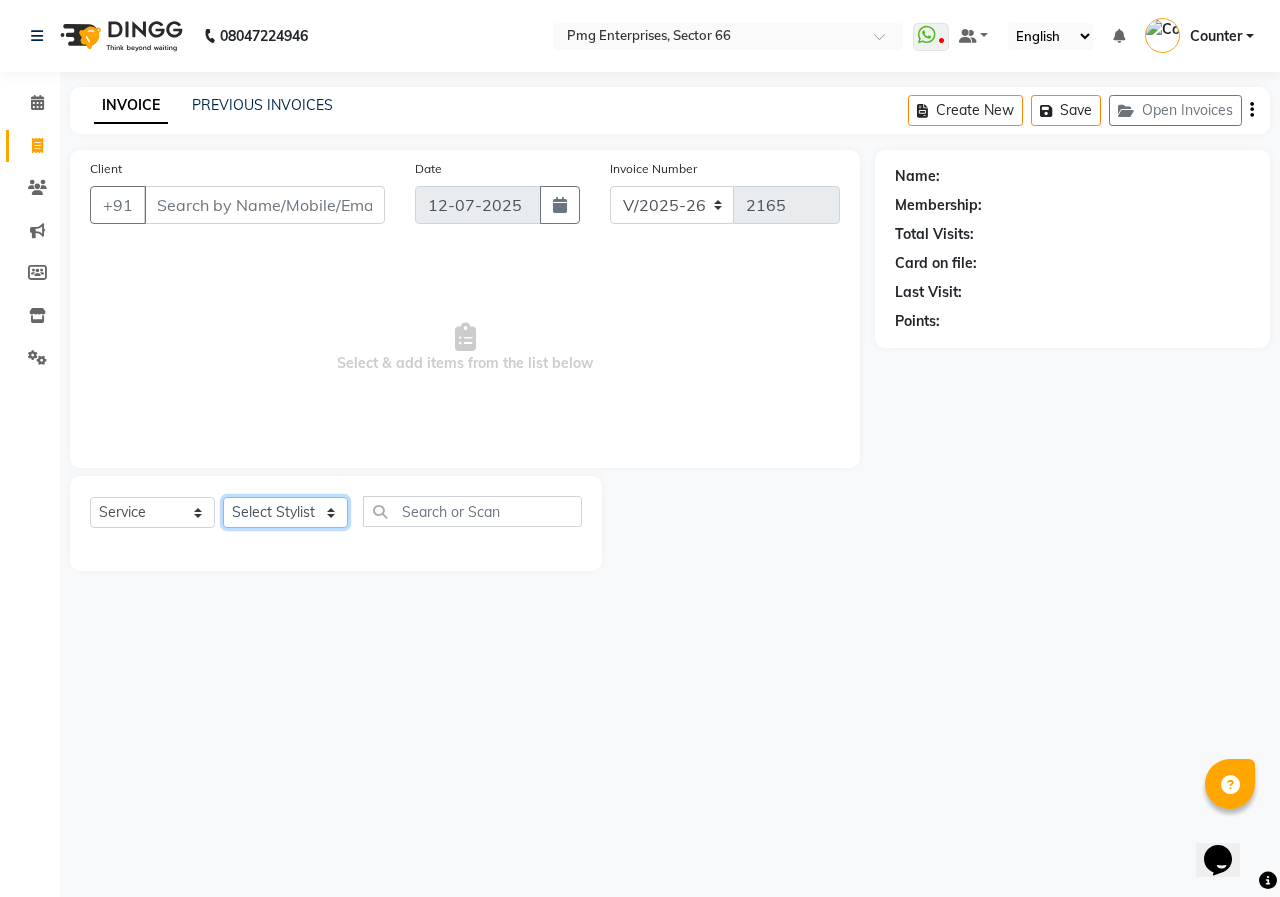 select on "49466" 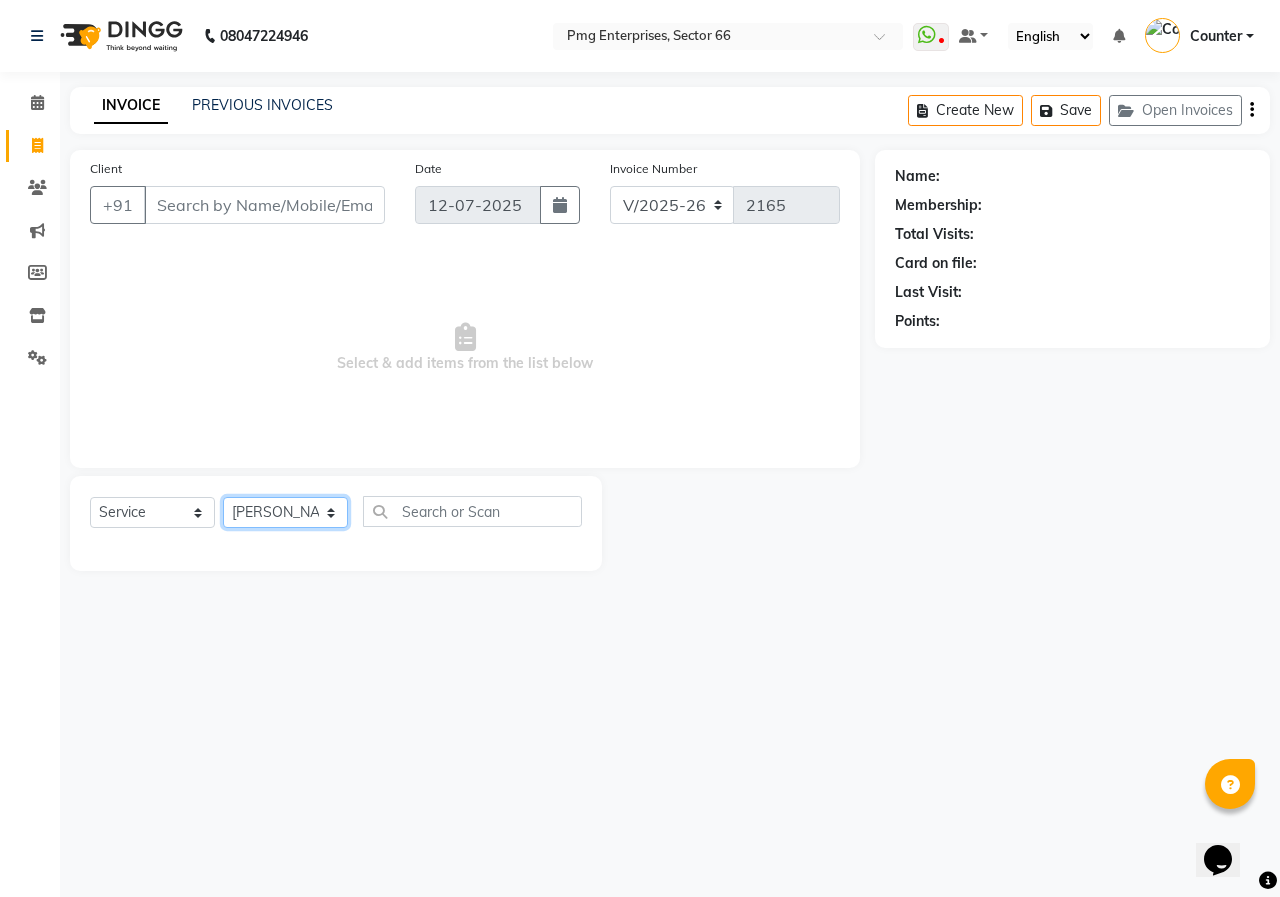 click on "Select Stylist [PERSON_NAME] Counter [PERSON_NAME] [PERSON_NAME] [PERSON_NAME] [PERSON_NAME]" 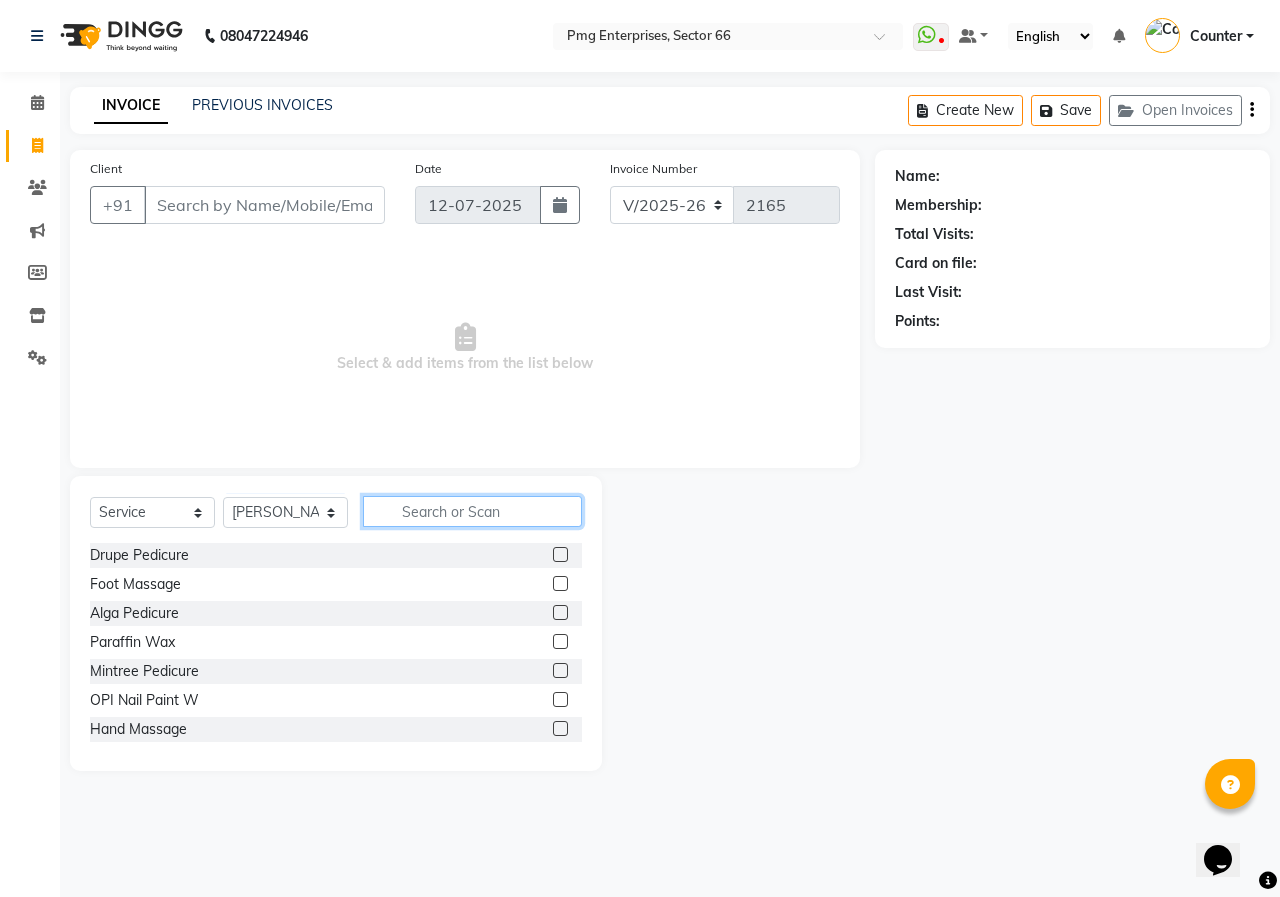 click 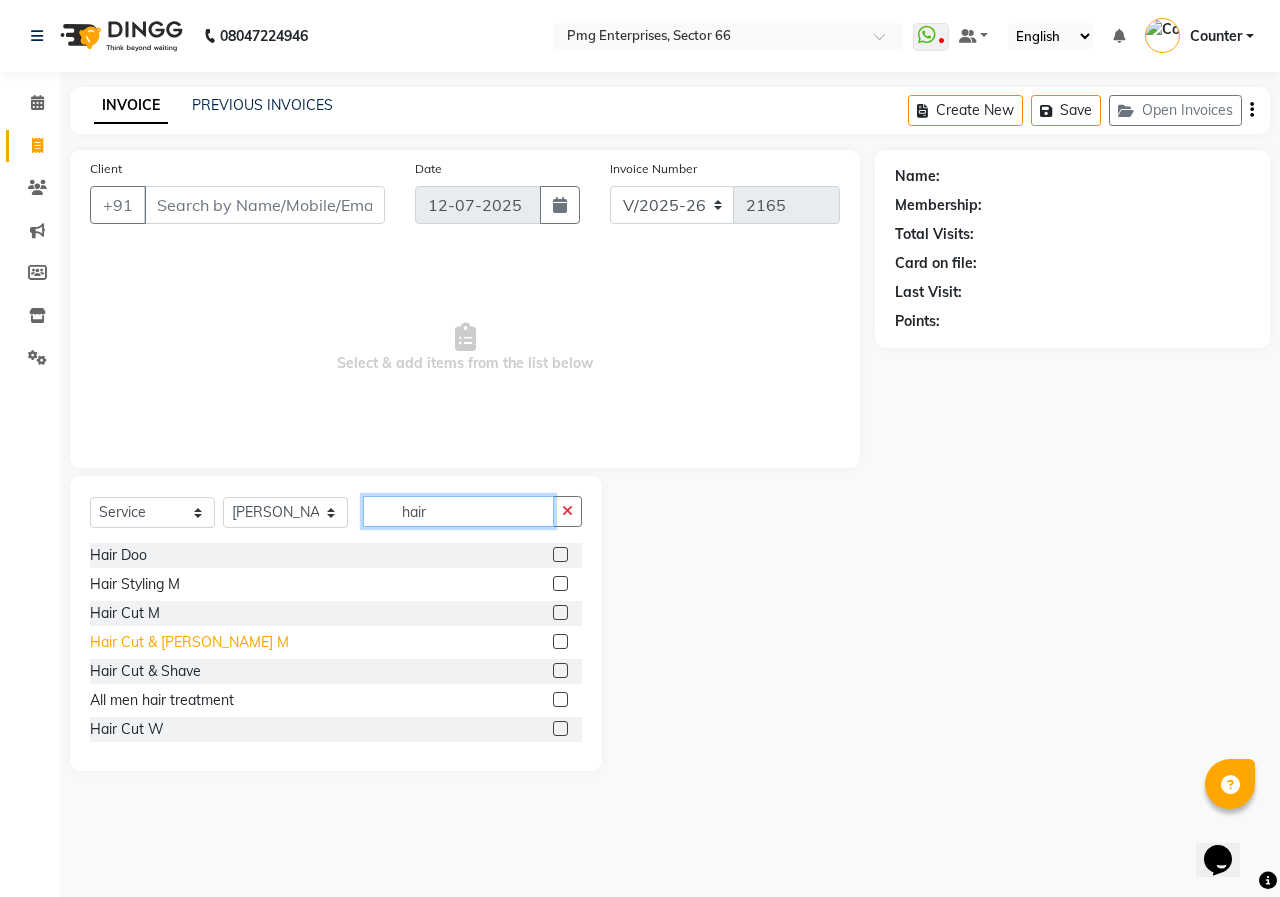 type on "hair" 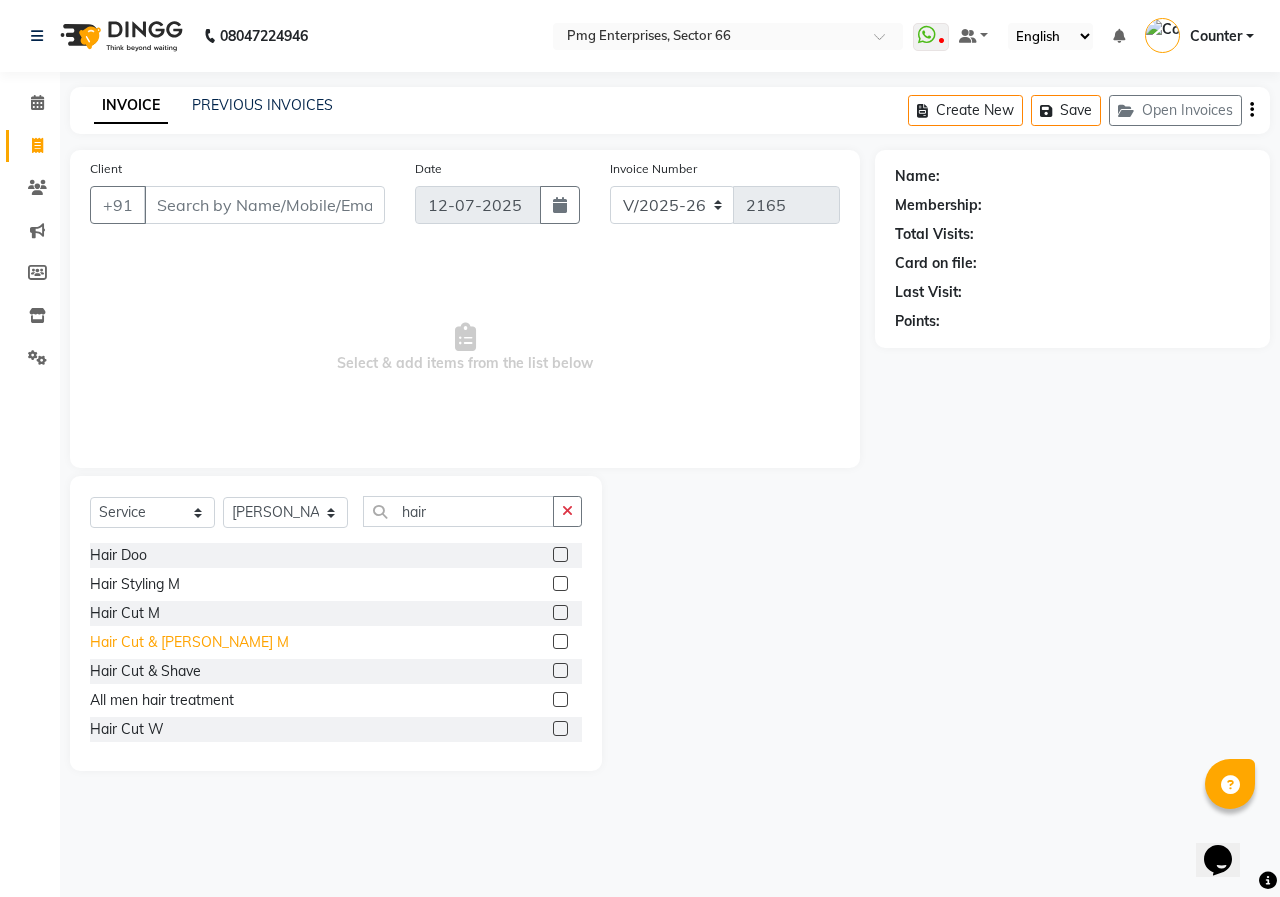 click on "Hair Cut & [PERSON_NAME] M" 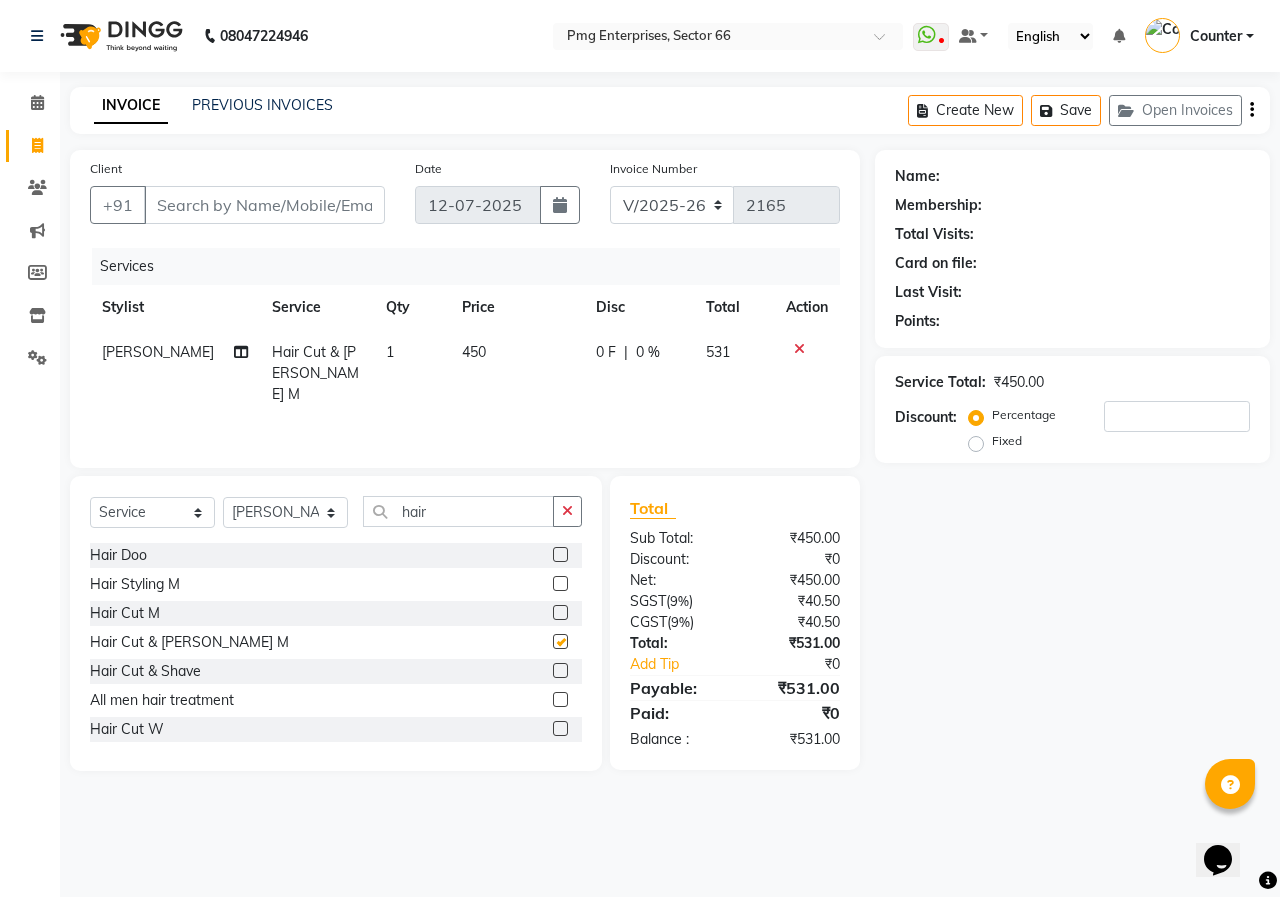checkbox on "false" 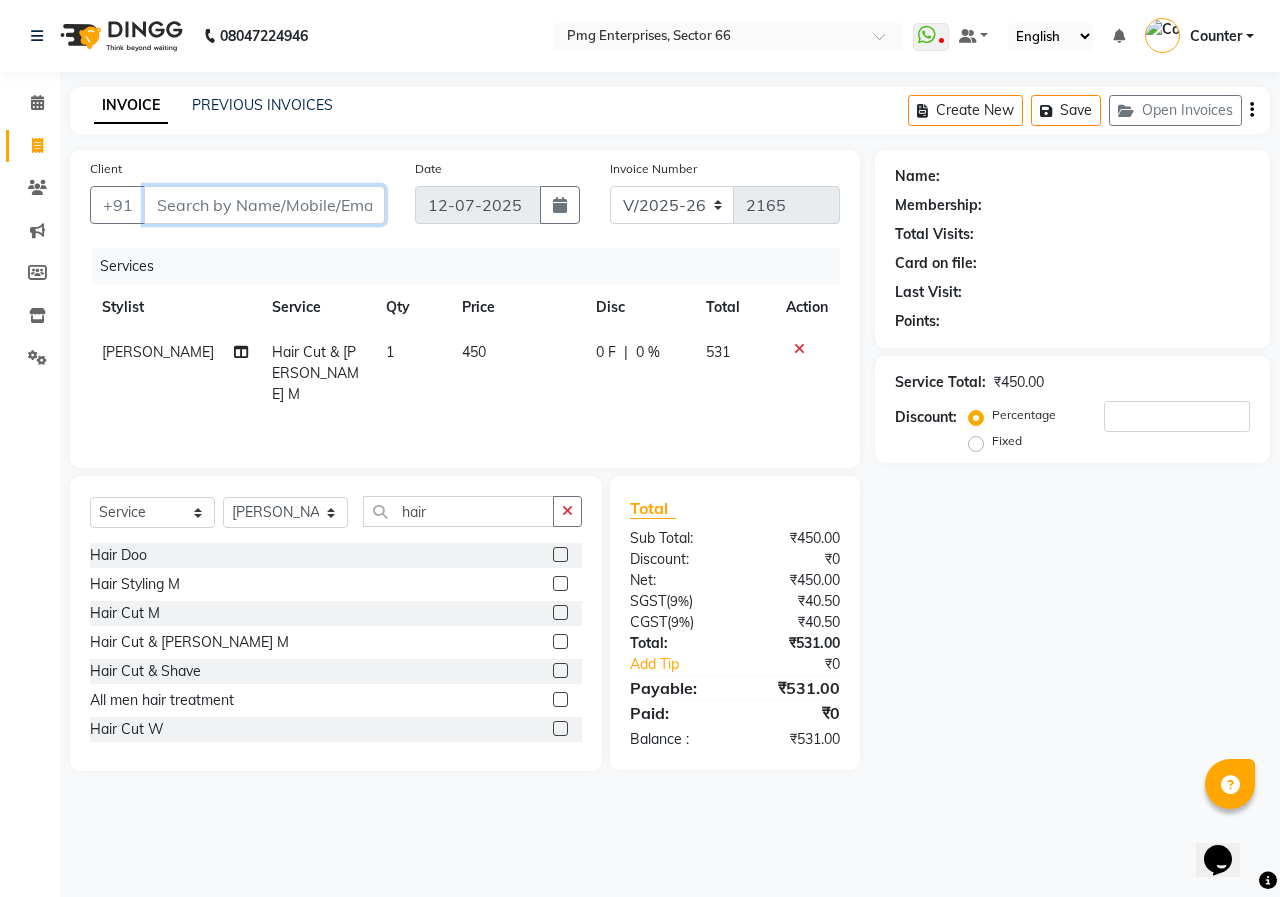 click on "Client" at bounding box center [264, 205] 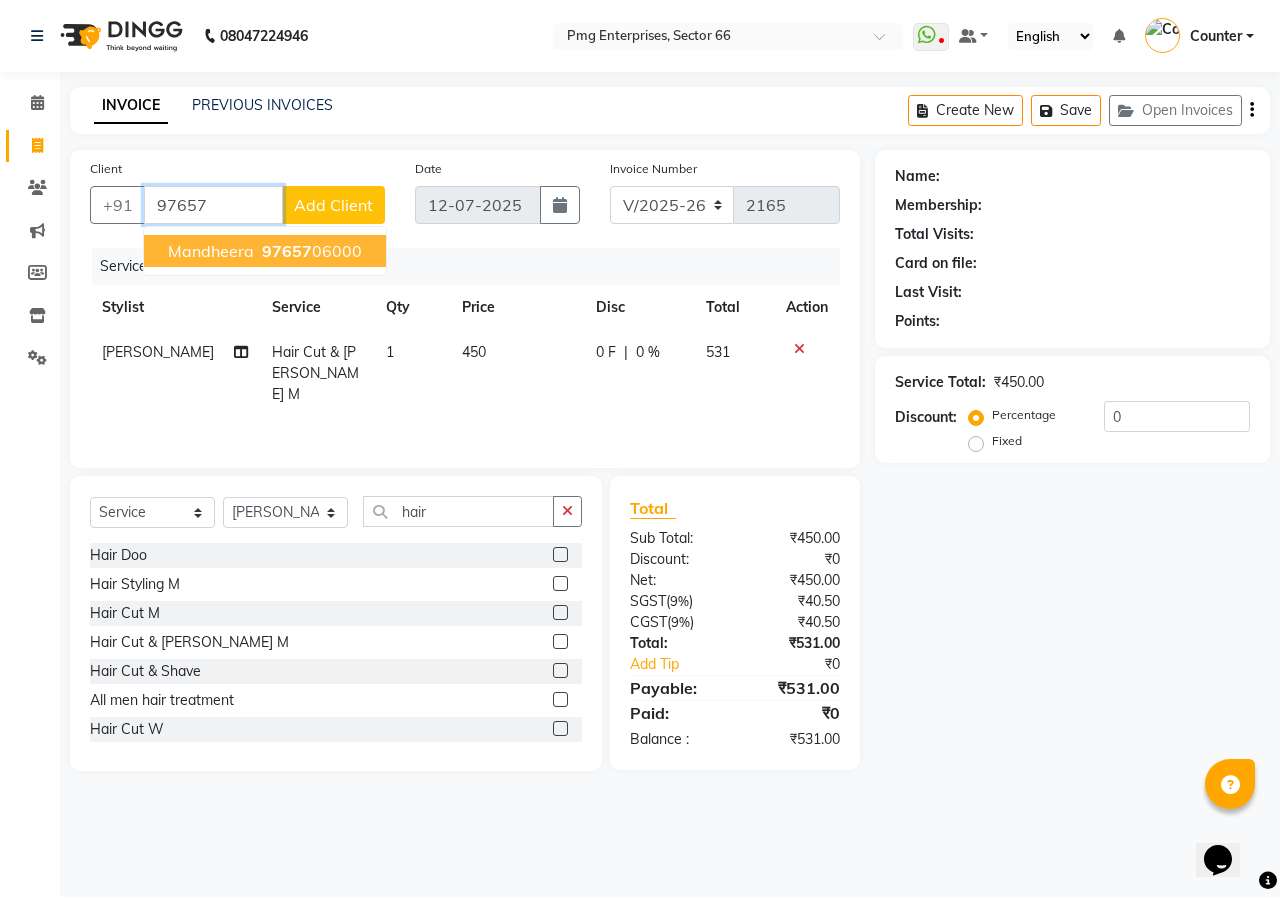 click on "97657" at bounding box center (287, 251) 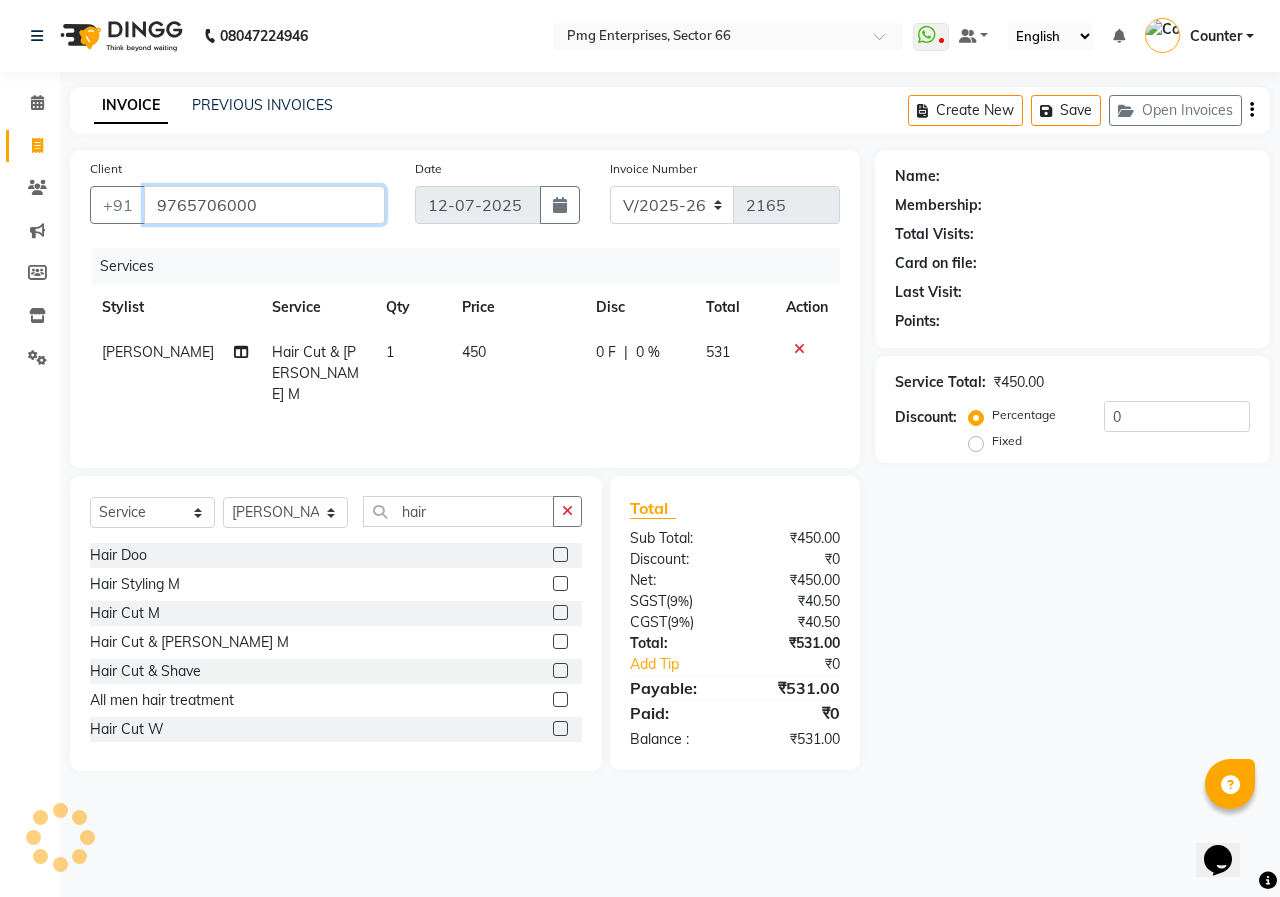 type on "9765706000" 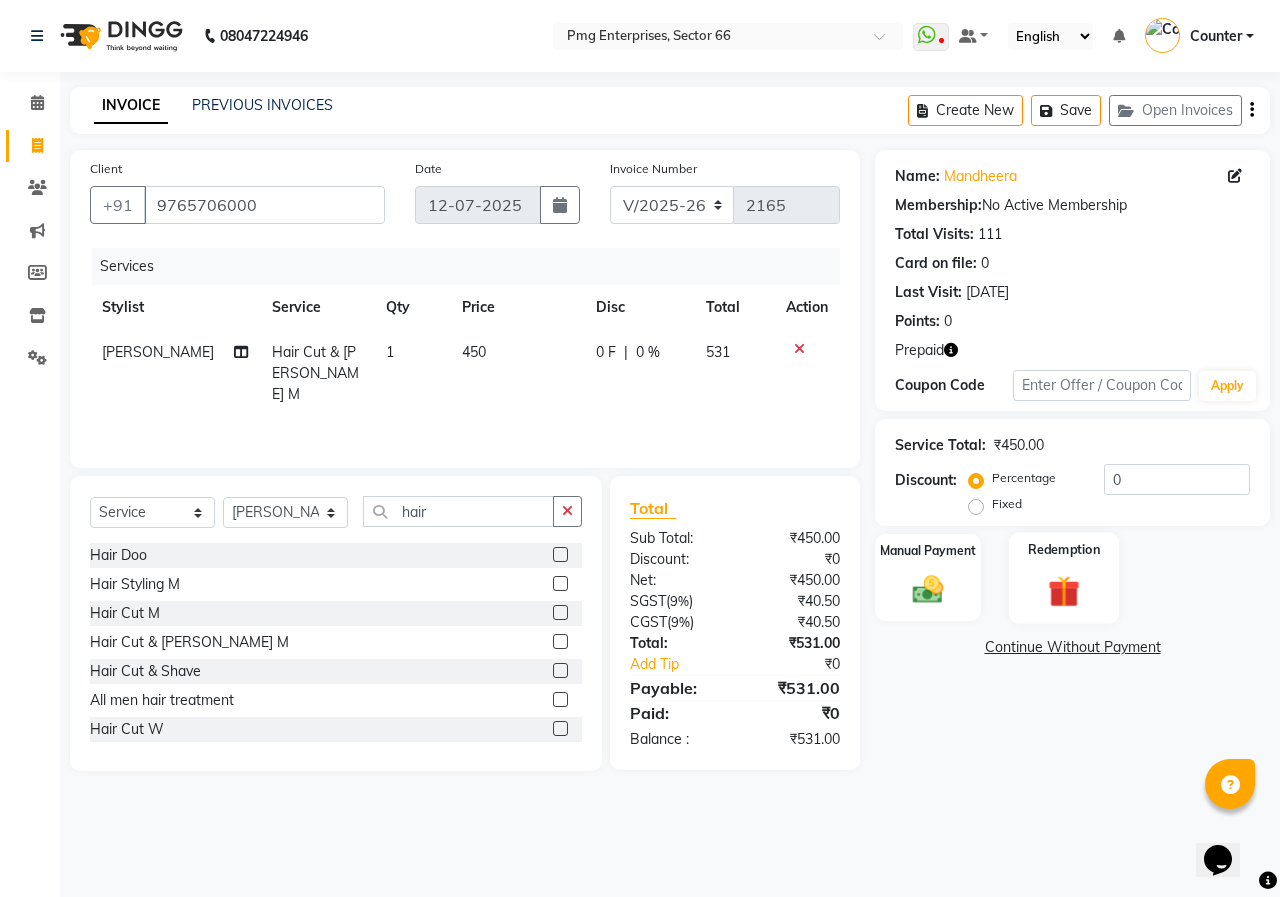 click 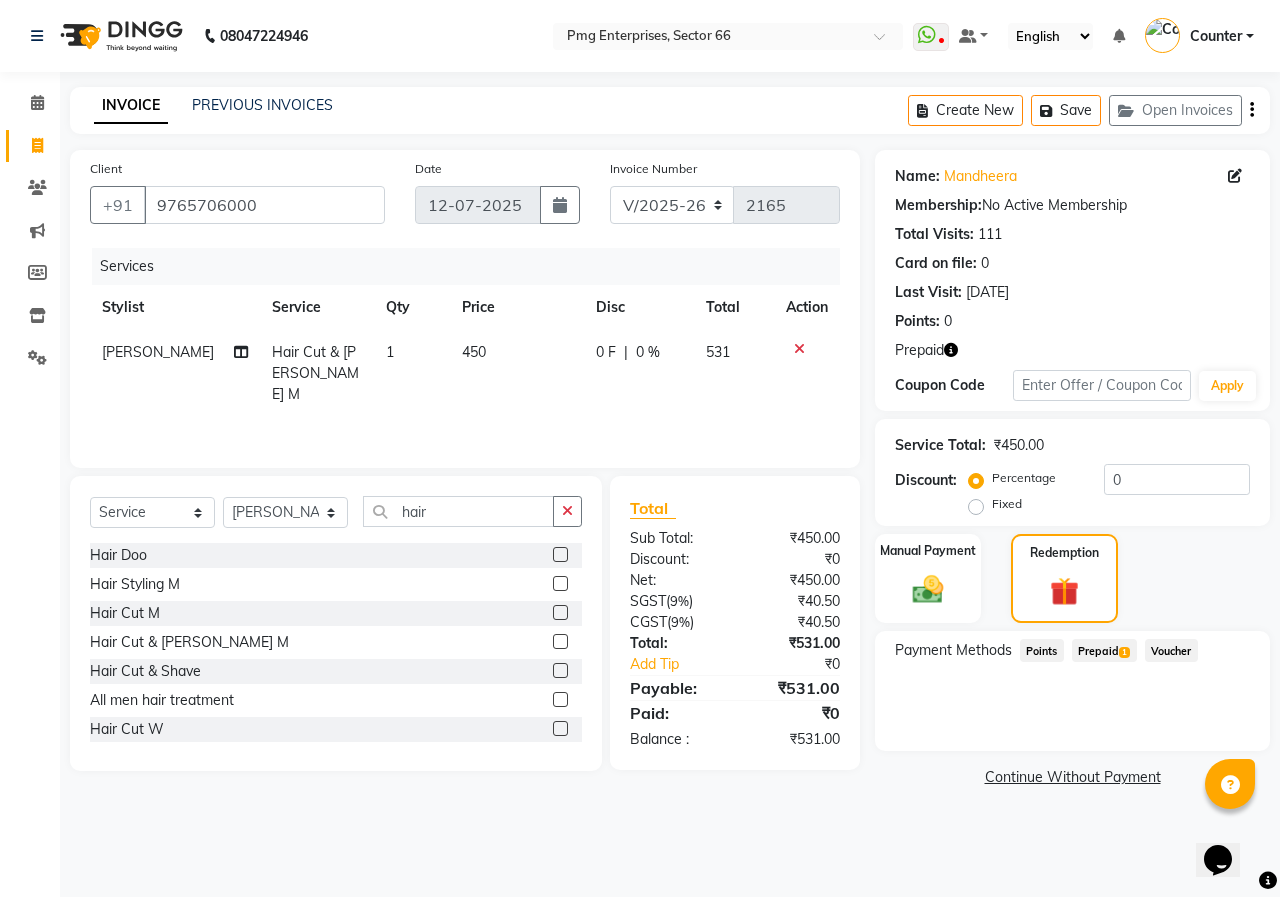 click on "Prepaid  1" 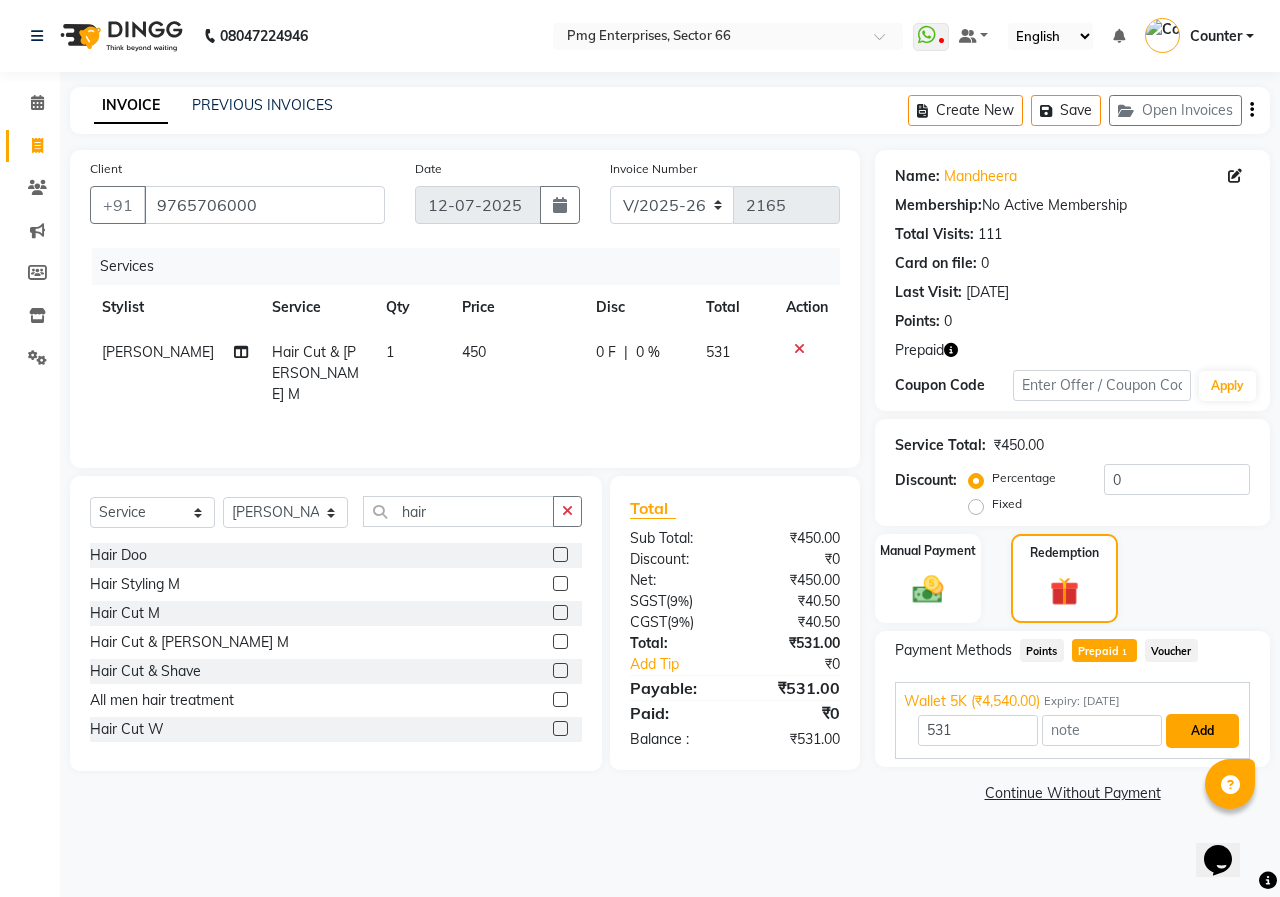 click on "Add" at bounding box center [1202, 731] 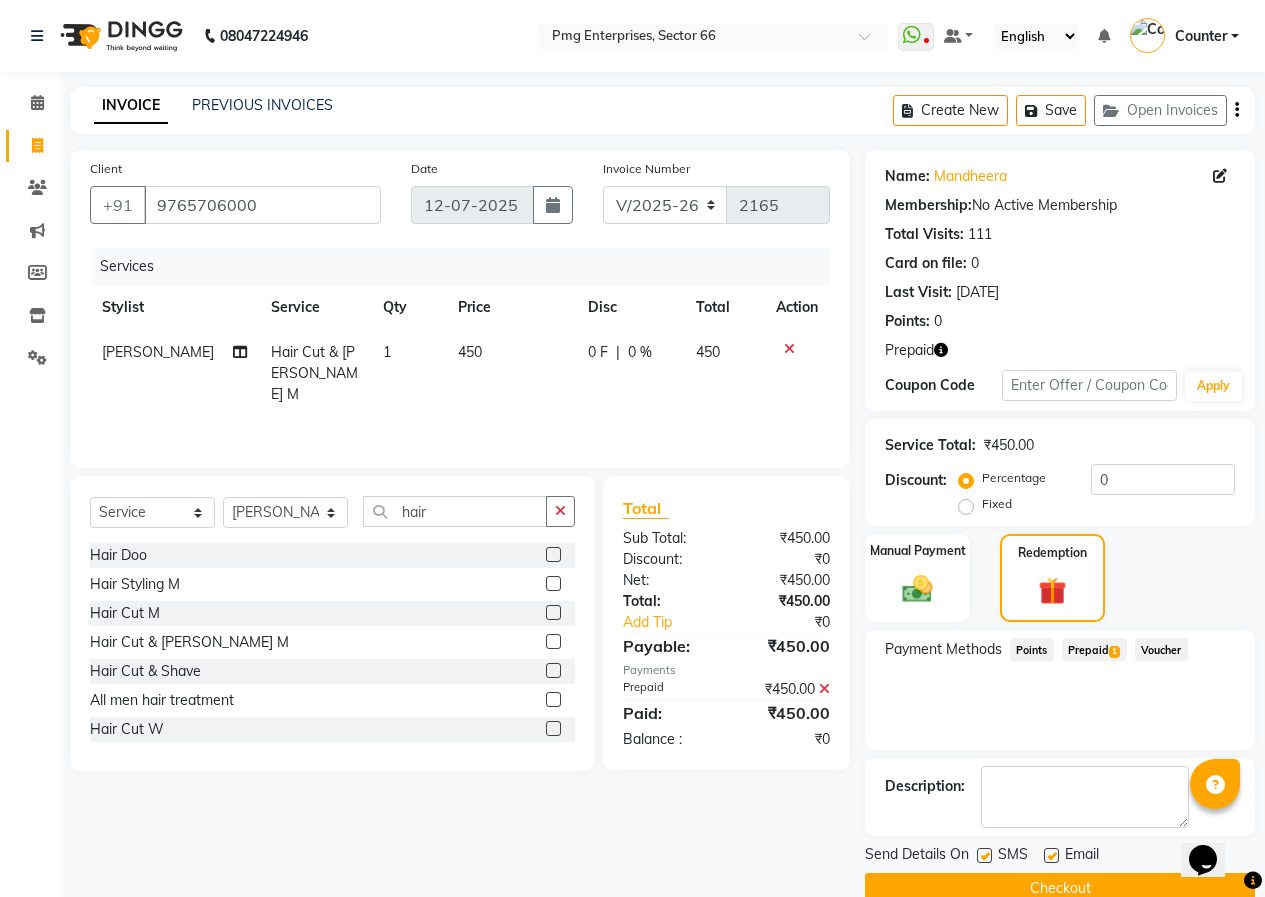 click on "Checkout" 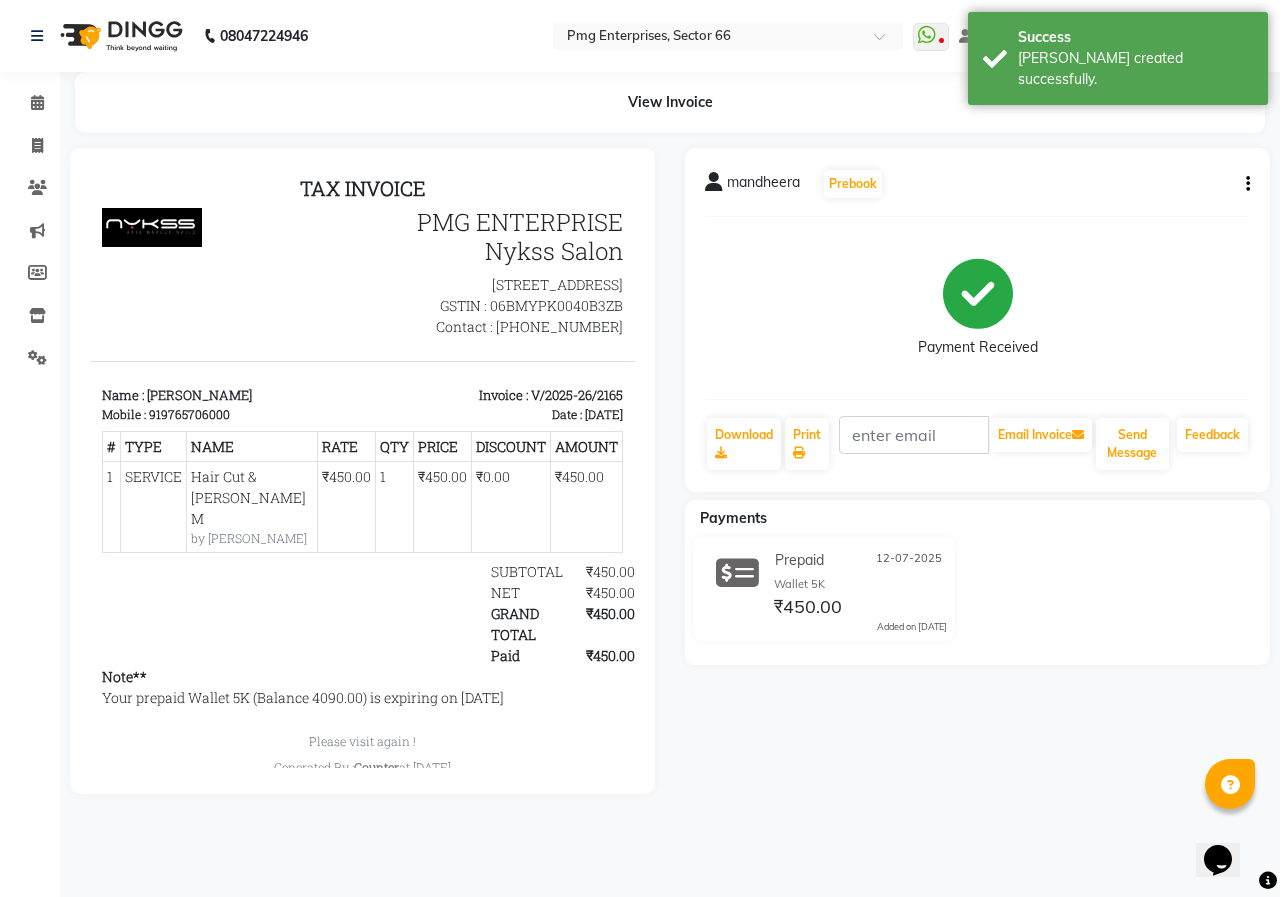 scroll, scrollTop: 0, scrollLeft: 0, axis: both 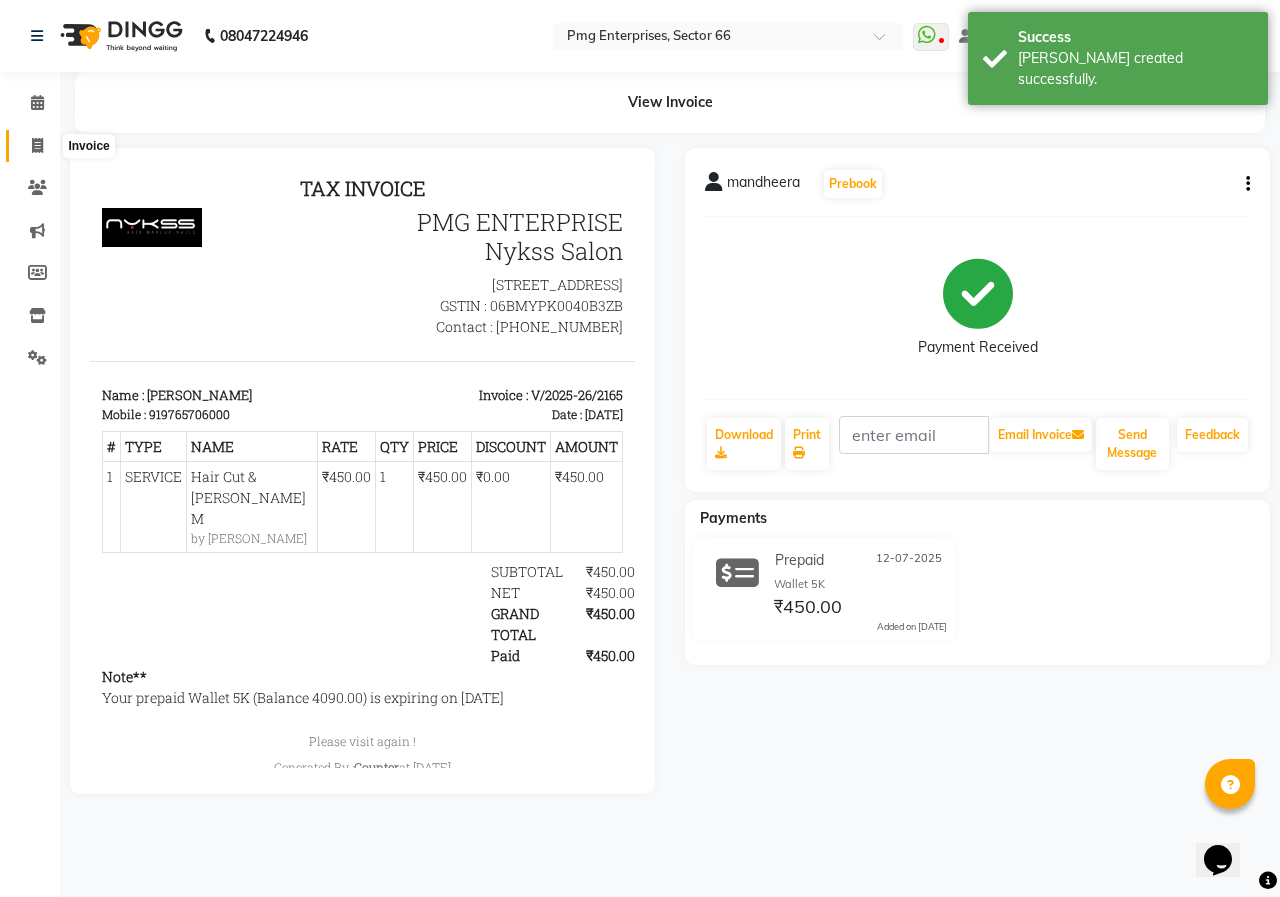 click 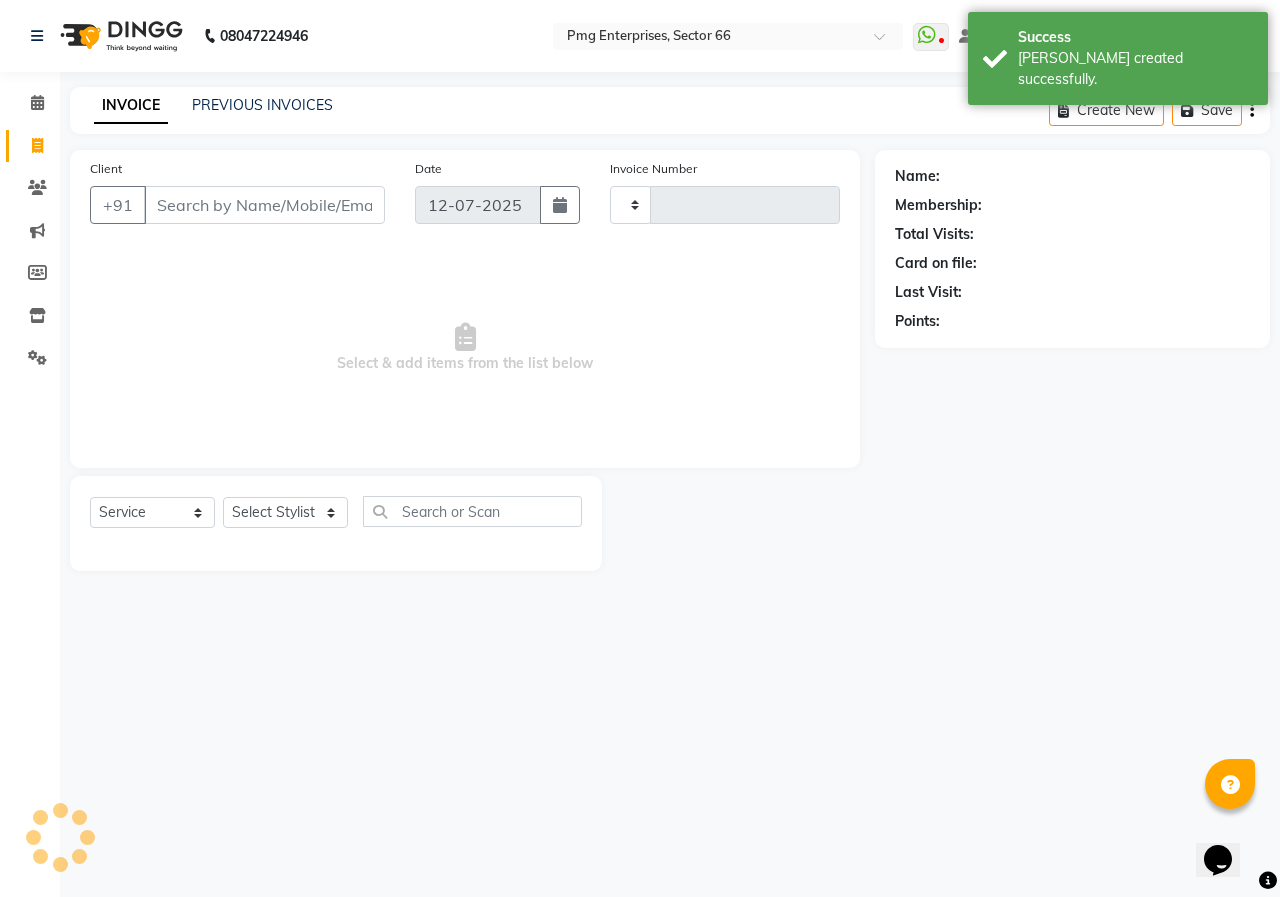type on "2166" 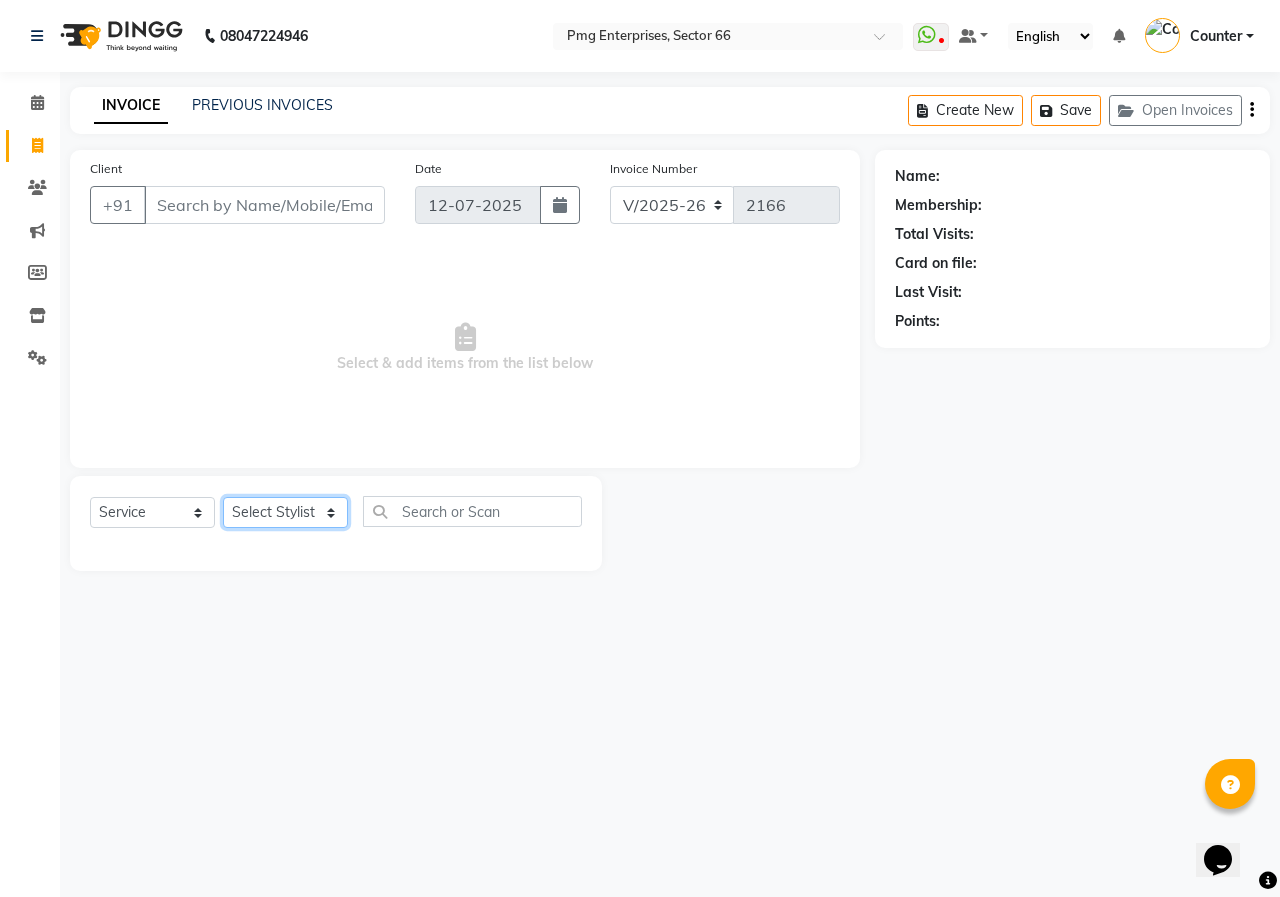 click on "Select Stylist [PERSON_NAME] Counter [PERSON_NAME] [PERSON_NAME] [PERSON_NAME] [PERSON_NAME]" 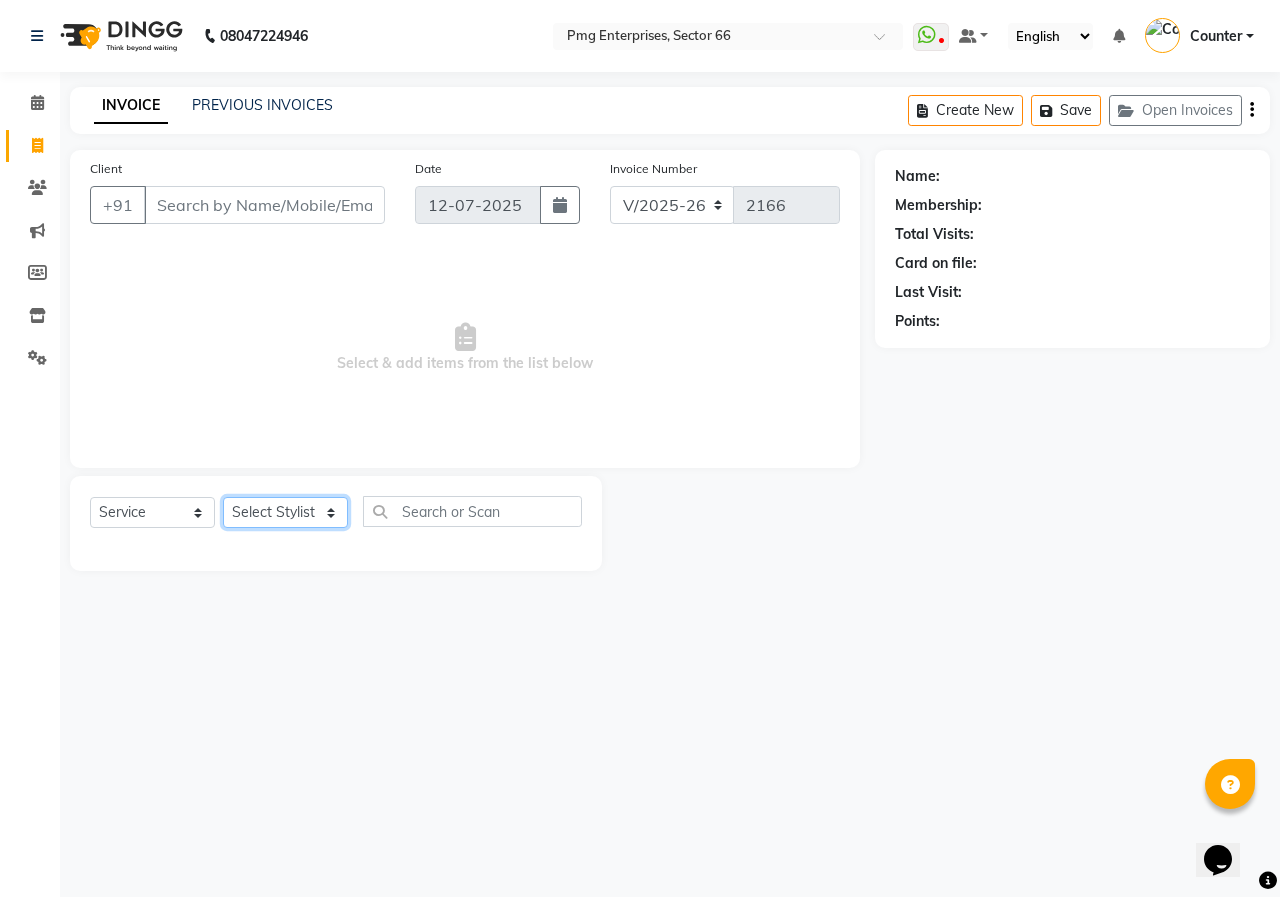 select on "78814" 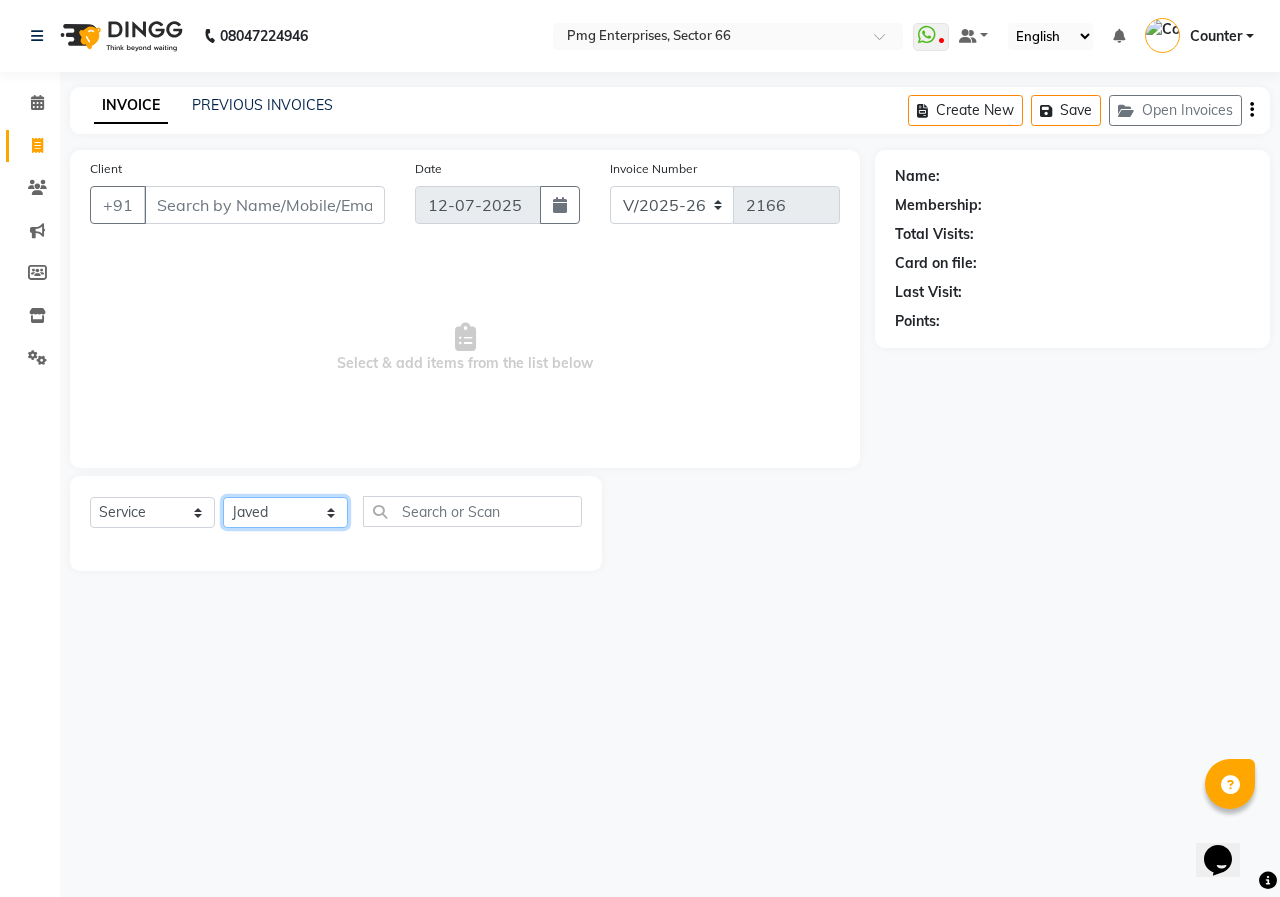 click on "Select Stylist [PERSON_NAME] Counter [PERSON_NAME] [PERSON_NAME] [PERSON_NAME] [PERSON_NAME]" 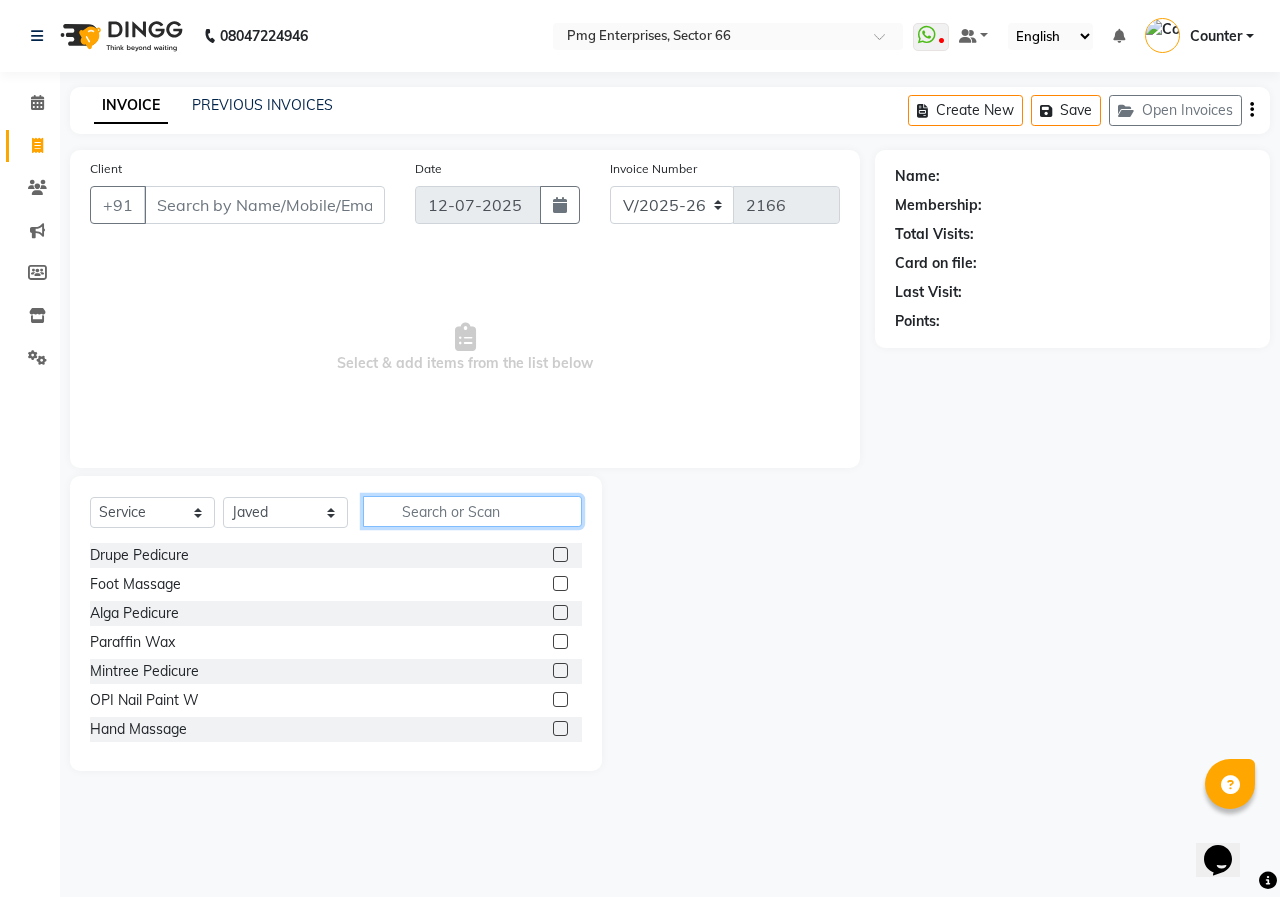click 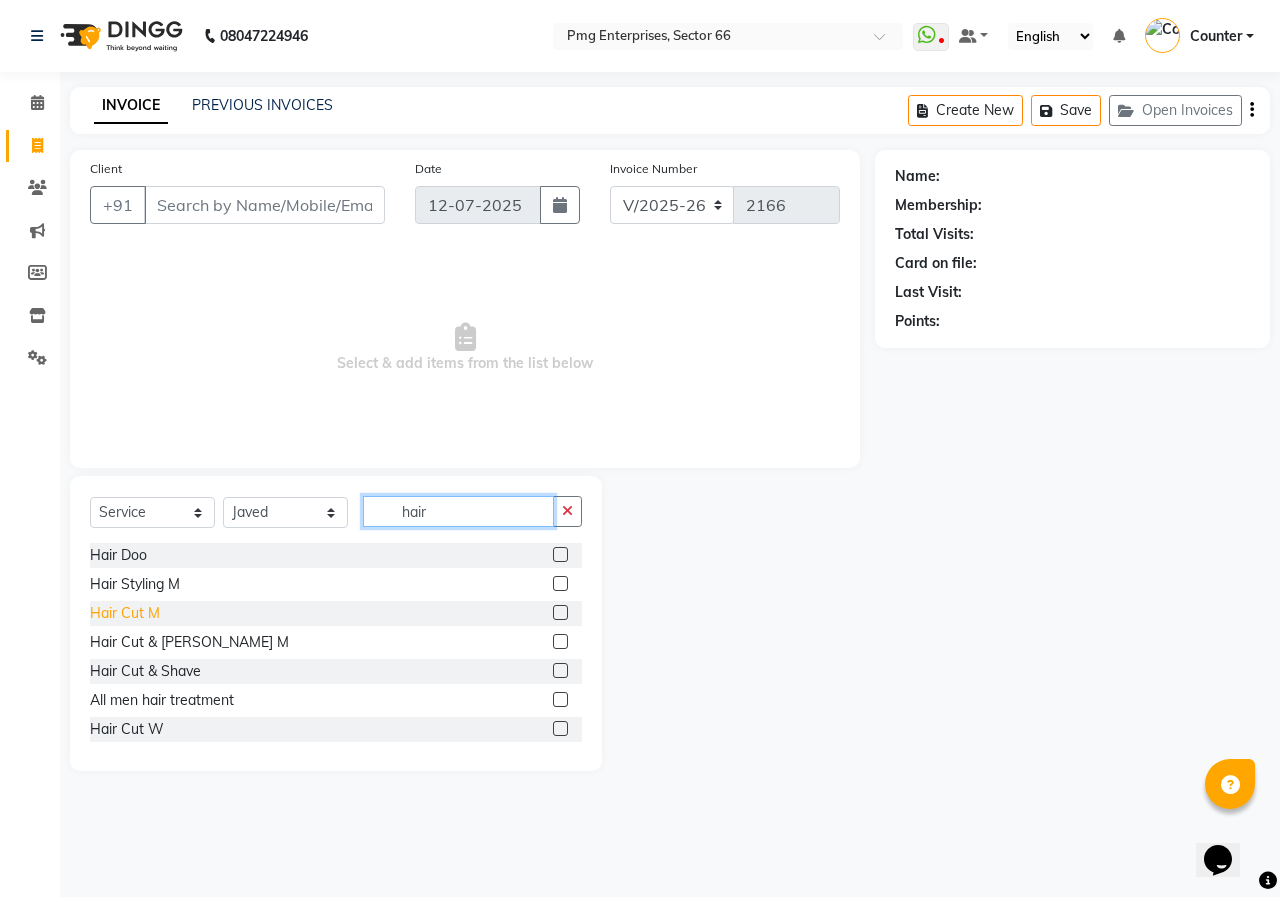 type on "hair" 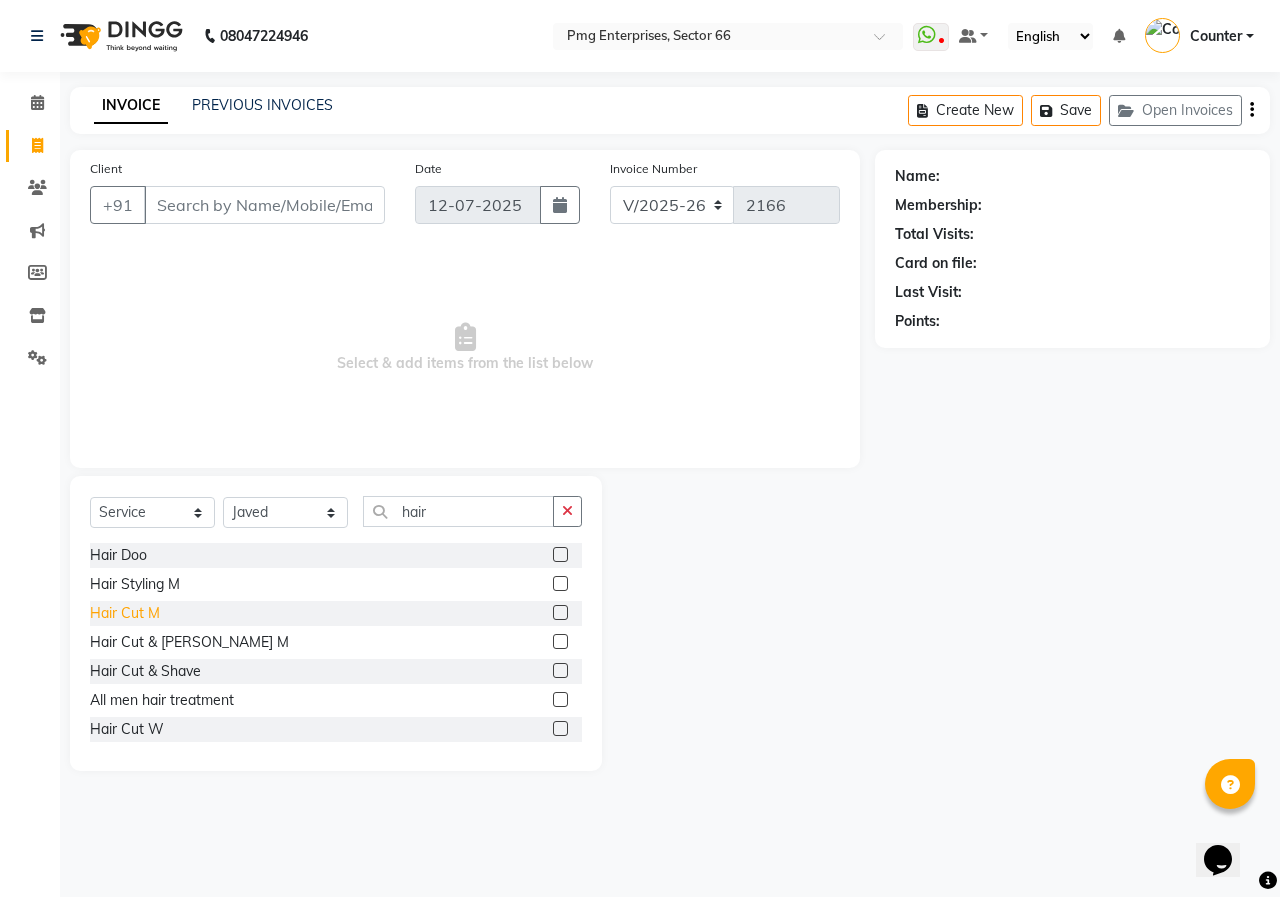 click on "Hair Cut M" 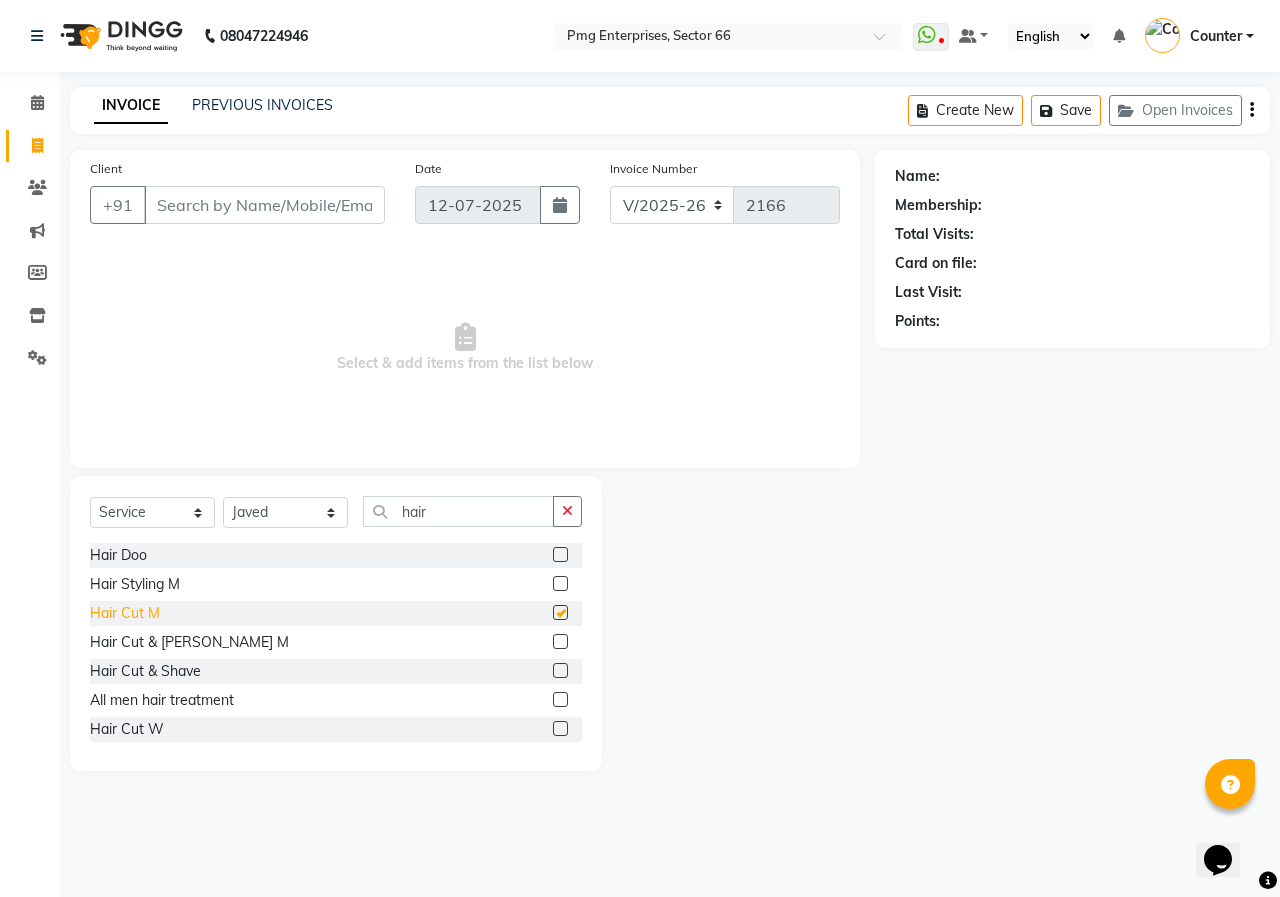 checkbox on "false" 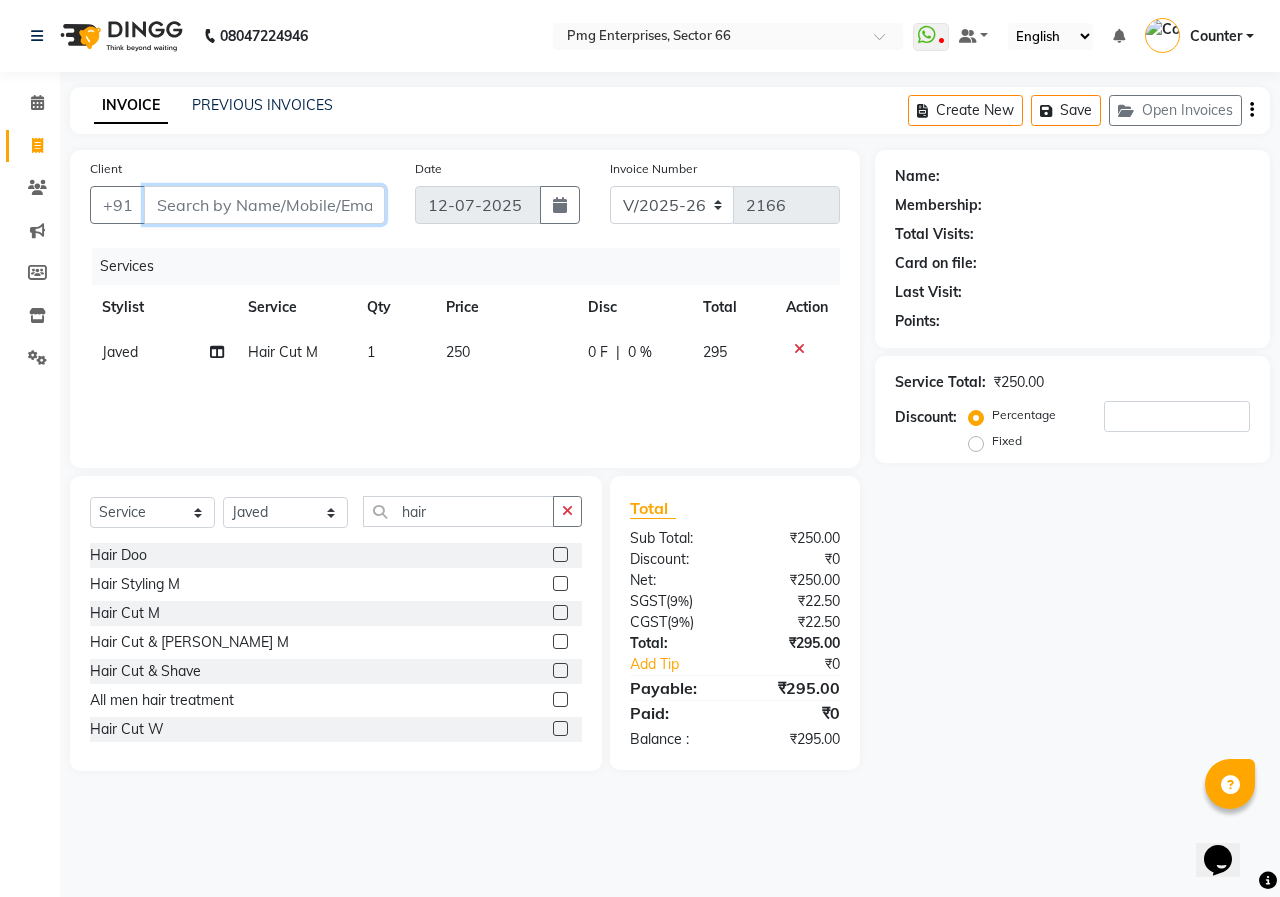 click on "Client" at bounding box center (264, 205) 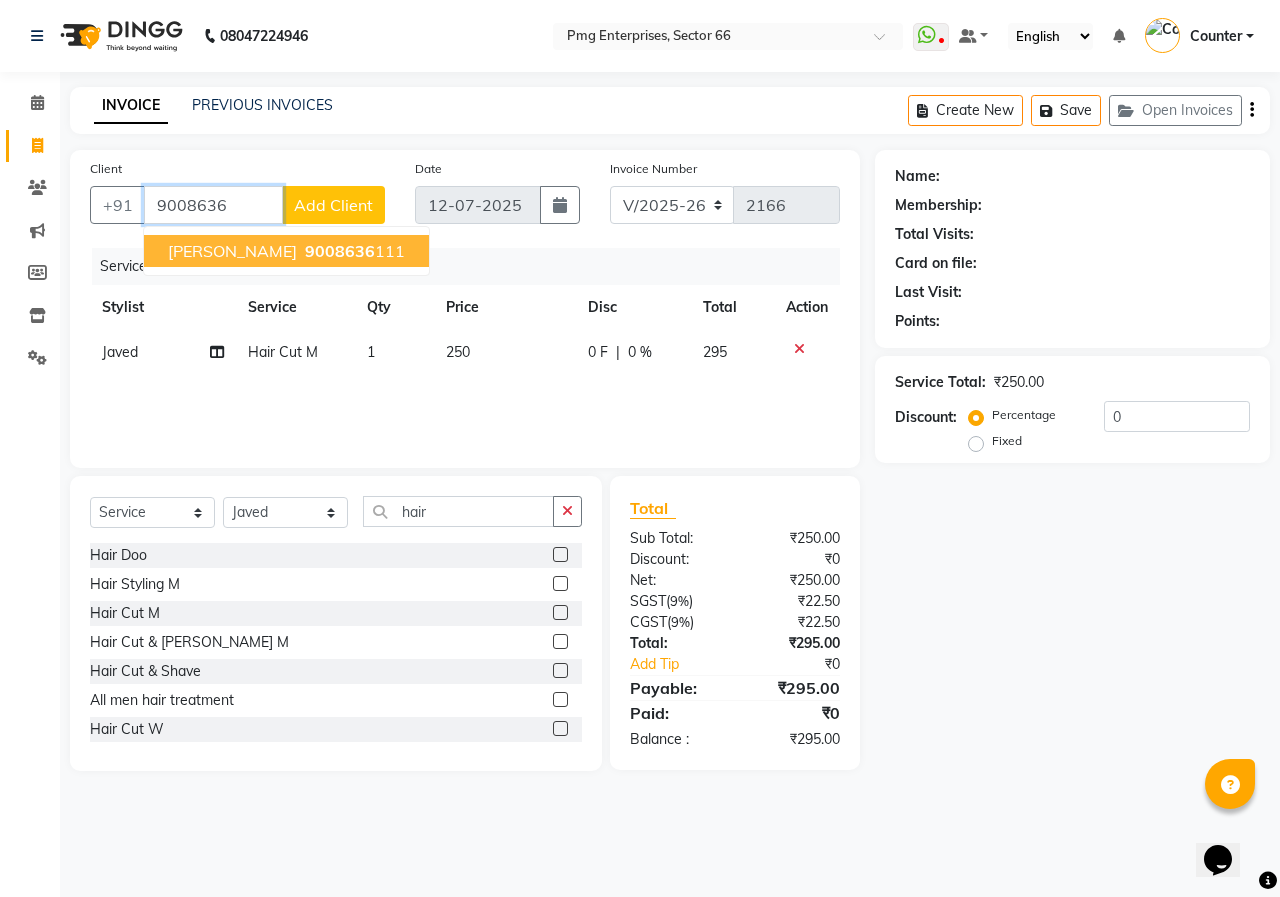 click on "Anubhav" at bounding box center (232, 251) 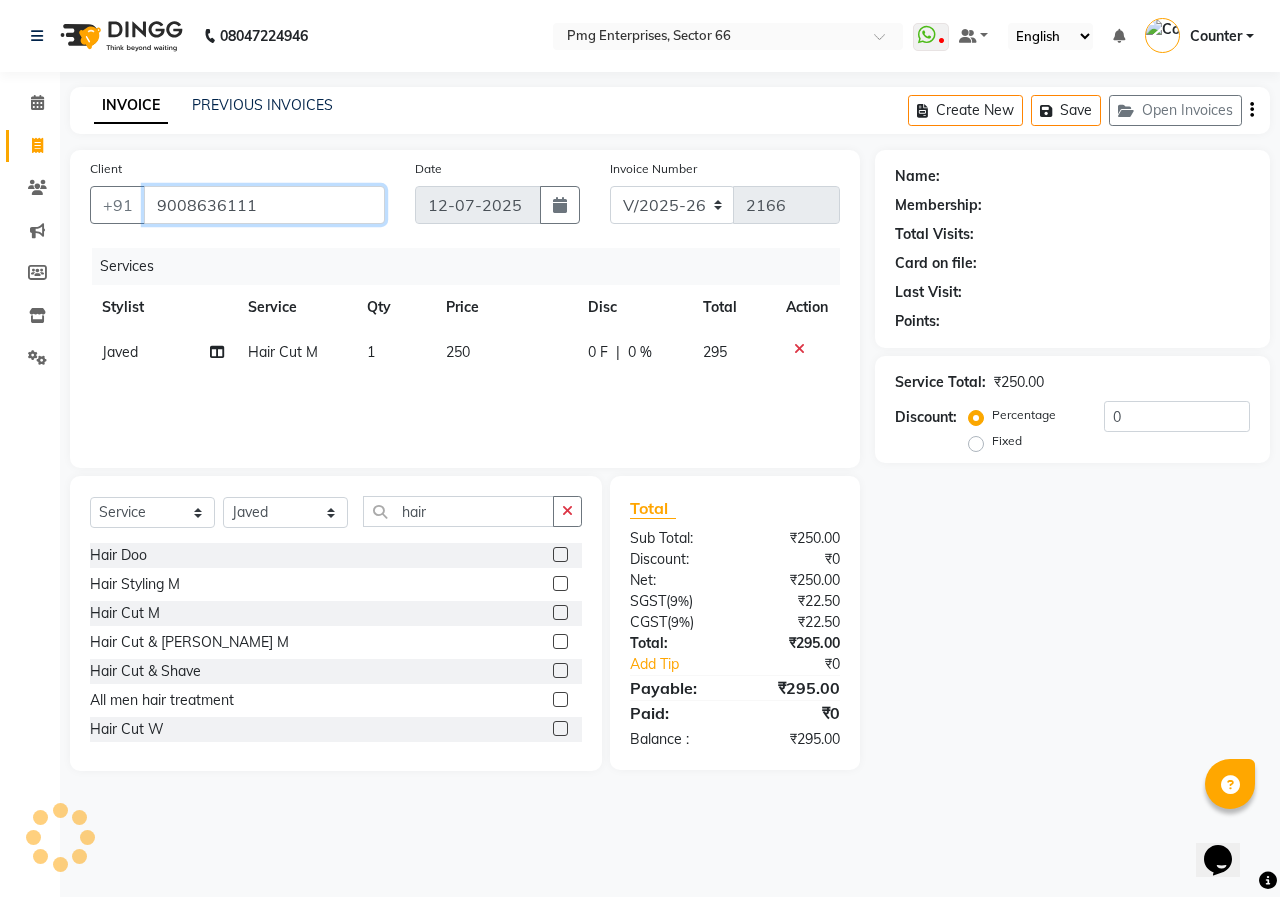 type on "9008636111" 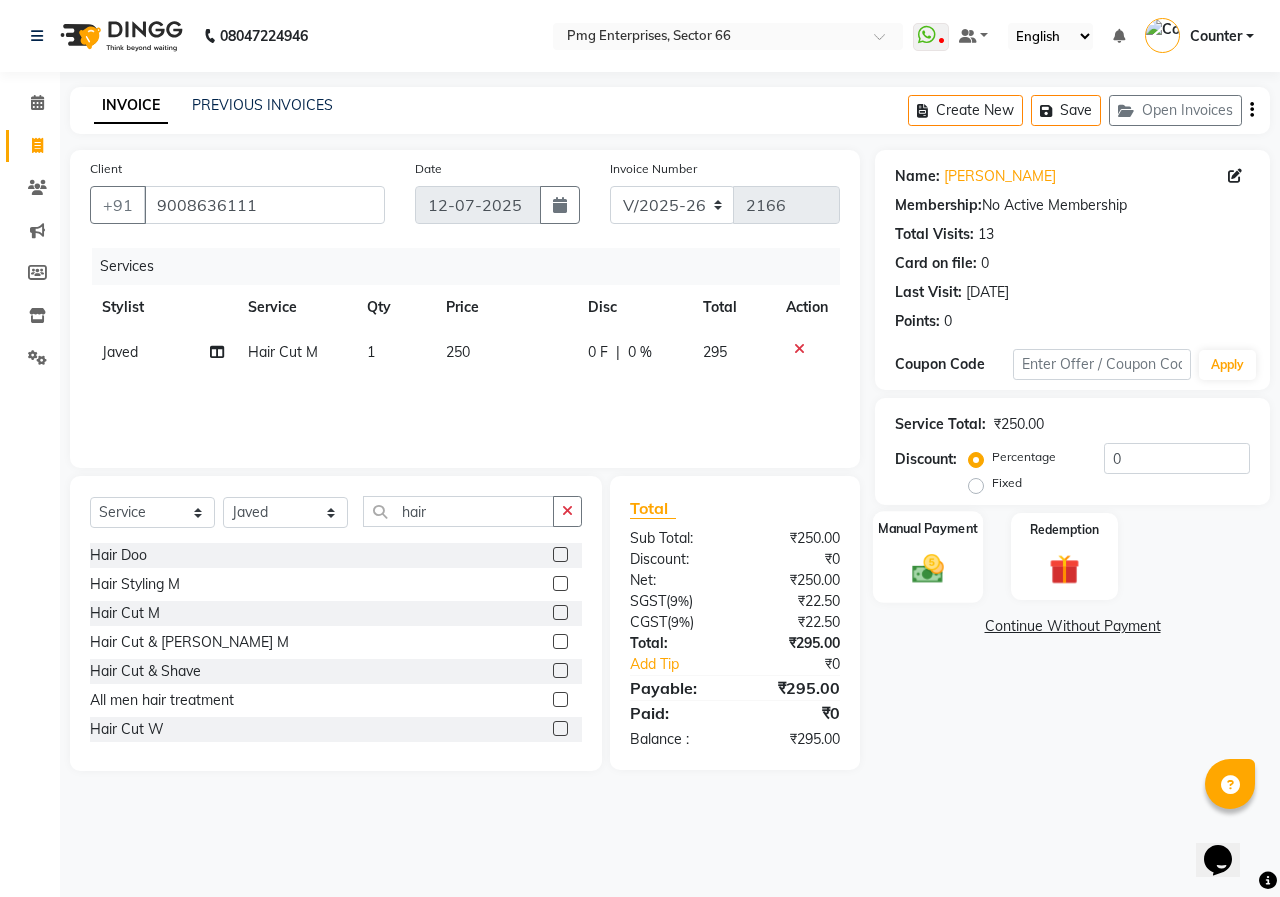 click on "Manual Payment" 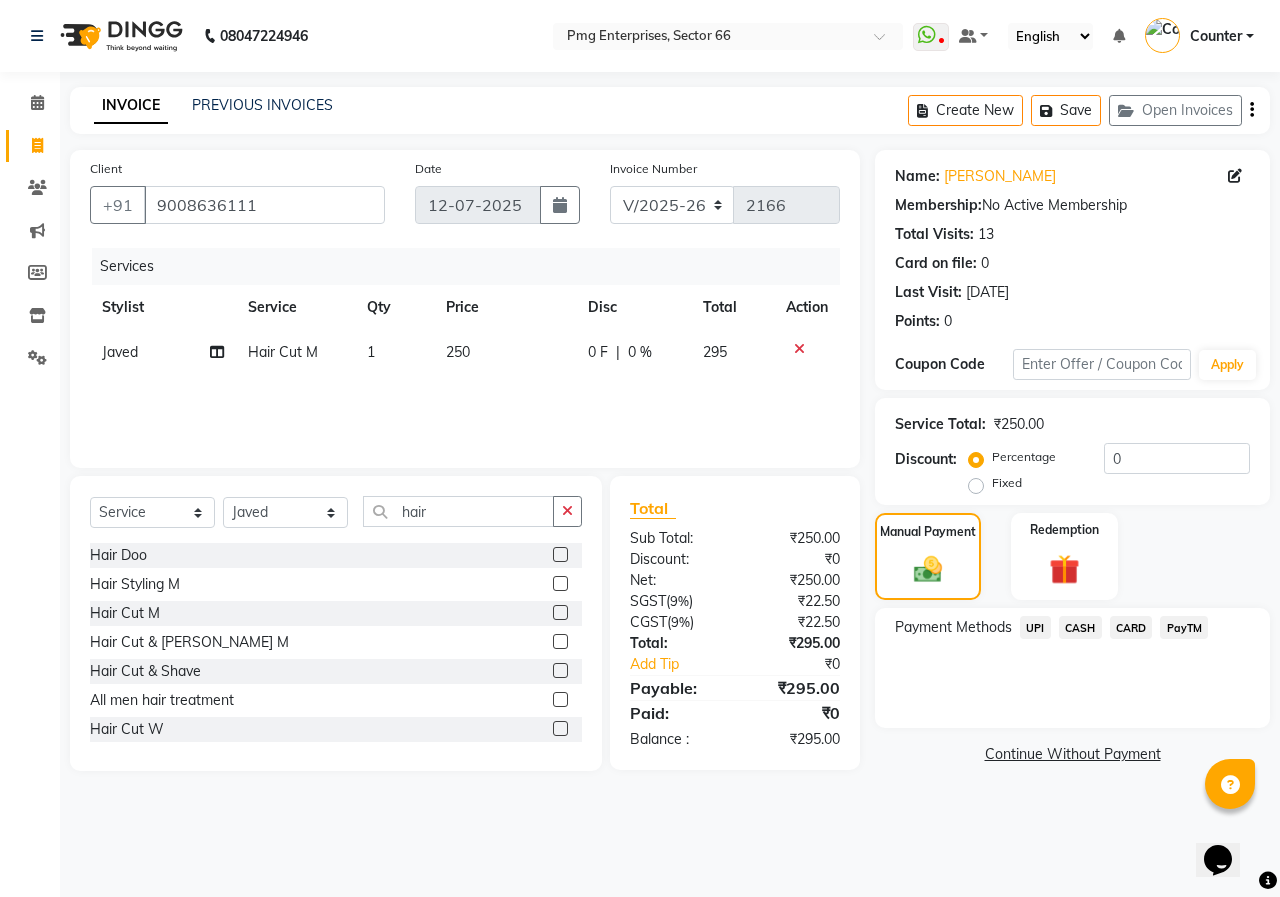 click on "CARD" 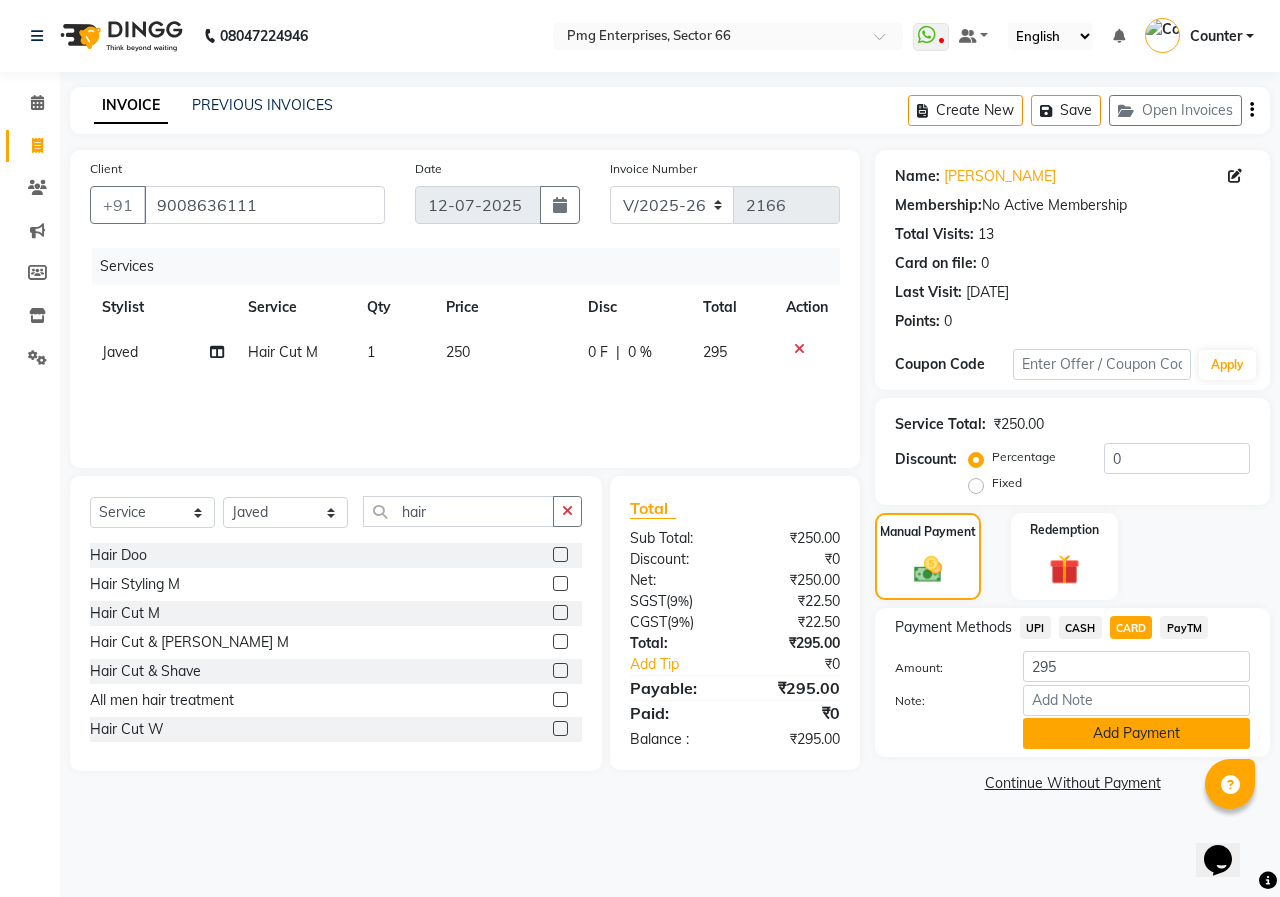 click on "Add Payment" 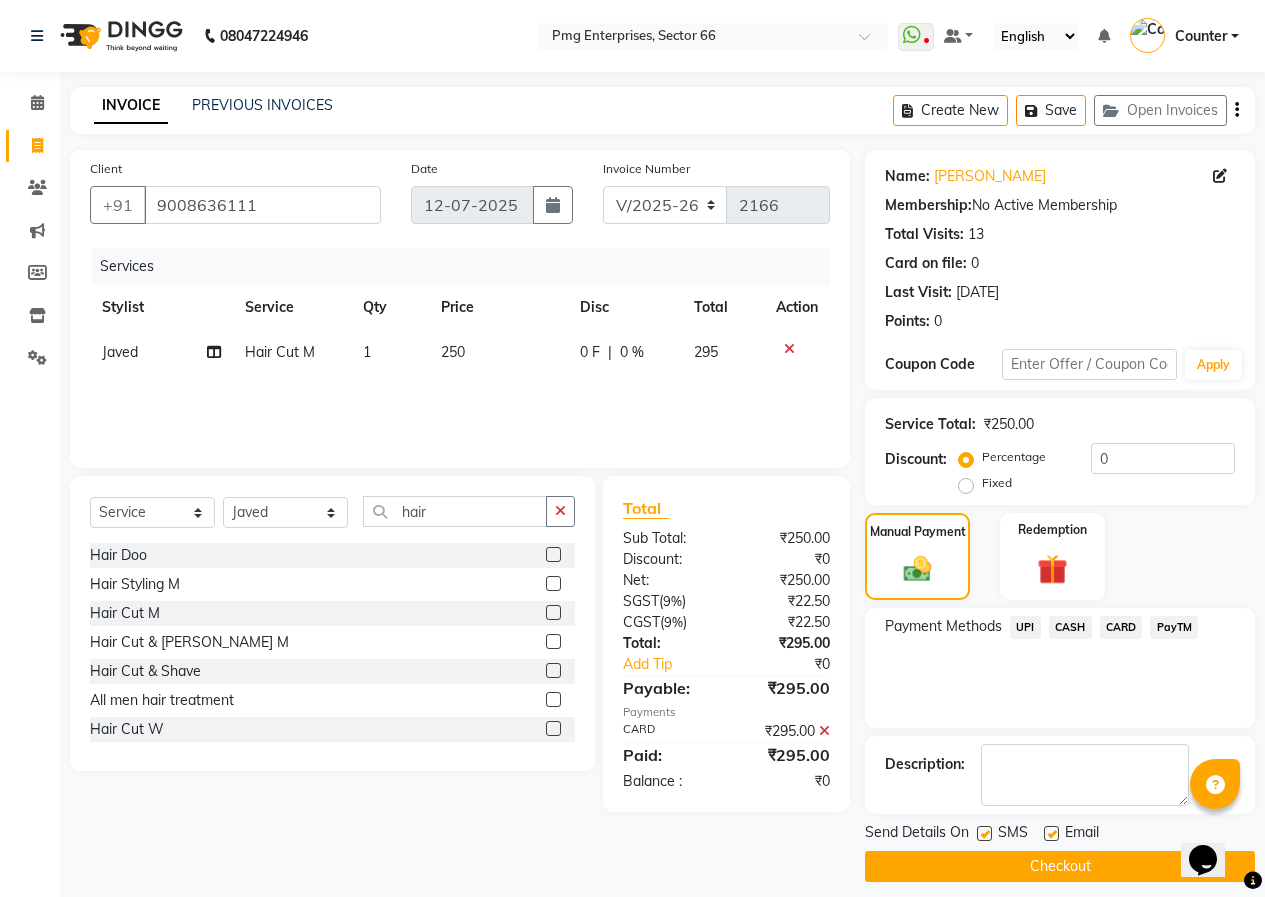 click on "Checkout" 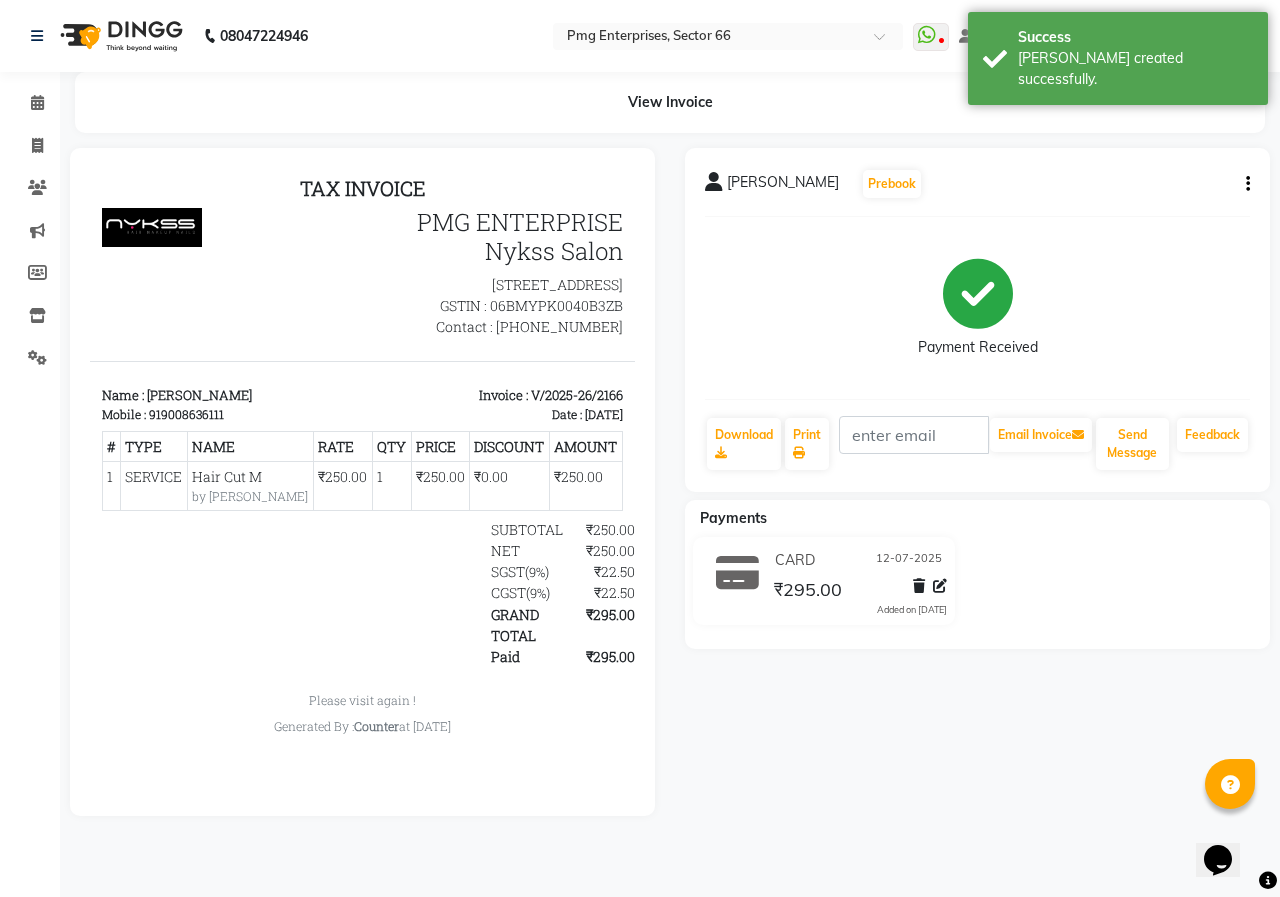 scroll, scrollTop: 0, scrollLeft: 0, axis: both 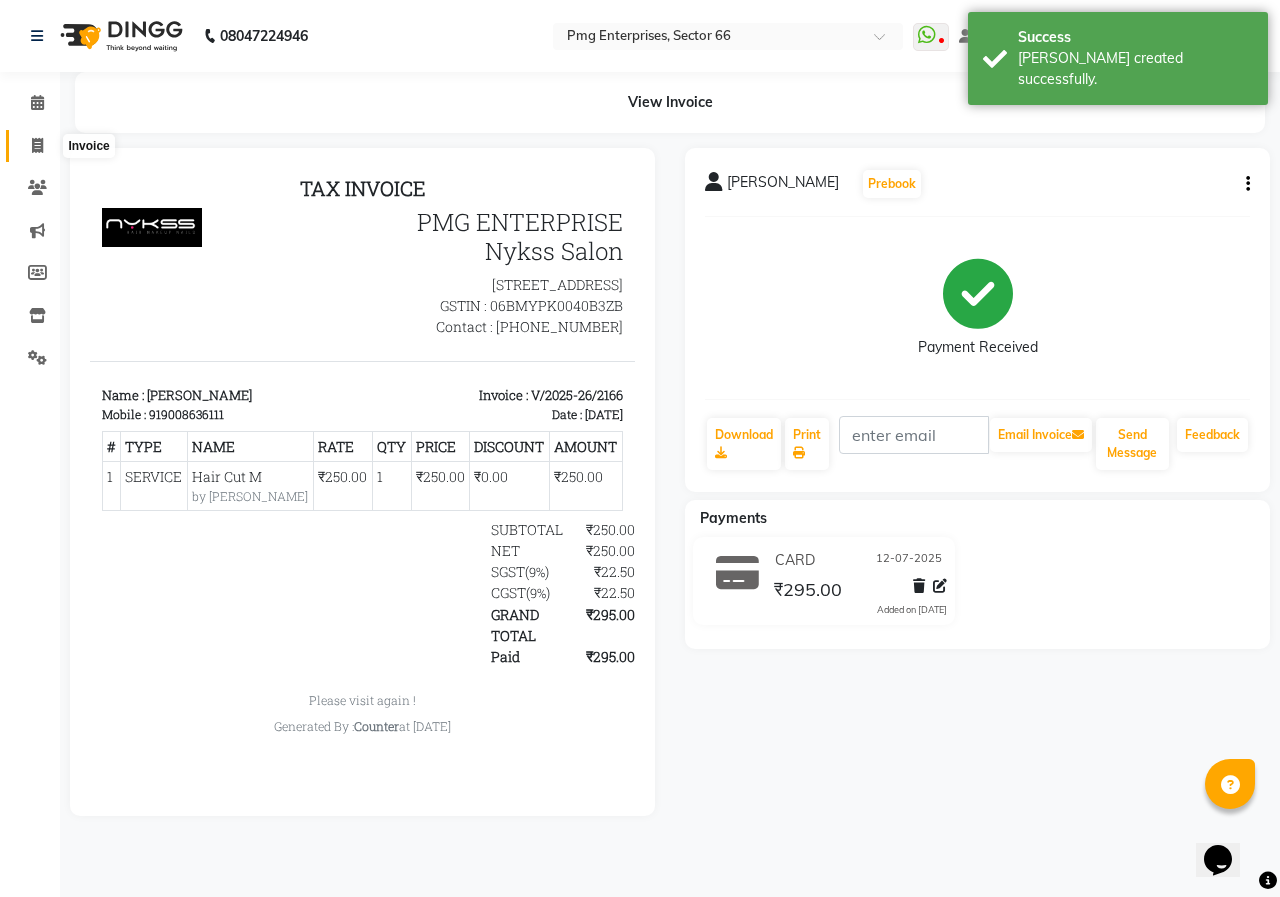 click 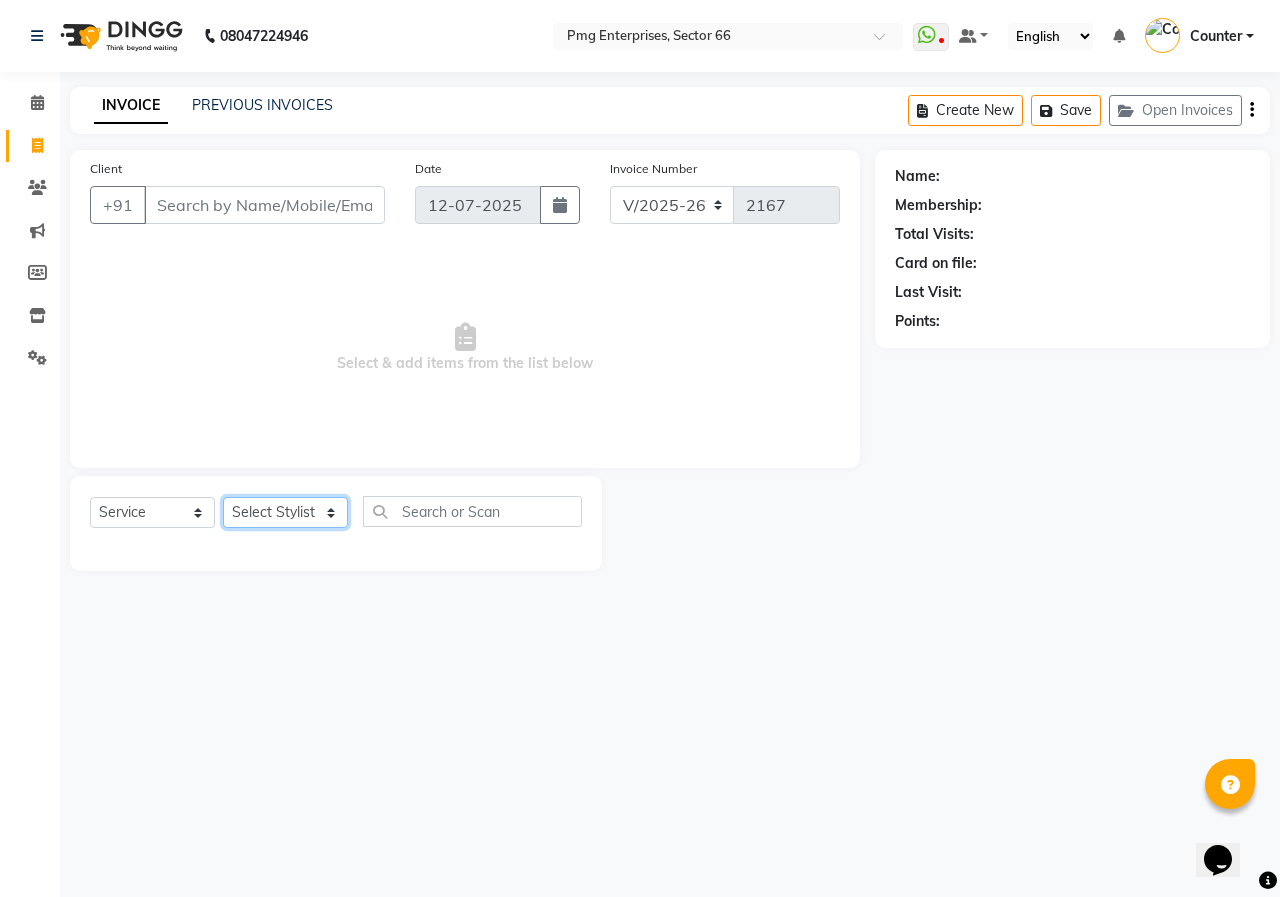 click on "Select Stylist [PERSON_NAME] Counter [PERSON_NAME] [PERSON_NAME] [PERSON_NAME] [PERSON_NAME]" 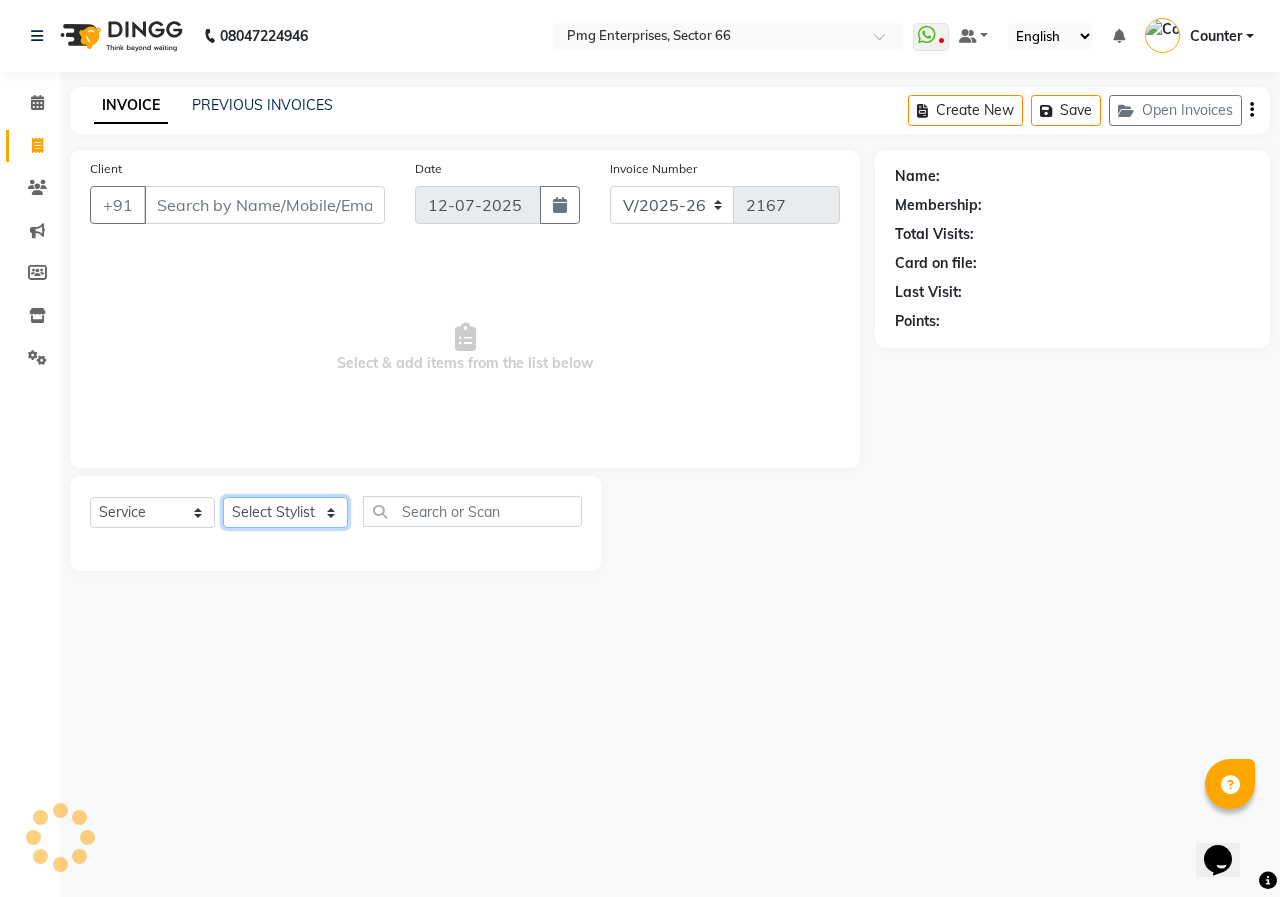 select on "14602" 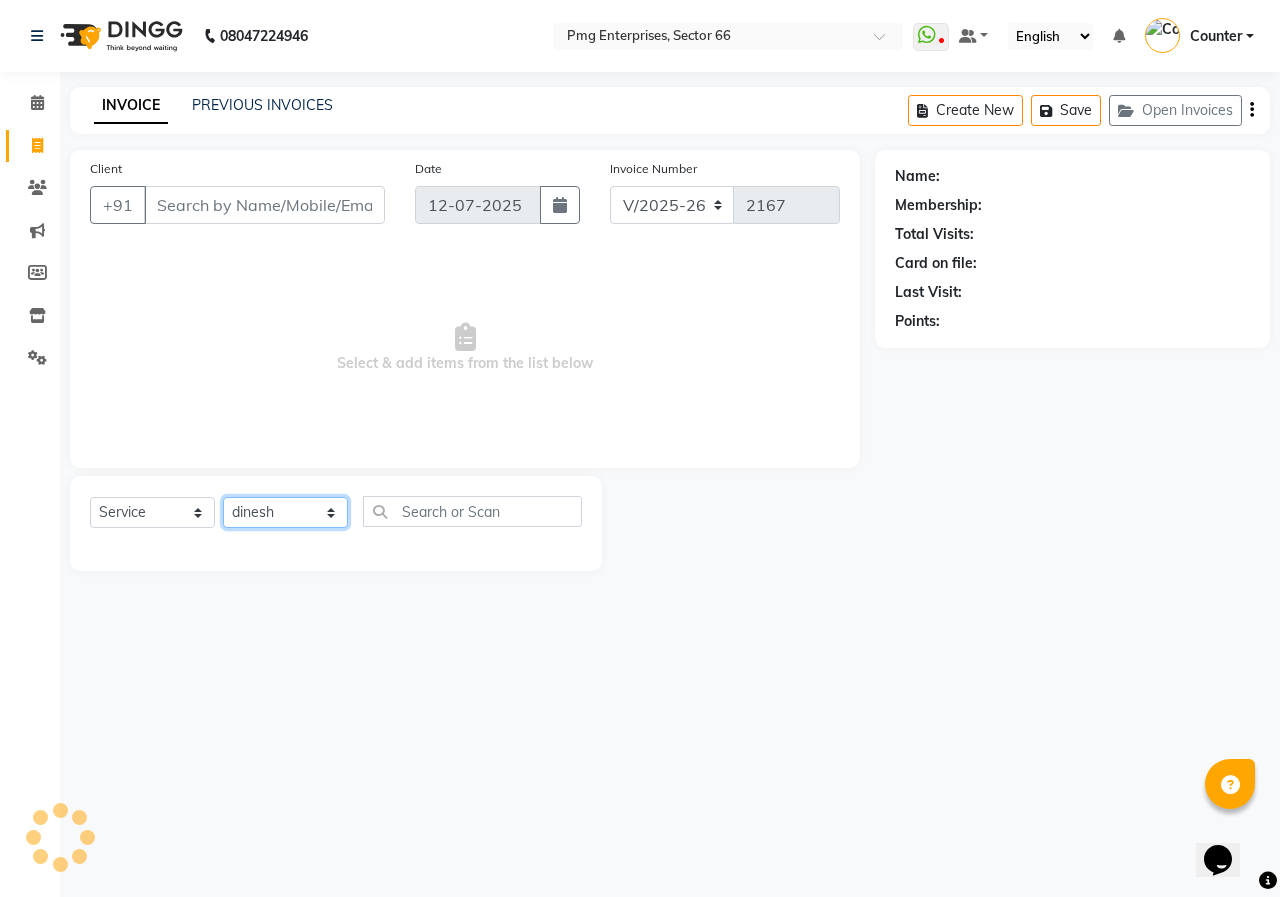 click on "Select Stylist [PERSON_NAME] Counter [PERSON_NAME] [PERSON_NAME] [PERSON_NAME] [PERSON_NAME]" 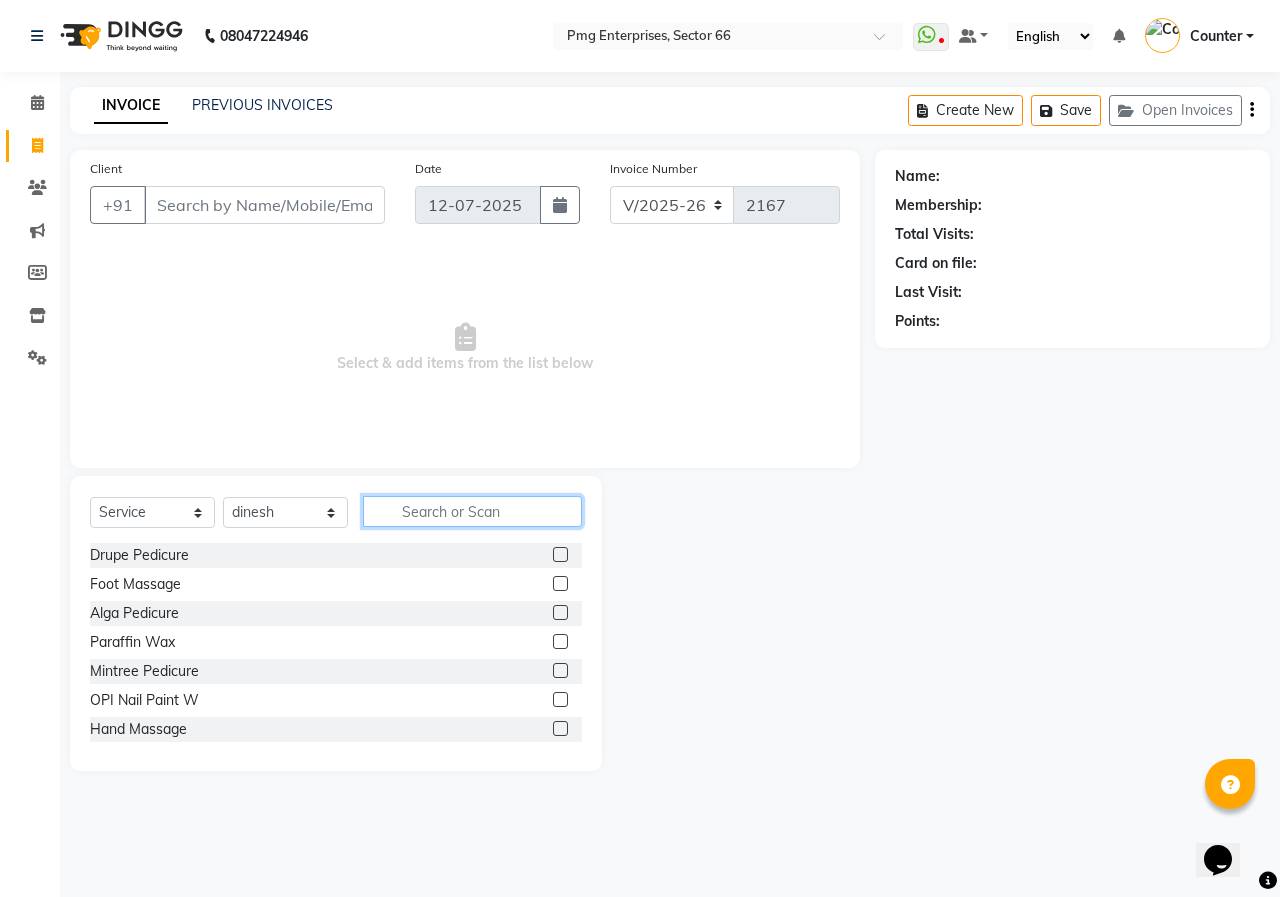 click 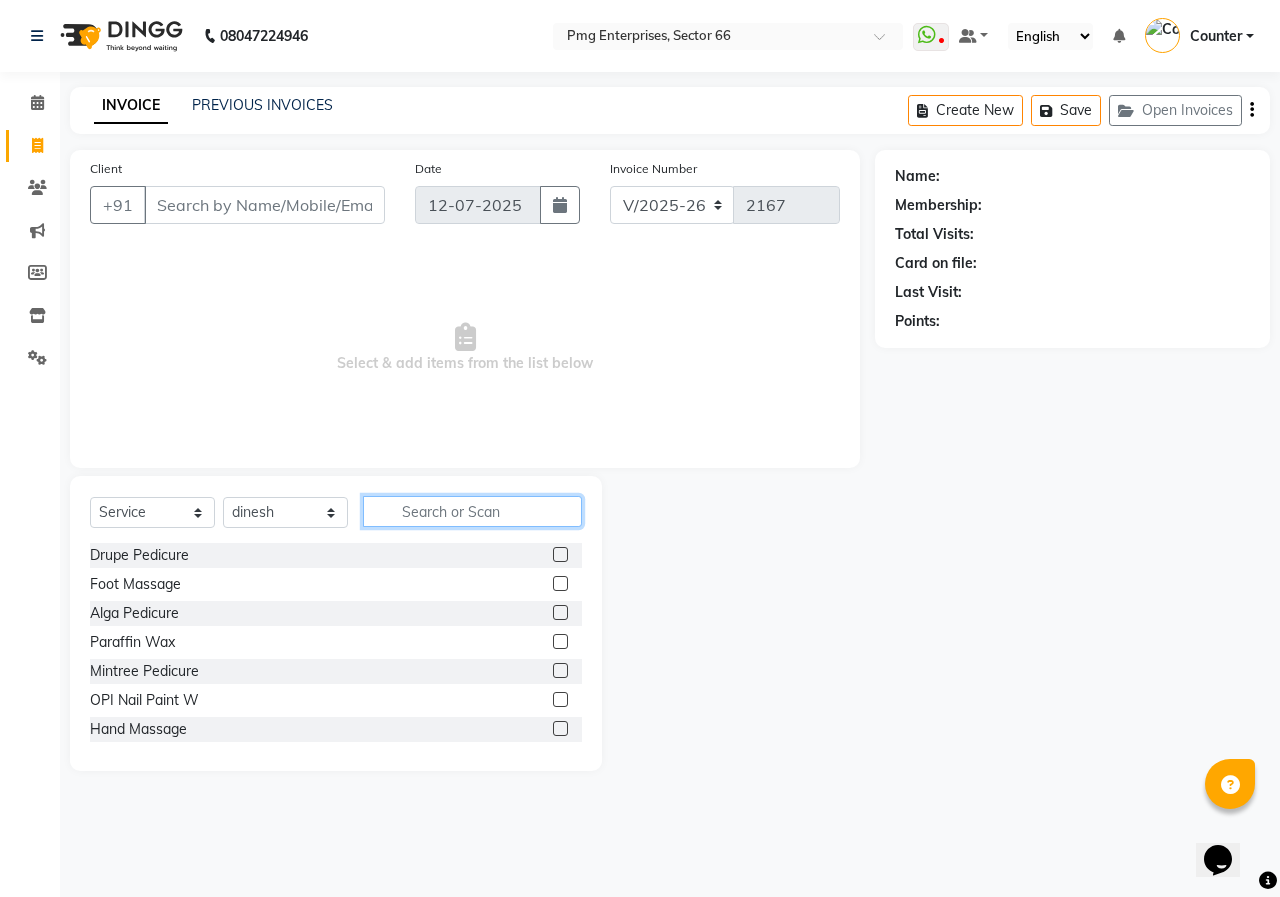 type on "a" 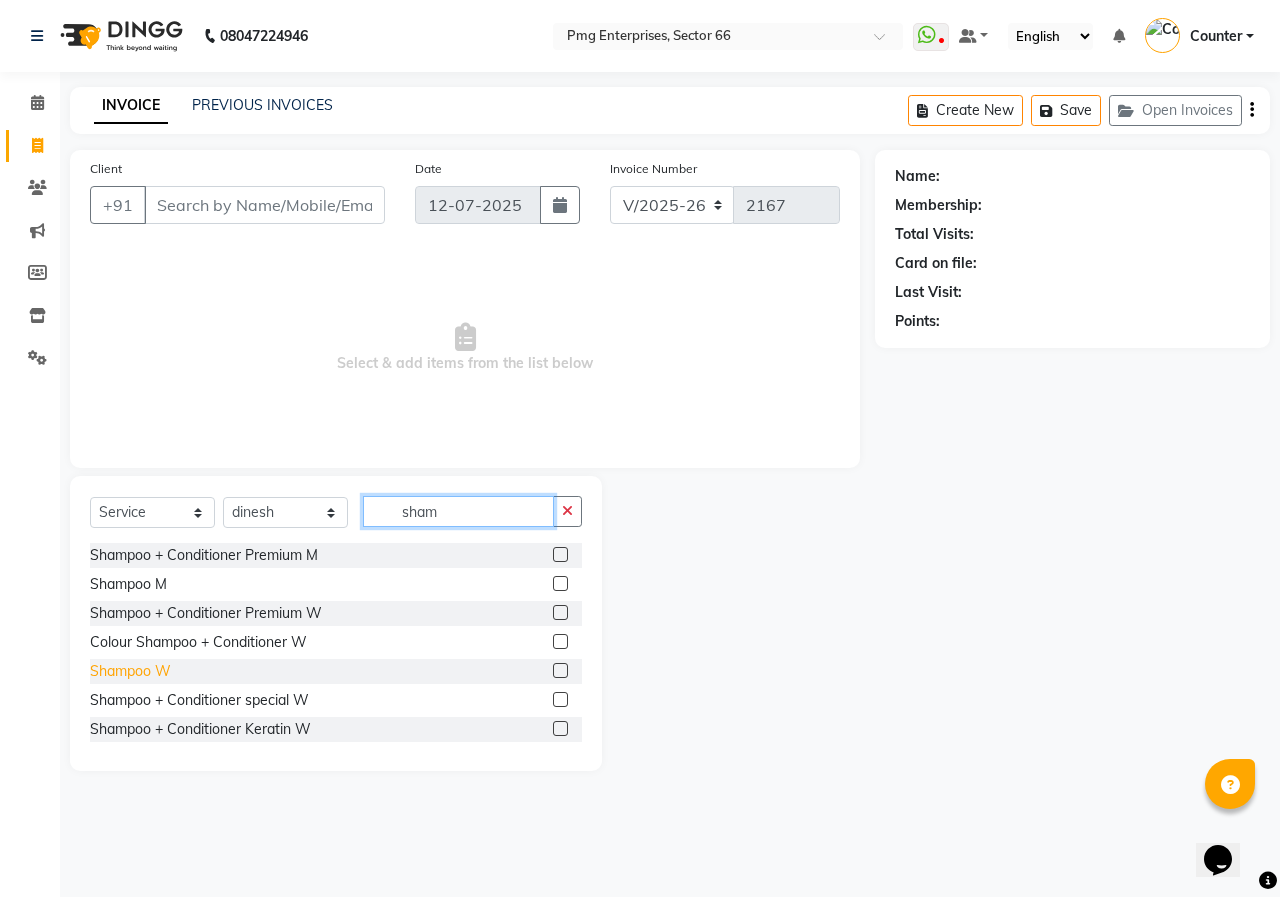 type on "sham" 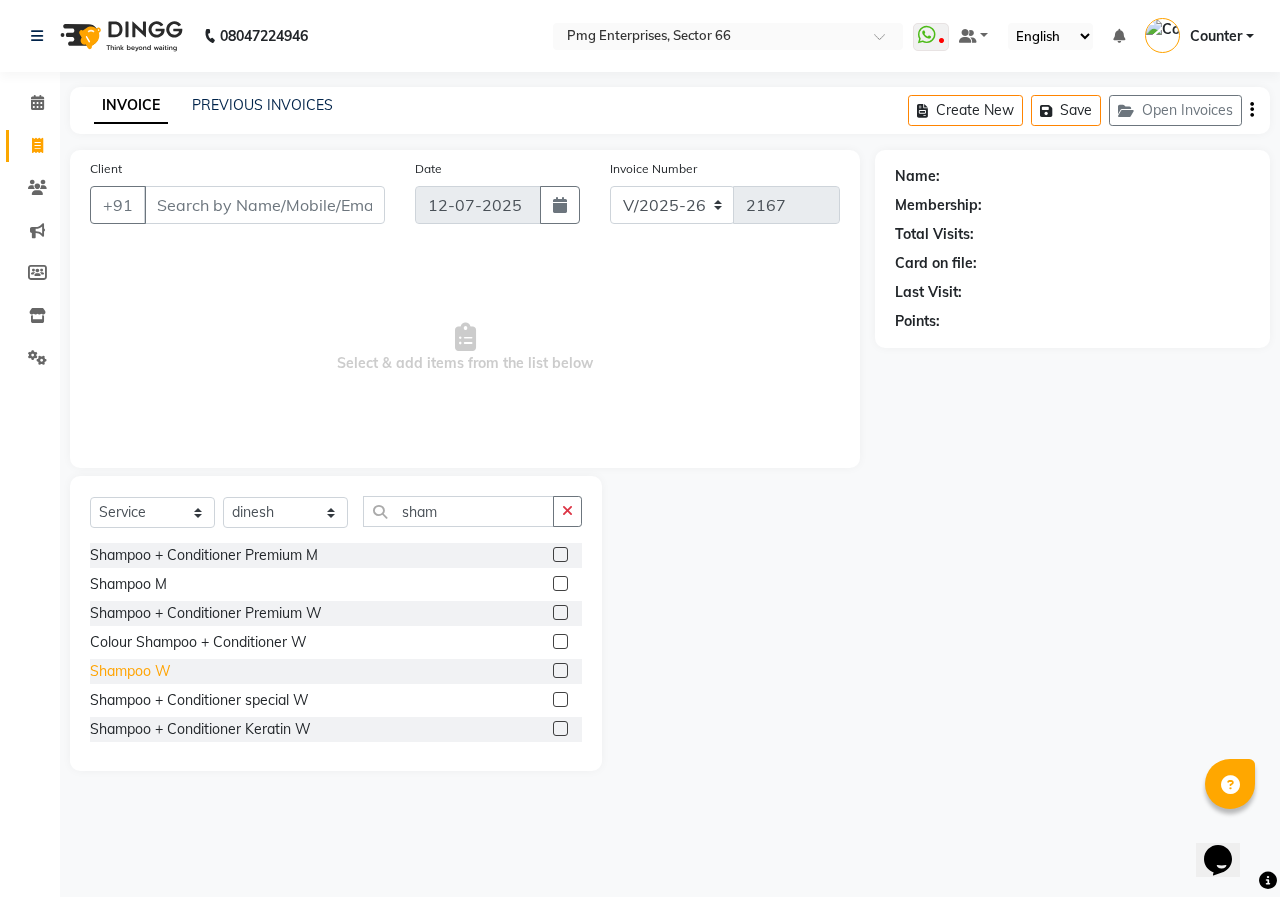 click on "Shampoo W" 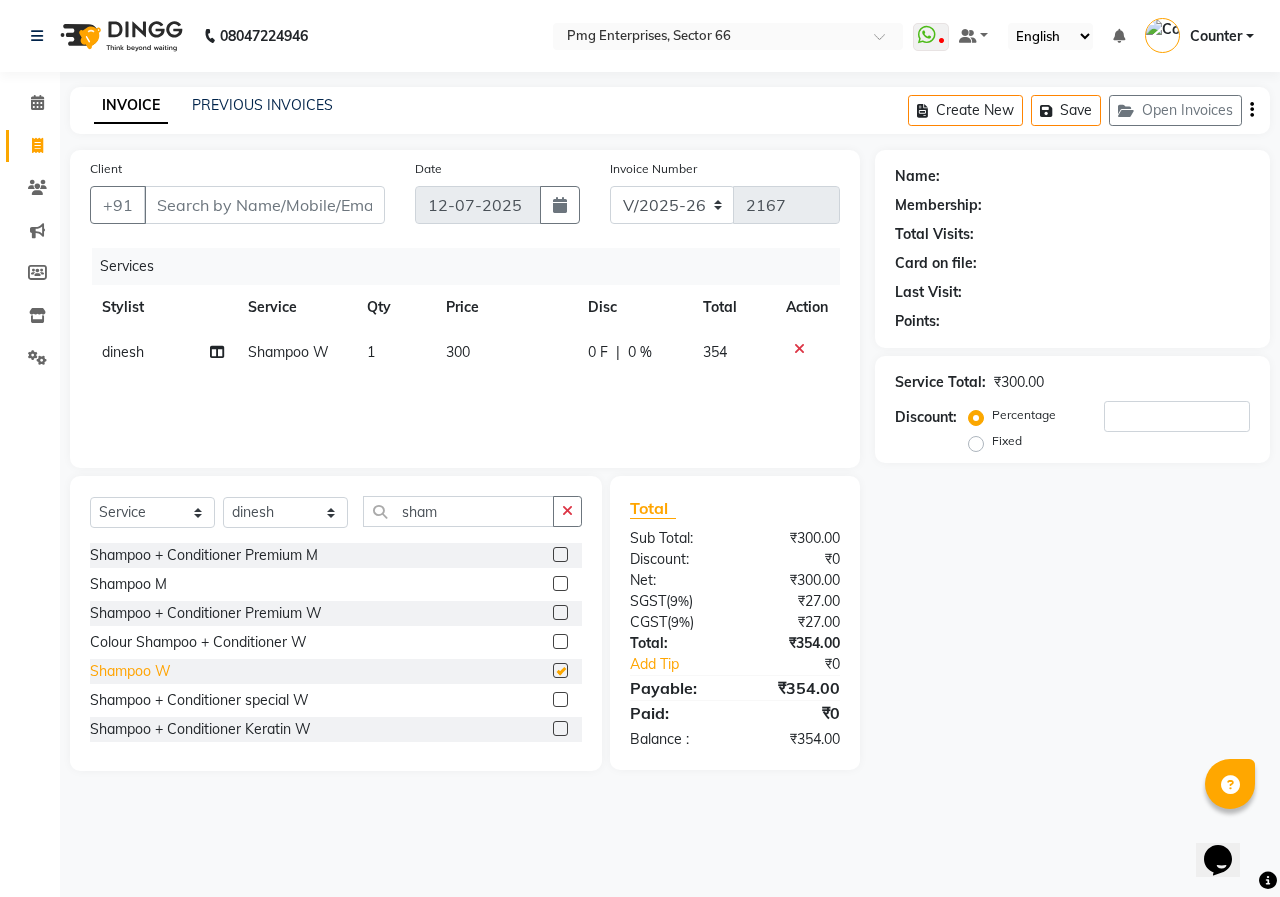 checkbox on "false" 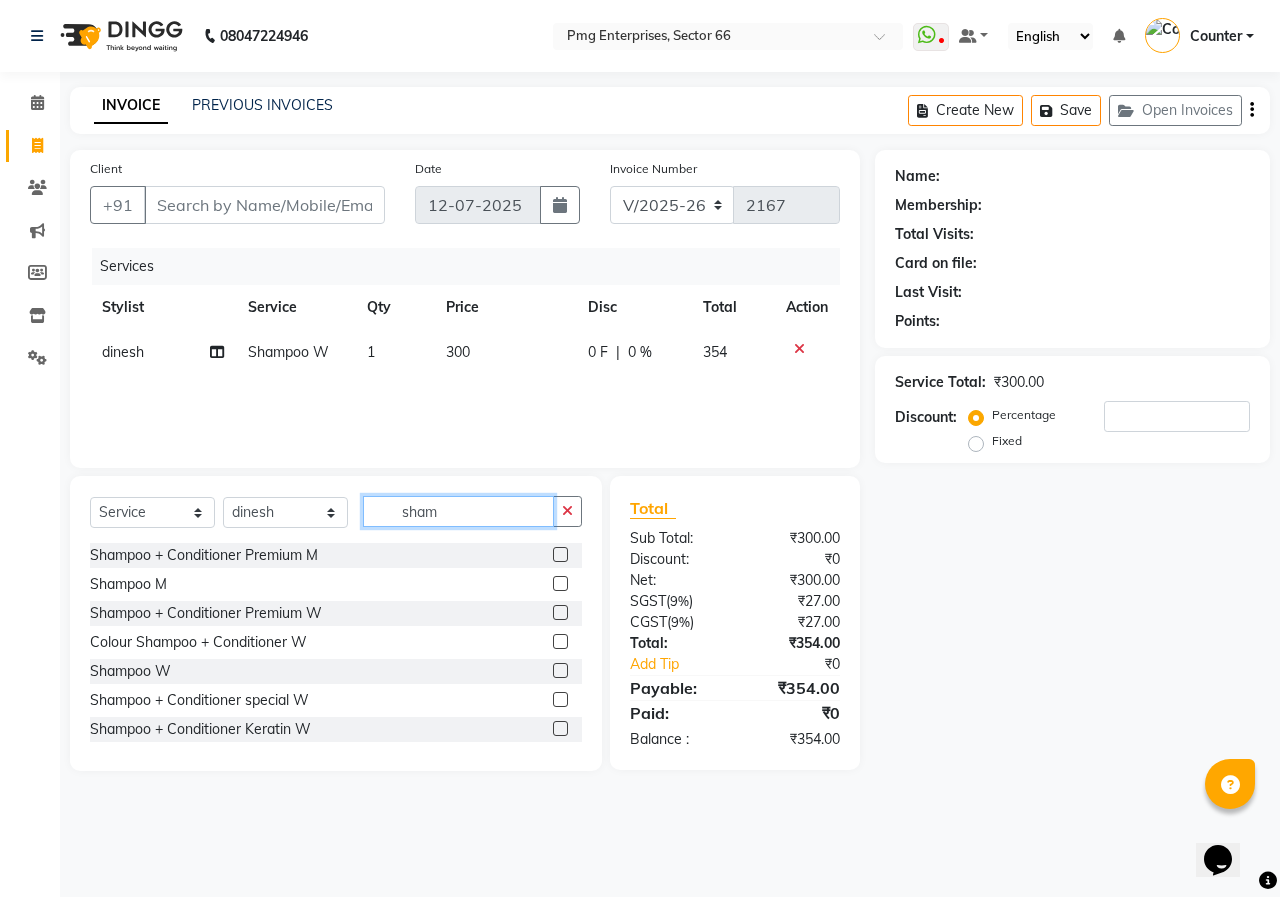 click on "sham" 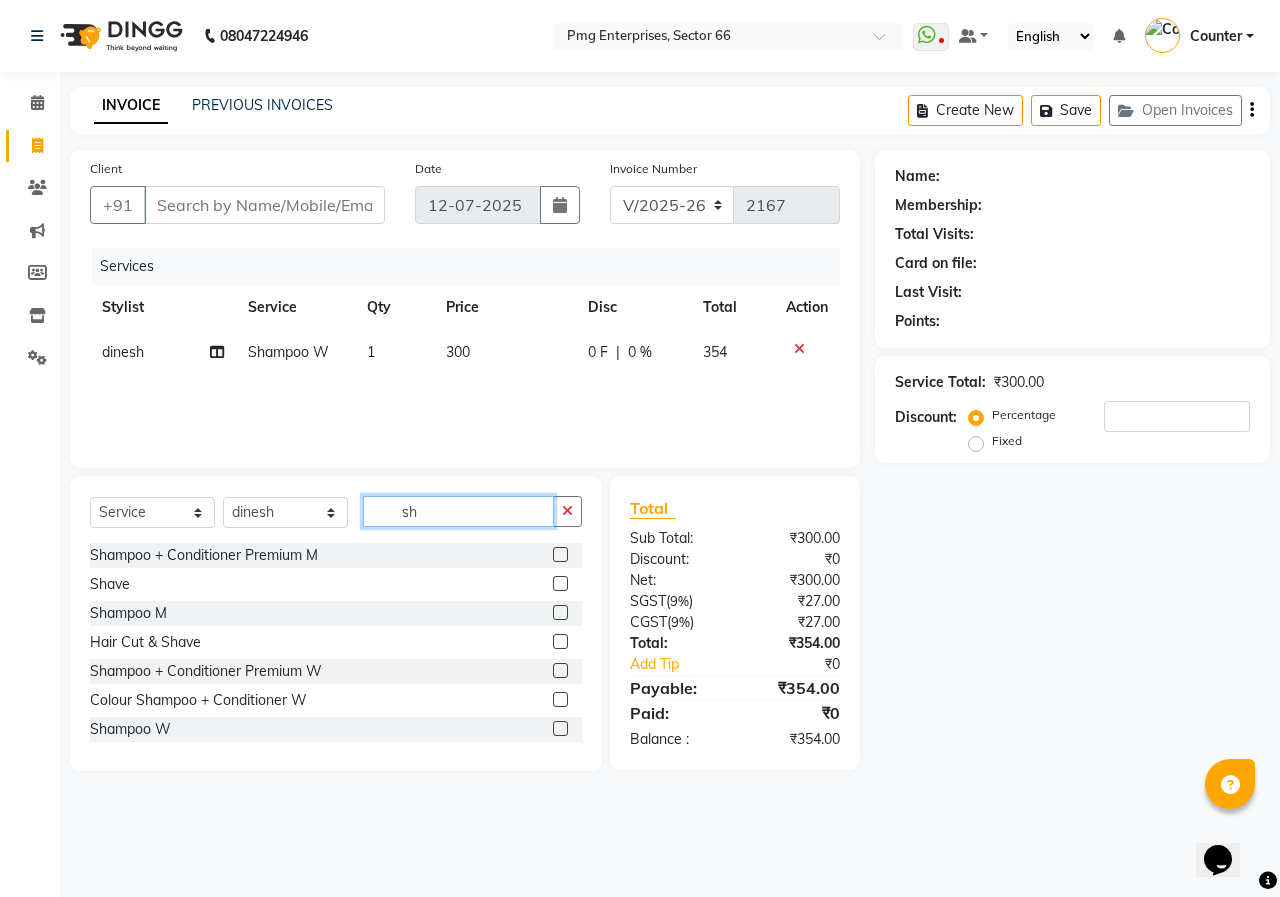 type on "s" 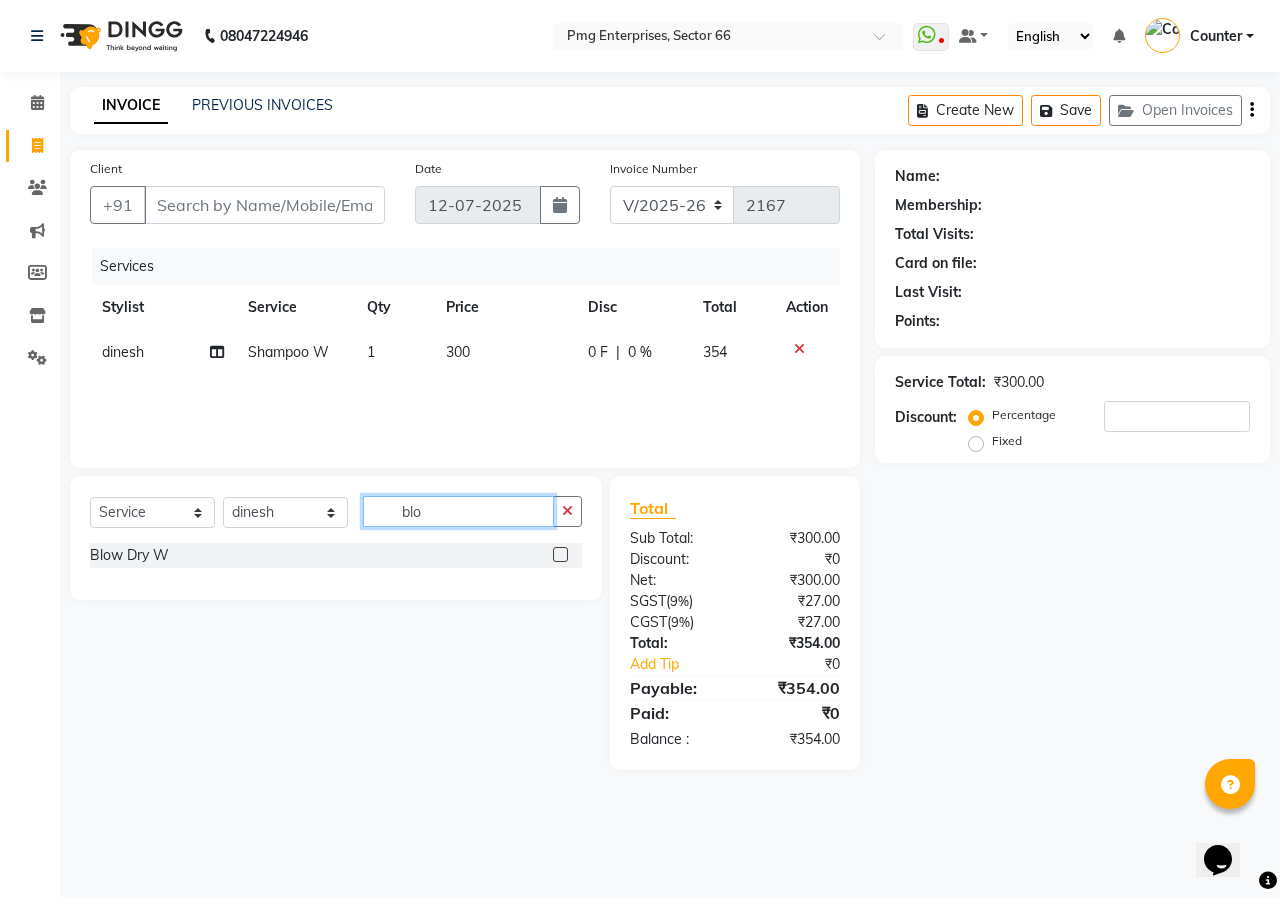 type on "blo" 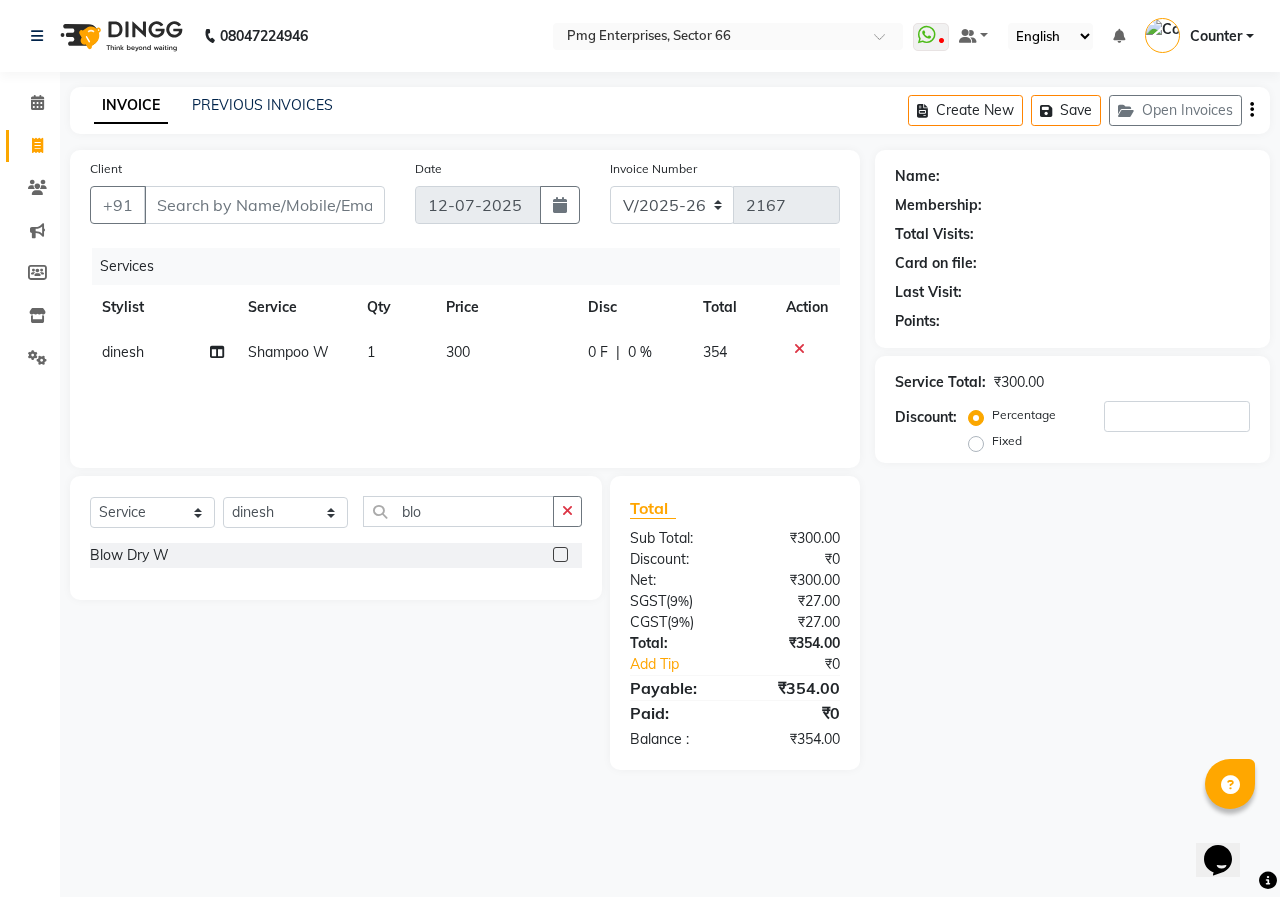 click 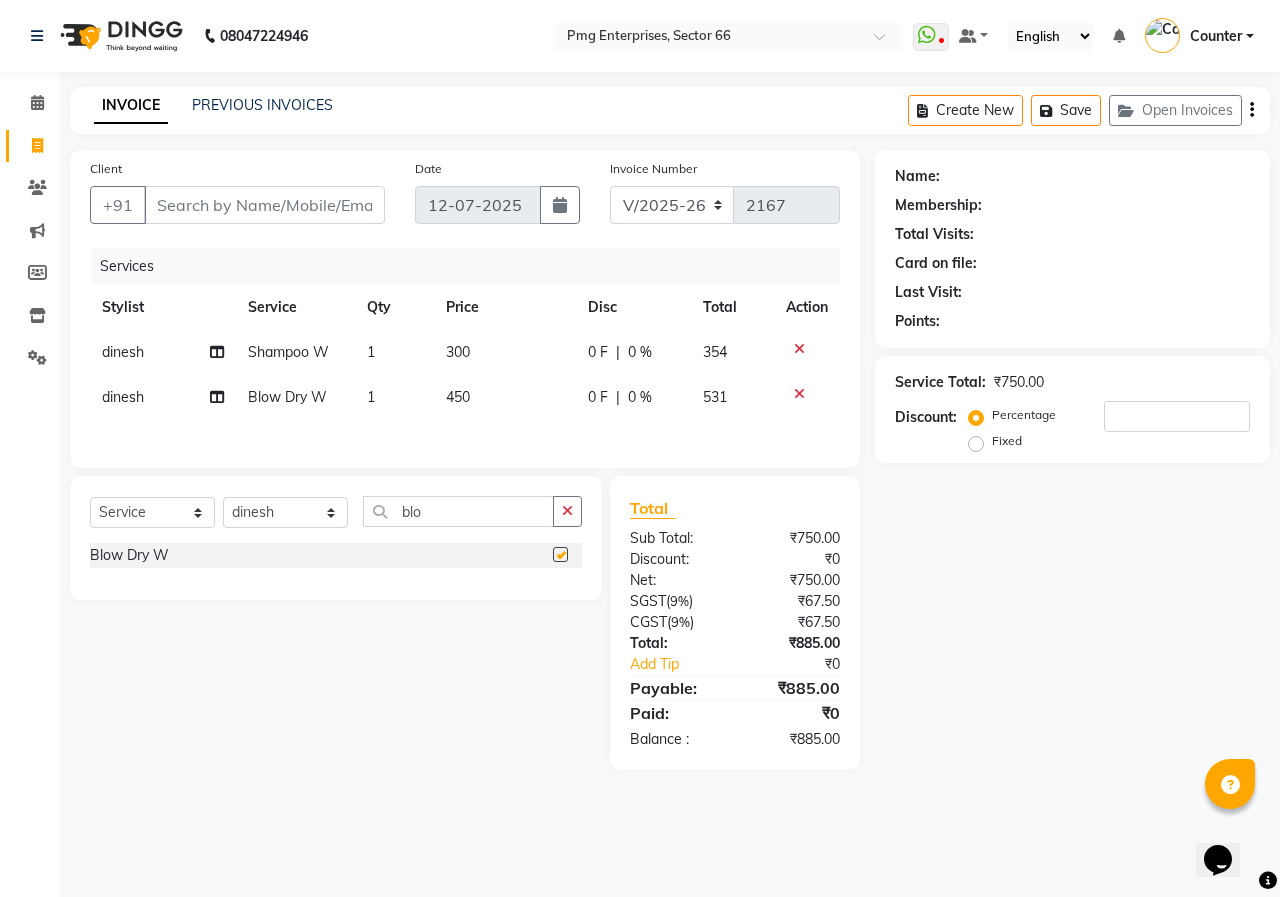checkbox on "false" 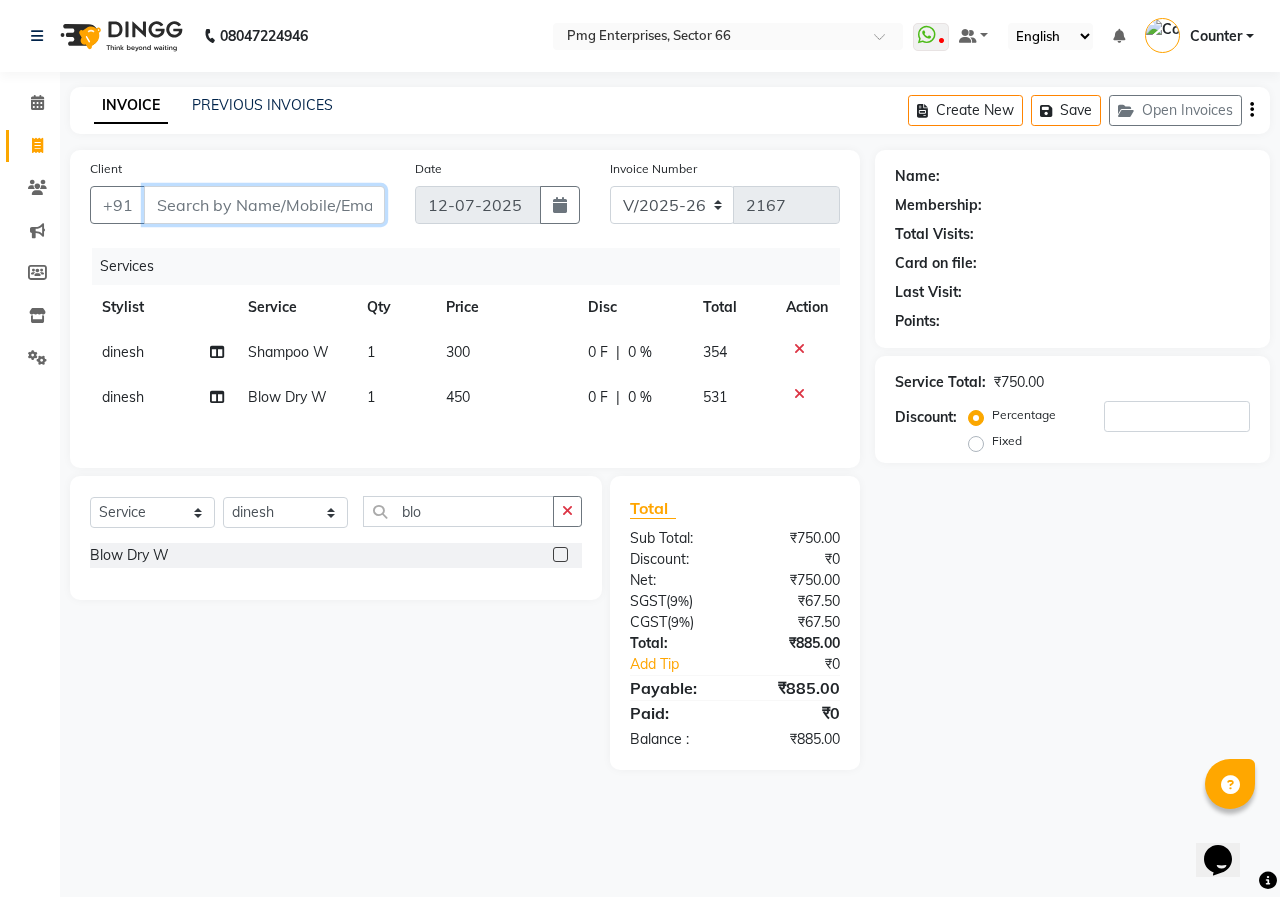 click on "Client" at bounding box center [264, 205] 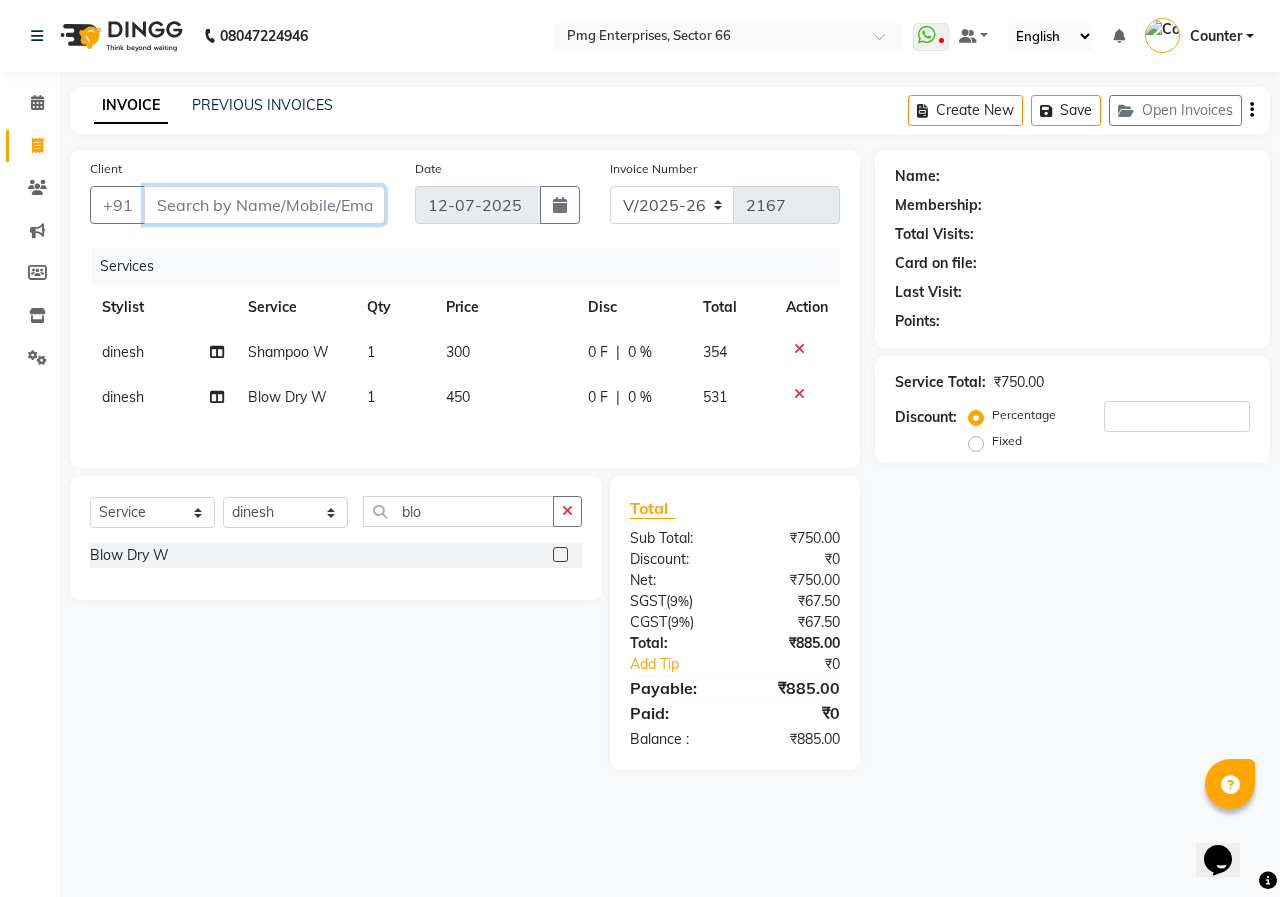 click on "Client" at bounding box center (264, 205) 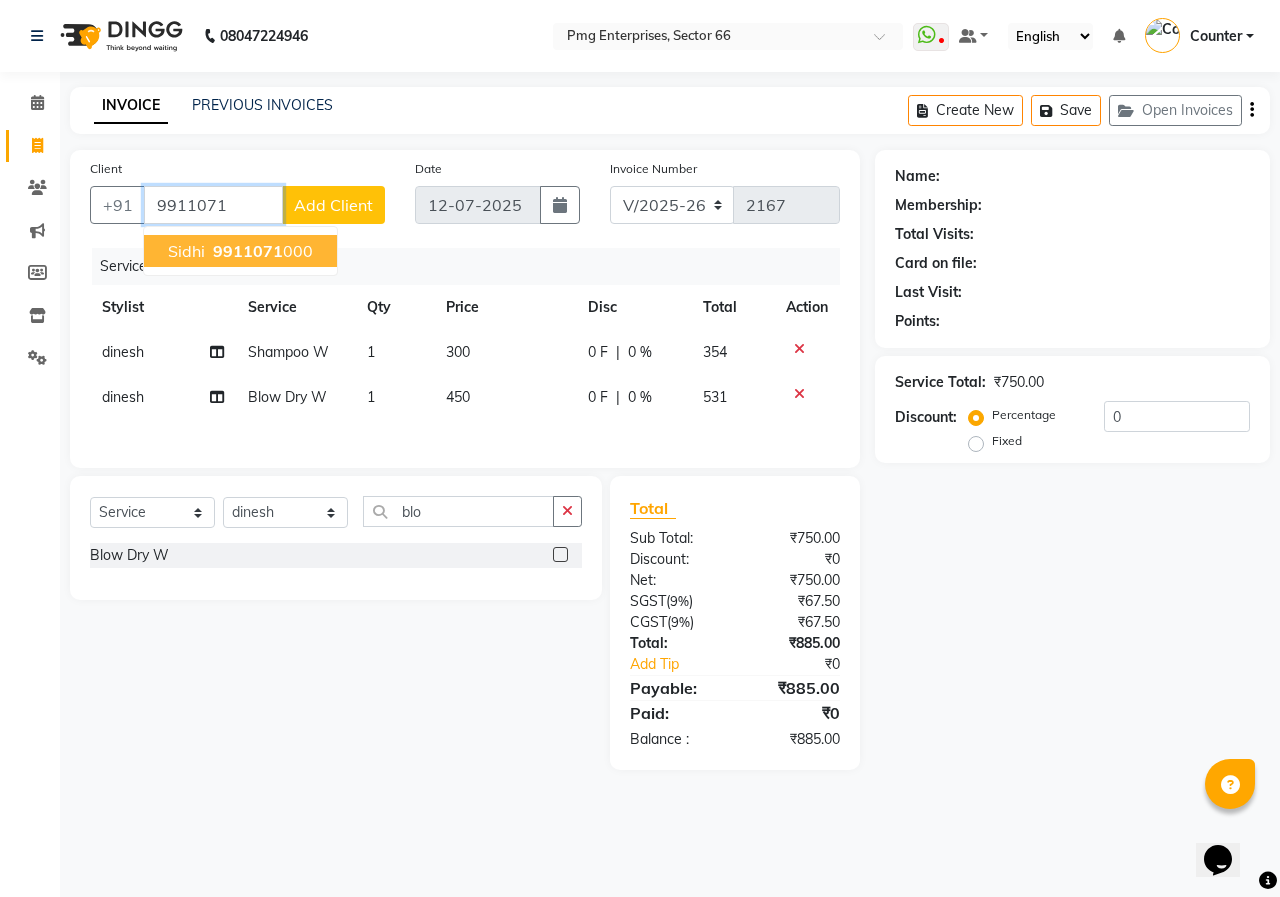 click on "9911071" at bounding box center [248, 251] 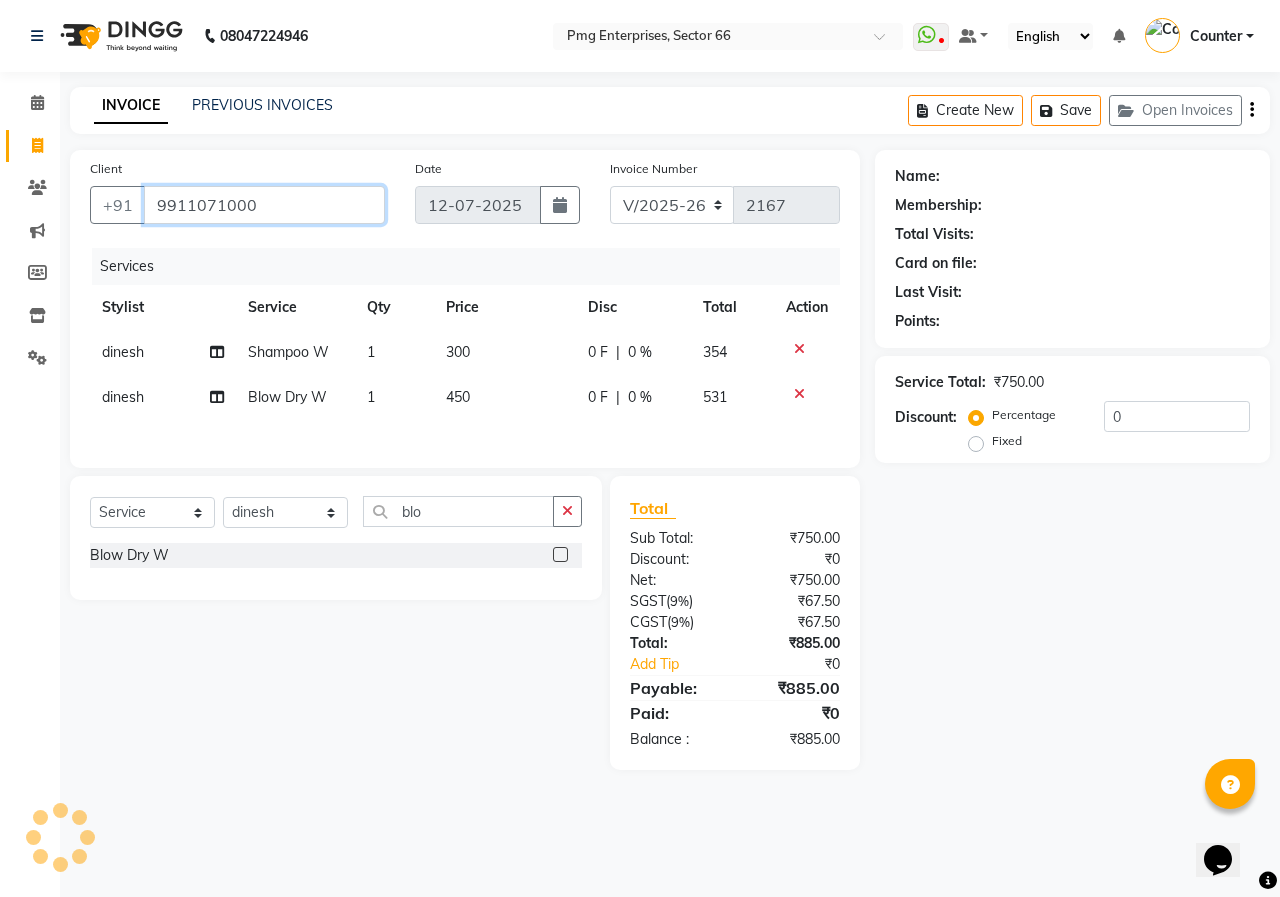 type on "9911071000" 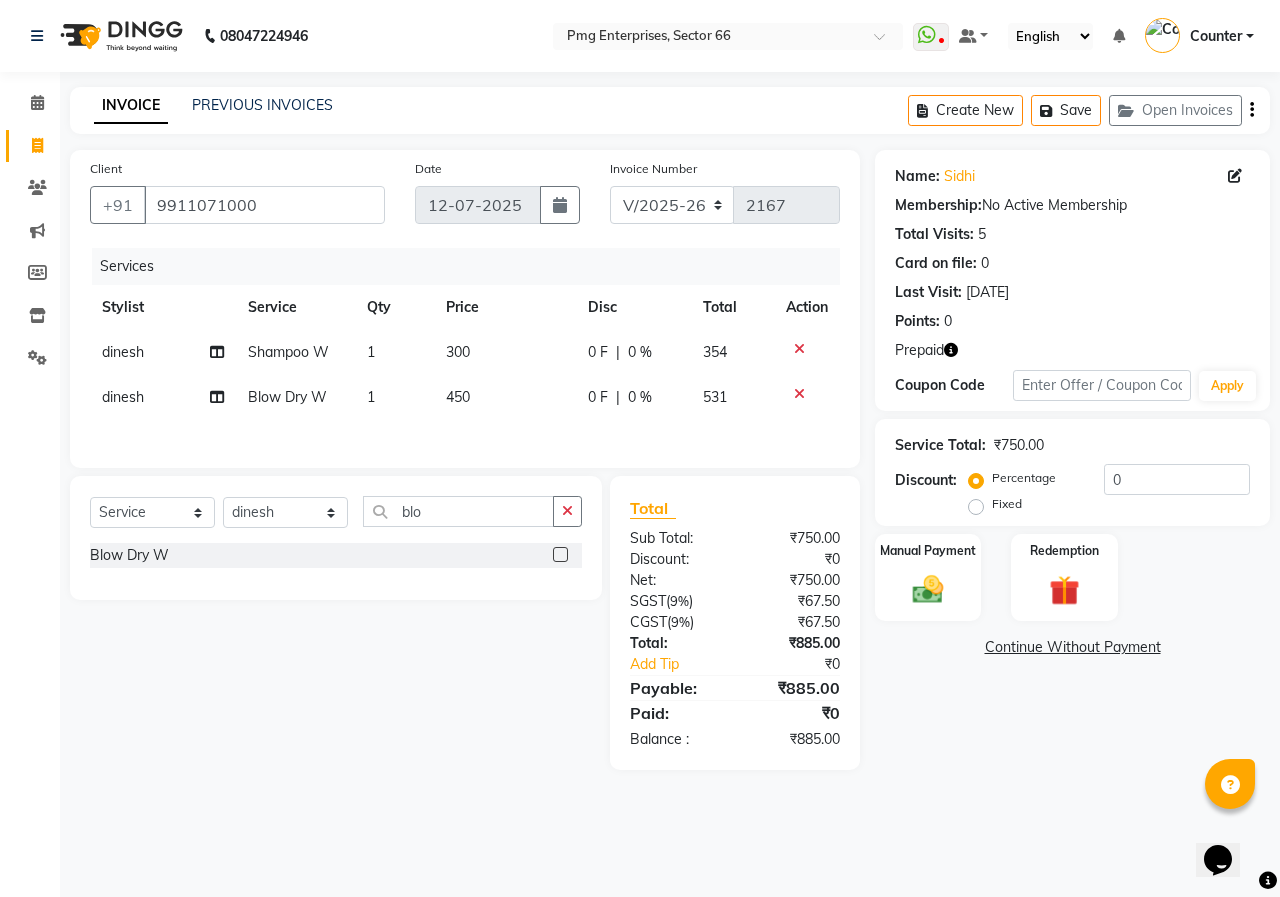 click 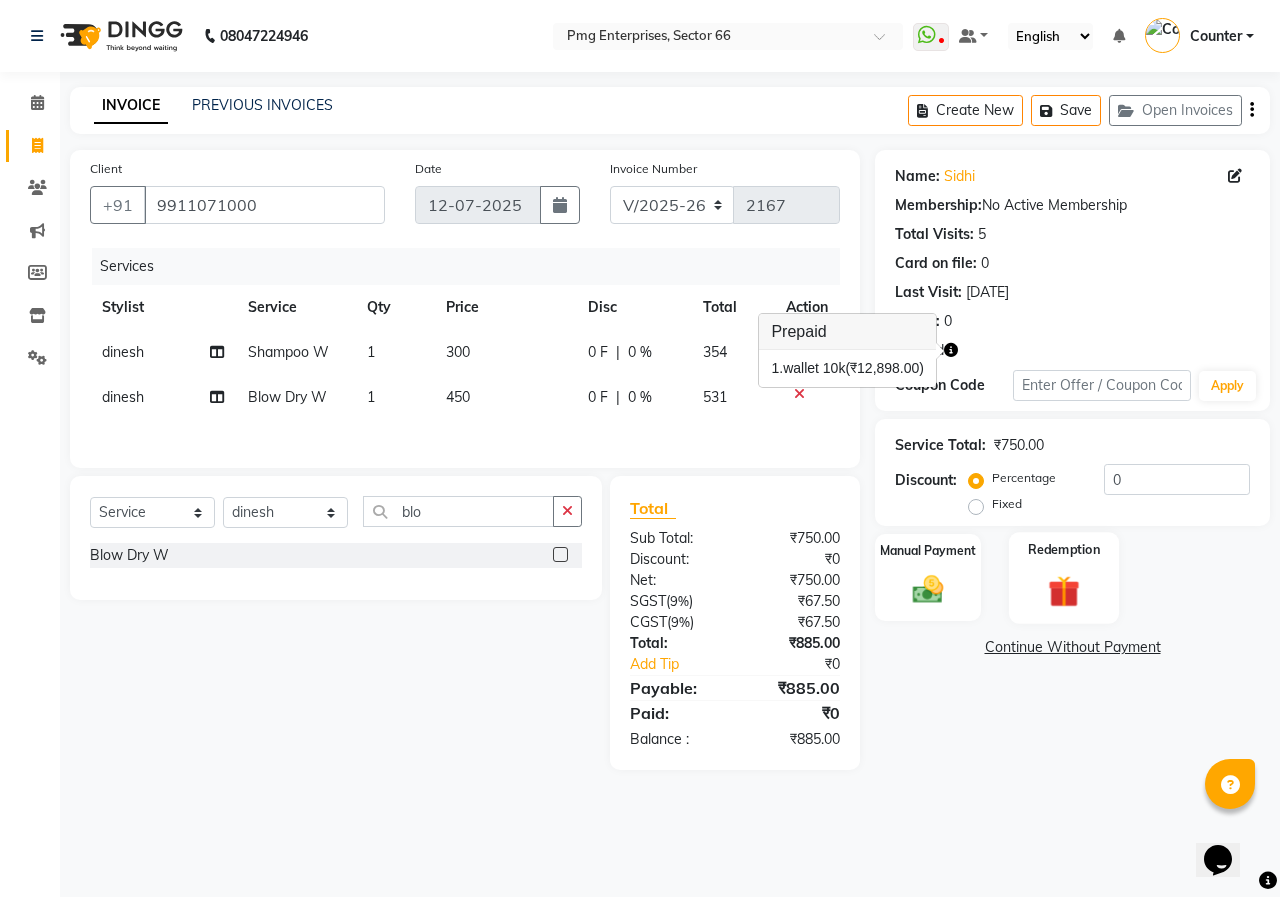 click on "Redemption" 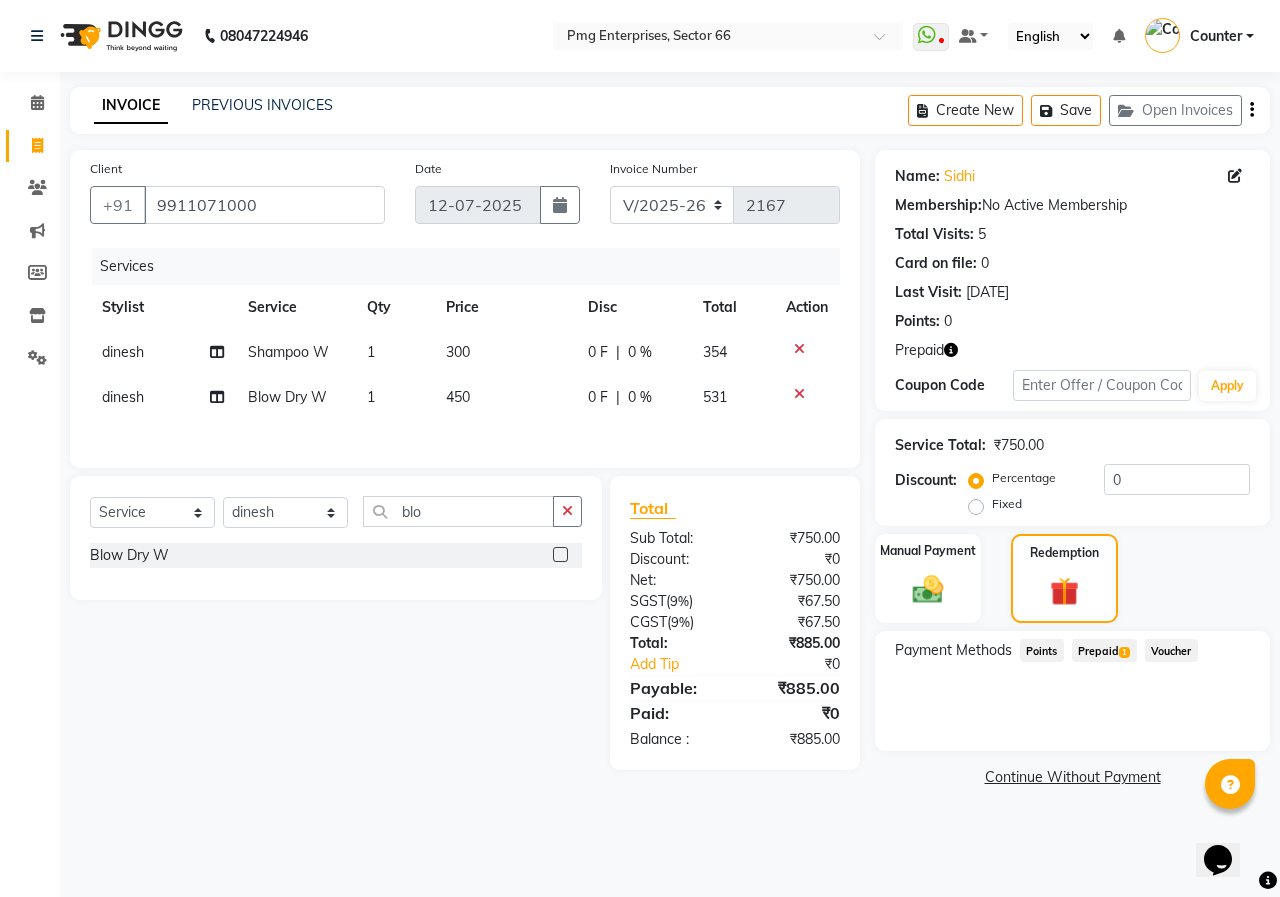 click on "Prepaid  1" 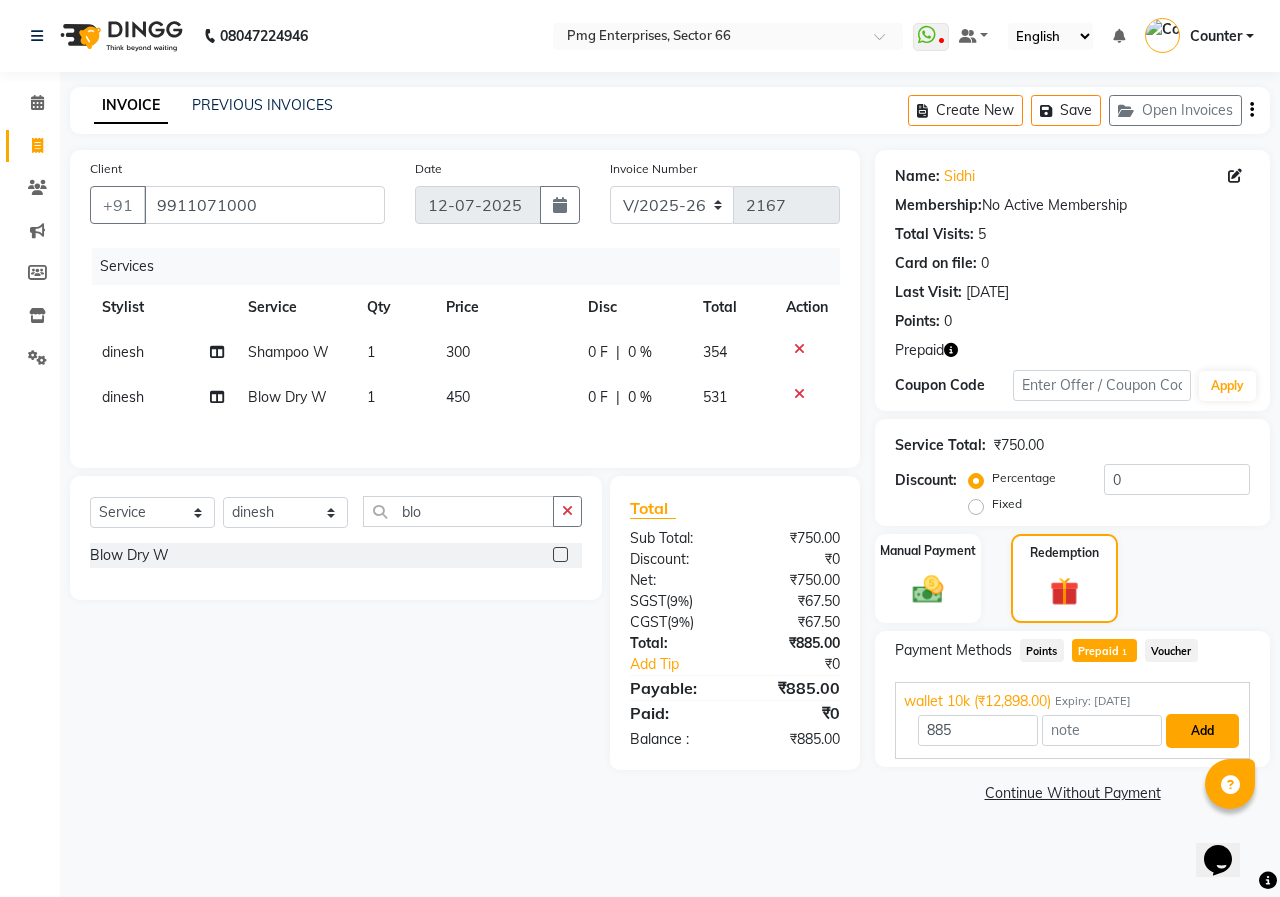 click on "Add" at bounding box center (1202, 731) 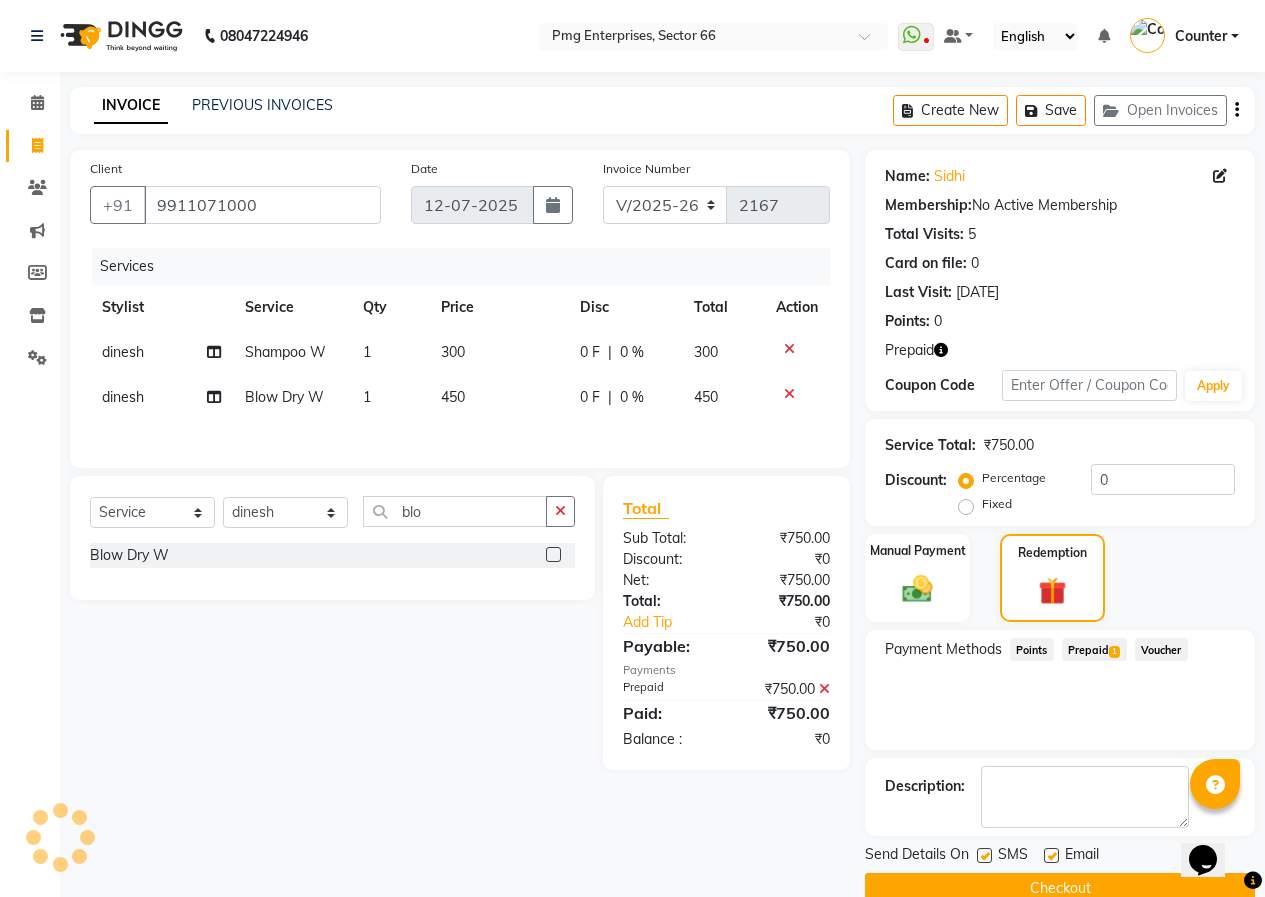 click on "Checkout" 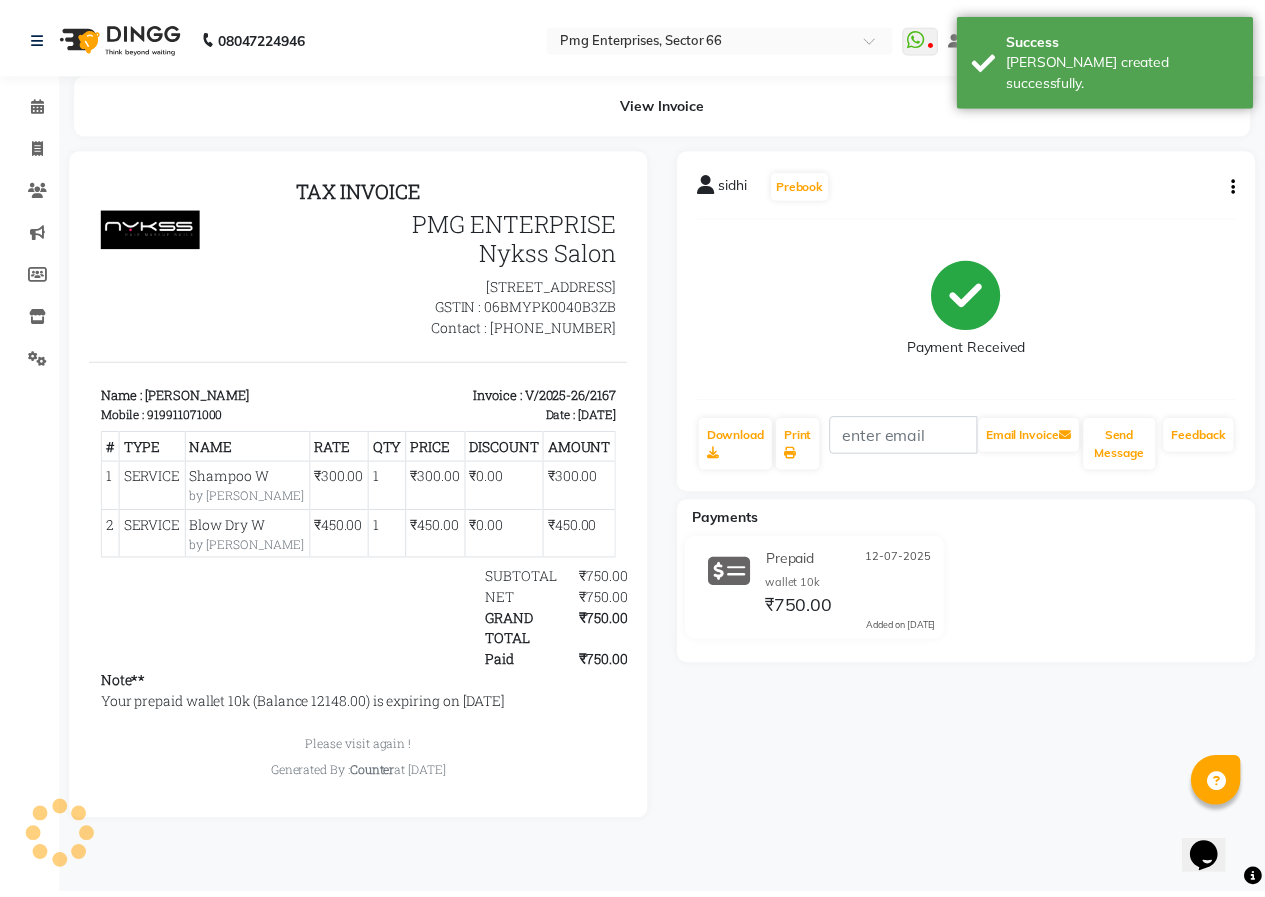 scroll, scrollTop: 0, scrollLeft: 0, axis: both 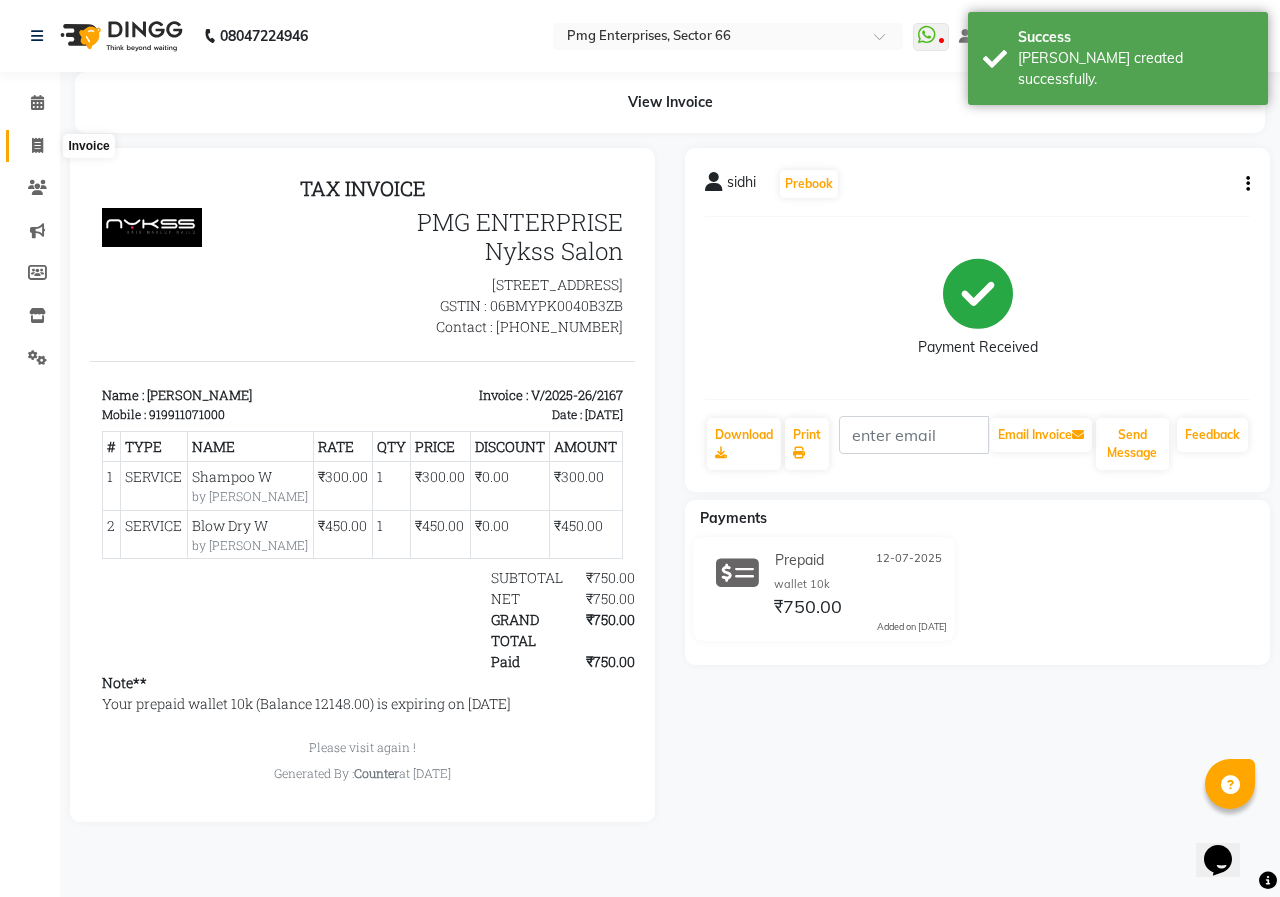 click 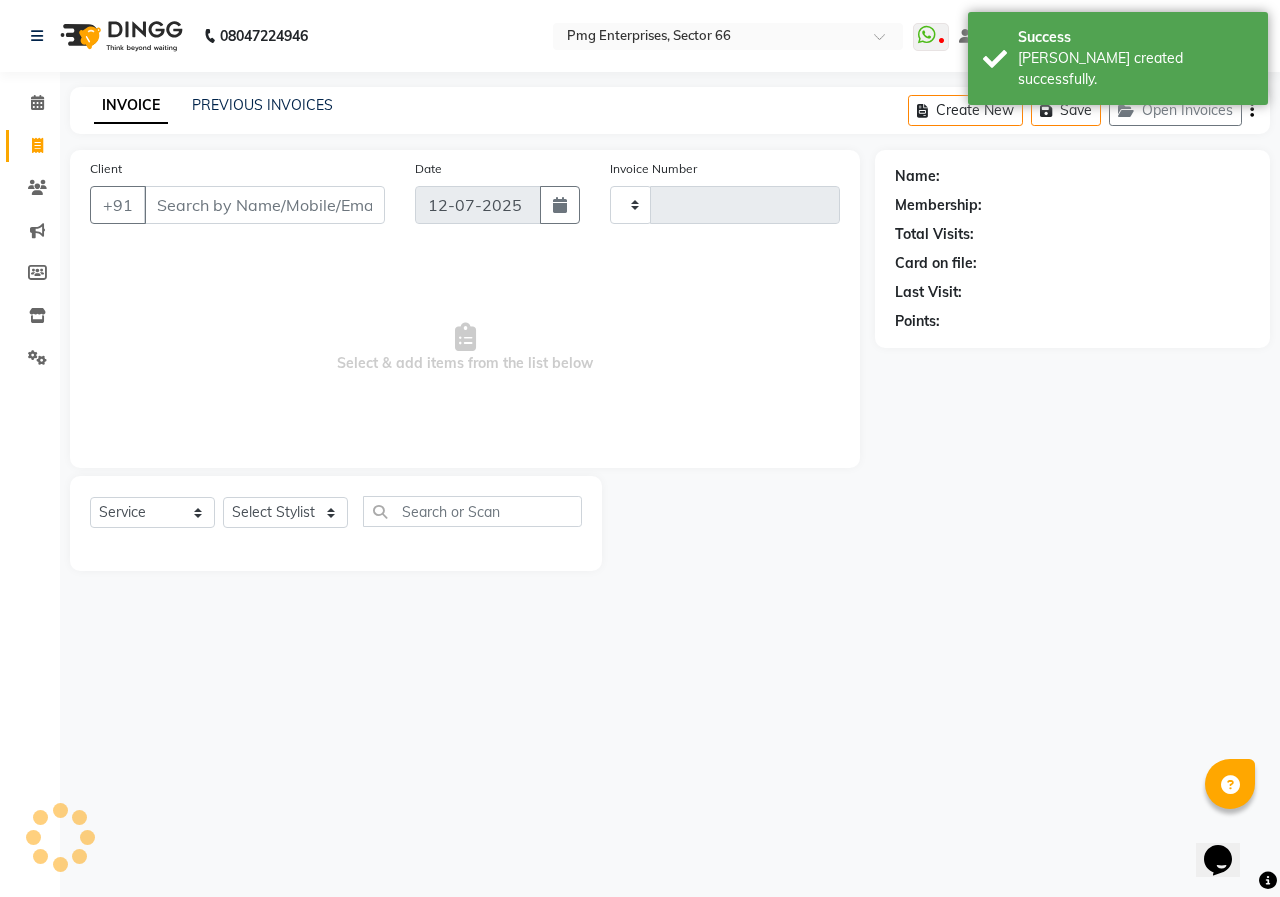 type on "2168" 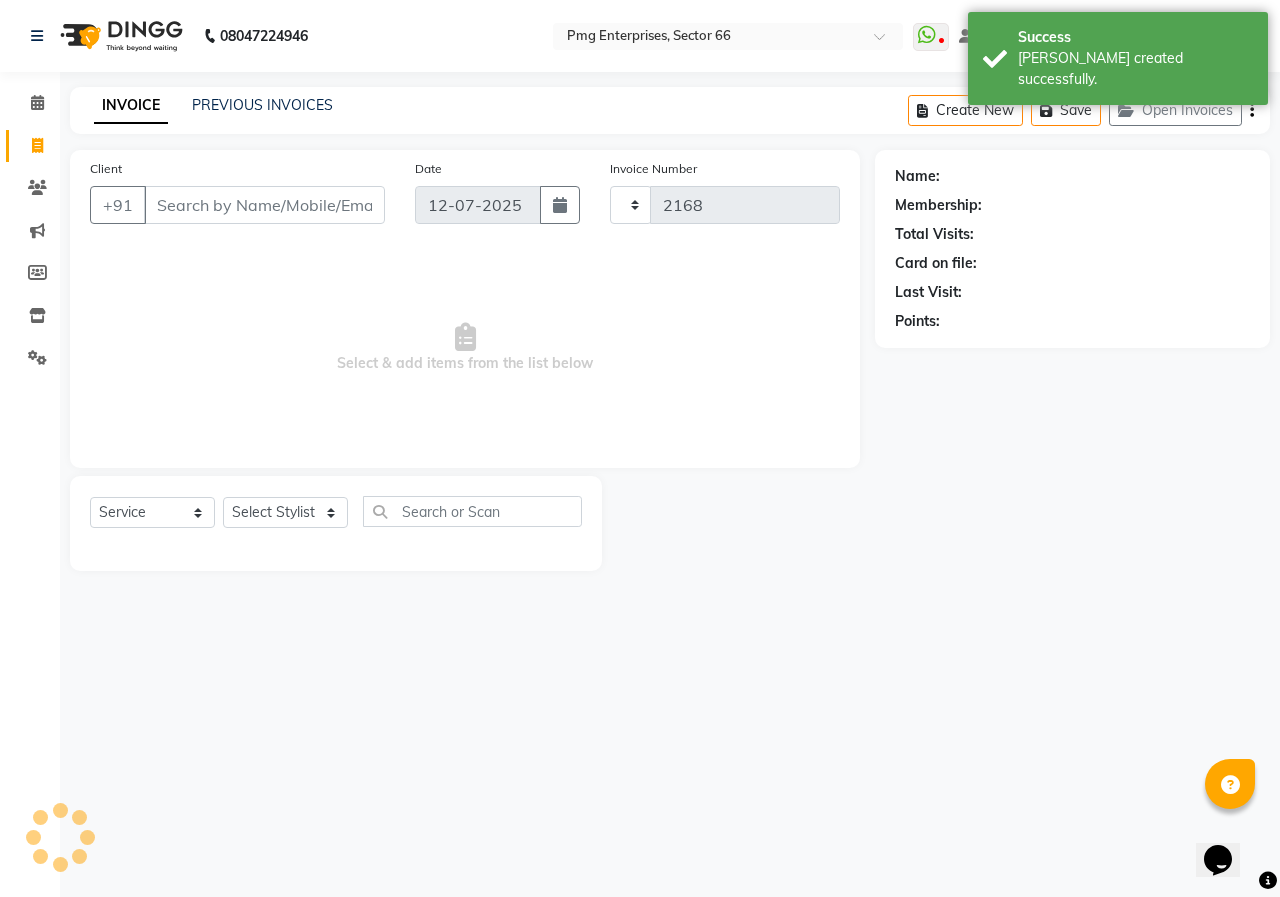 select on "889" 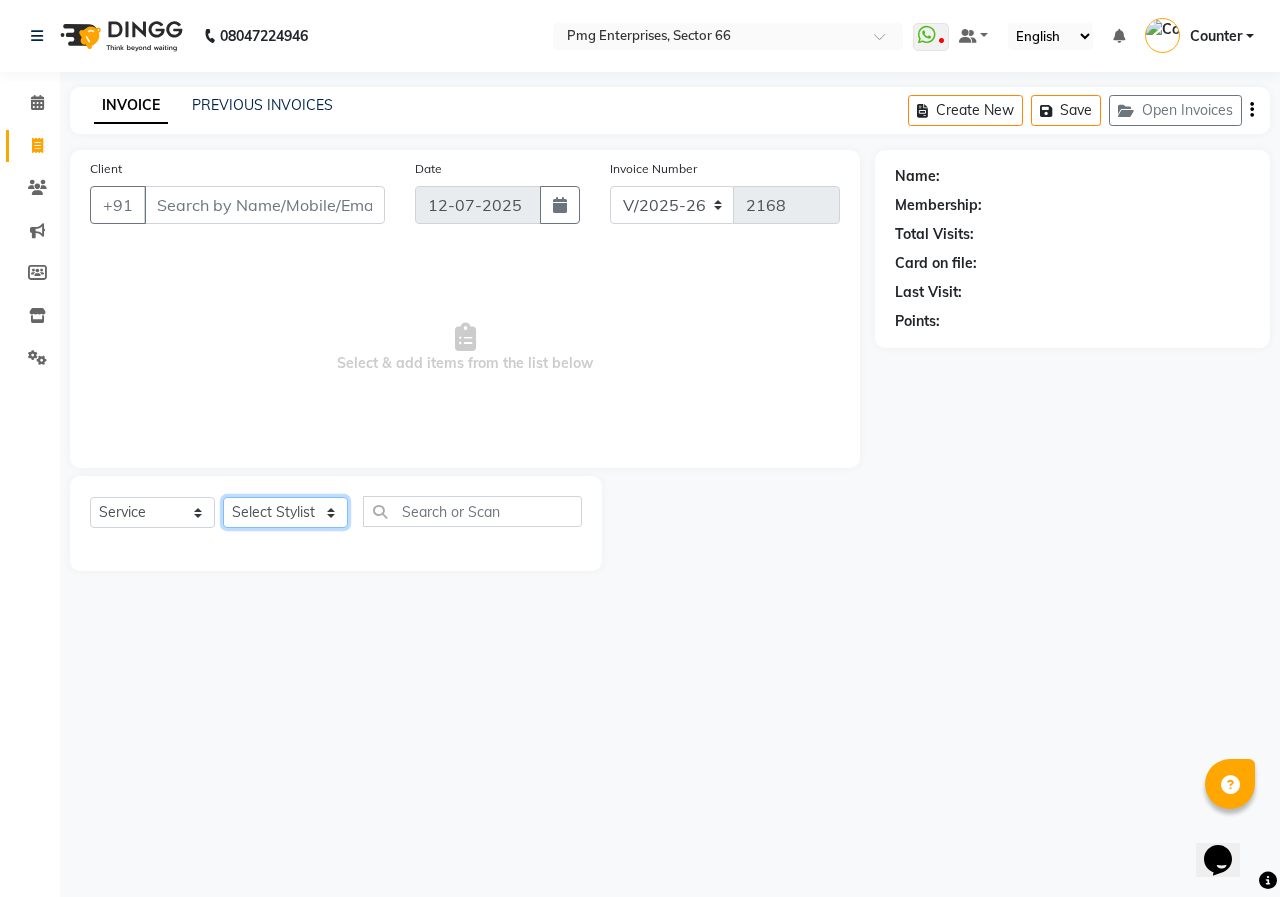click on "Select Stylist [PERSON_NAME] Counter [PERSON_NAME] [PERSON_NAME] [PERSON_NAME] [PERSON_NAME]" 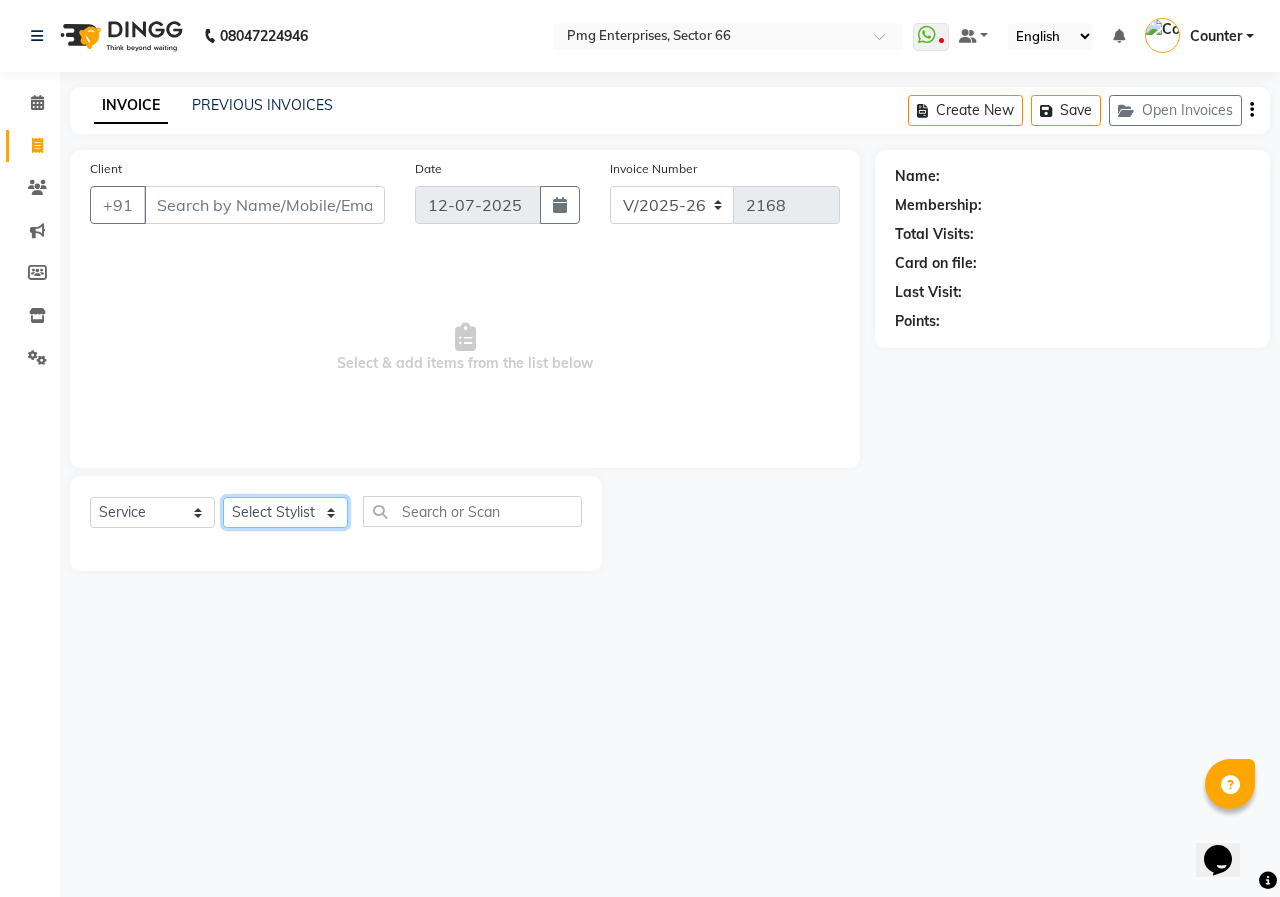 select on "52446" 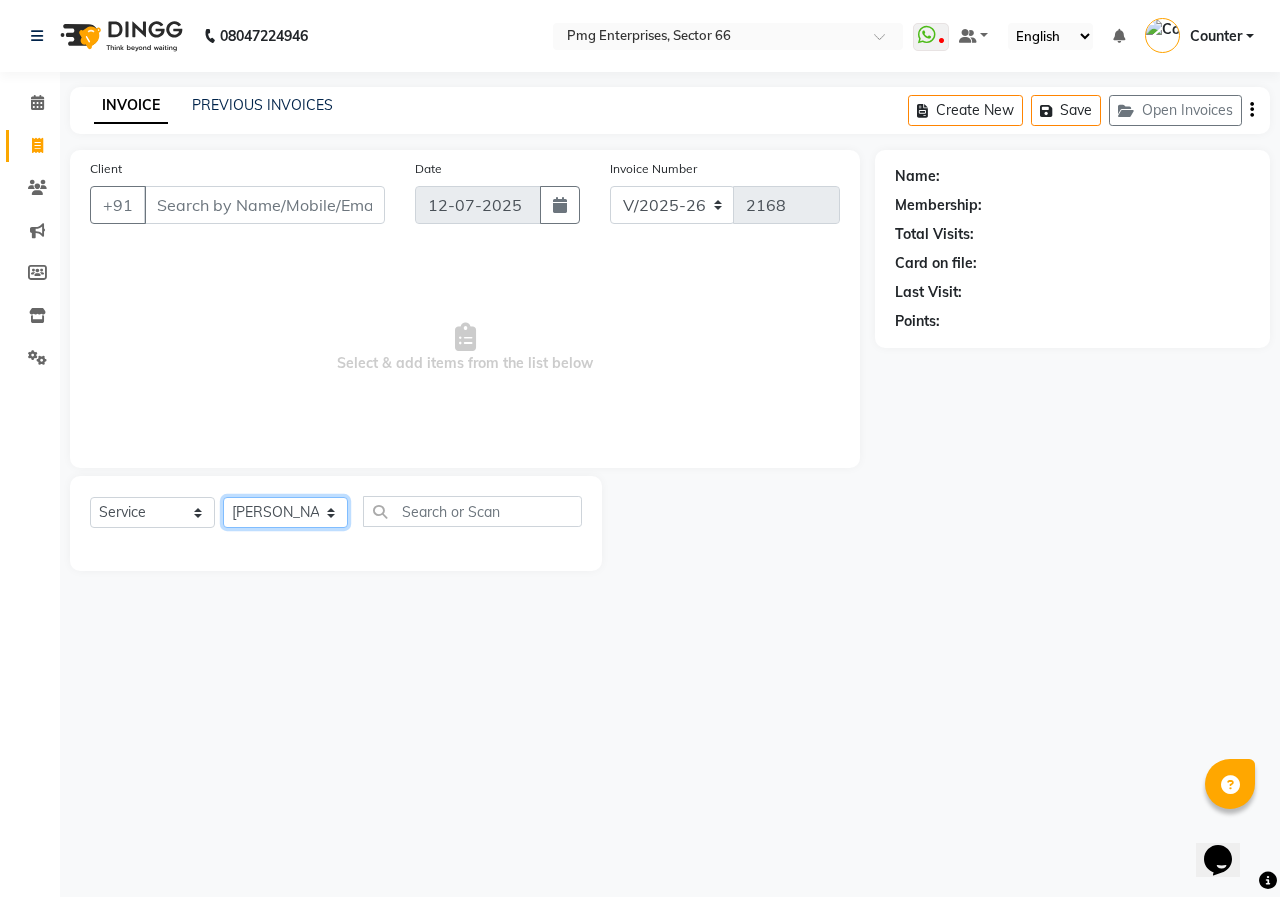 click on "Select Stylist [PERSON_NAME] Counter [PERSON_NAME] [PERSON_NAME] [PERSON_NAME] [PERSON_NAME]" 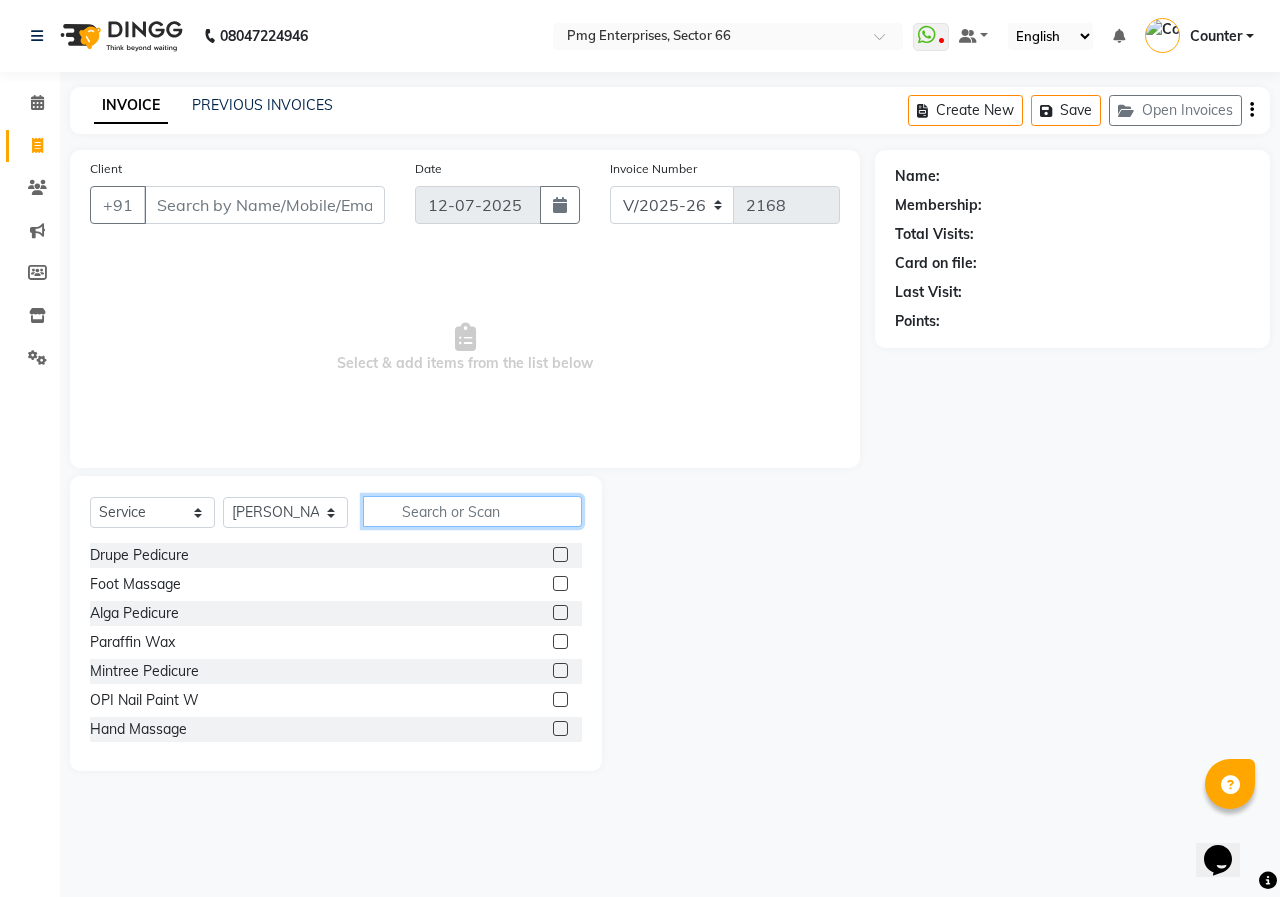 click 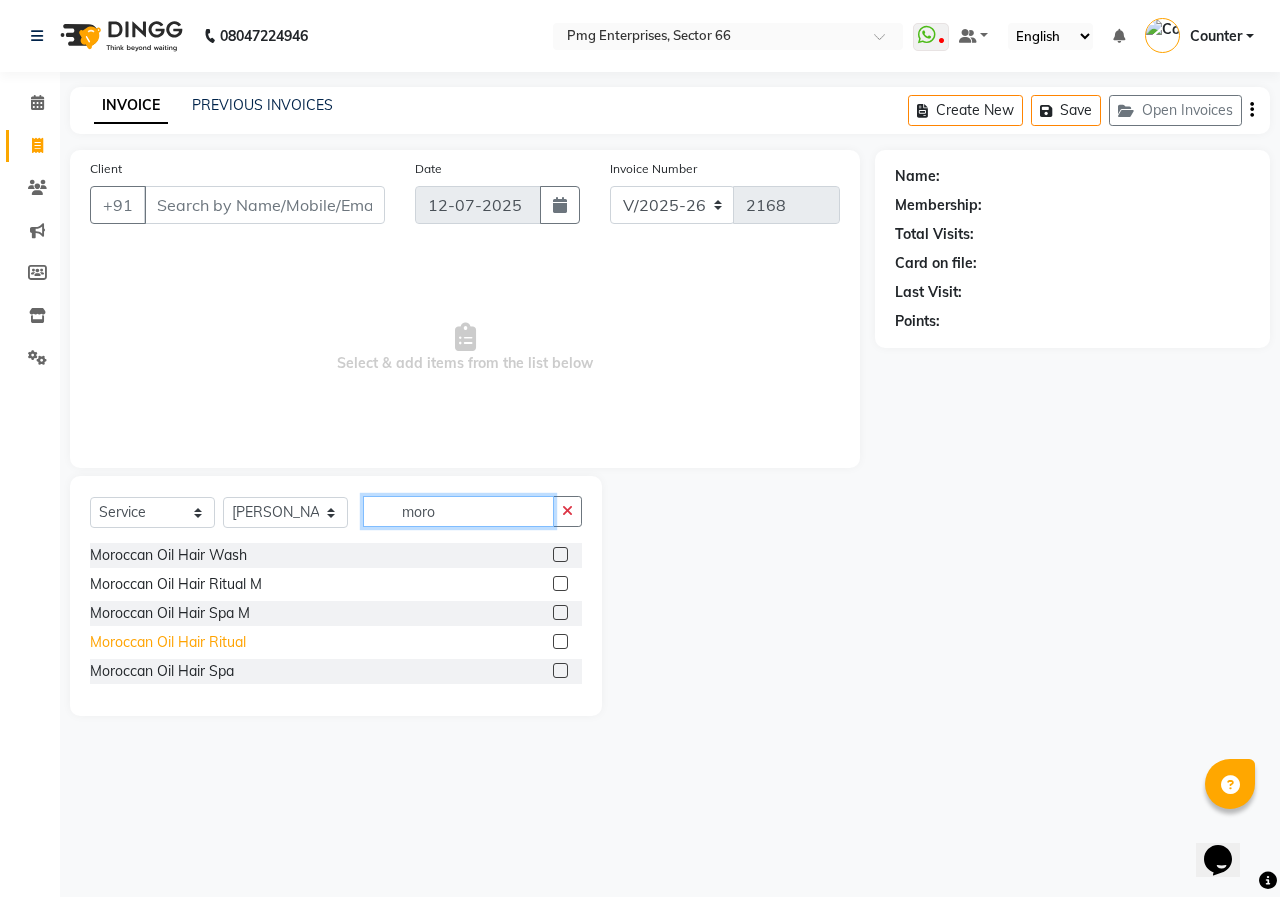 type on "moro" 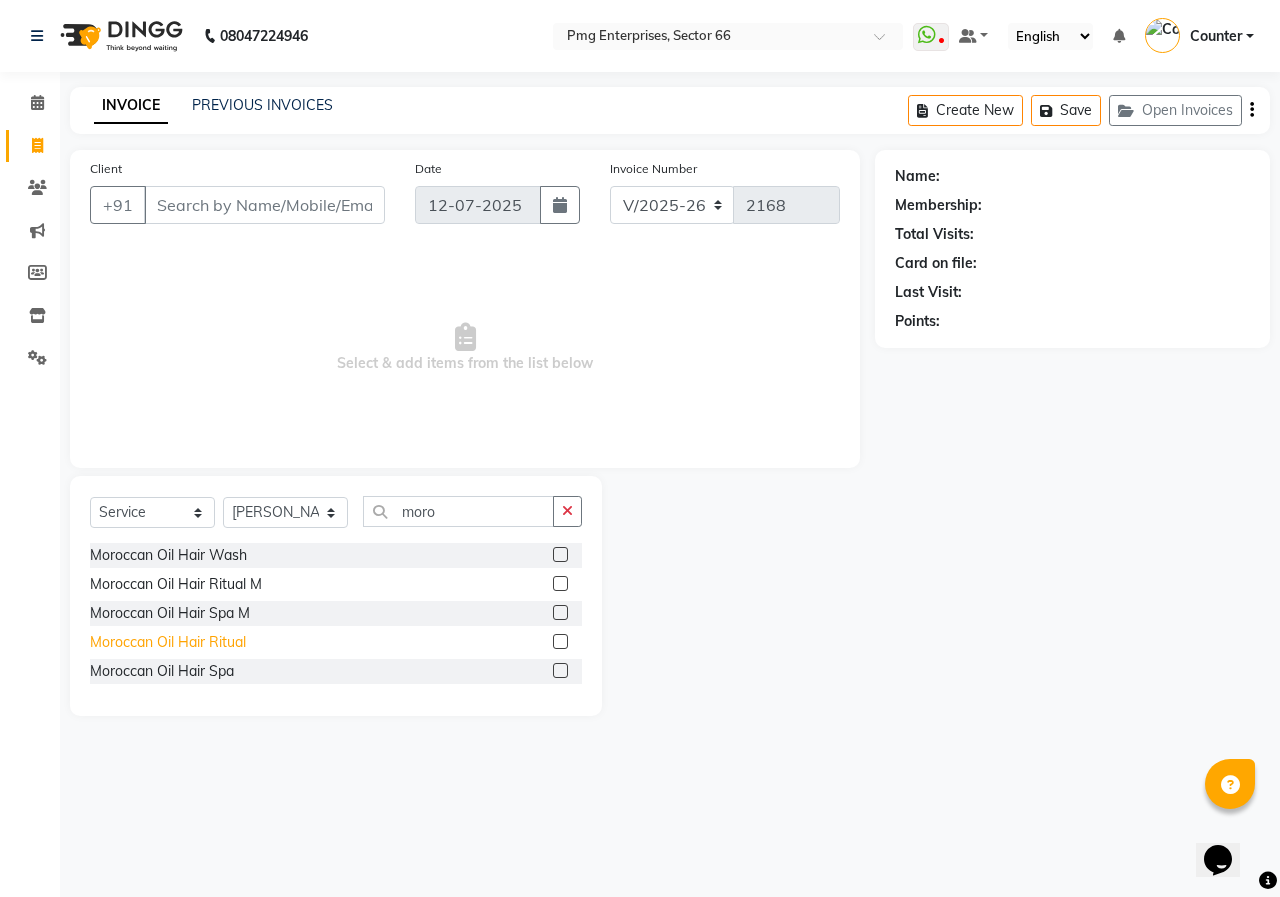 click on "Moroccan Oil Hair Ritual" 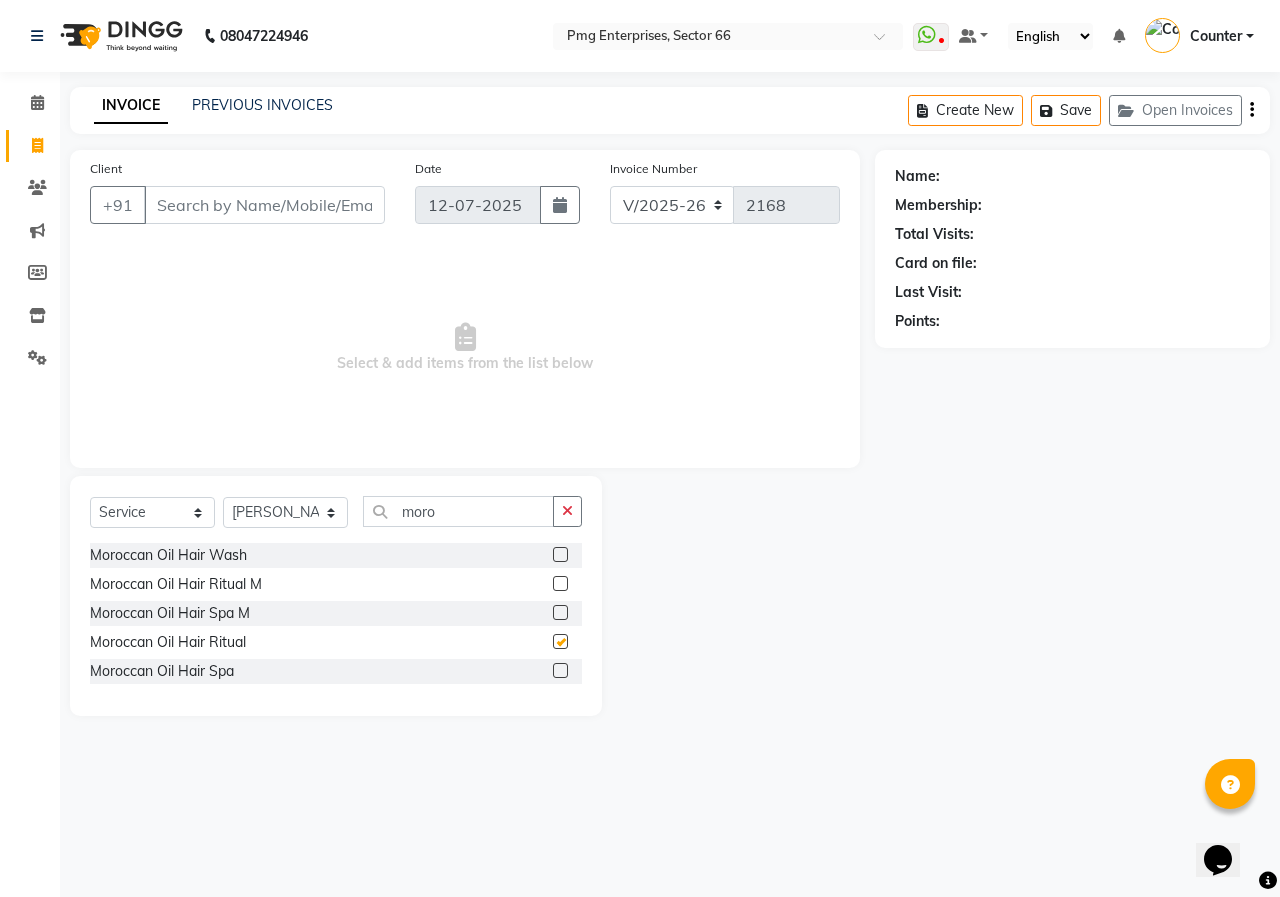 checkbox on "false" 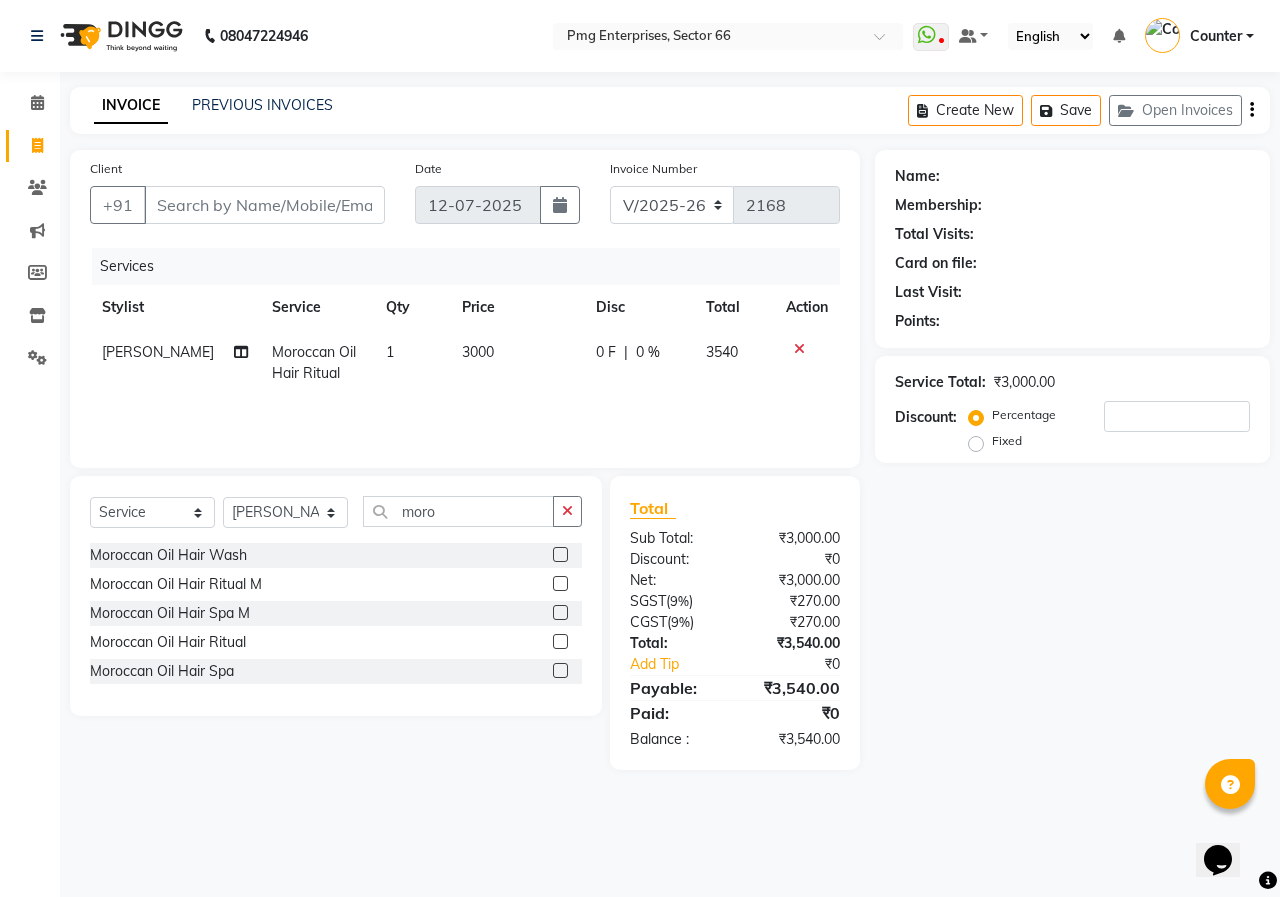 click on "3000" 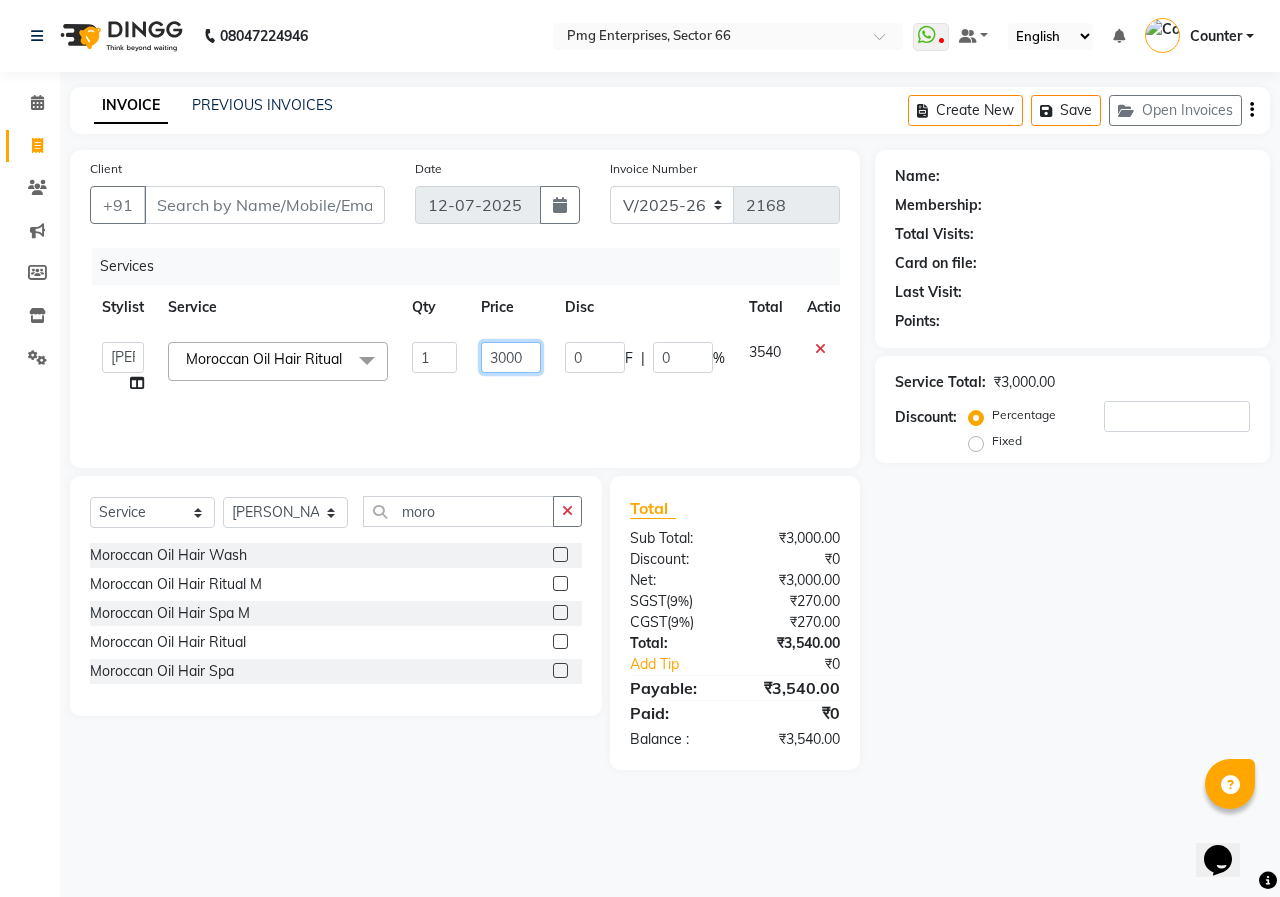 click on "3000" 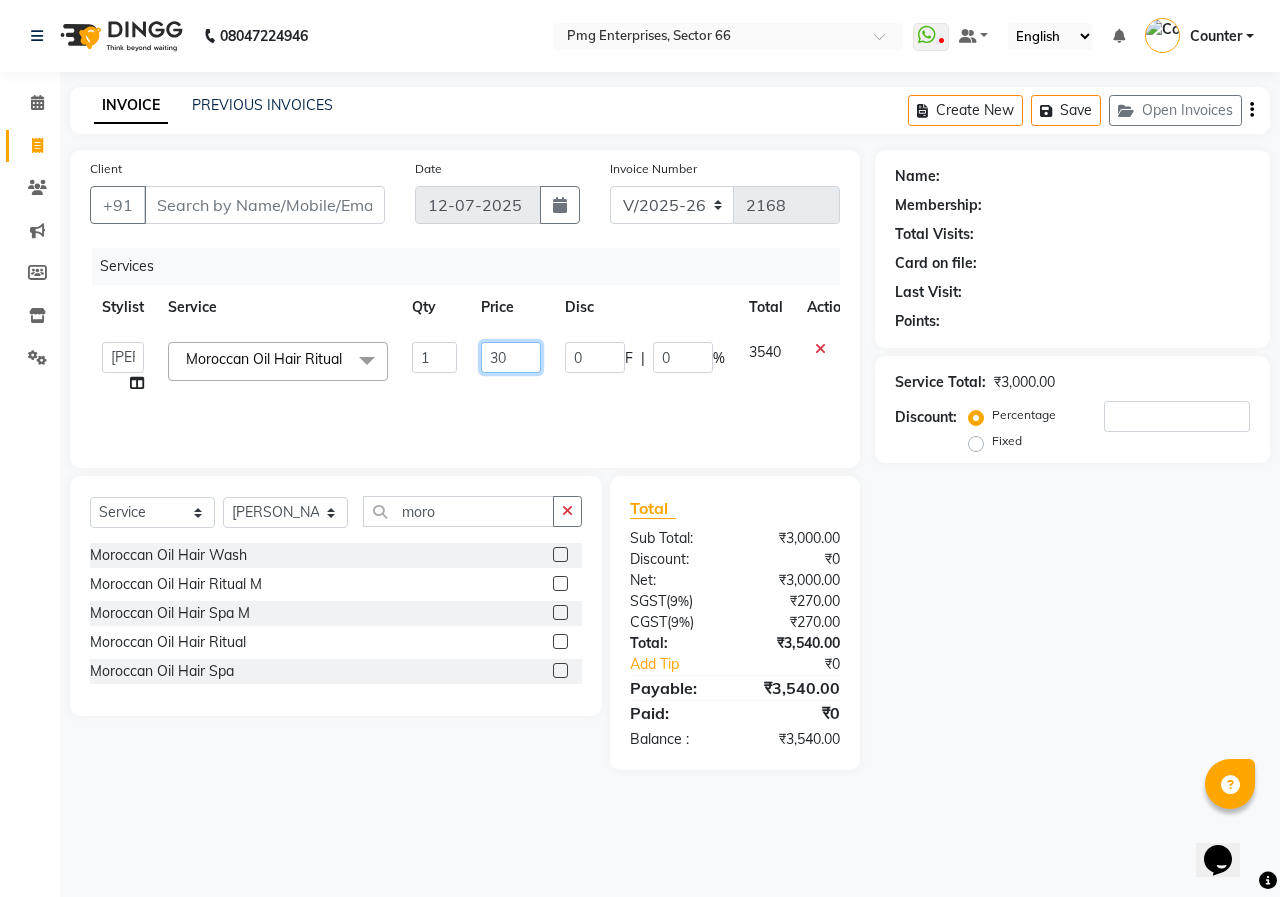 type on "3" 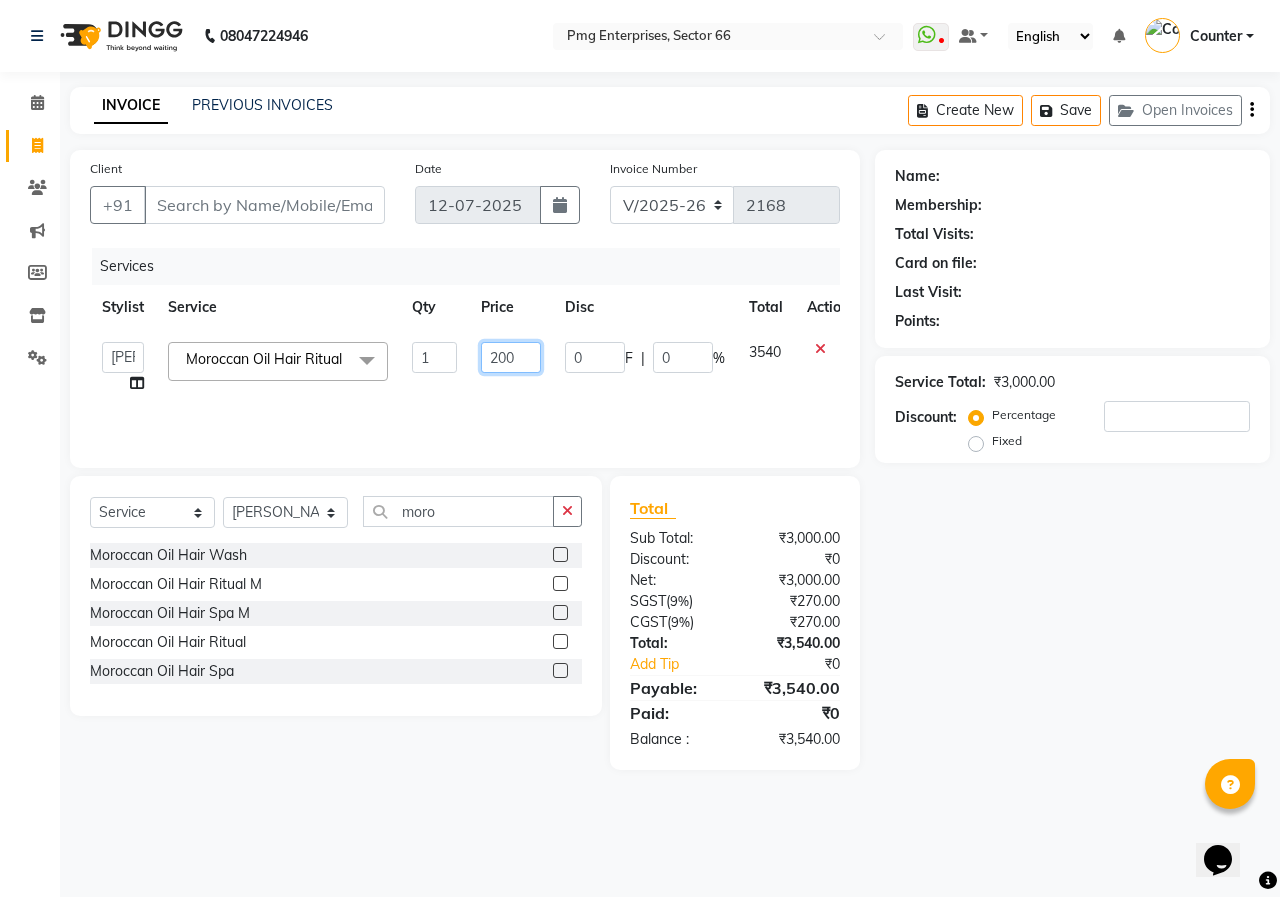 type on "2000" 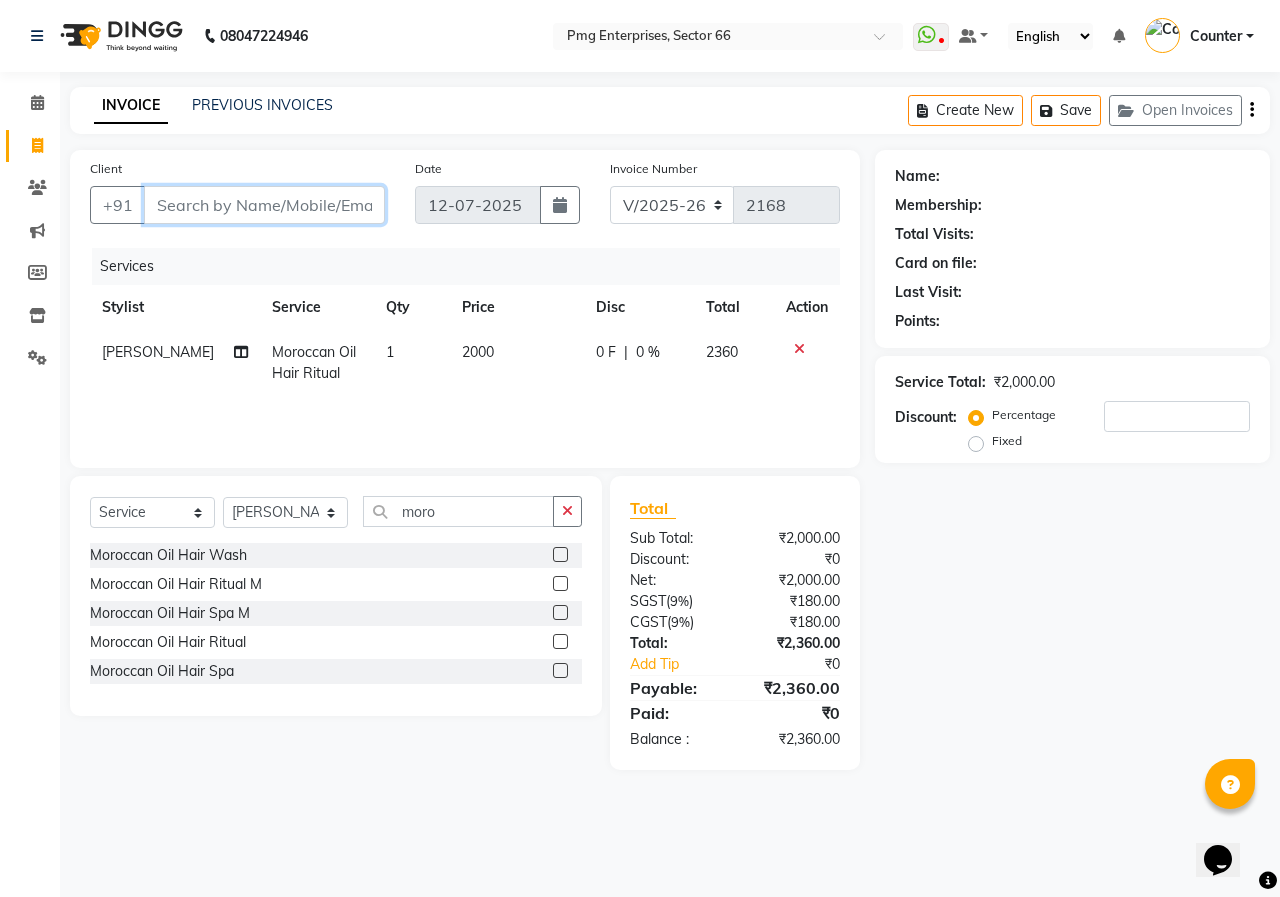 click on "Client" at bounding box center (264, 205) 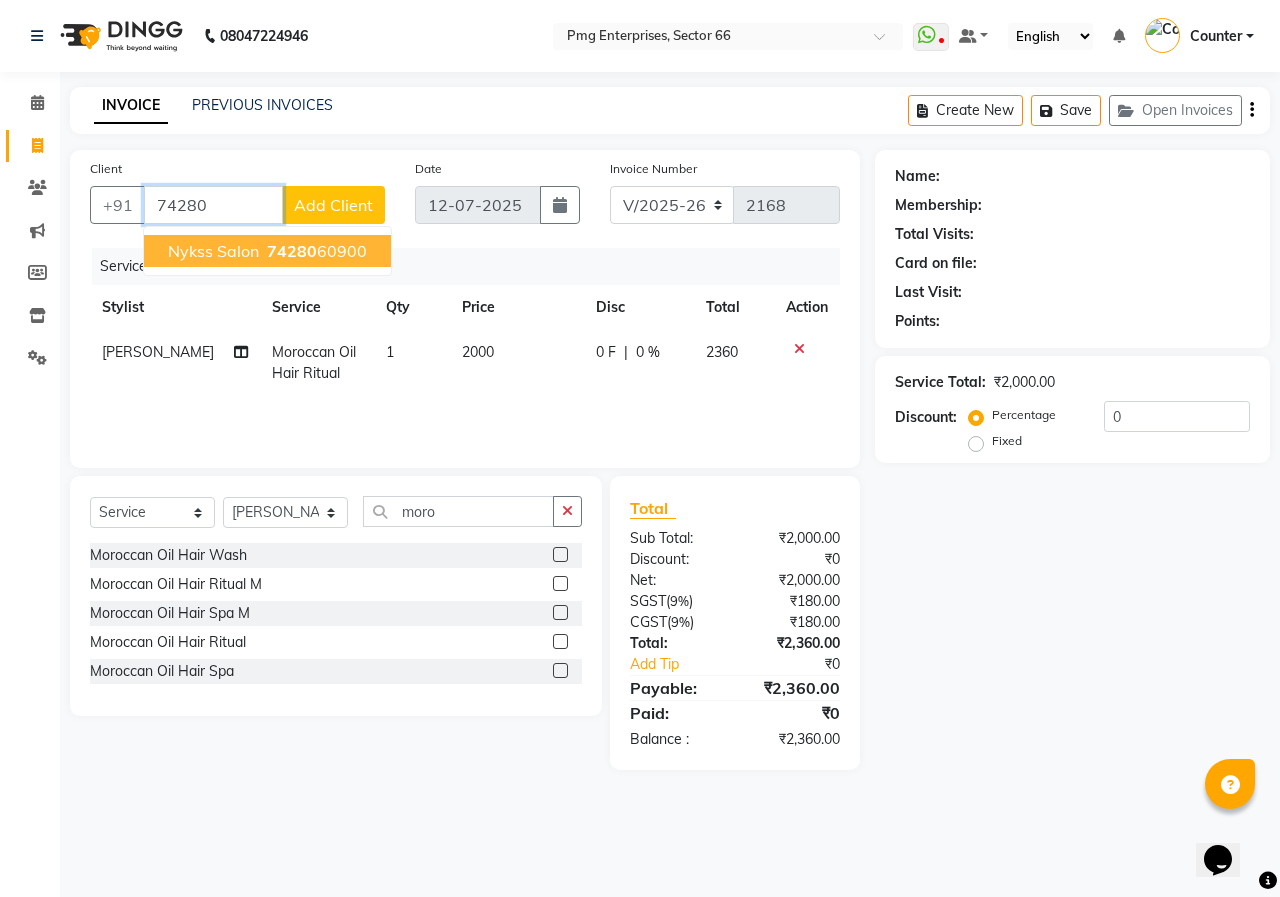click on "74280" at bounding box center (292, 251) 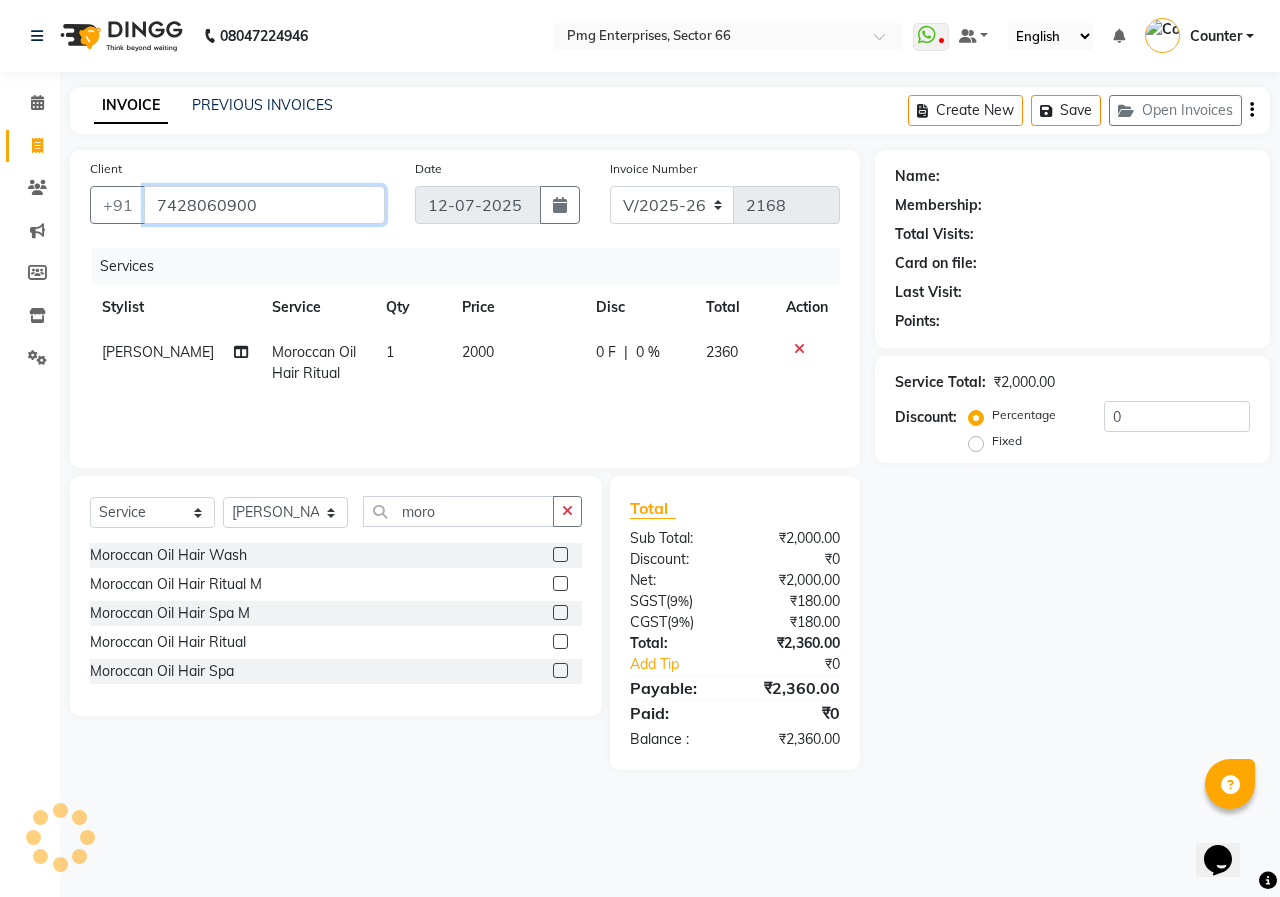 type on "7428060900" 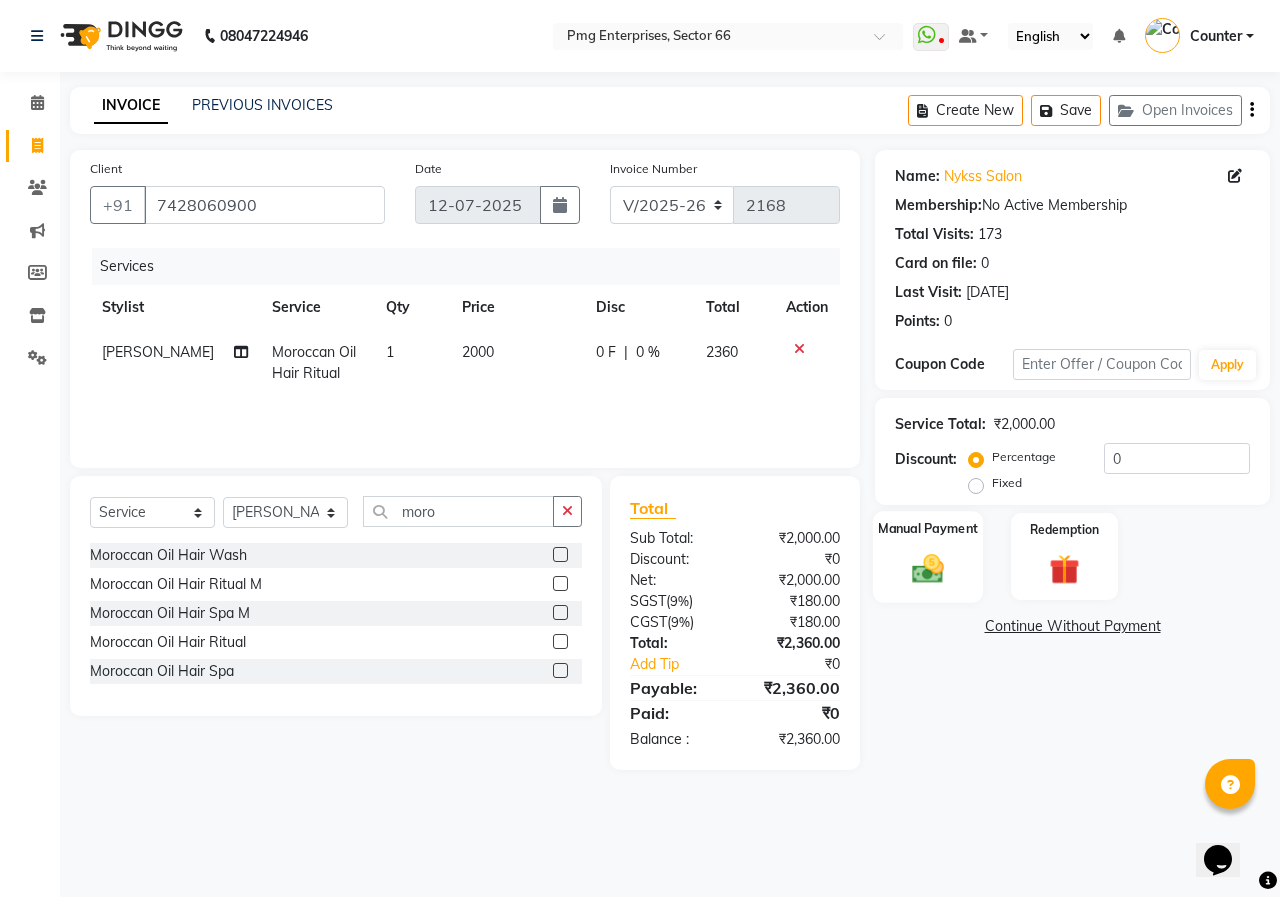 click 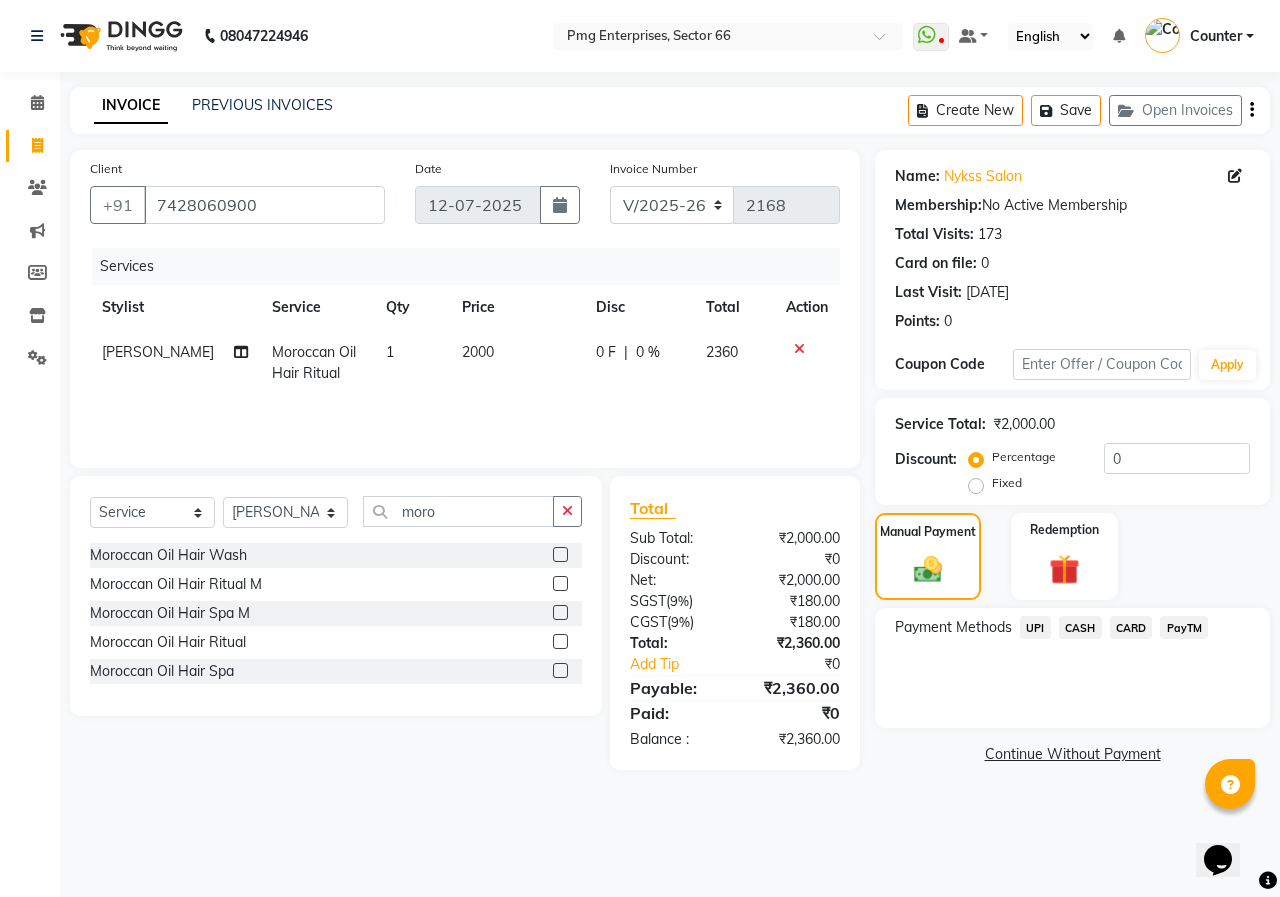 click on "CASH" 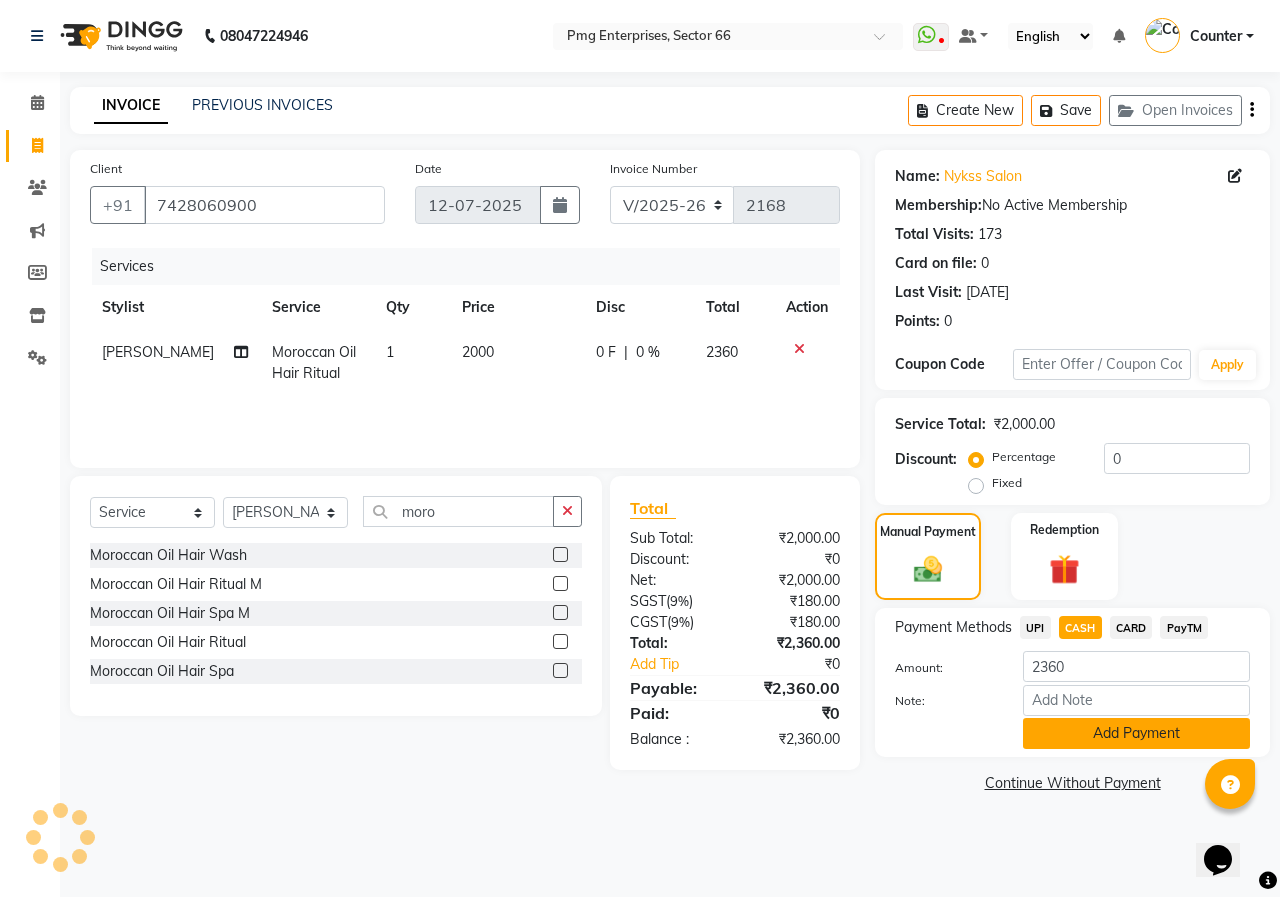 click on "Add Payment" 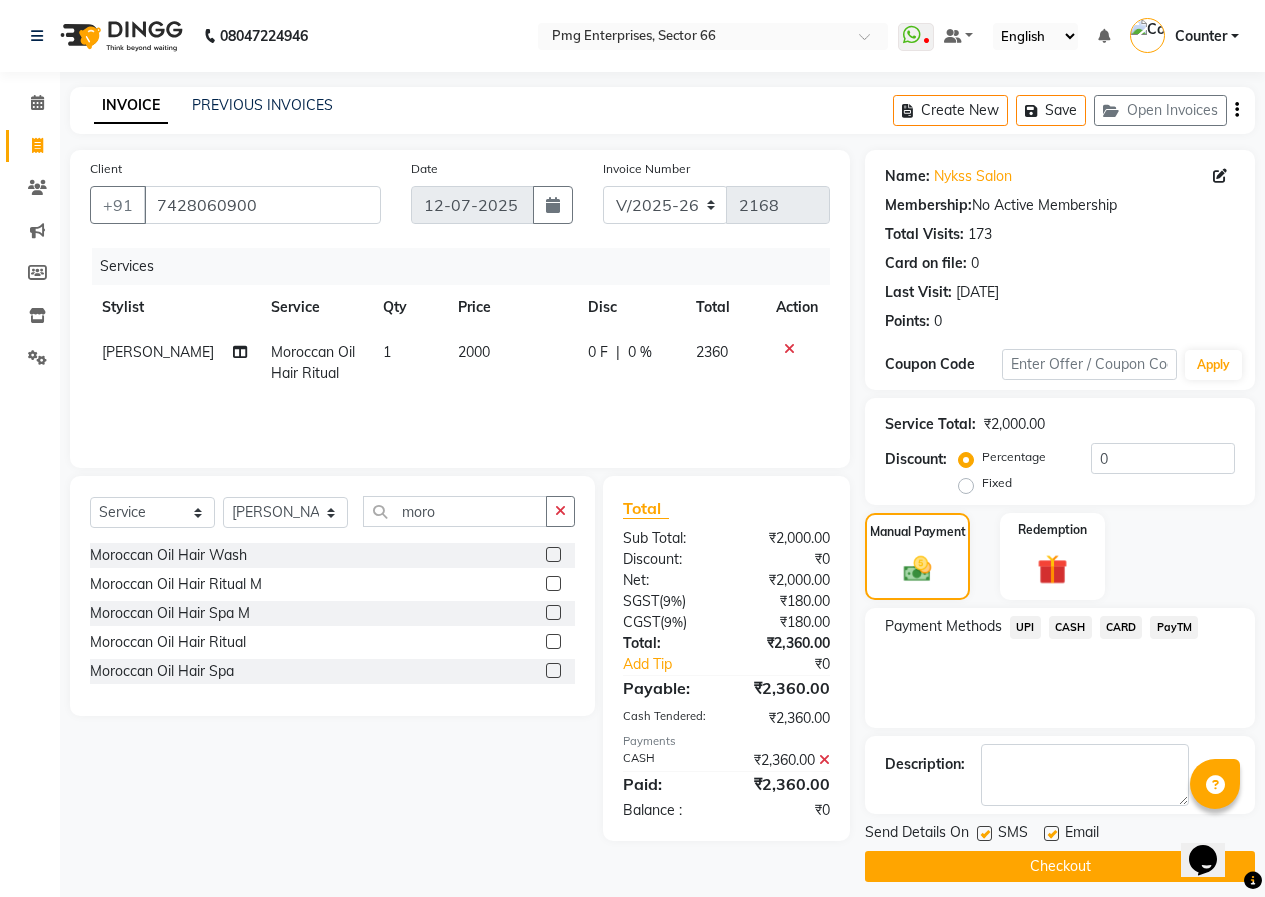 click on "Checkout" 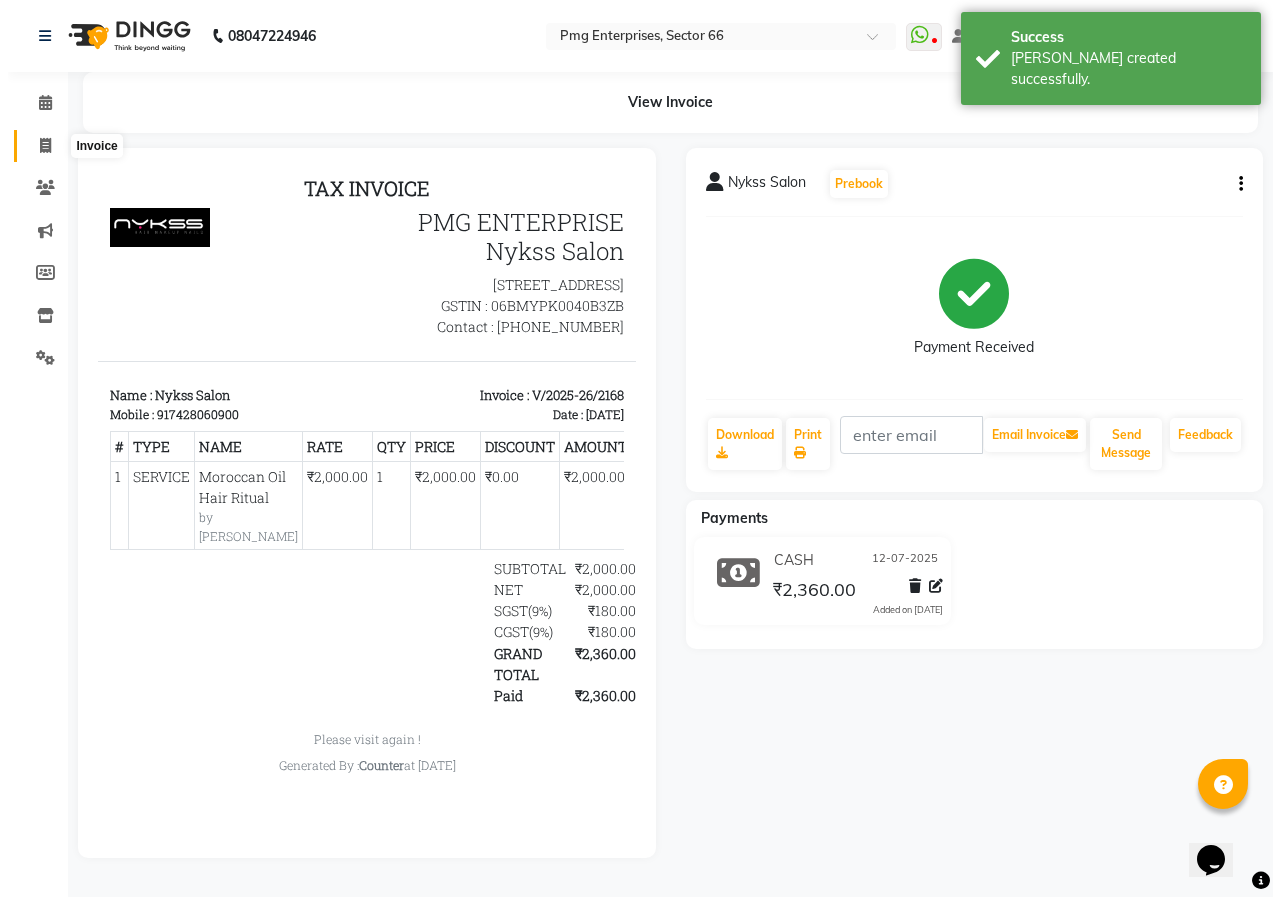 scroll, scrollTop: 0, scrollLeft: 0, axis: both 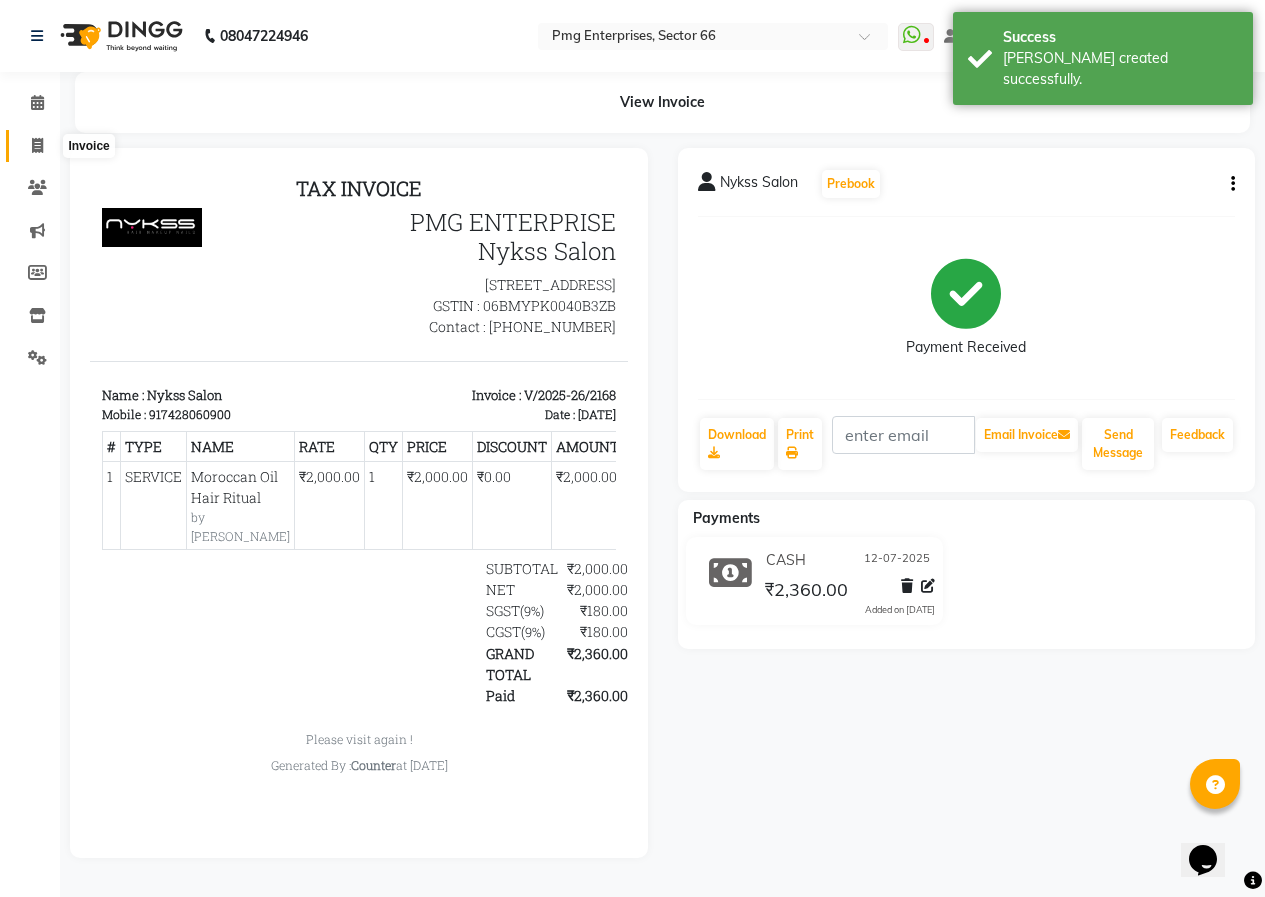 click 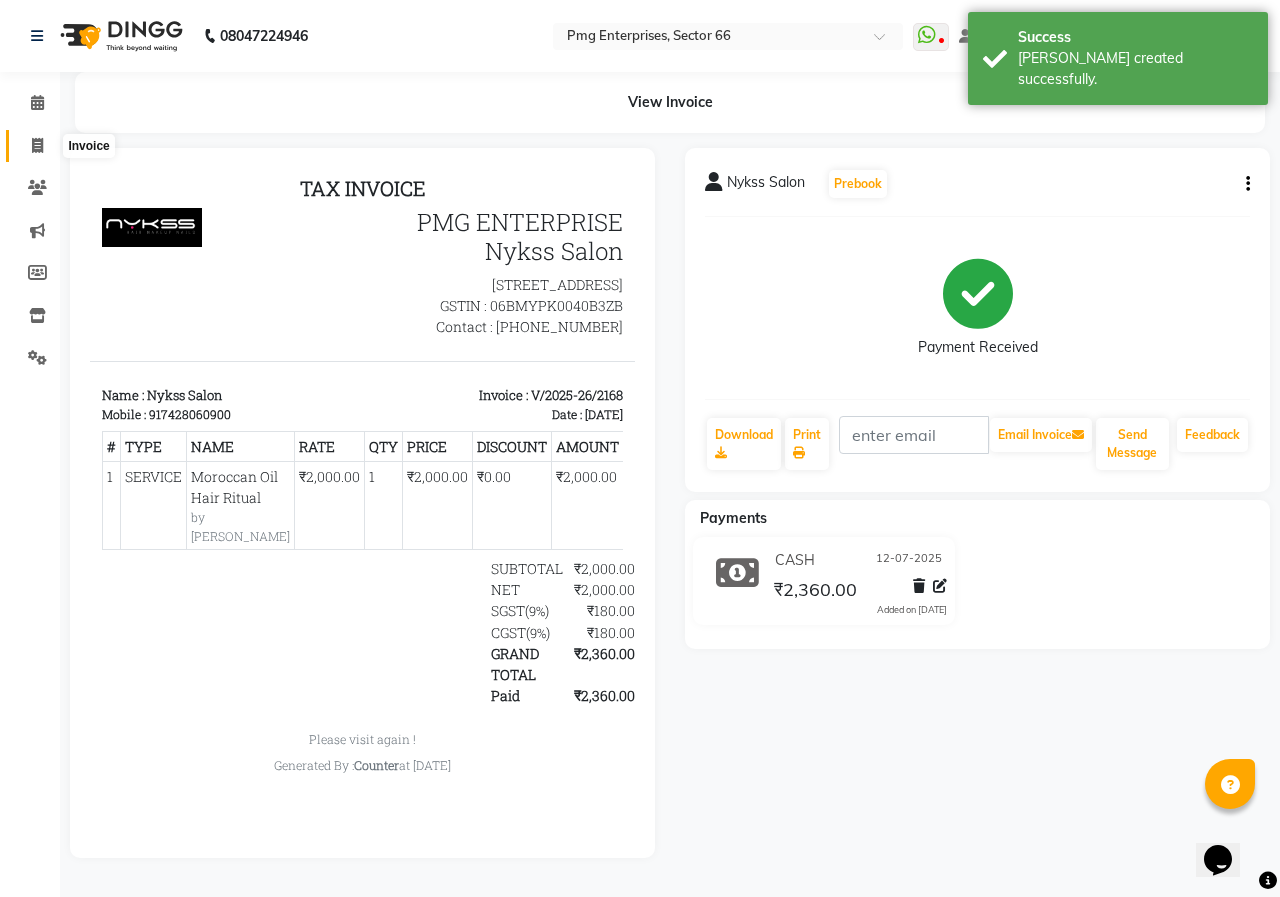 select on "889" 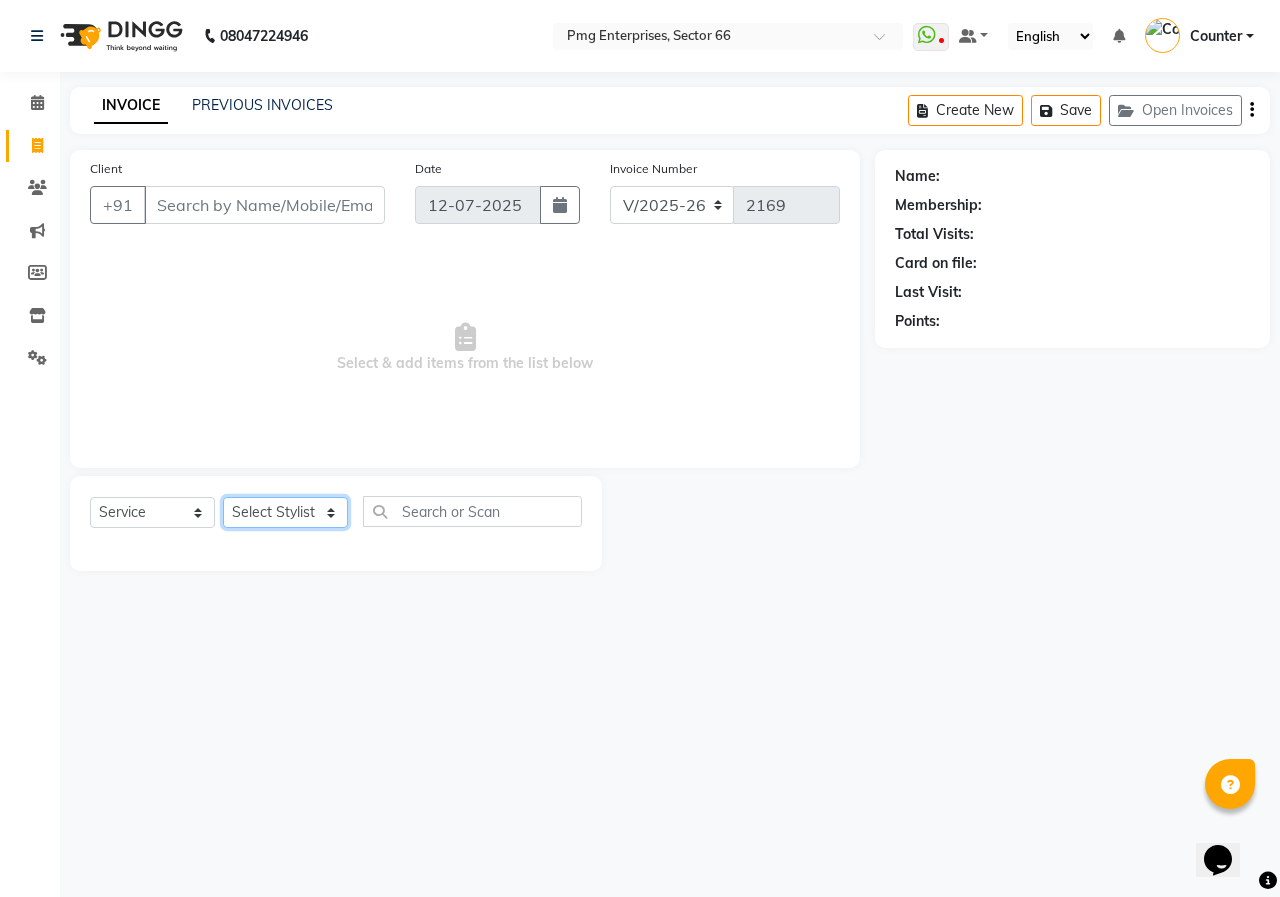 click on "Select Stylist [PERSON_NAME] Counter [PERSON_NAME] [PERSON_NAME] [PERSON_NAME] [PERSON_NAME]" 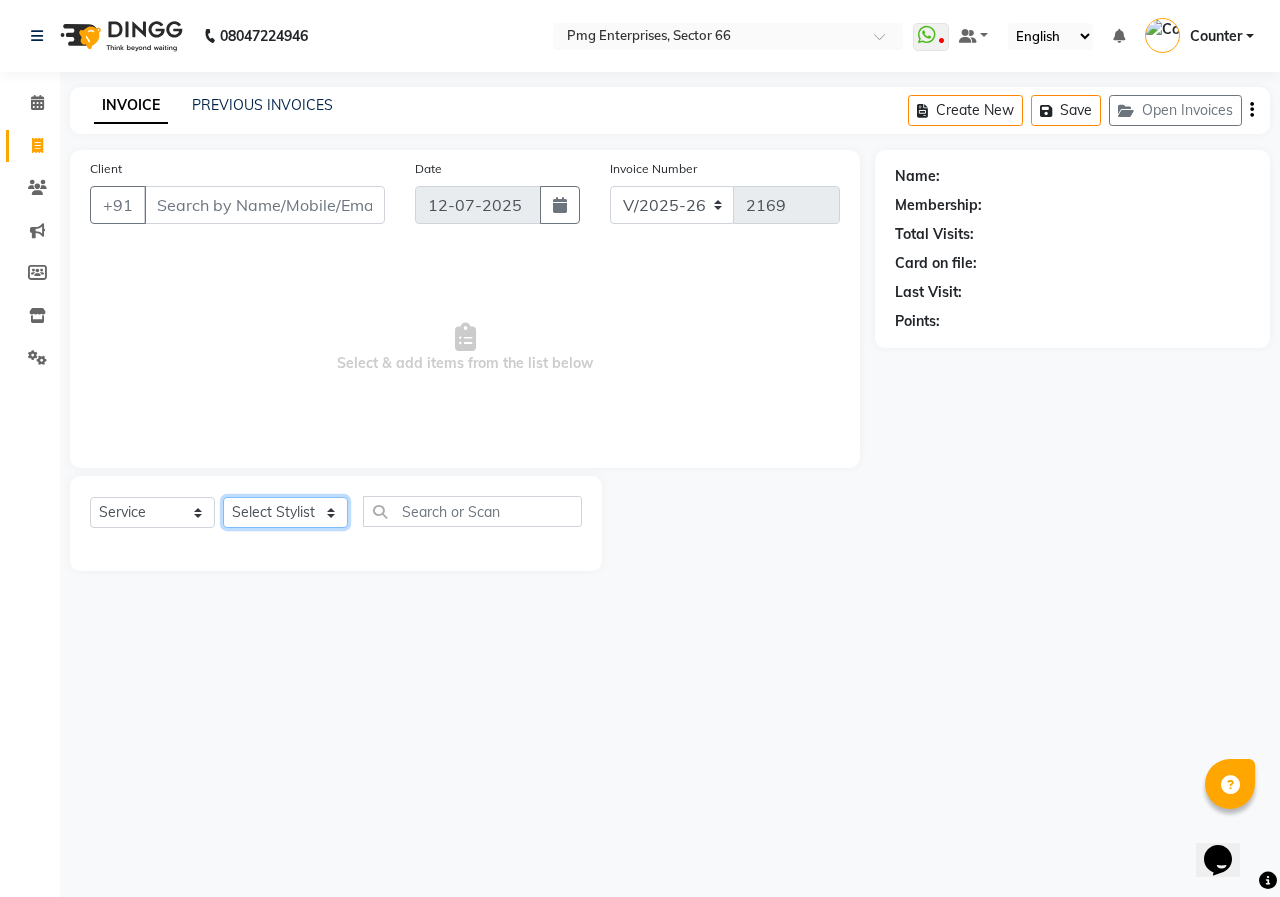 select on "49466" 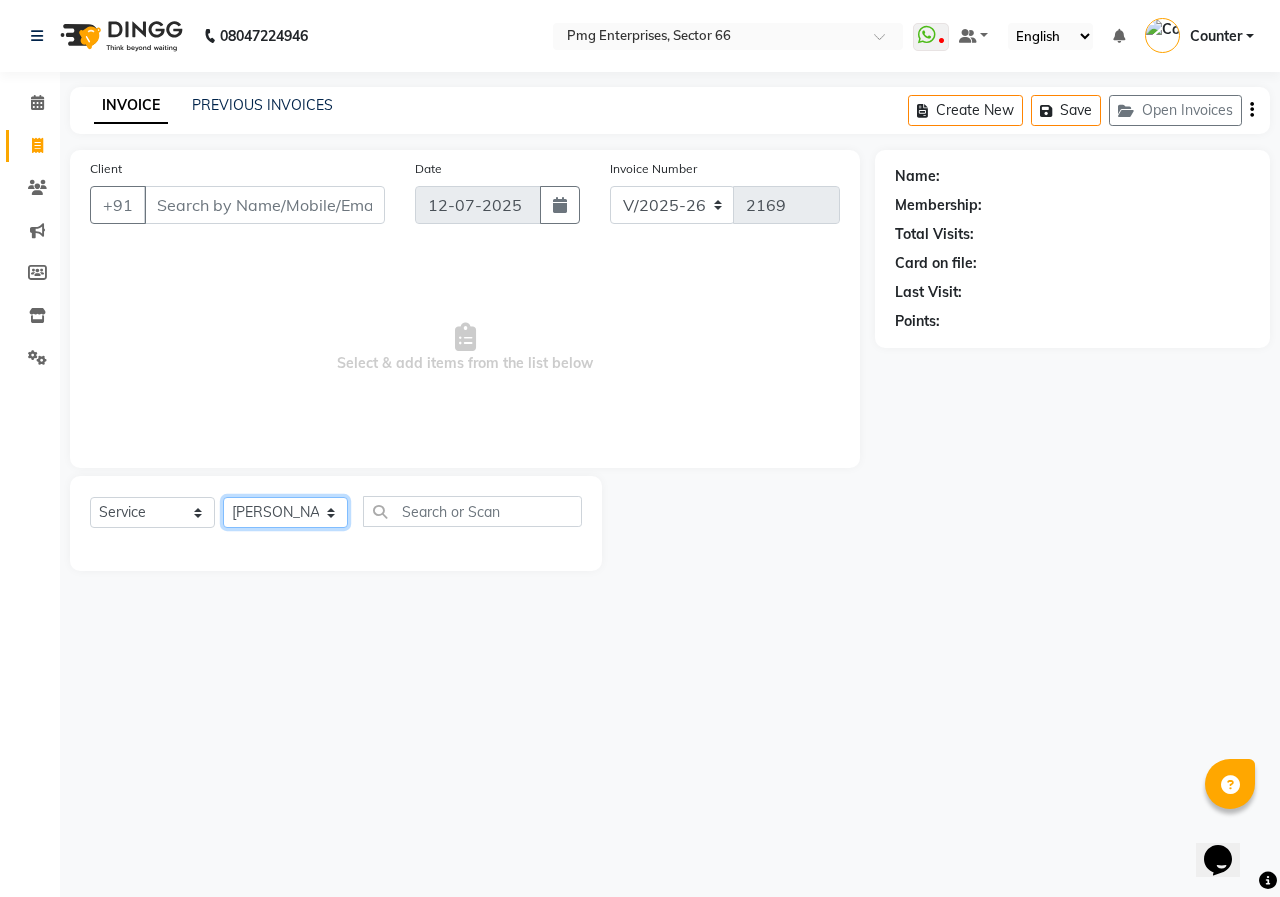 click on "Select Stylist [PERSON_NAME] Counter [PERSON_NAME] [PERSON_NAME] [PERSON_NAME] [PERSON_NAME]" 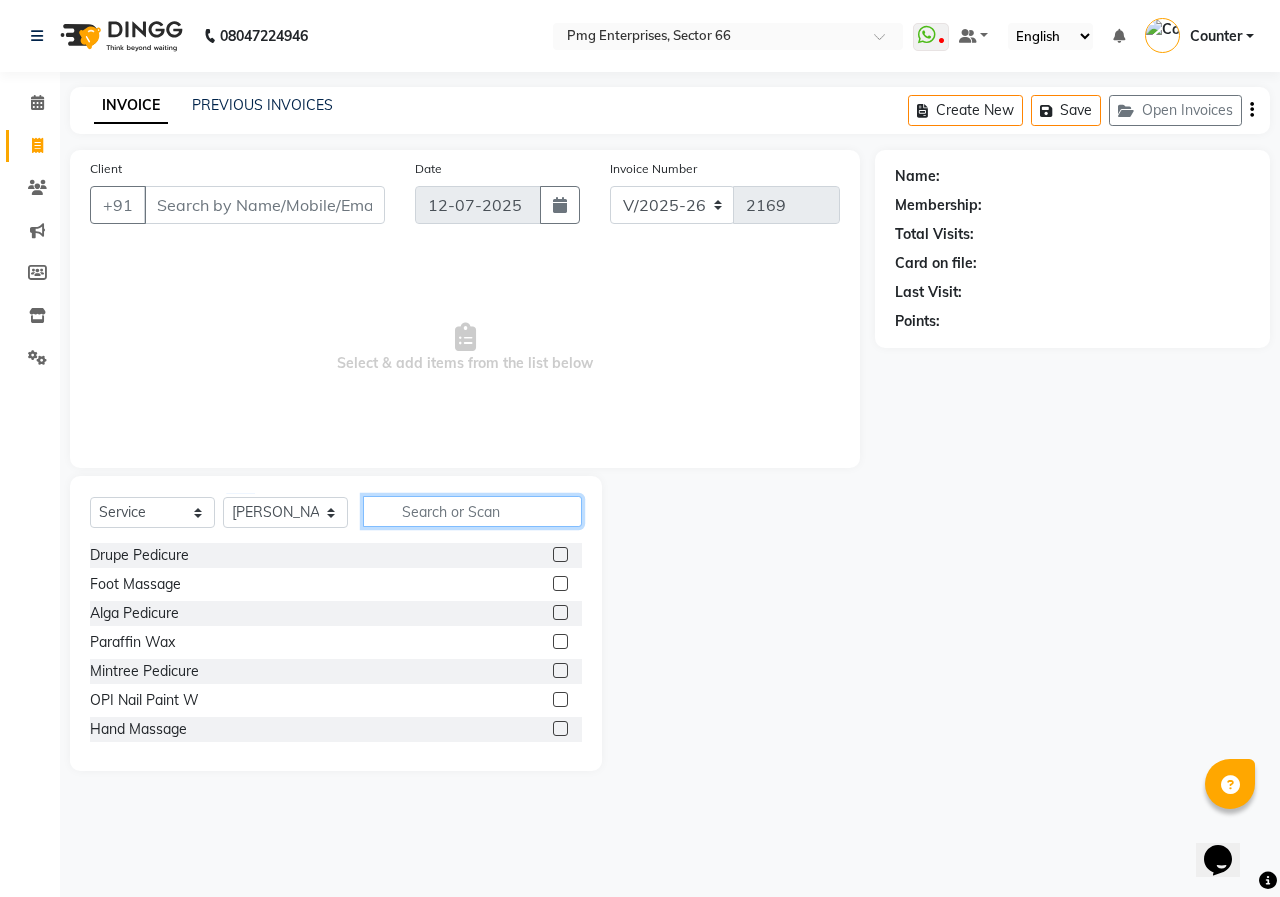 click 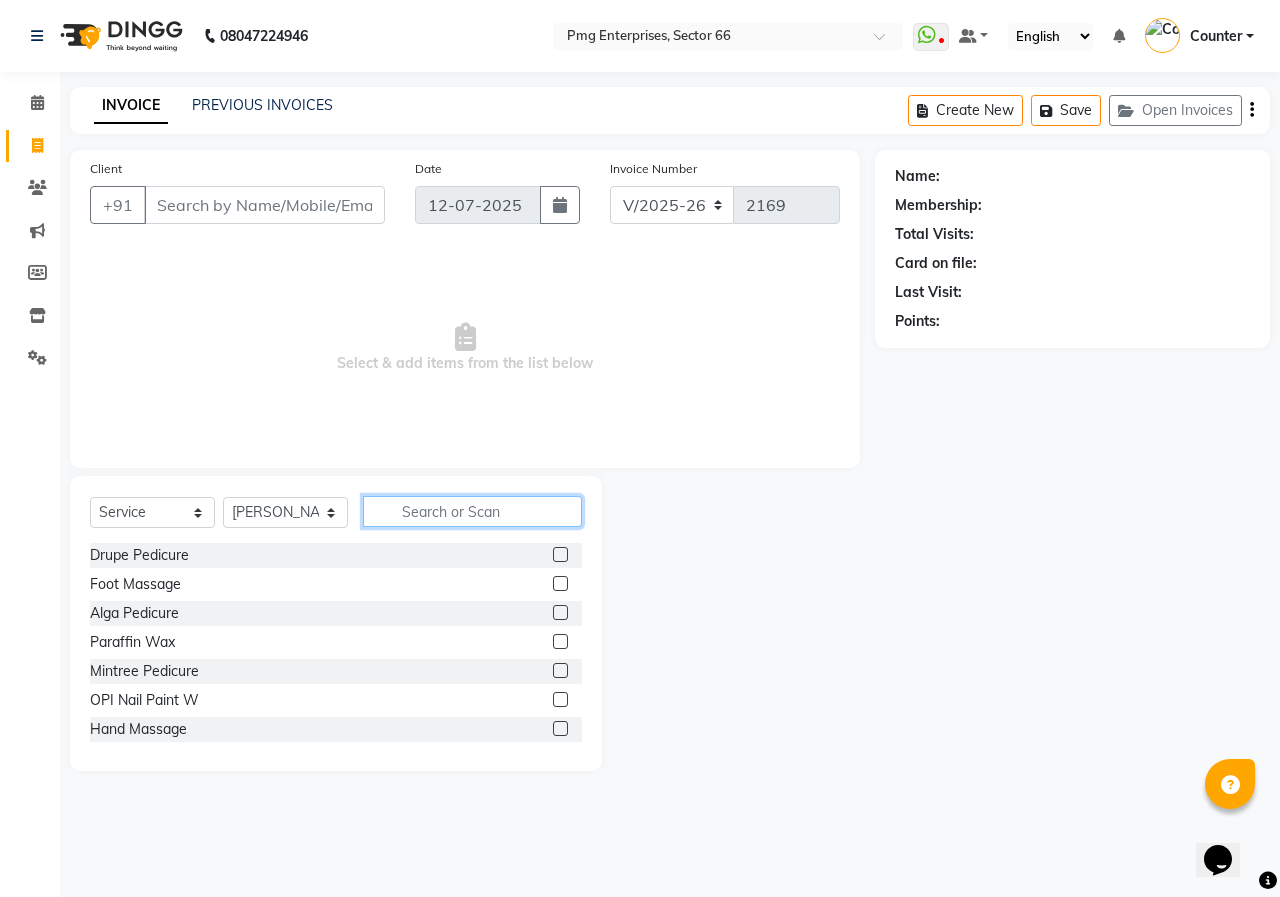type on "h" 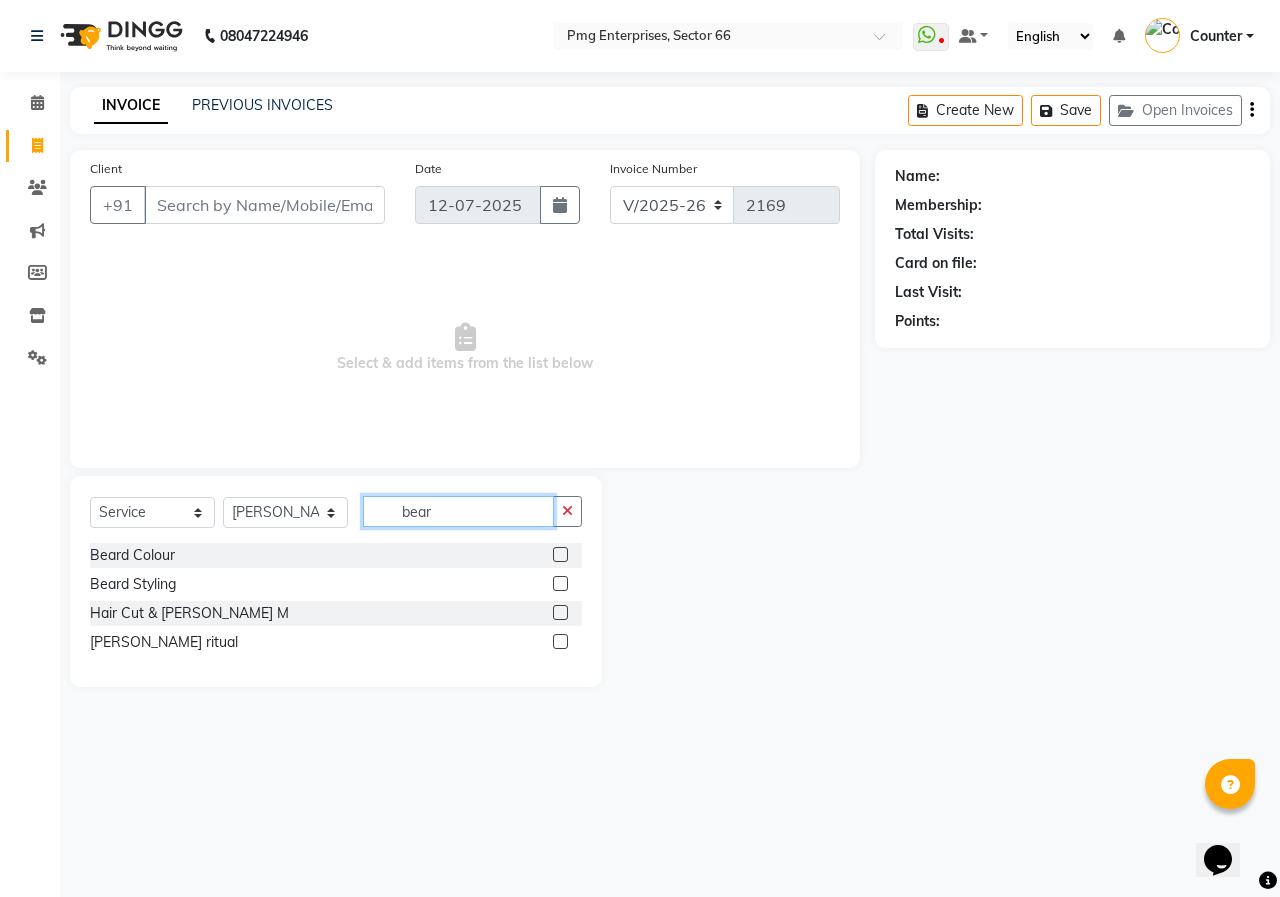 type on "bear" 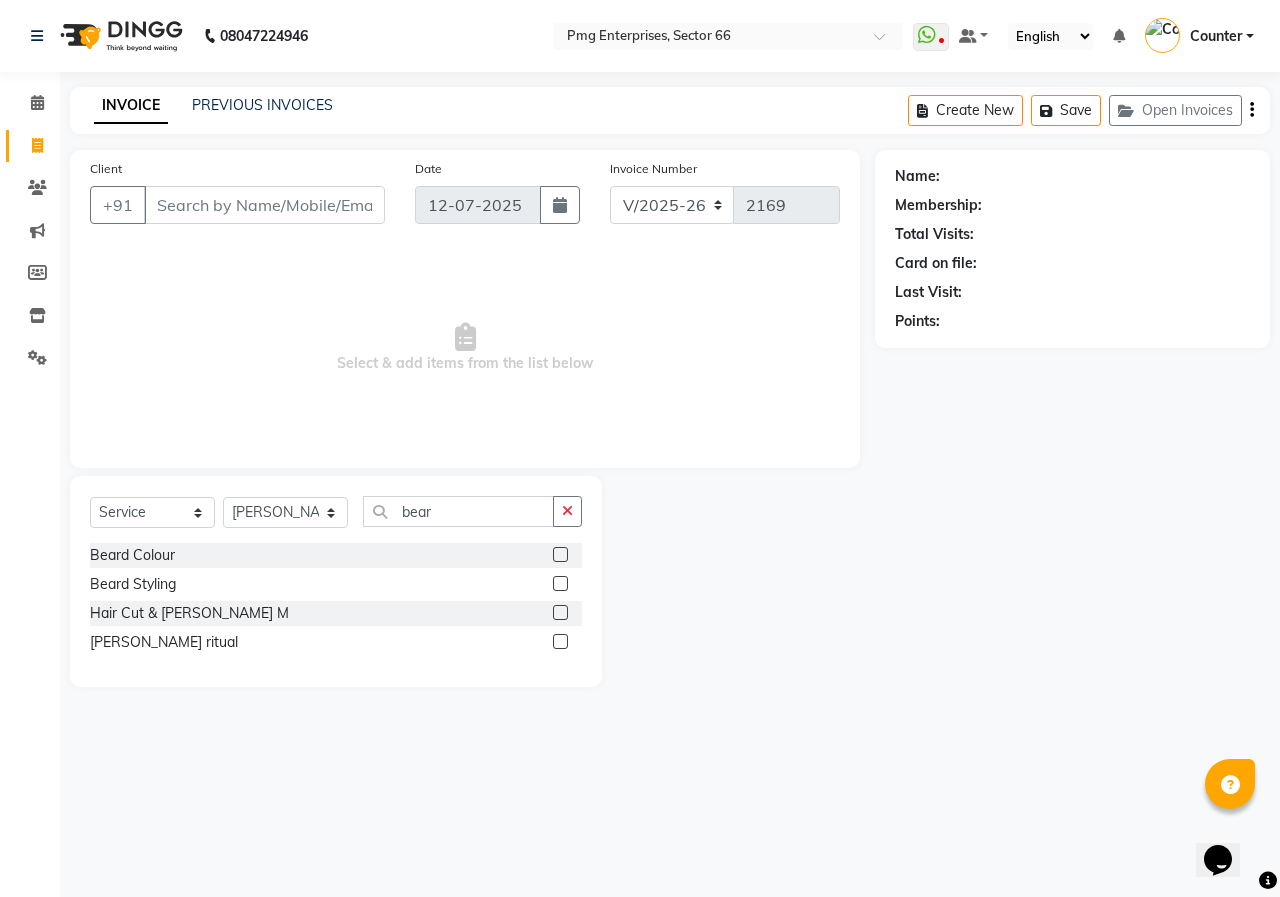 click 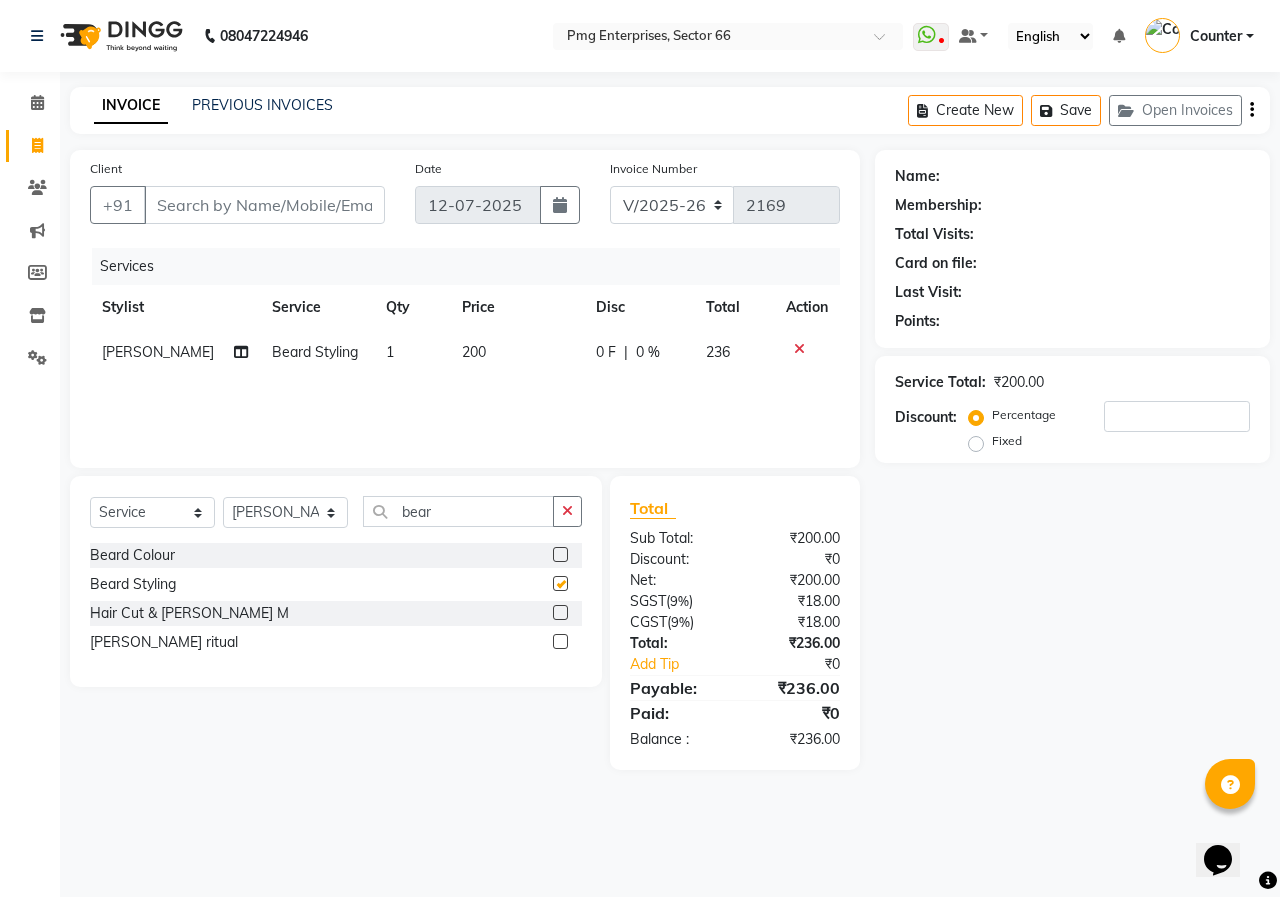 checkbox on "false" 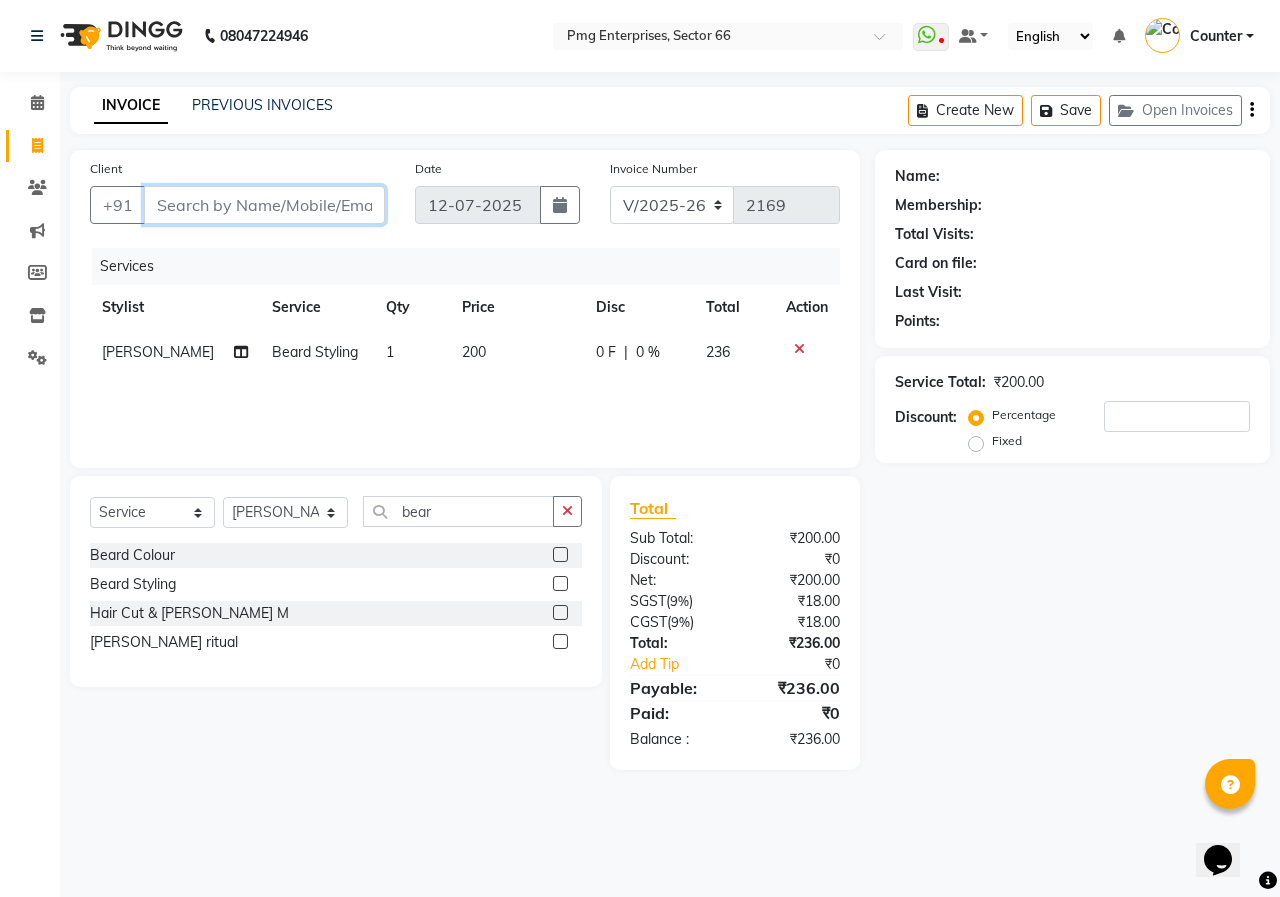 click on "Client" at bounding box center [264, 205] 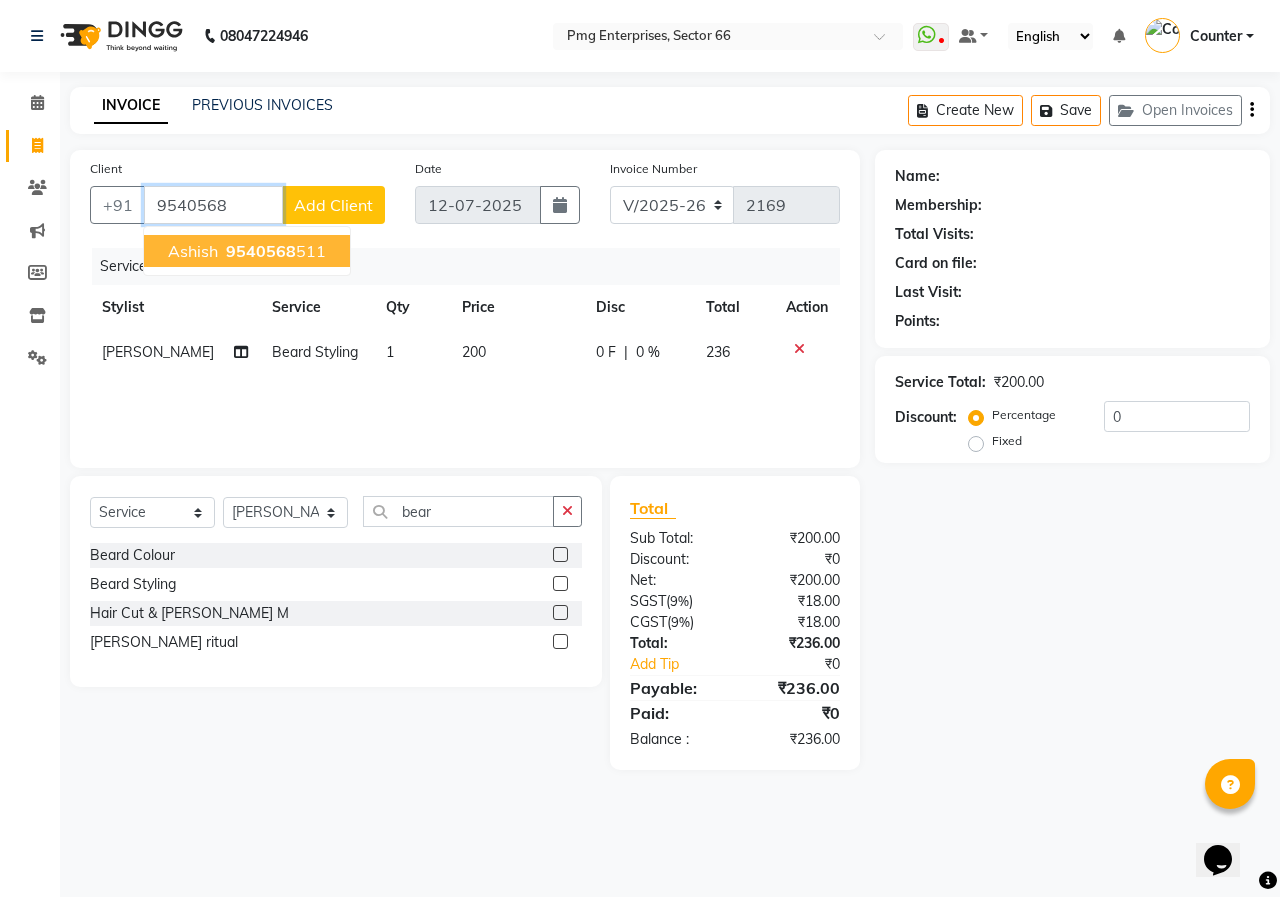 click on "Ashish" at bounding box center (193, 251) 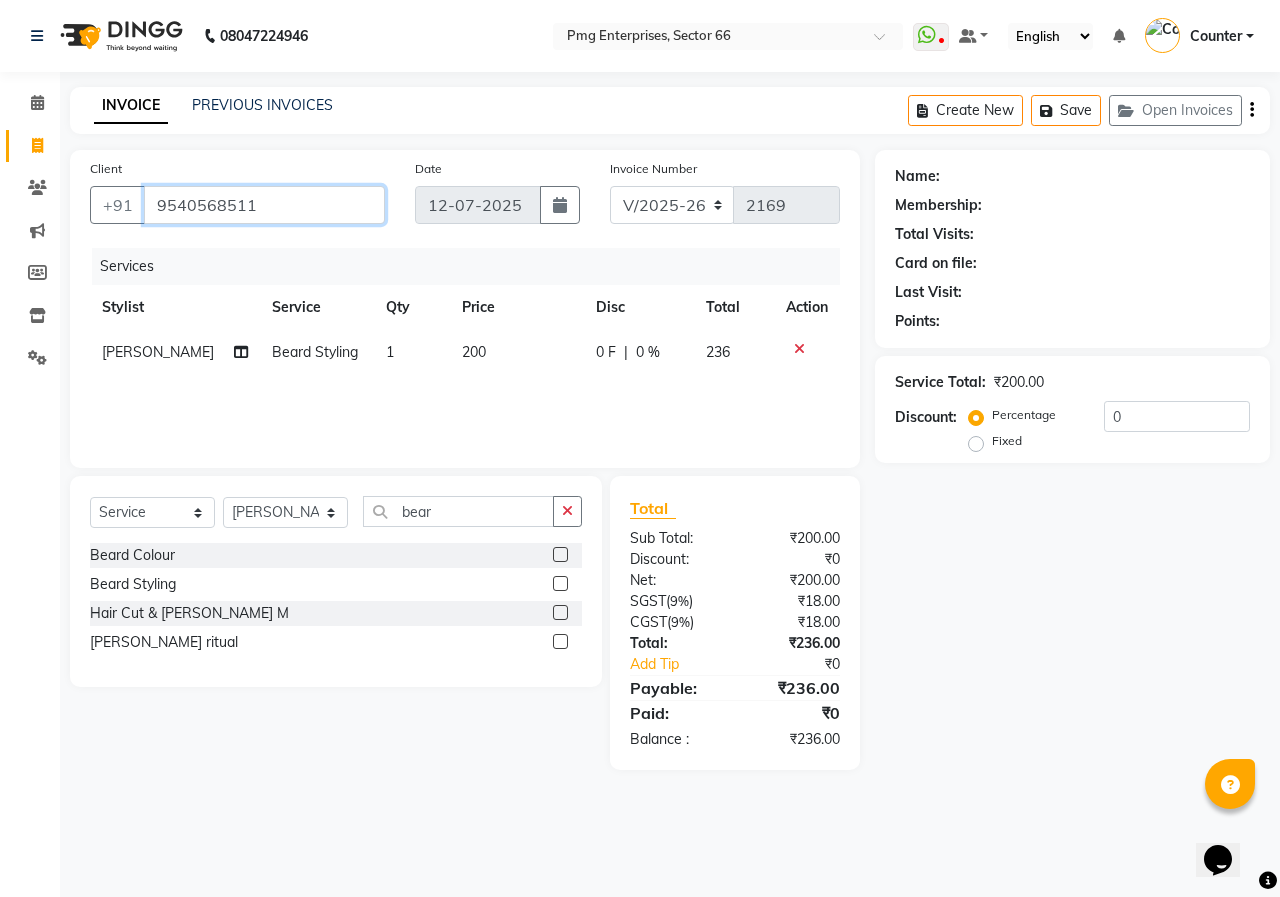 type on "9540568511" 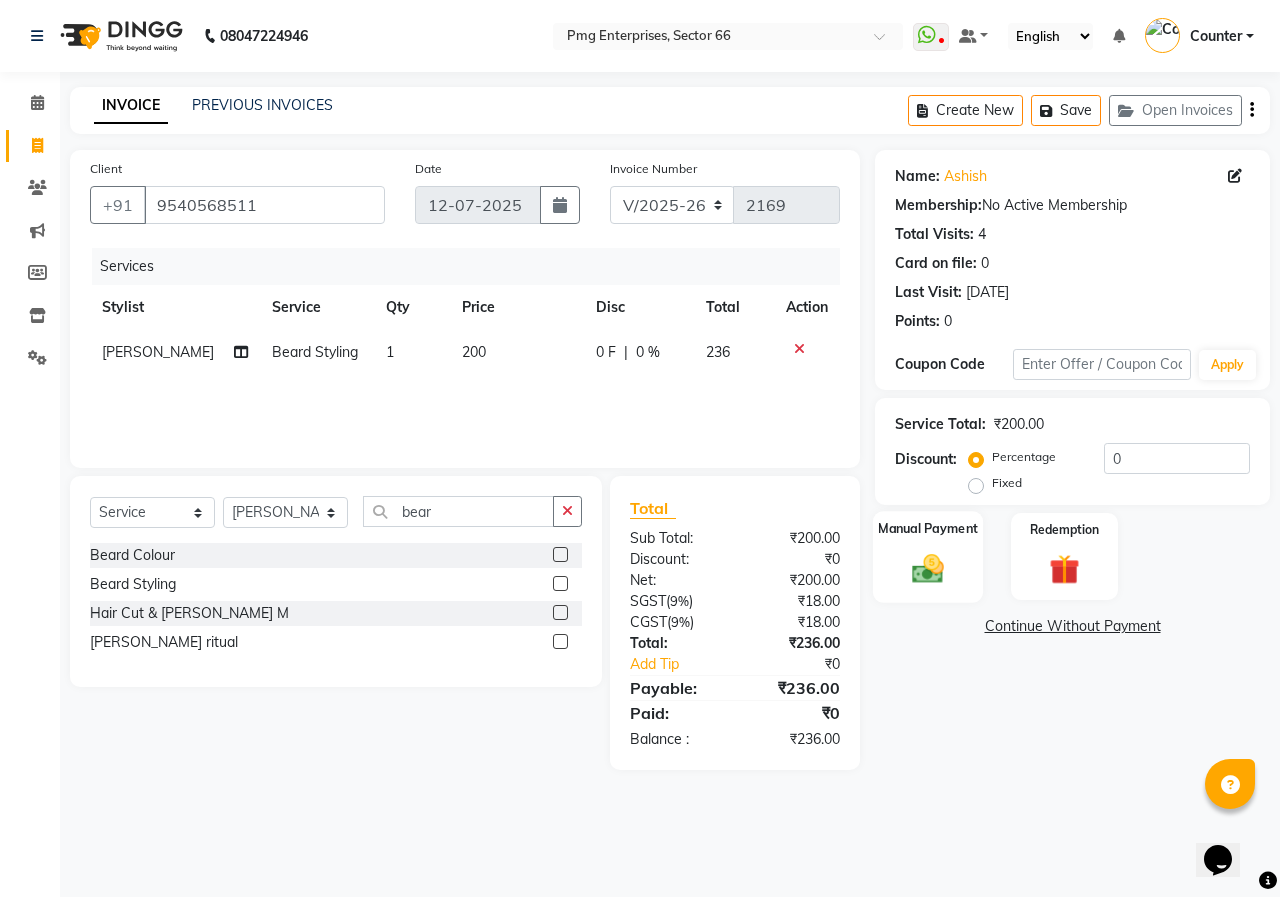 click on "Manual Payment" 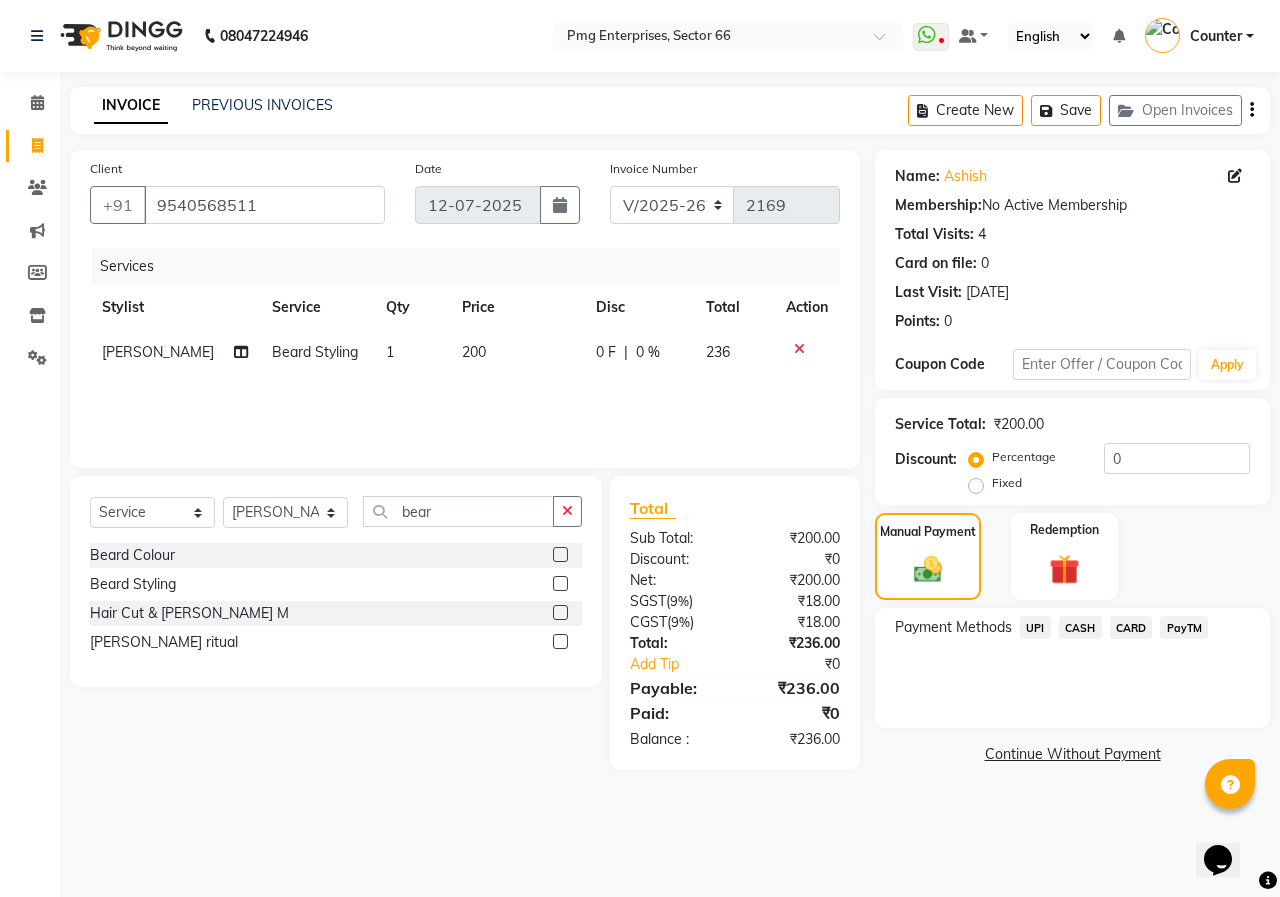 click on "UPI" 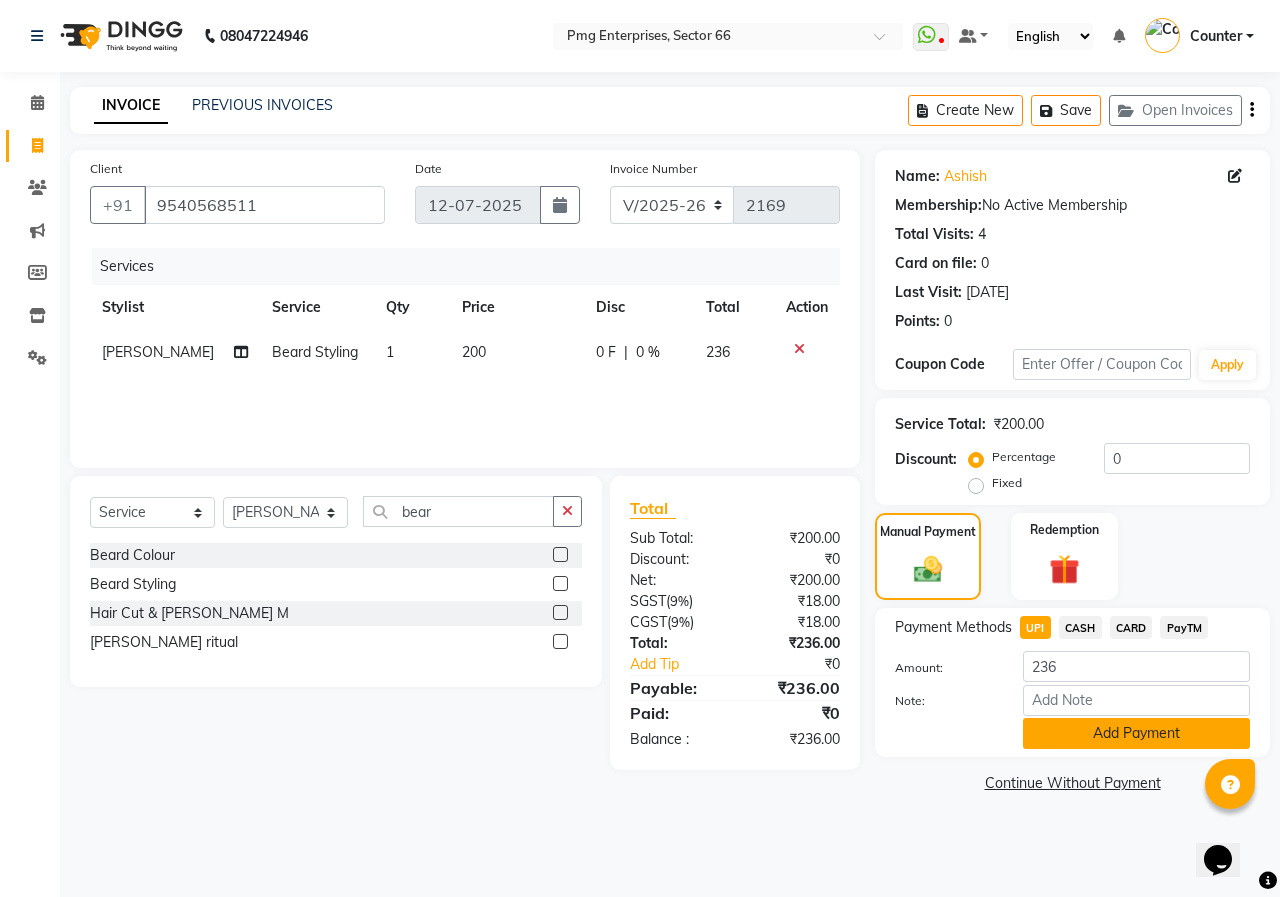 click on "Add Payment" 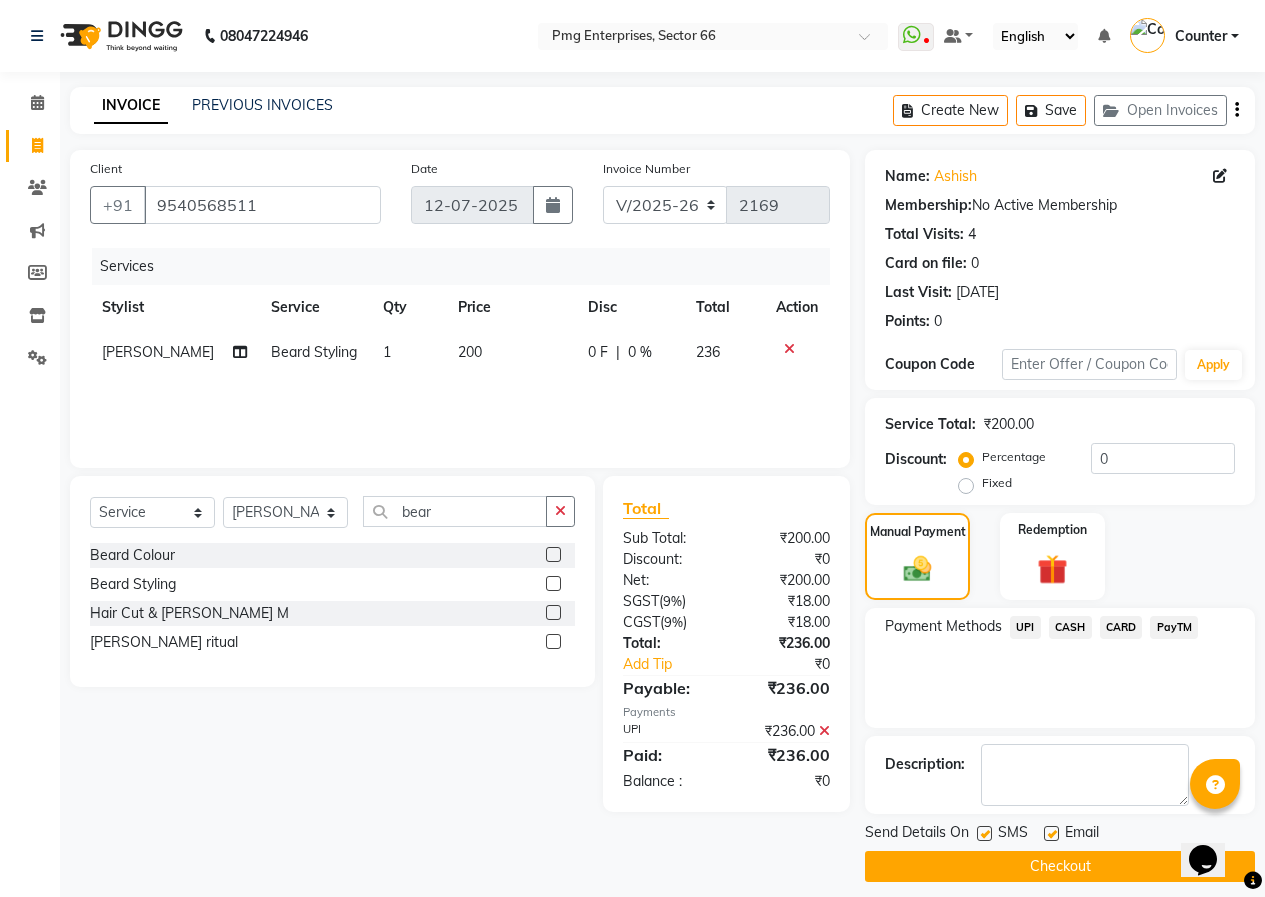 click on "Checkout" 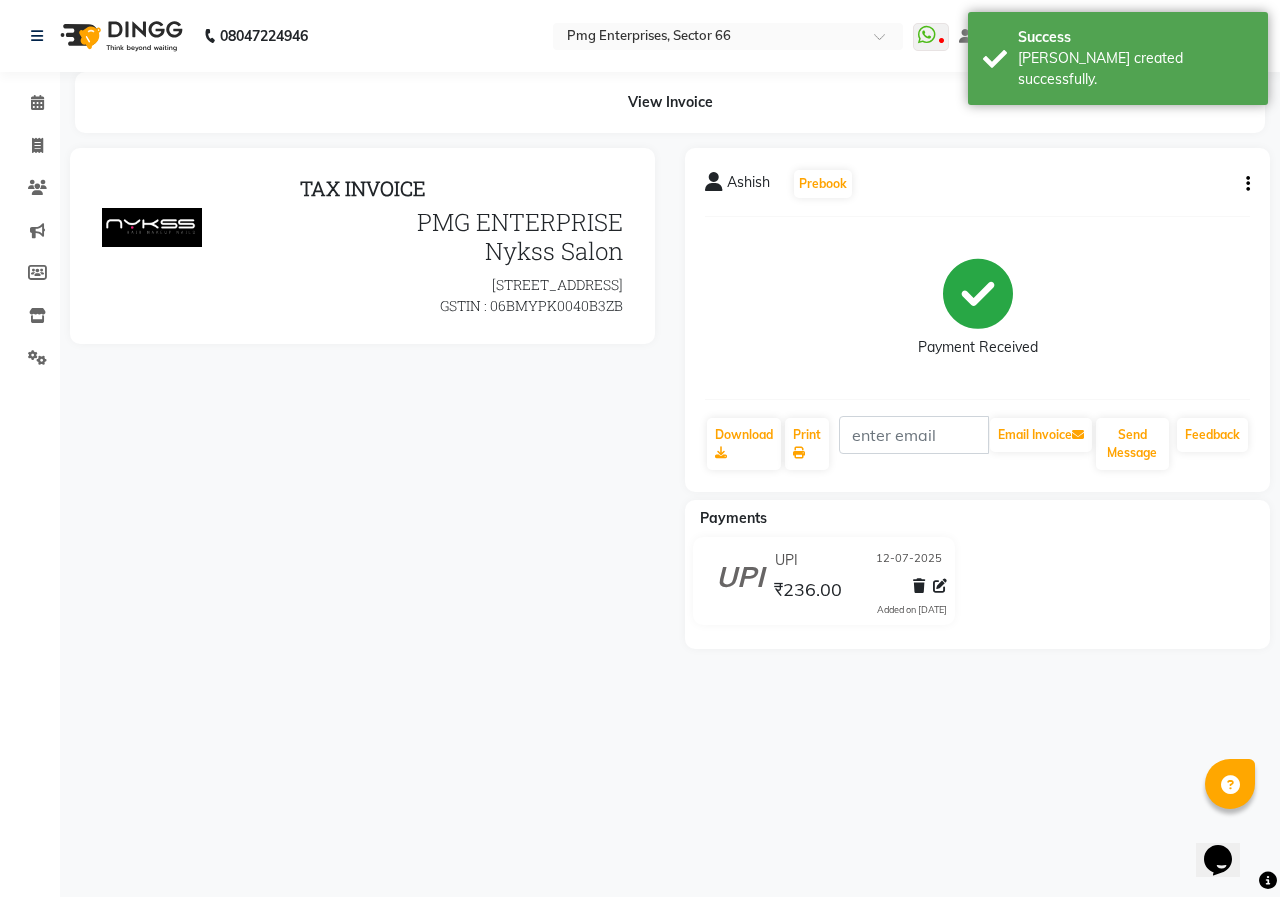 scroll, scrollTop: 0, scrollLeft: 0, axis: both 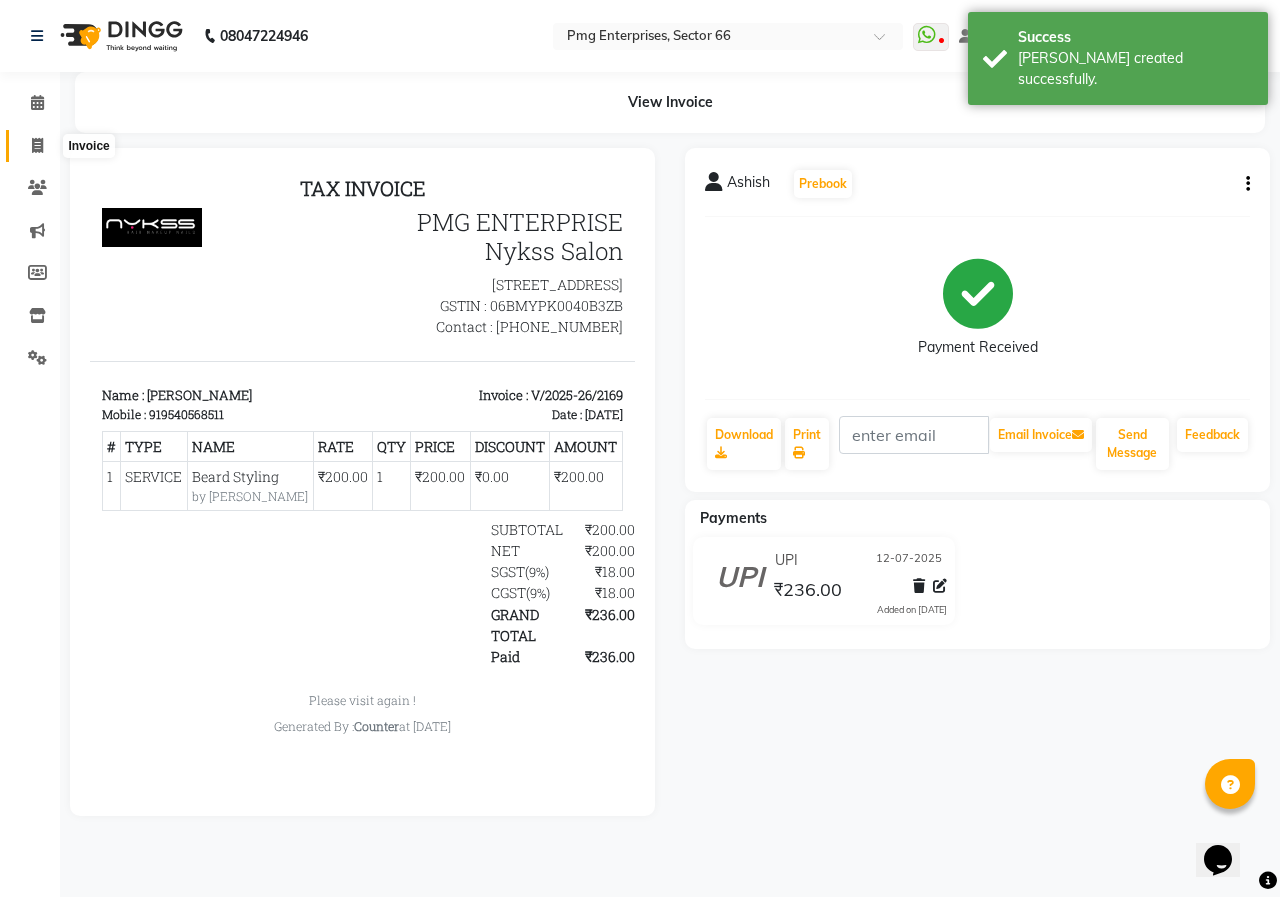 click 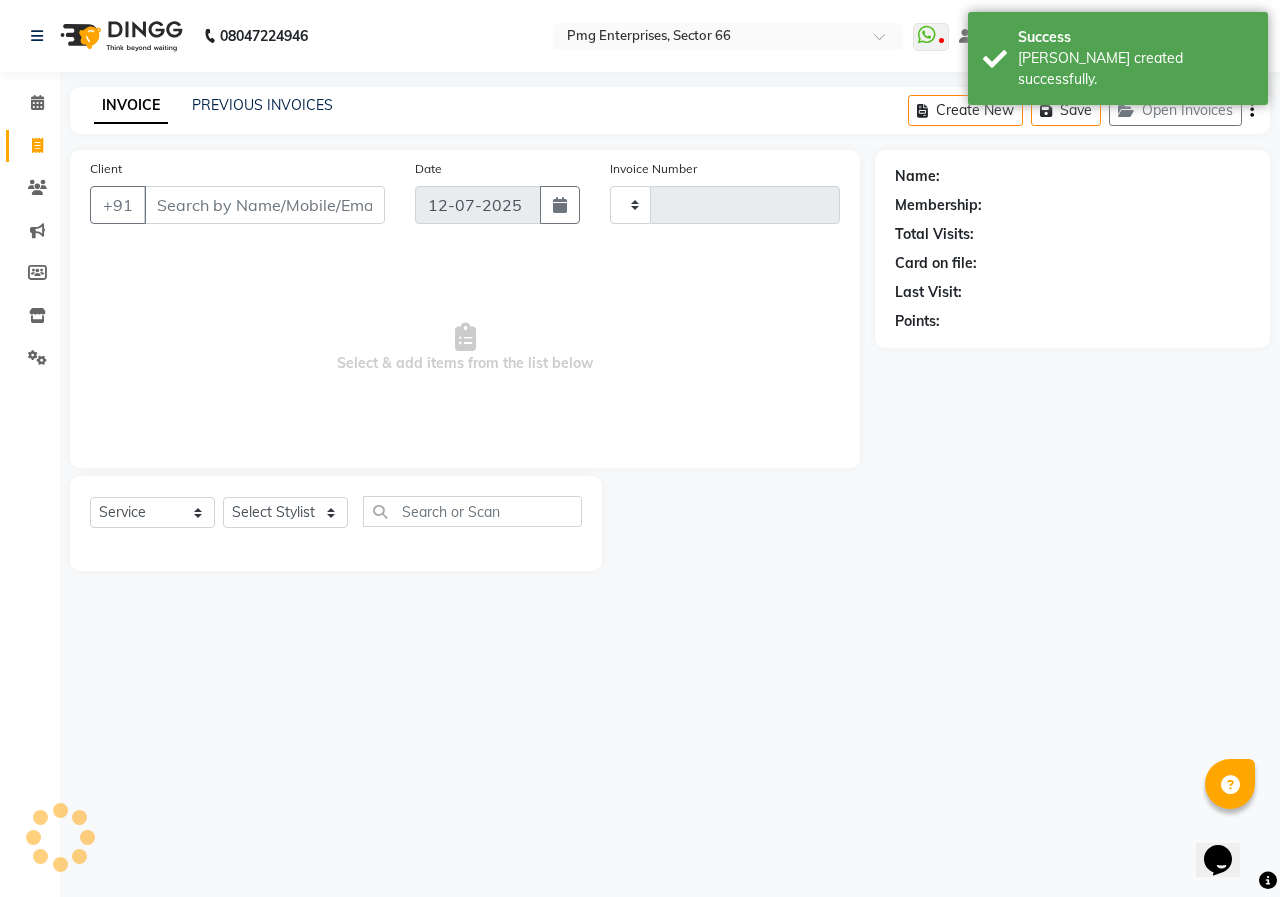 type on "2170" 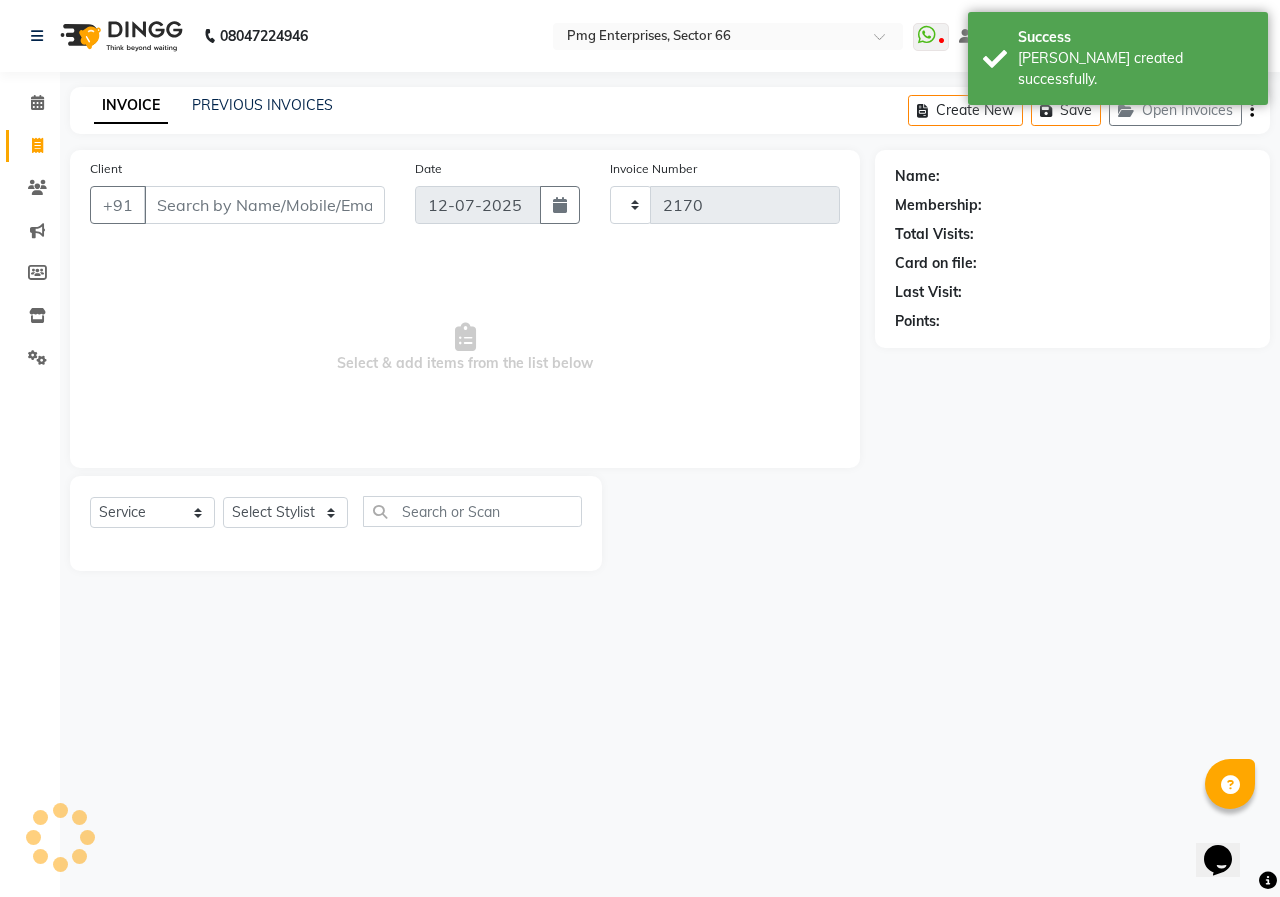 select on "889" 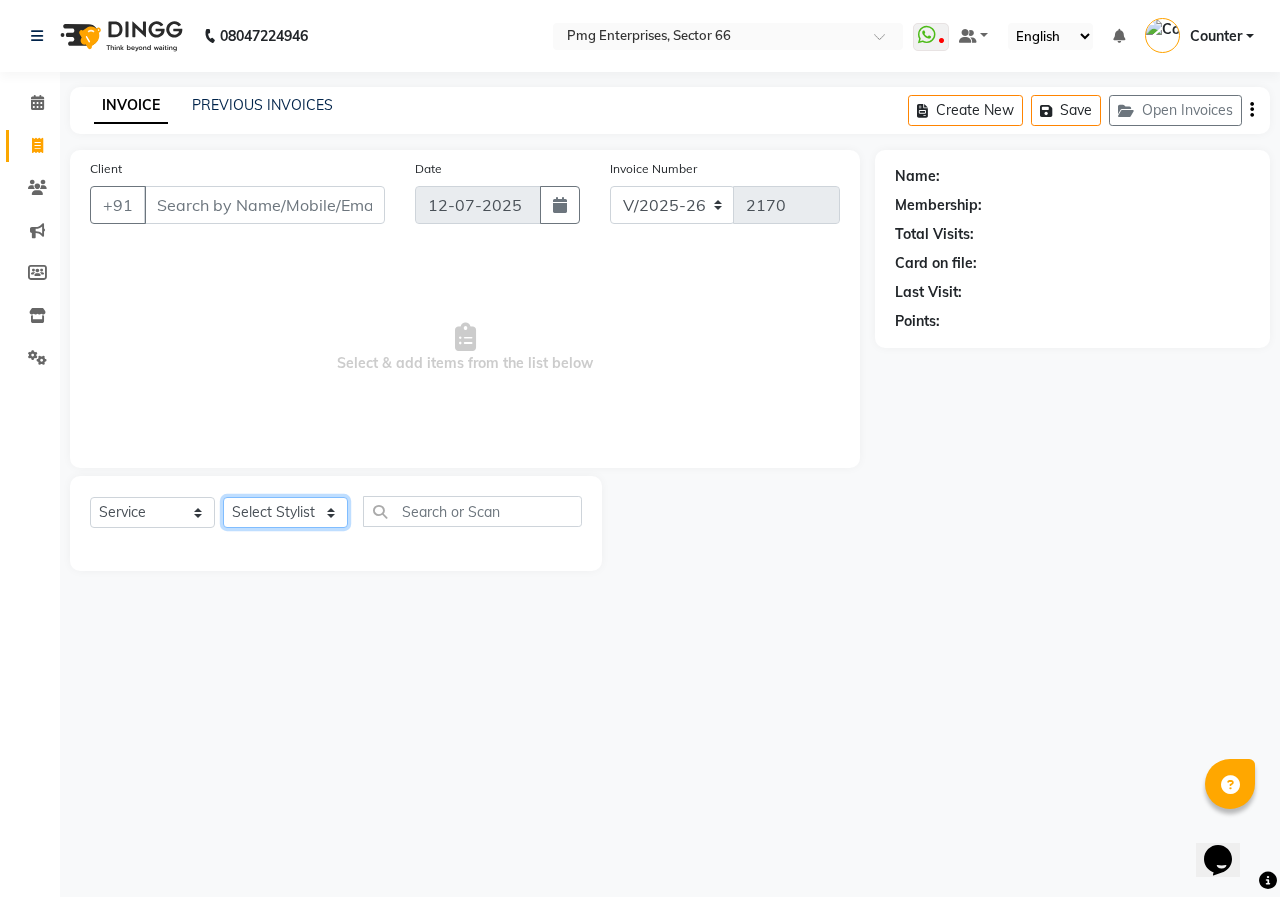 click on "Select Stylist [PERSON_NAME] Counter [PERSON_NAME] [PERSON_NAME] [PERSON_NAME] [PERSON_NAME]" 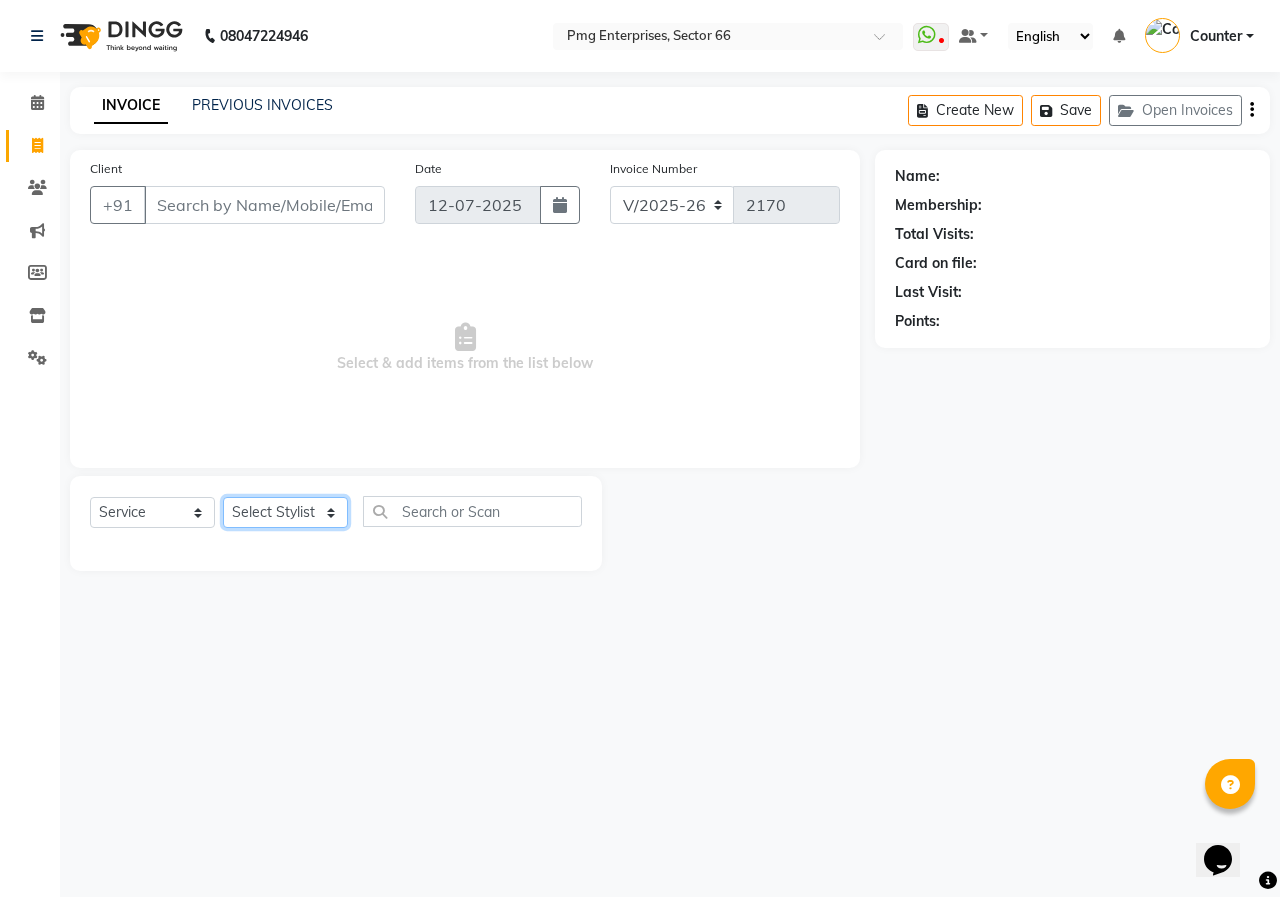 select on "78814" 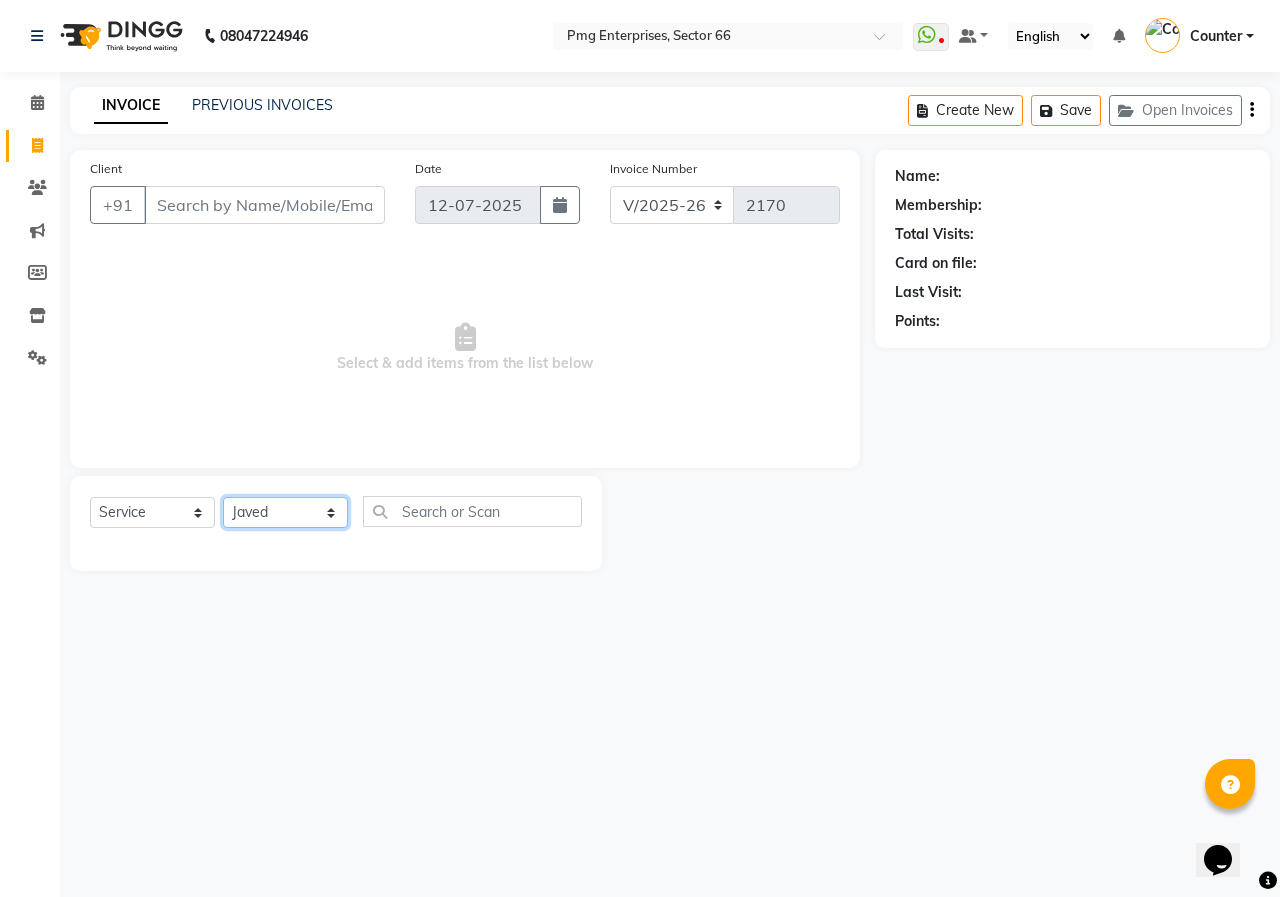 click on "Select Stylist [PERSON_NAME] Counter [PERSON_NAME] [PERSON_NAME] [PERSON_NAME] [PERSON_NAME]" 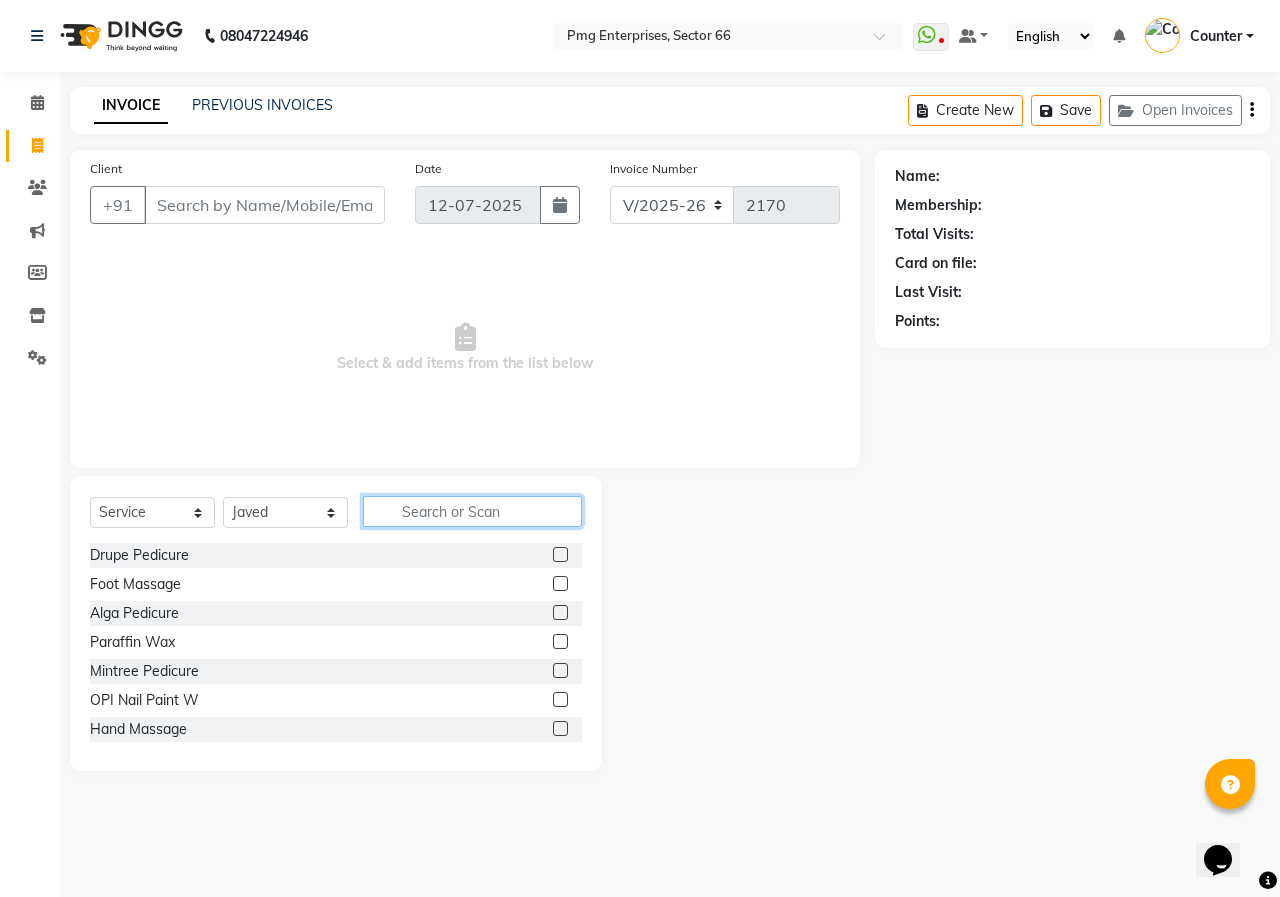 click 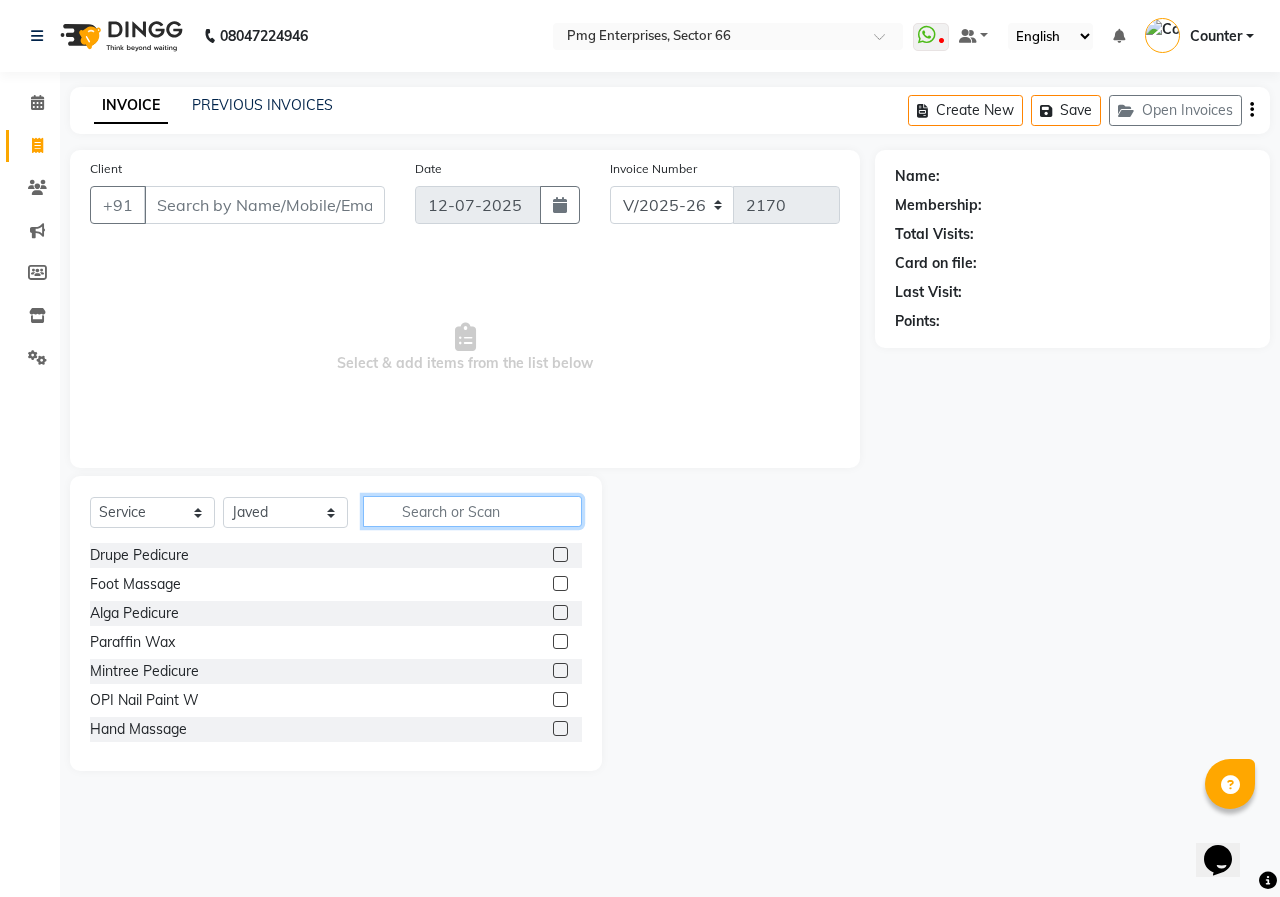 click 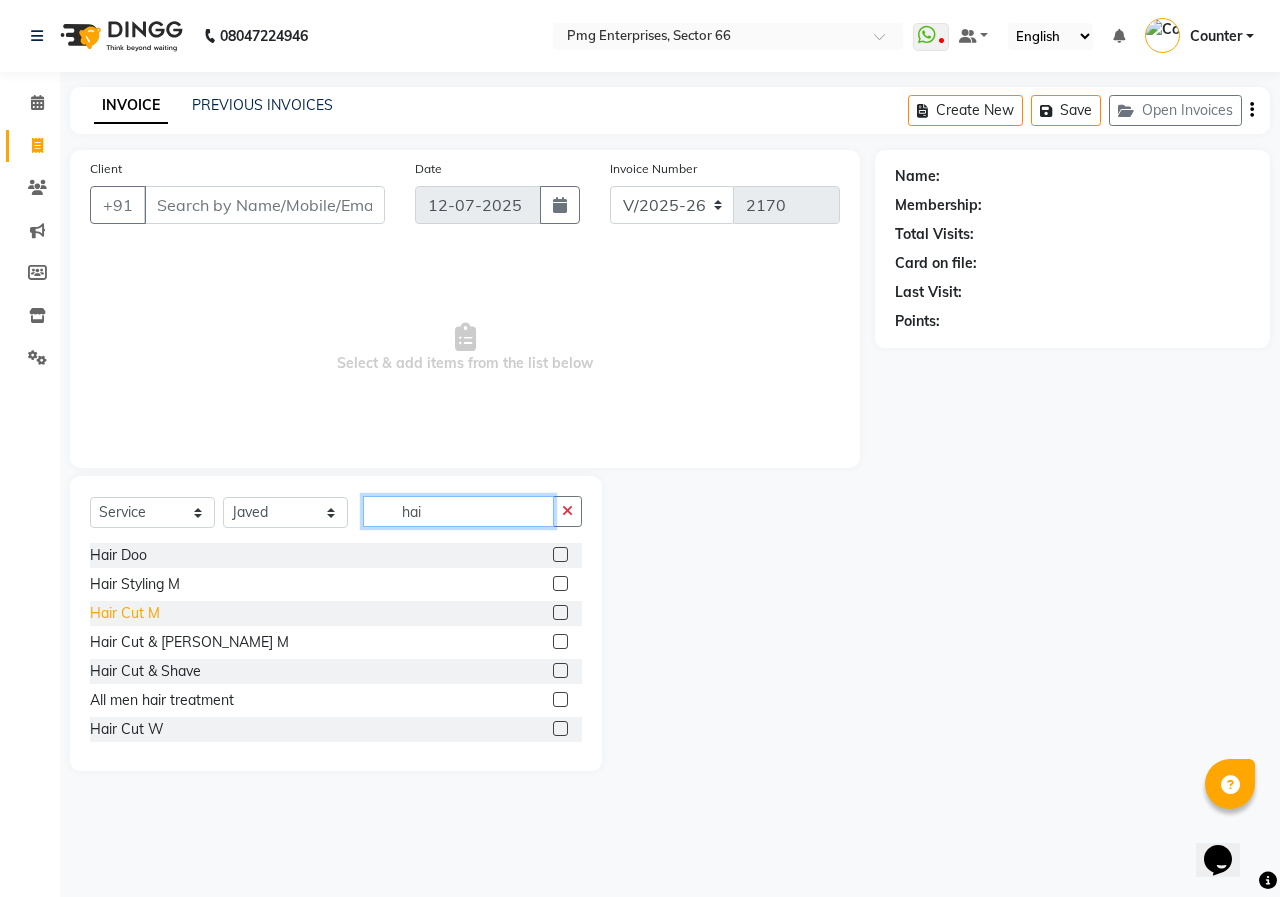 type on "hai" 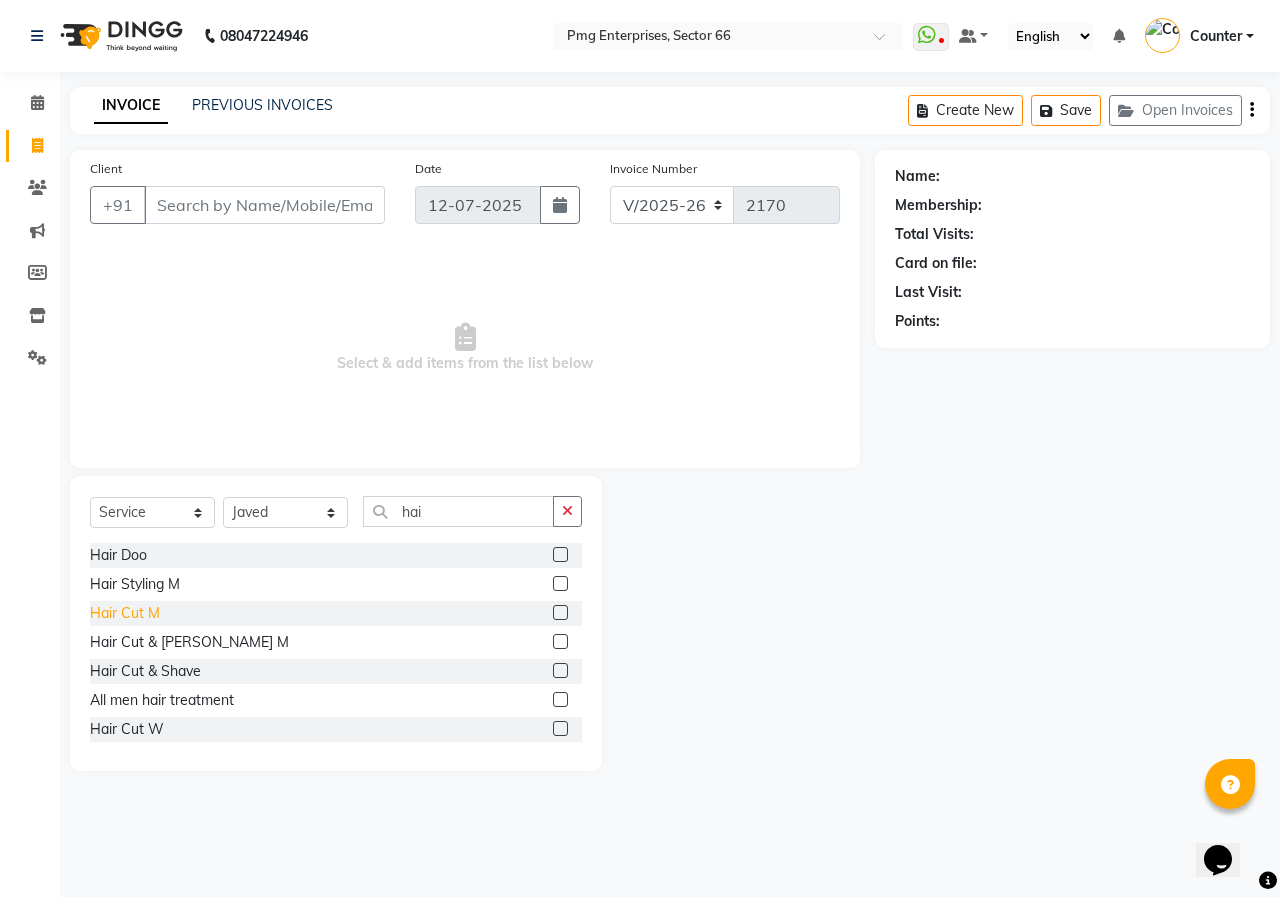 click on "Hair Cut M" 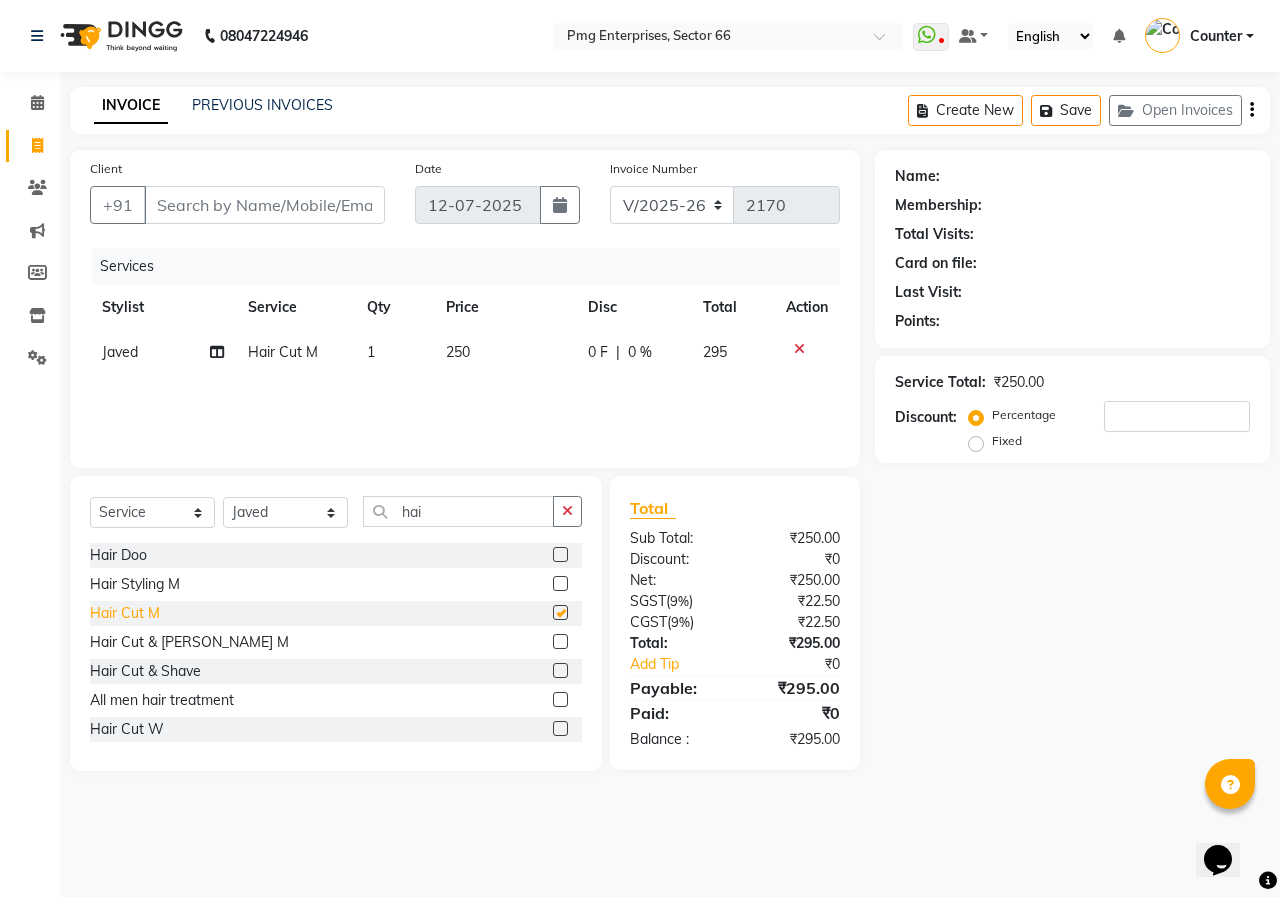 checkbox on "false" 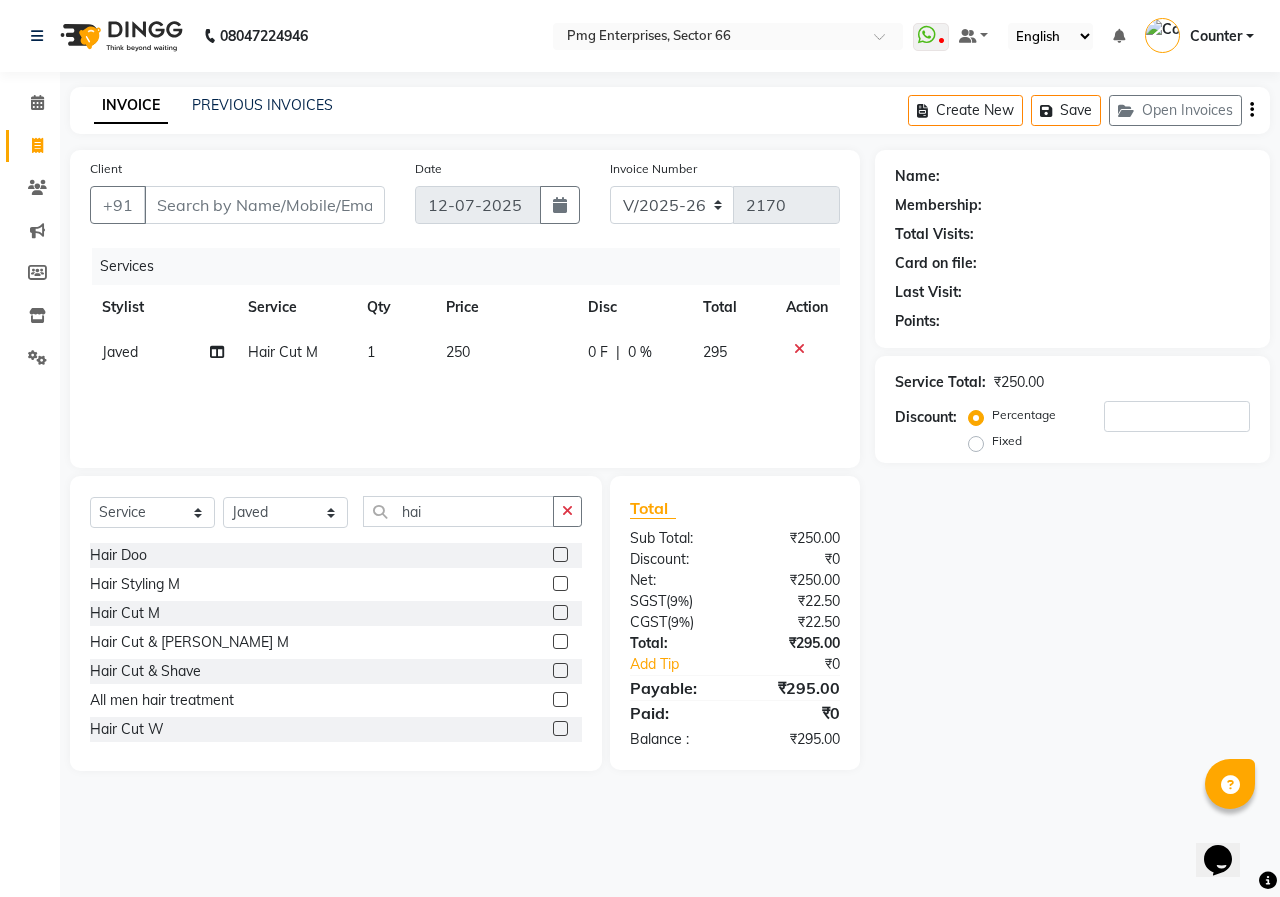 click on "Client +91" 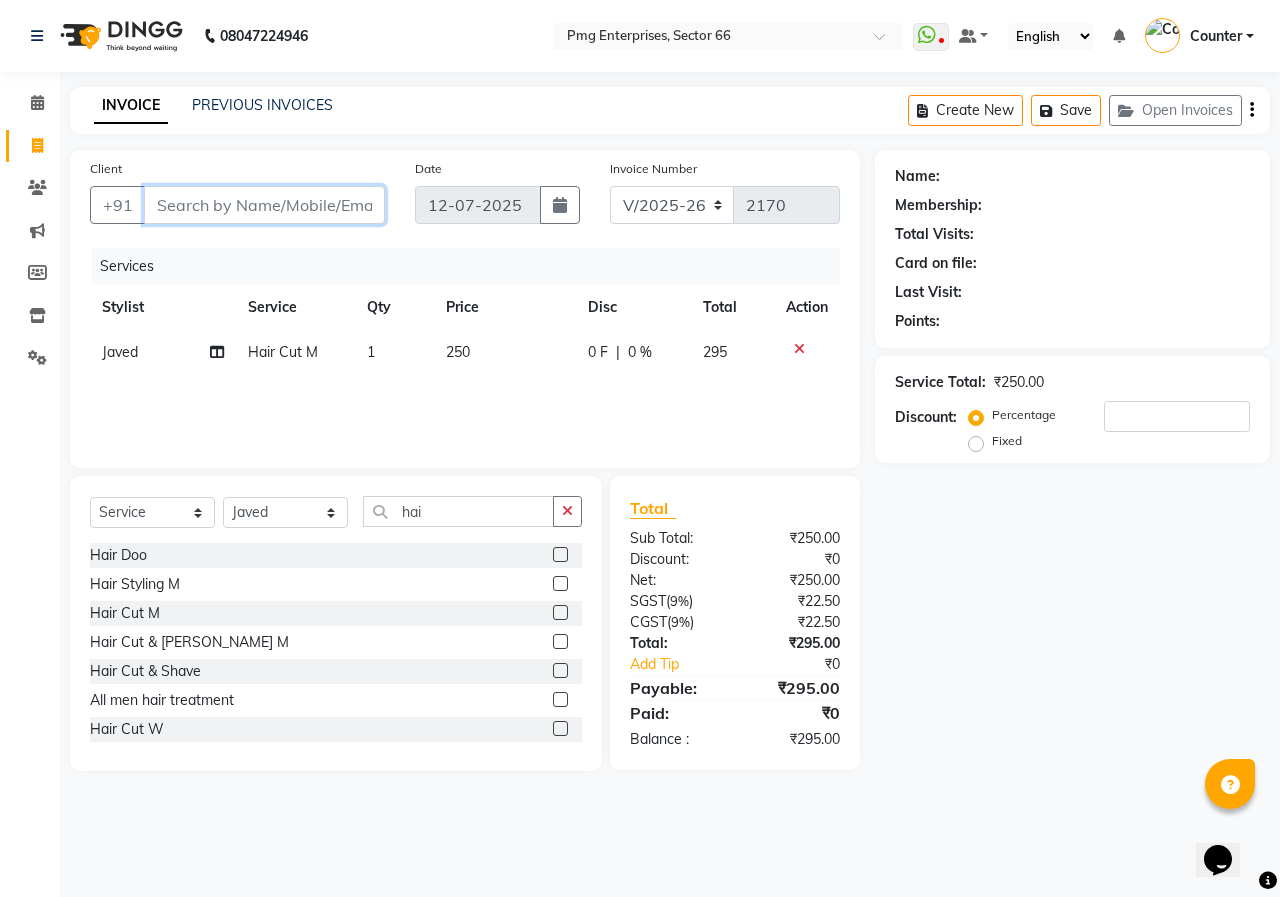 click on "Client" at bounding box center [264, 205] 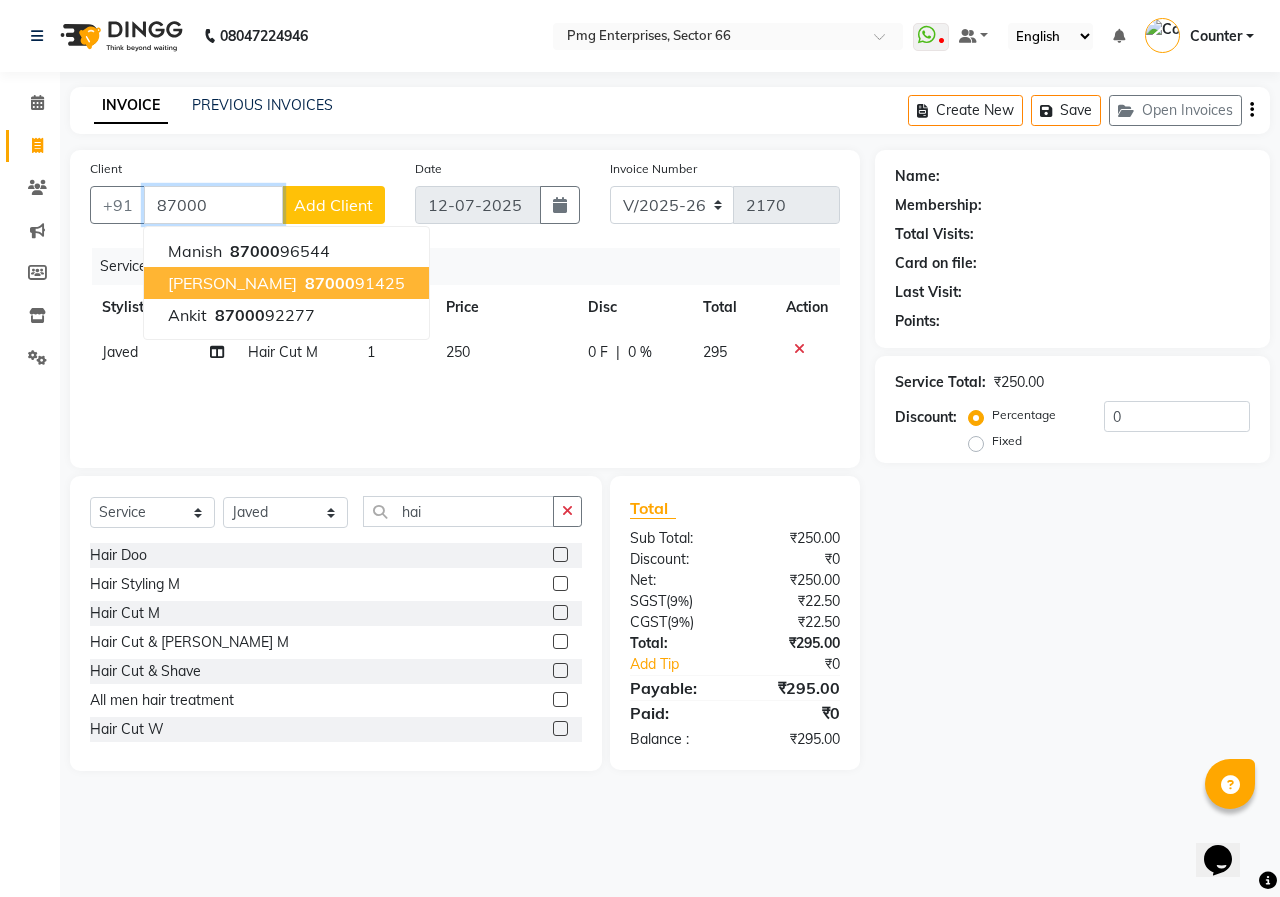 click on "Poonam Gupta" at bounding box center (232, 283) 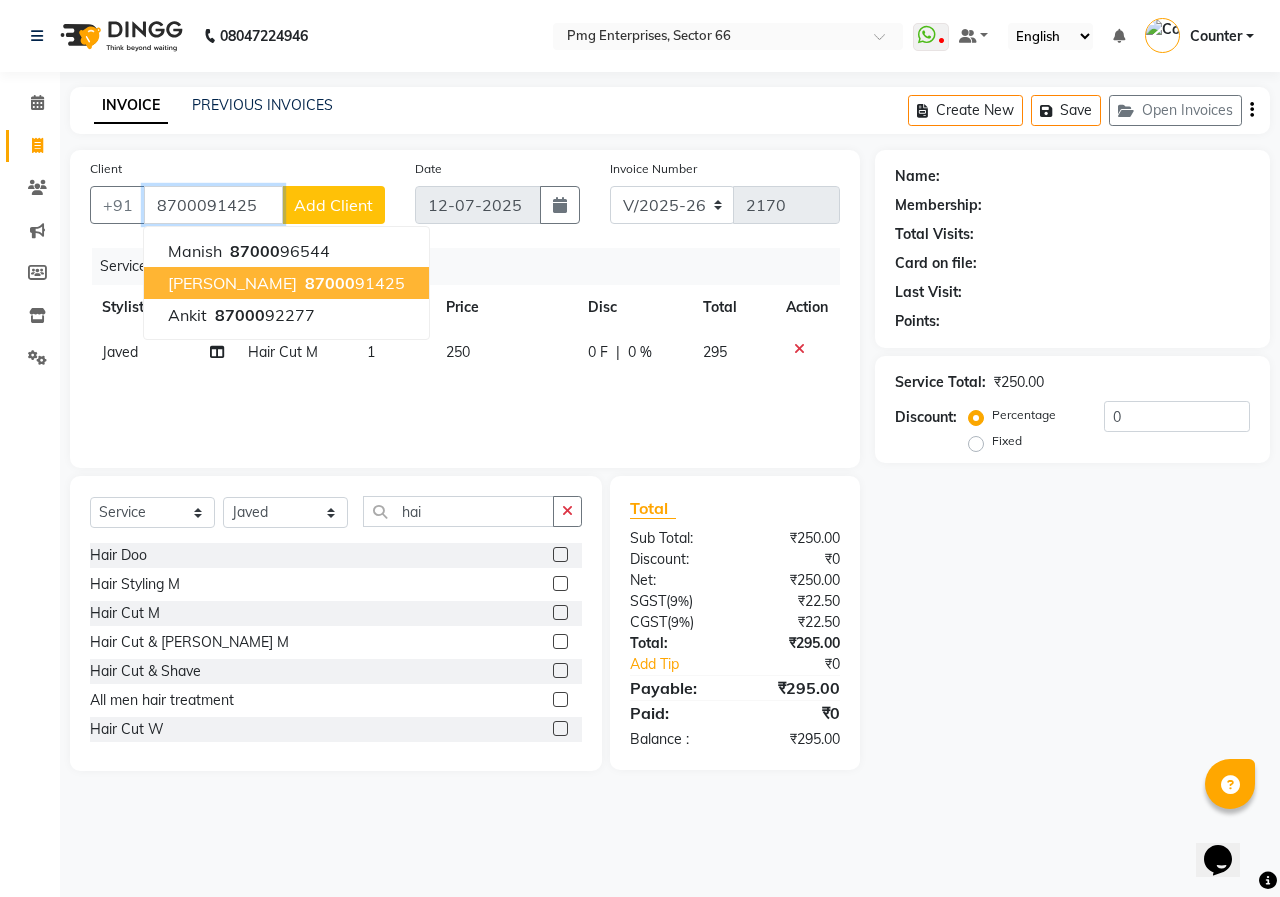 type on "8700091425" 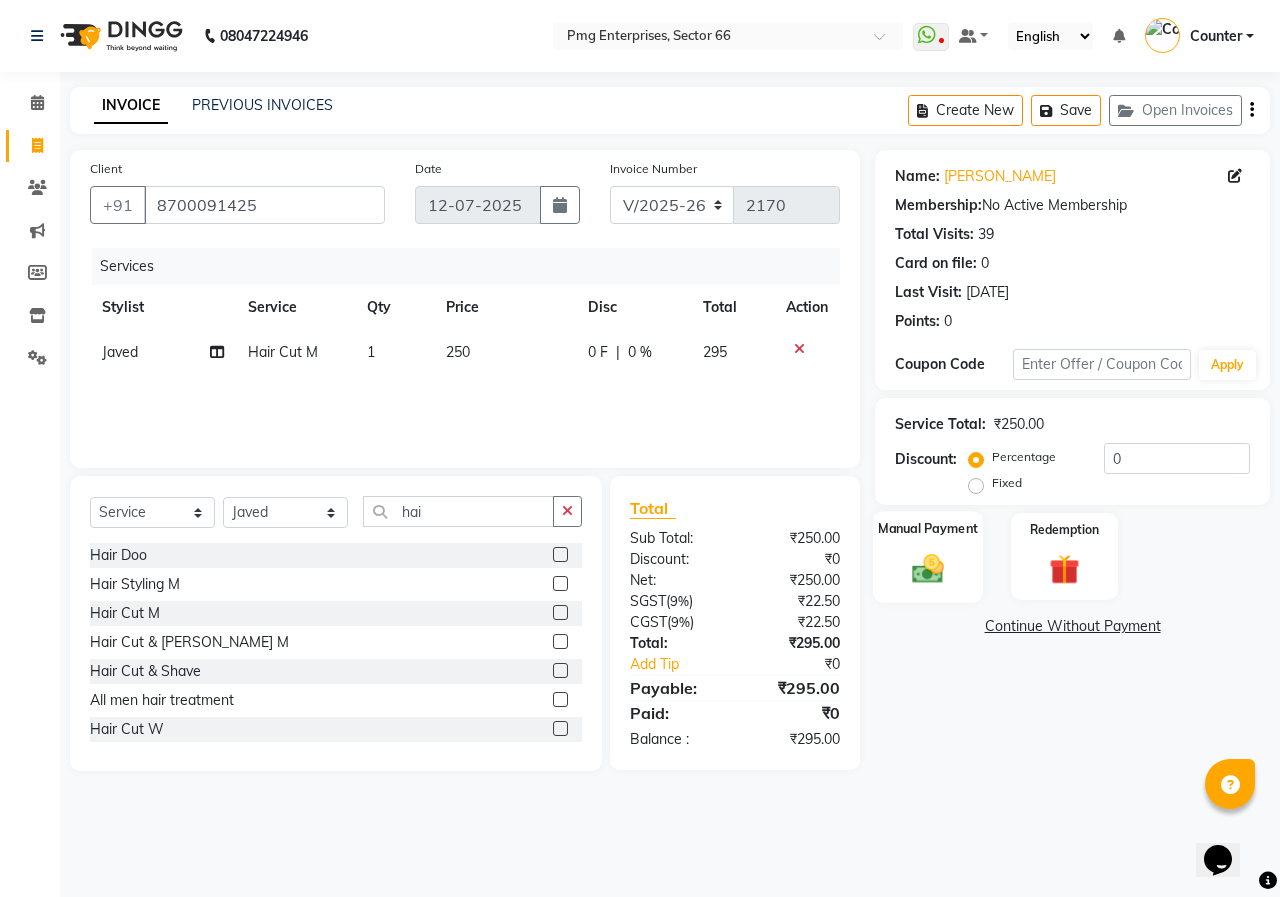 click 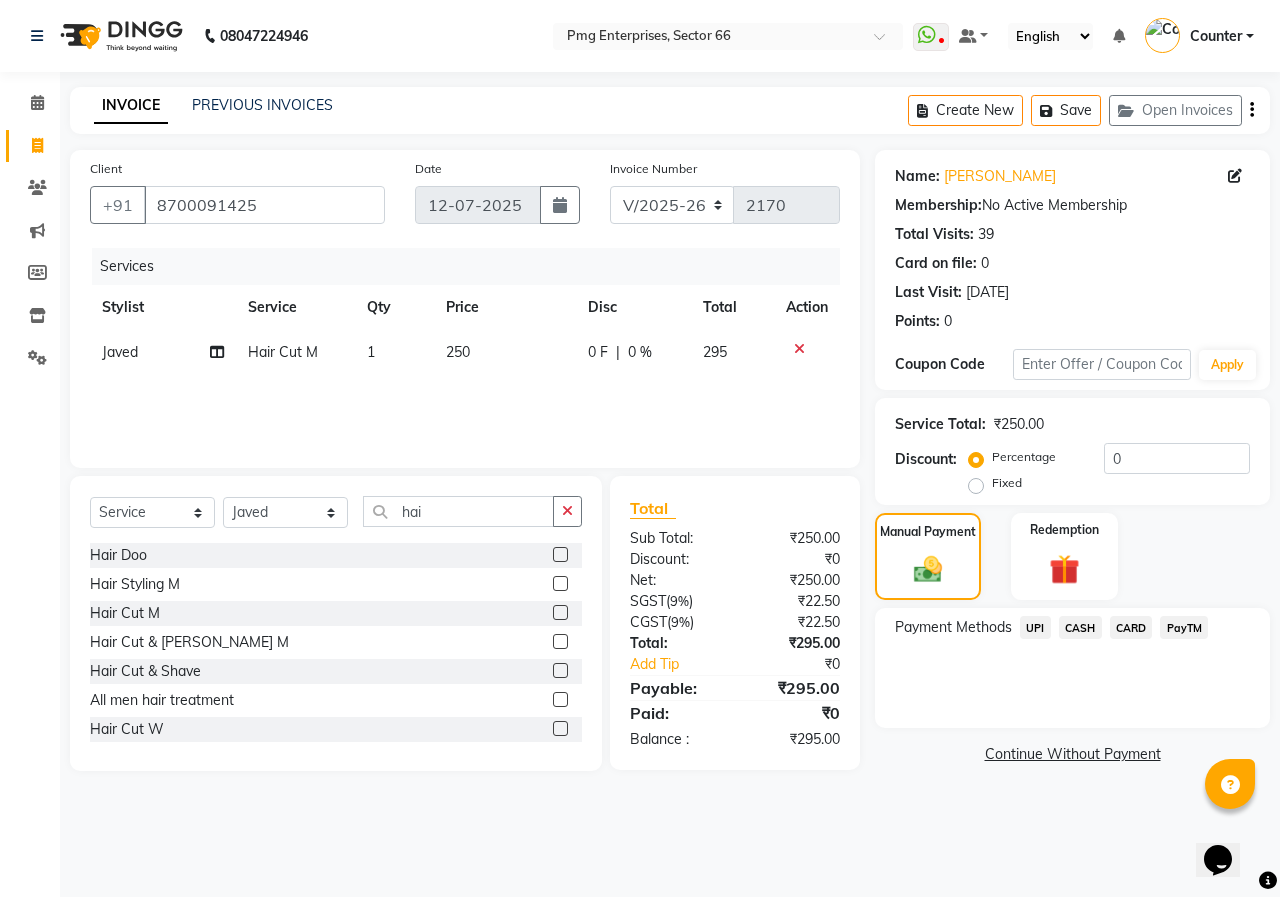click on "UPI" 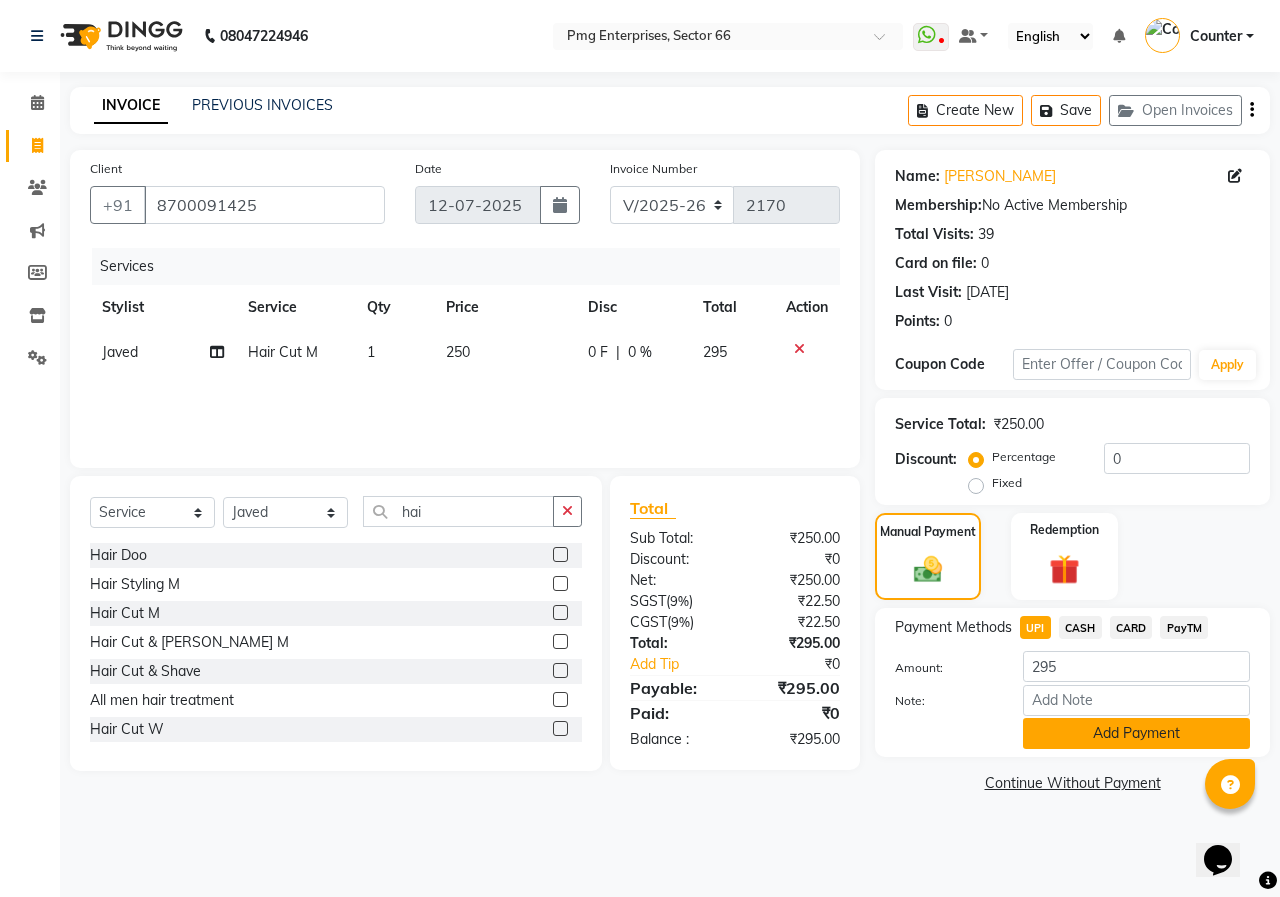 click on "Add Payment" 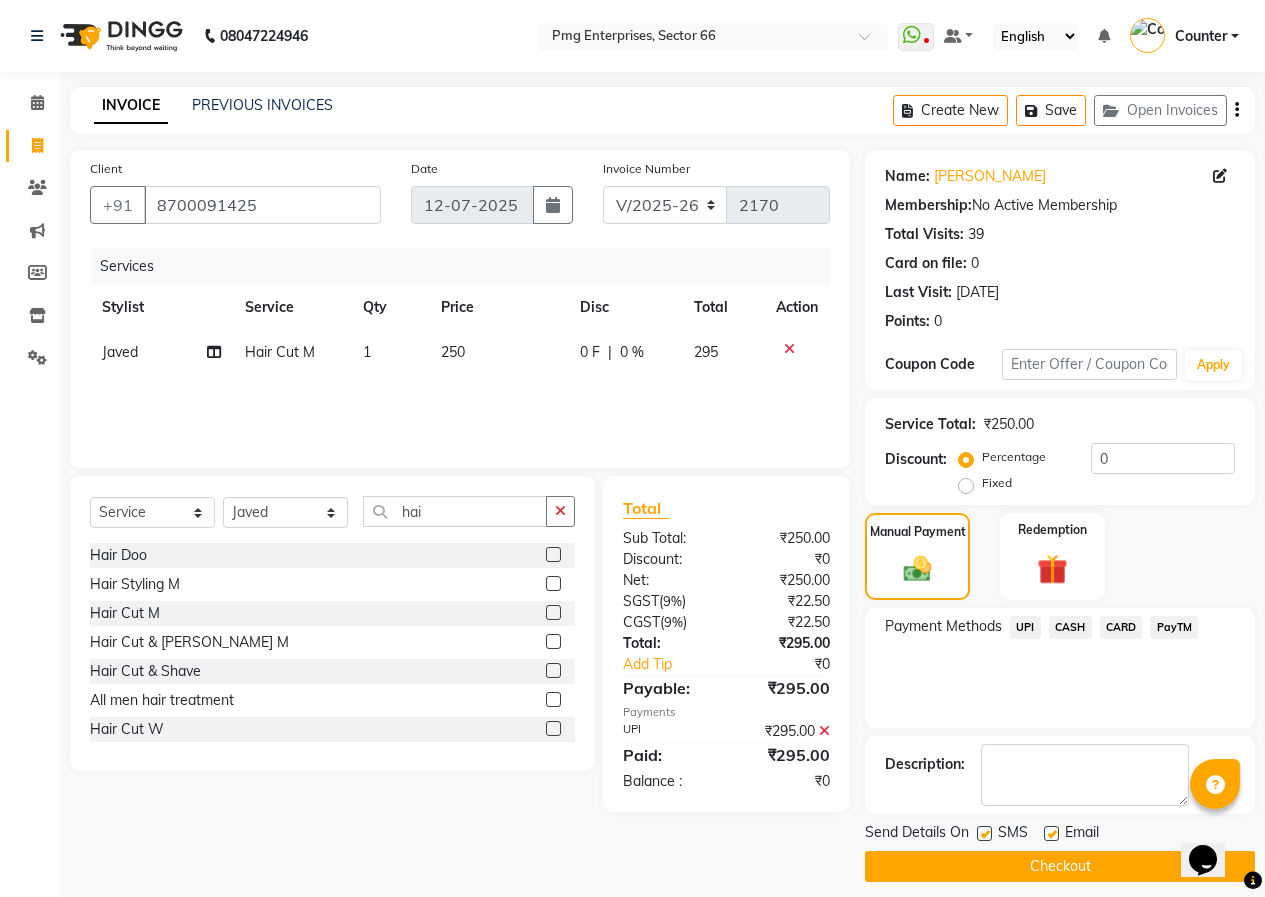 click on "Checkout" 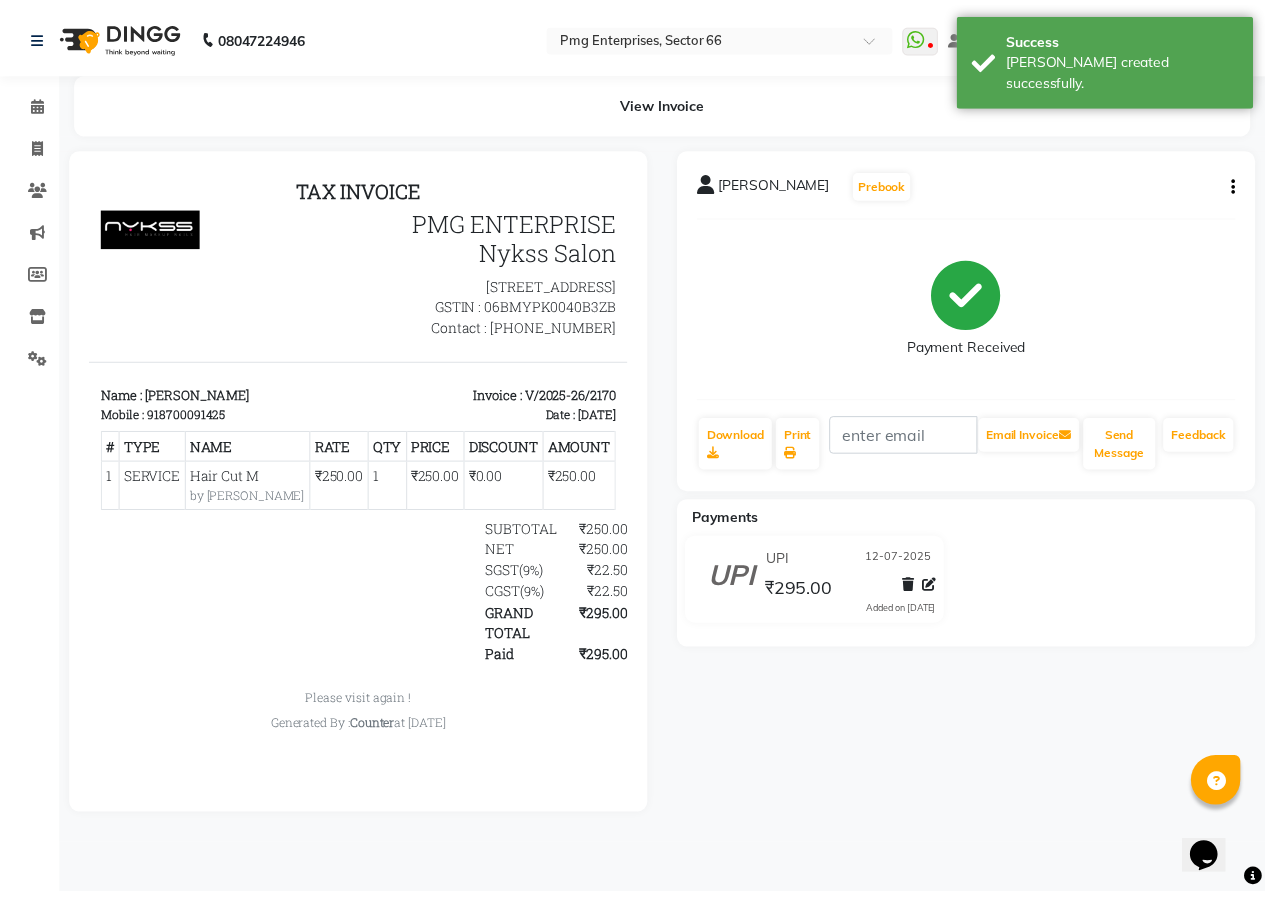 scroll, scrollTop: 0, scrollLeft: 0, axis: both 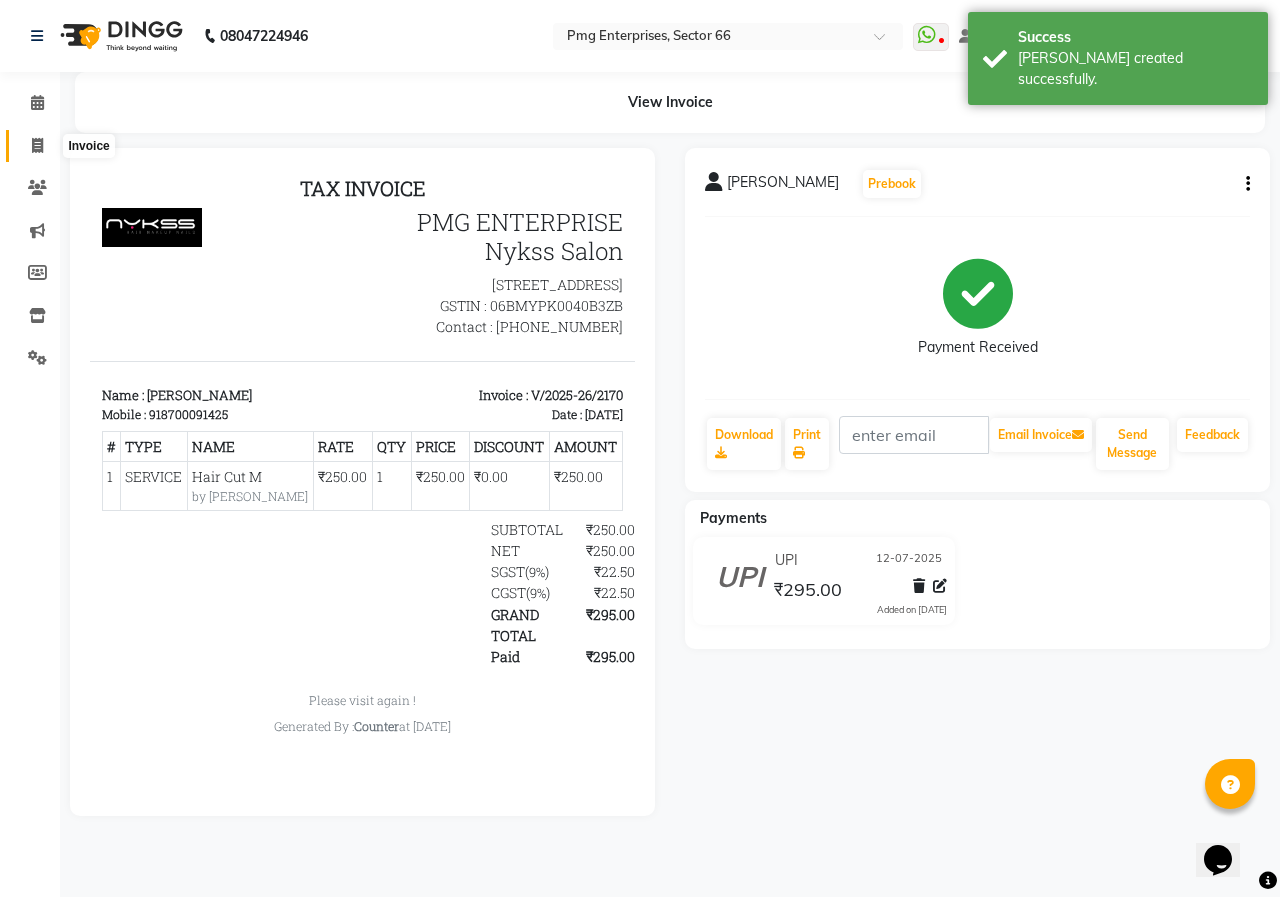 click 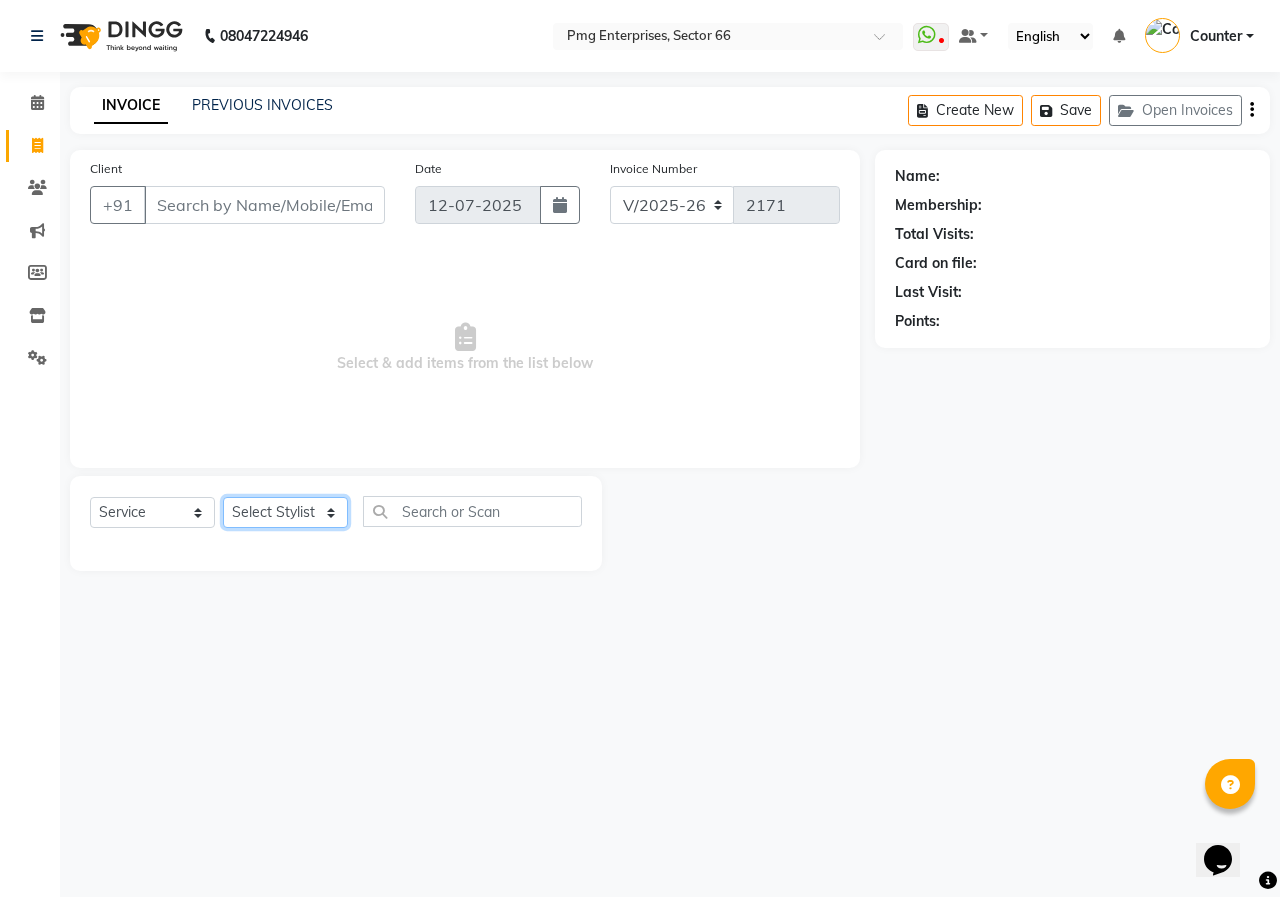 click on "Select Stylist [PERSON_NAME] Counter [PERSON_NAME] [PERSON_NAME] [PERSON_NAME] [PERSON_NAME]" 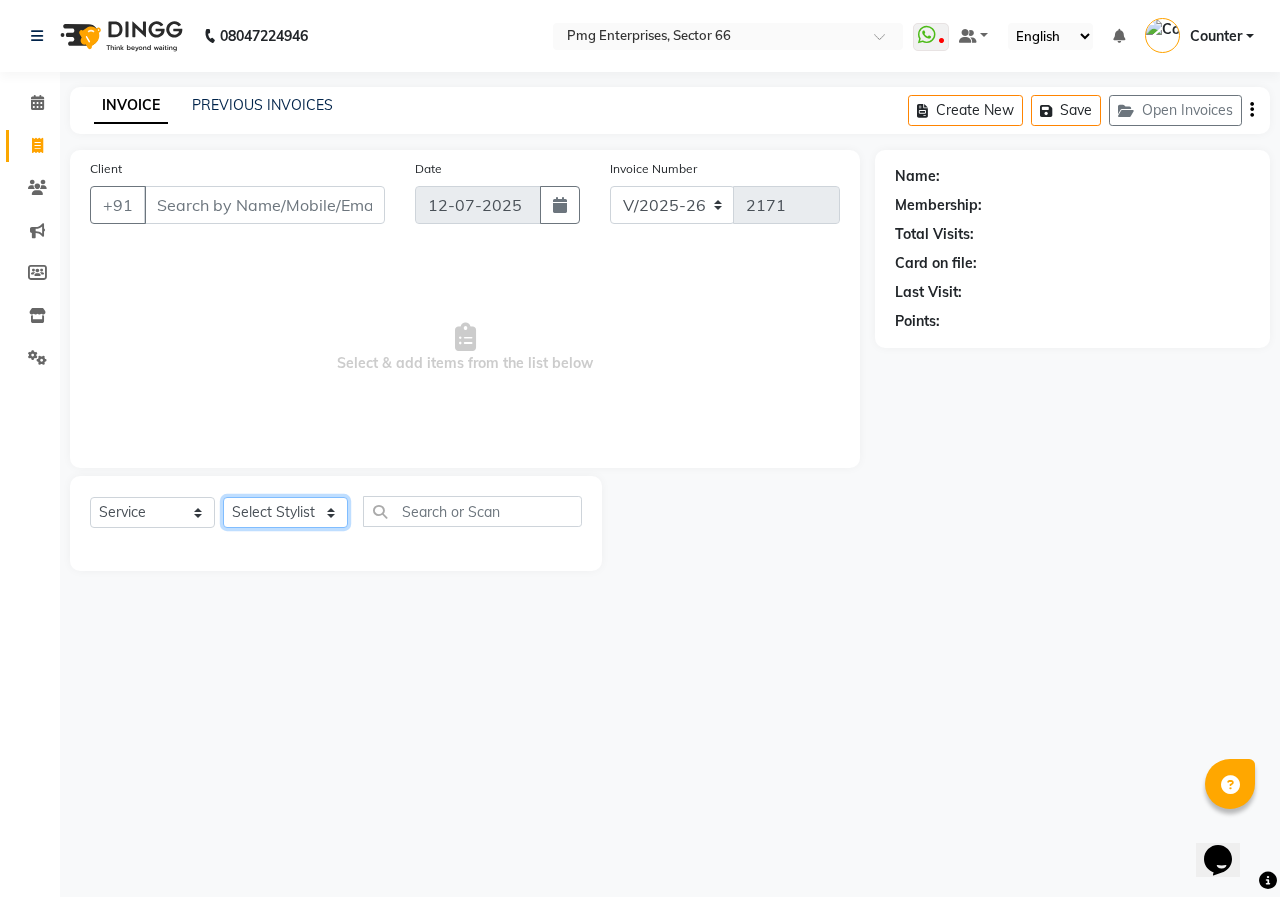 select on "14602" 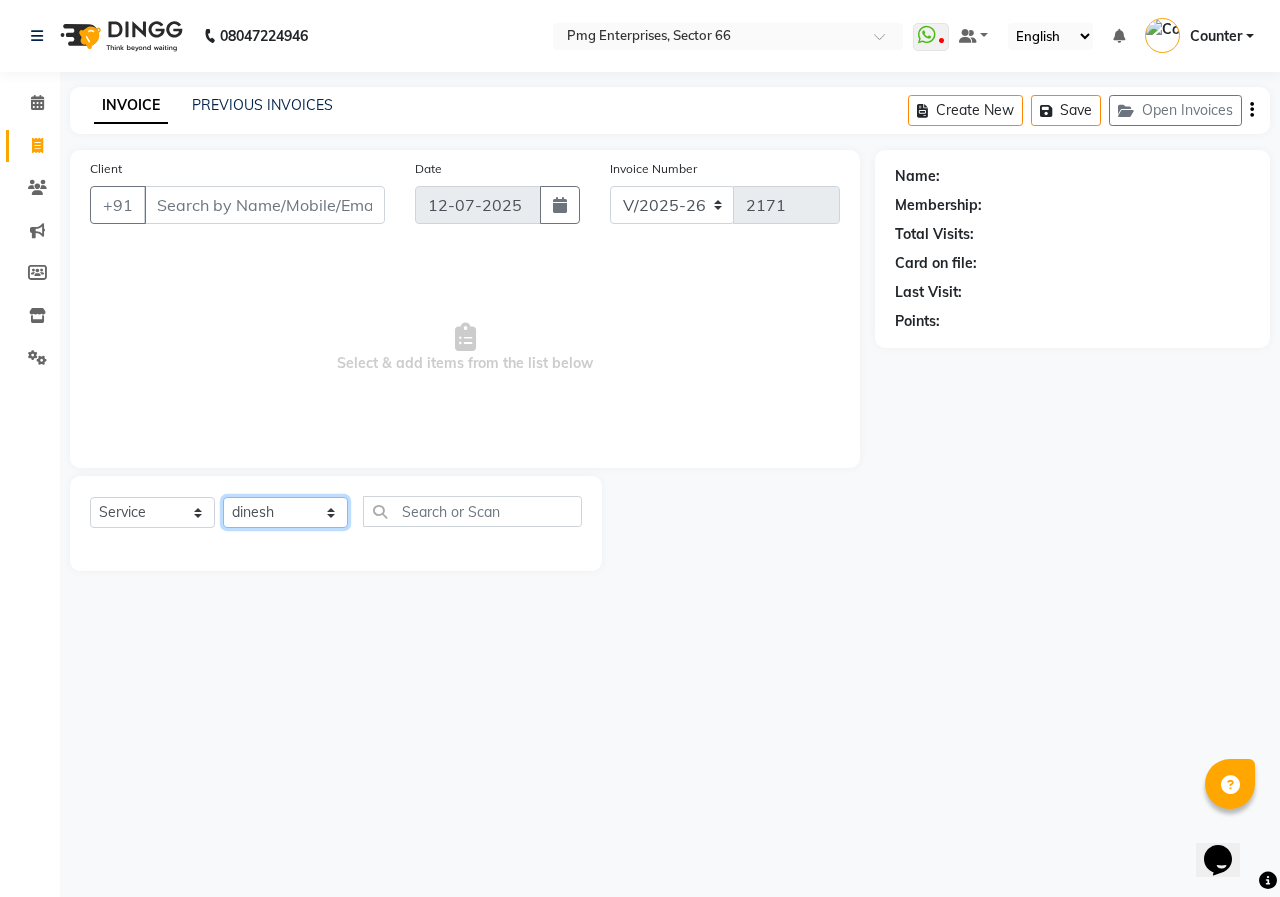 click on "Select Stylist [PERSON_NAME] Counter [PERSON_NAME] [PERSON_NAME] [PERSON_NAME] [PERSON_NAME]" 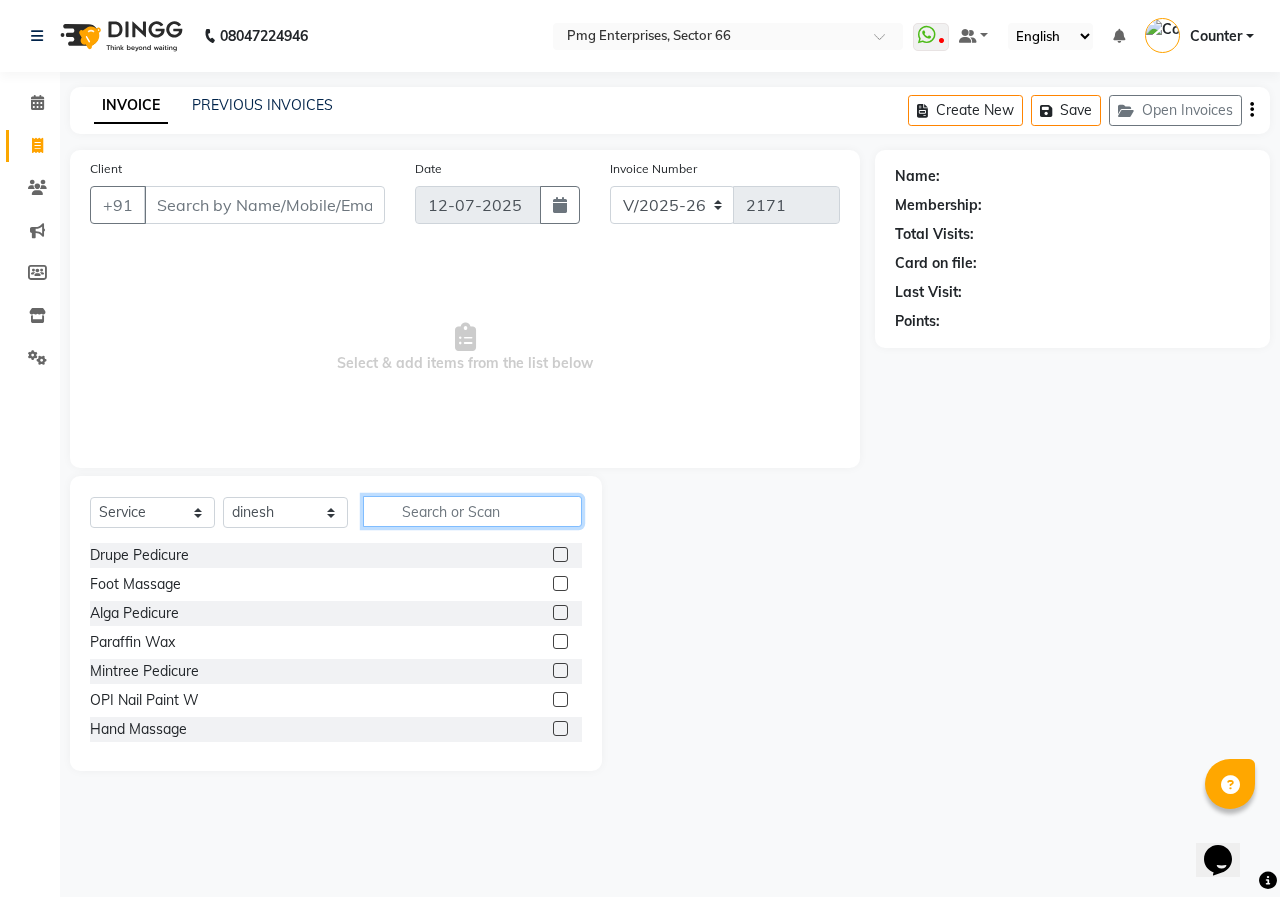 click 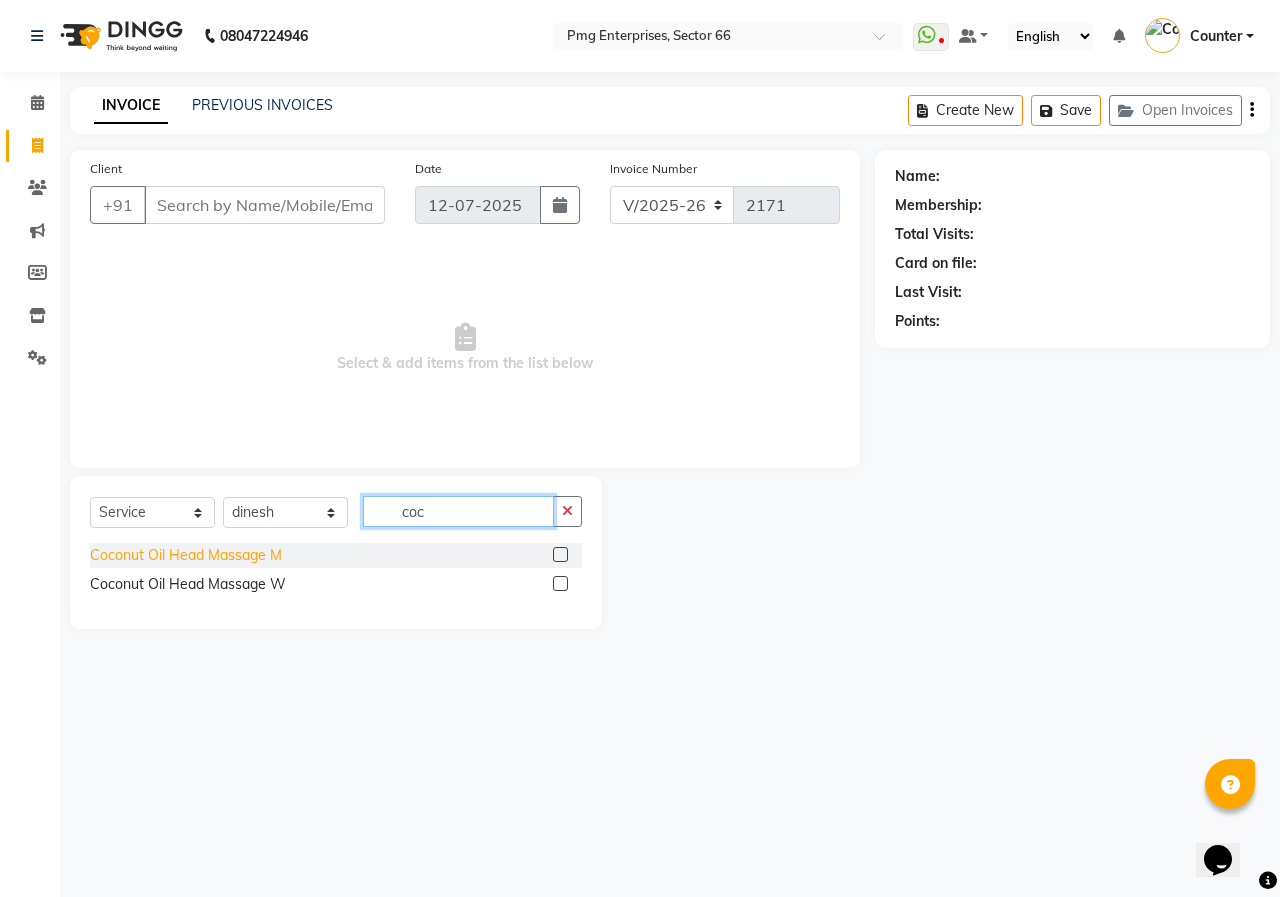 type on "coc" 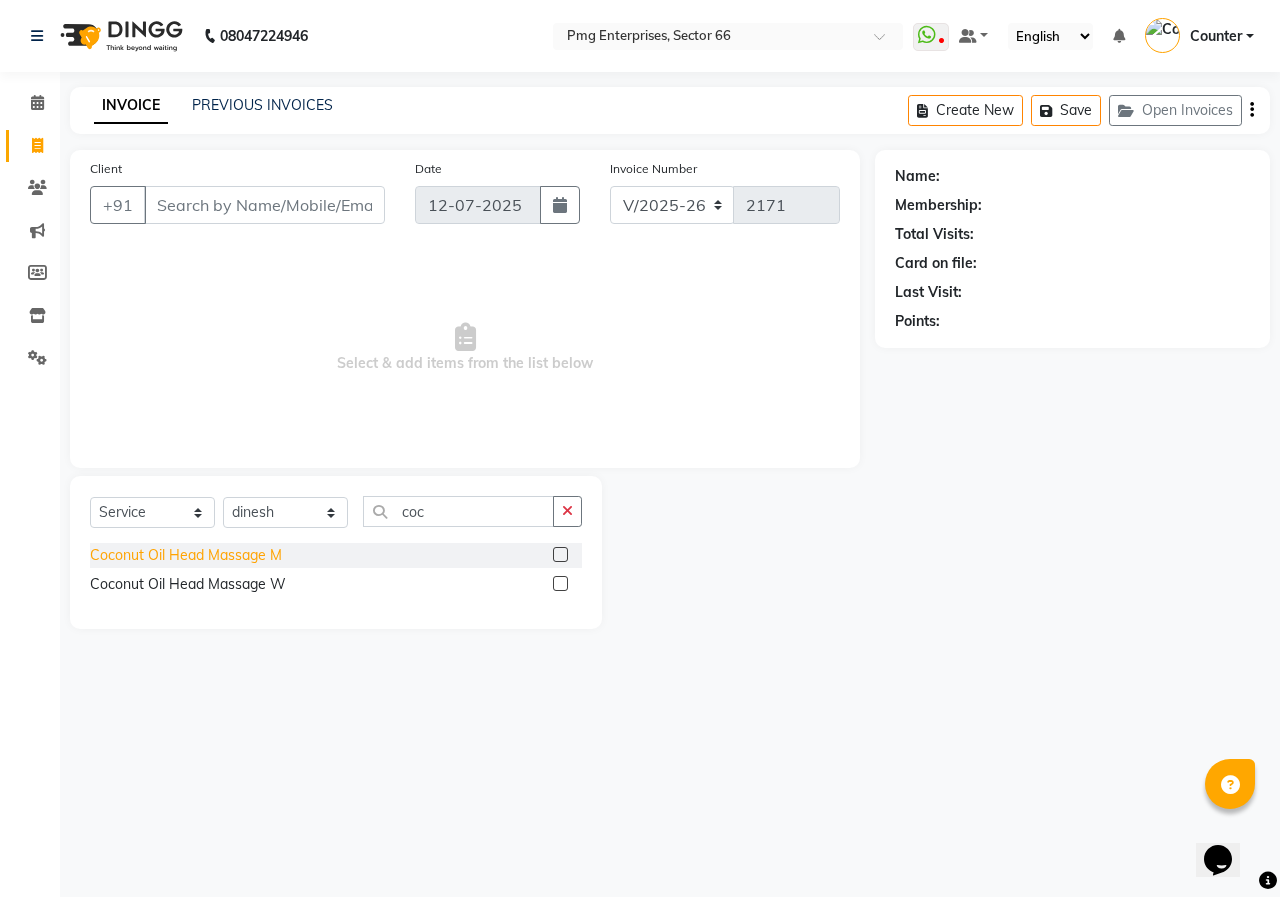 click on "Coconut Oil Head Massage M" 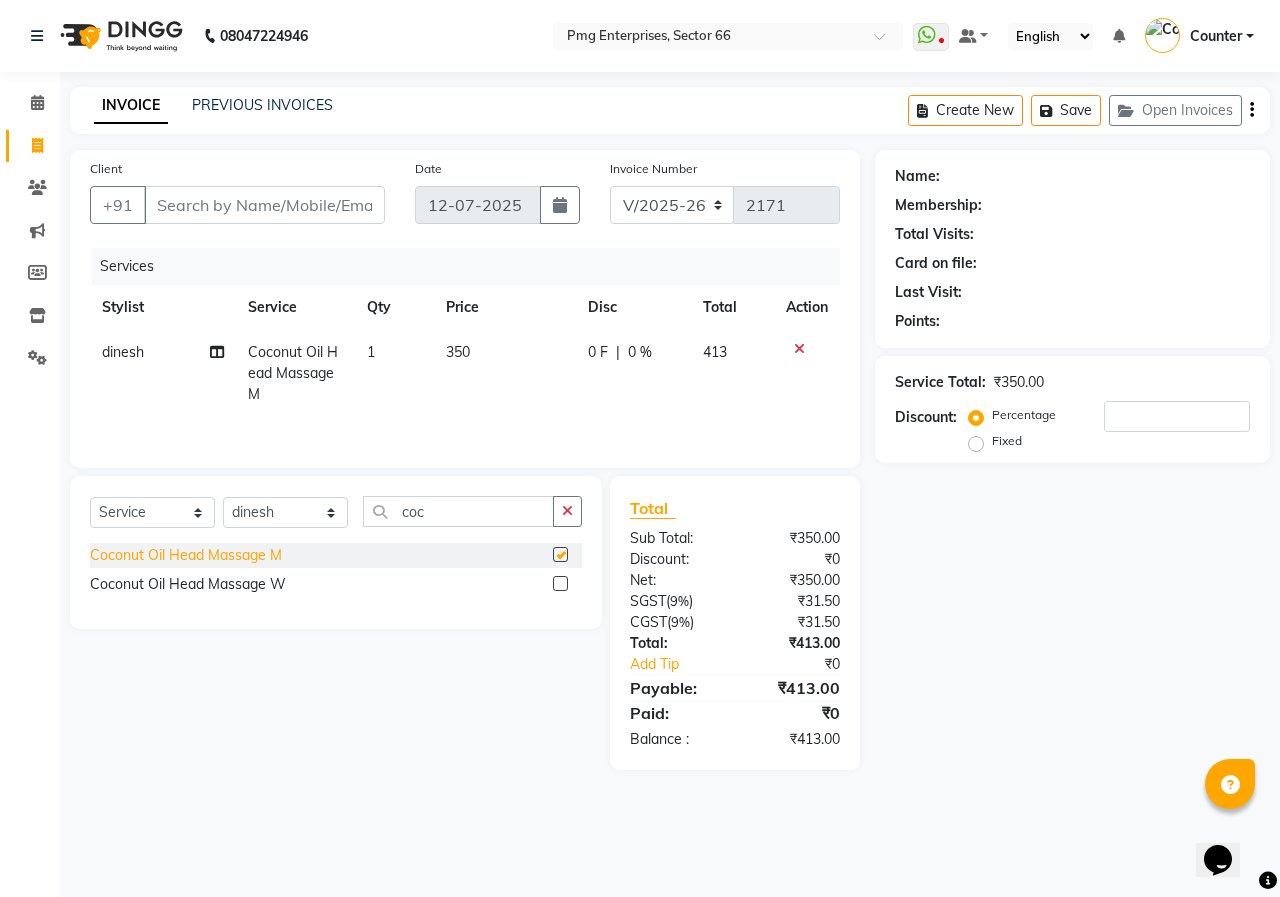 checkbox on "false" 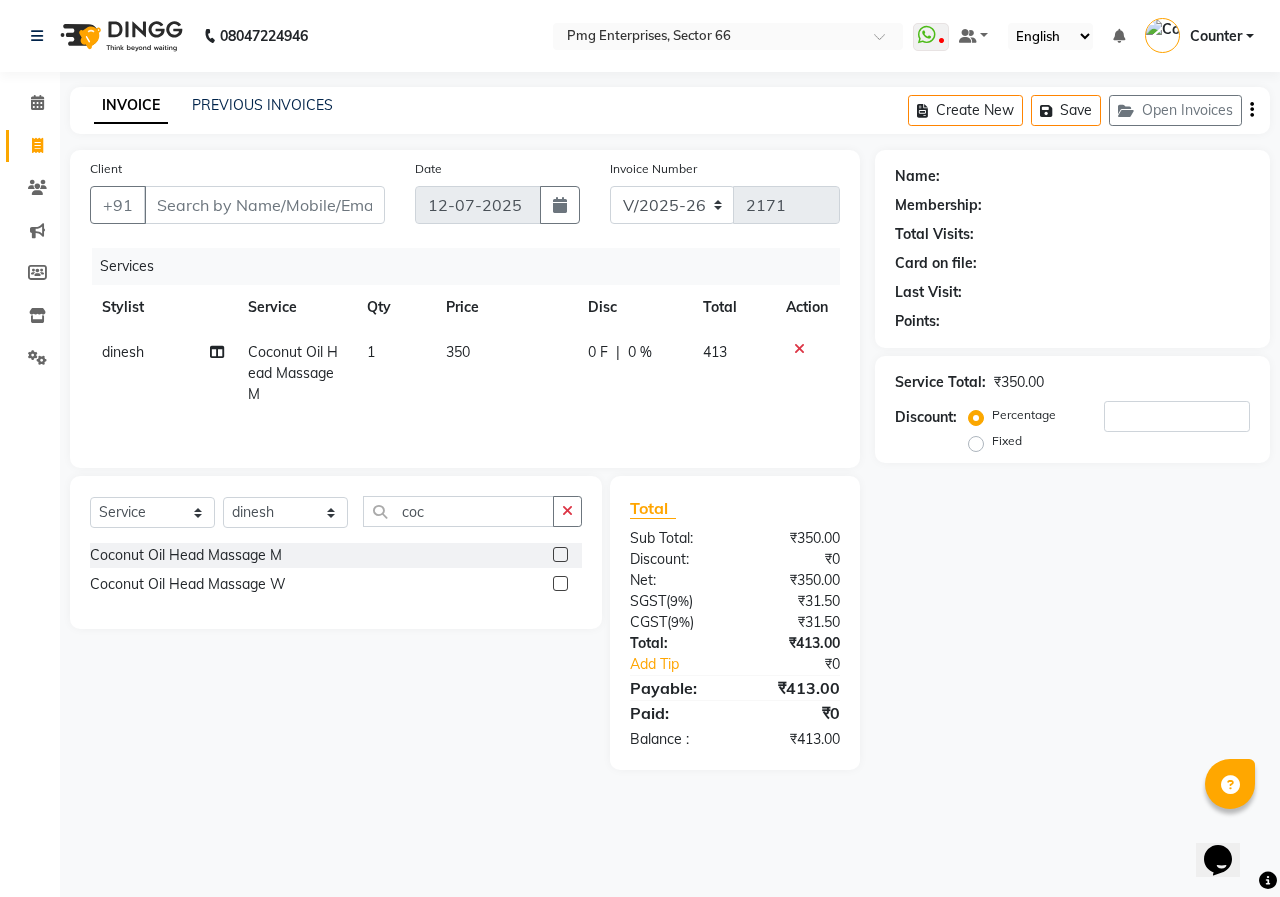 click on "350" 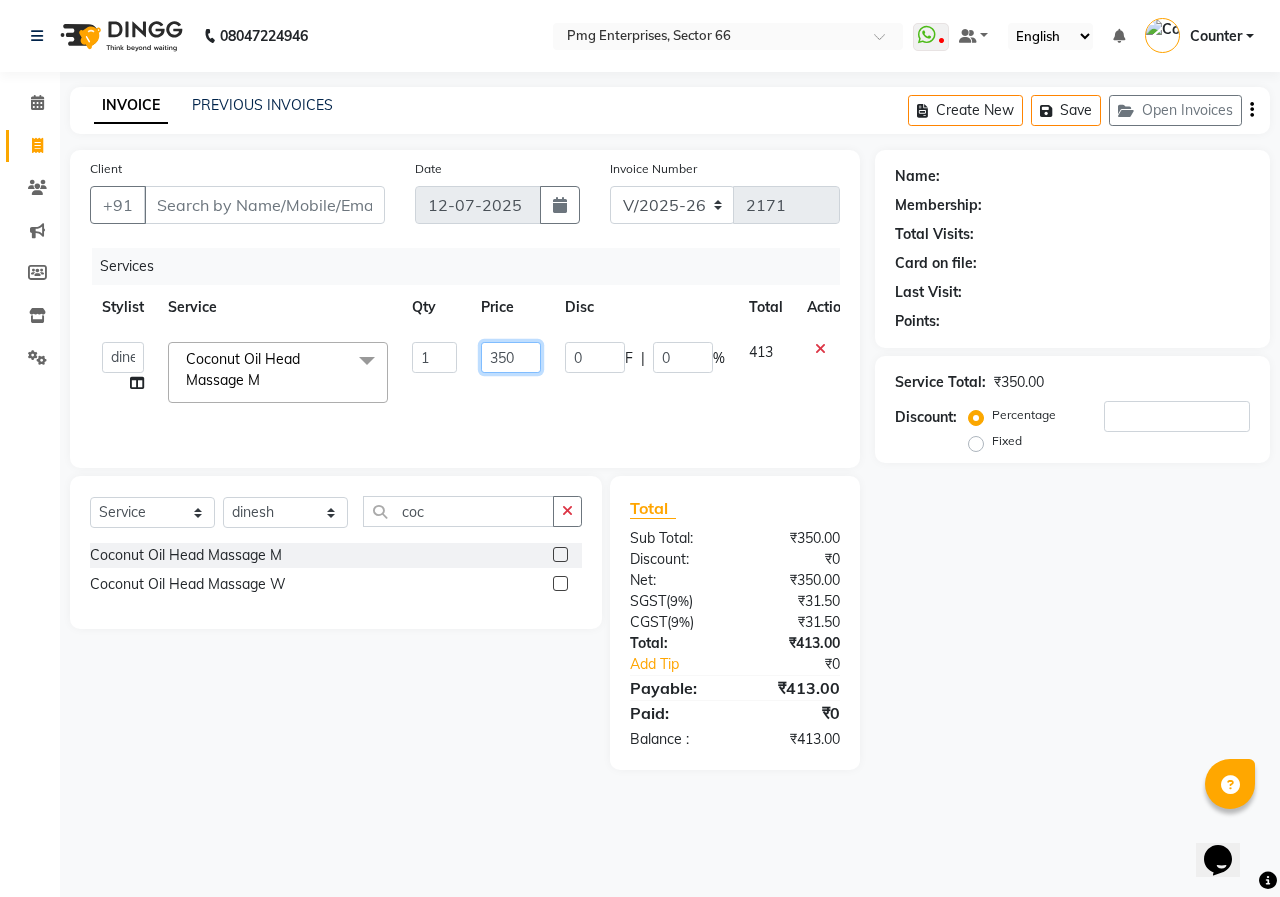 click on "350" 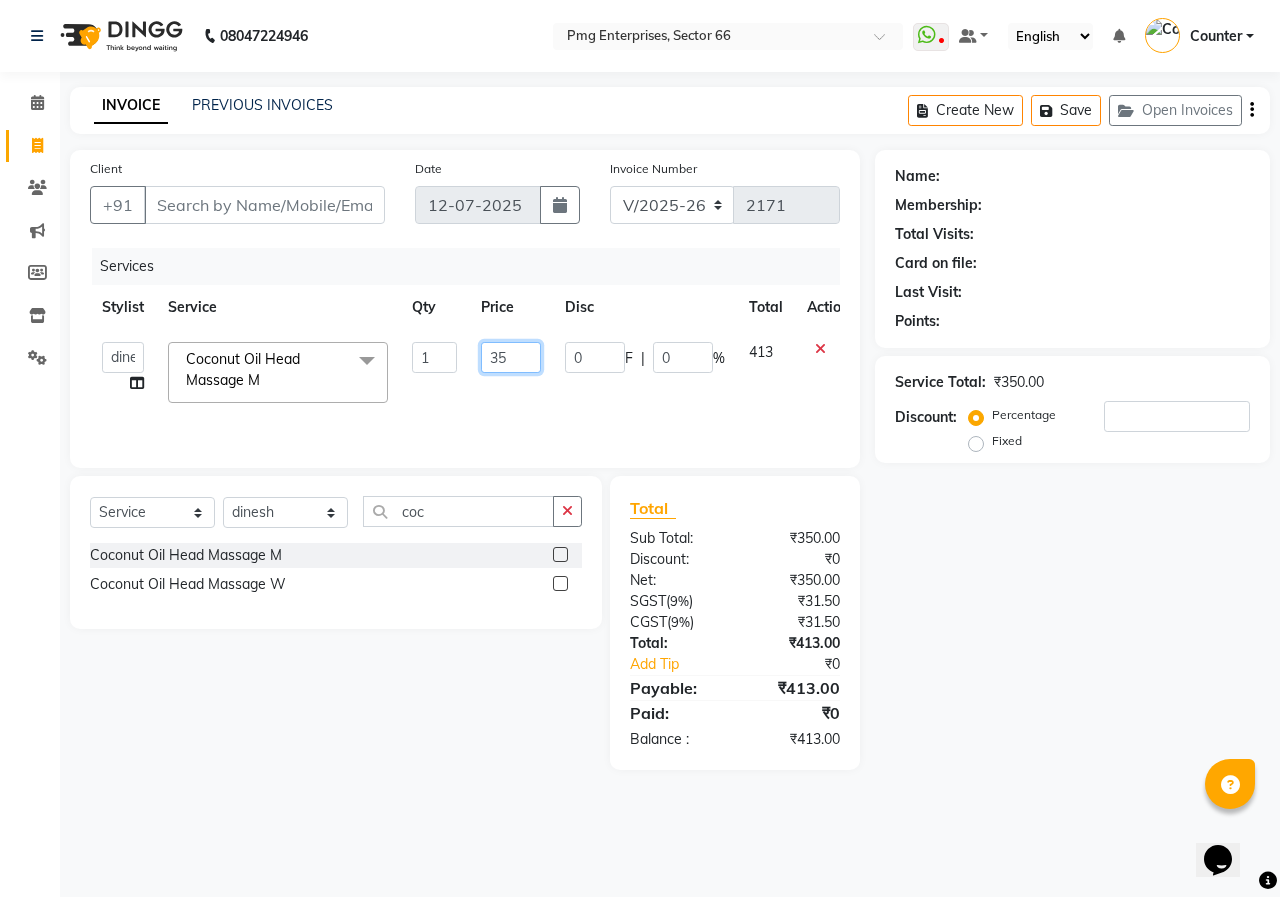 type on "3" 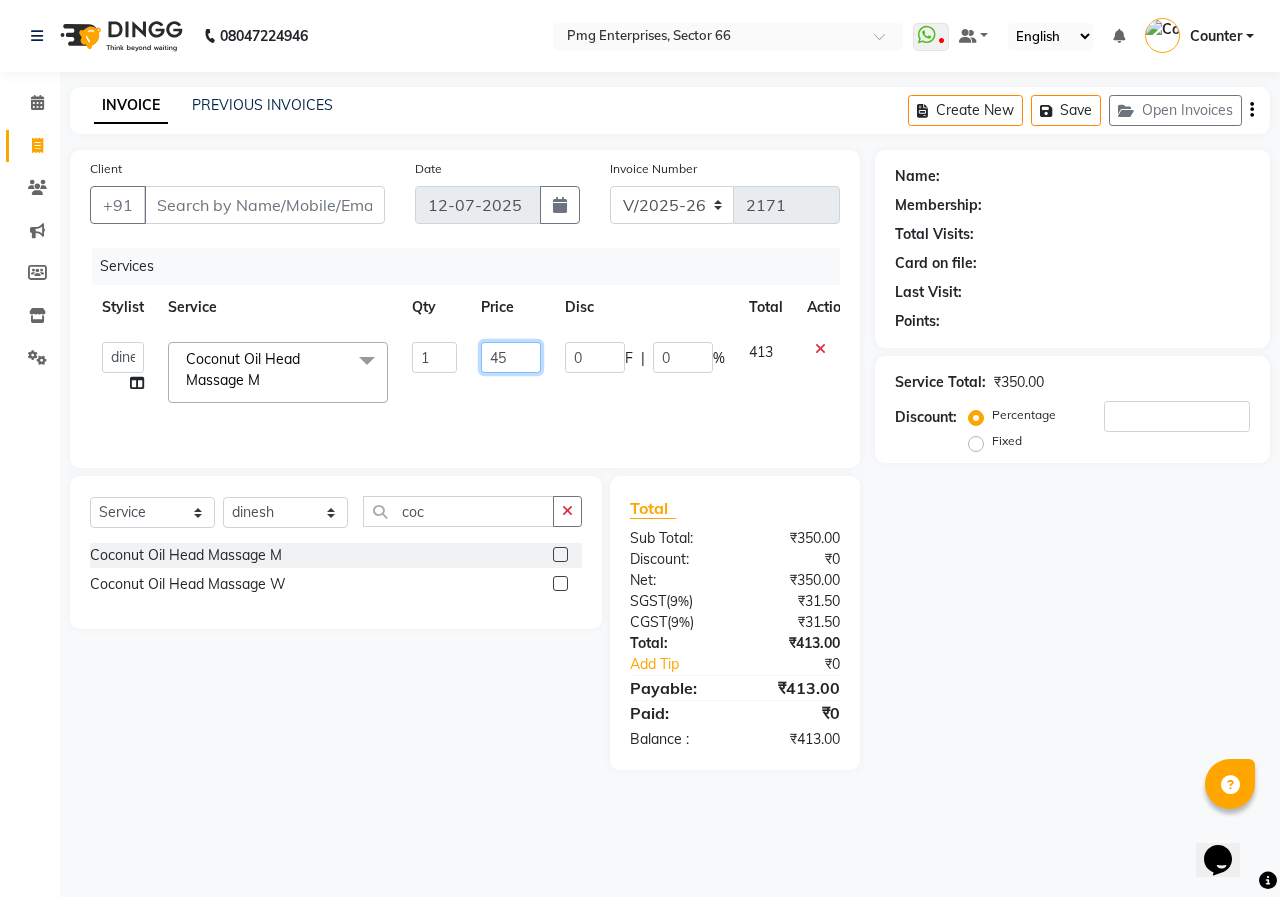 type on "450" 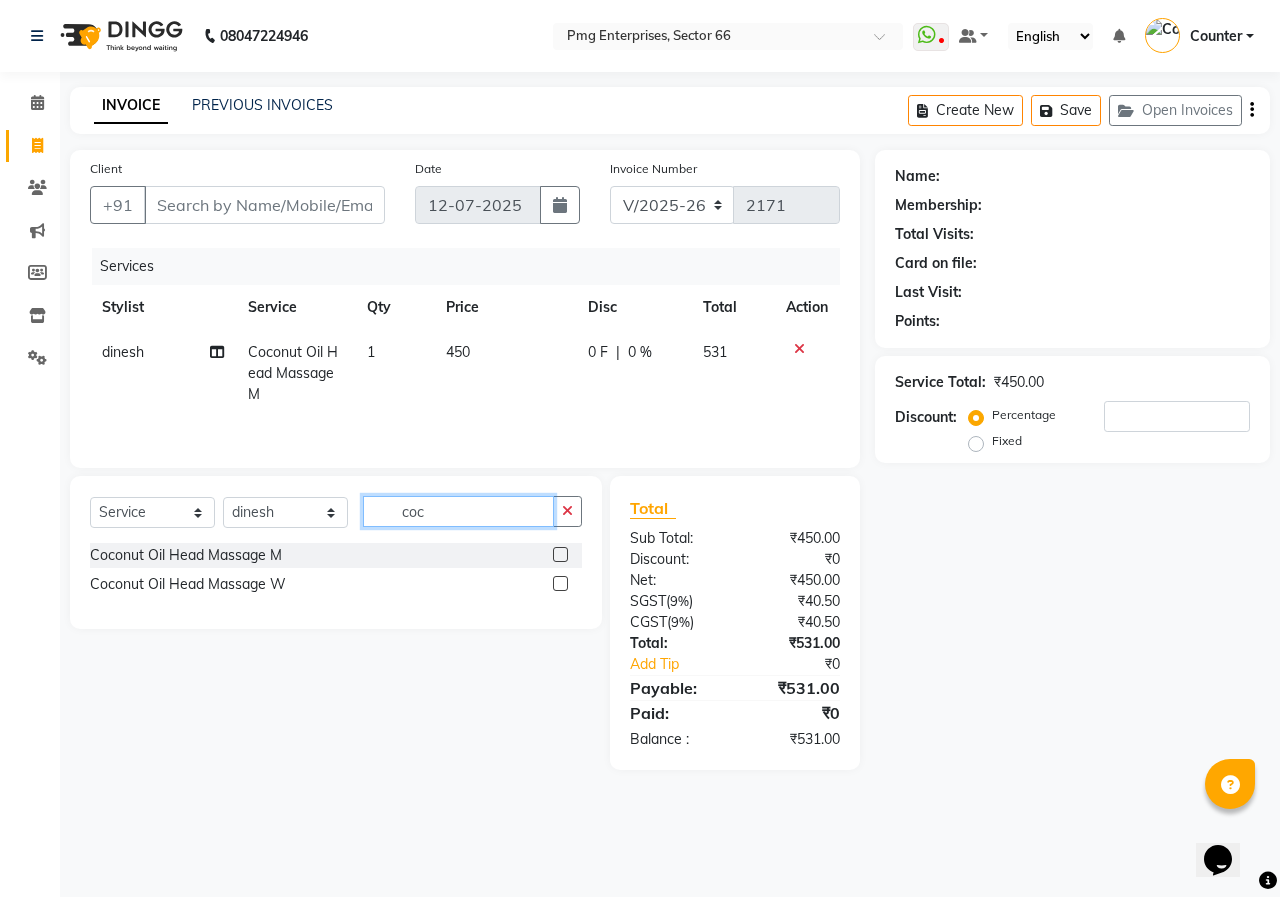 click on "coc" 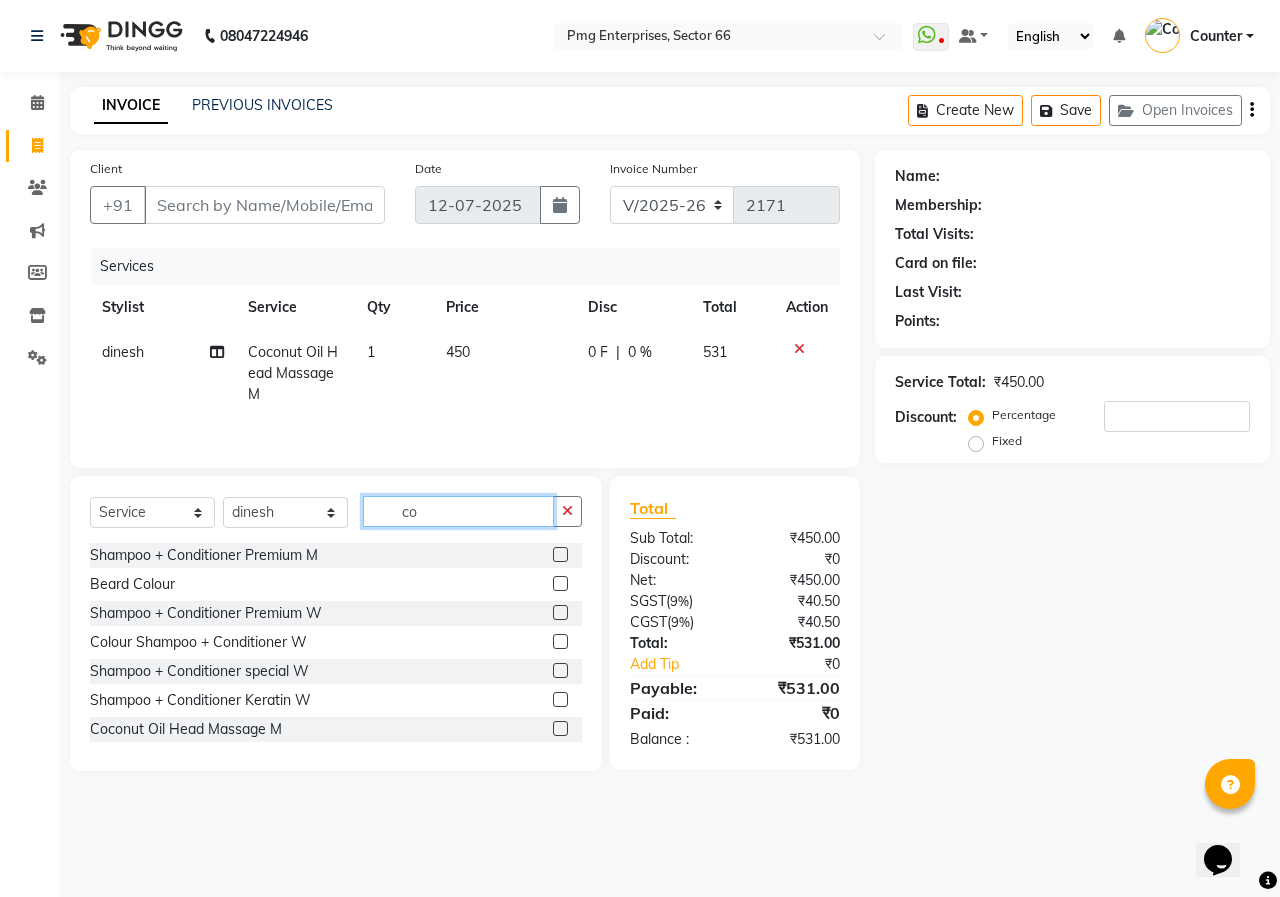 type on "c" 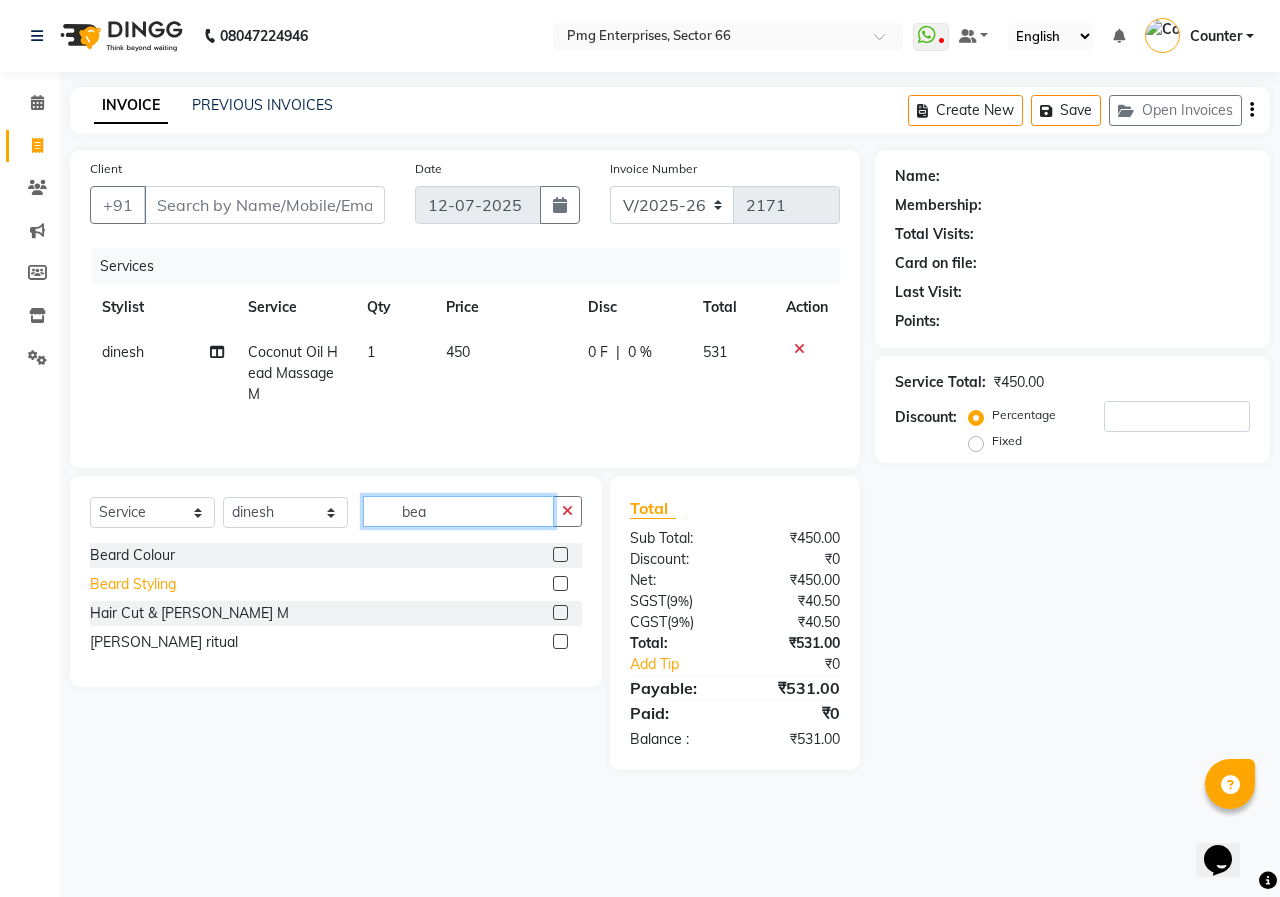 type on "bea" 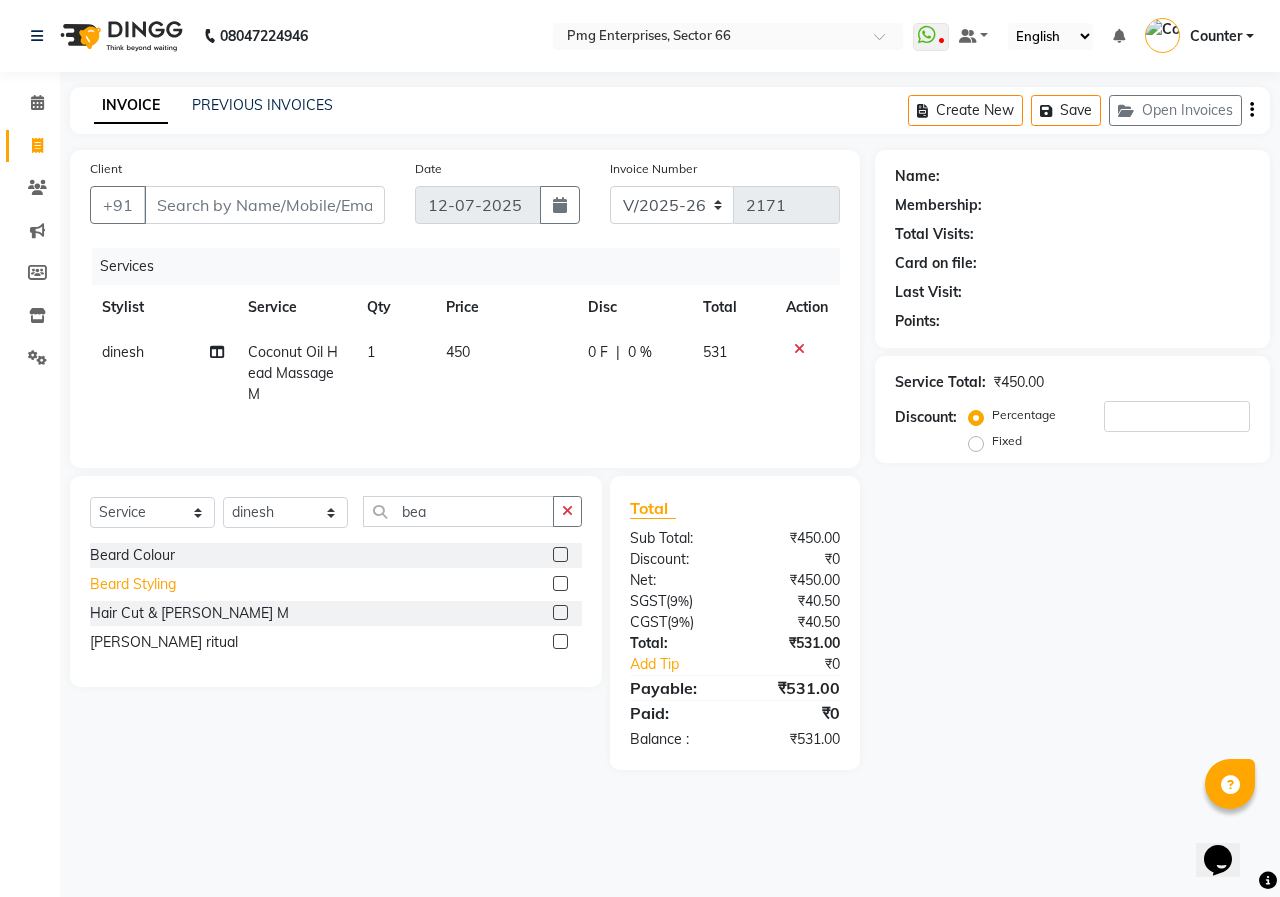 click on "Beard Styling" 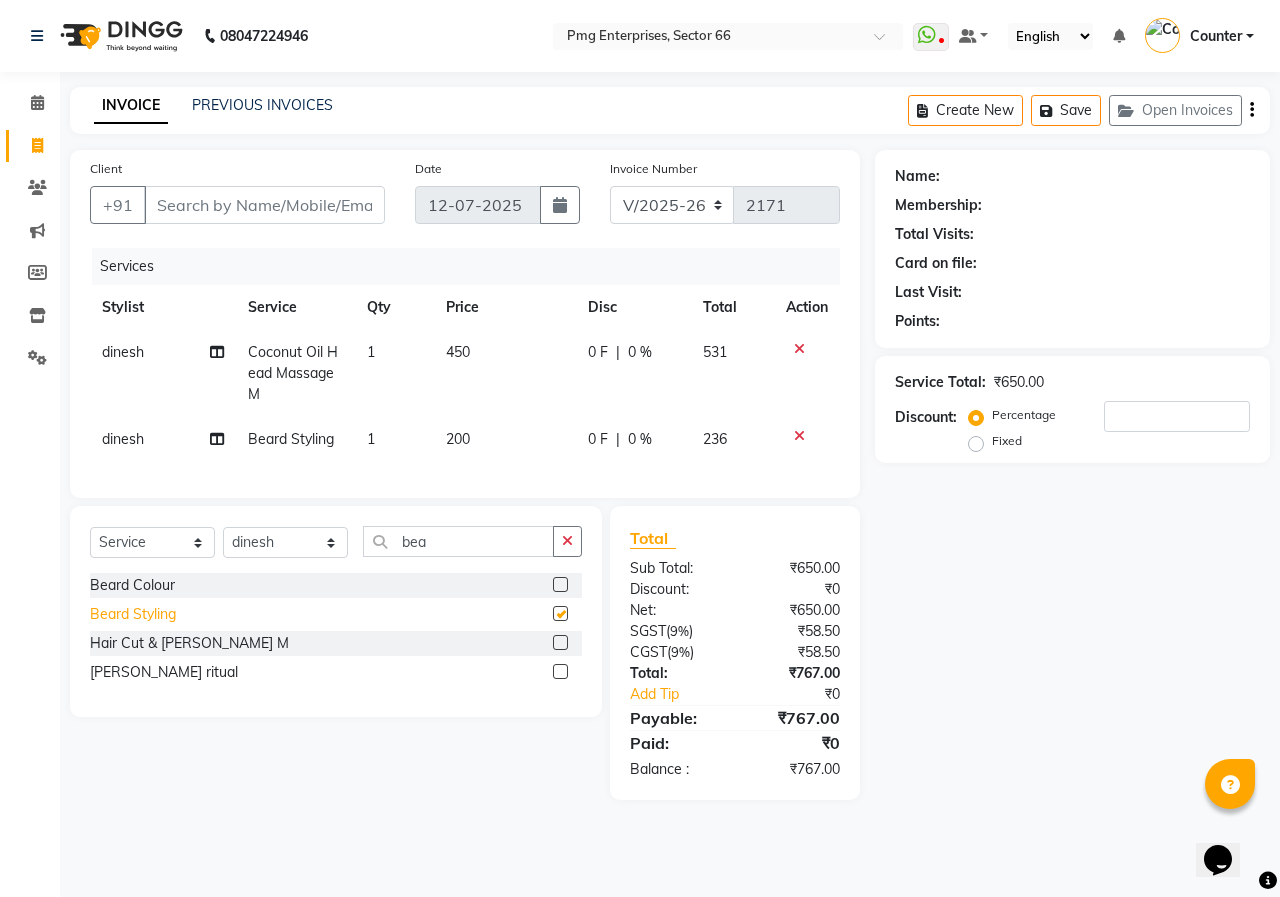 checkbox on "false" 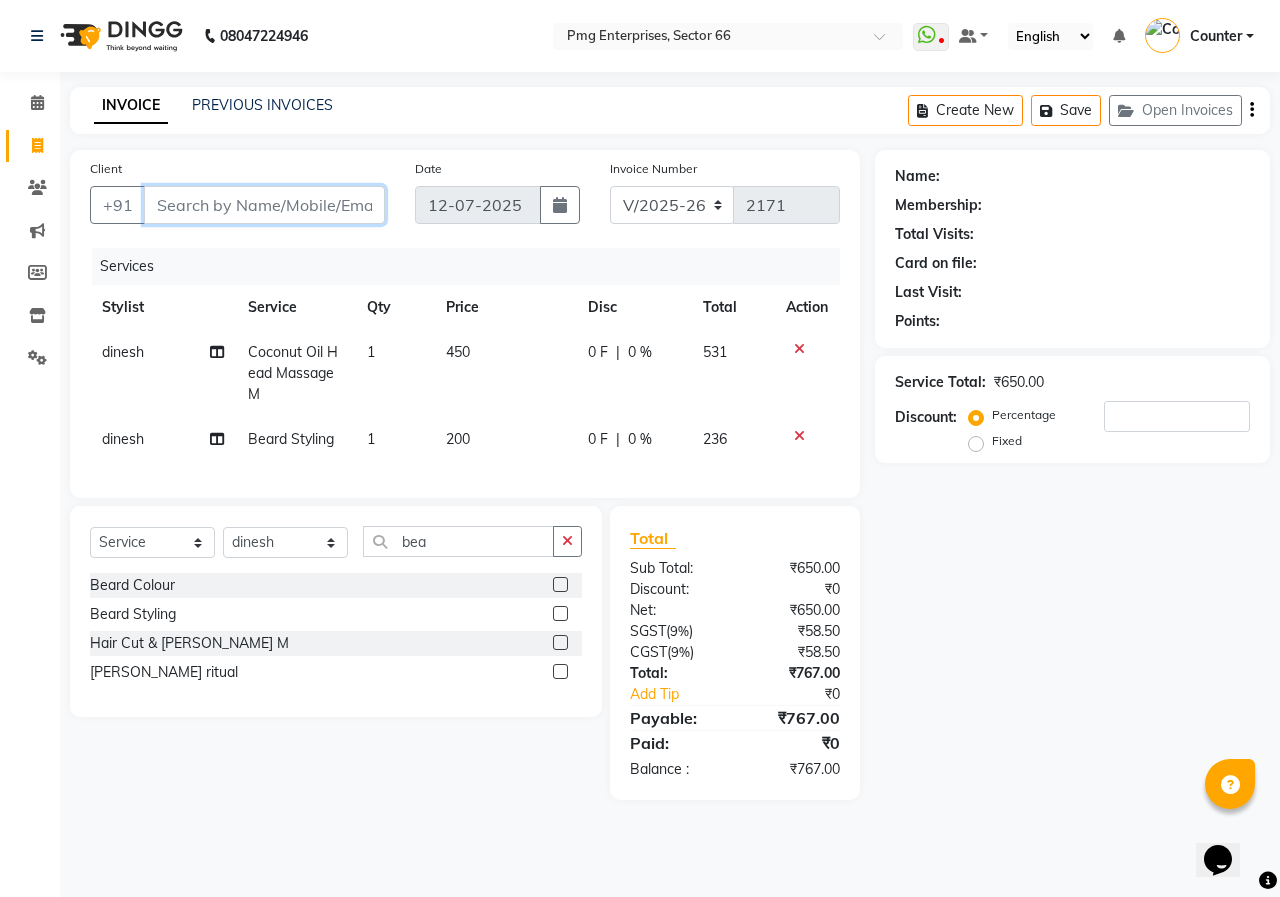 click on "Client" at bounding box center [264, 205] 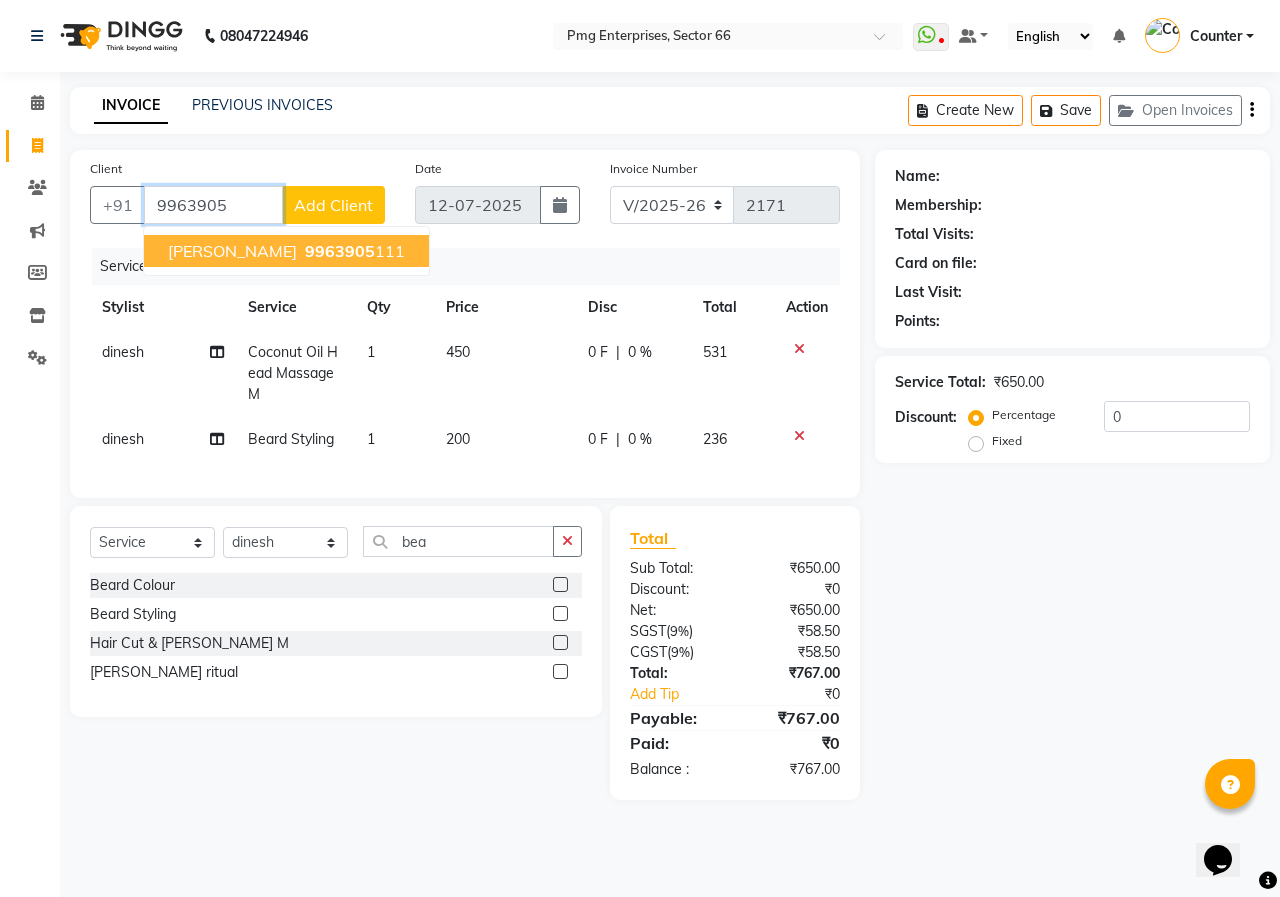 click on "9963905" at bounding box center (340, 251) 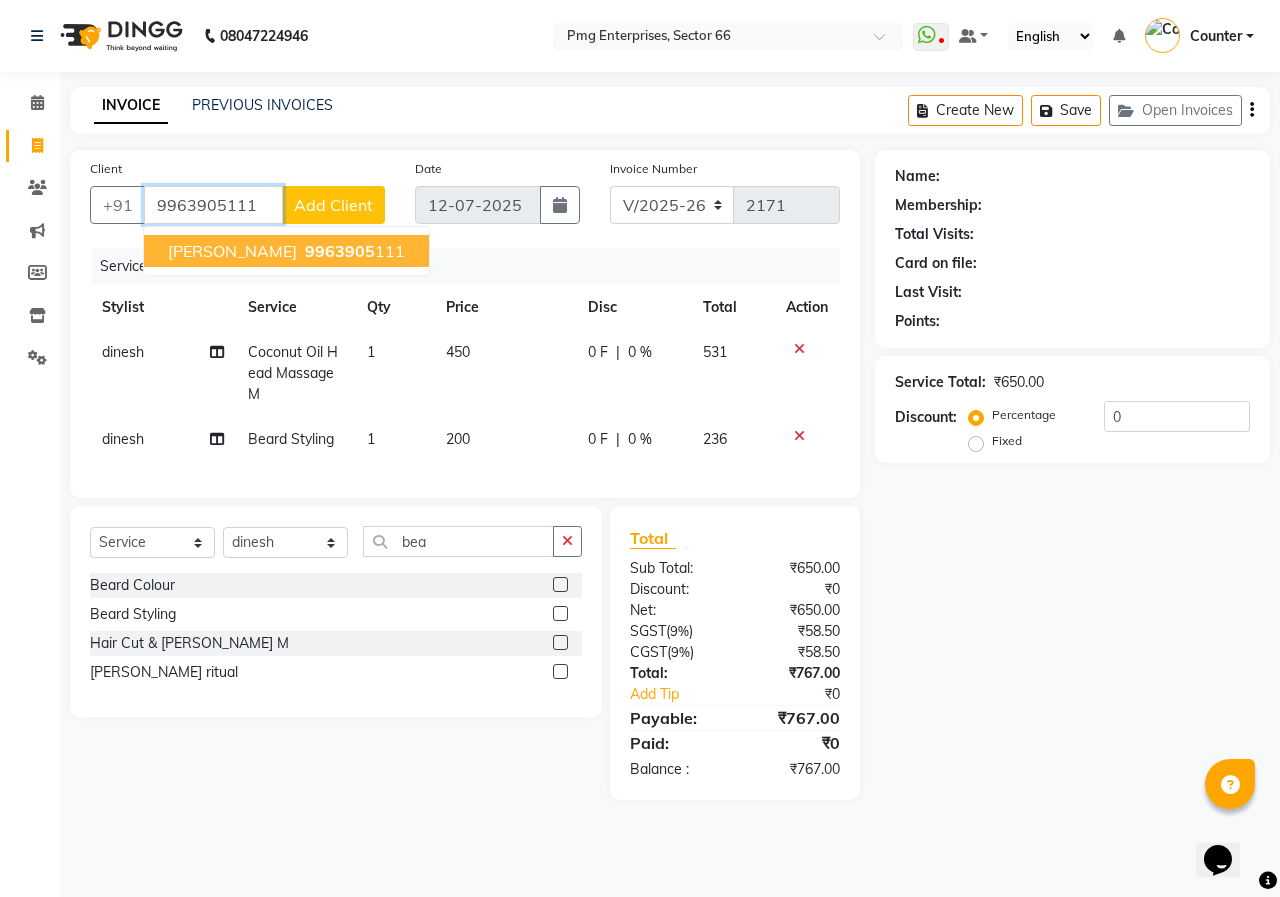 type on "9963905111" 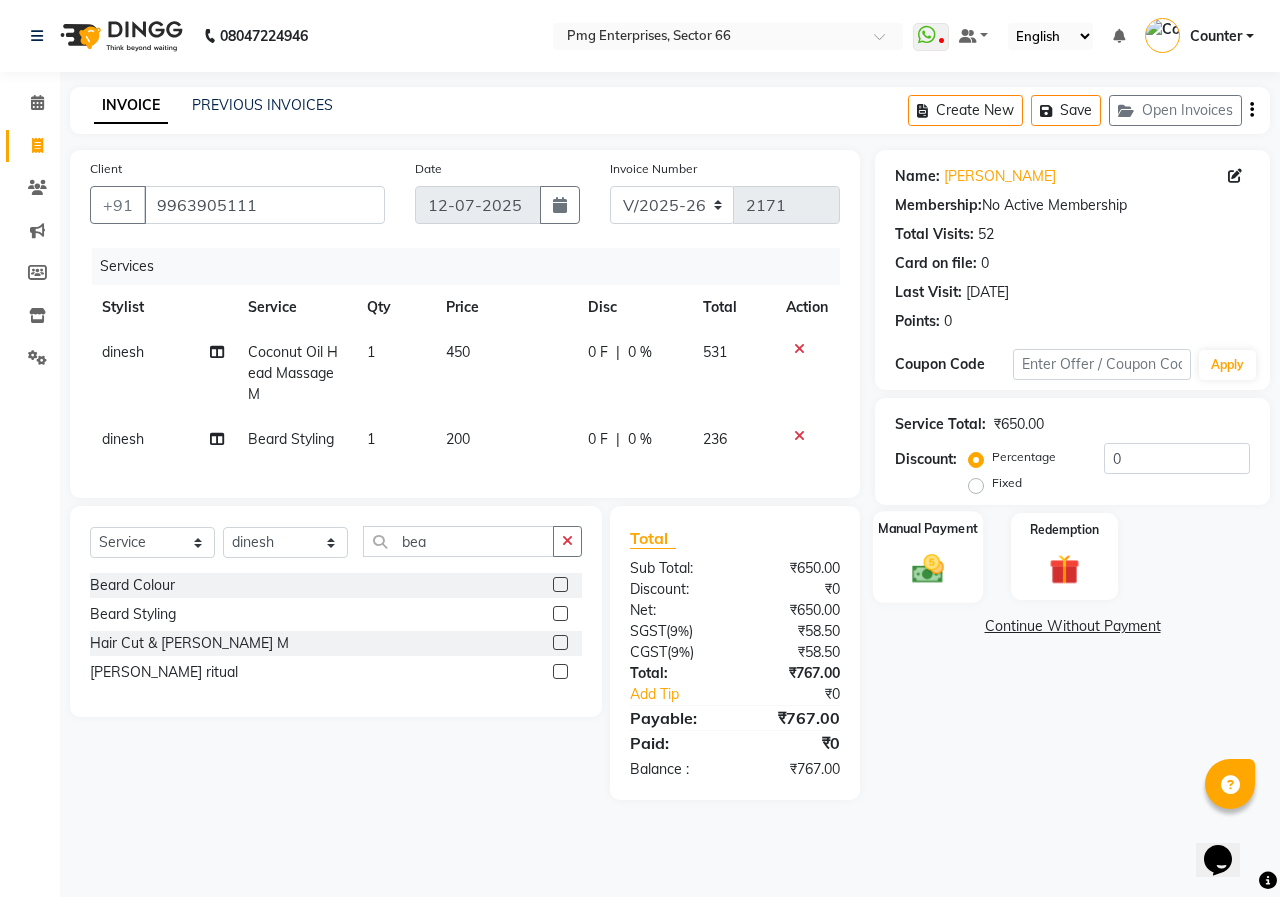 click 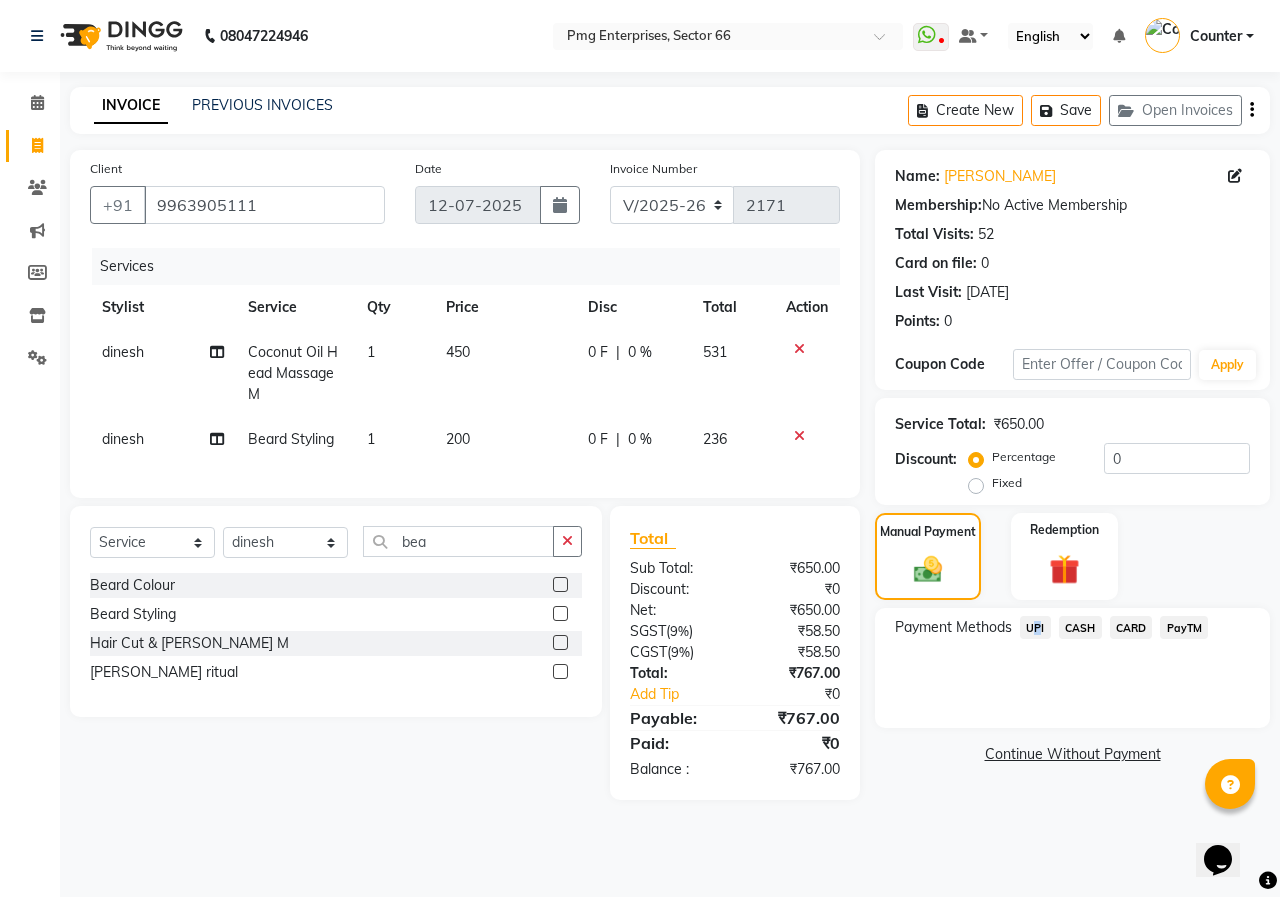 click on "UPI" 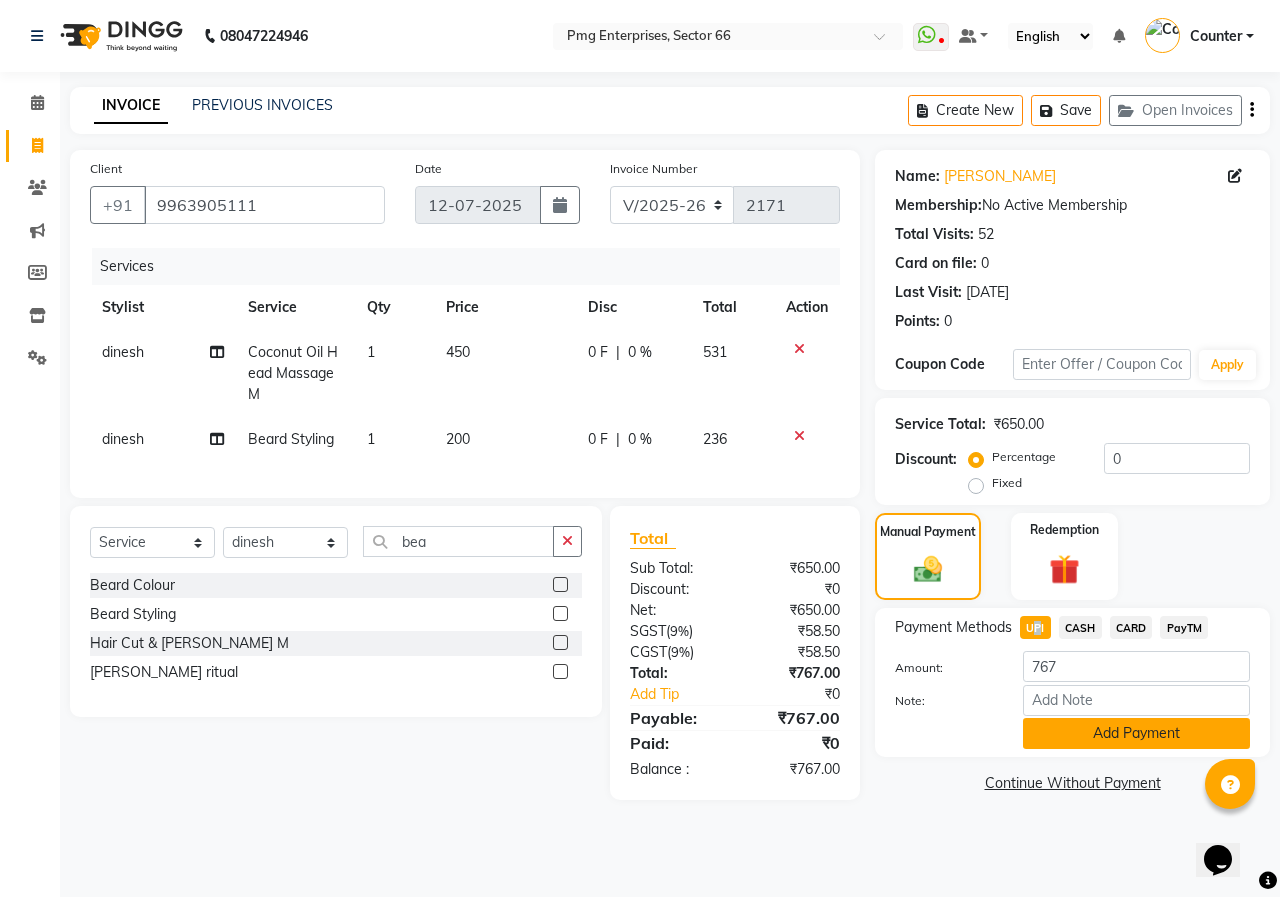 click on "Add Payment" 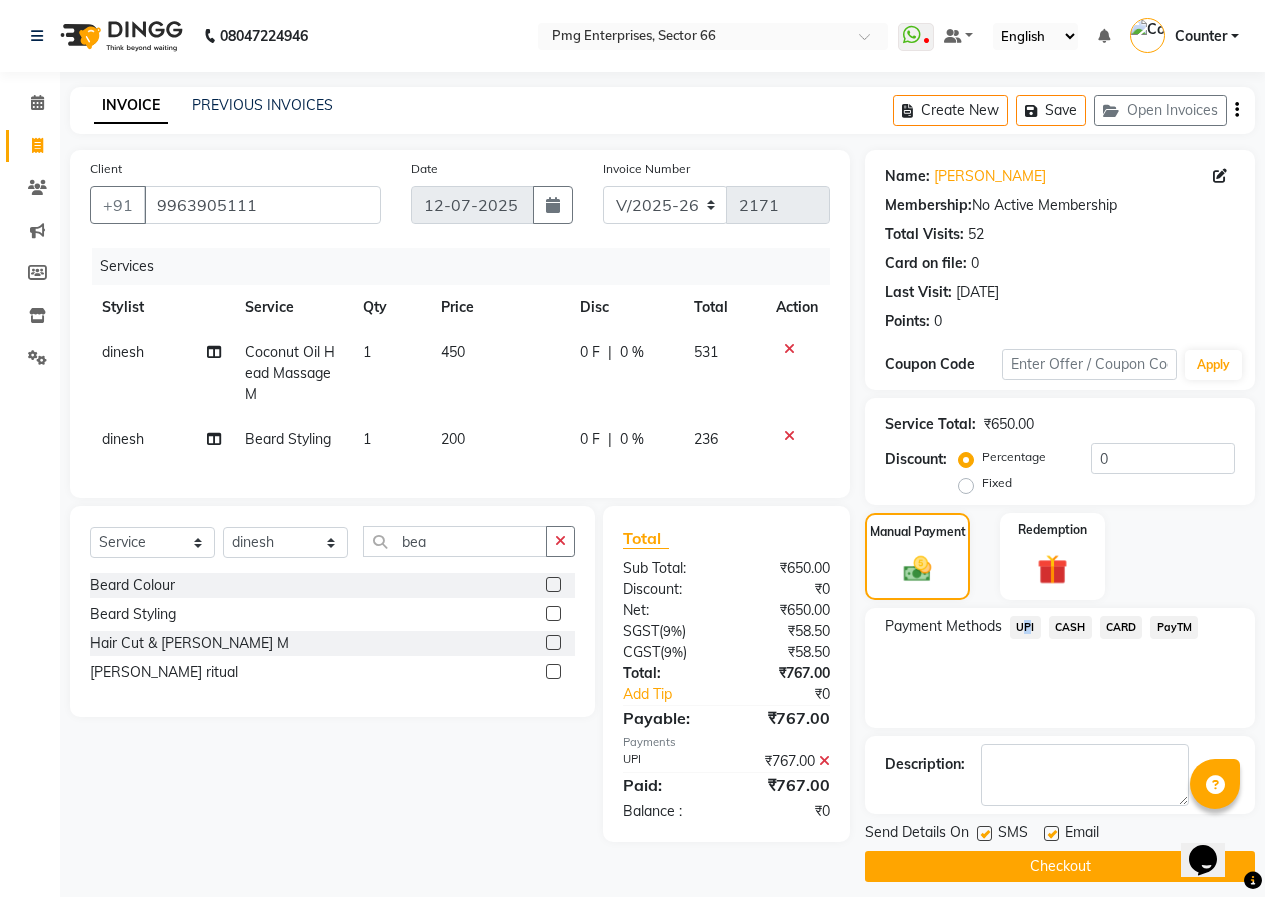 click on "Checkout" 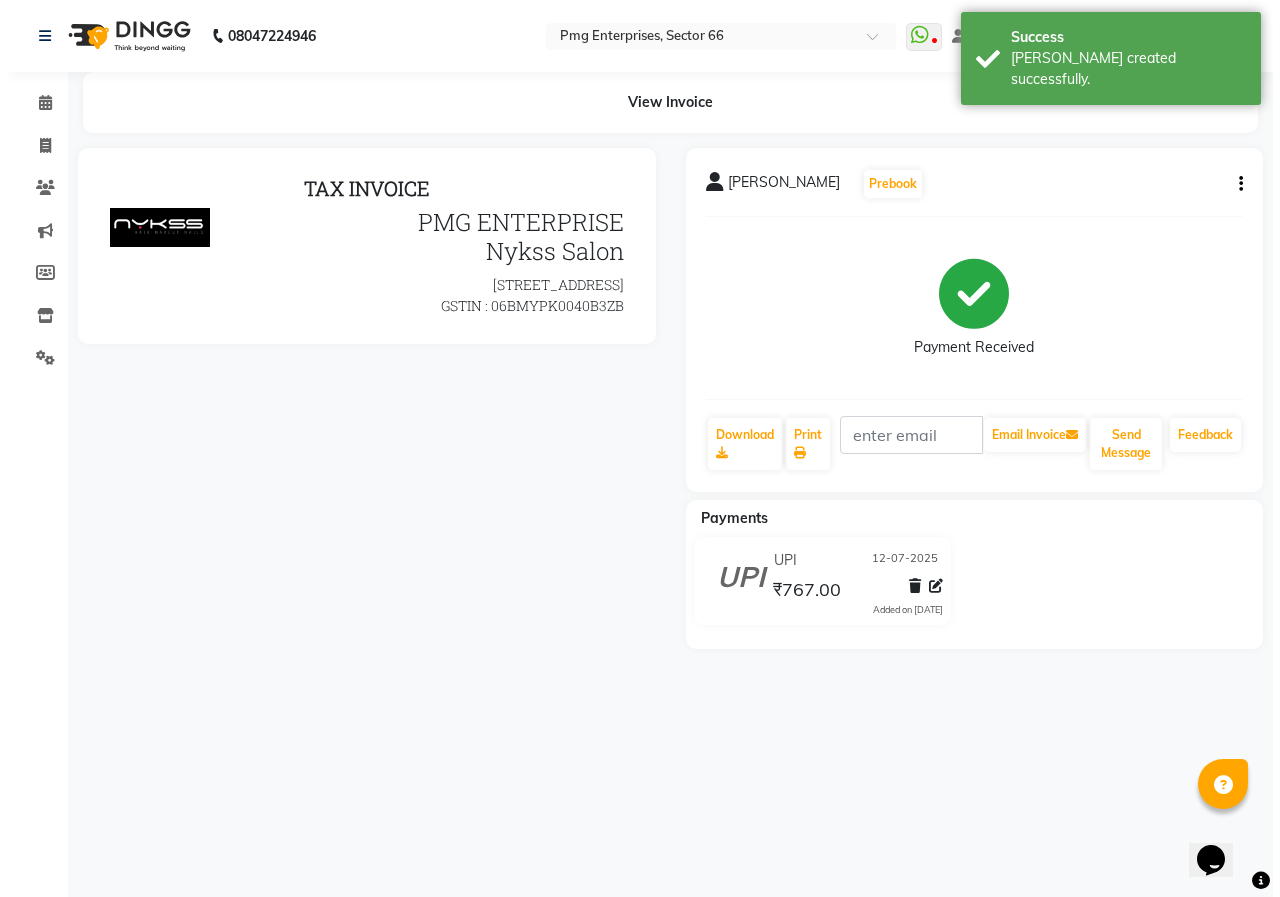 scroll, scrollTop: 0, scrollLeft: 0, axis: both 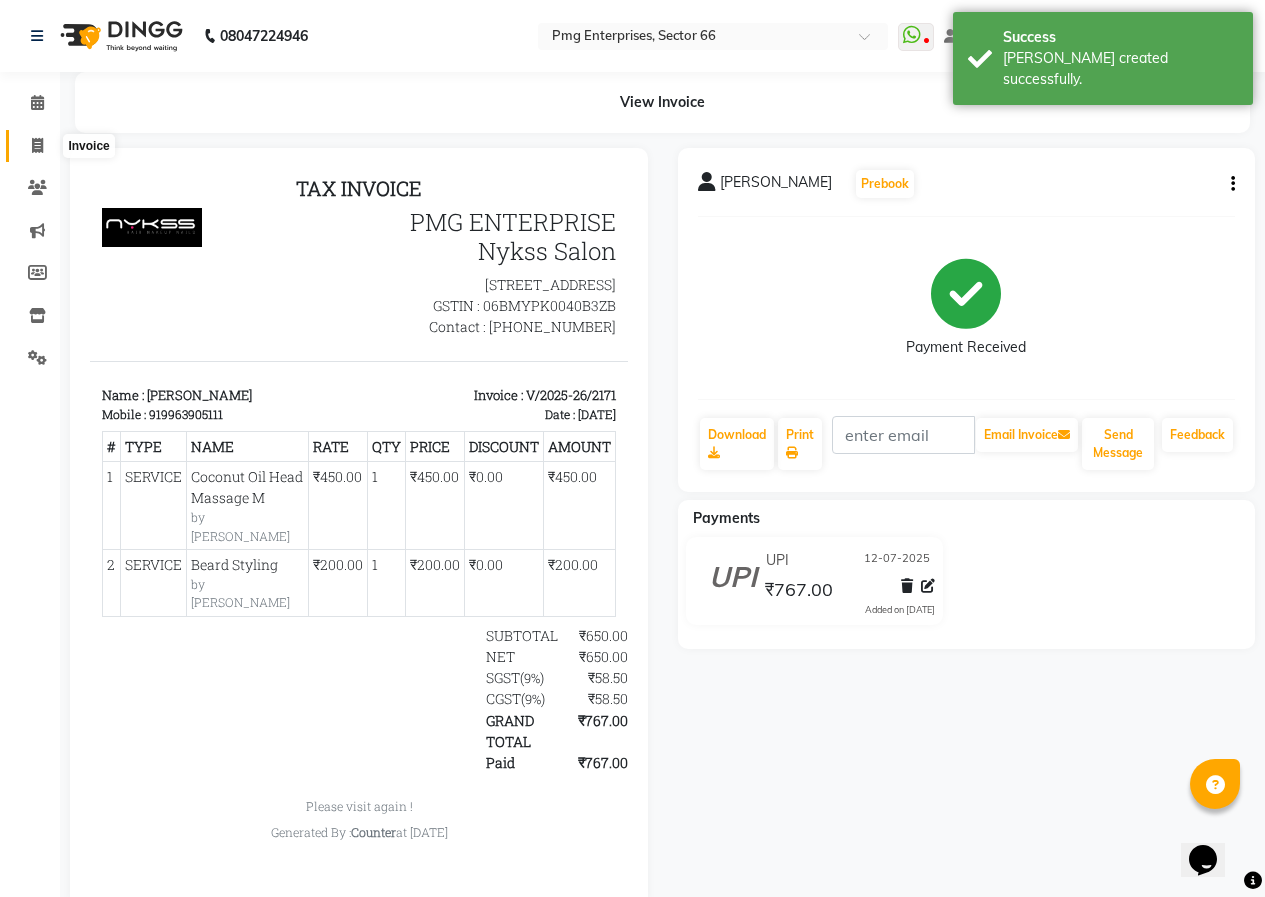 click 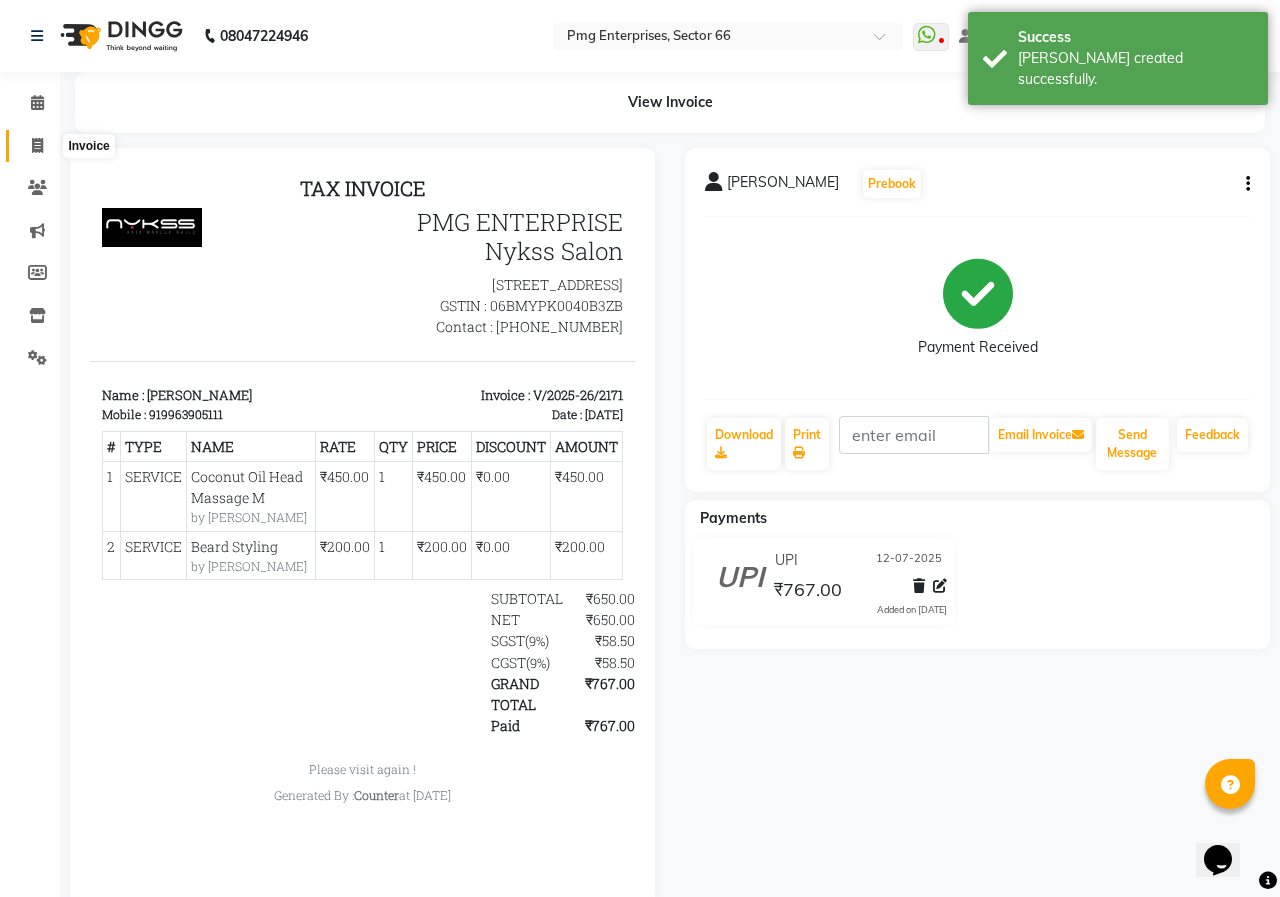 select on "889" 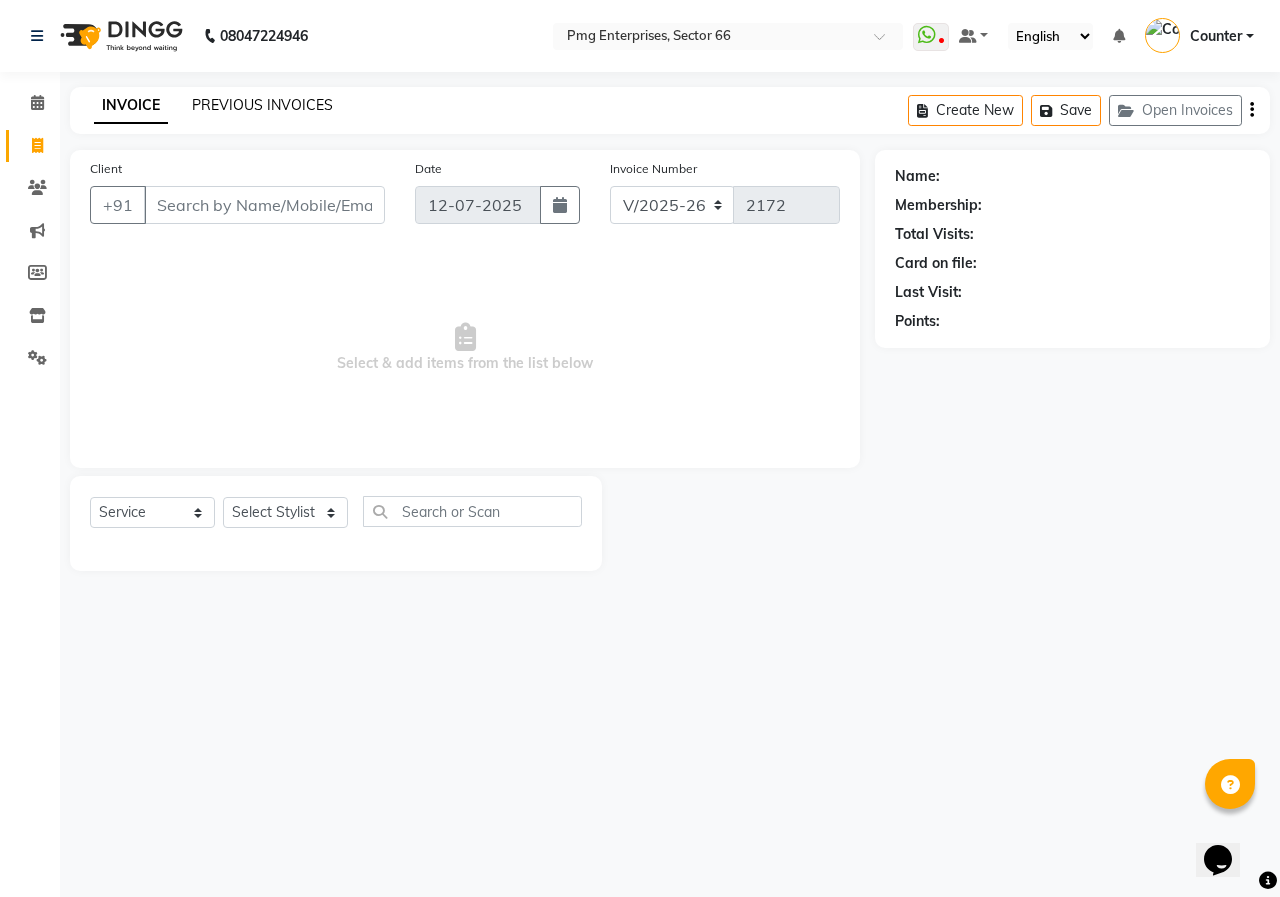 click on "PREVIOUS INVOICES" 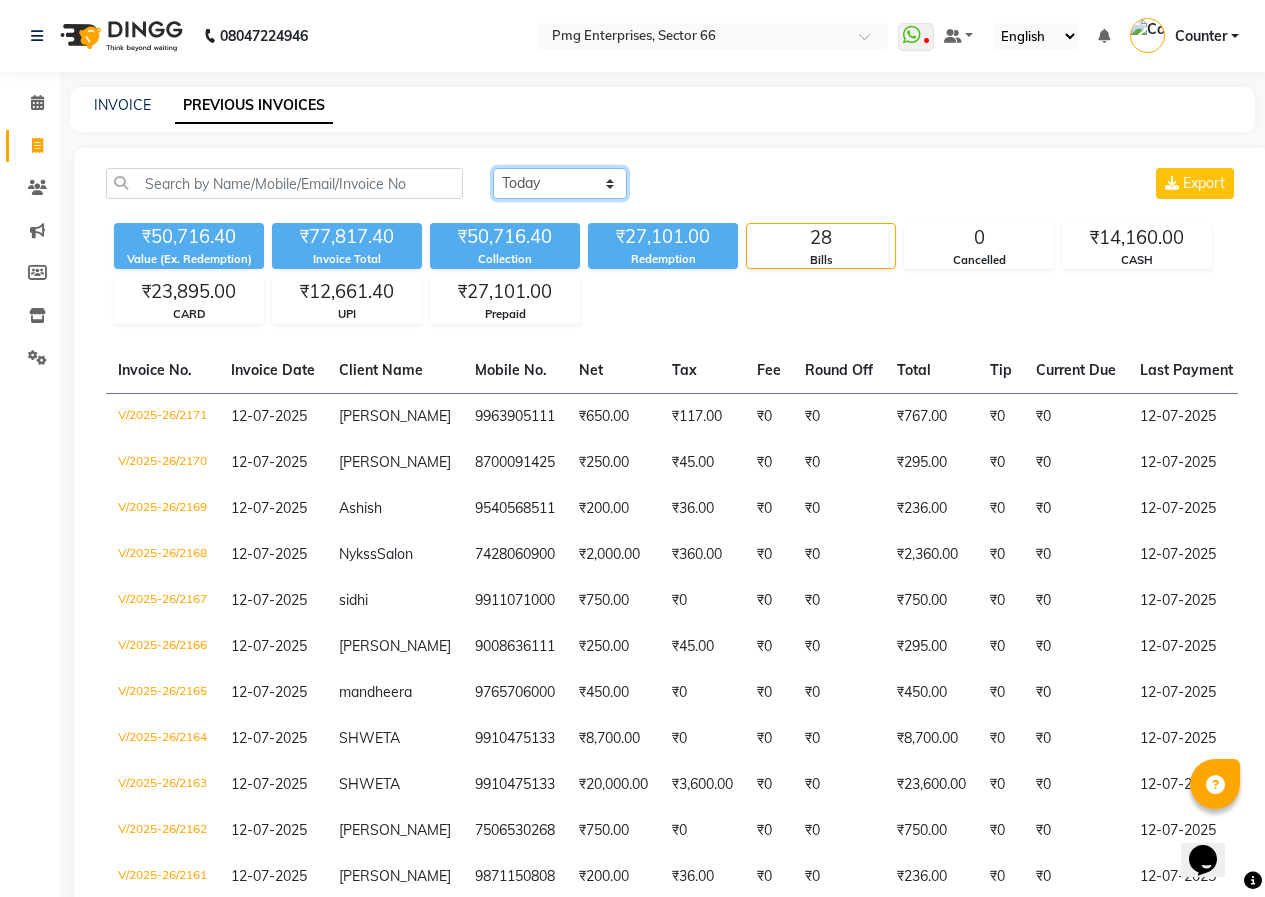 click on "[DATE] [DATE] Custom Range" 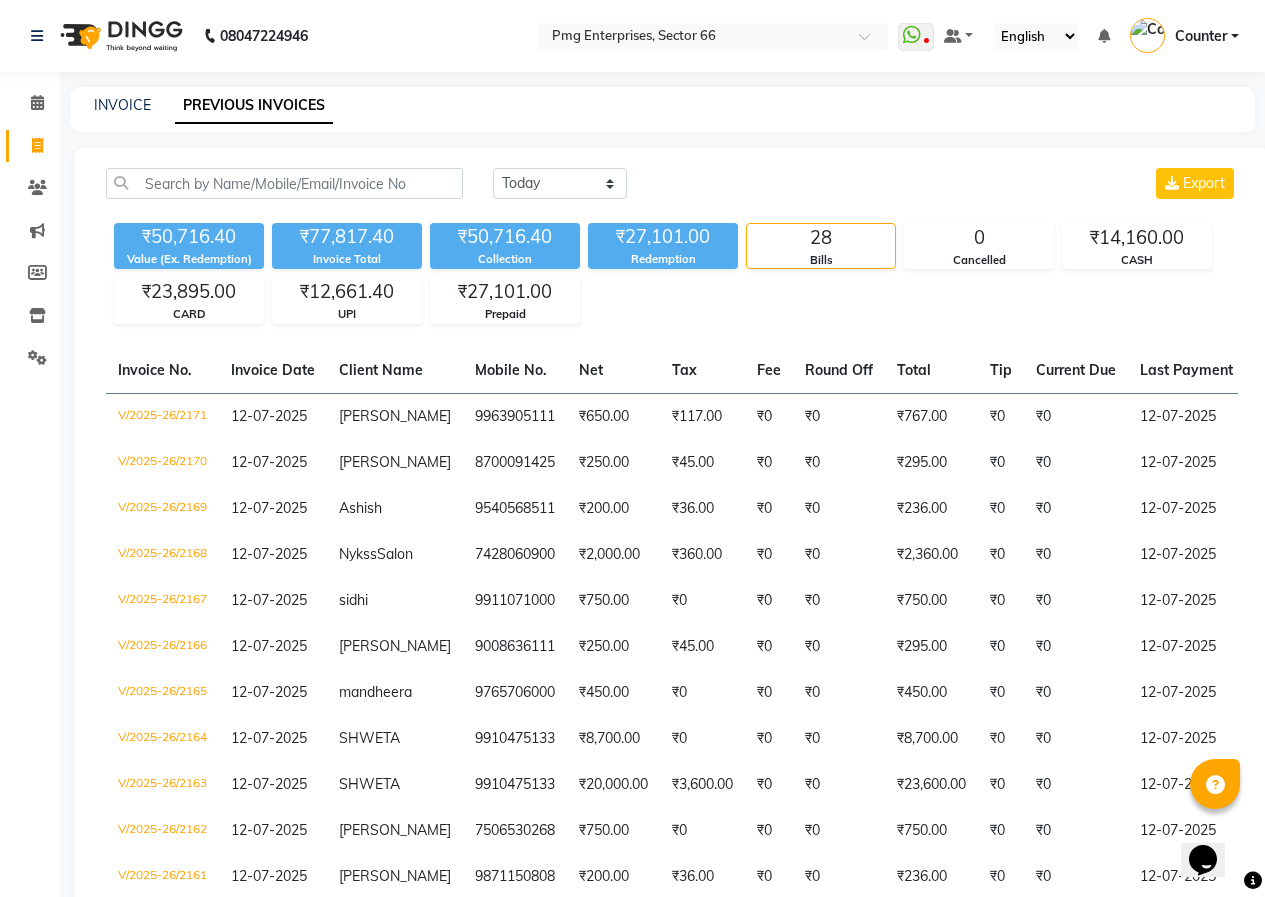 click on "INVOICE PREVIOUS INVOICES Today Yesterday Custom Range Export ₹50,716.40 Value (Ex. Redemption) ₹77,817.40 Invoice Total  ₹50,716.40 Collection ₹27,101.00 Redemption 28 Bills 0 Cancelled ₹14,160.00 CASH ₹23,895.00 CARD ₹12,661.40 UPI ₹27,101.00 Prepaid  Invoice No.   Invoice Date   Client Name   Mobile No.   Net   Tax   Fee   Round Off   Total   Tip   Current Due   Last Payment Date   Payment Amount   Payment Methods   Cancel Reason   Status   V/2025-26/2171  12-07-2025 Pradyut   9963905111 ₹650.00 ₹117.00  ₹0  ₹0 ₹767.00 ₹0 ₹0 12-07-2025 ₹767.00  UPI - PAID  V/2025-26/2170  12-07-2025 Poonam Gupta   8700091425 ₹250.00 ₹45.00  ₹0  ₹0 ₹295.00 ₹0 ₹0 12-07-2025 ₹295.00  UPI - PAID  V/2025-26/2169  12-07-2025 Ashish   9540568511 ₹200.00 ₹36.00  ₹0  ₹0 ₹236.00 ₹0 ₹0 12-07-2025 ₹236.00  UPI - PAID  V/2025-26/2168  12-07-2025 Nykss  Salon 7428060900 ₹2,000.00 ₹360.00  ₹0  ₹0 ₹2,360.00 ₹0 ₹0 12-07-2025 ₹2,360.00  CASH - PAID 12-07-2025" 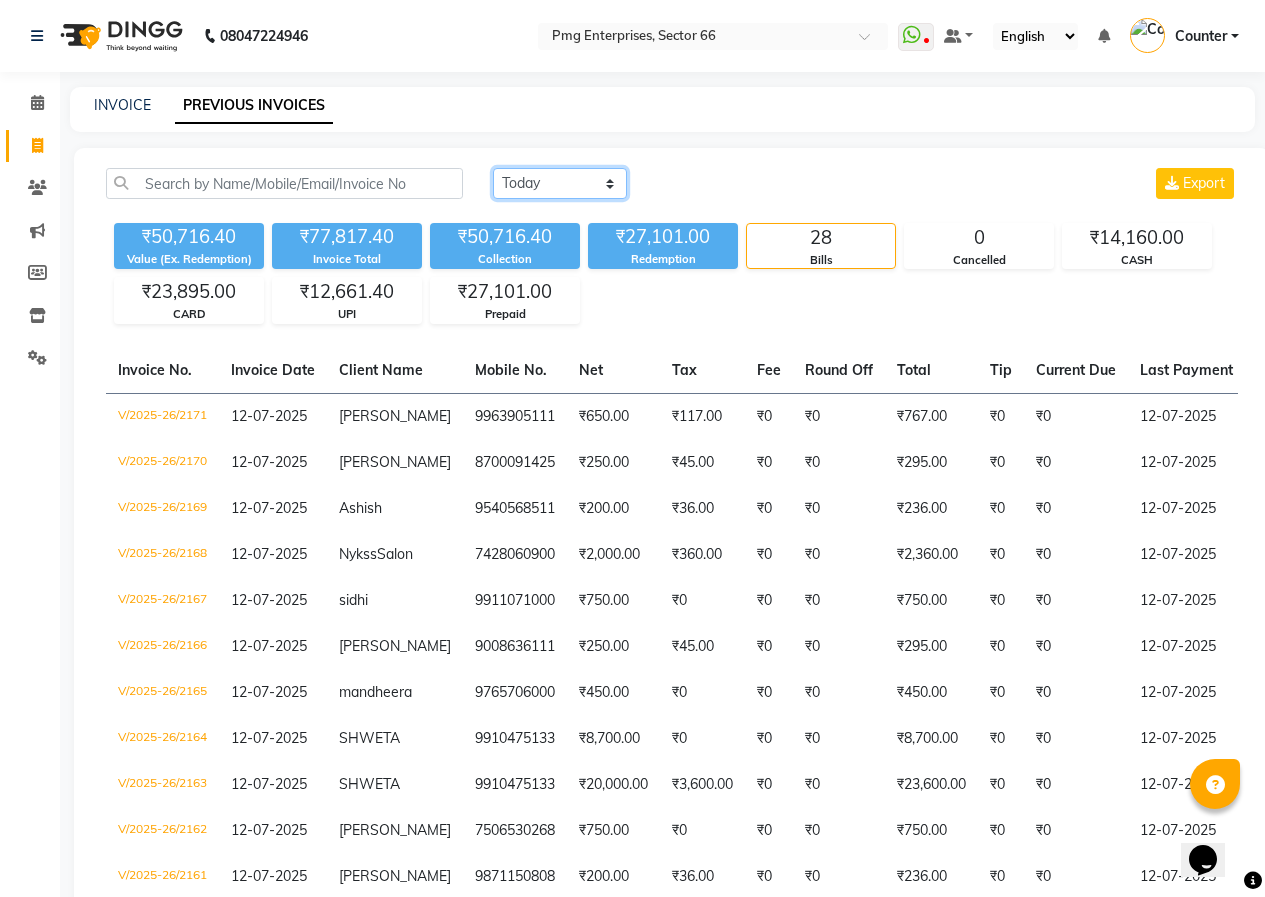 click on "[DATE] [DATE] Custom Range" 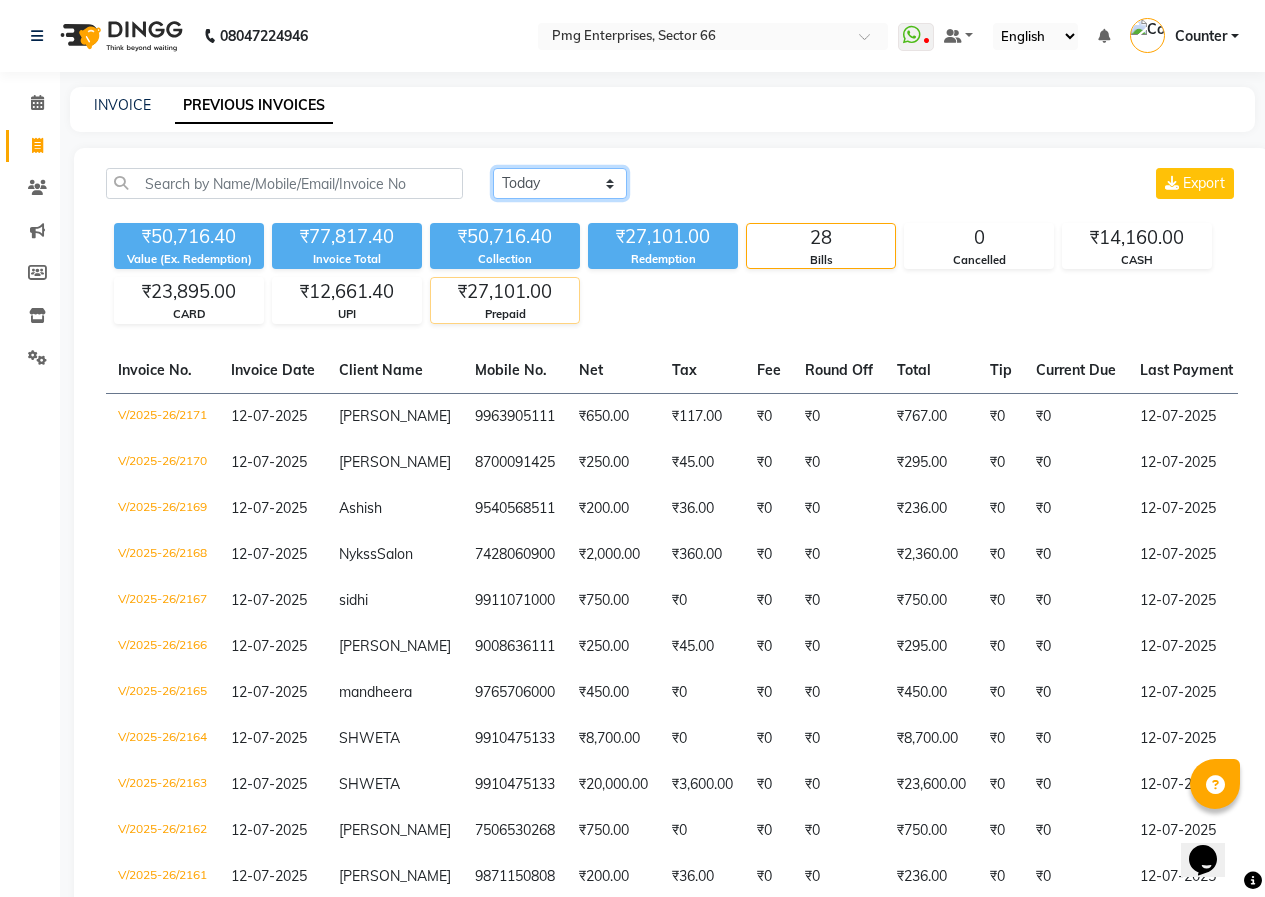 select on "range" 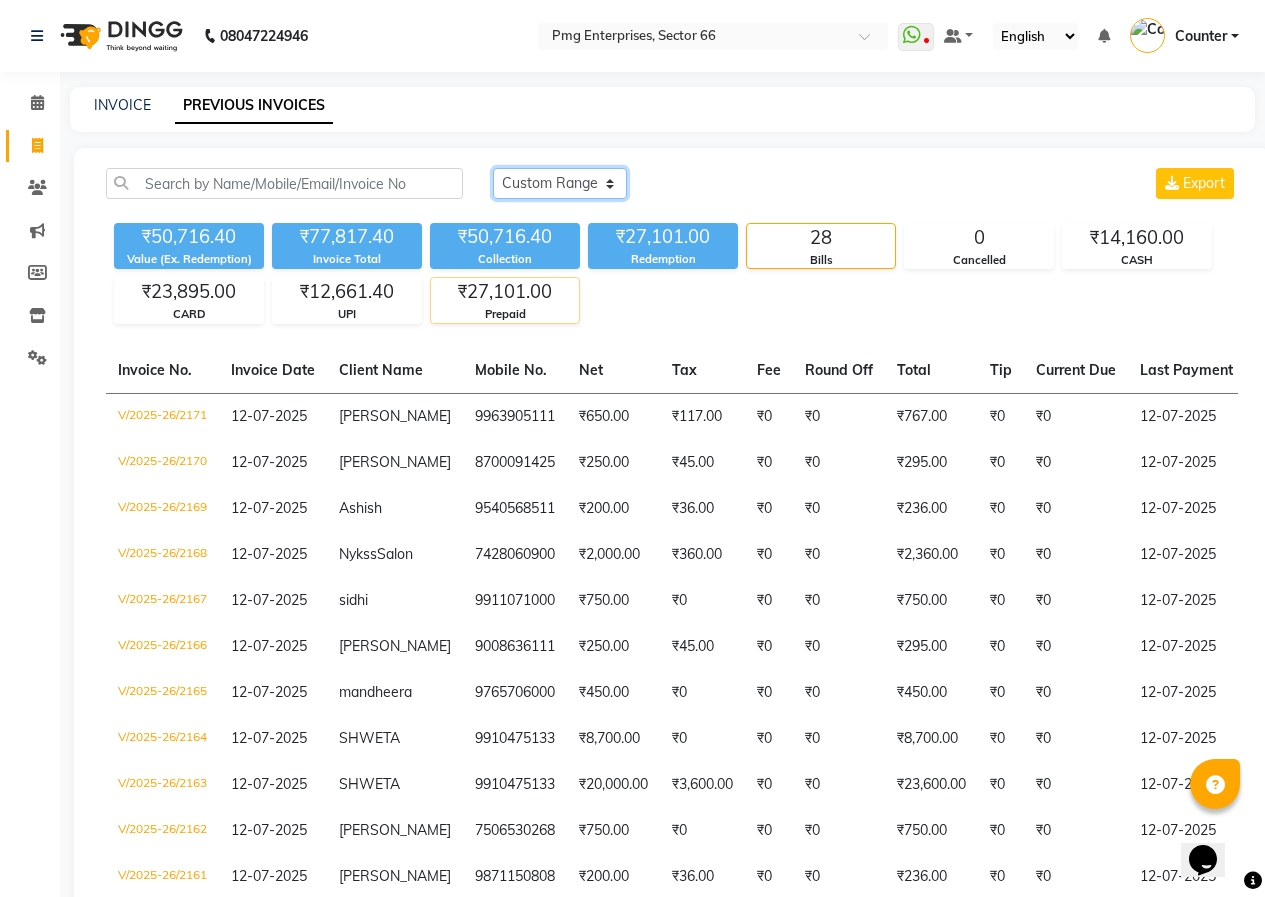 click on "[DATE] [DATE] Custom Range" 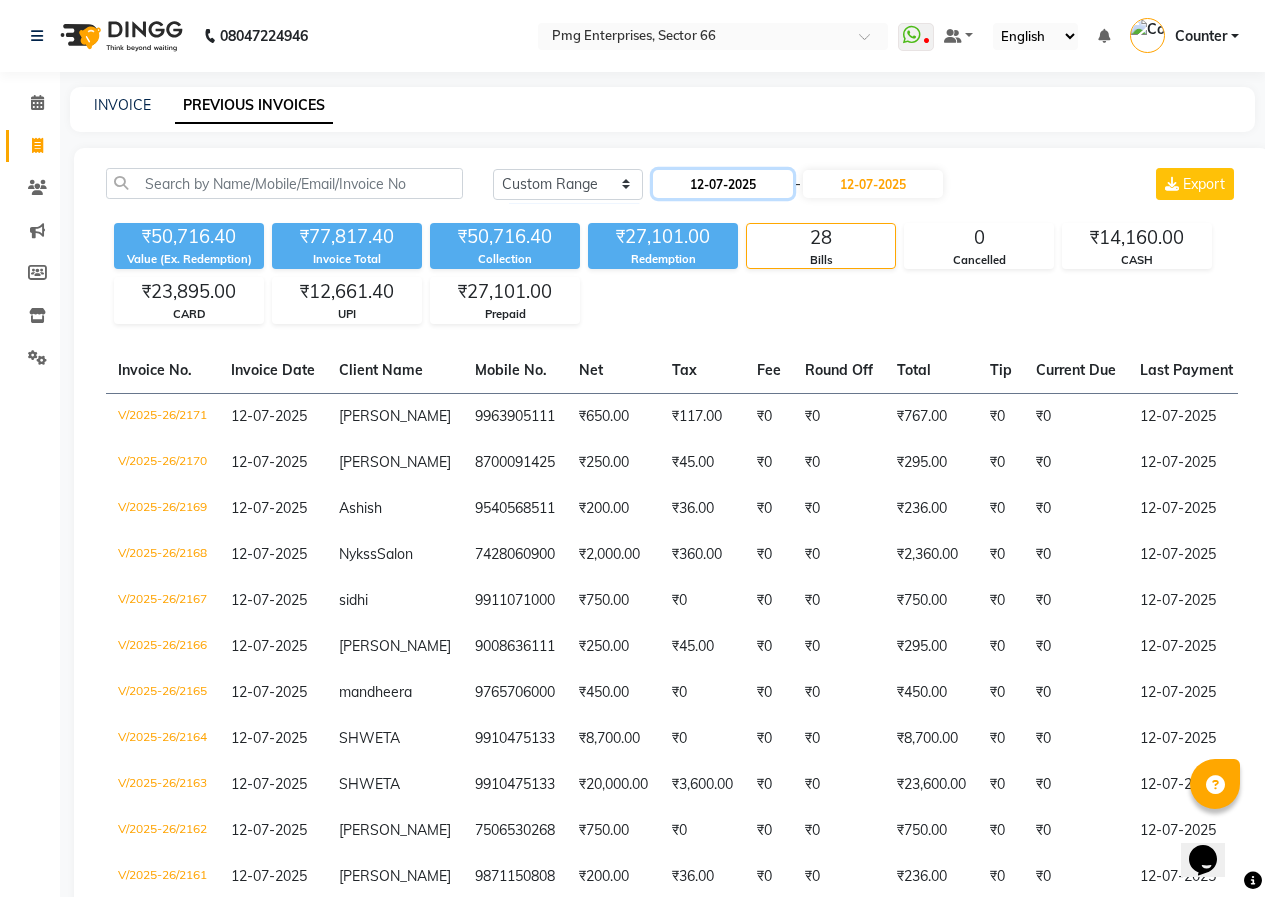 click on "12-07-2025" 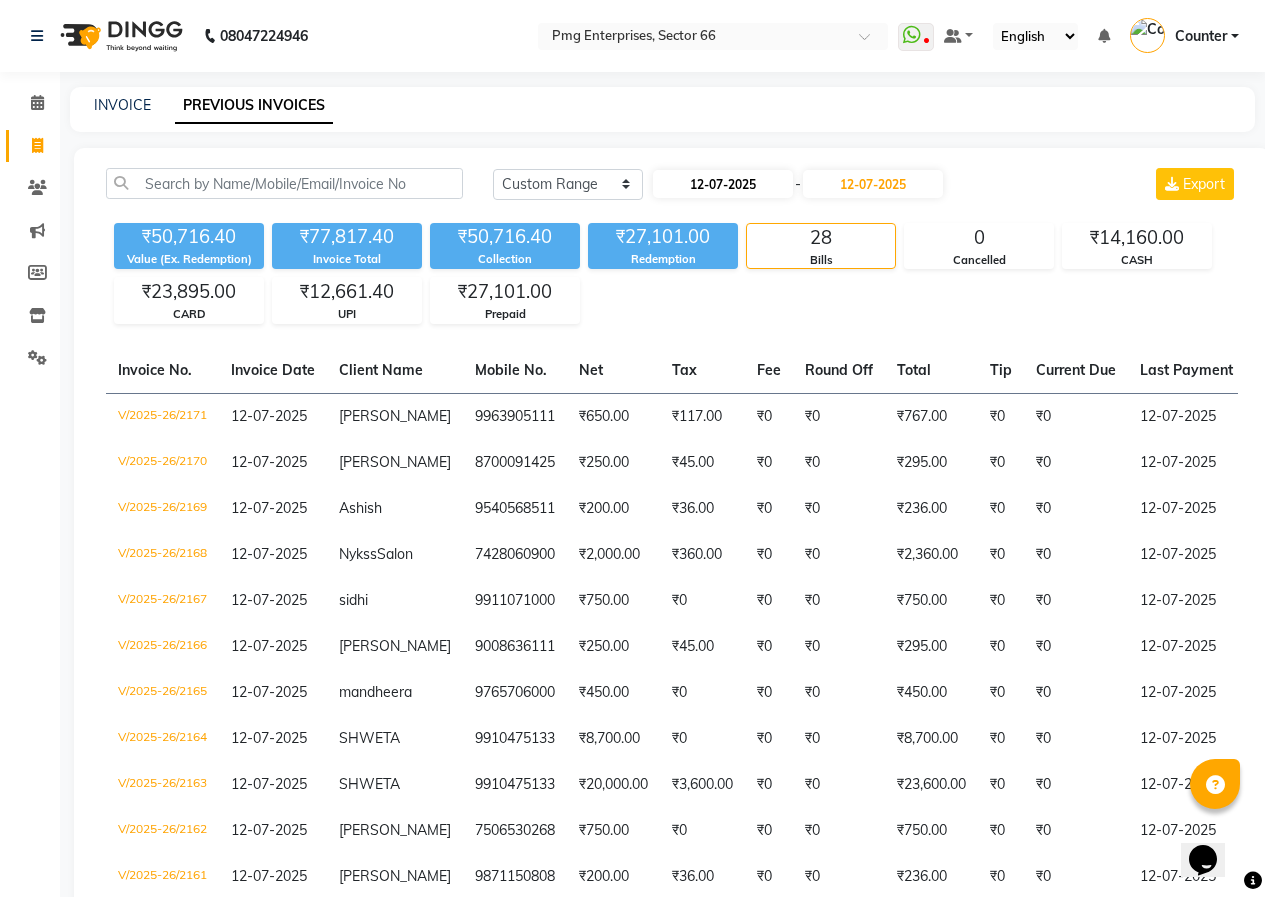 select on "7" 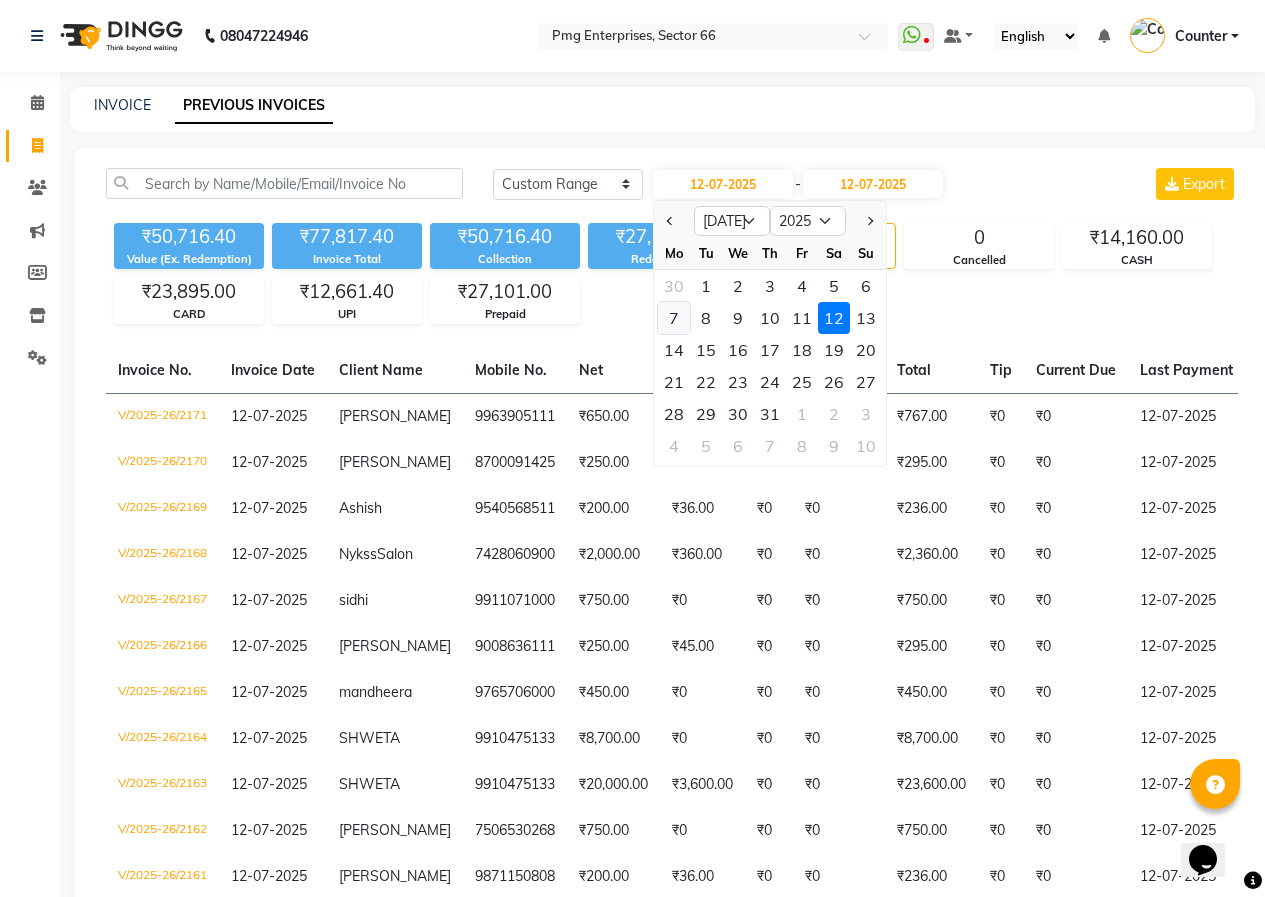click on "7" 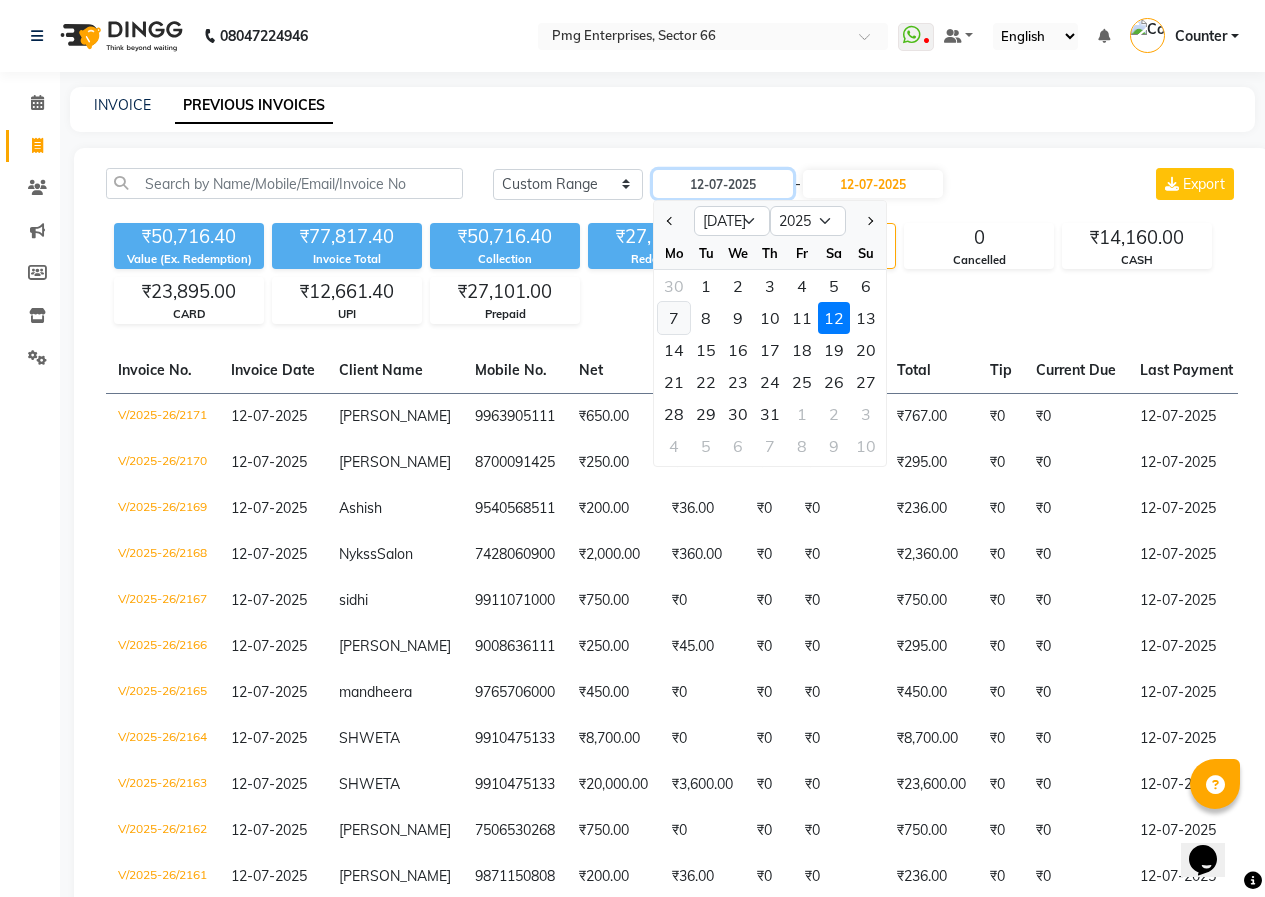 type on "07-07-2025" 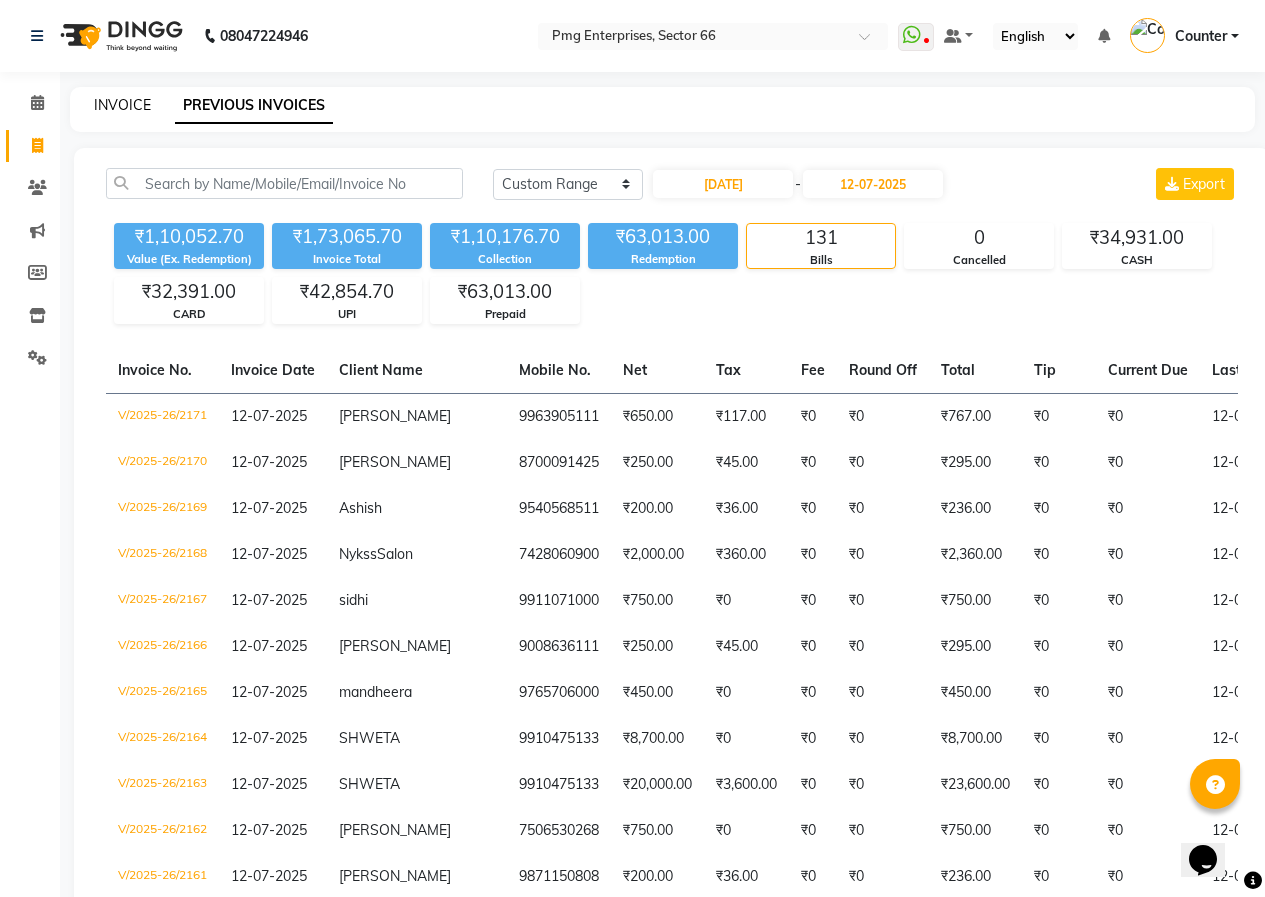 click on "INVOICE" 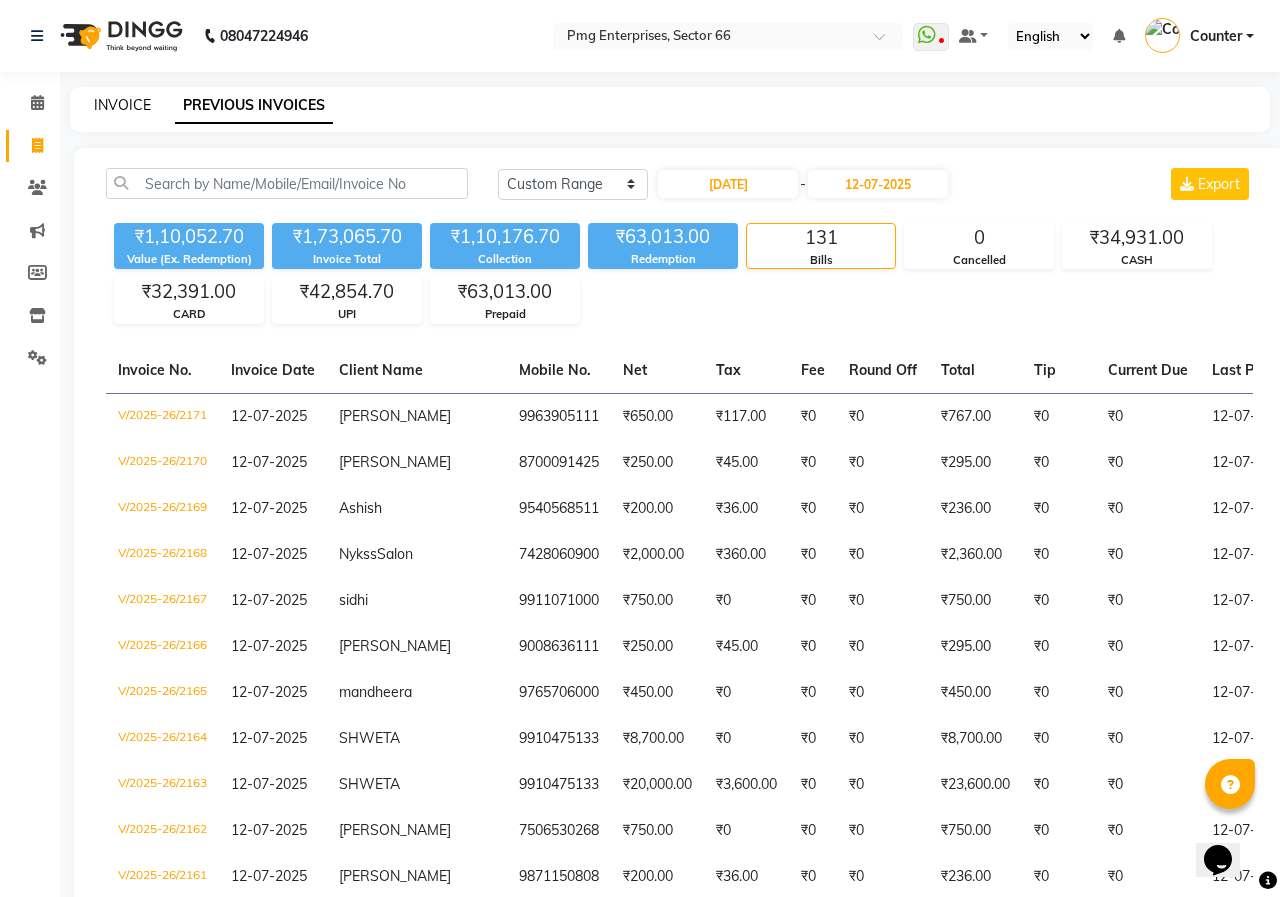select on "889" 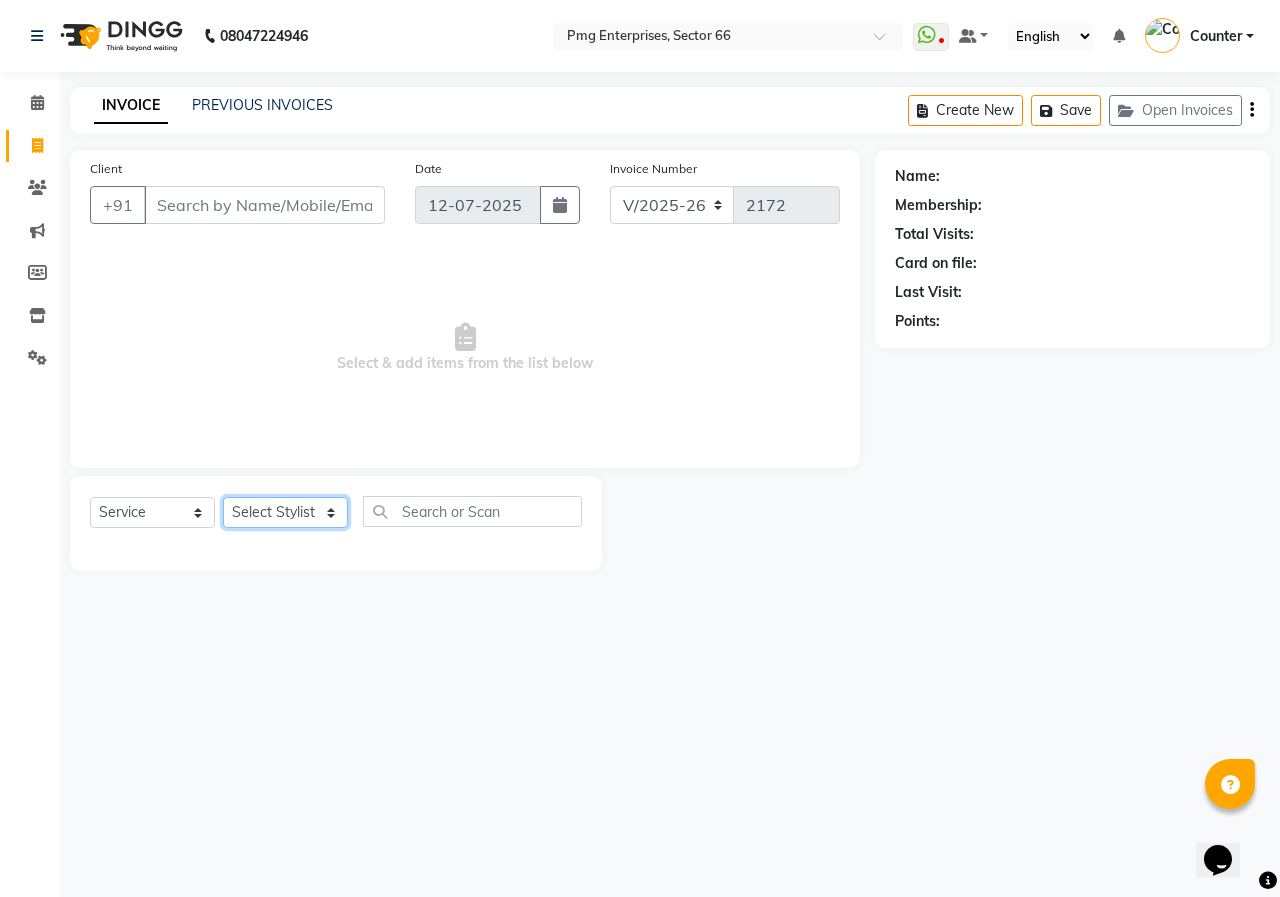 click on "Select Stylist [PERSON_NAME] Counter [PERSON_NAME] [PERSON_NAME] [PERSON_NAME] [PERSON_NAME]" 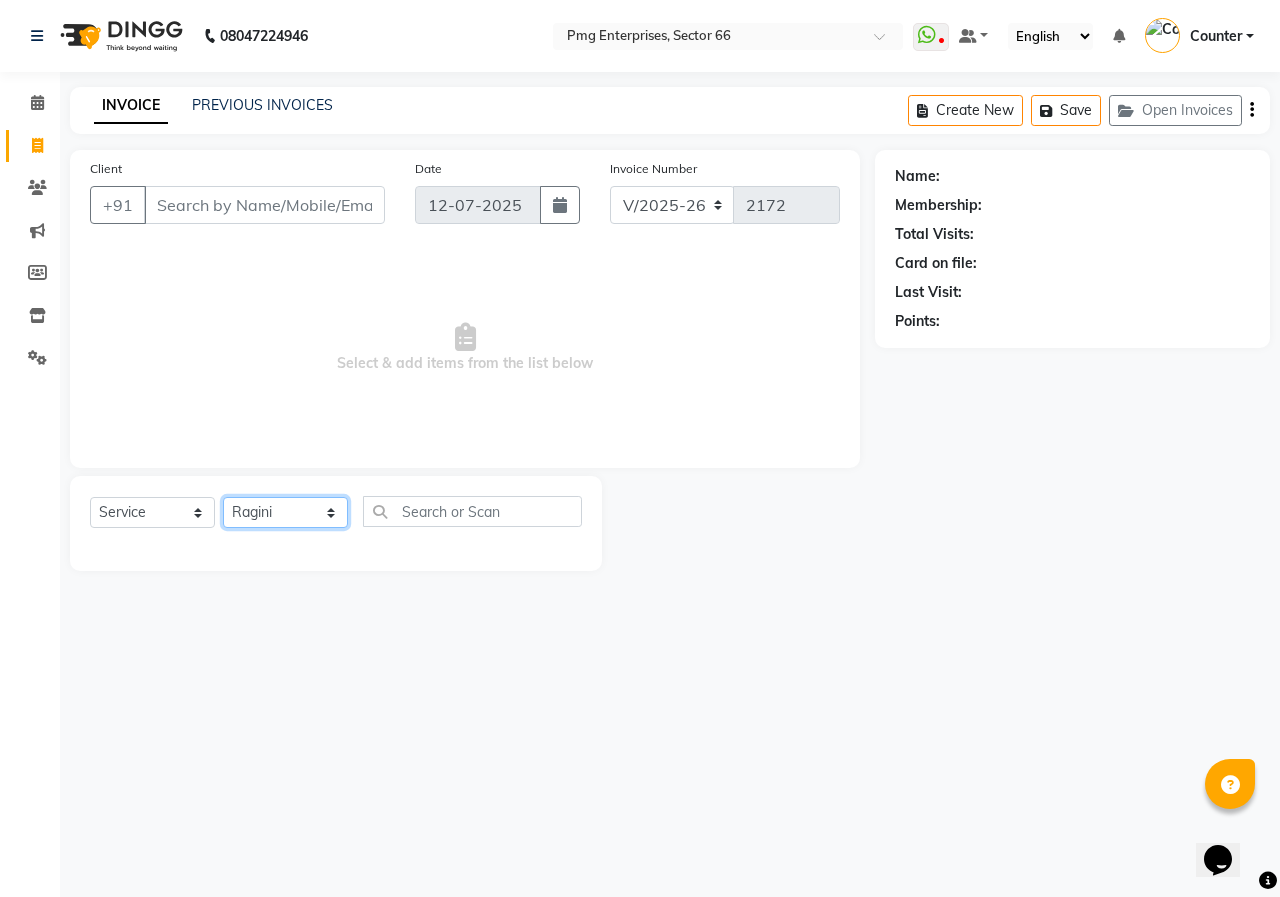 click on "Select Stylist [PERSON_NAME] Counter [PERSON_NAME] [PERSON_NAME] [PERSON_NAME] [PERSON_NAME]" 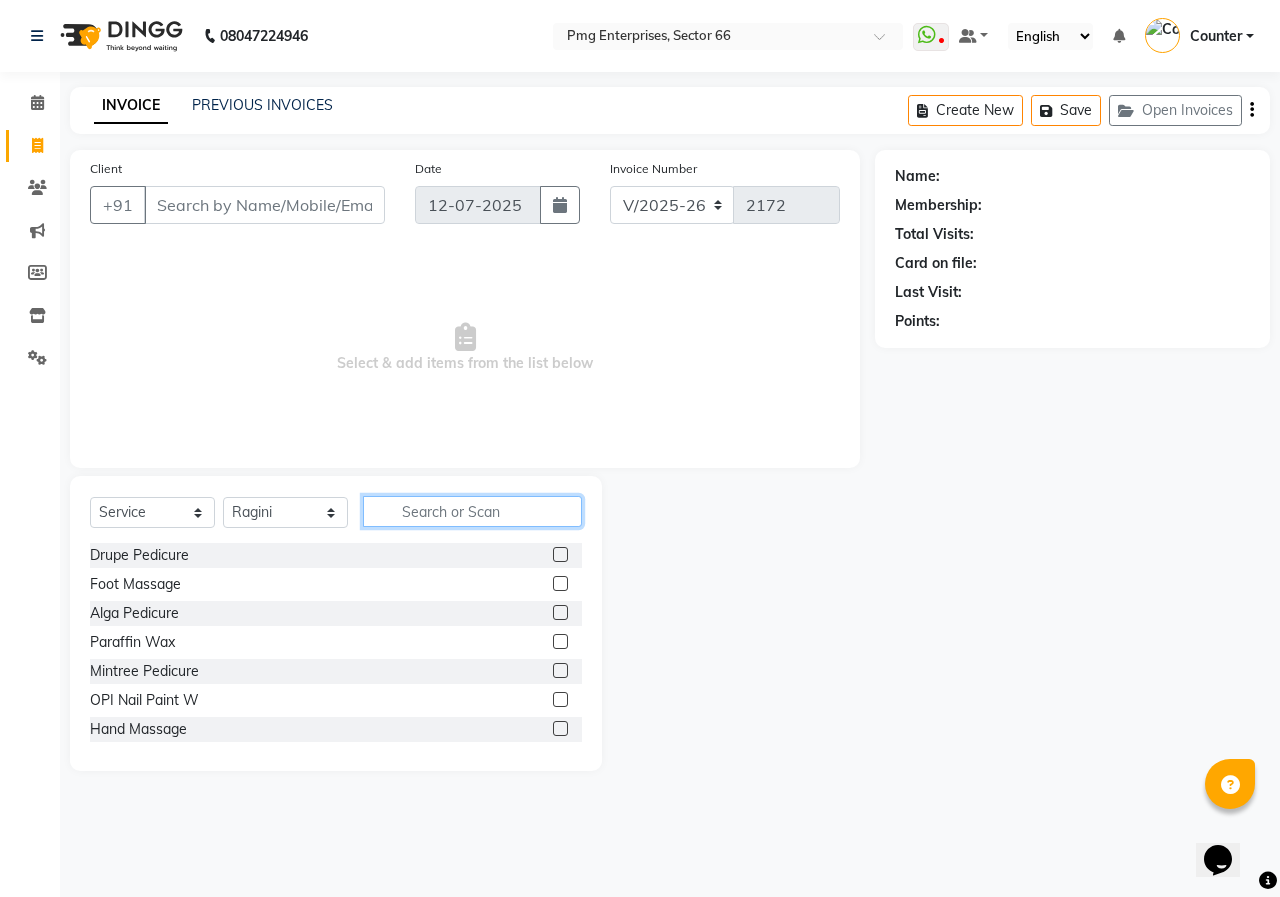 click 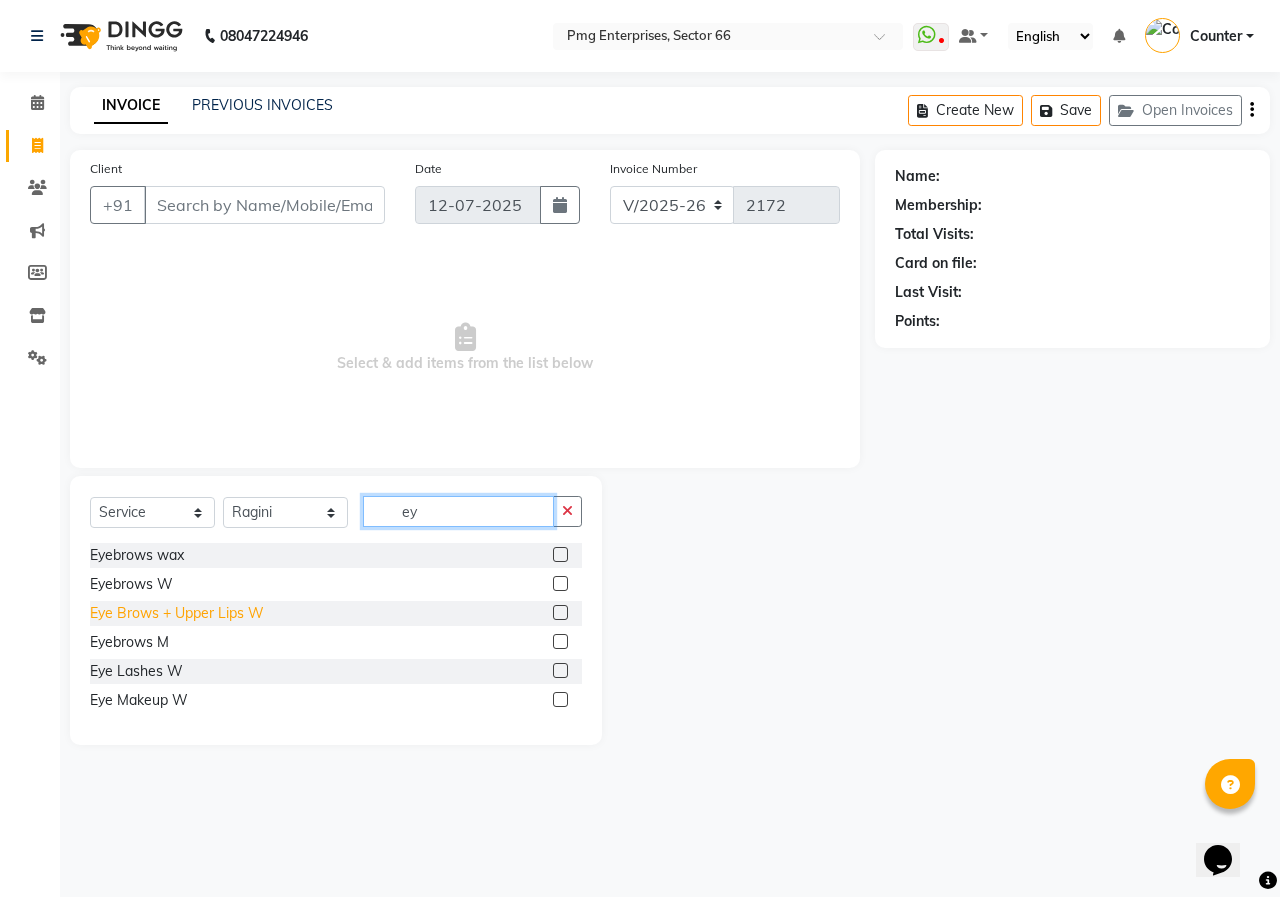 type on "ey" 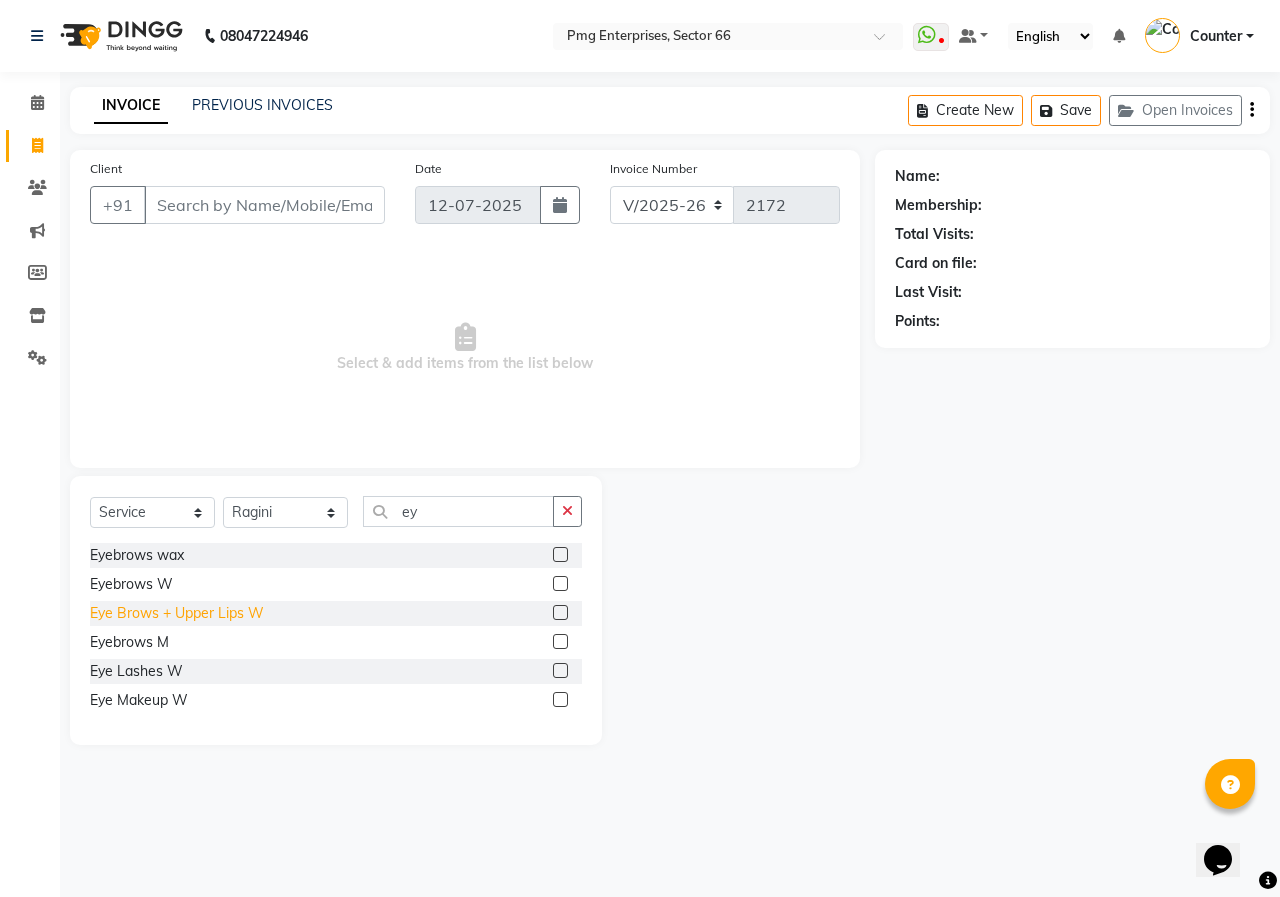 click on "Eye Brows + Upper Lips W" 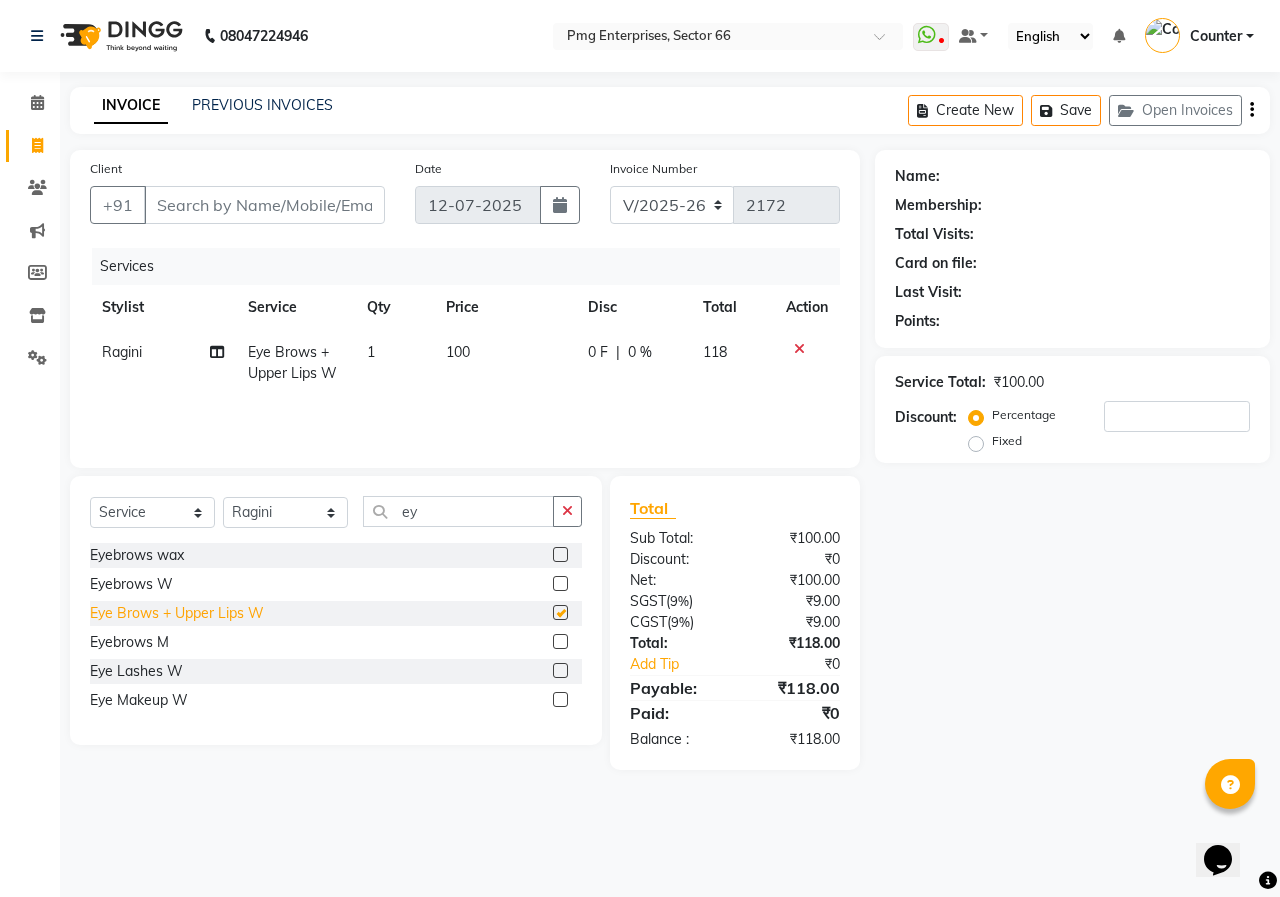 checkbox on "false" 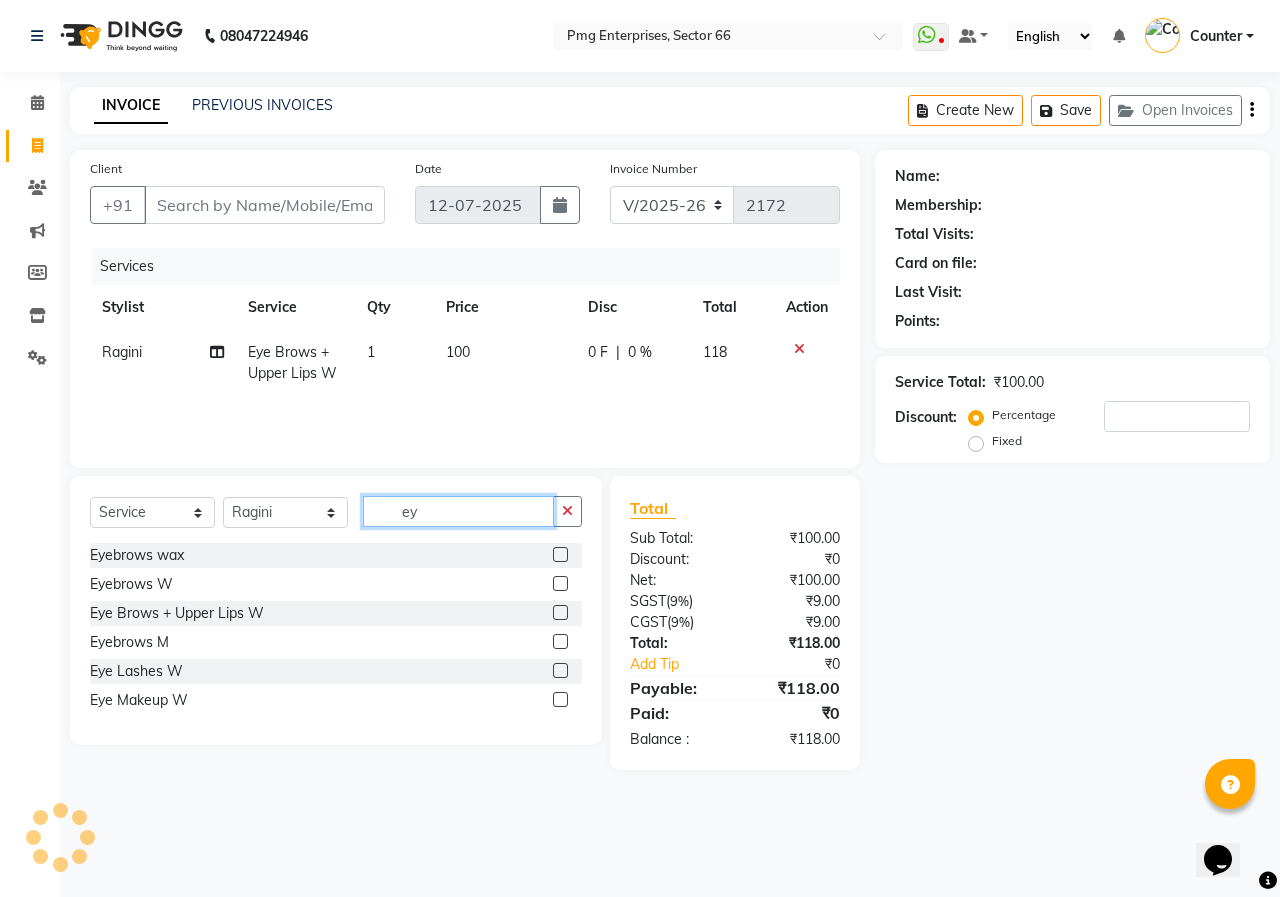 click on "ey" 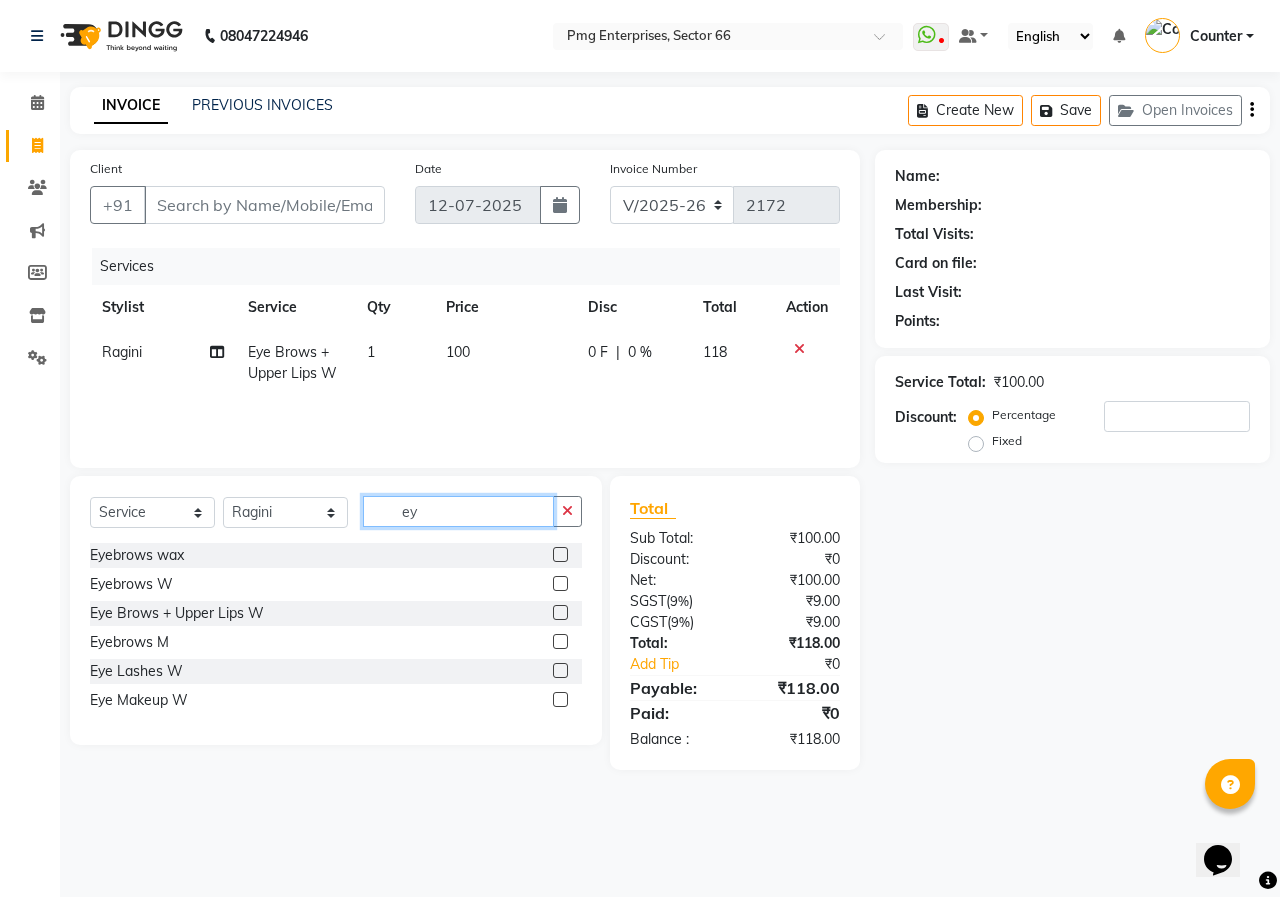 type on "e" 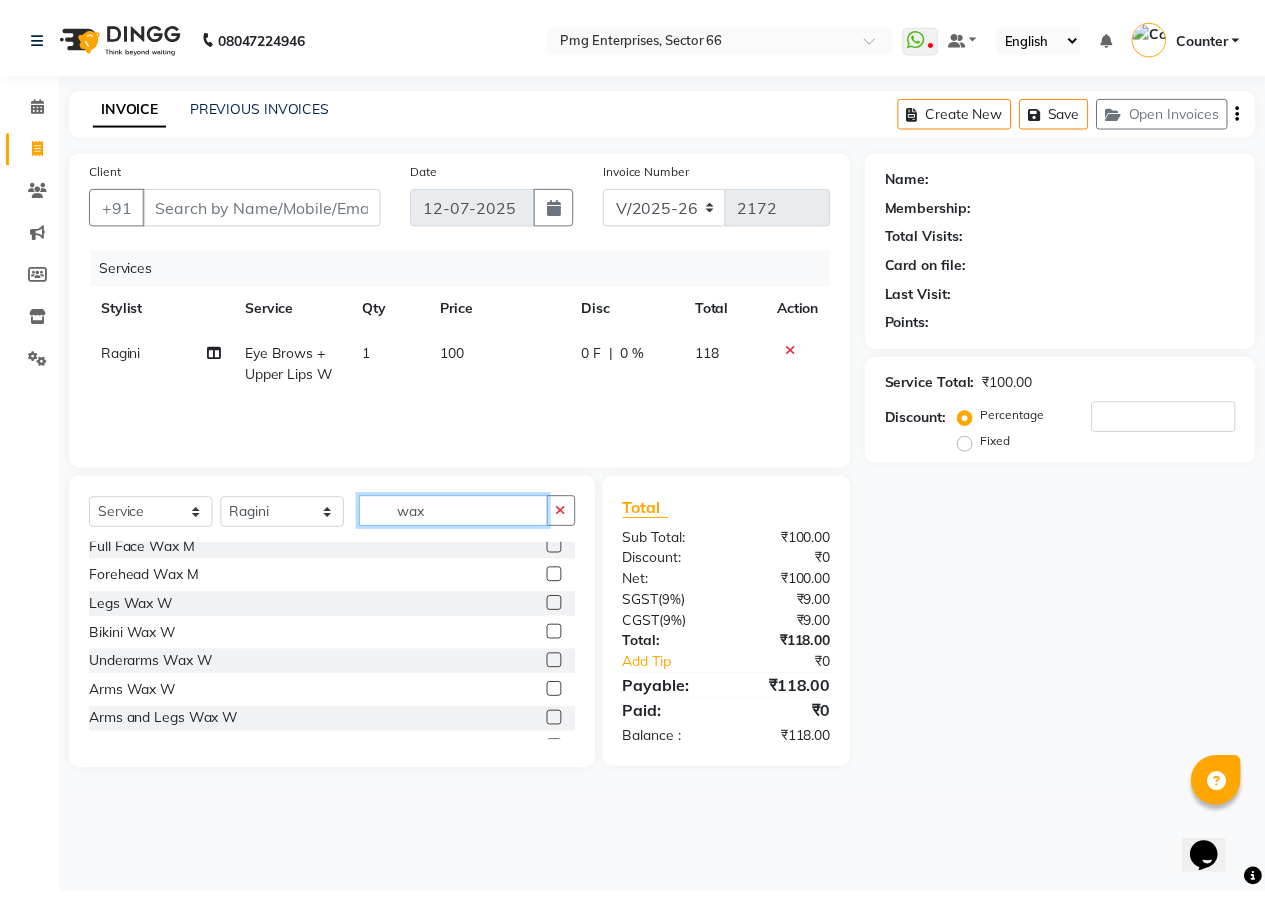 scroll, scrollTop: 280, scrollLeft: 0, axis: vertical 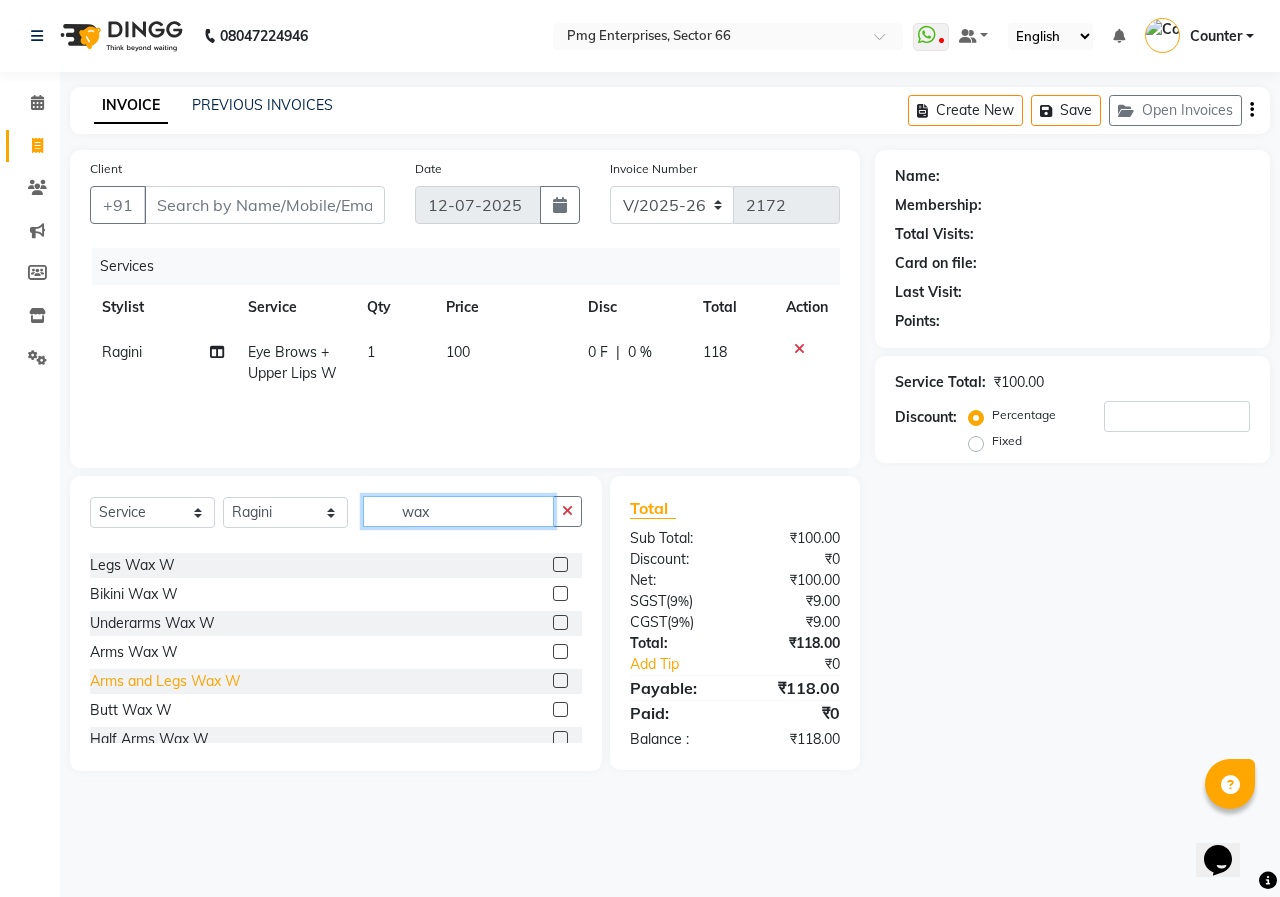 type on "wax" 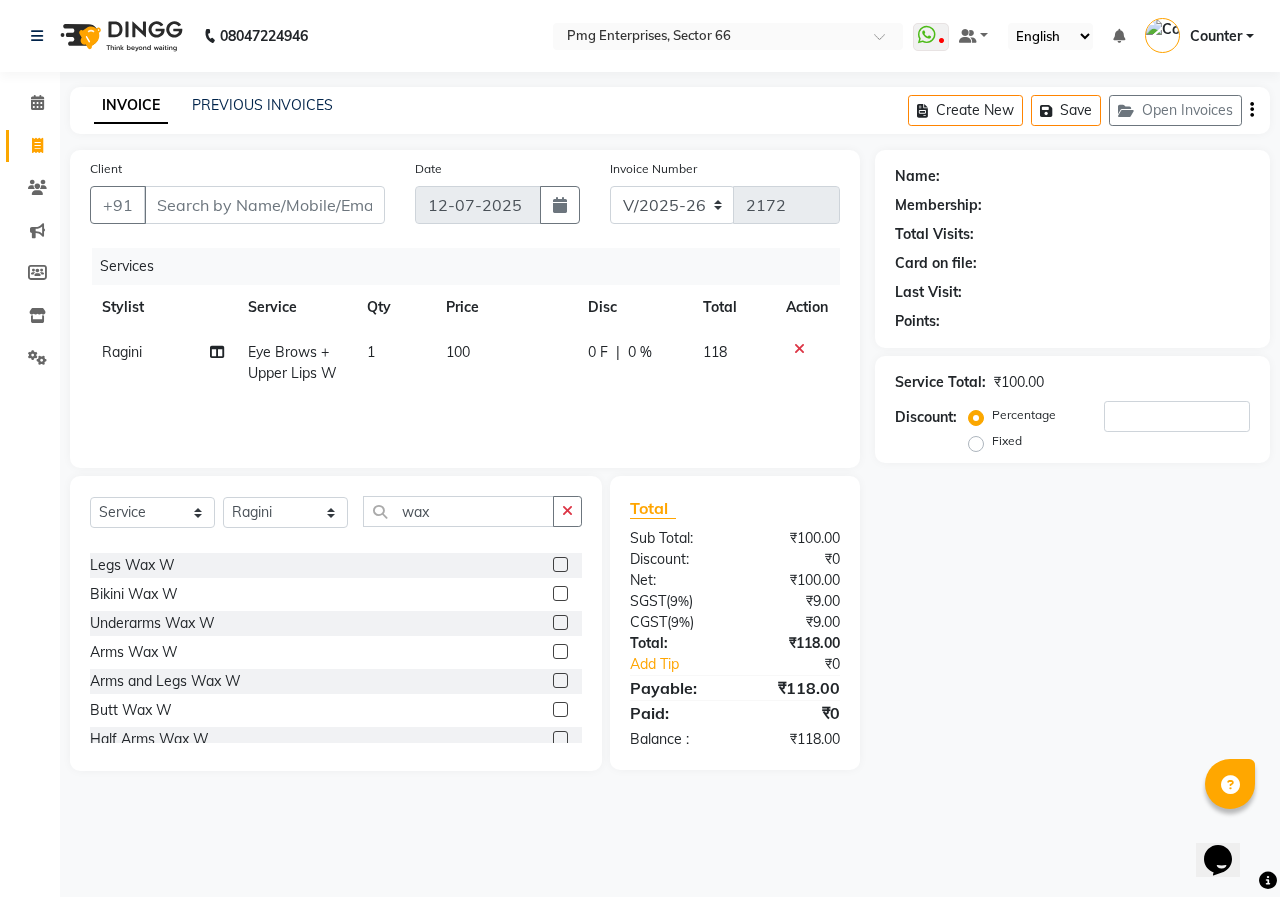 click on "Arms and Legs Wax W" 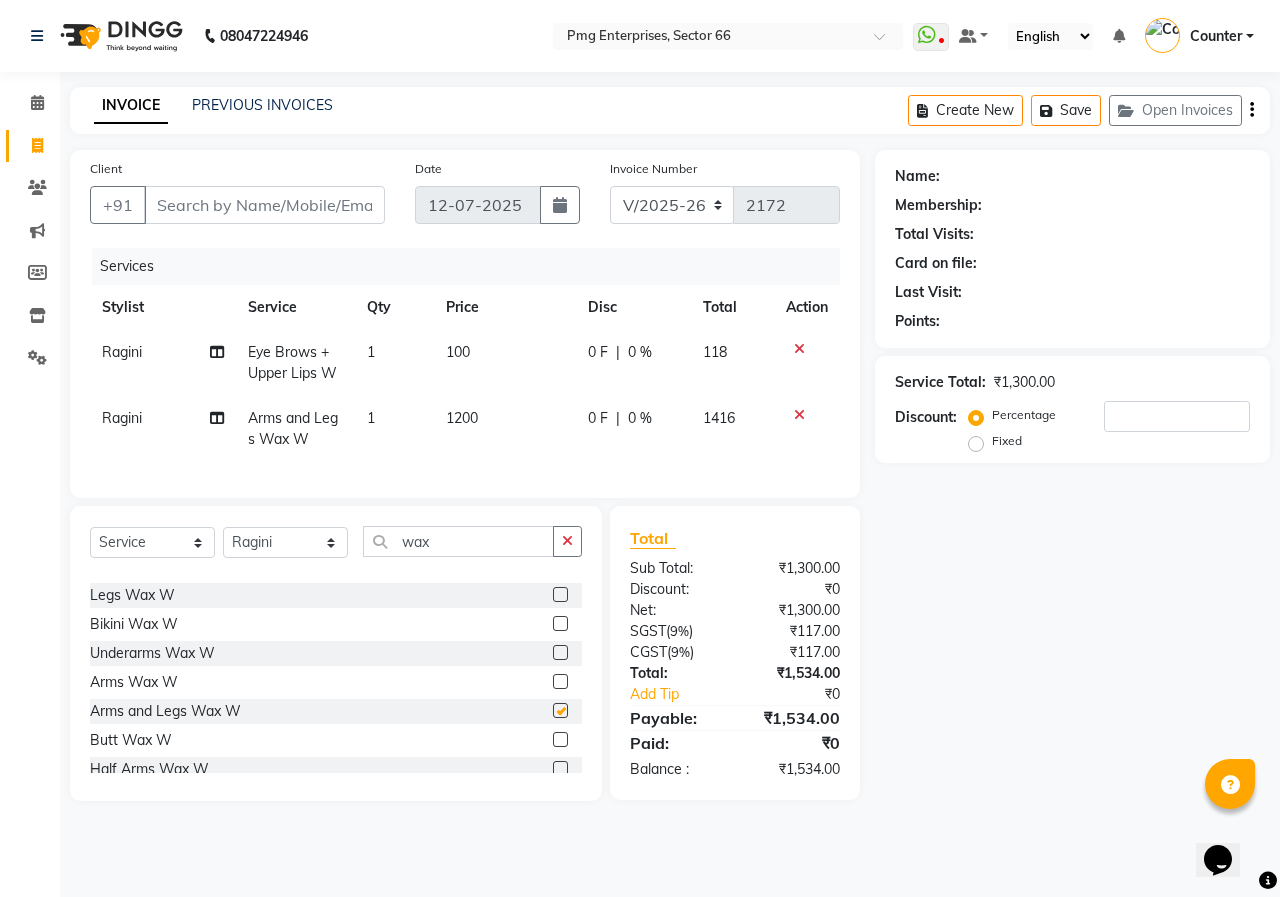 checkbox on "false" 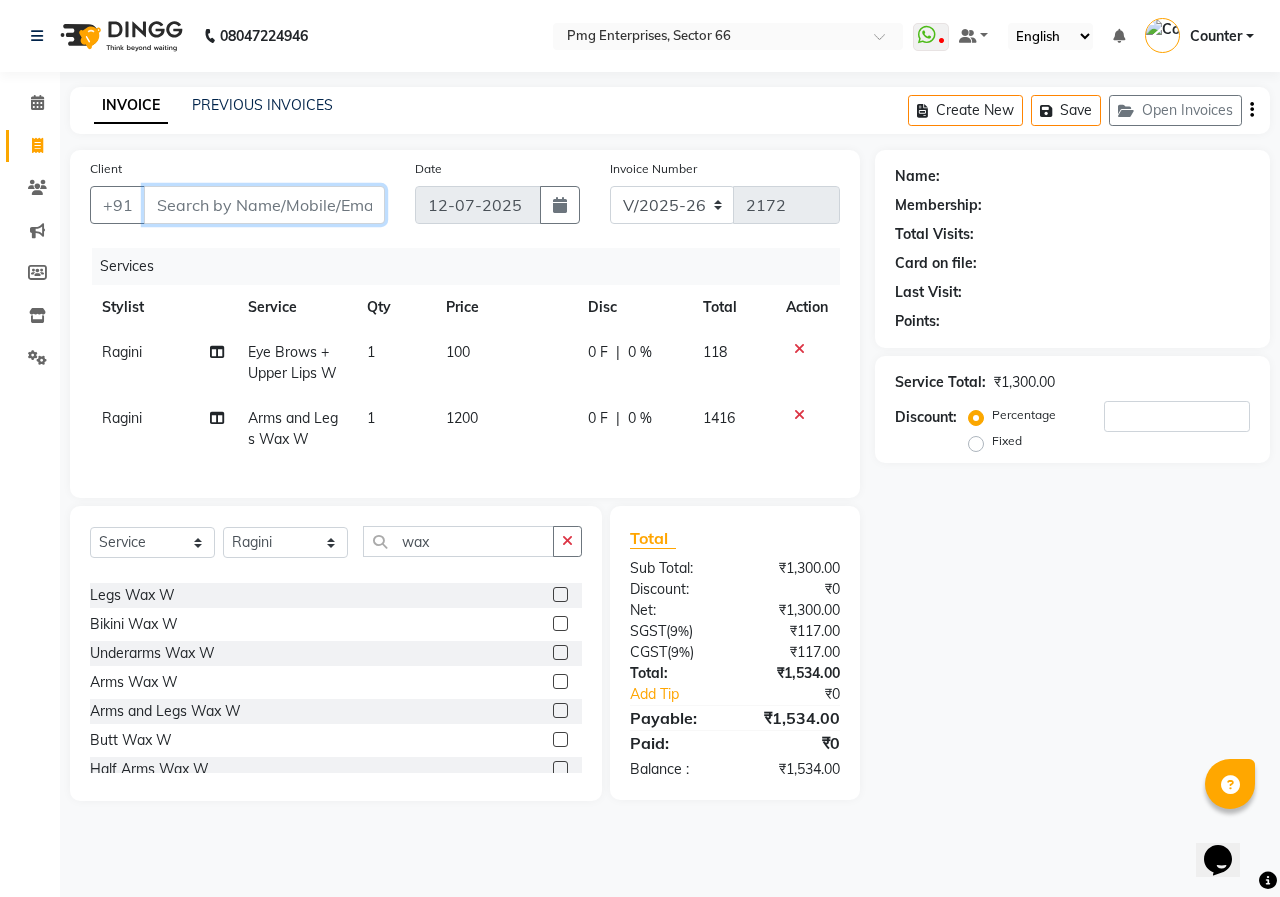 click on "Client" at bounding box center (264, 205) 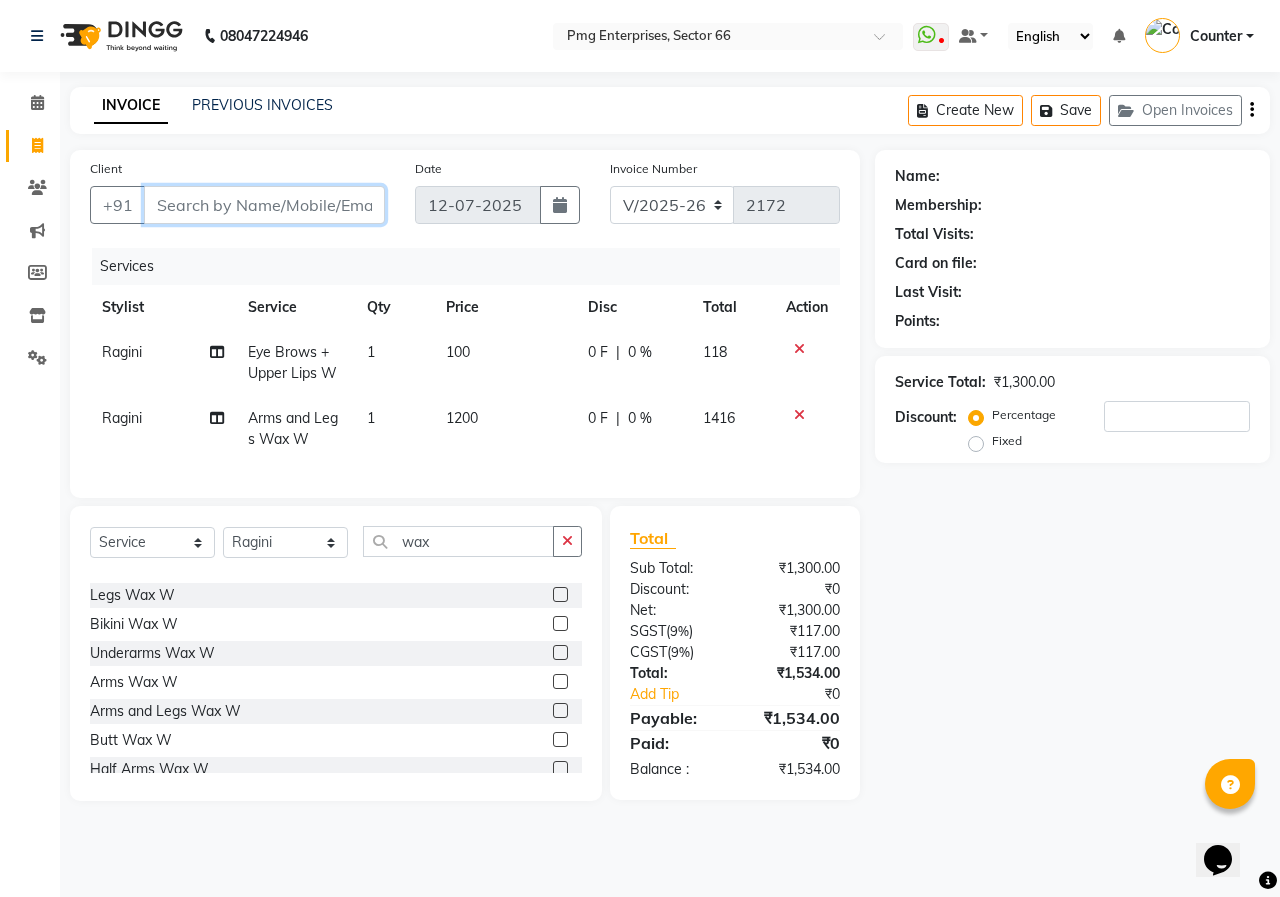 type on "9" 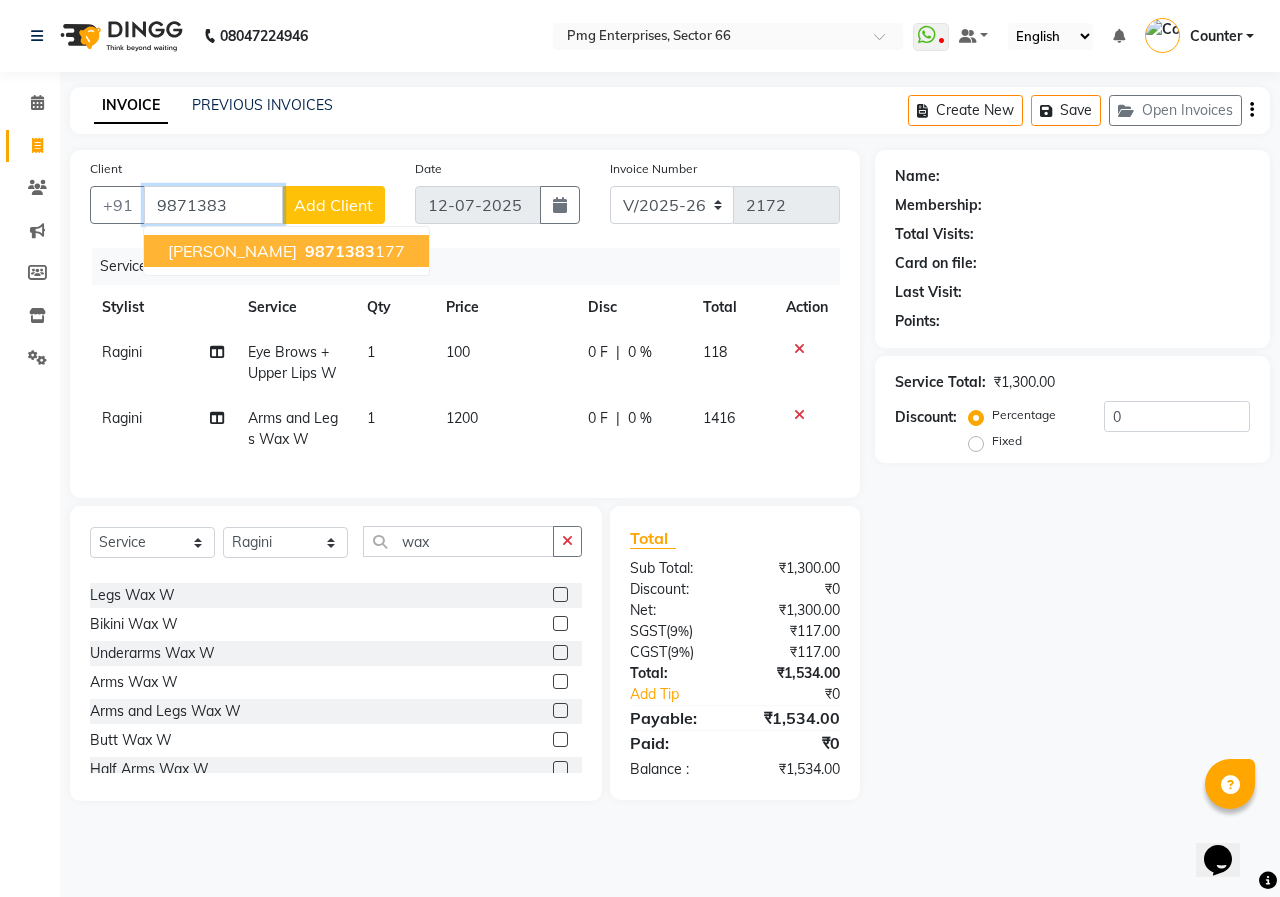 click on "Anjana   9871383 177" at bounding box center [286, 251] 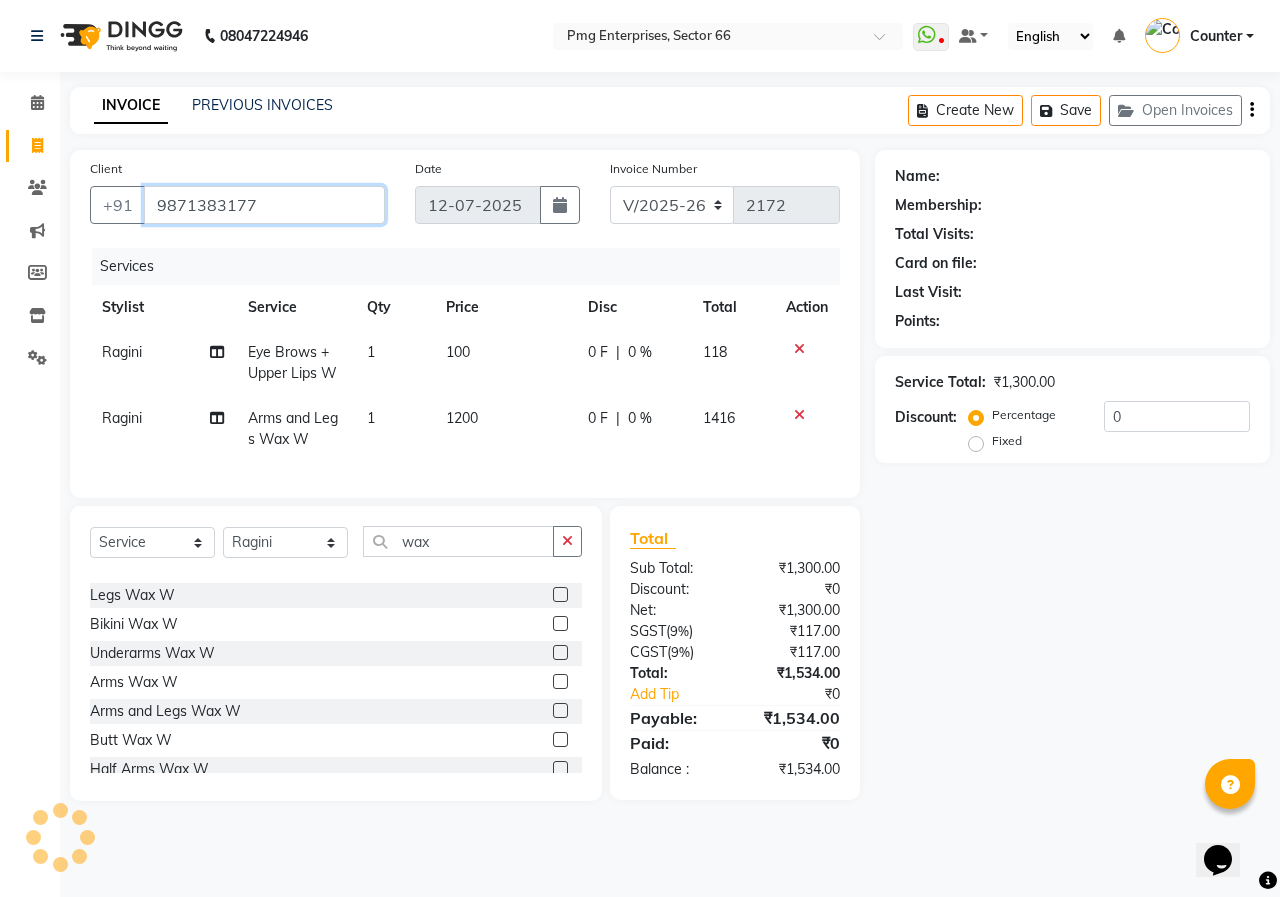 type on "9871383177" 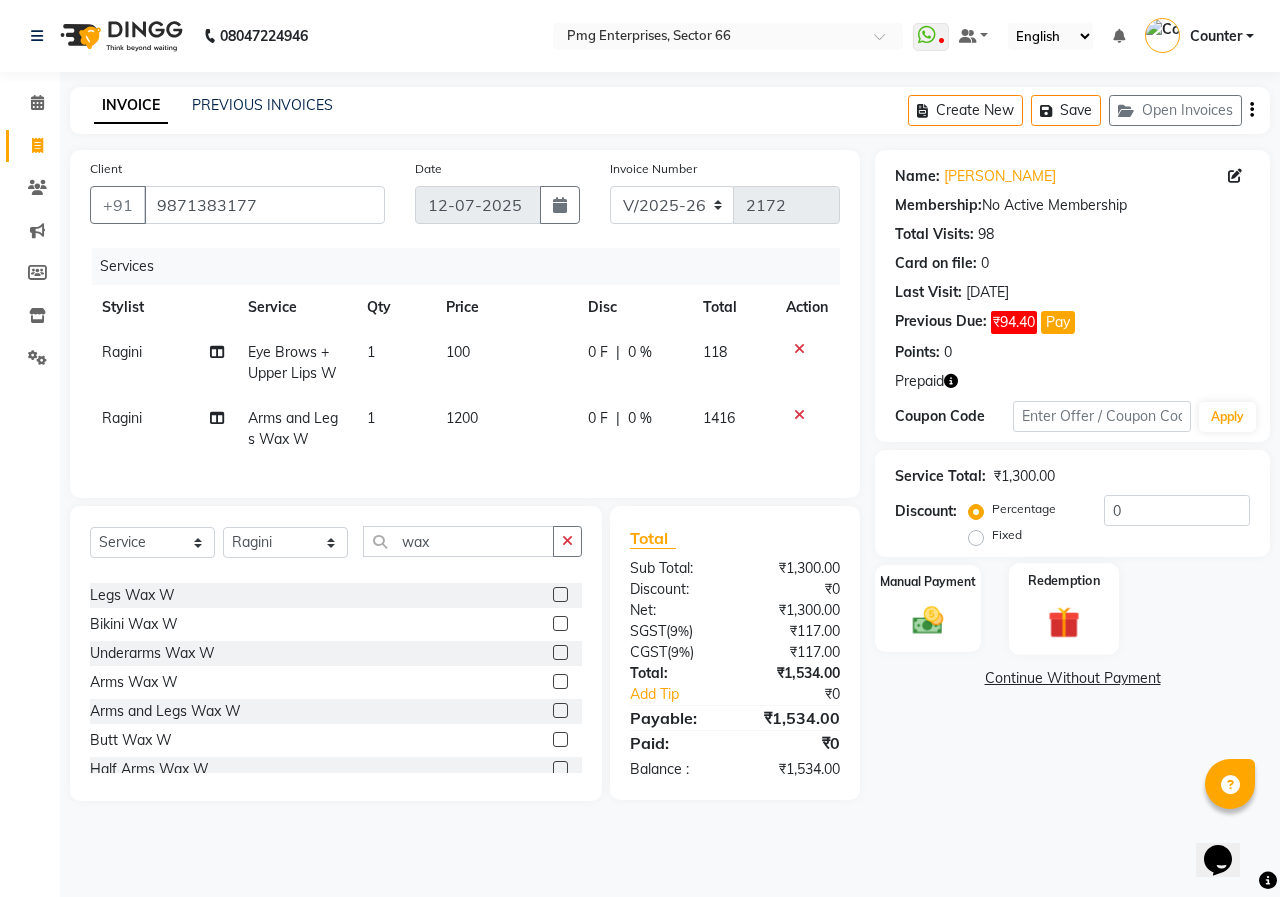 click 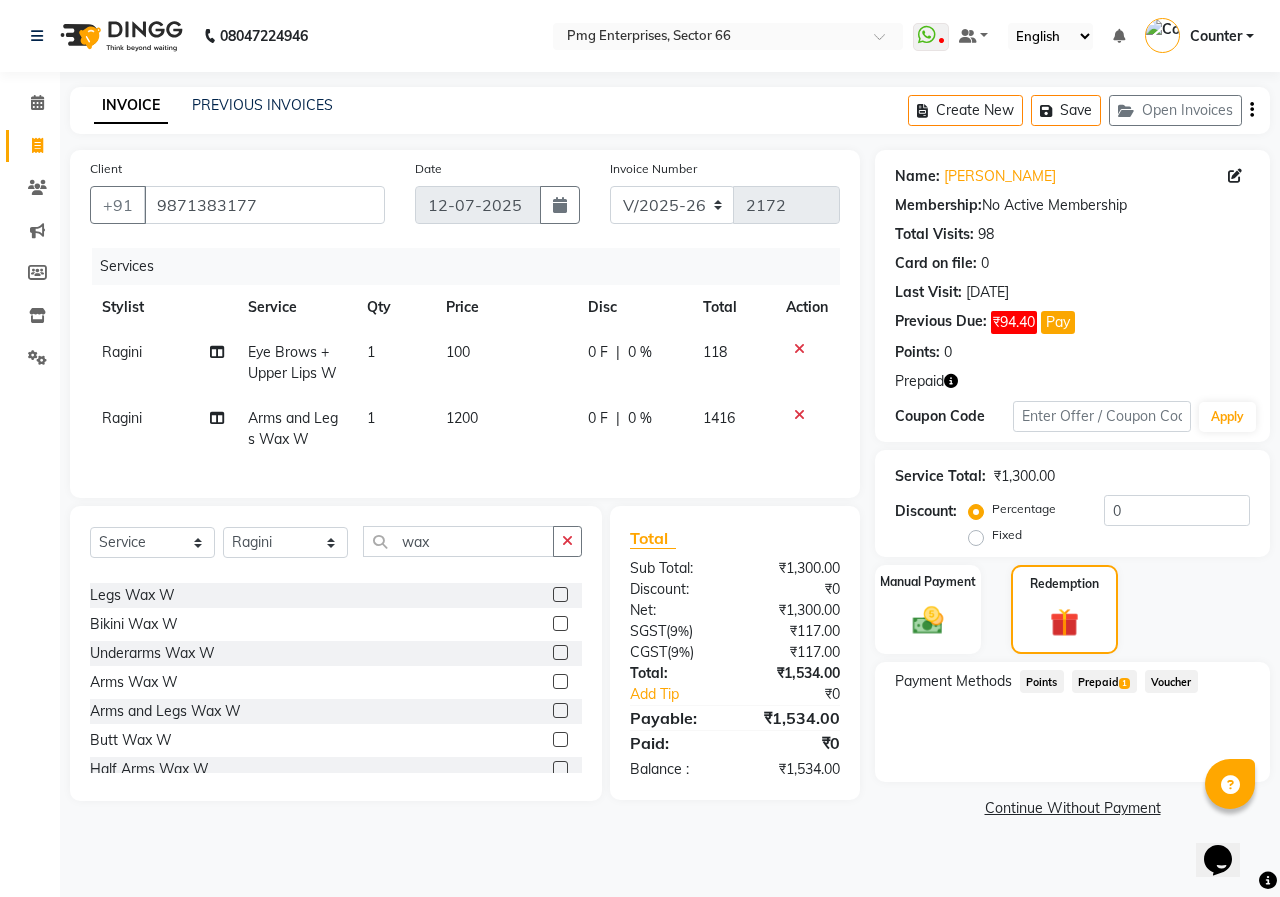 click on "Prepaid  1" 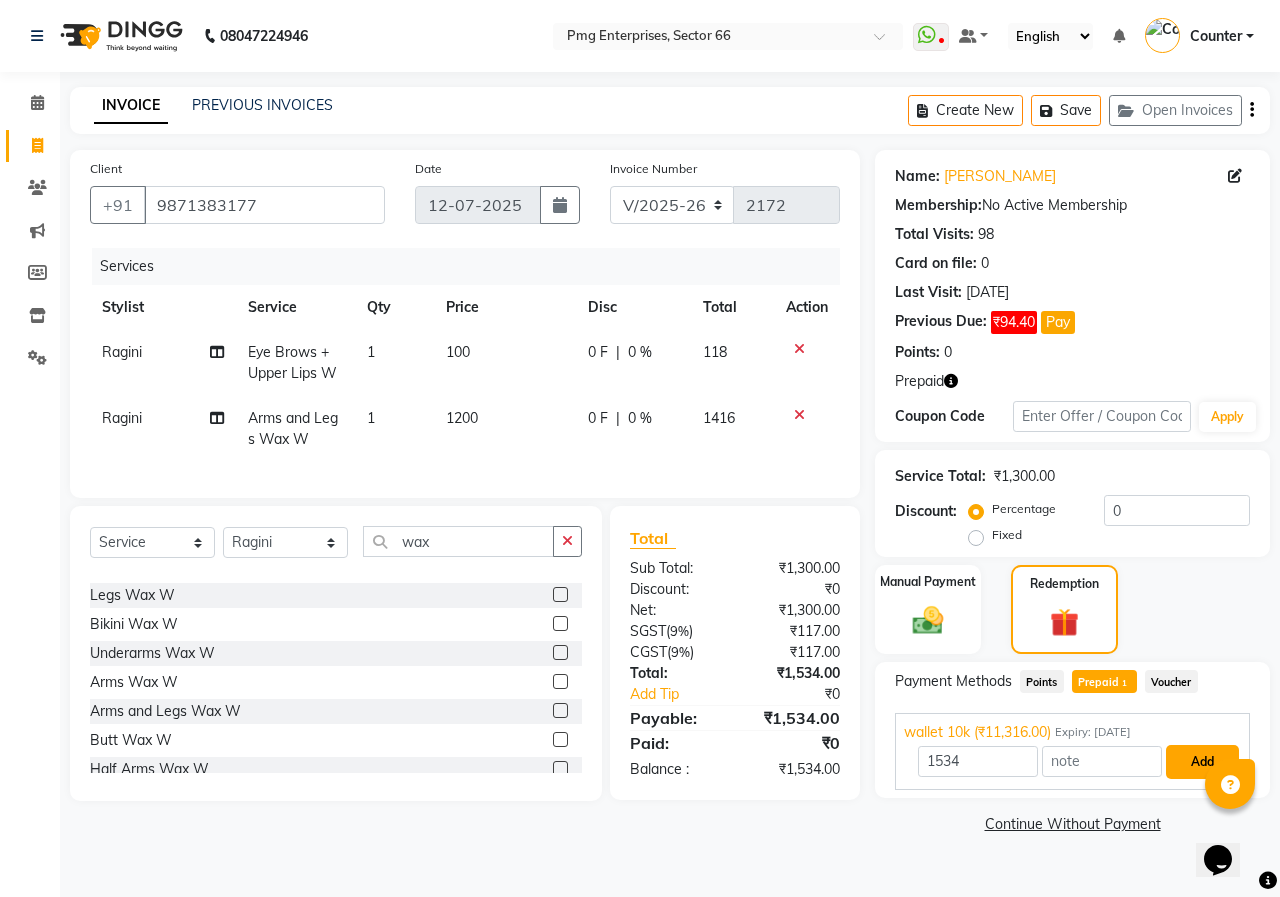 click on "Add" at bounding box center [1202, 762] 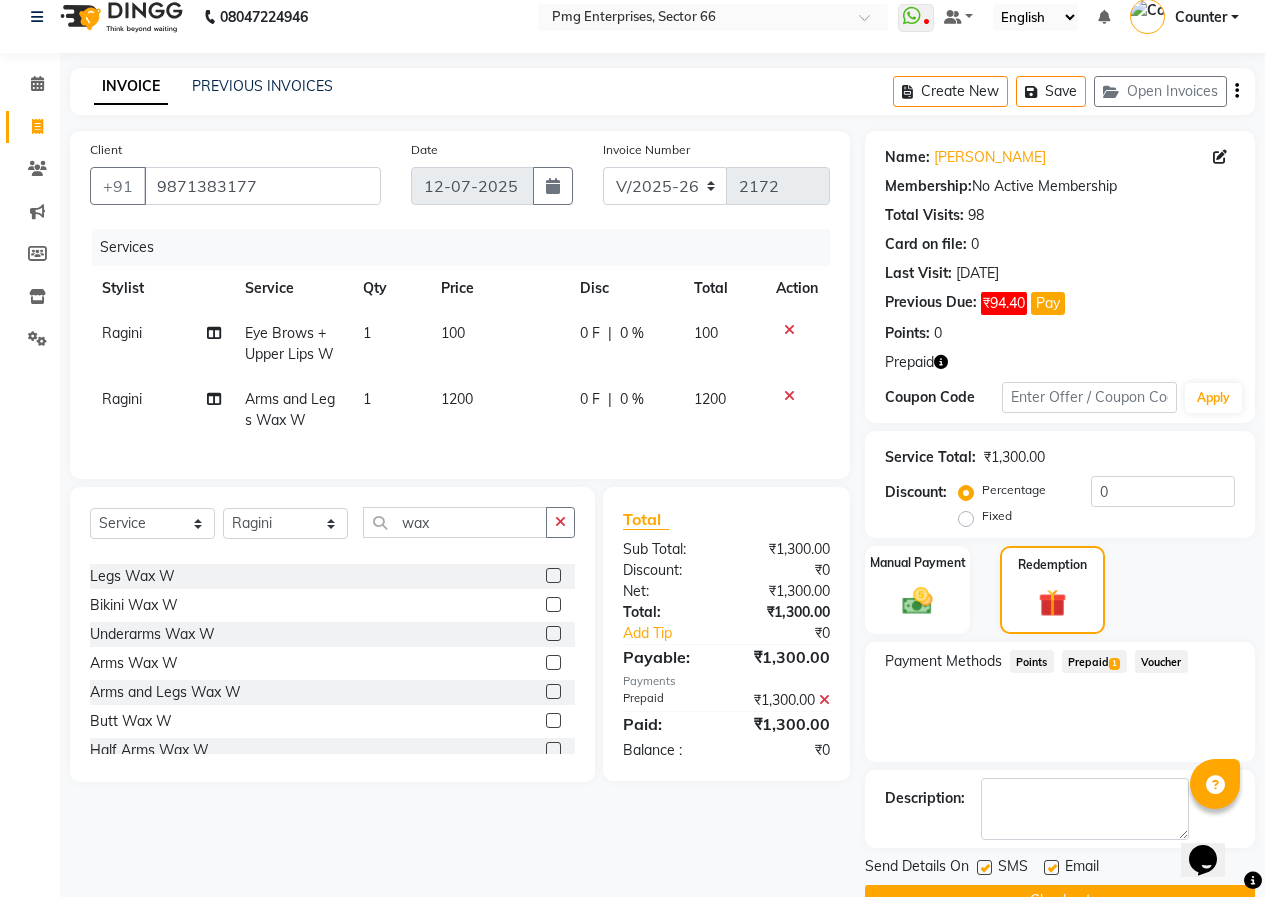 scroll, scrollTop: 68, scrollLeft: 0, axis: vertical 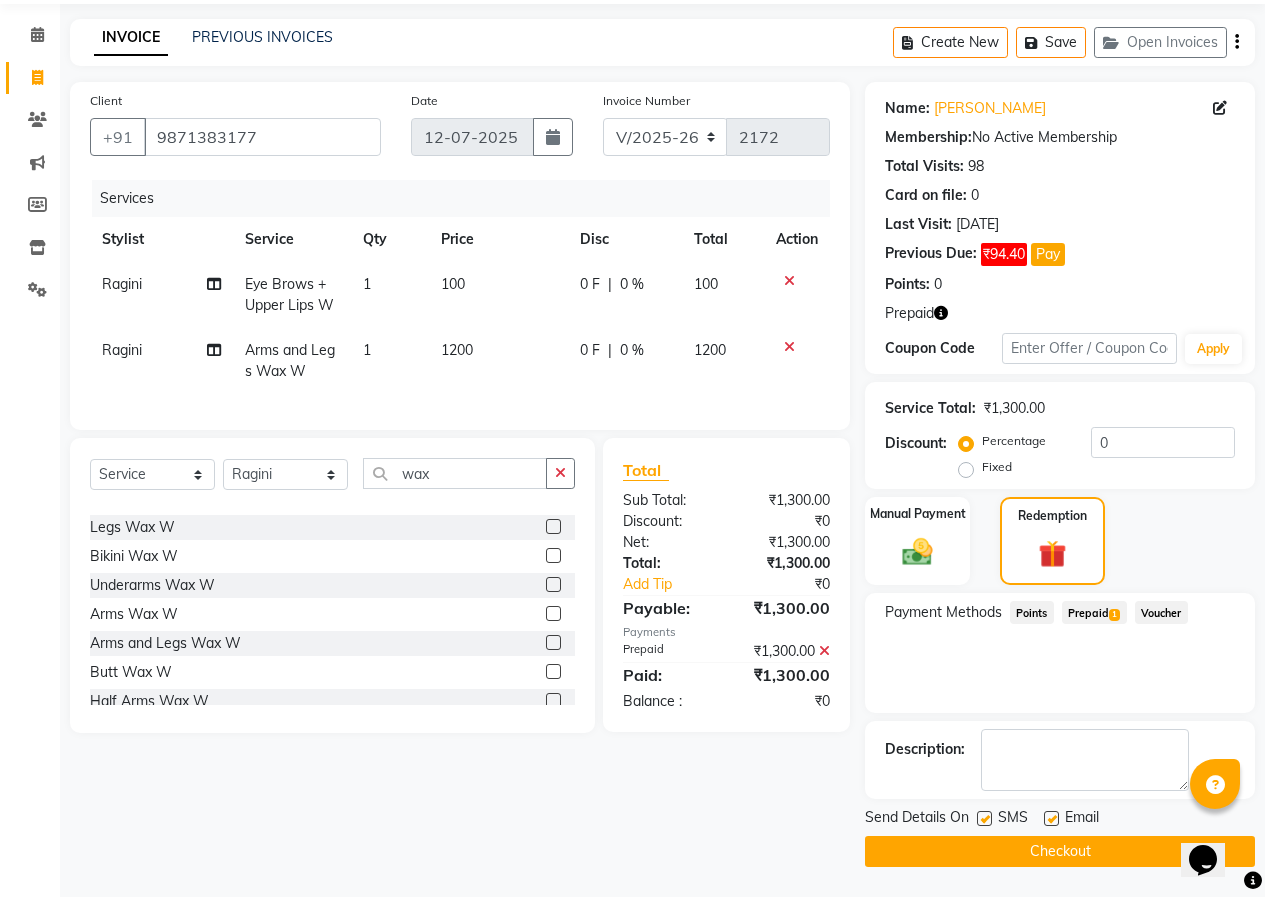 drag, startPoint x: 1271, startPoint y: 884, endPoint x: 1, endPoint y: 58, distance: 1514.9839 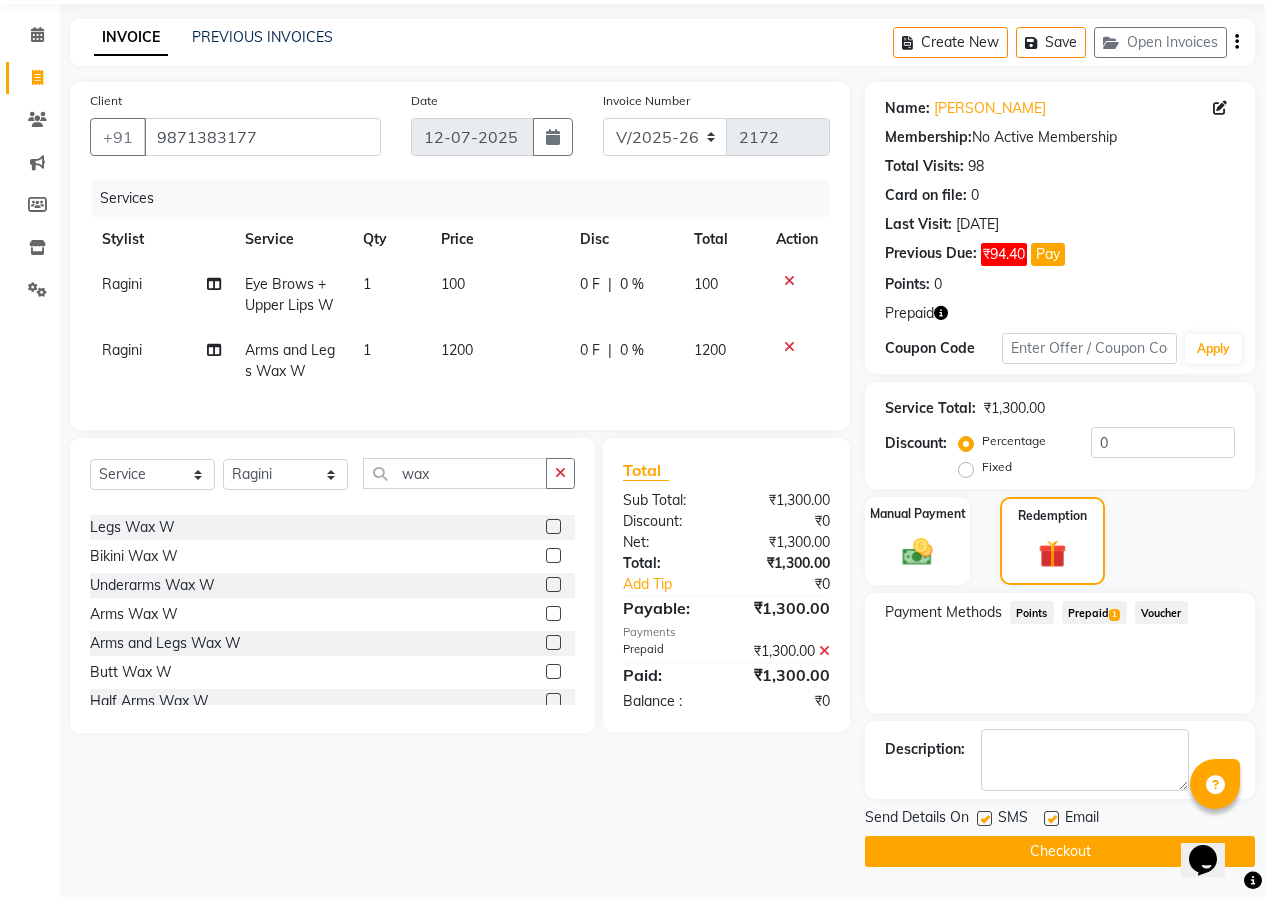 click on "Checkout" 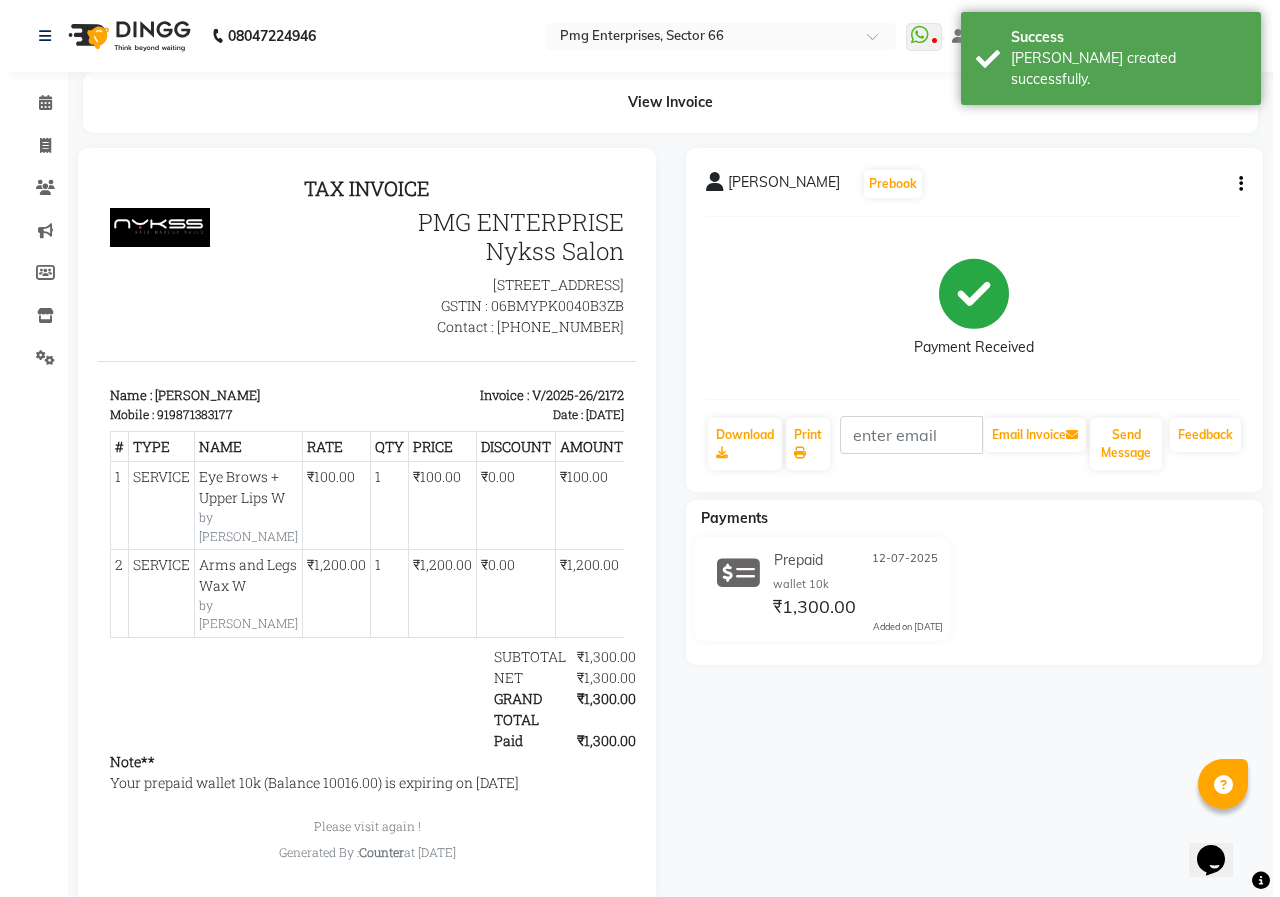 scroll, scrollTop: 0, scrollLeft: 0, axis: both 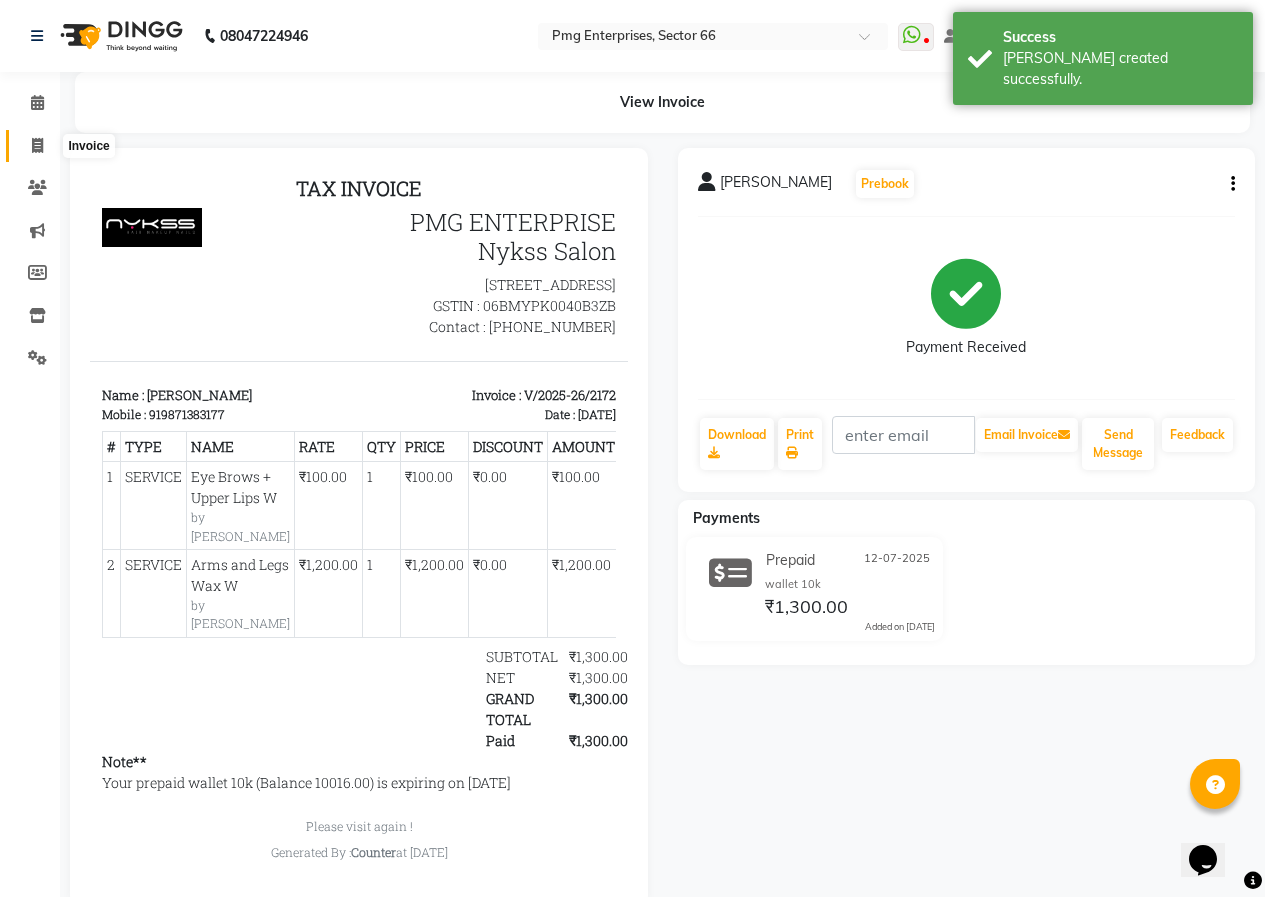 click 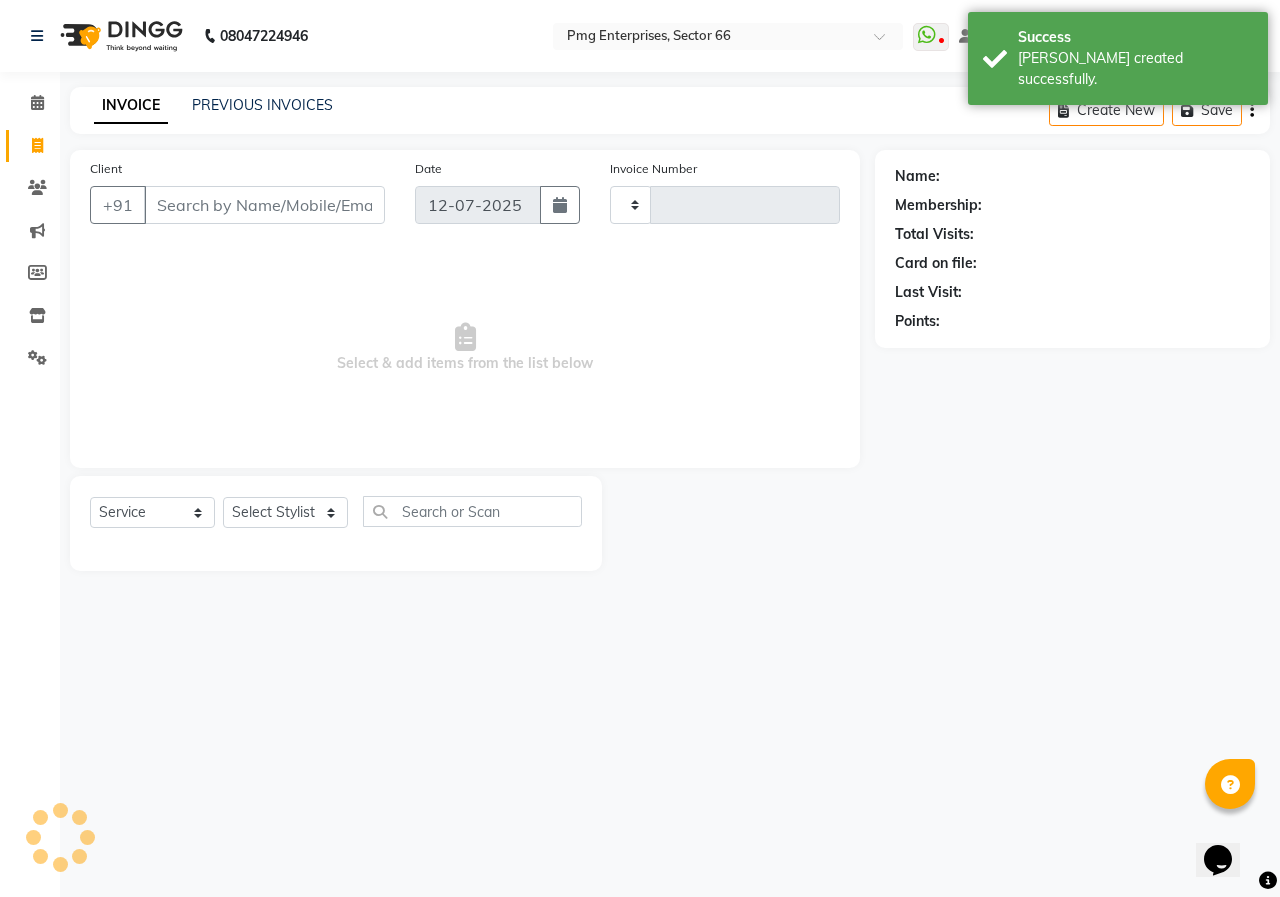 type on "2173" 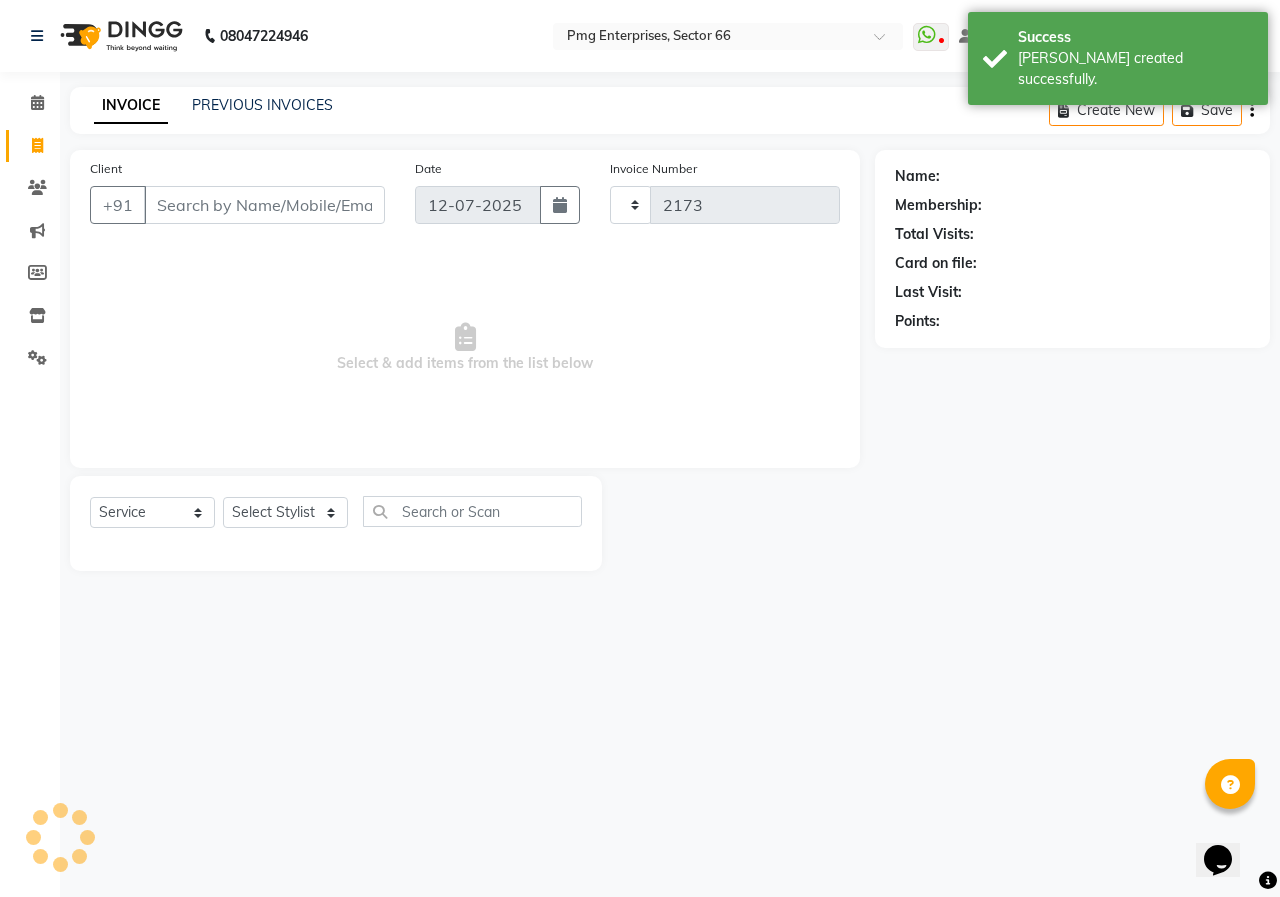 select on "889" 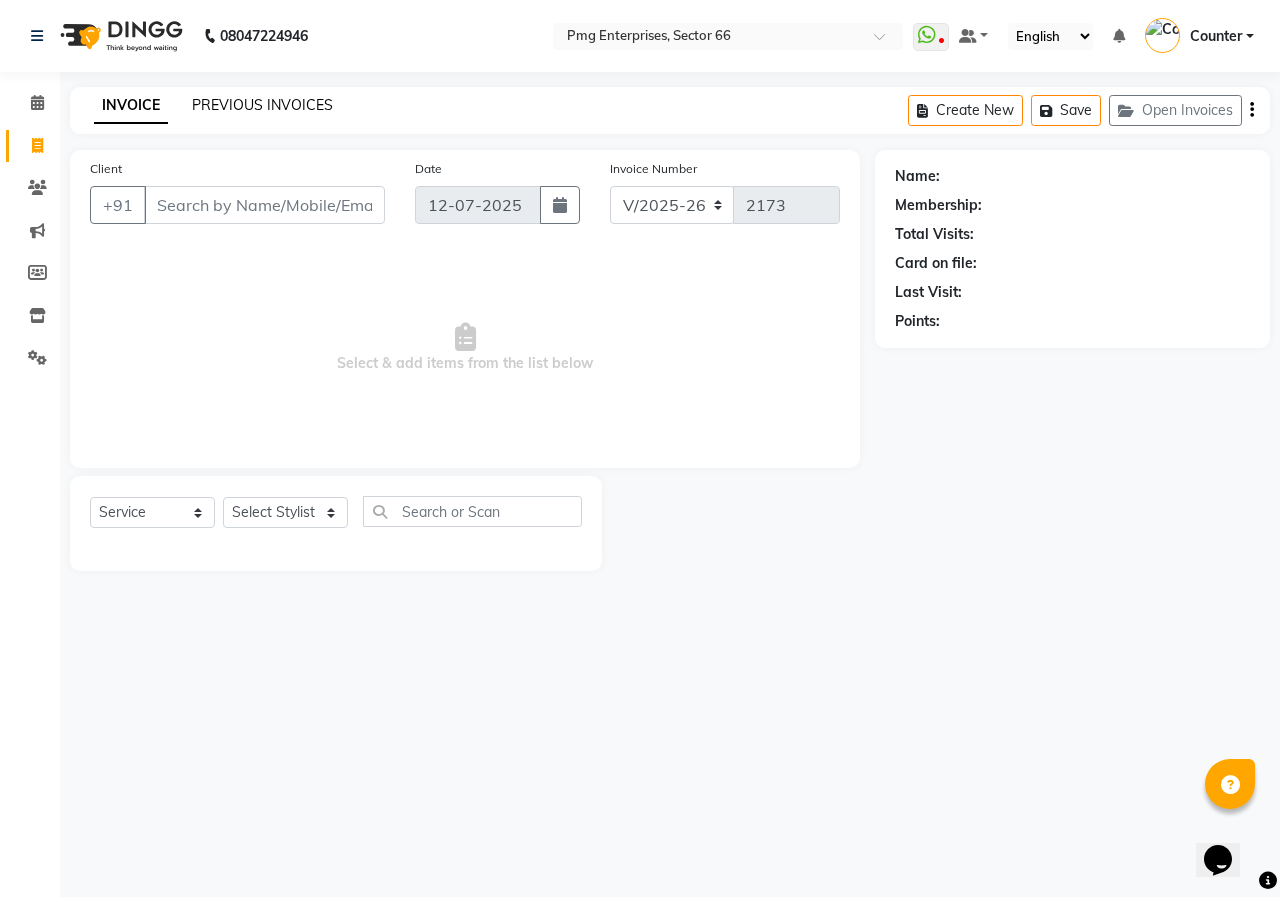 click on "PREVIOUS INVOICES" 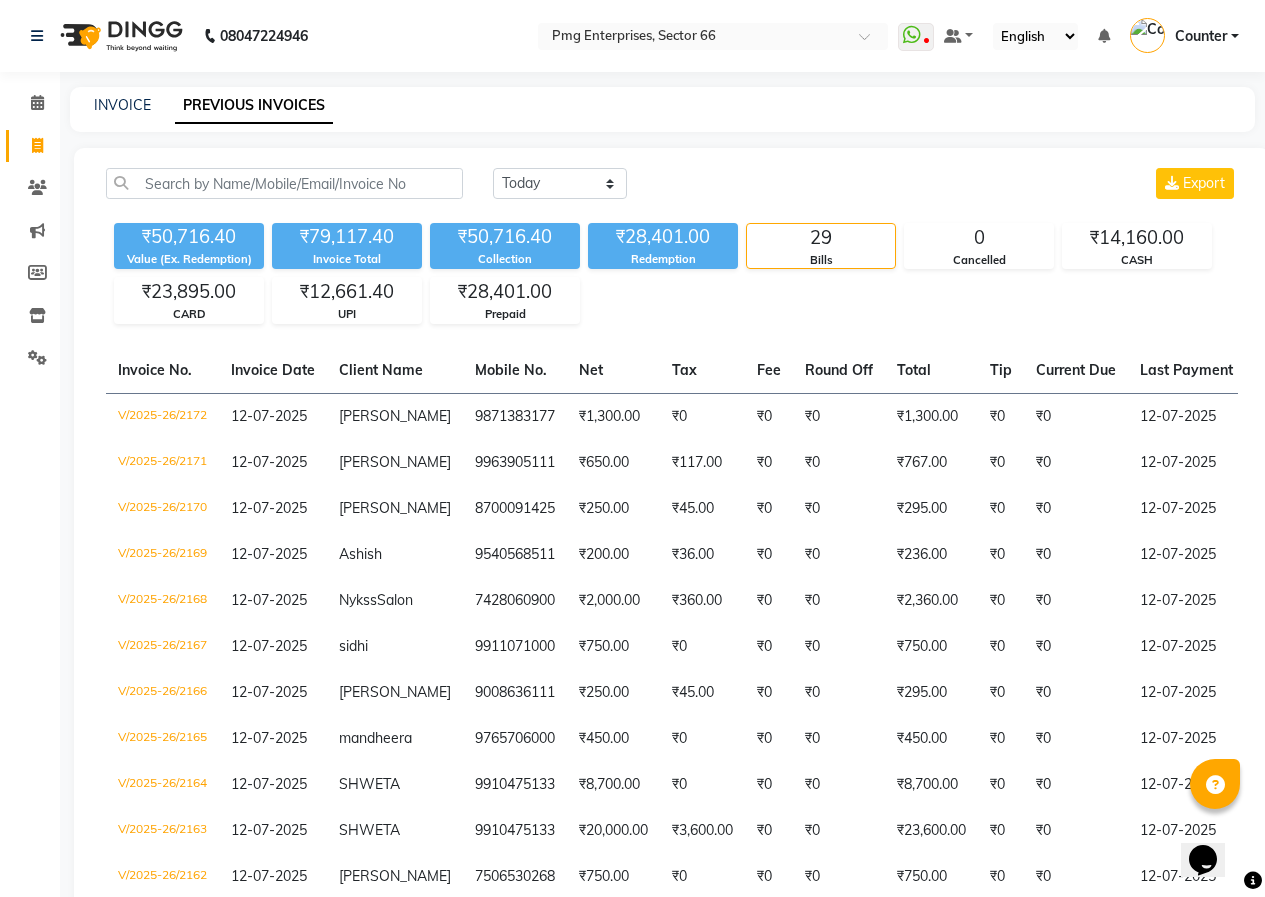 click on "Today Yesterday Custom Range Export" 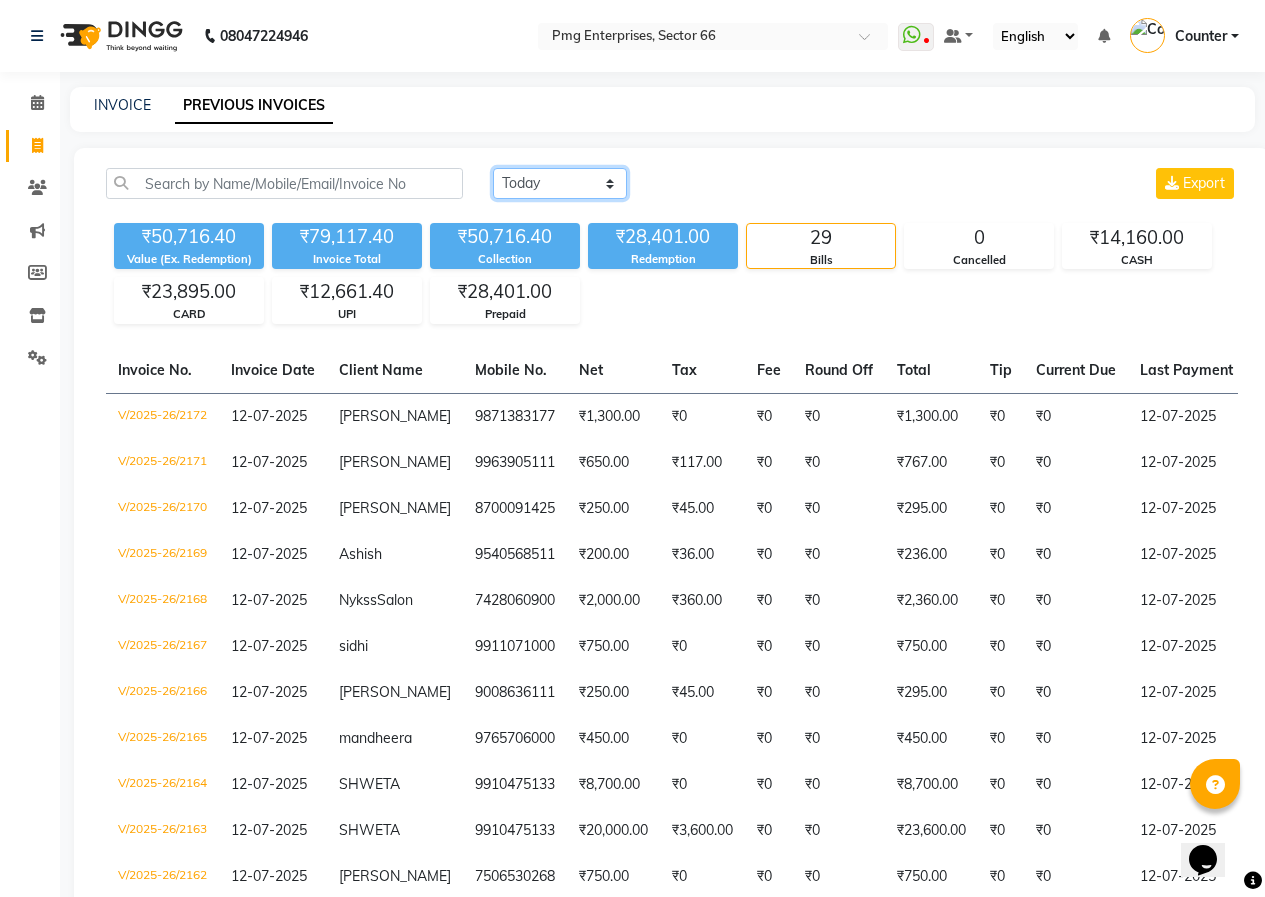 click on "[DATE] [DATE] Custom Range" 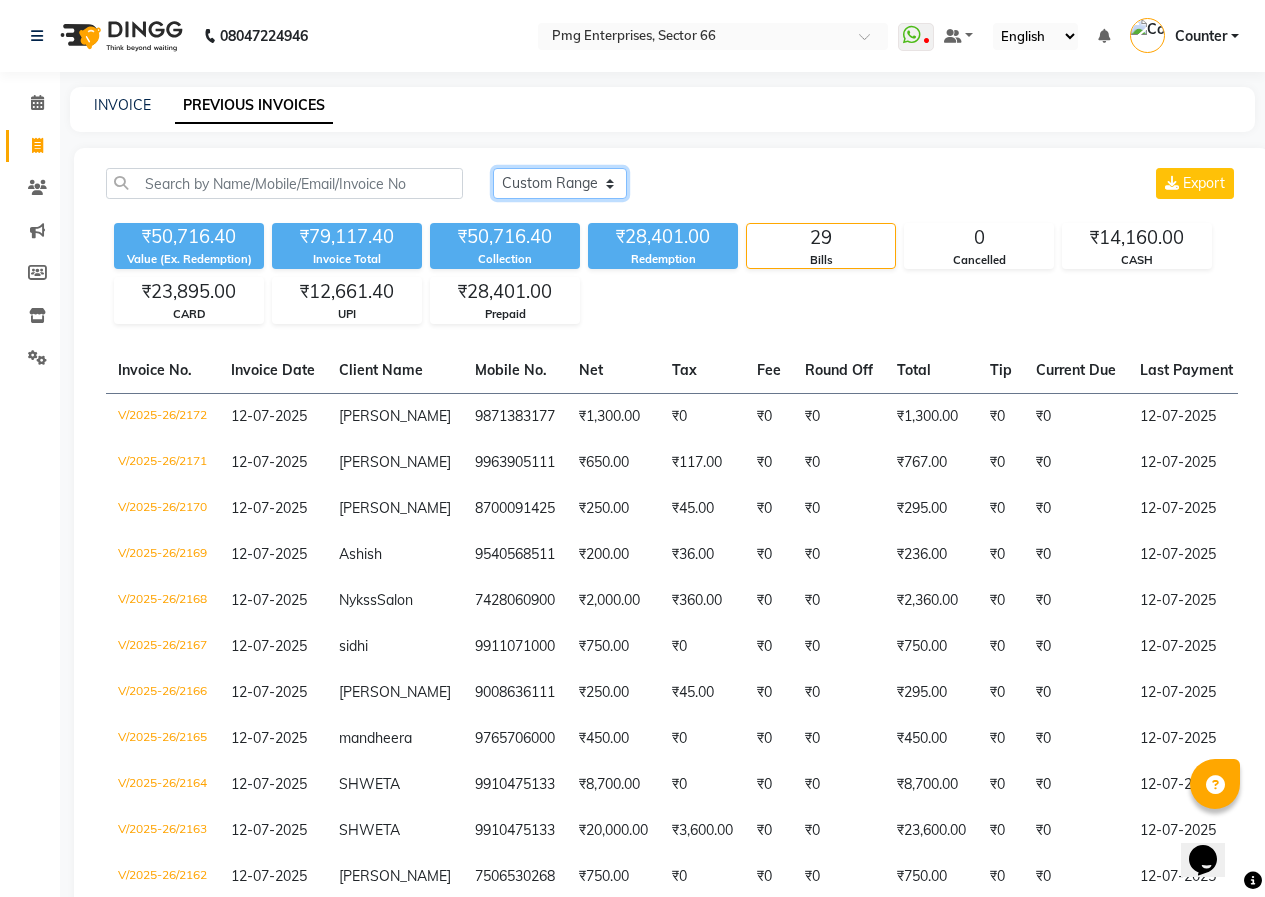 click on "[DATE] [DATE] Custom Range" 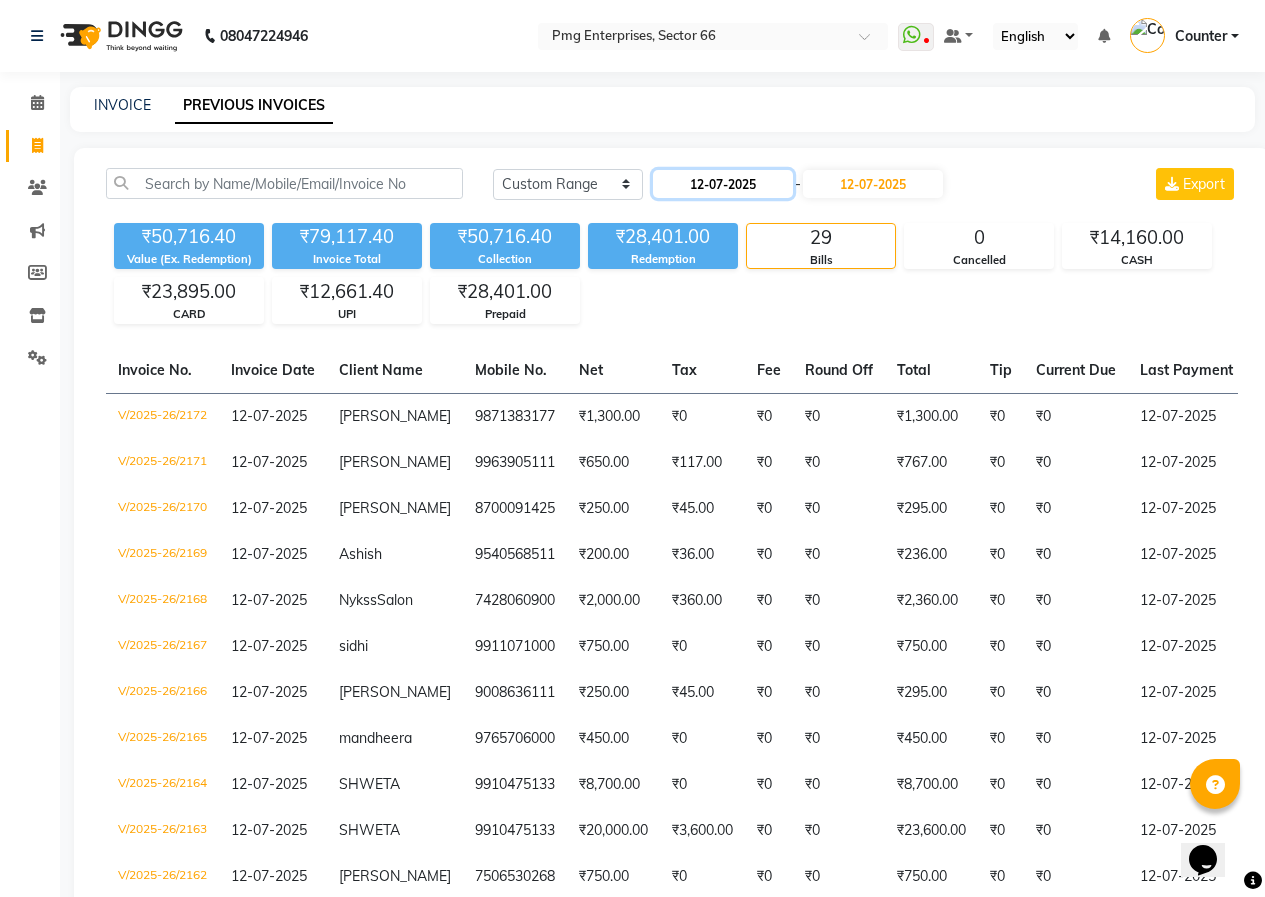 click on "12-07-2025" 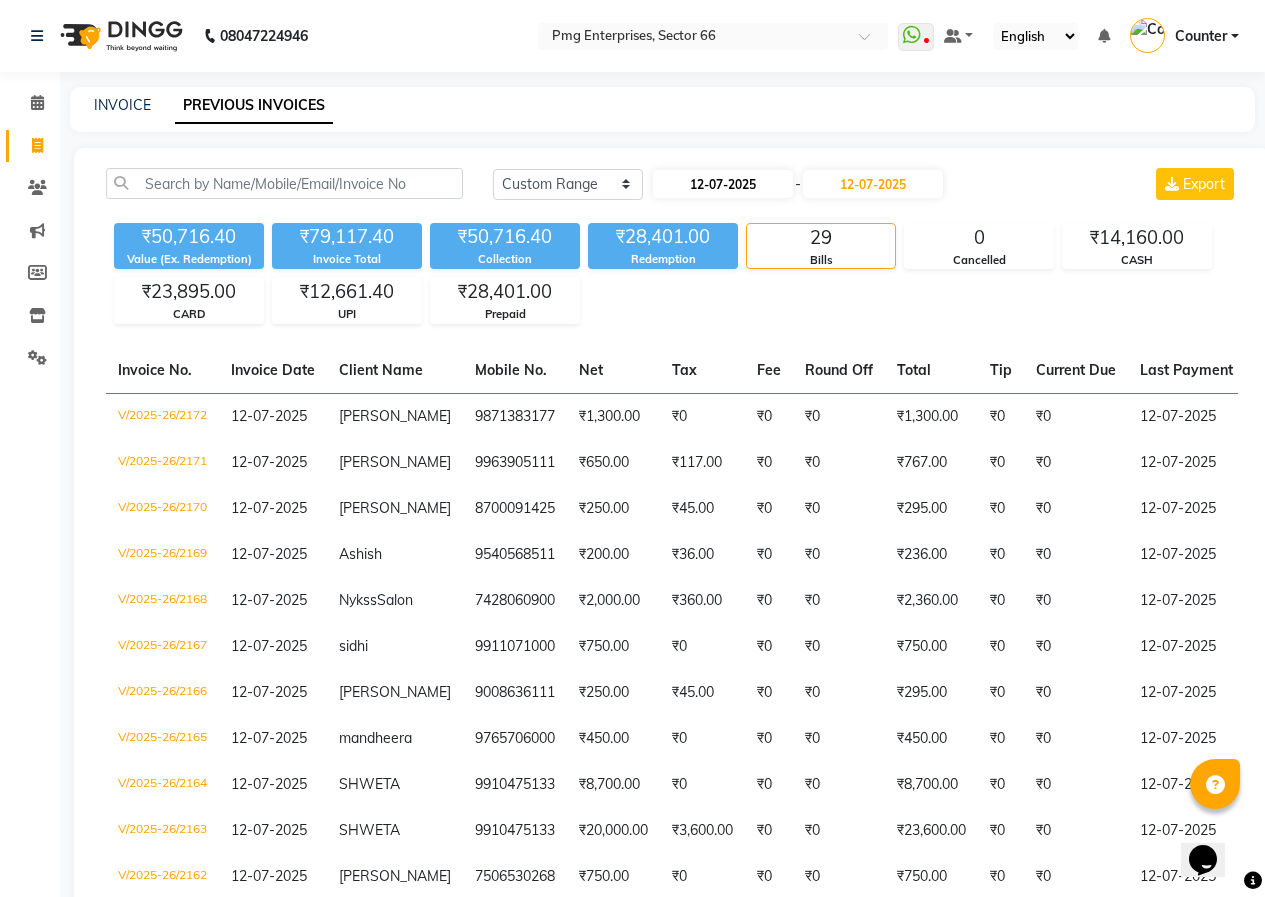 select on "7" 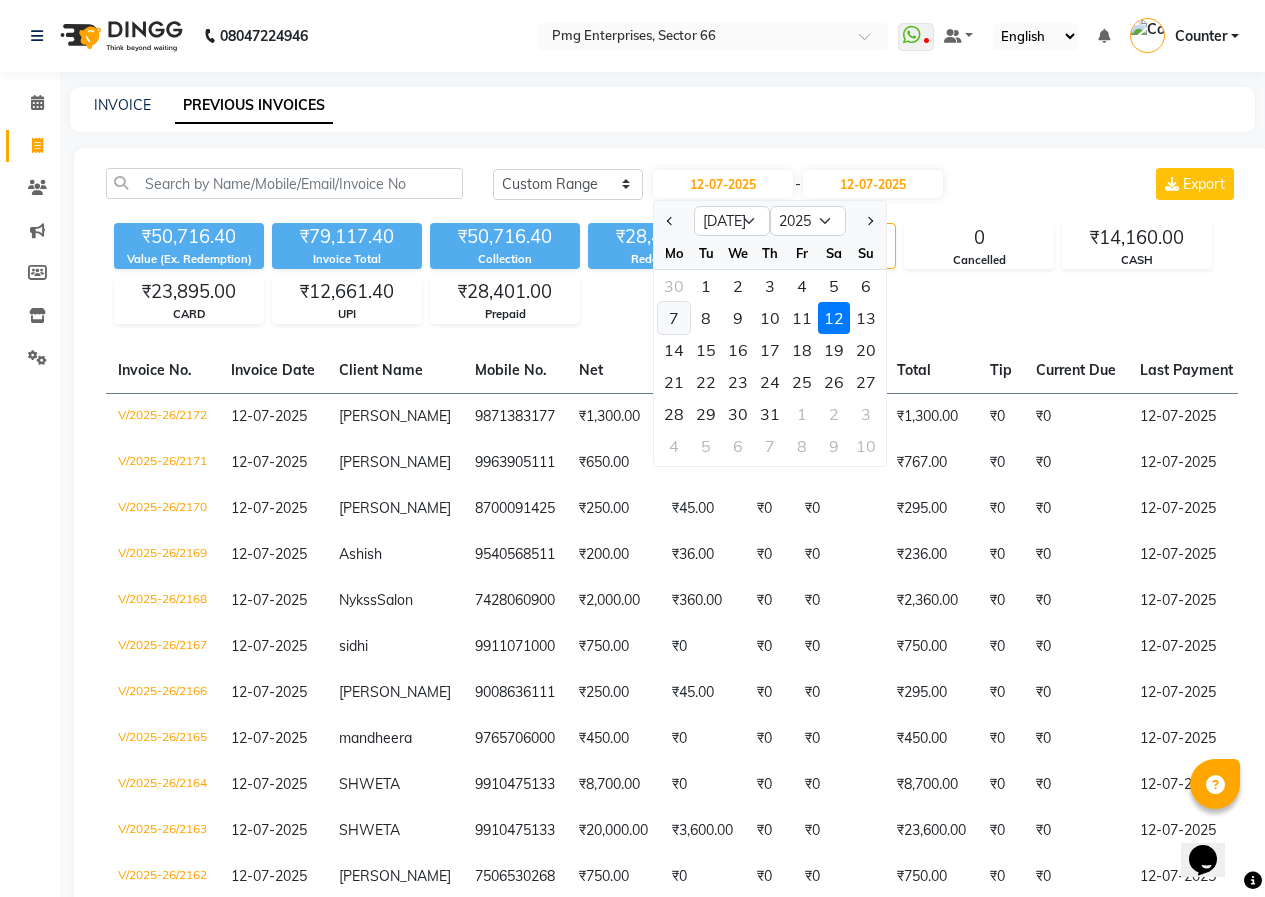 click on "7" 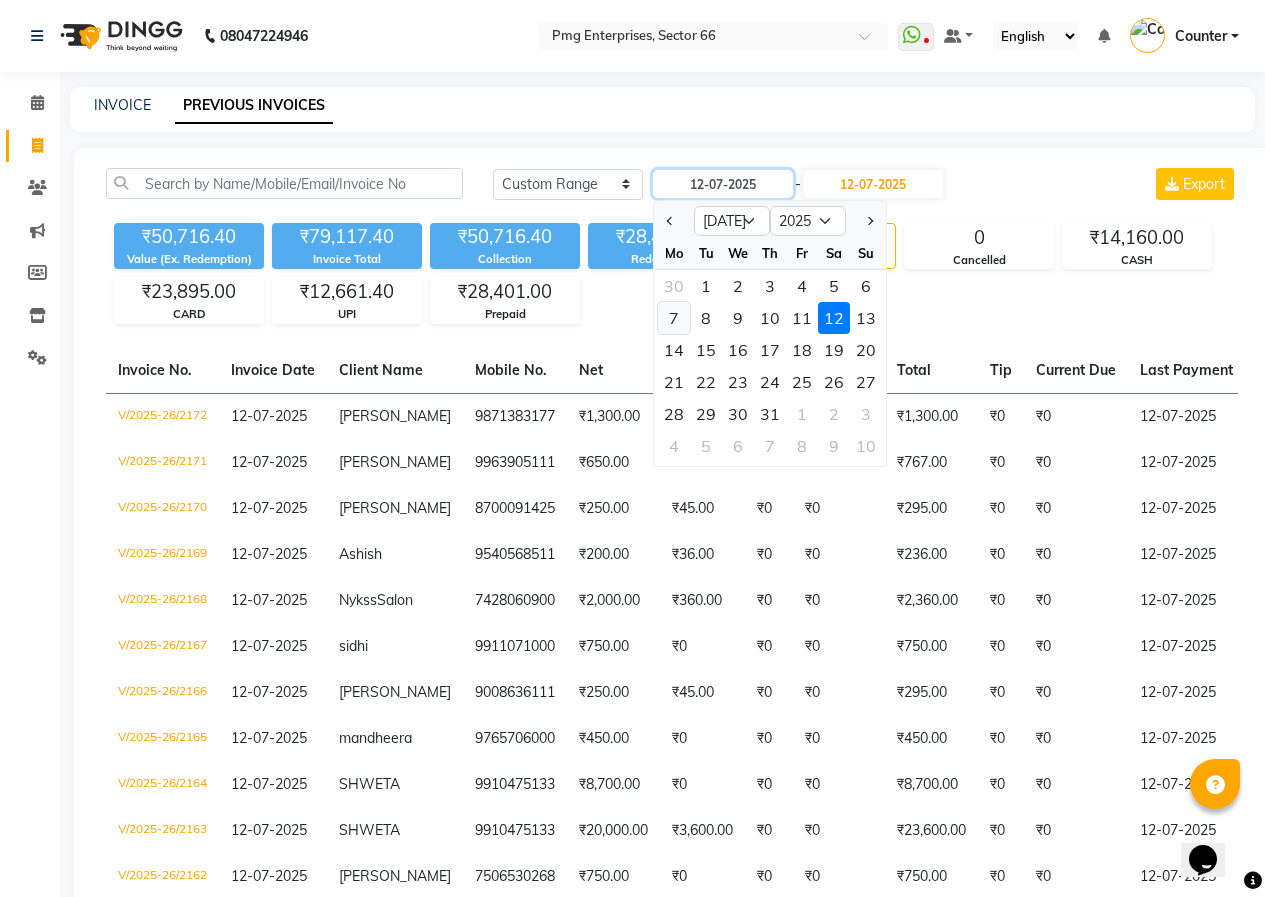 type on "07-07-2025" 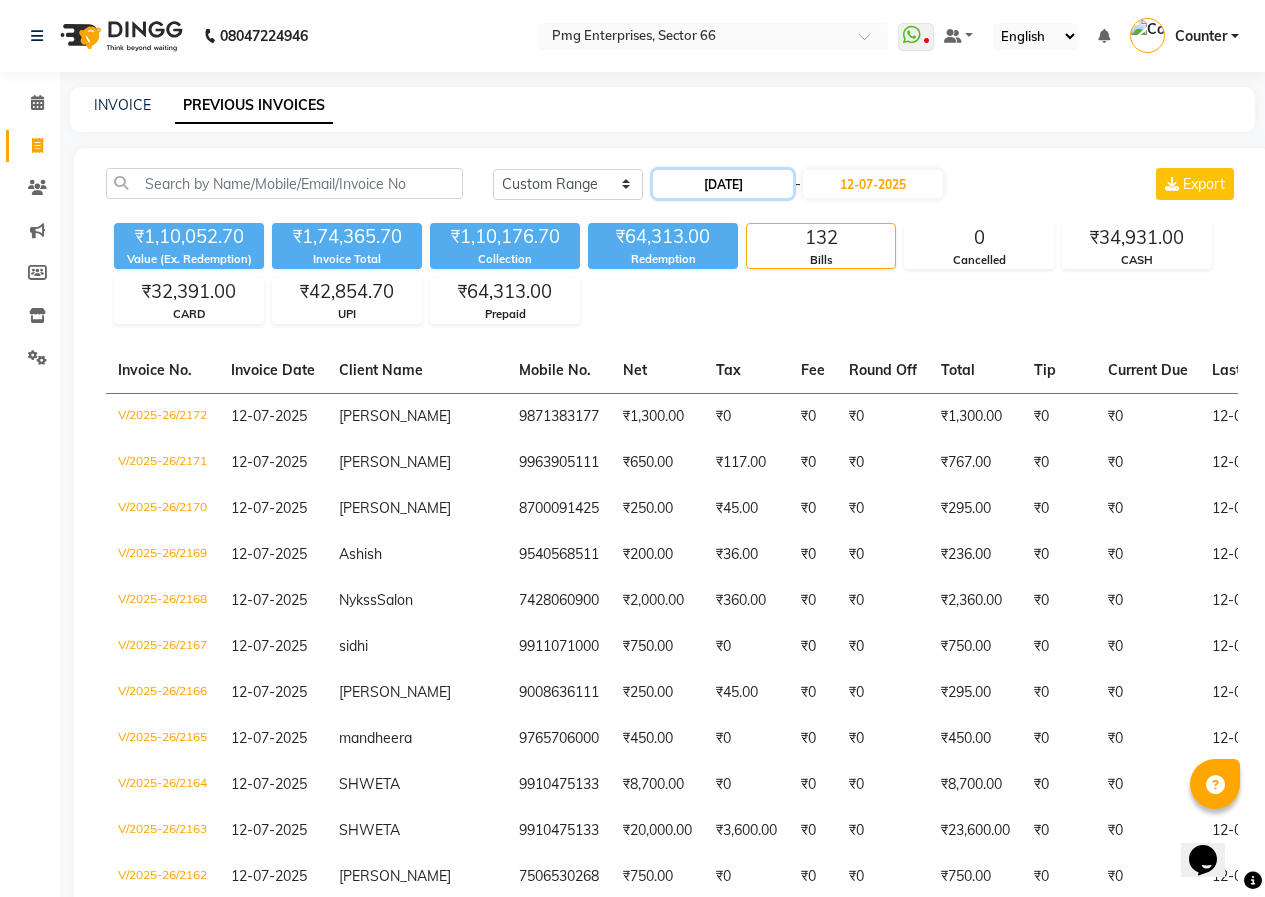 click on "07-07-2025" 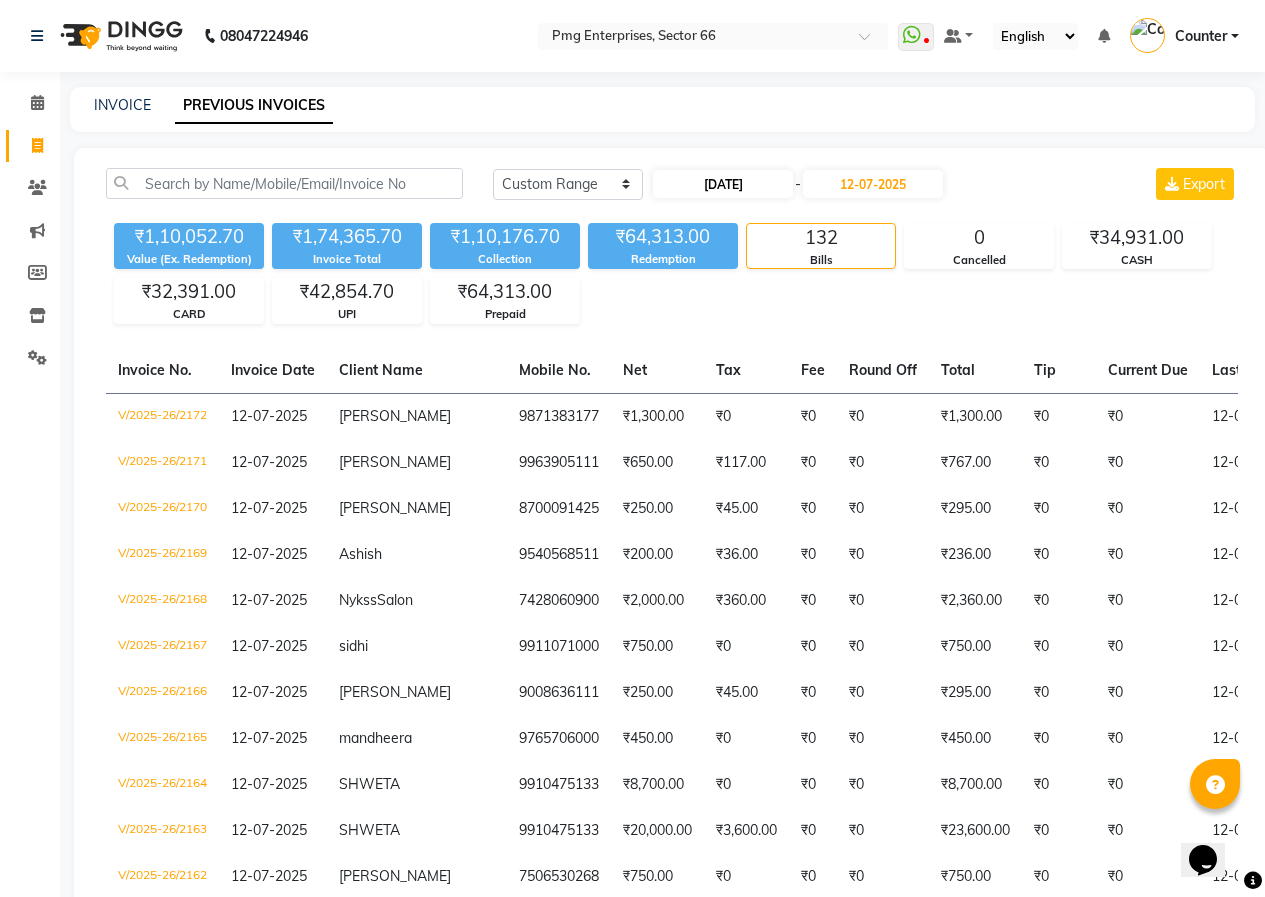 select on "7" 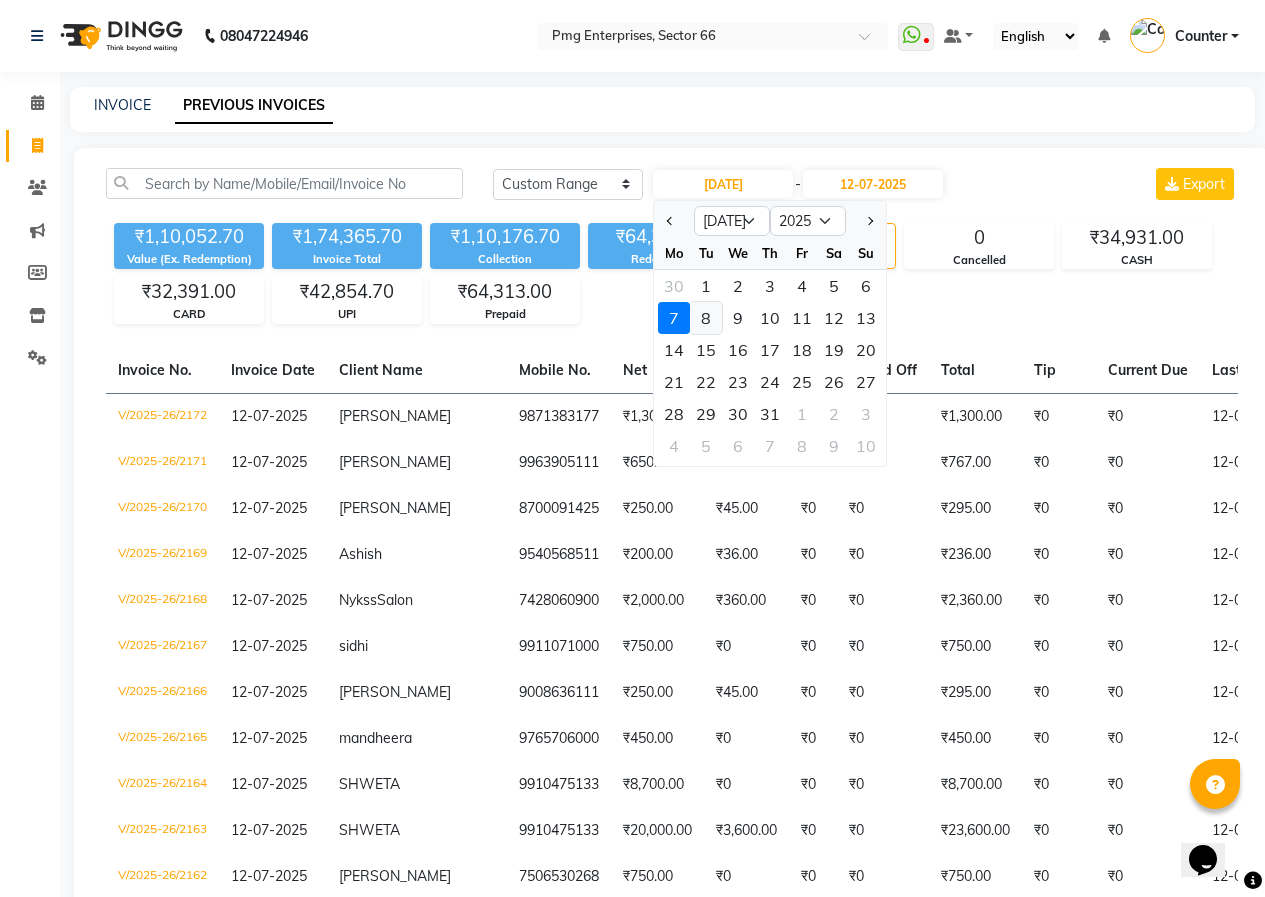 click on "8" 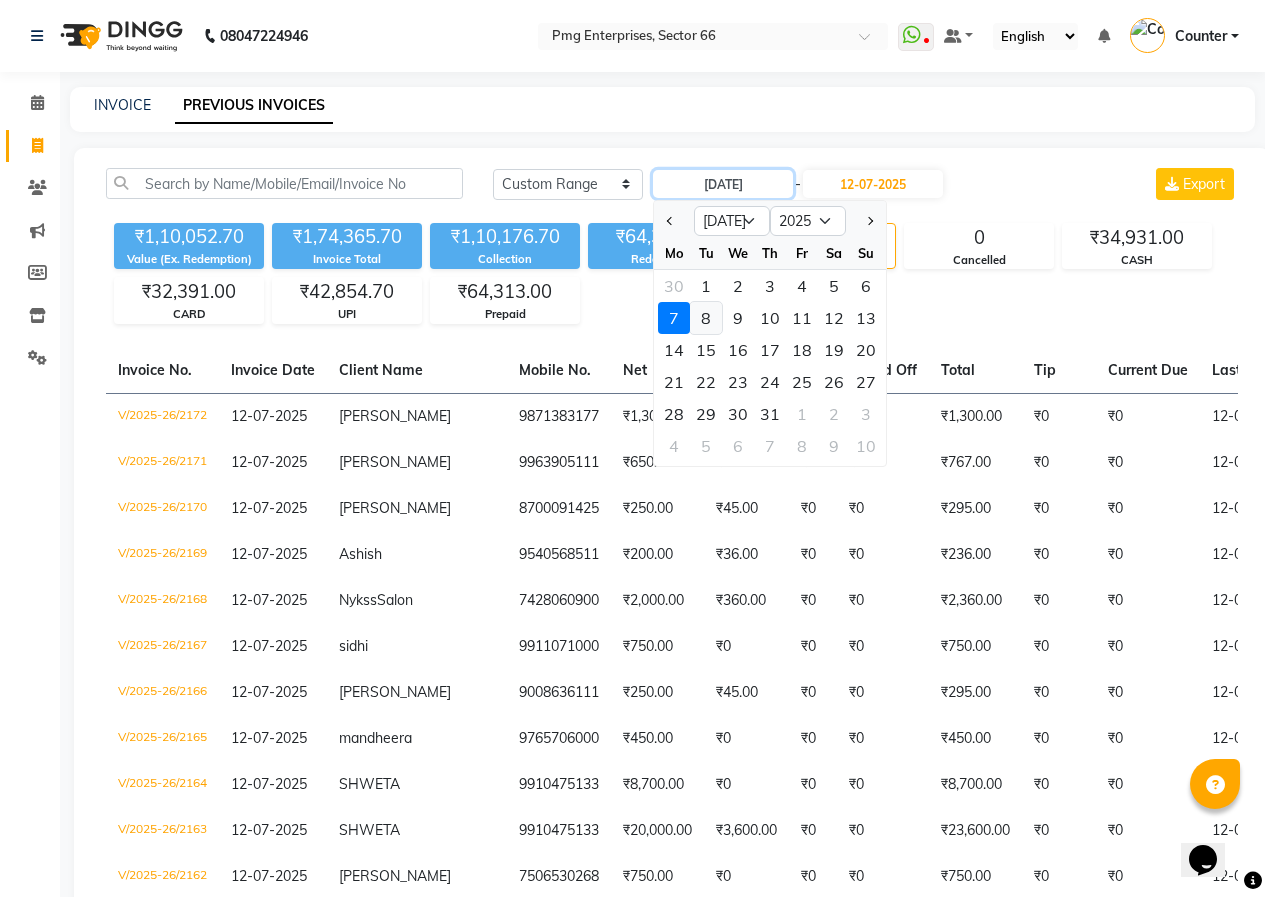 type on "08-07-2025" 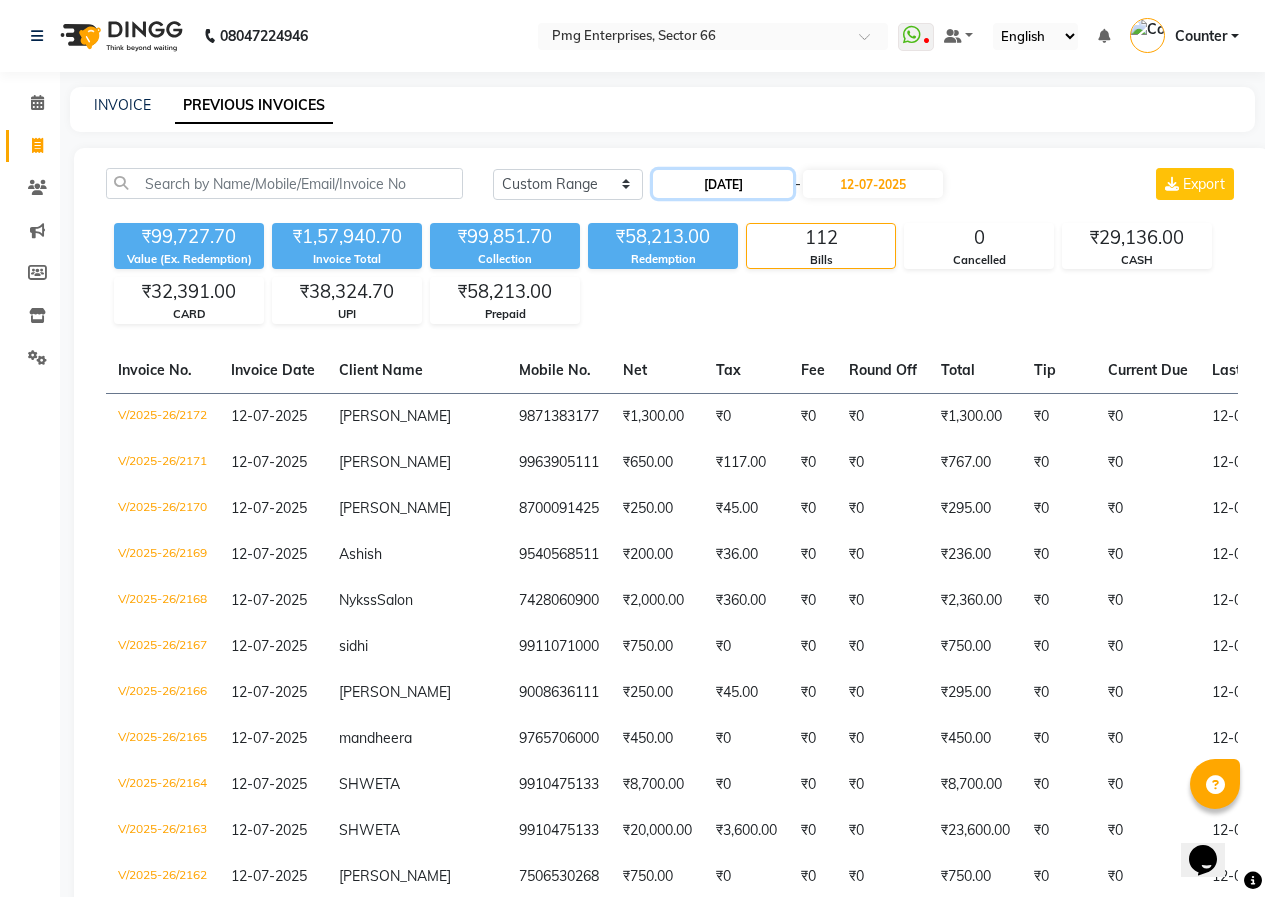 click on "08-07-2025" 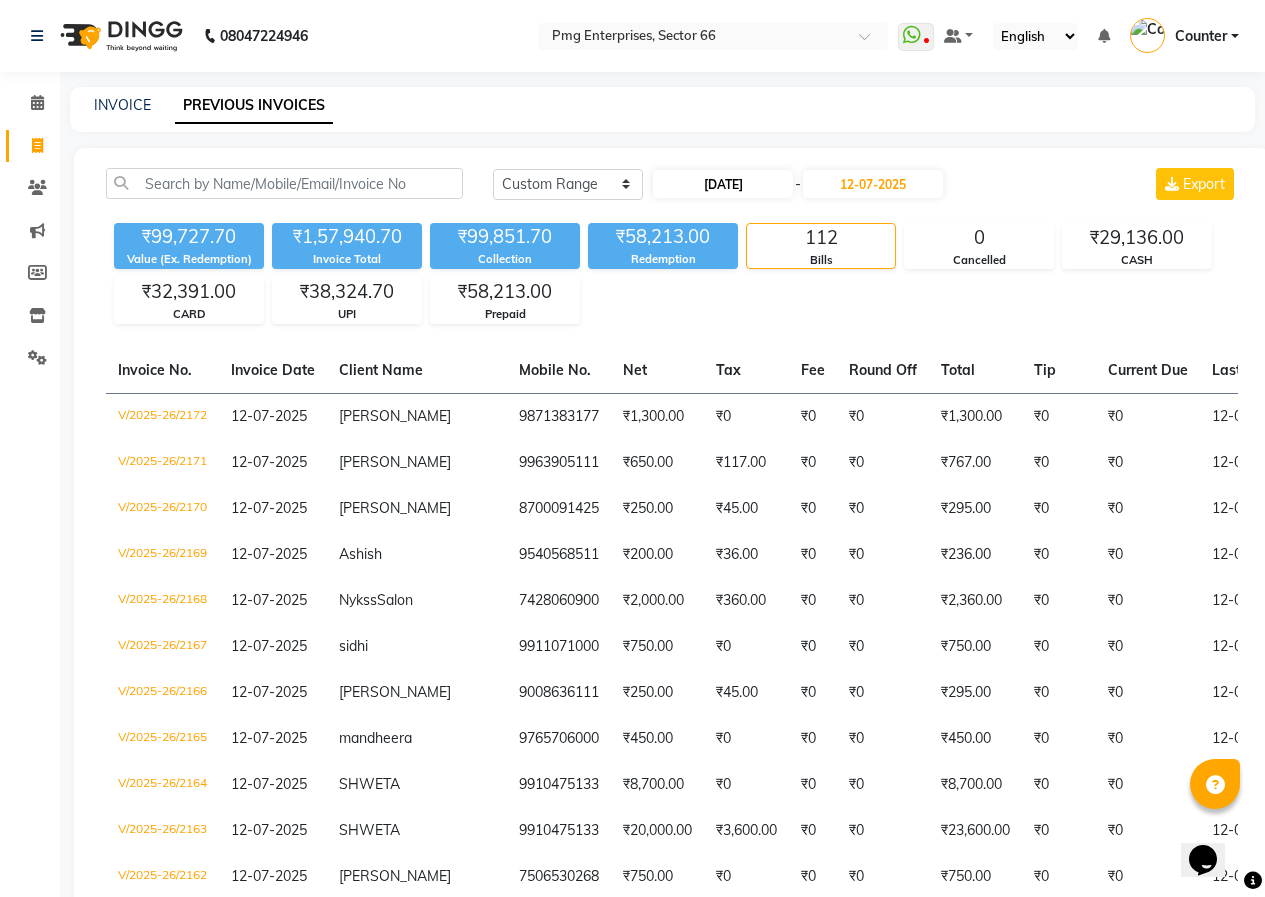 select on "7" 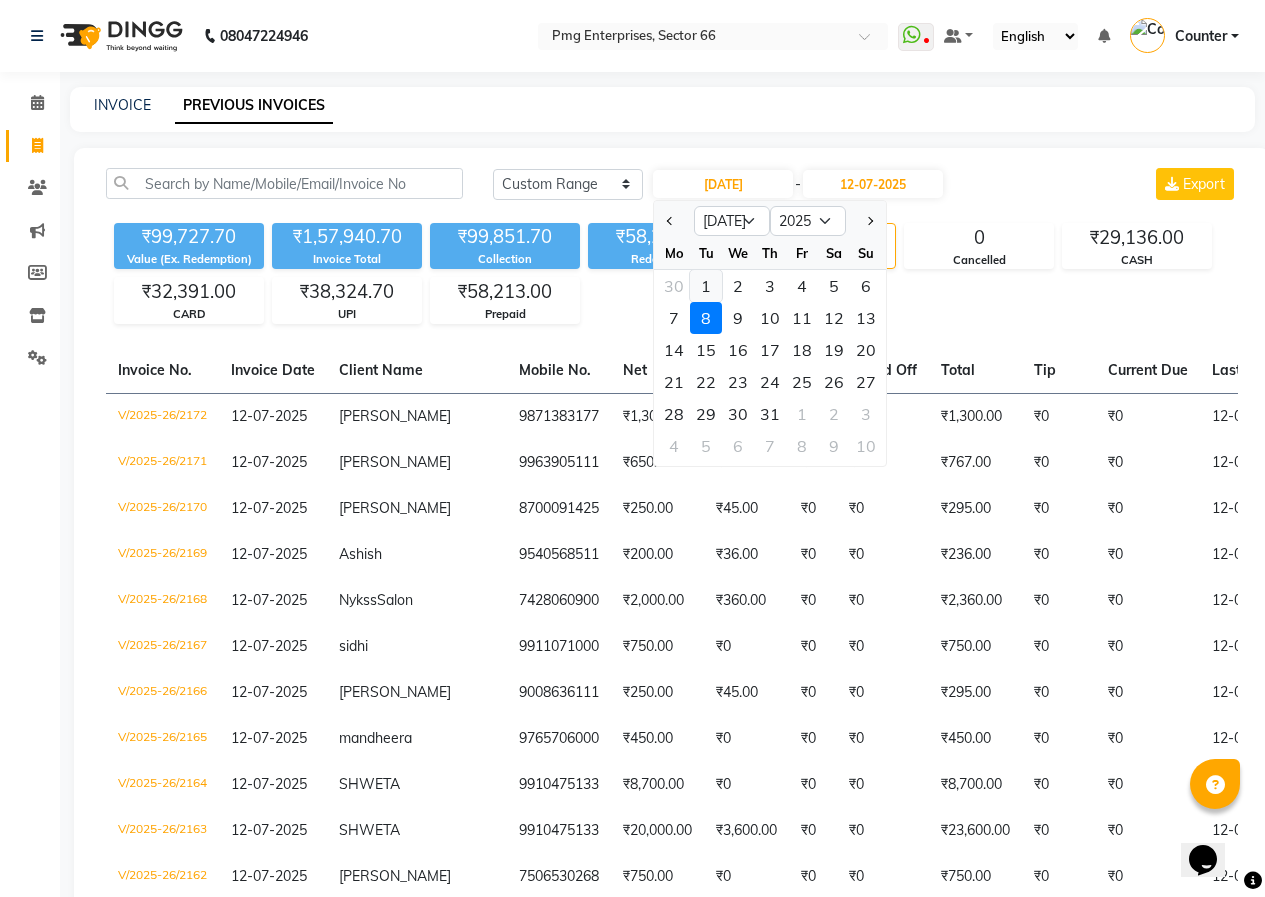 click on "1" 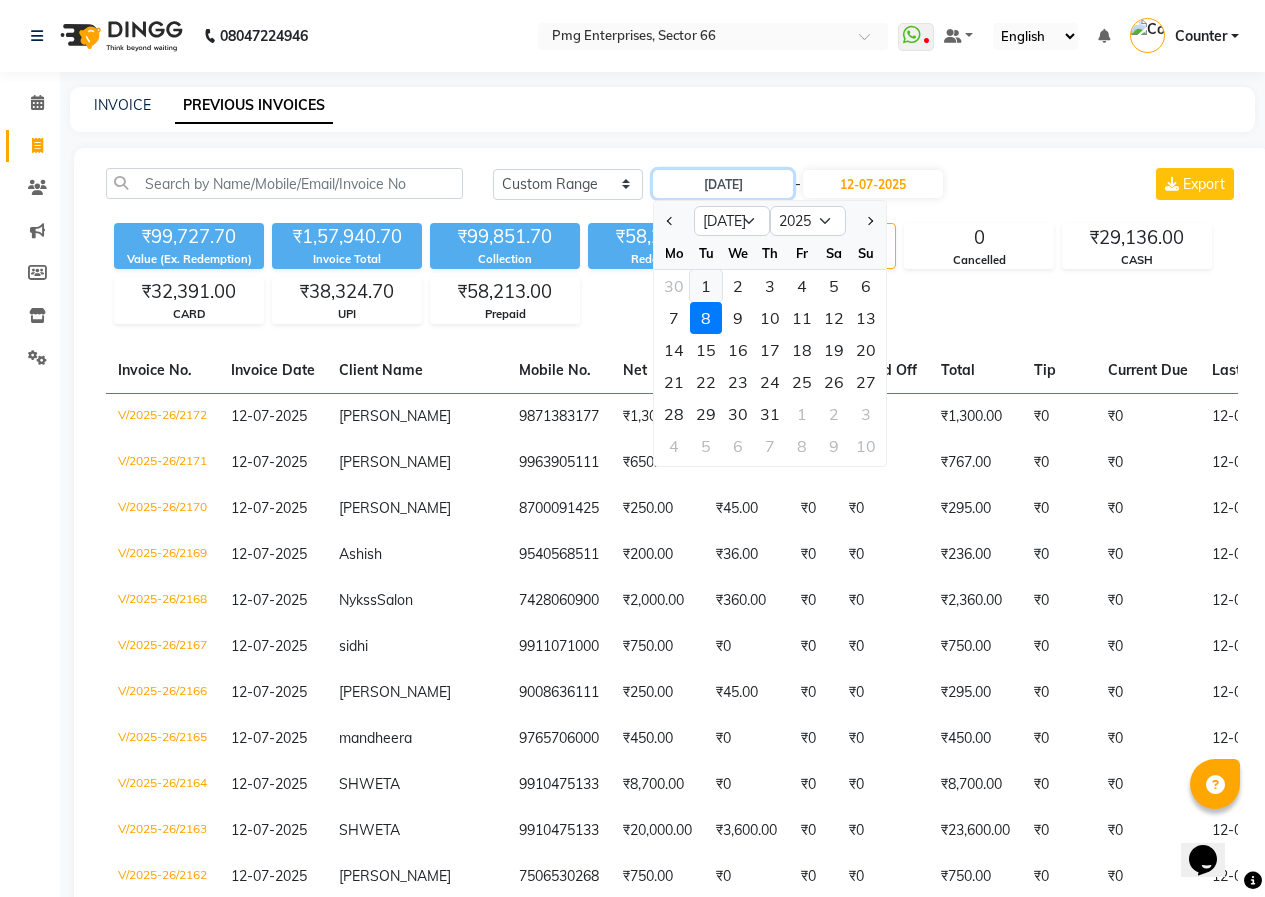 type on "01-07-2025" 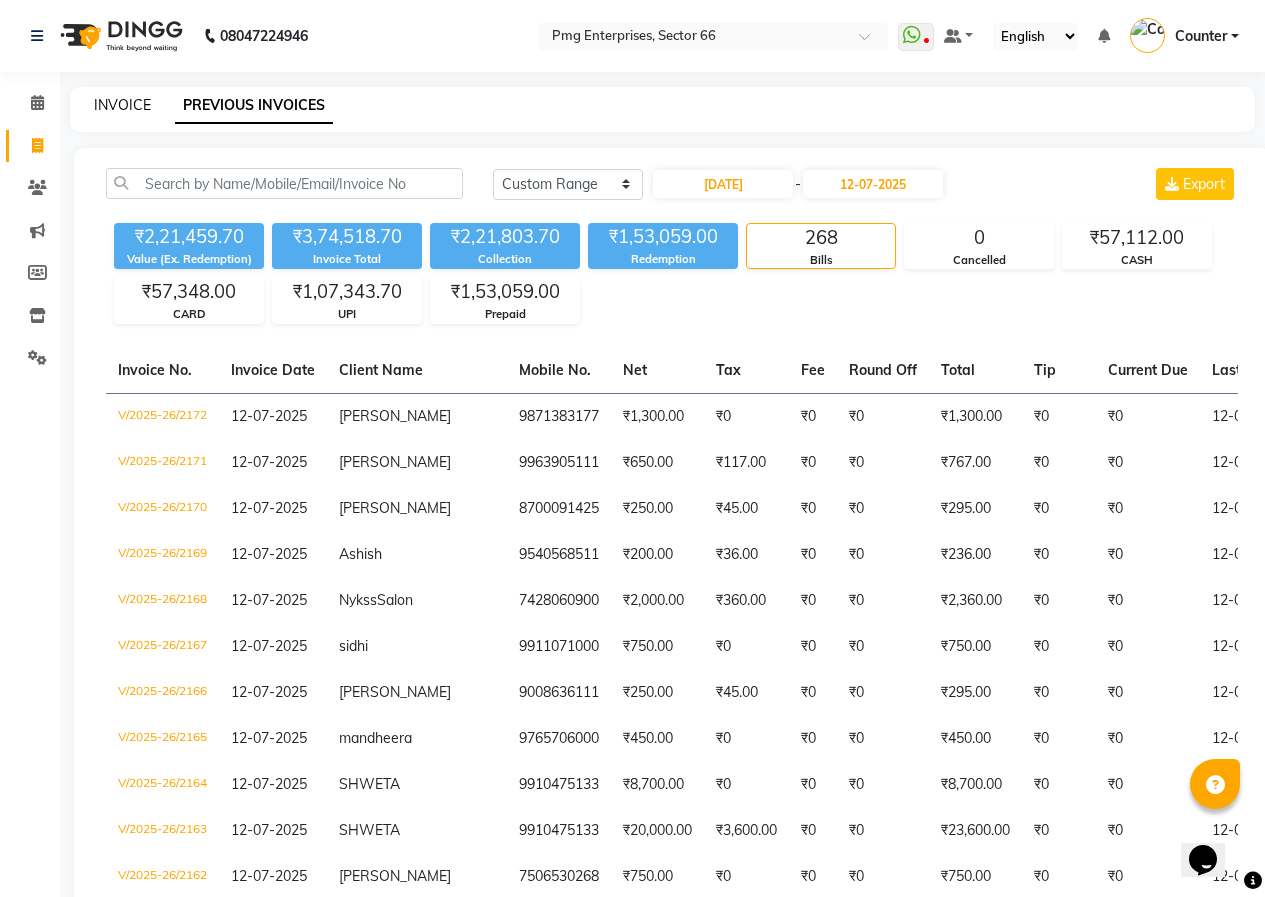 click on "INVOICE" 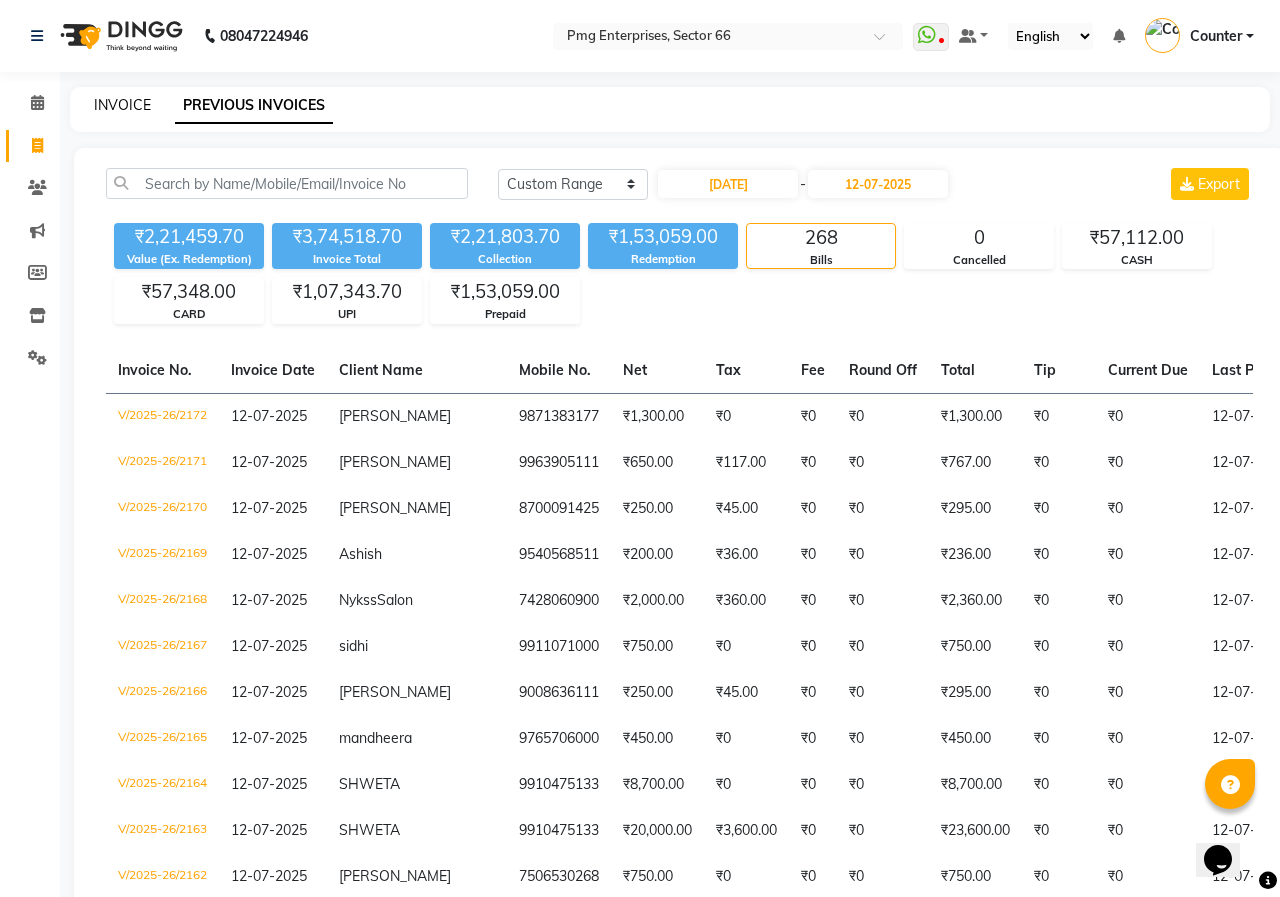 select on "889" 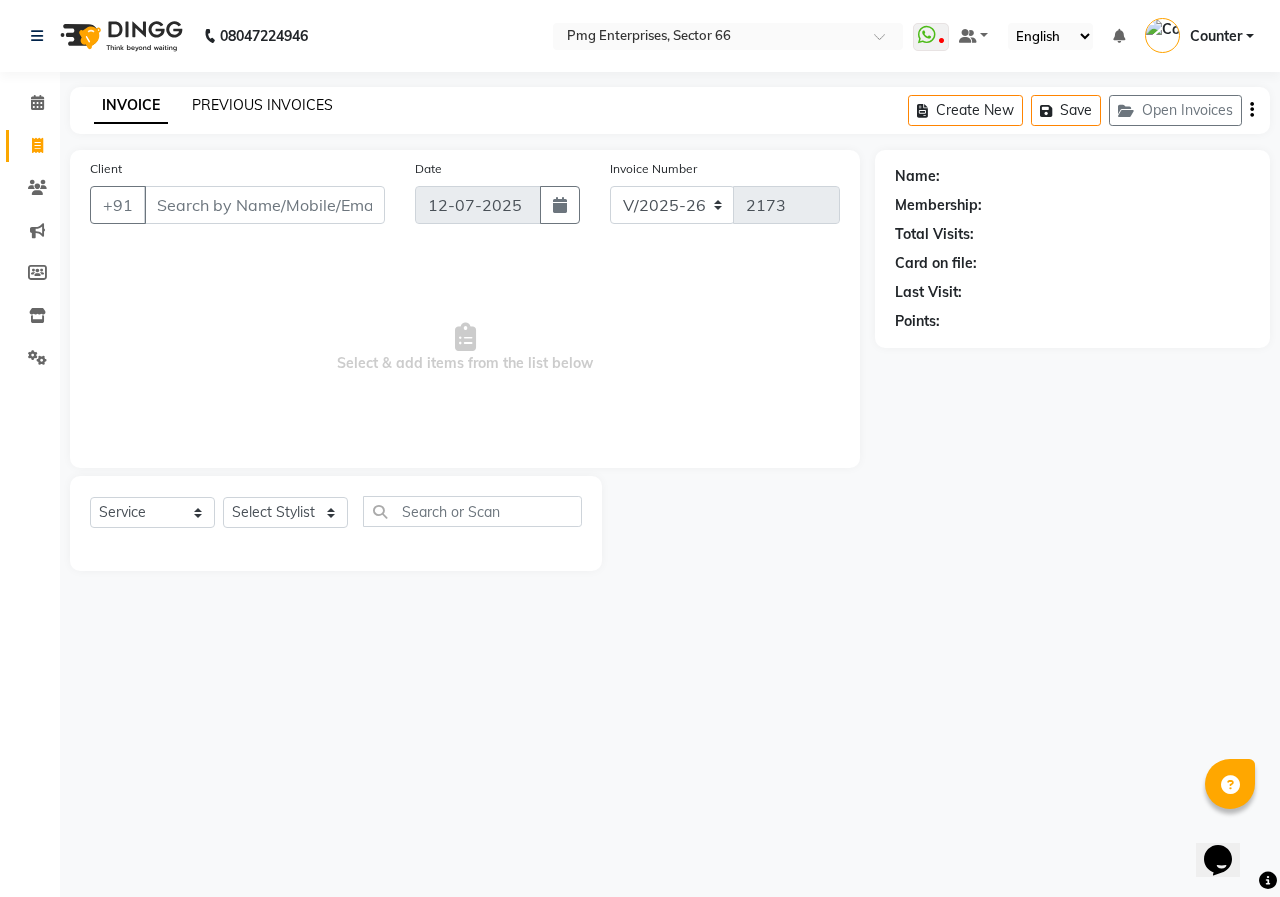 click on "PREVIOUS INVOICES" 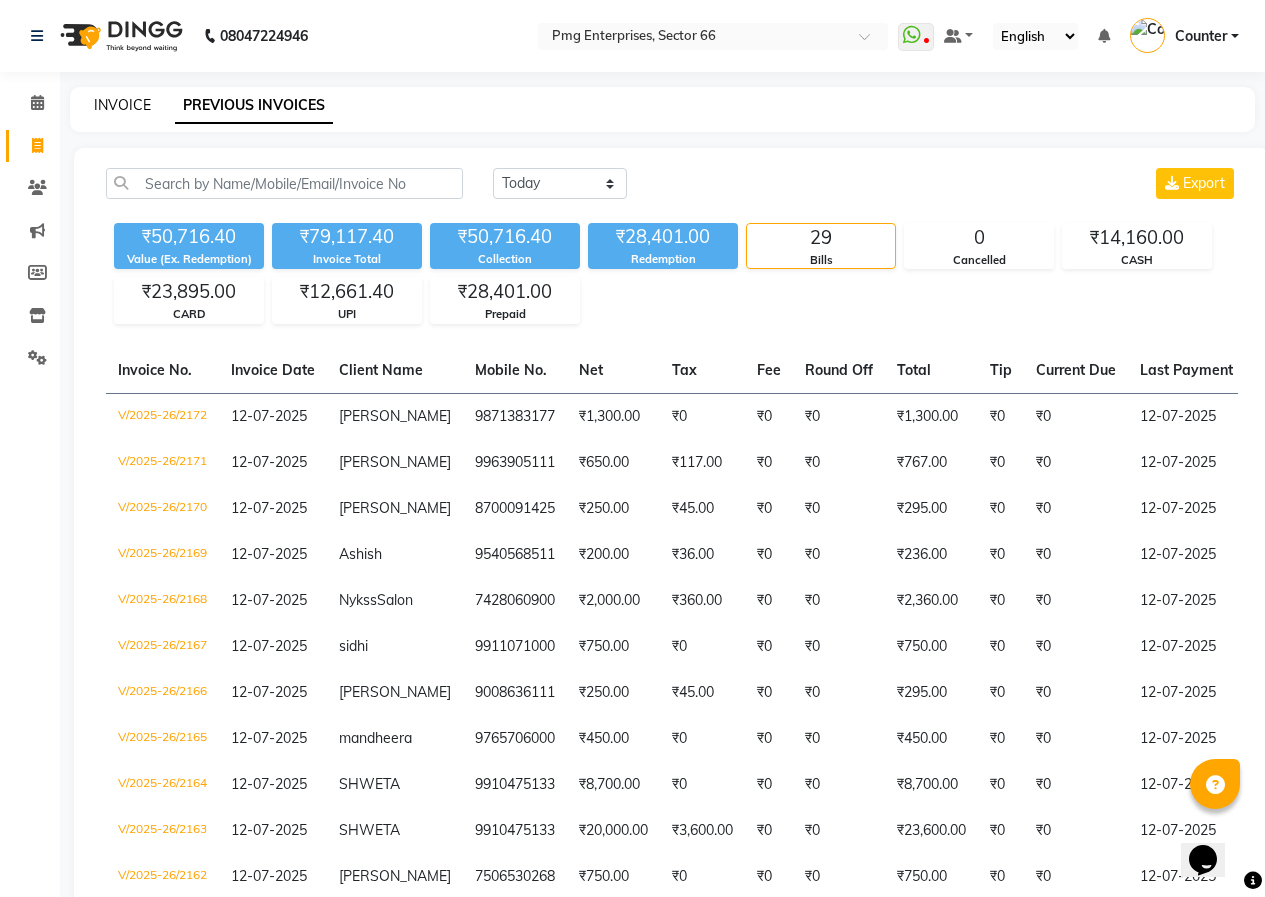 click on "INVOICE" 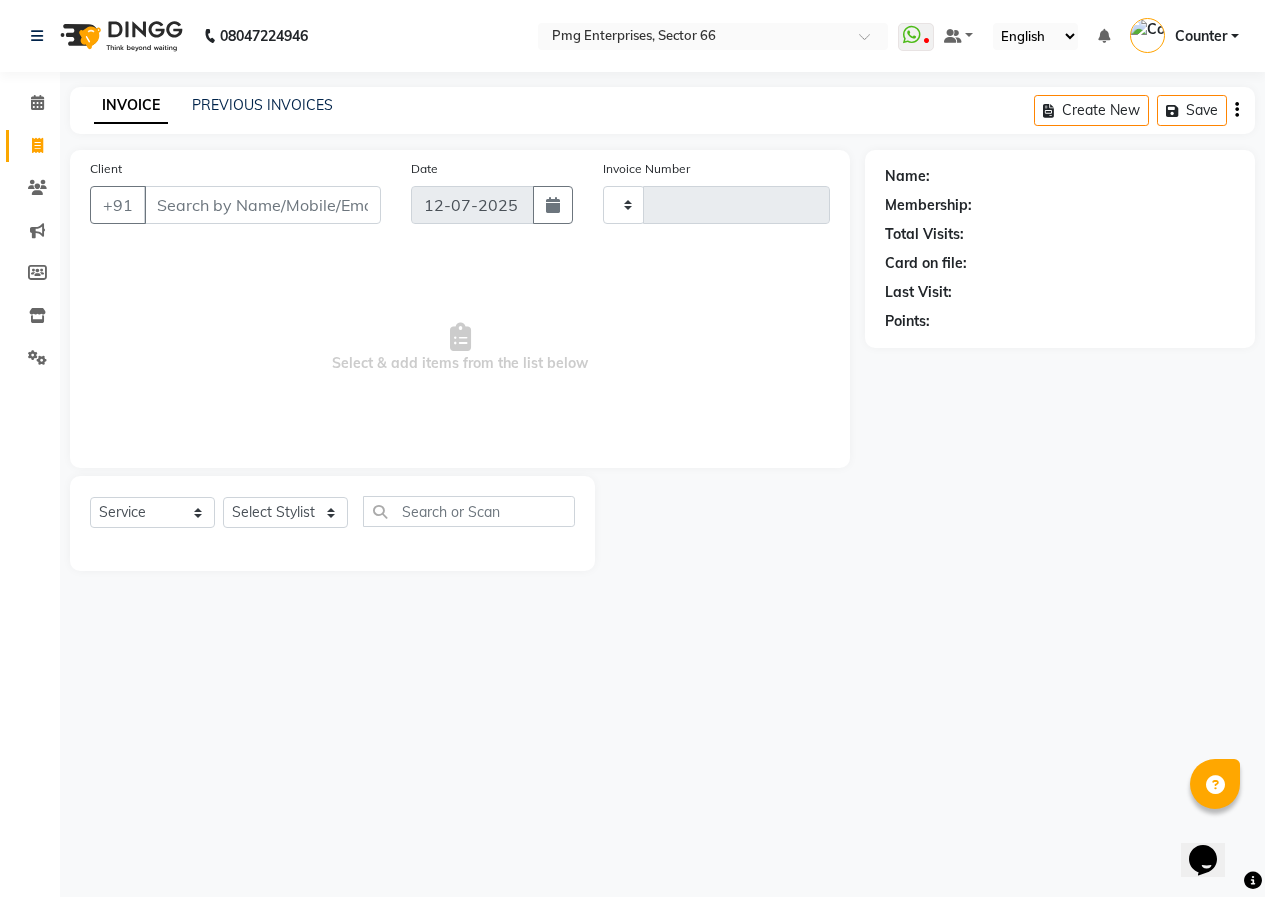 type on "2173" 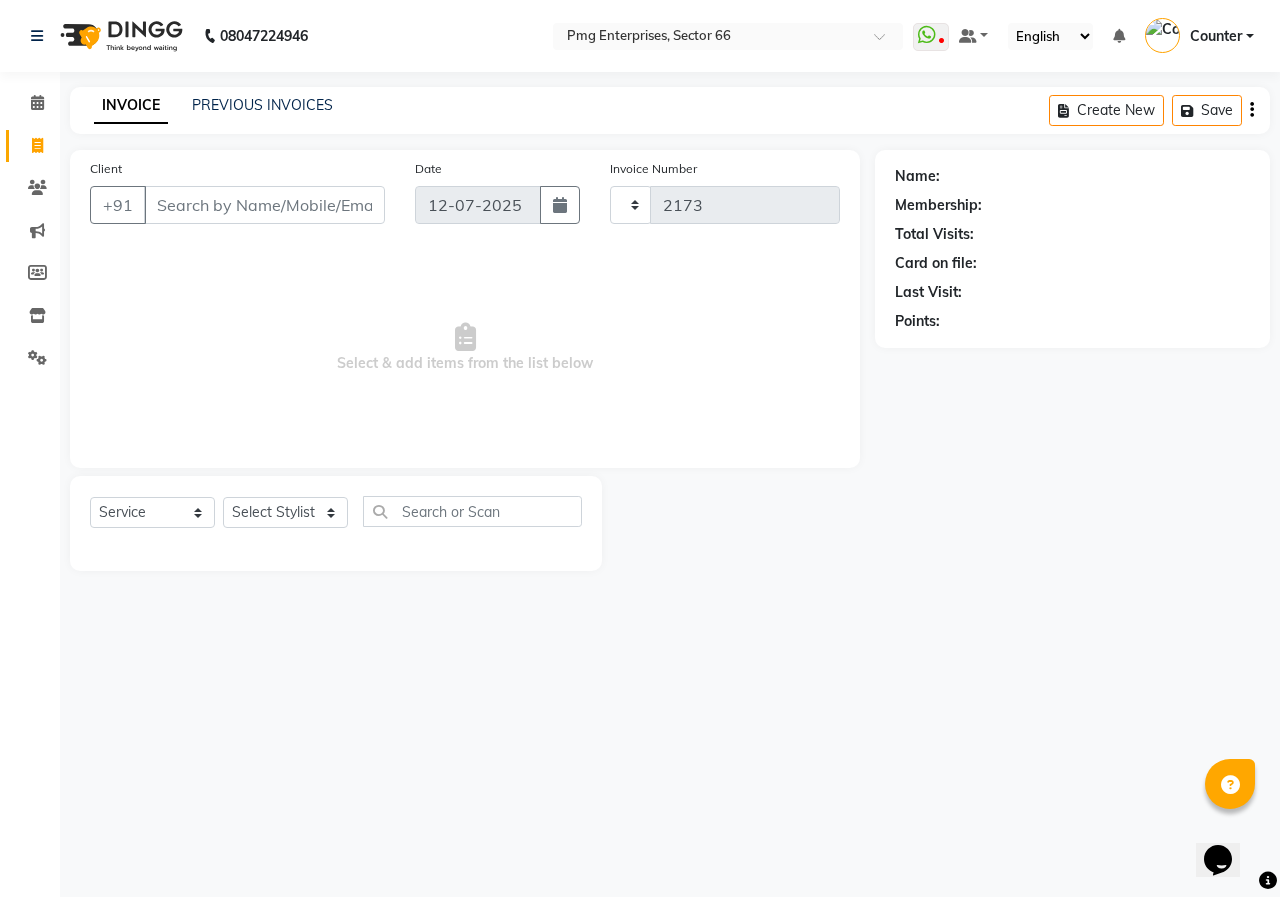 select on "889" 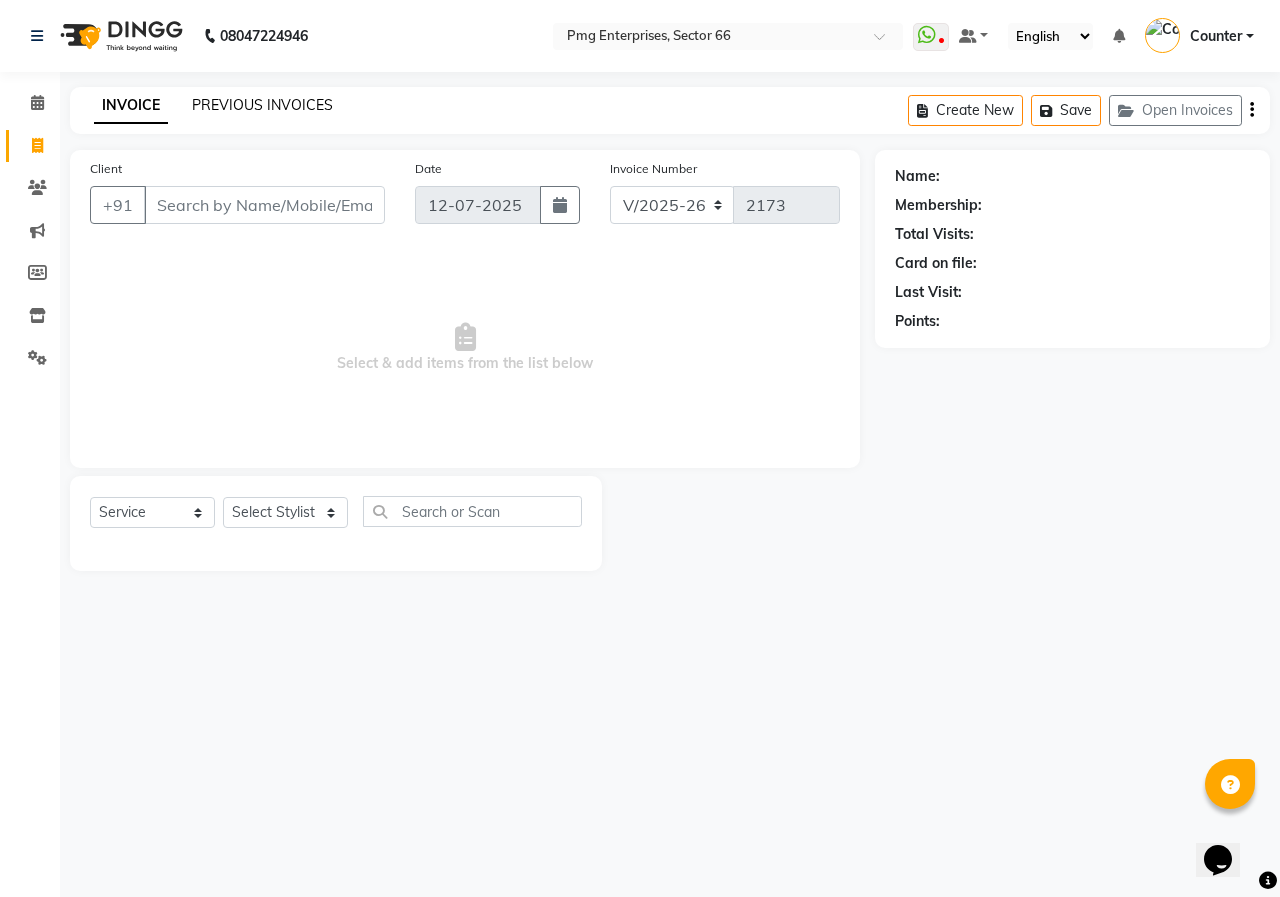 click on "PREVIOUS INVOICES" 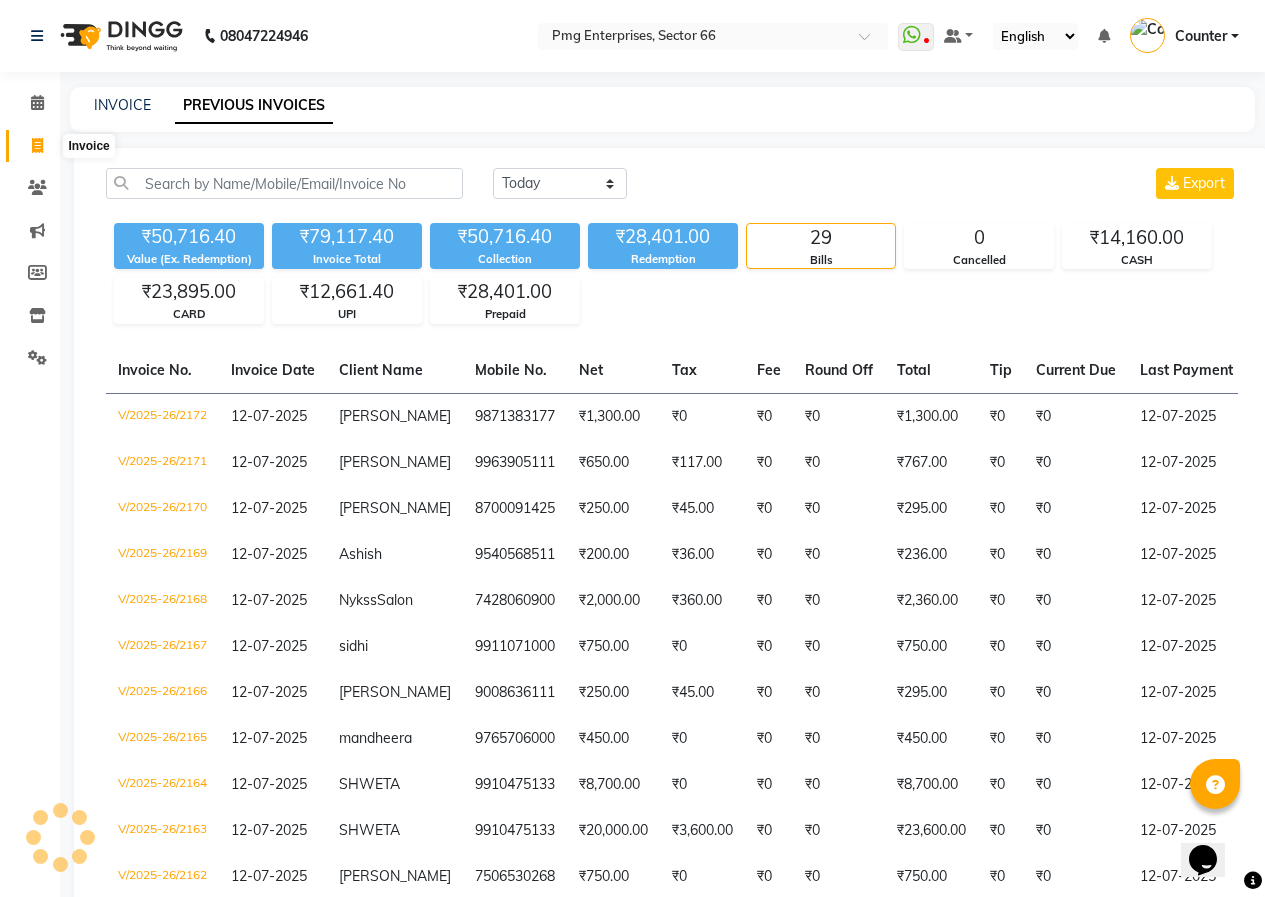 click 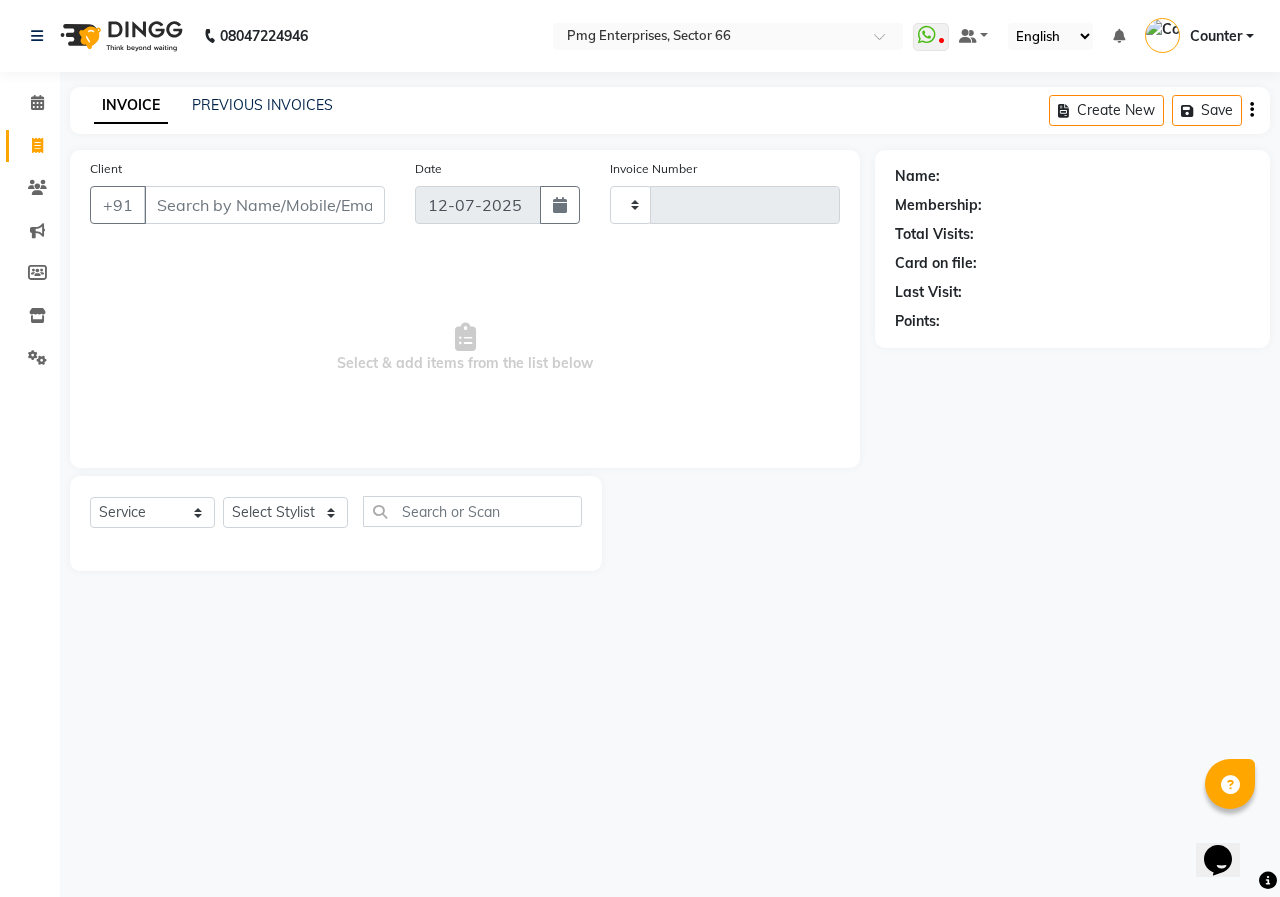 type on "2173" 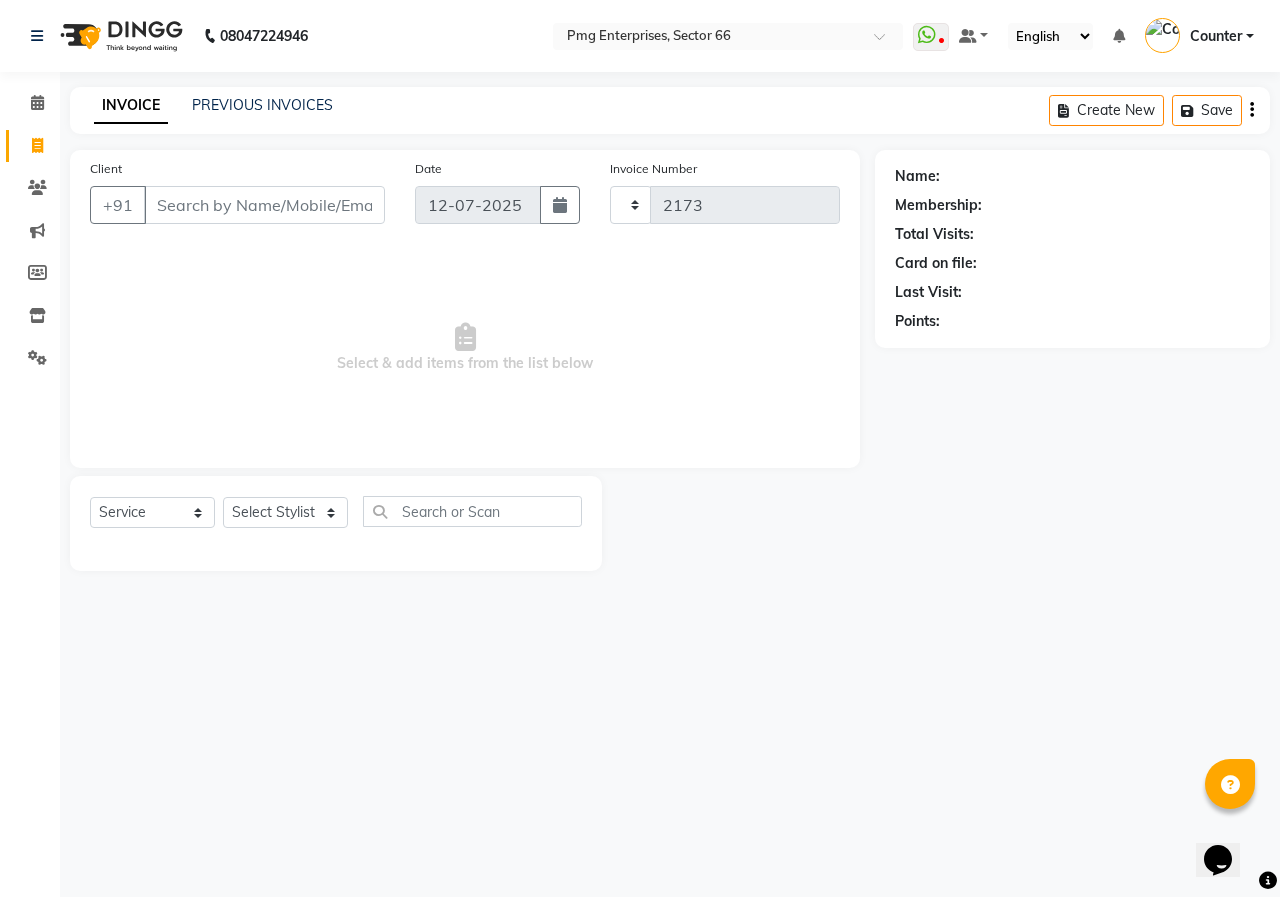 select on "889" 